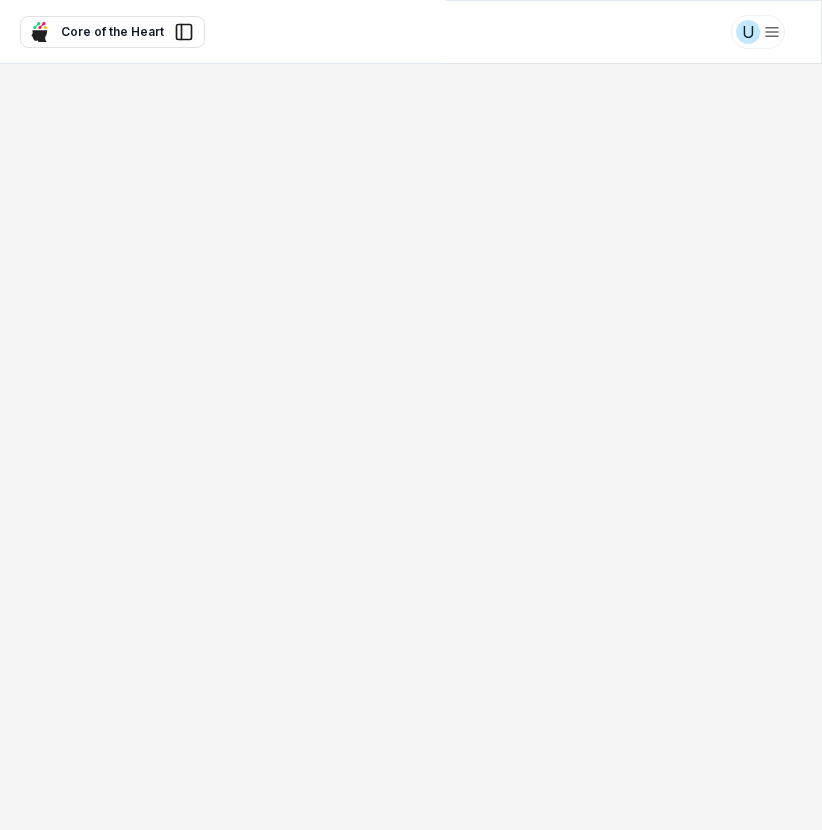 scroll, scrollTop: 0, scrollLeft: 0, axis: both 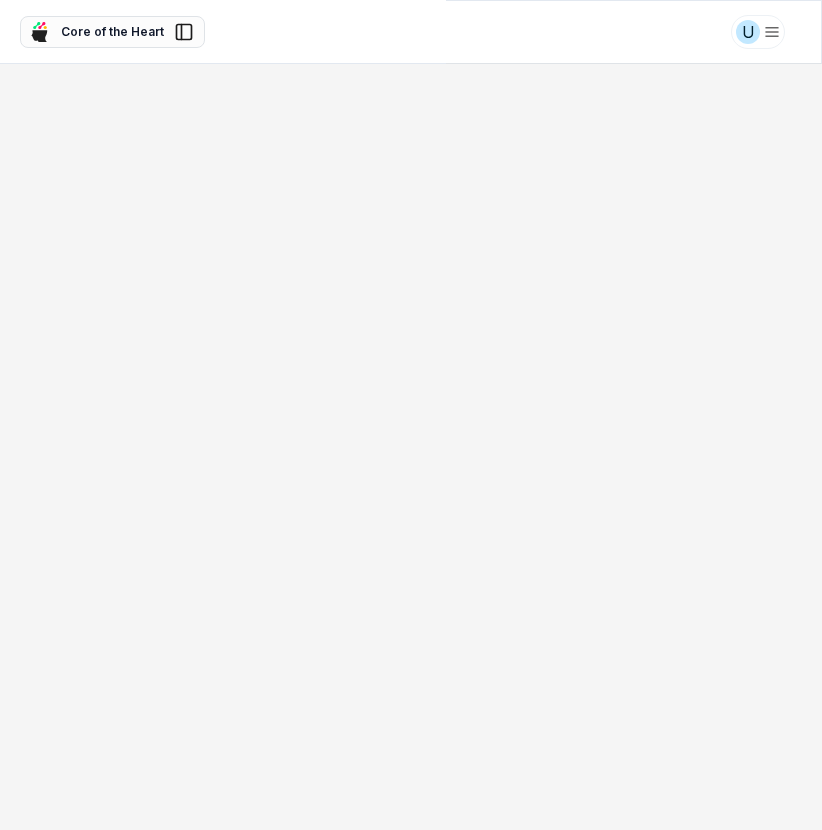 click on "Core of the Heart" at bounding box center (112, 32) 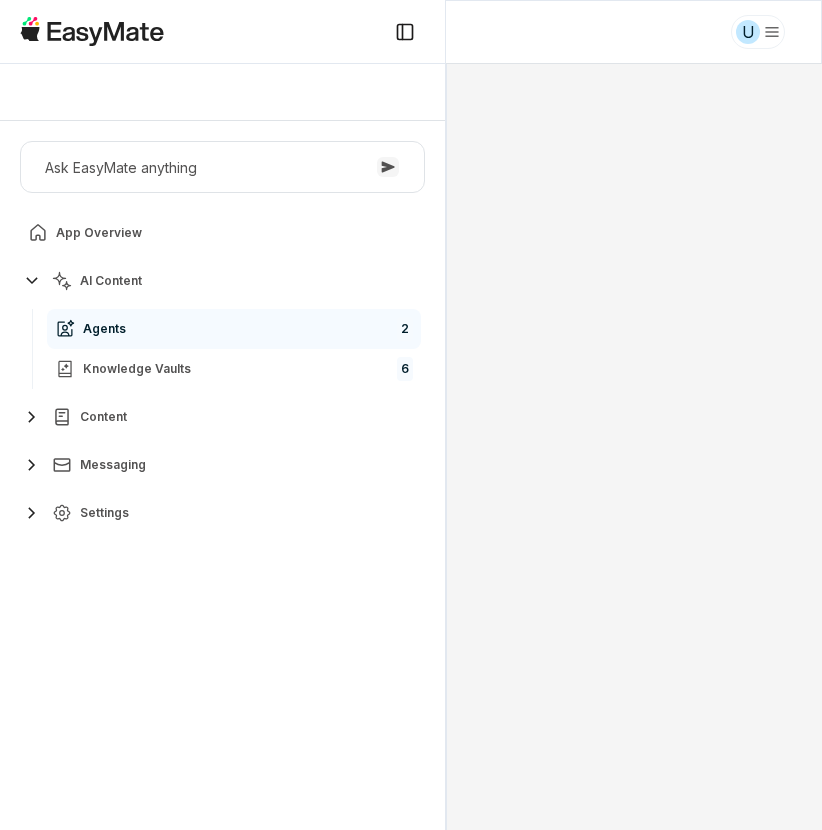 scroll, scrollTop: 128, scrollLeft: 0, axis: vertical 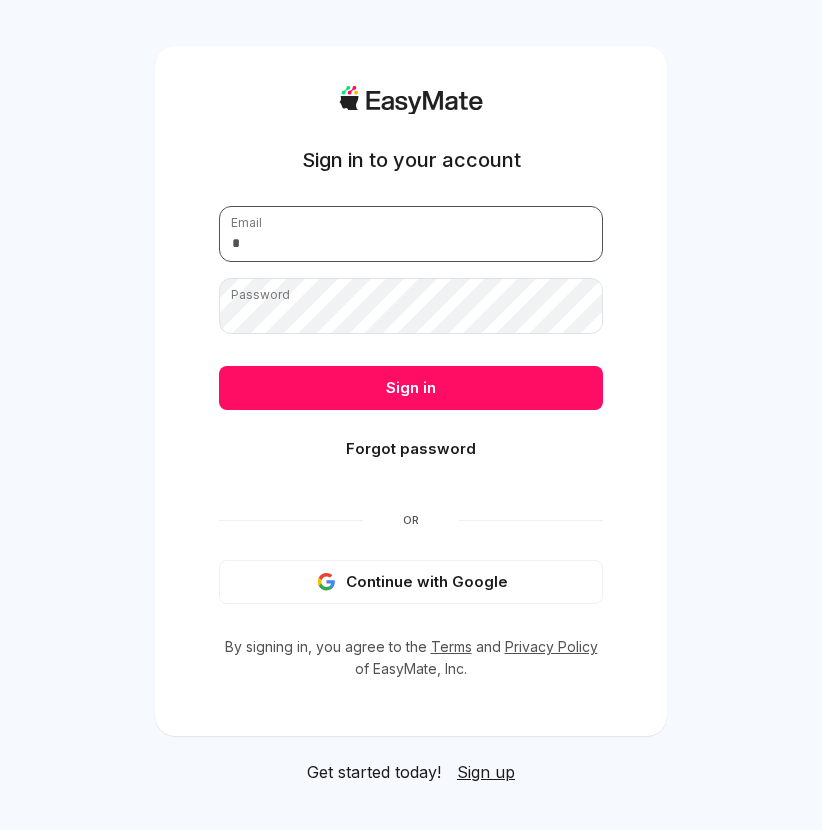 type on "**********" 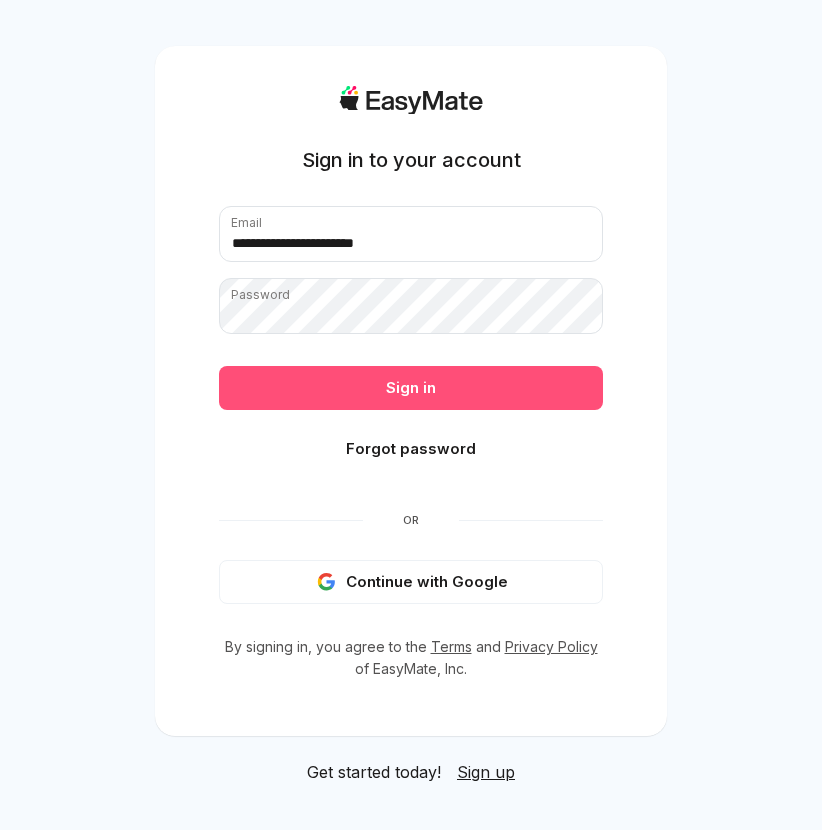 click on "Sign in" at bounding box center (411, 388) 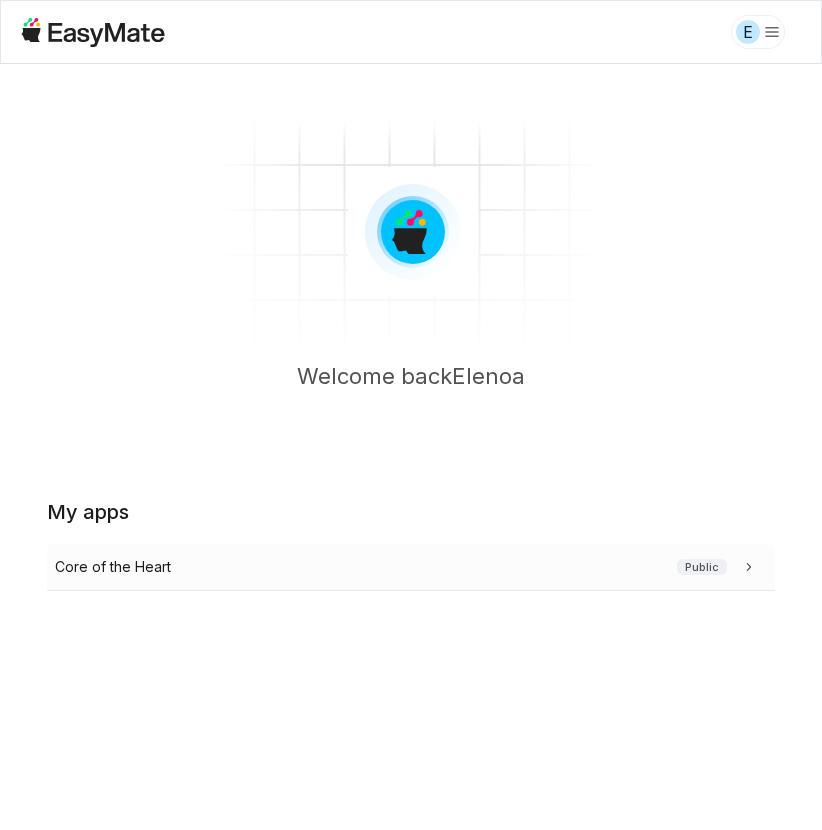 click on "Core of the Heart" at bounding box center (113, 567) 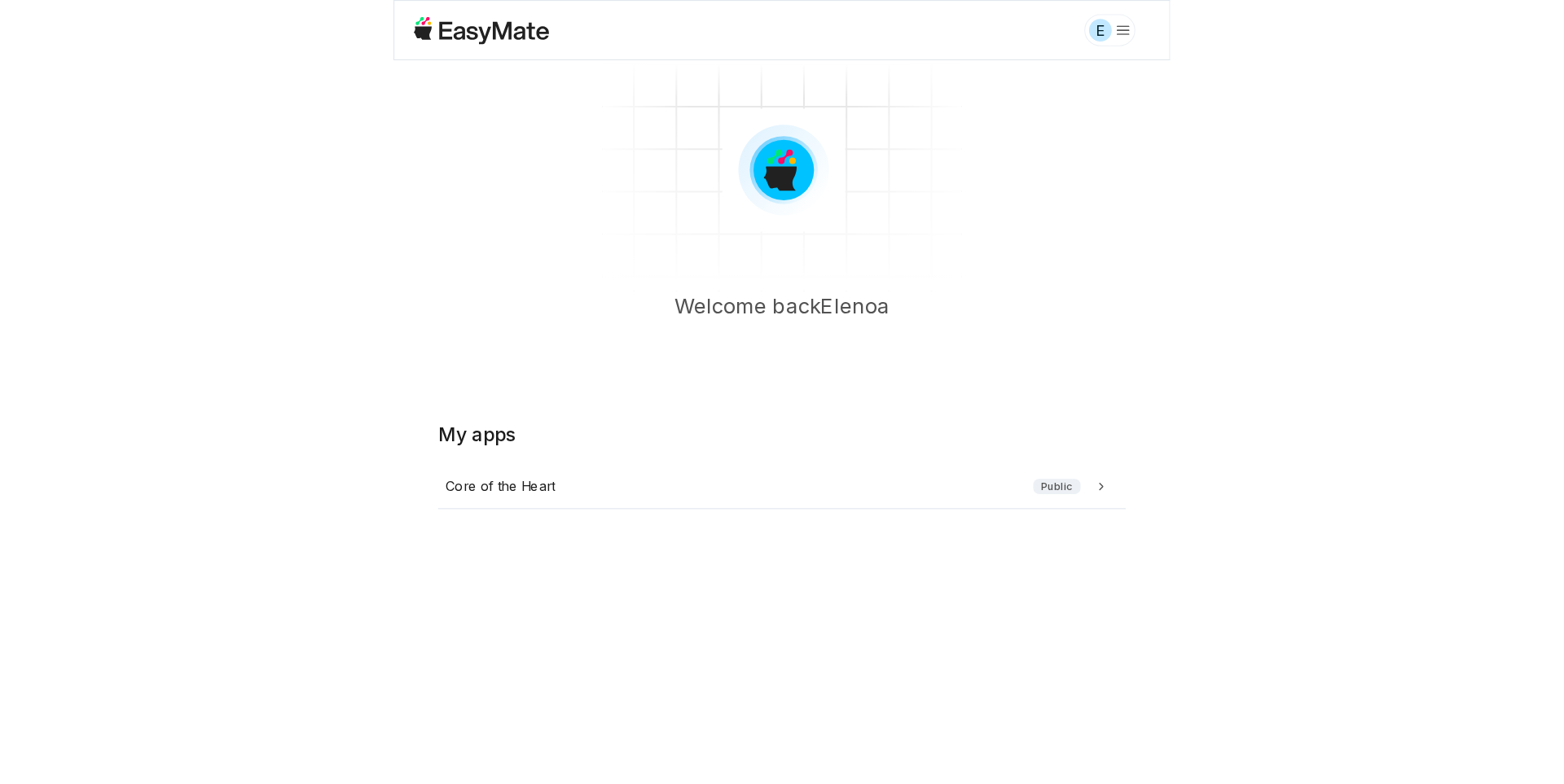 scroll, scrollTop: 53, scrollLeft: 0, axis: vertical 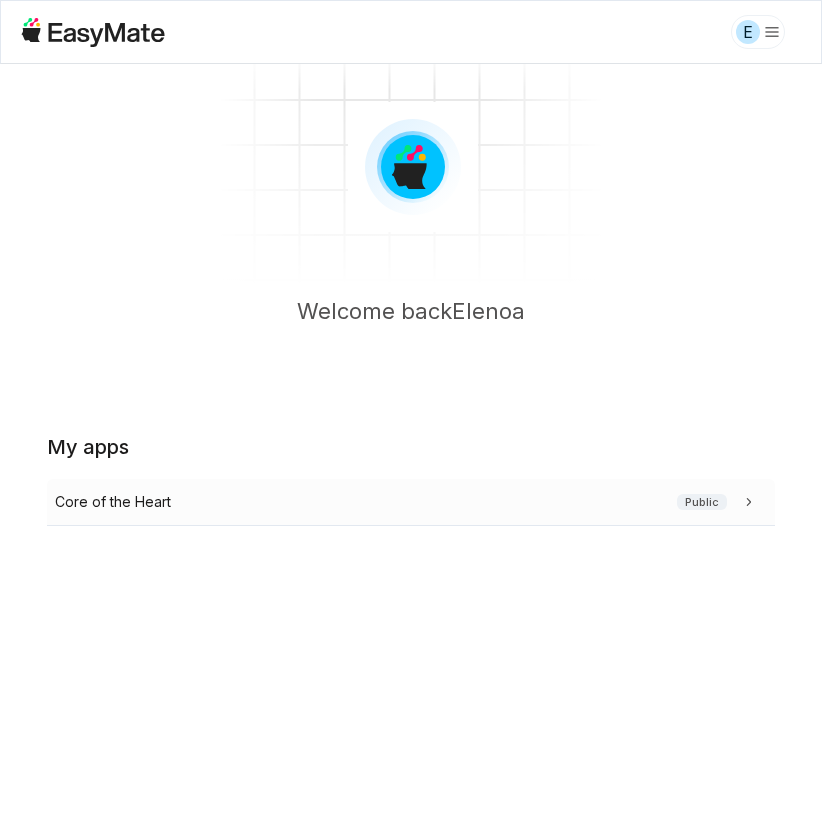 click on "Core of the Heart" at bounding box center (113, 502) 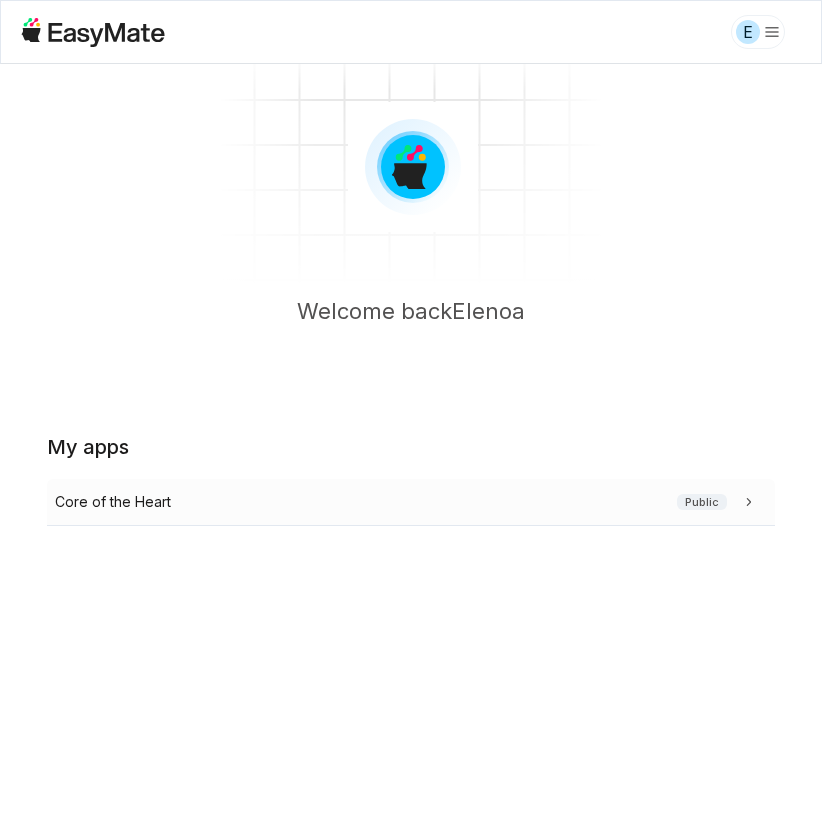 click on "Core of the Heart Public" at bounding box center (407, 502) 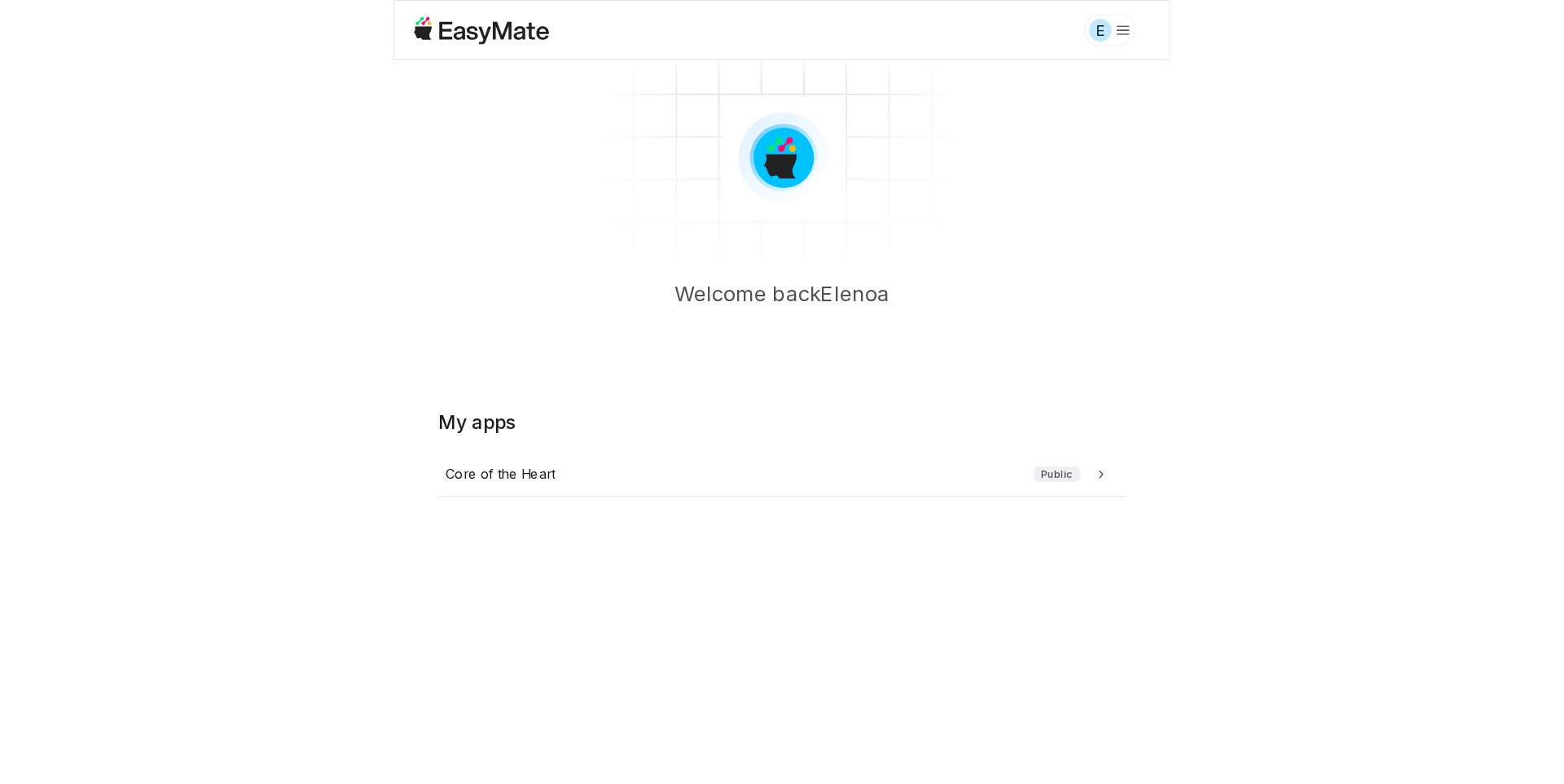 scroll, scrollTop: 0, scrollLeft: 0, axis: both 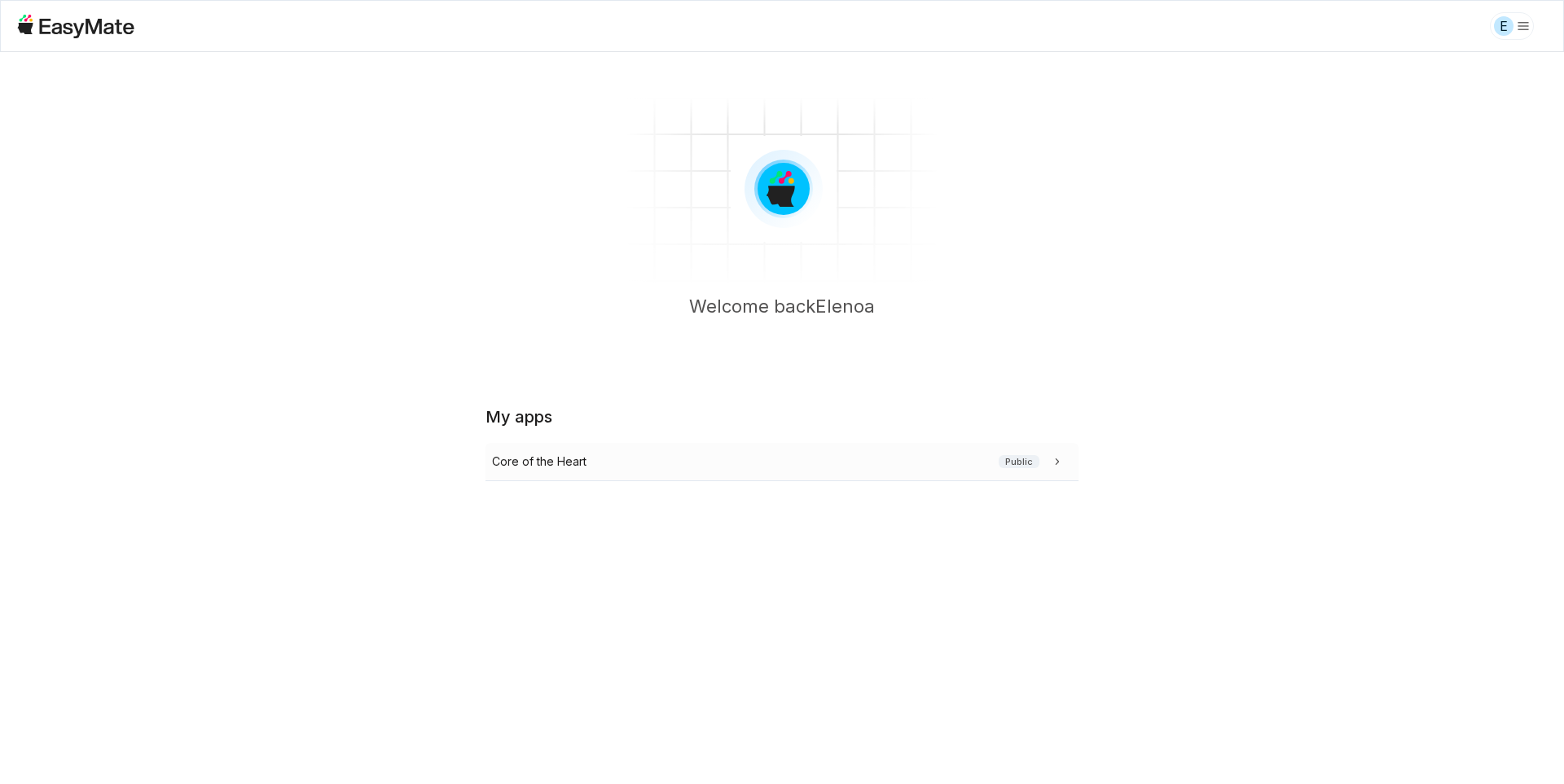 click on "Core of the Heart" at bounding box center (539, 462) 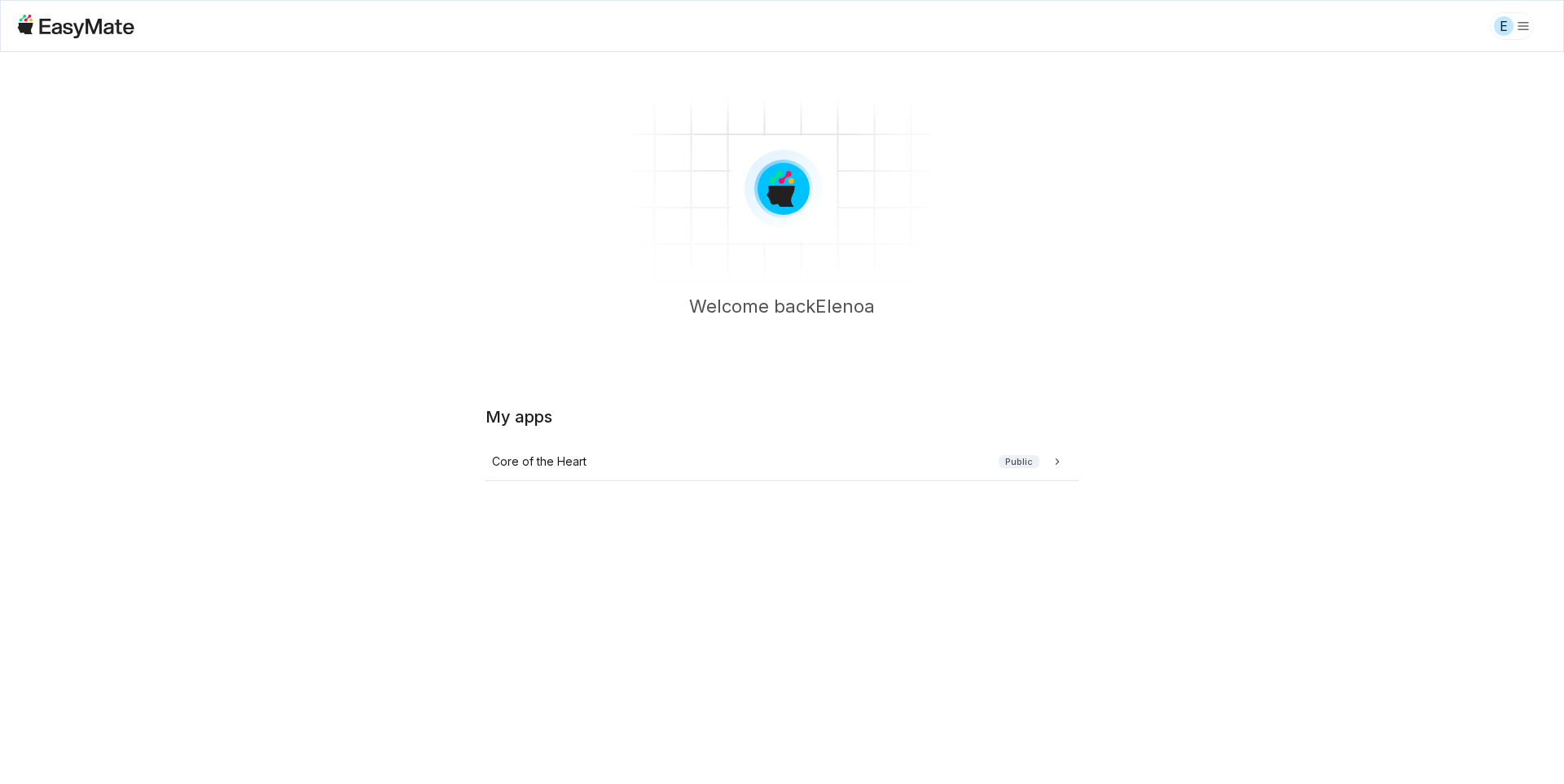 click 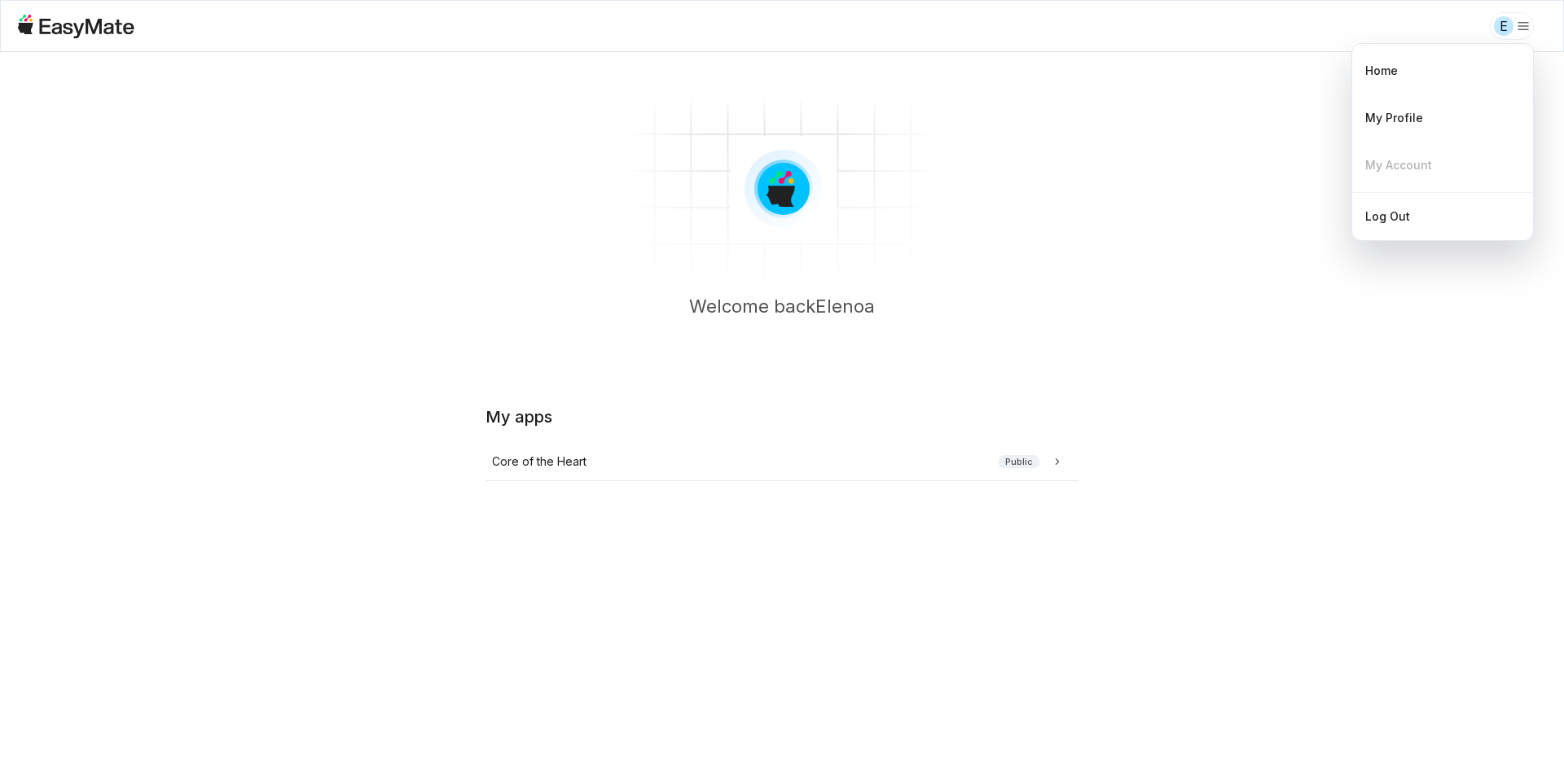 click on "* E Welcome back  Elenoa My apps Core of the Heart Public Home My Profile My Account Log out" at bounding box center [782, 392] 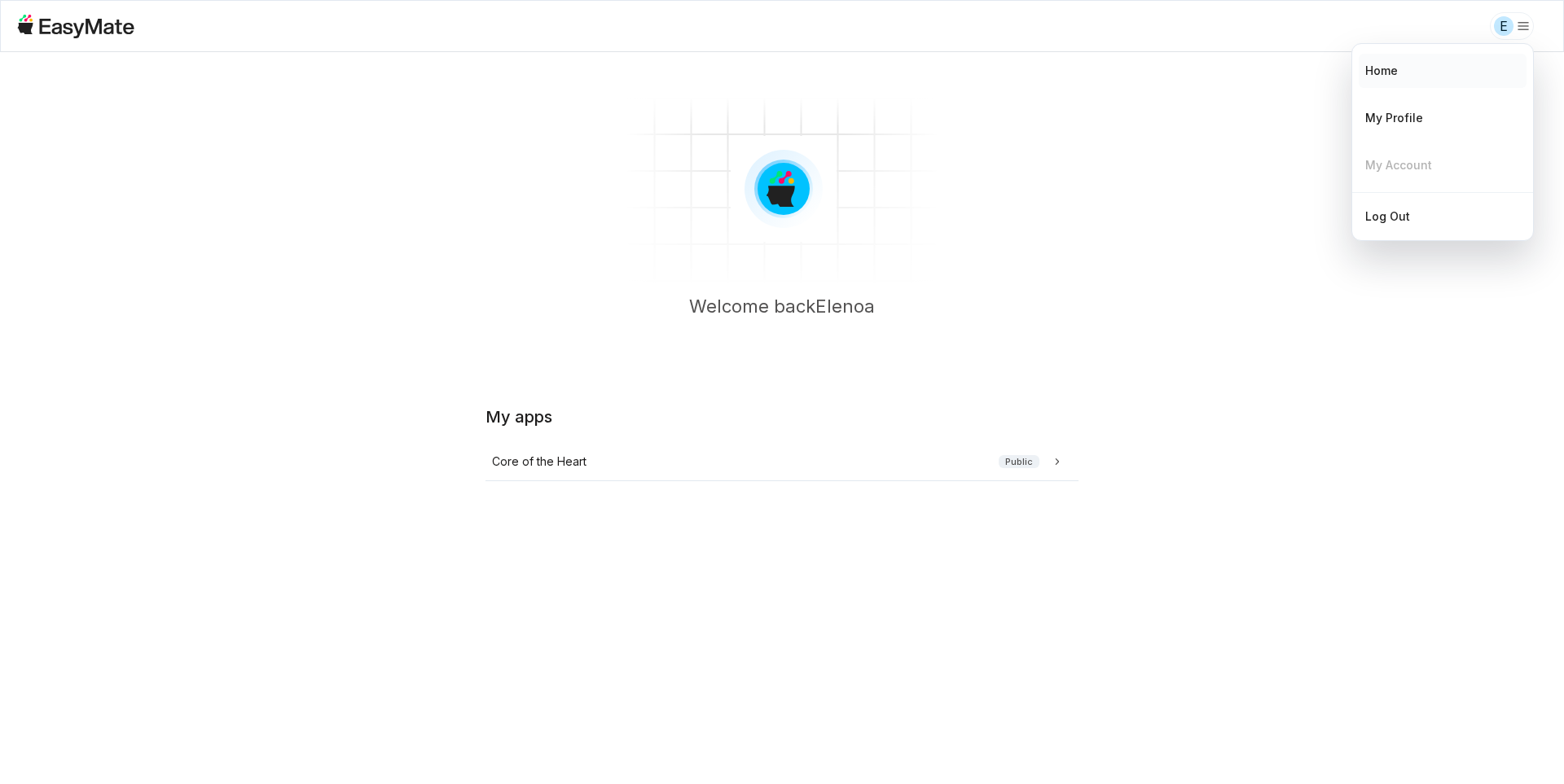 click on "Home" at bounding box center [1382, 71] 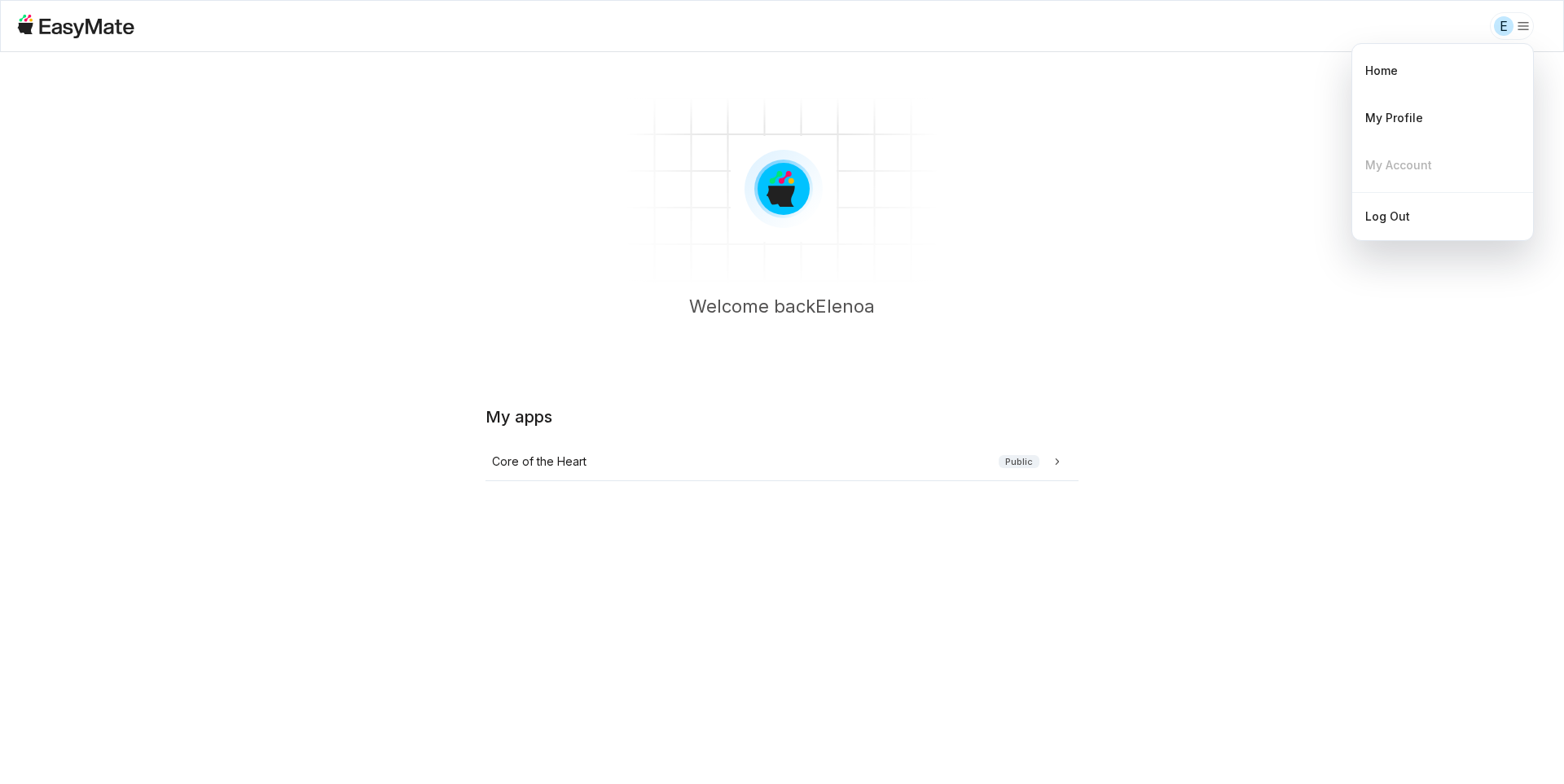 click on "* E Welcome back  Elenoa My apps Core of the Heart Public Home My Profile My Account Log out" at bounding box center (782, 392) 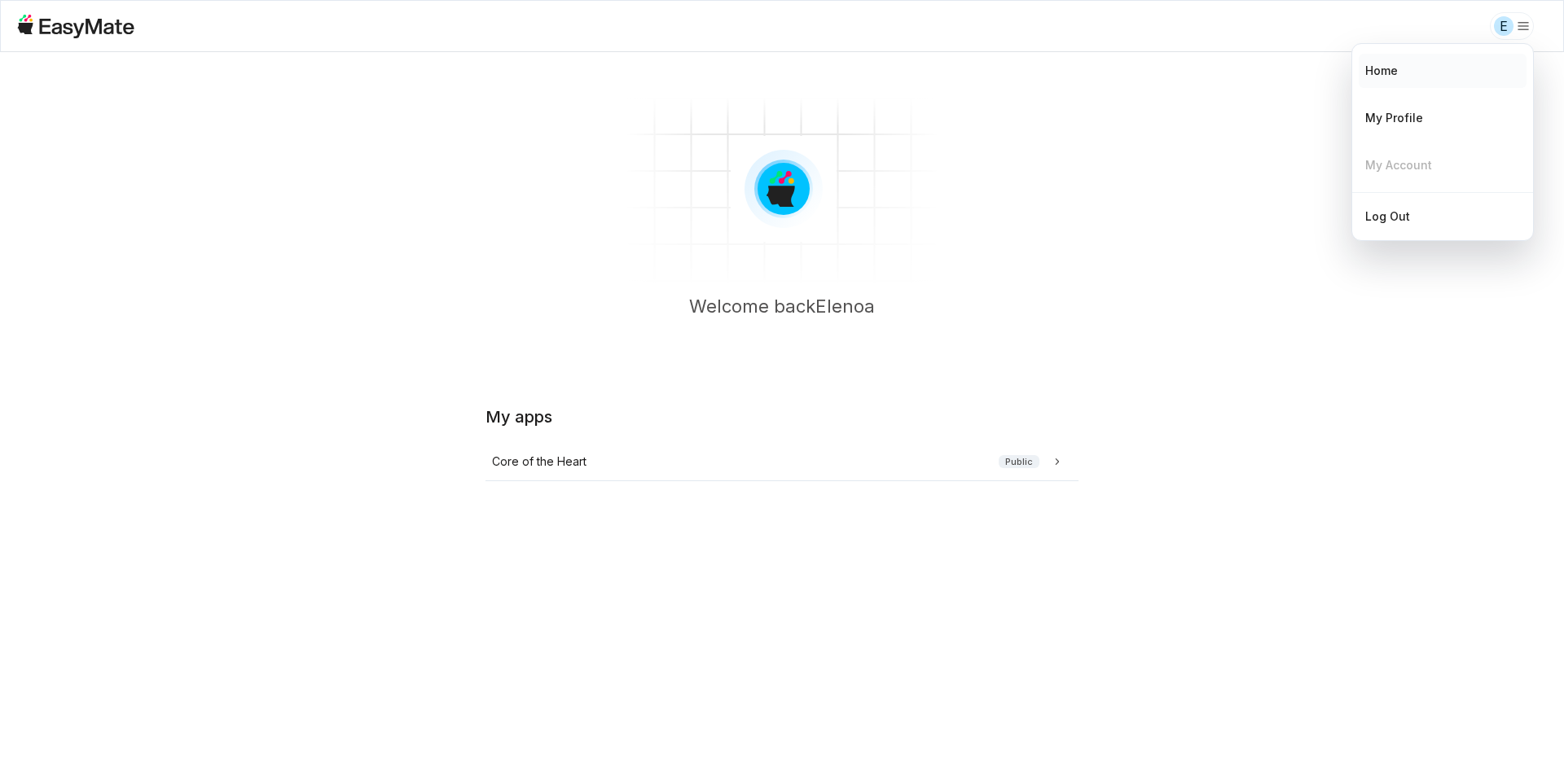 click on "Home" at bounding box center [1382, 71] 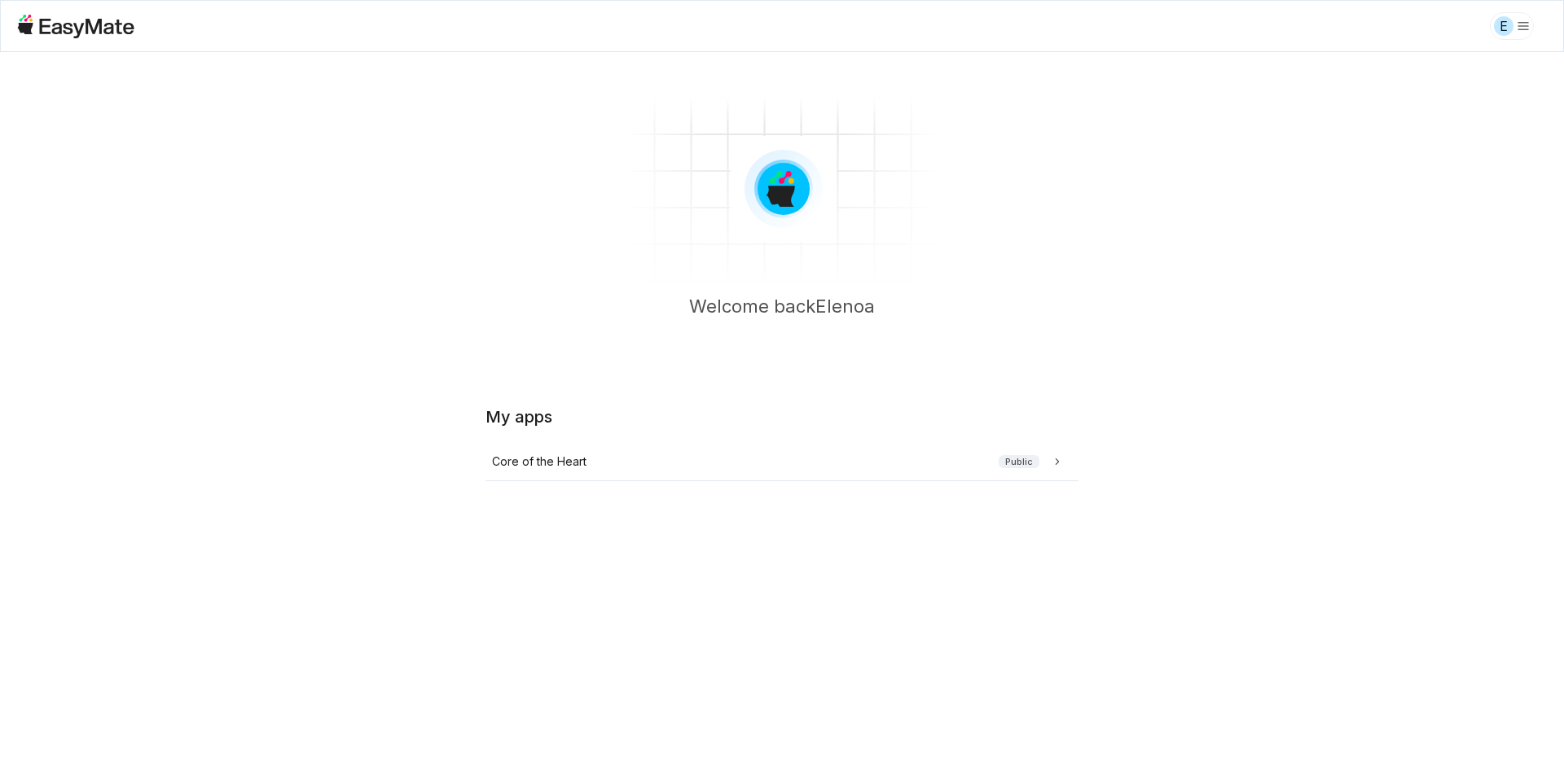 click on "* E Welcome back  Elenoa My apps Core of the Heart Public" at bounding box center (782, 392) 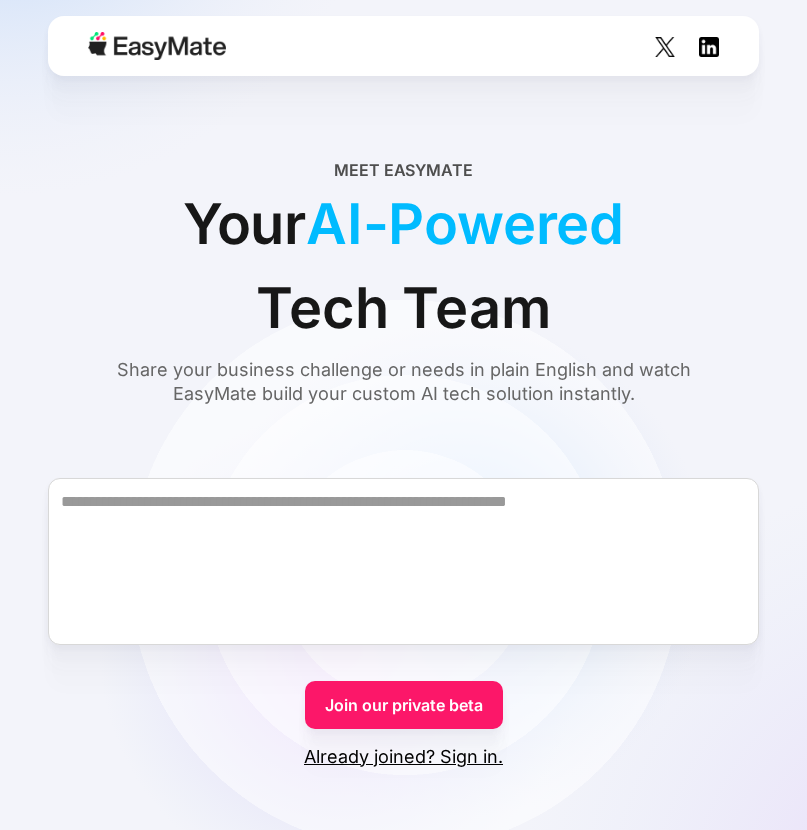 scroll, scrollTop: 0, scrollLeft: 0, axis: both 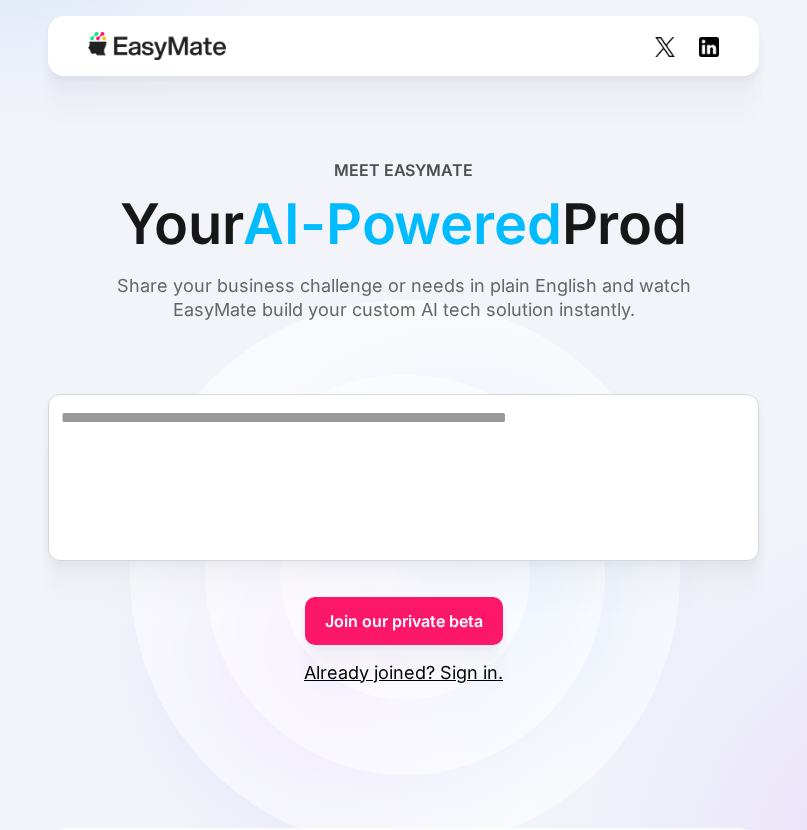 click on "Already joined? Sign in." at bounding box center [403, 673] 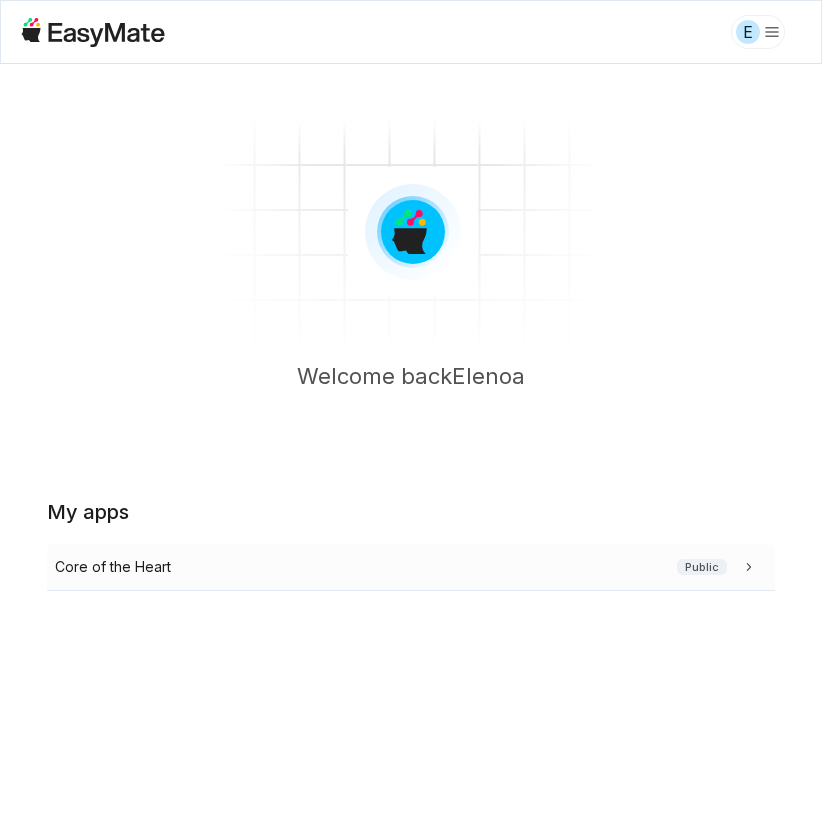 scroll, scrollTop: 0, scrollLeft: 0, axis: both 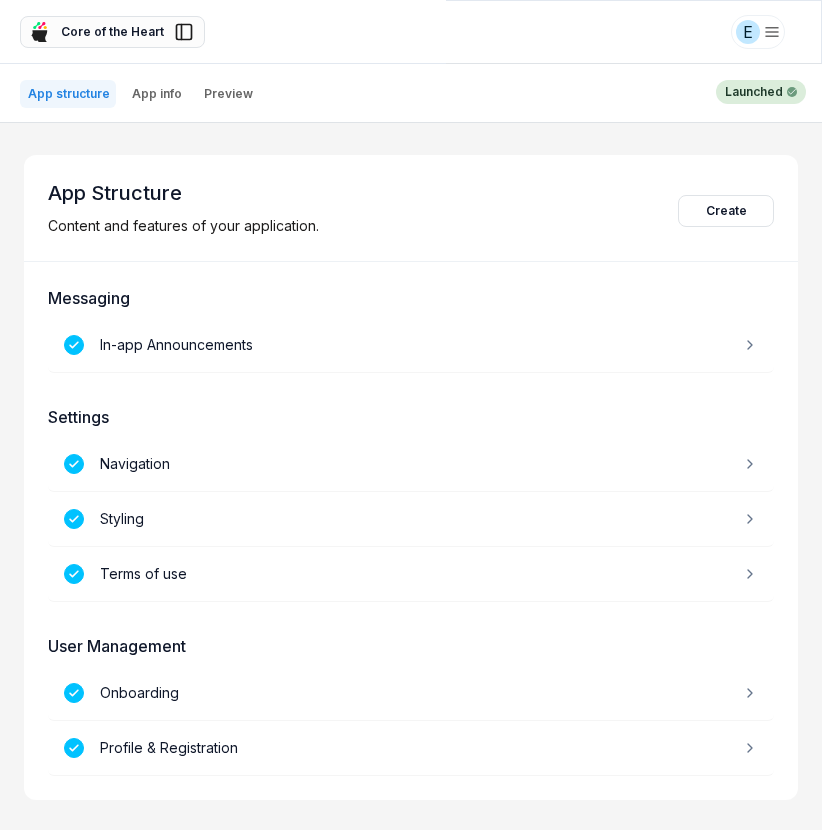 click on "Core of the Heart" at bounding box center [112, 32] 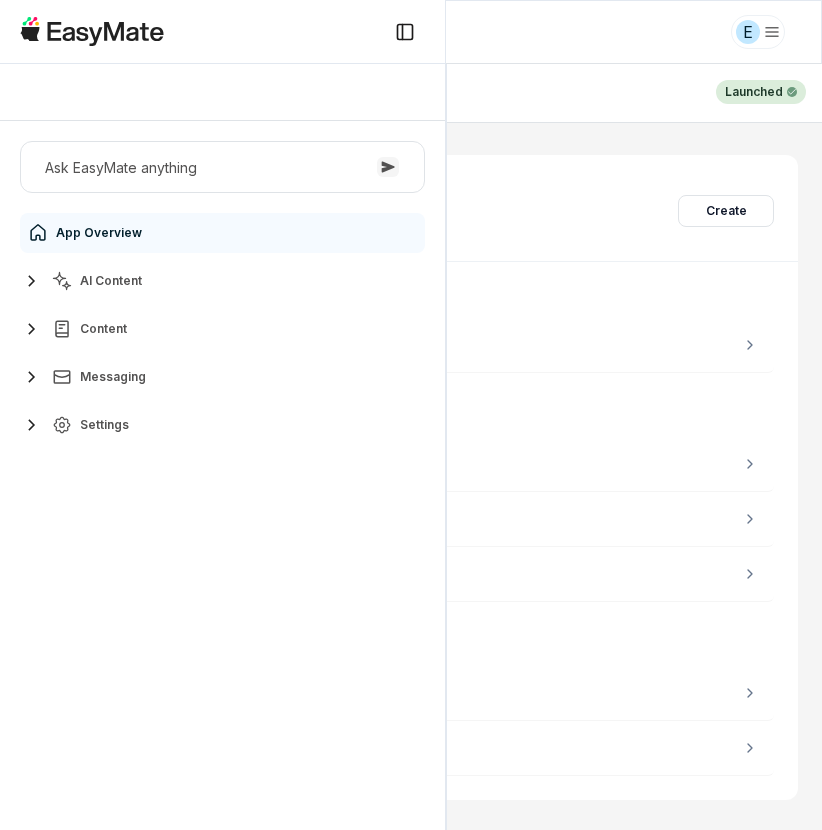 click 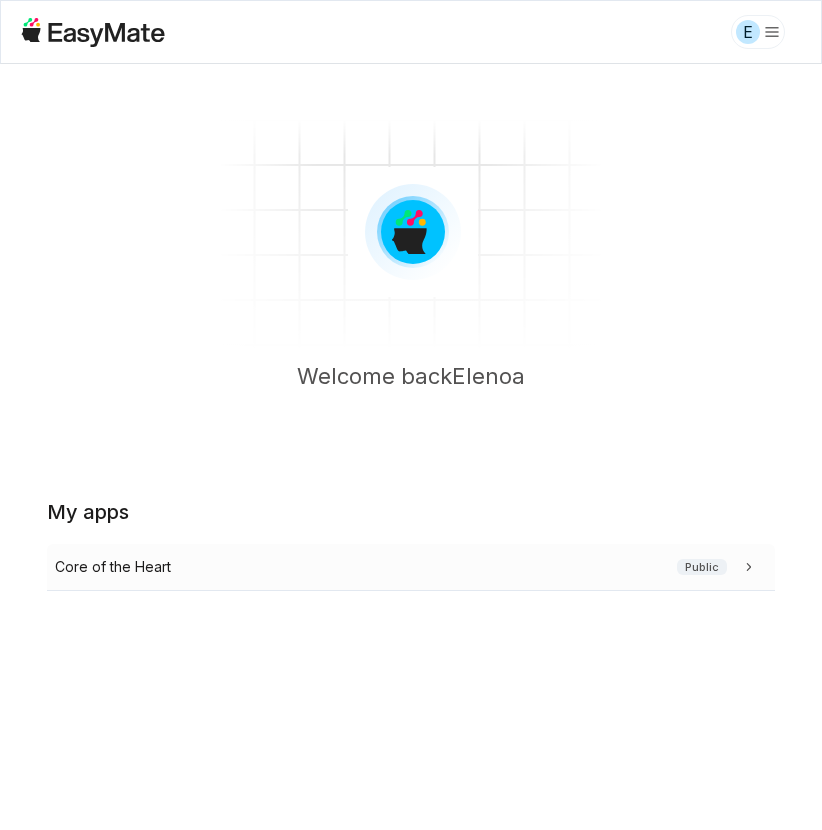 click on "Core of the Heart" at bounding box center [113, 567] 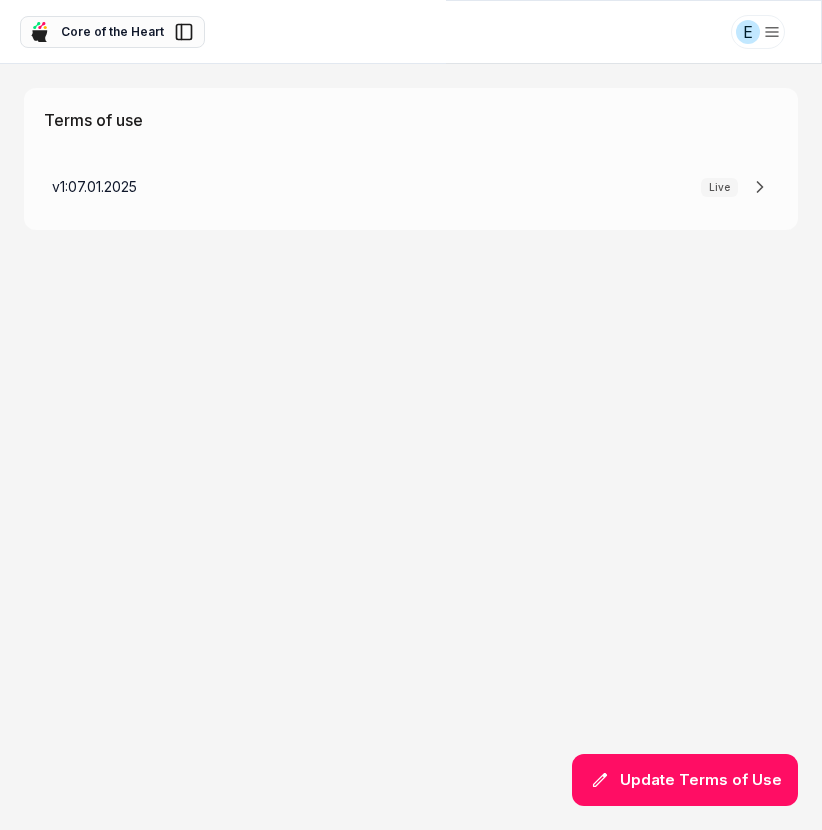 click on "Core of the Heart" at bounding box center (112, 32) 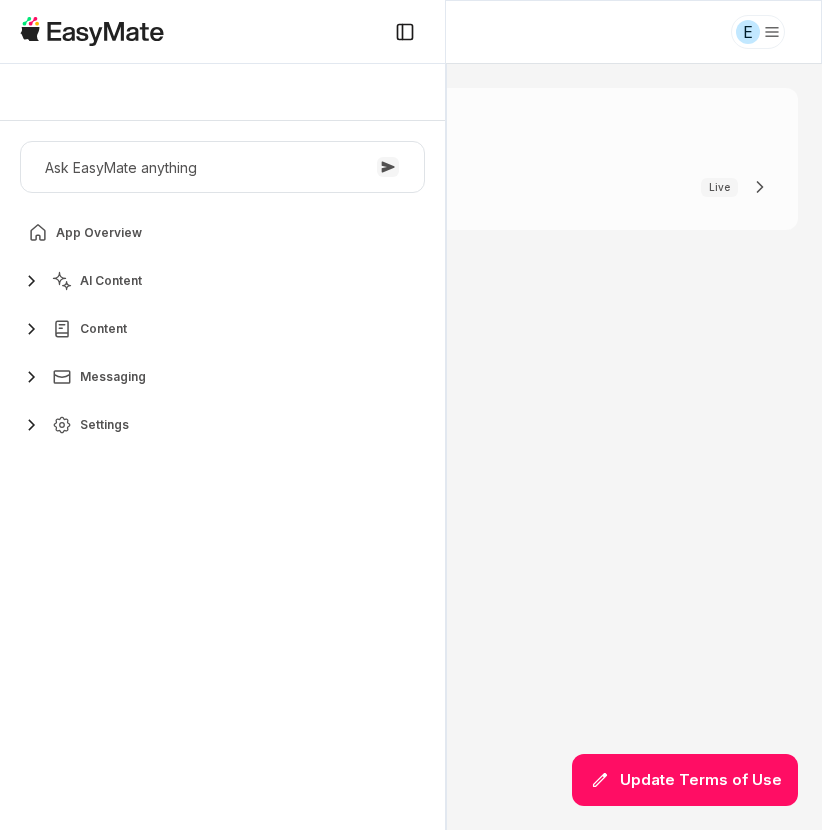 scroll, scrollTop: 128, scrollLeft: 0, axis: vertical 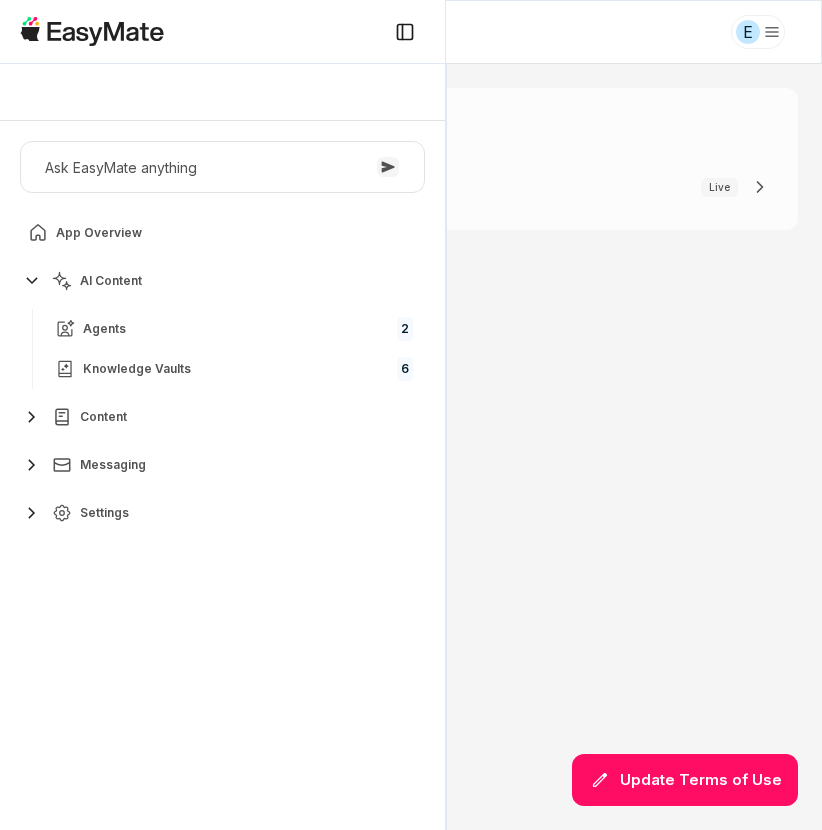 click 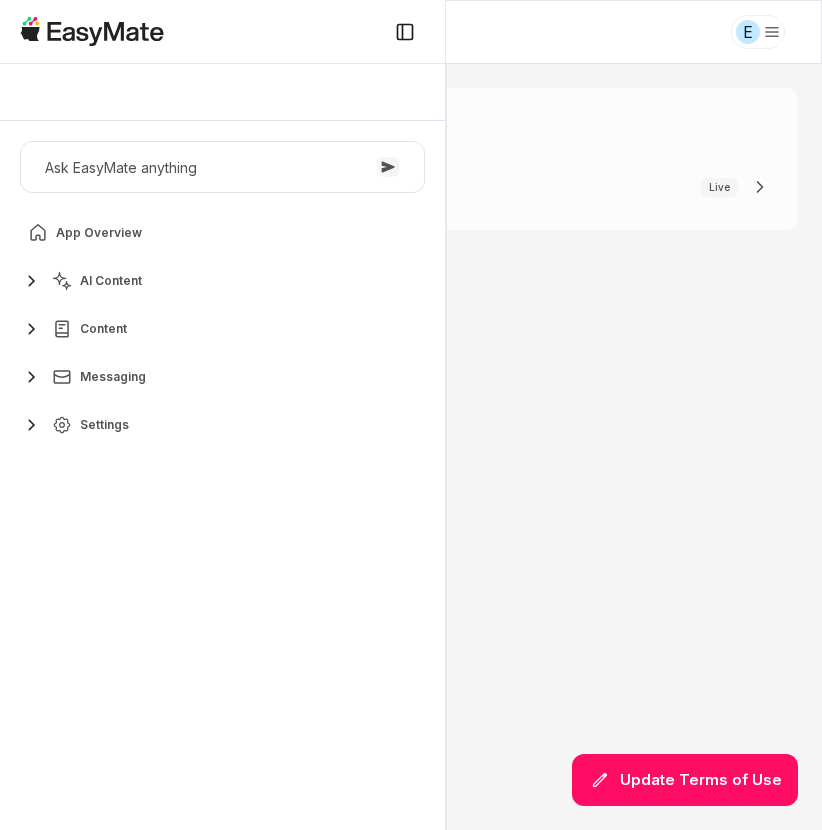 click 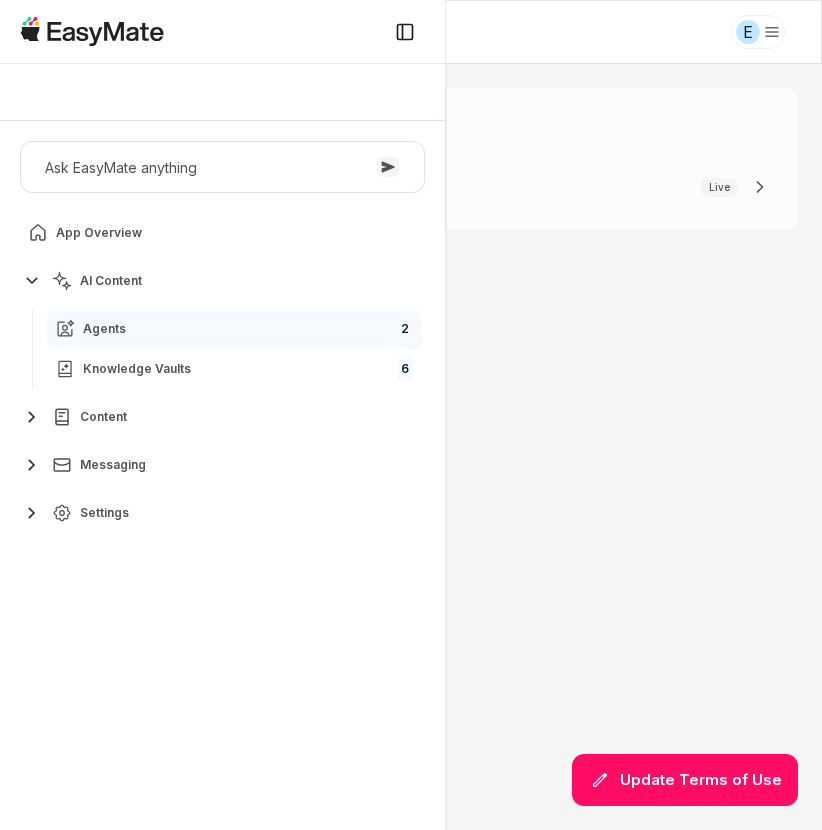 click on "Agents" at bounding box center (104, 329) 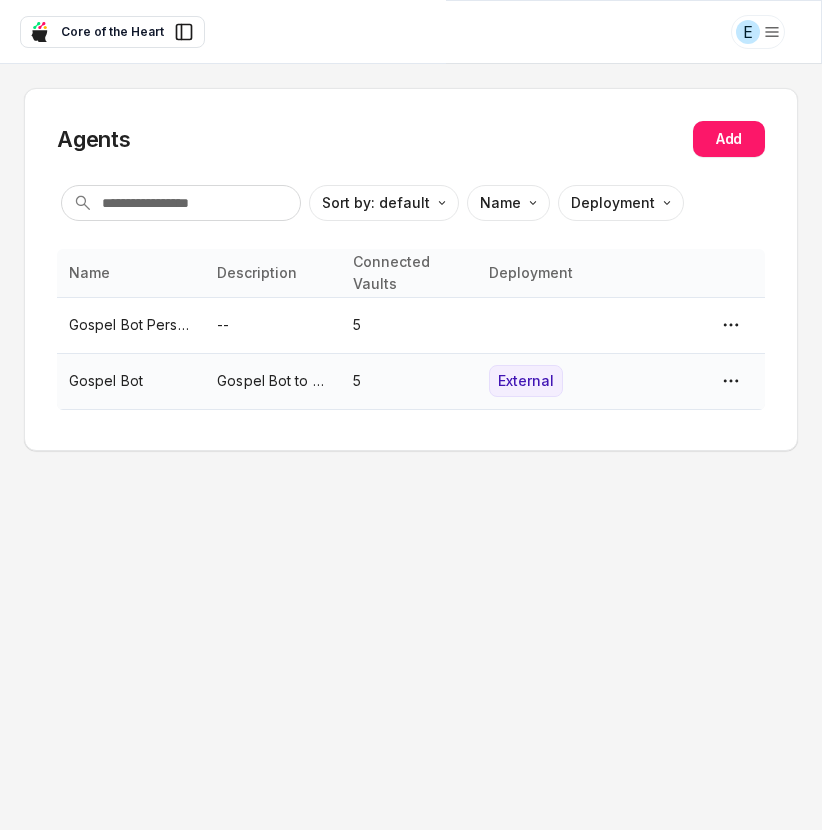 click on "5" at bounding box center [409, 381] 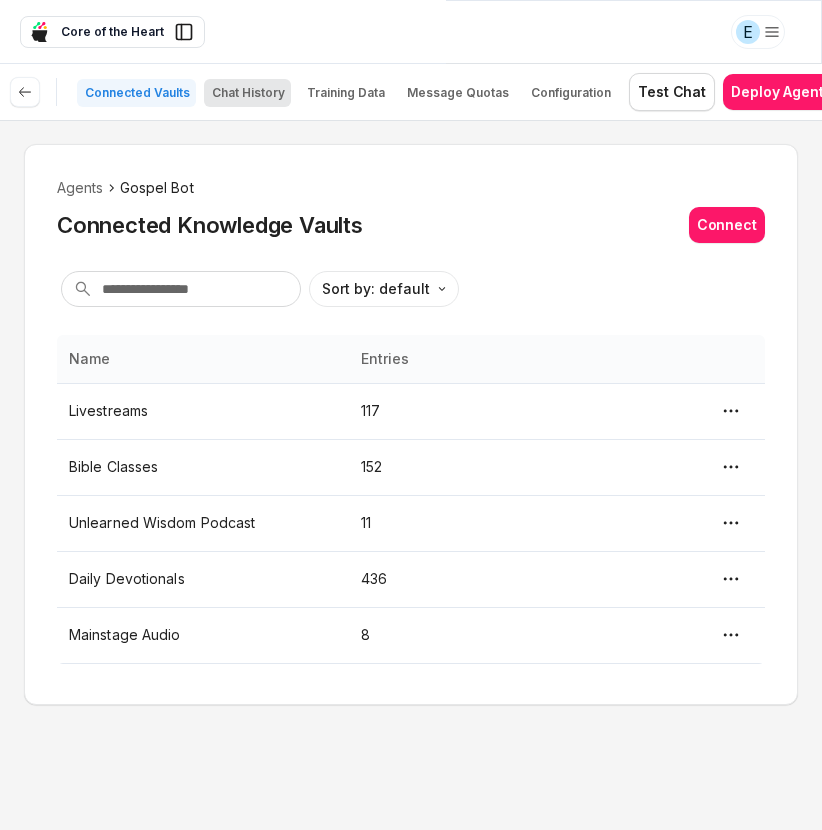 click on "Chat History" at bounding box center [247, 93] 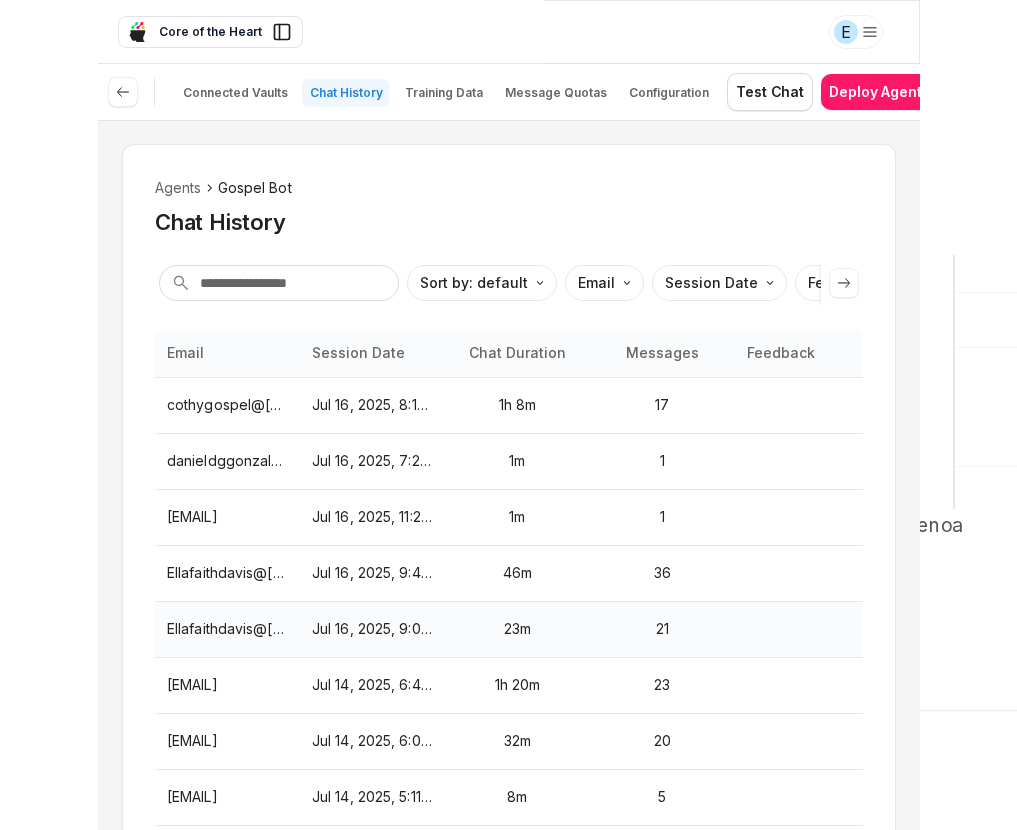 scroll, scrollTop: 4, scrollLeft: 0, axis: vertical 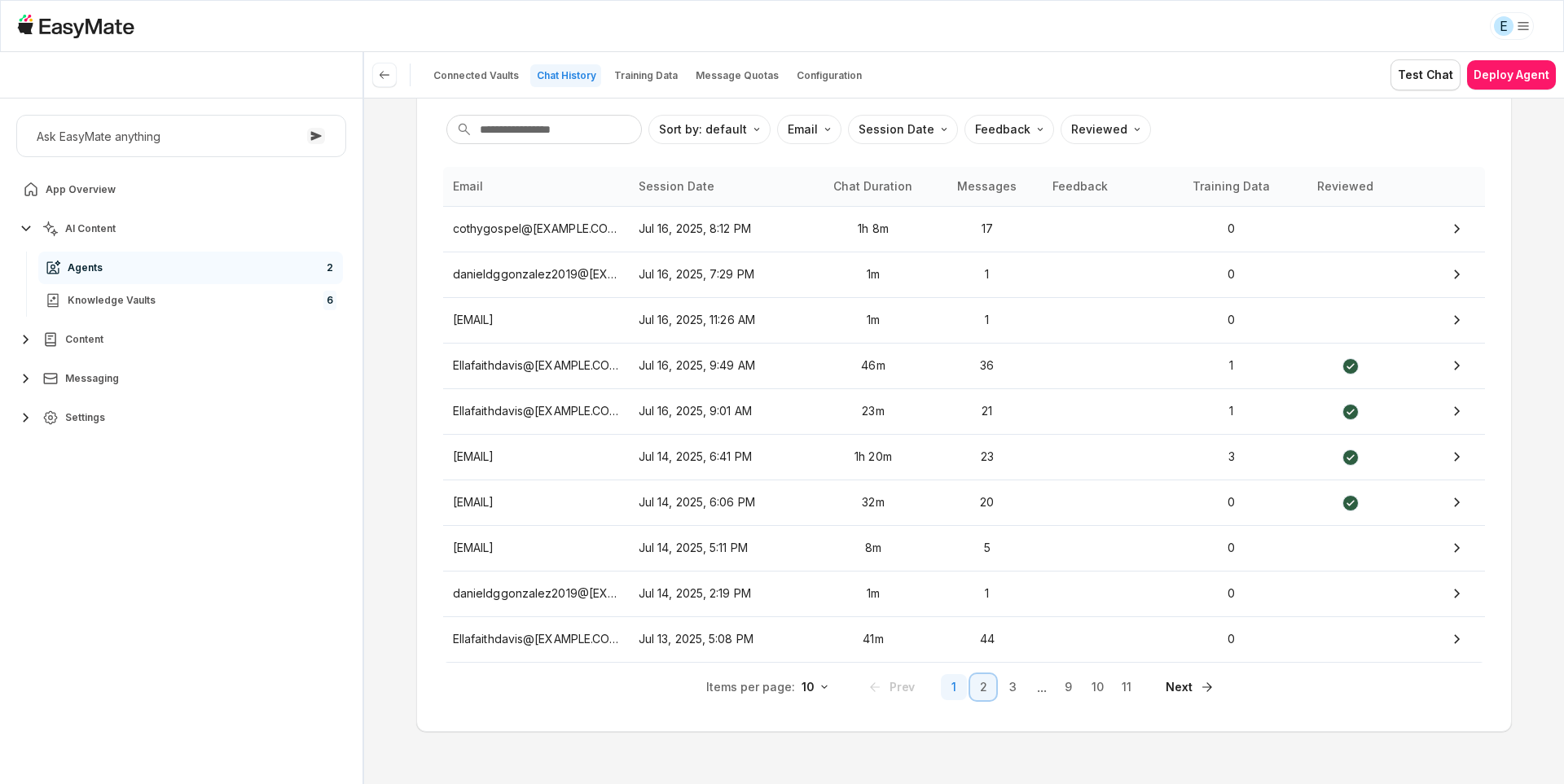 click on "2" at bounding box center [983, 687] 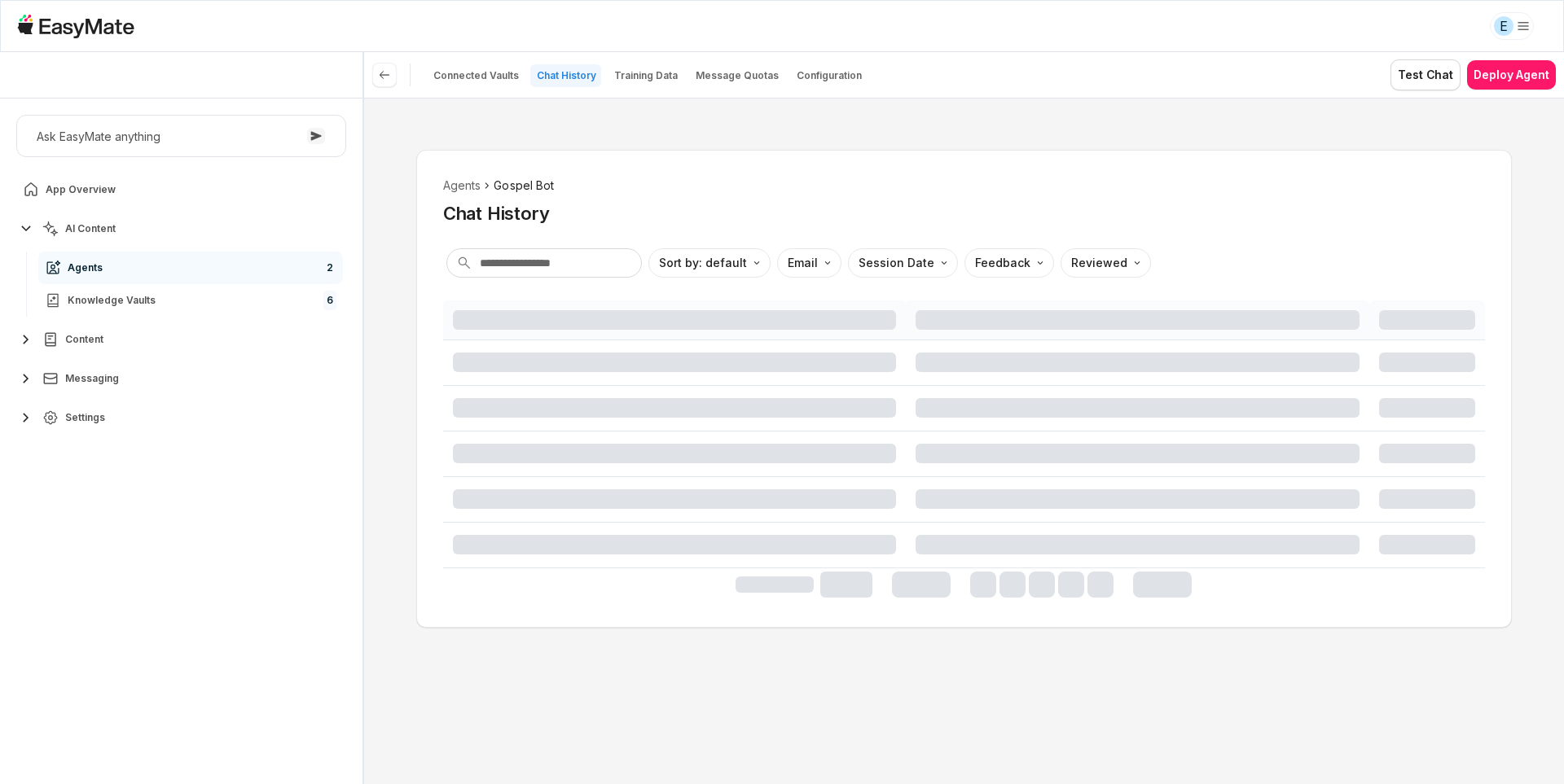 scroll, scrollTop: 0, scrollLeft: 0, axis: both 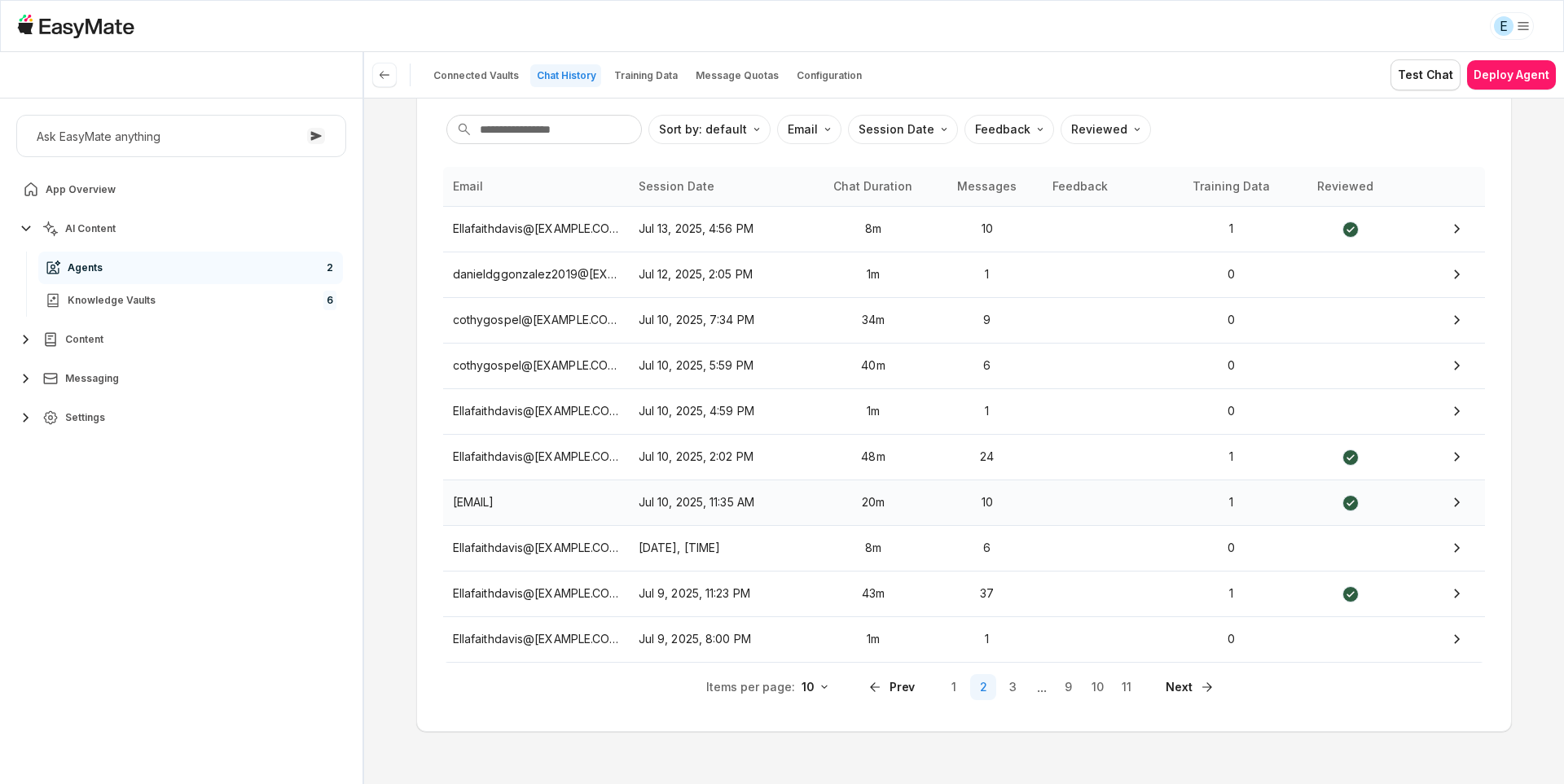 click on "[EMAIL]" at bounding box center [536, 502] 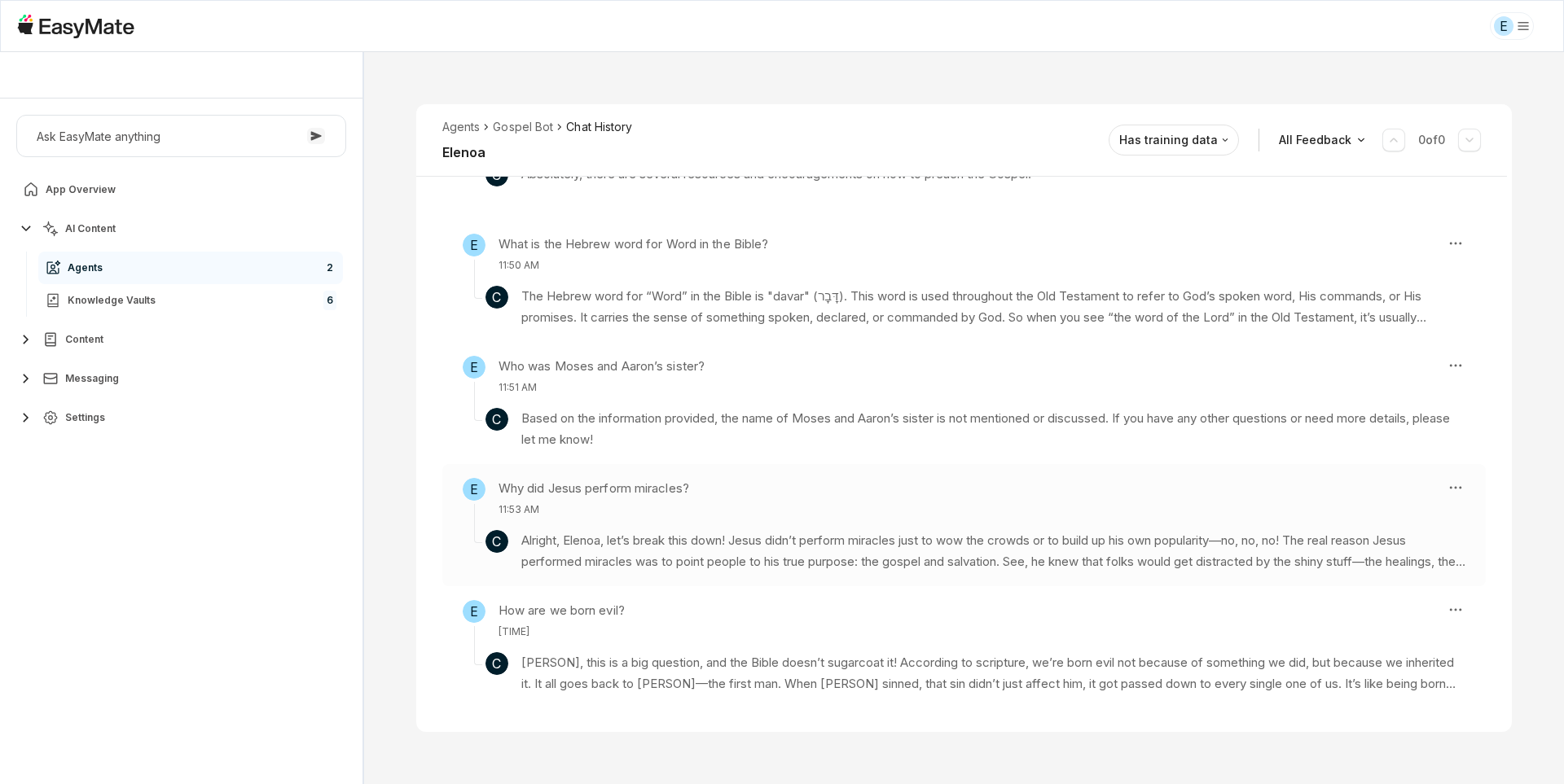 scroll, scrollTop: 926, scrollLeft: 0, axis: vertical 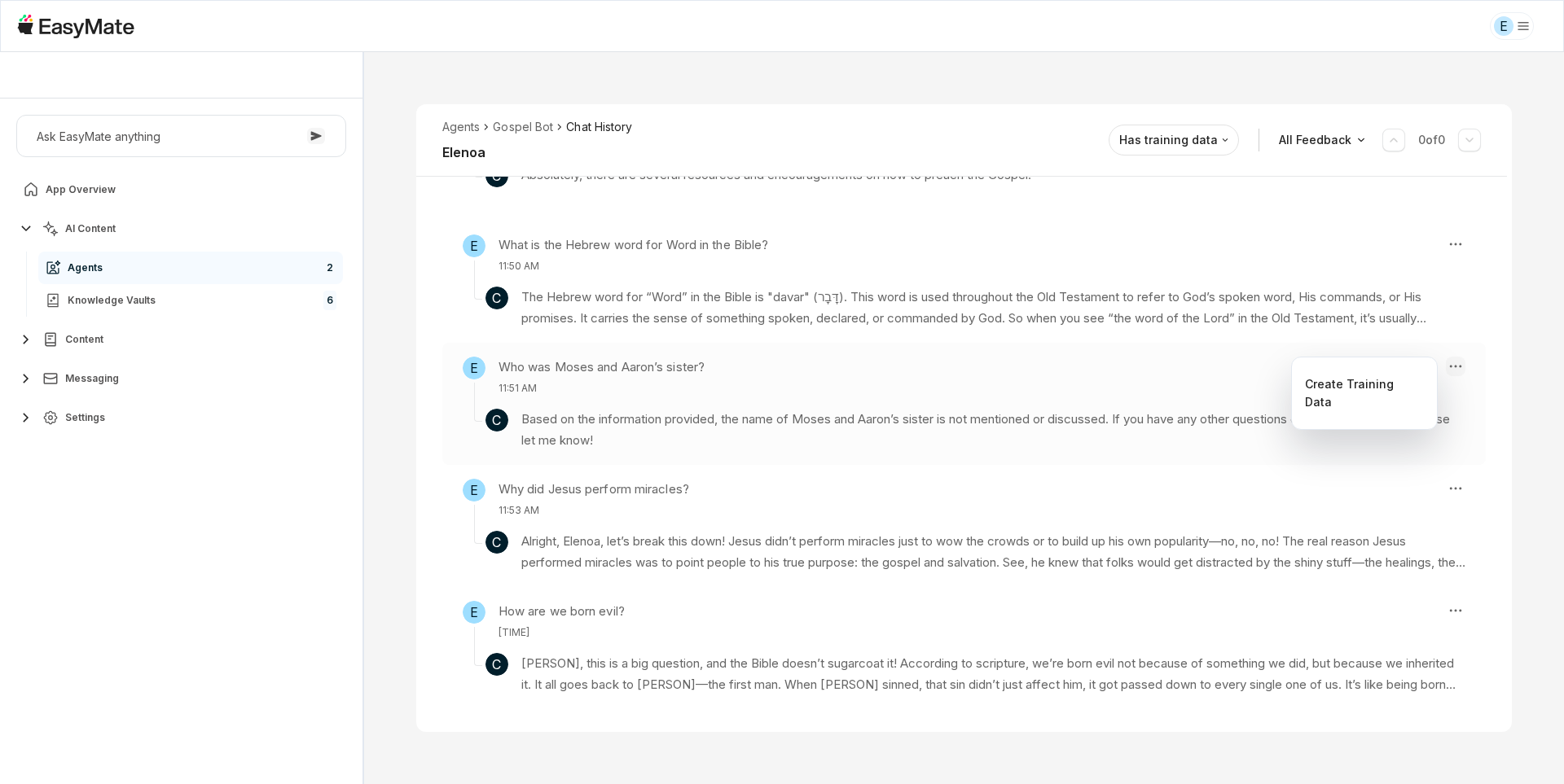 click on "E Core of the Heart Ask EasyMate anything App Overview AI Content Agents 2 Knowledge Vaults 6 Content Messaging Settings B How can I help you today? Scroll to bottom Send Agents Gospel Bot Chat History Elenoa Reviewed Email elenoajennings@[EXAMPLE.COM] Session ID 652 Session Date Jul 10, 2025, 11:35 AM Chat Duration  20m Positive Feedback 0 Negative Feedback 0 Messages 10 Training Data 1 Agents Gospel Bot Chat History Elenoa Has training data All Feedback 0  of  0 E Is there a video on intrusive thoughts?  11:35 AM C Yes, there is a video that discusses intrusive thoughts. The speaker introduces the topic, explains how many people struggle with these unwanted and overwhelming thoughts, and emphasizes a Christian perspective on overcoming them to find peace and positivity. Knowledge Entries: Overcoming #IntrusiveThoughts_ Empowering tips from a Christian Perspective.mp4 E Where can I find the video?  11:36 AM C E Where can I find all of a Johnny’s bible classes?  11:40 AM C Knowledge Entries: podcast ep #5.mp3 E" at bounding box center [782, 392] 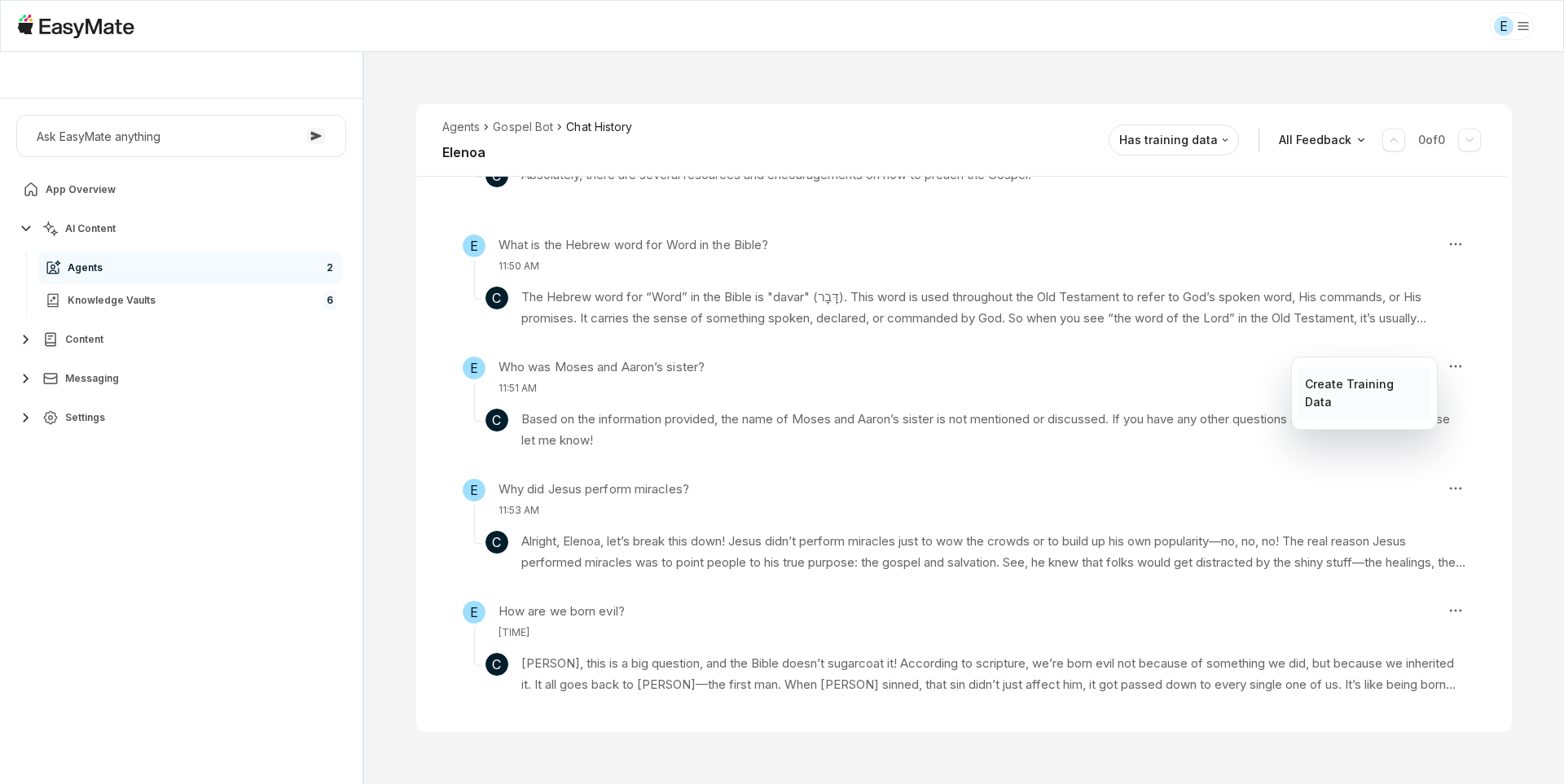 click on "Create Training Data" at bounding box center (1364, 393) 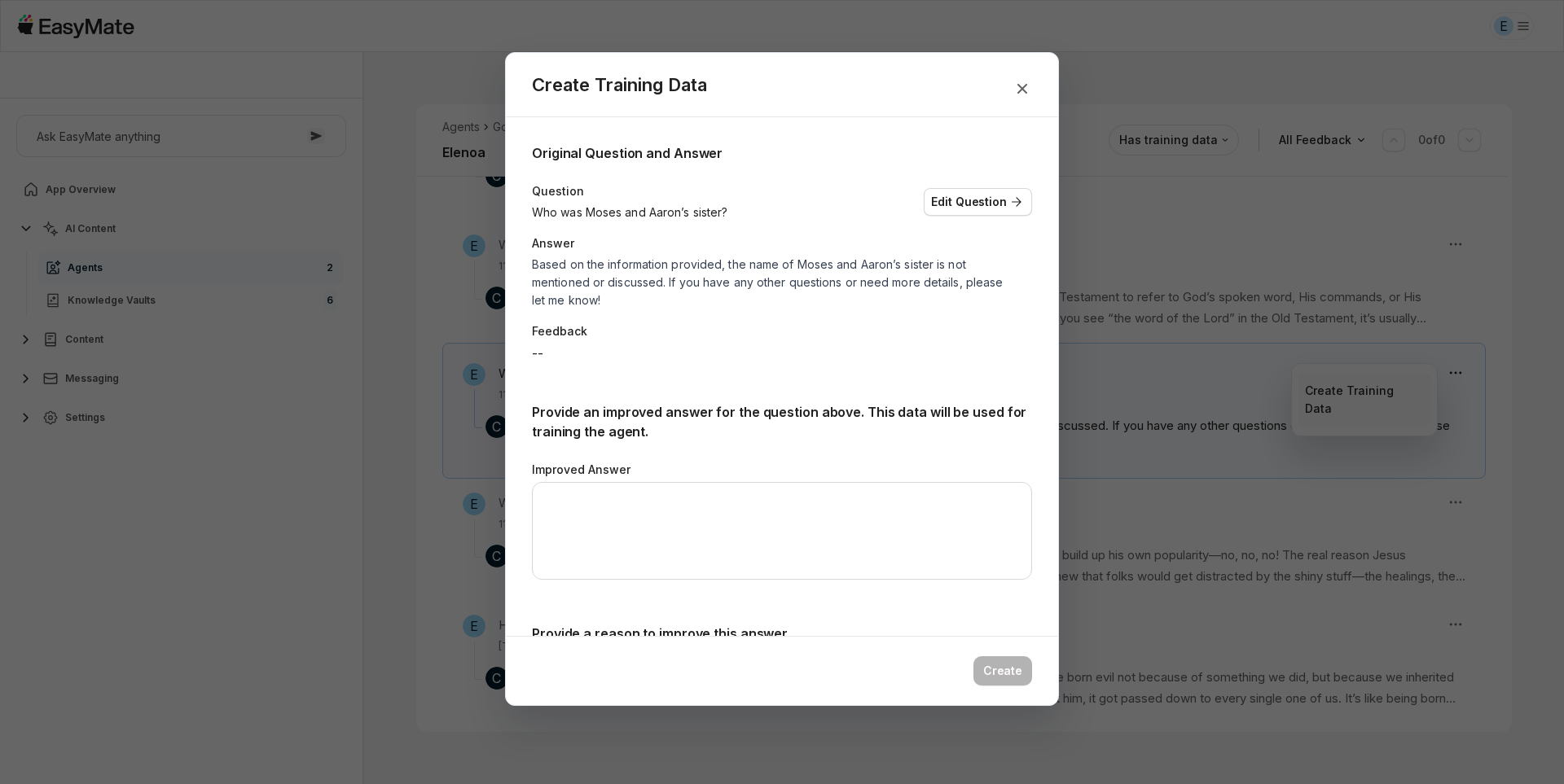scroll, scrollTop: 944, scrollLeft: 0, axis: vertical 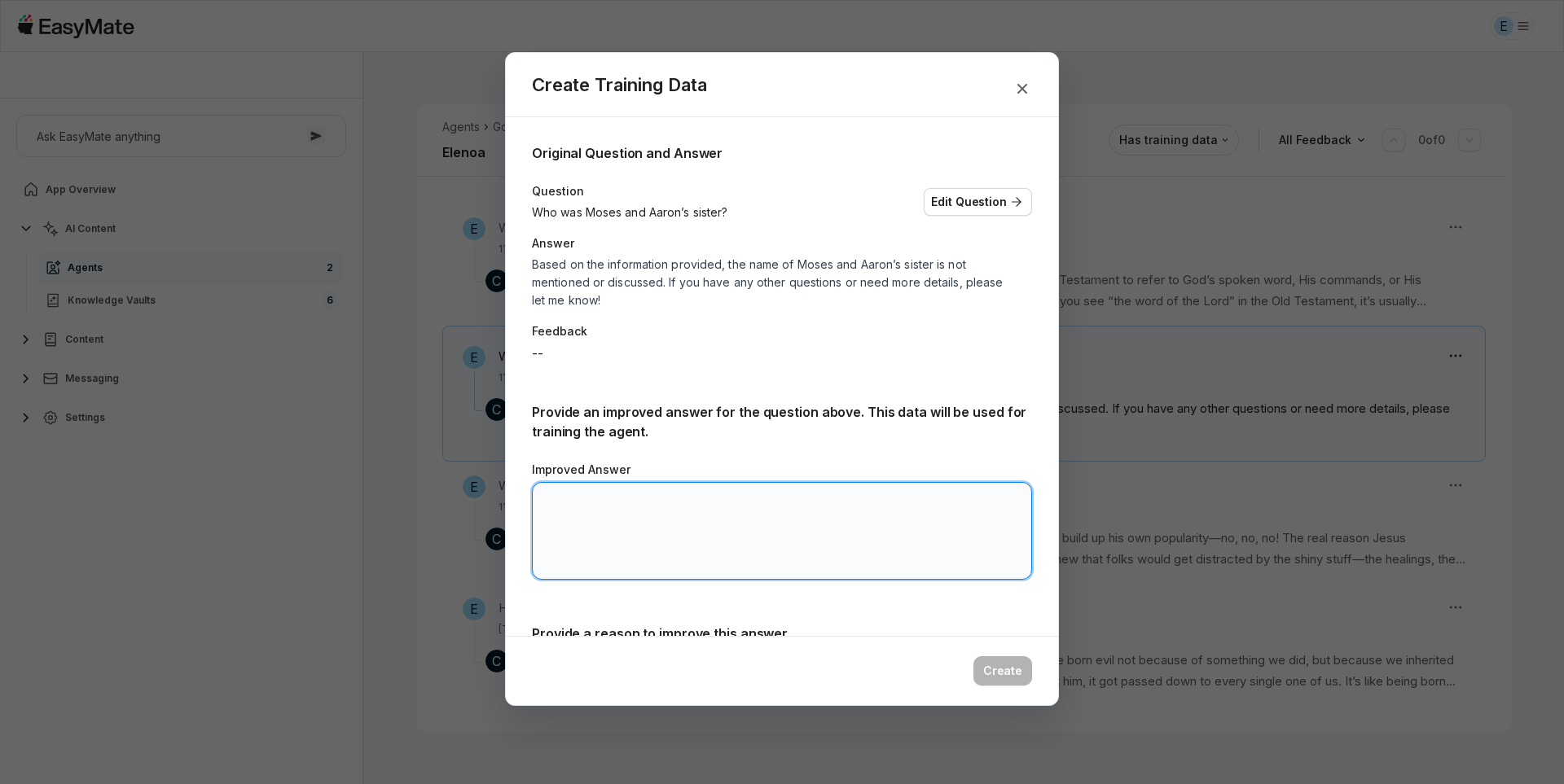 click on "Improved Answer" at bounding box center [782, 531] 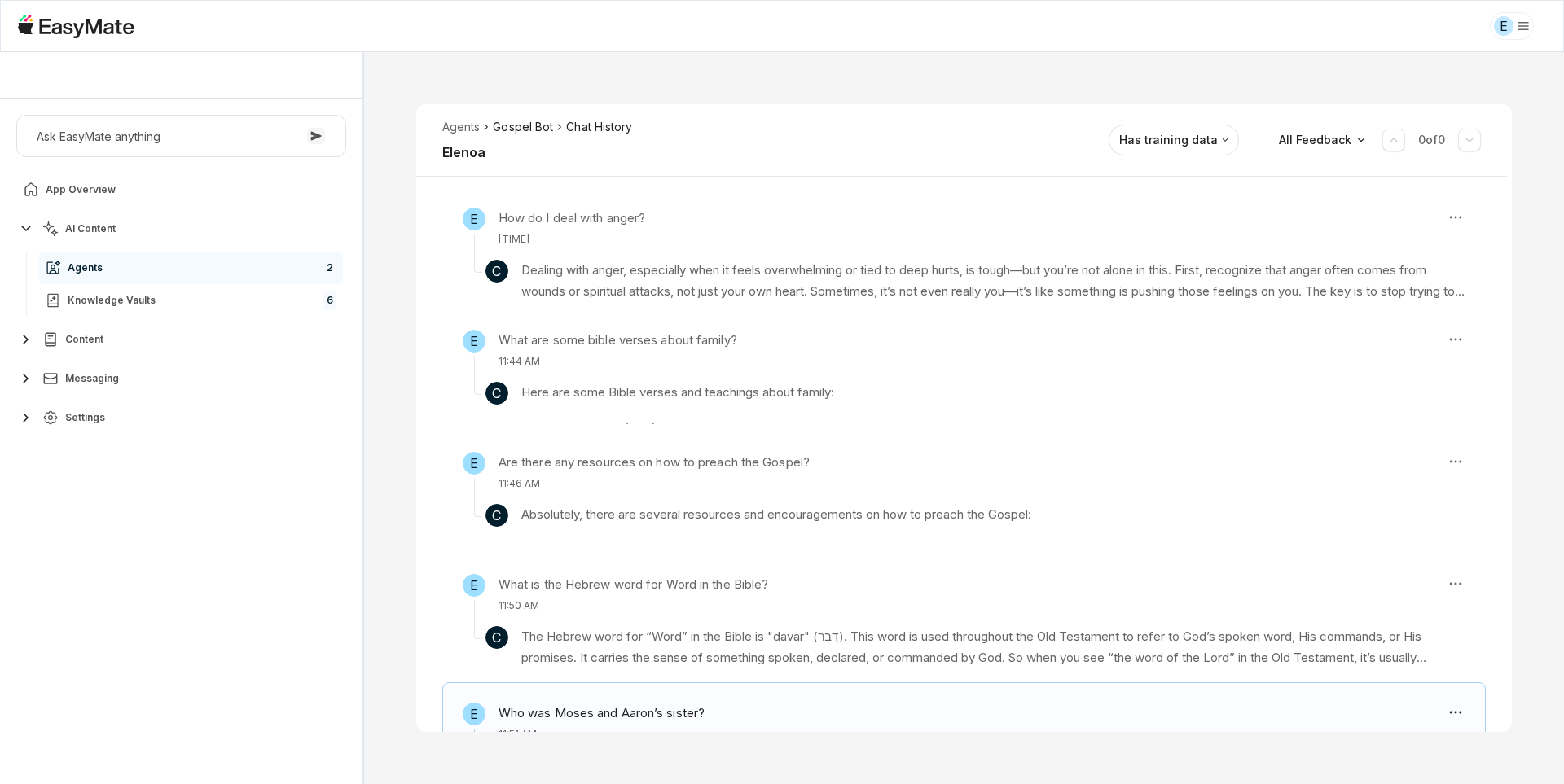 scroll, scrollTop: 624, scrollLeft: 0, axis: vertical 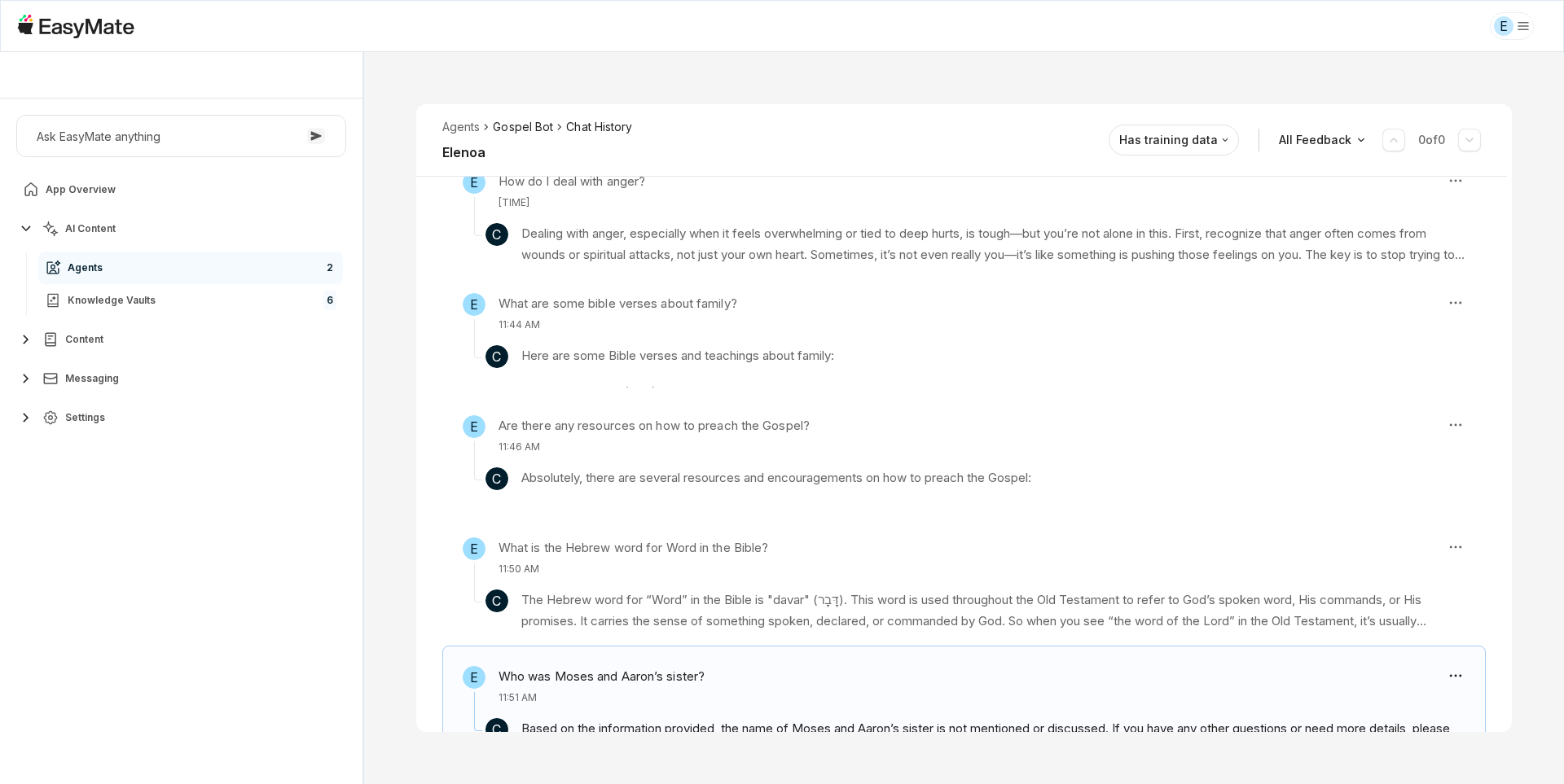click on "Gospel Bot" at bounding box center [523, 127] 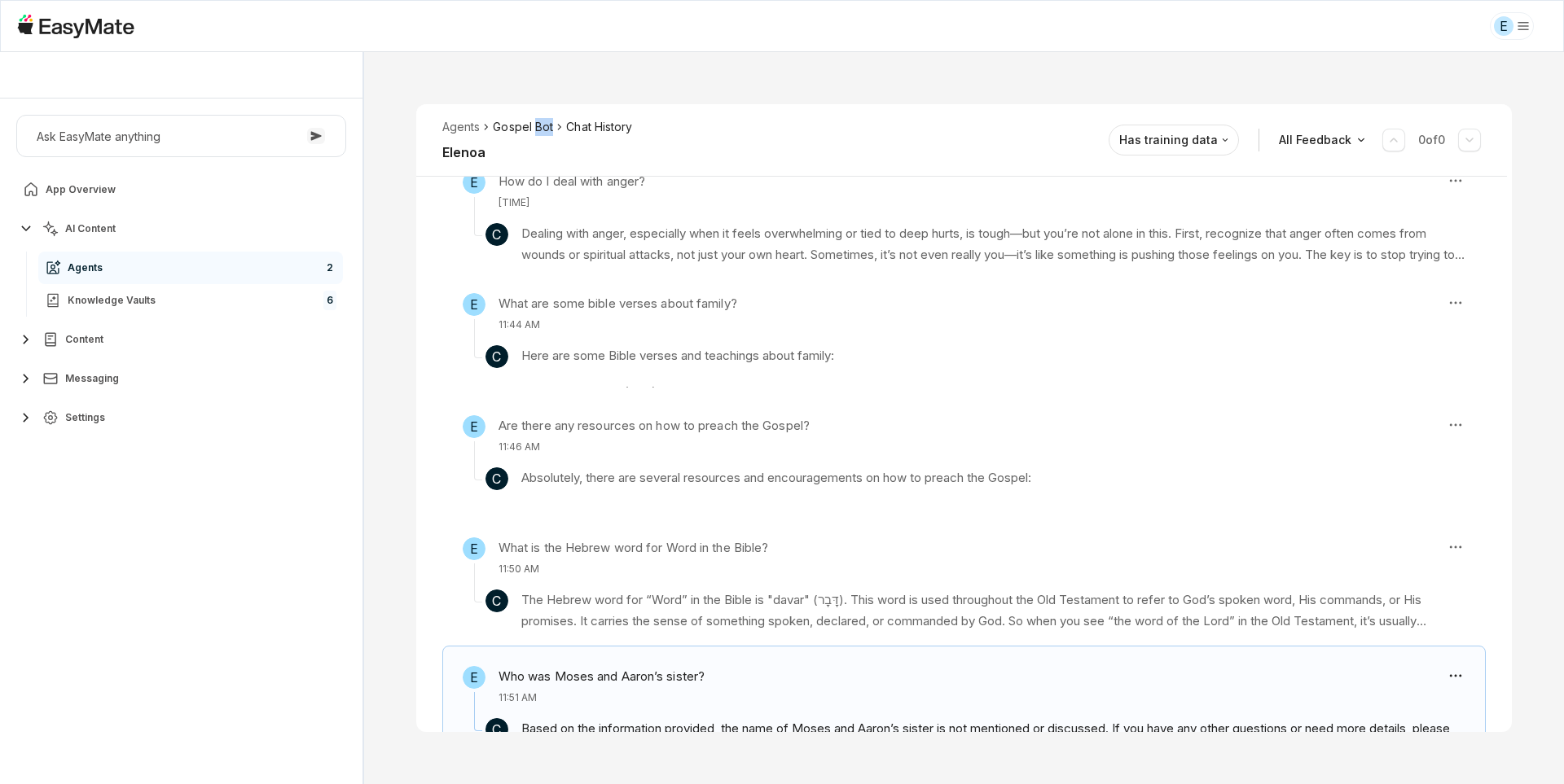 click on "Gospel Bot" at bounding box center (523, 127) 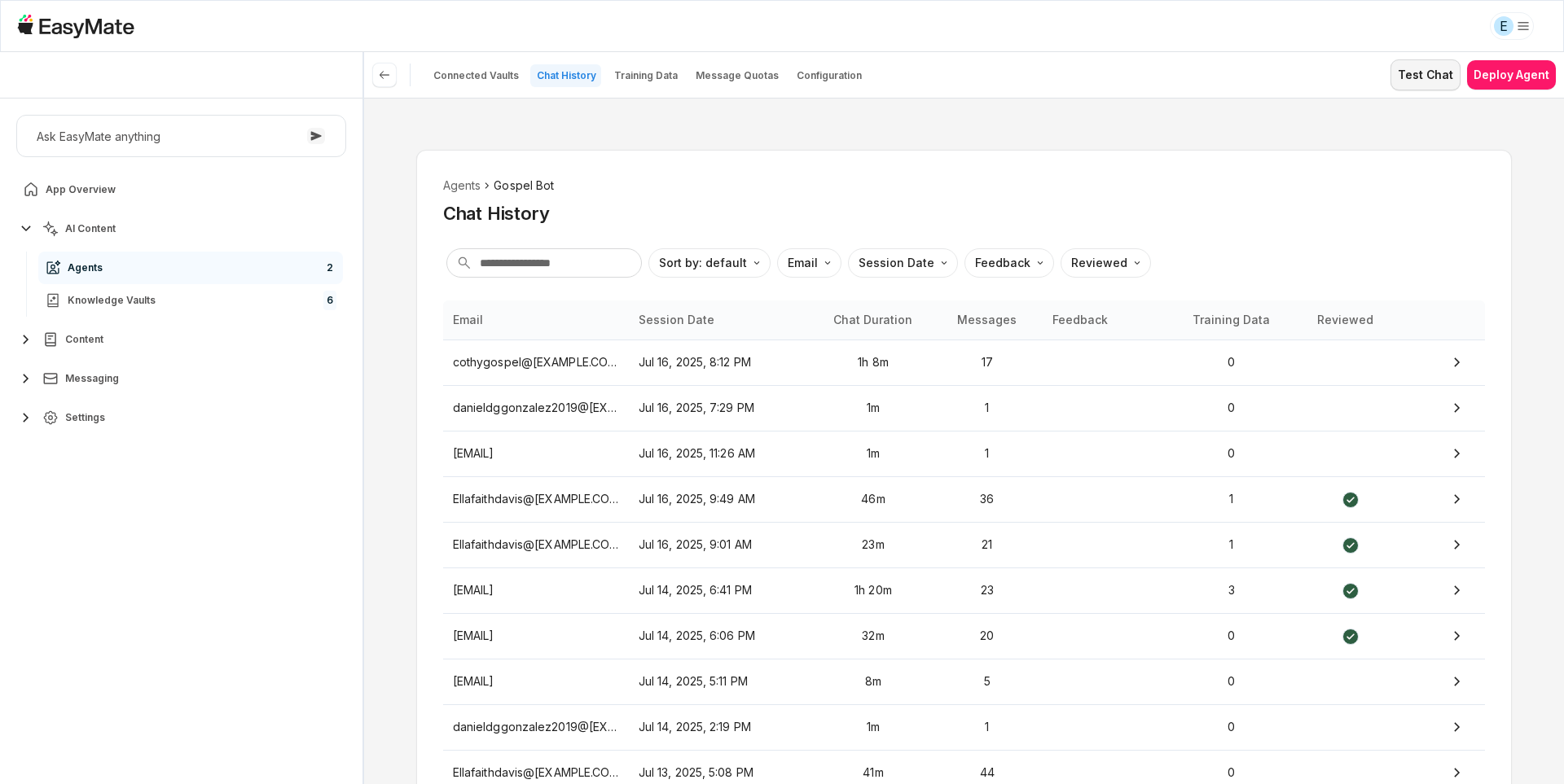 click on "Test Chat" at bounding box center (1426, 75) 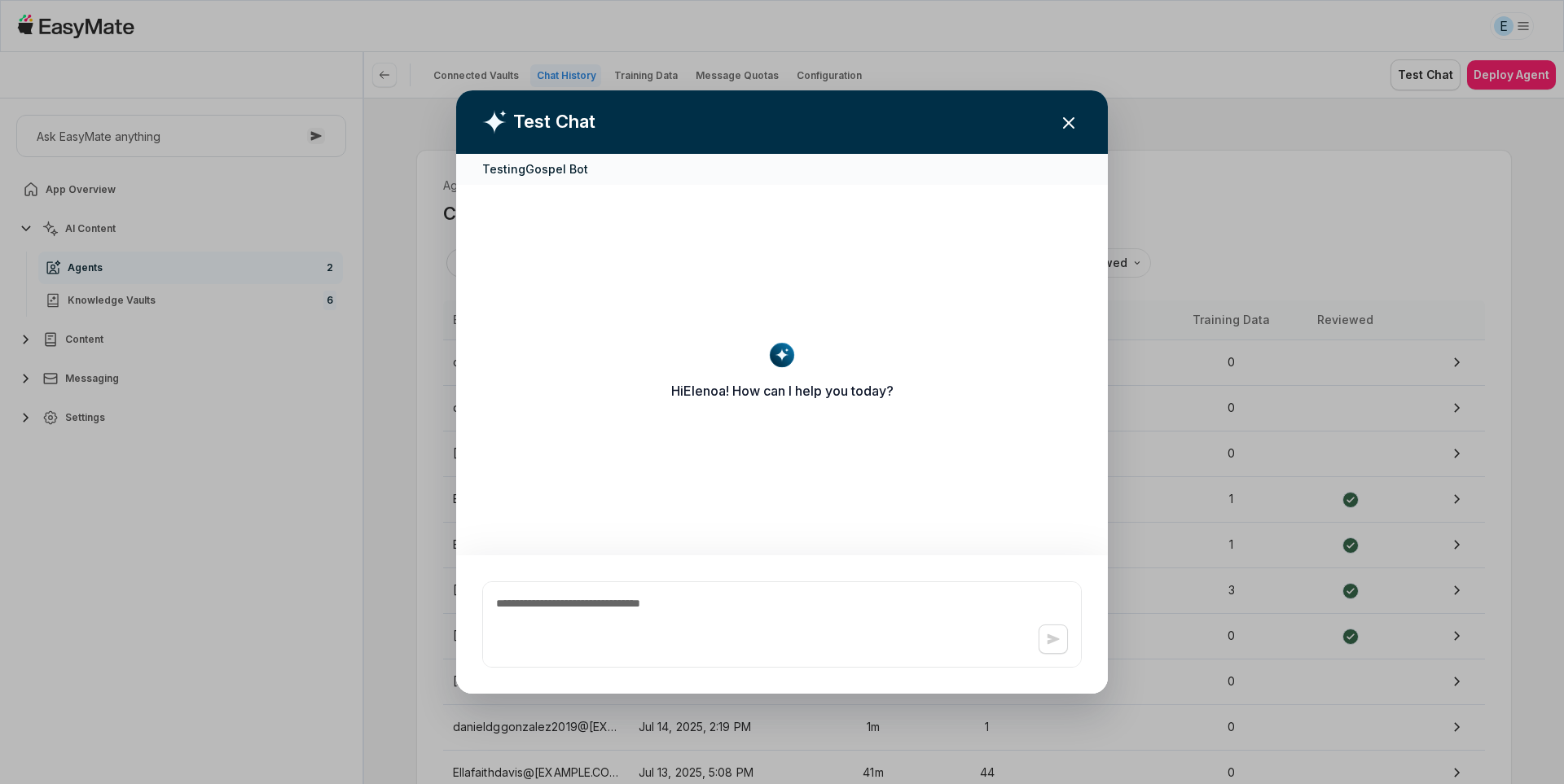 type on "*" 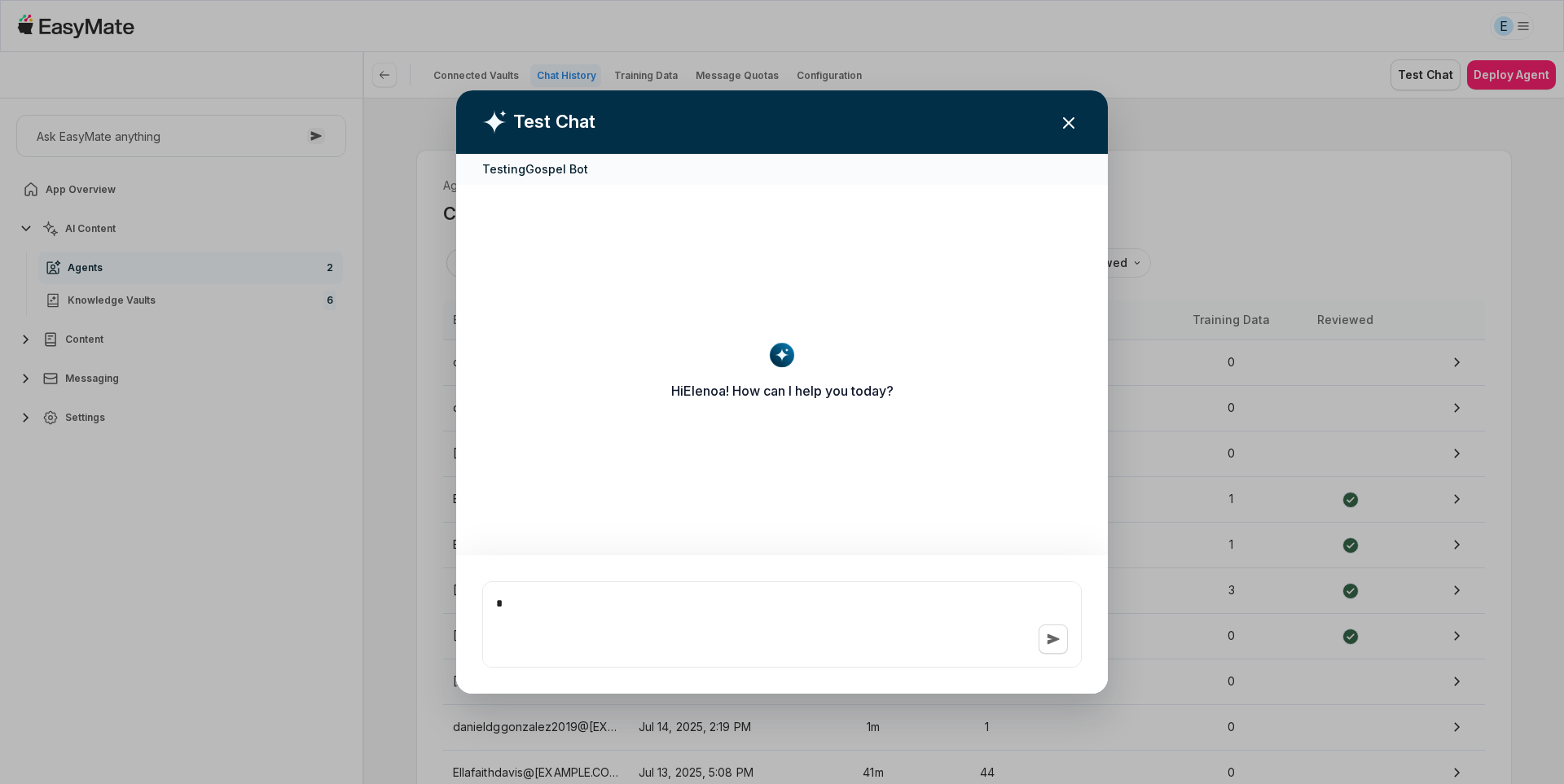 type on "*" 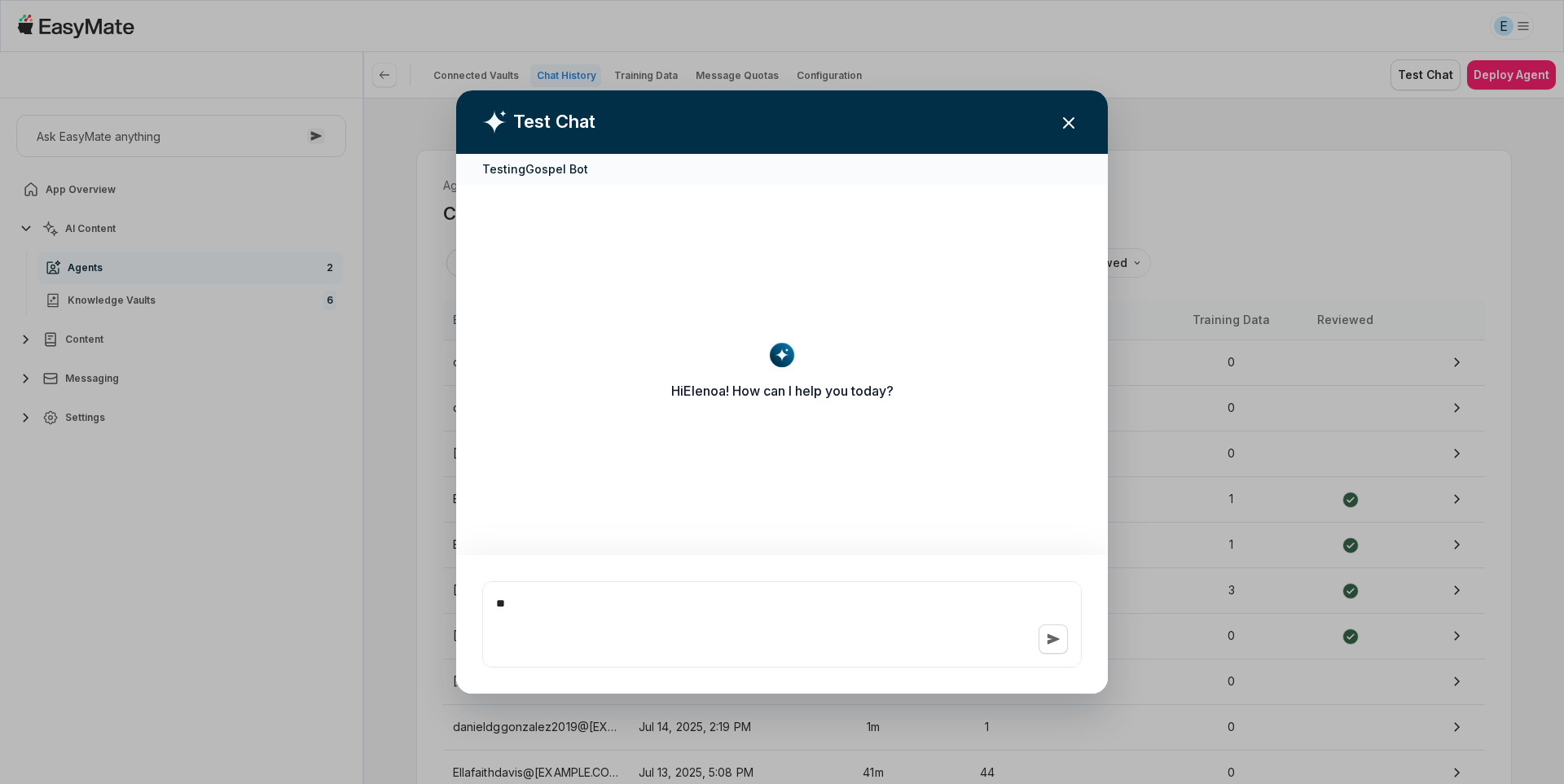type on "*" 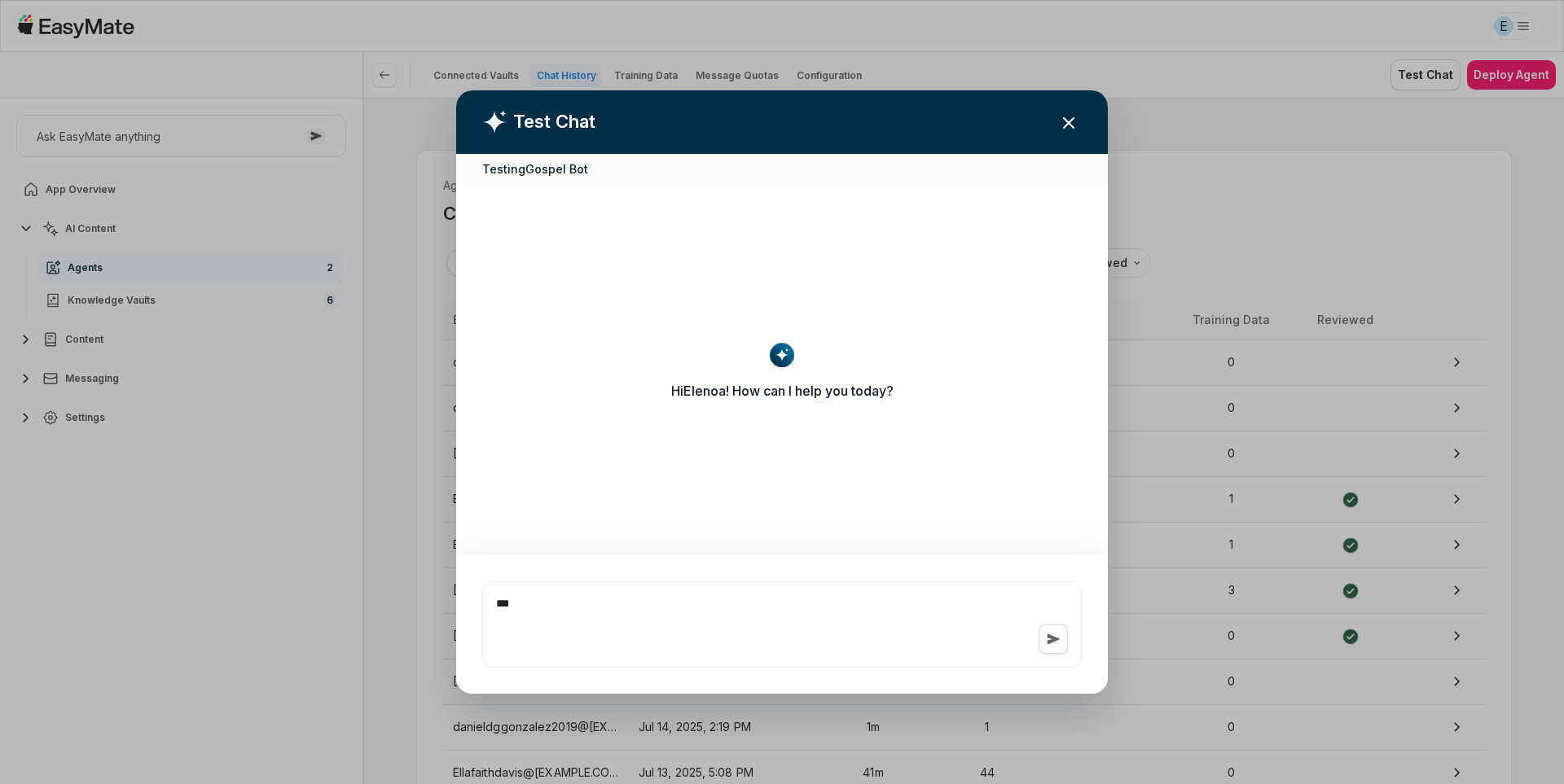 type on "*" 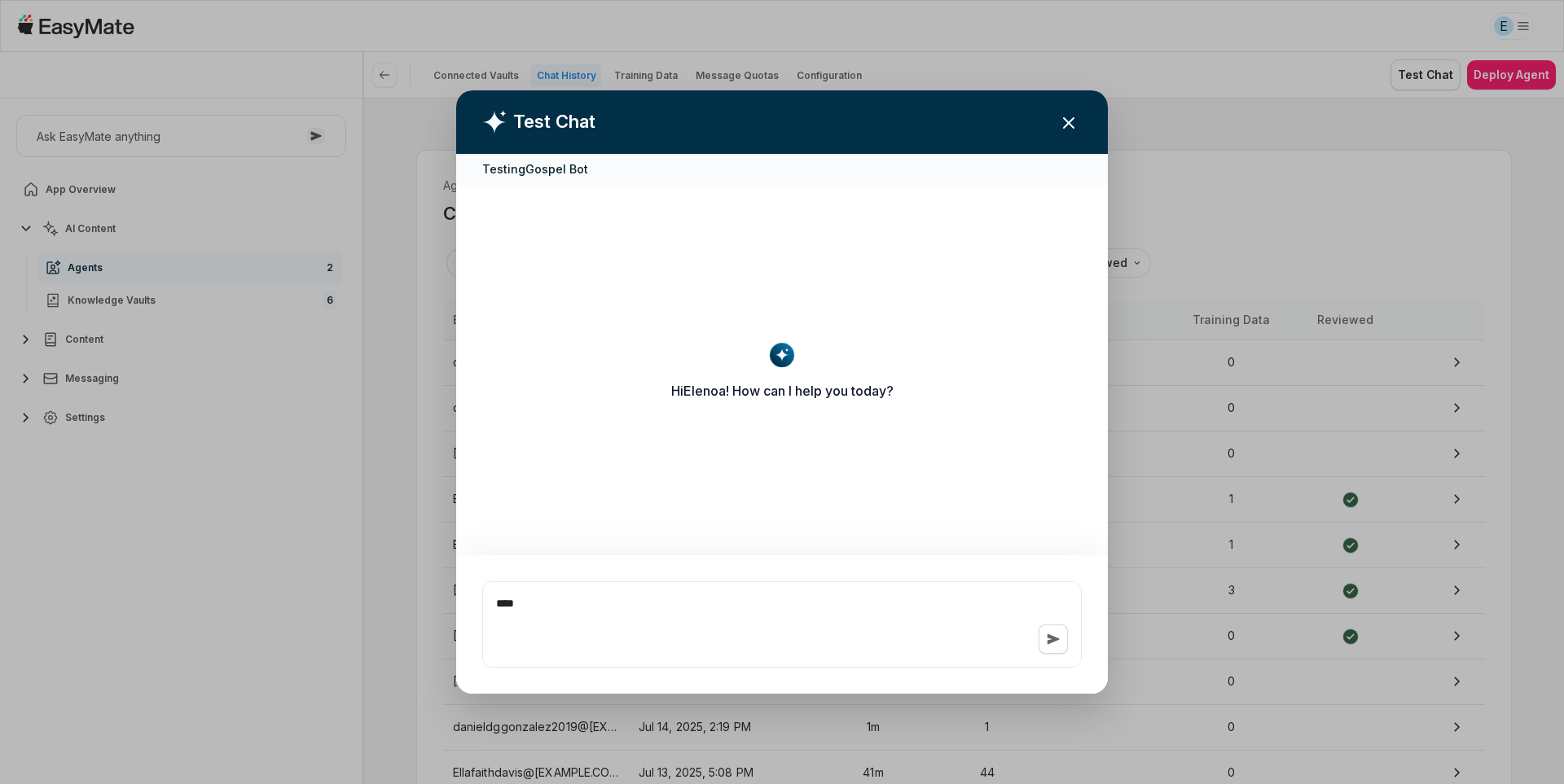 type on "*" 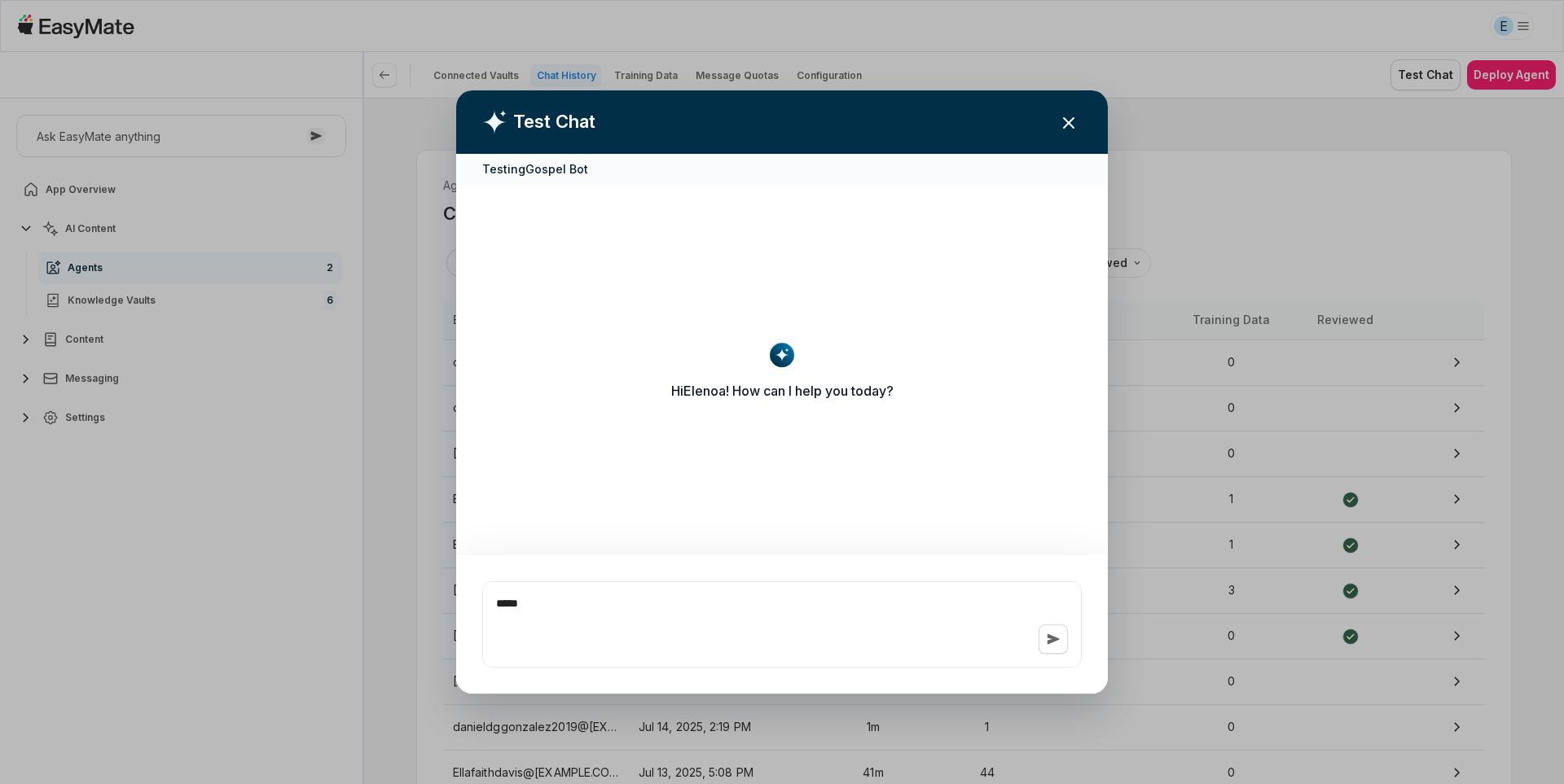 type on "*" 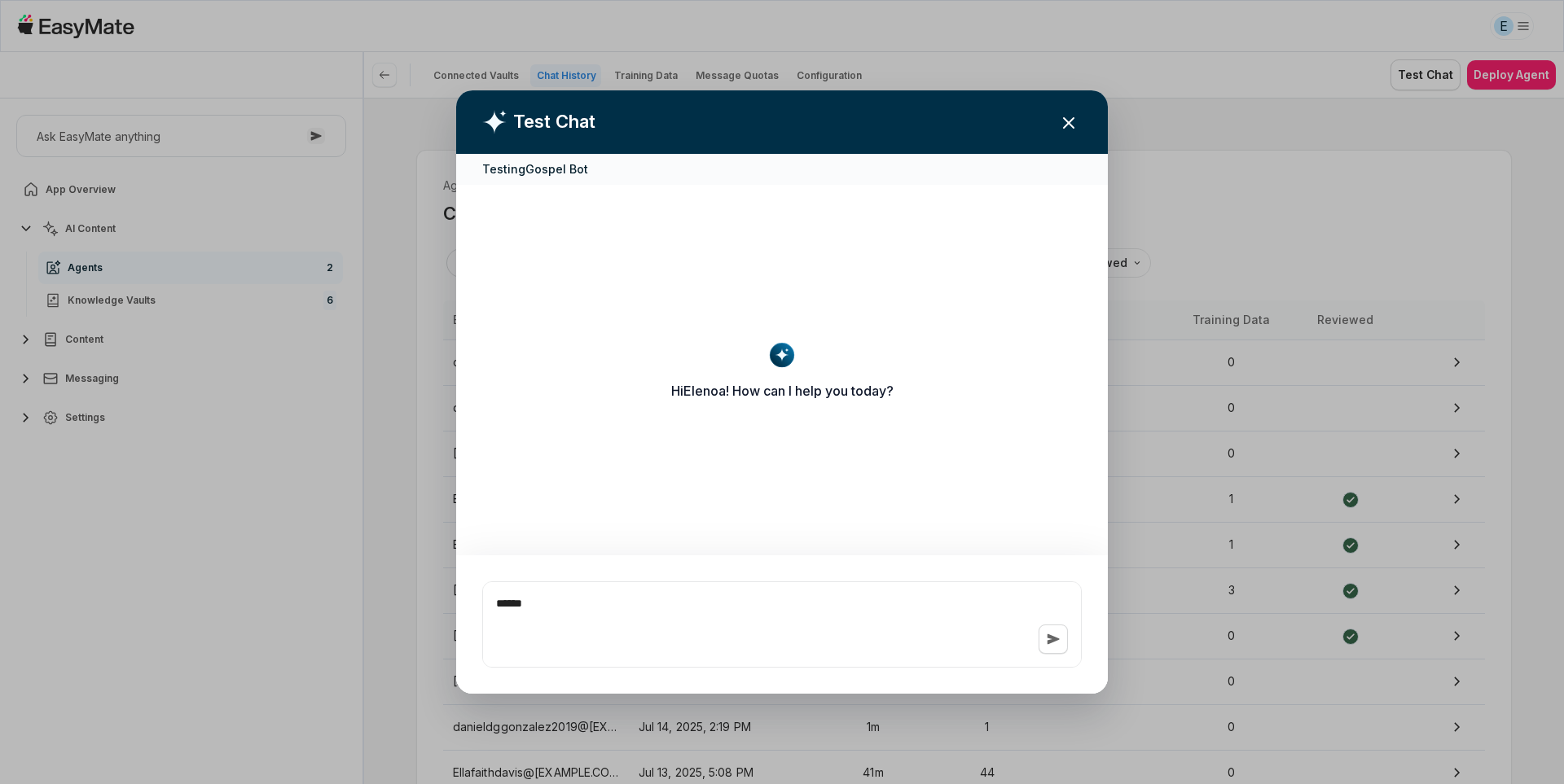 type on "*" 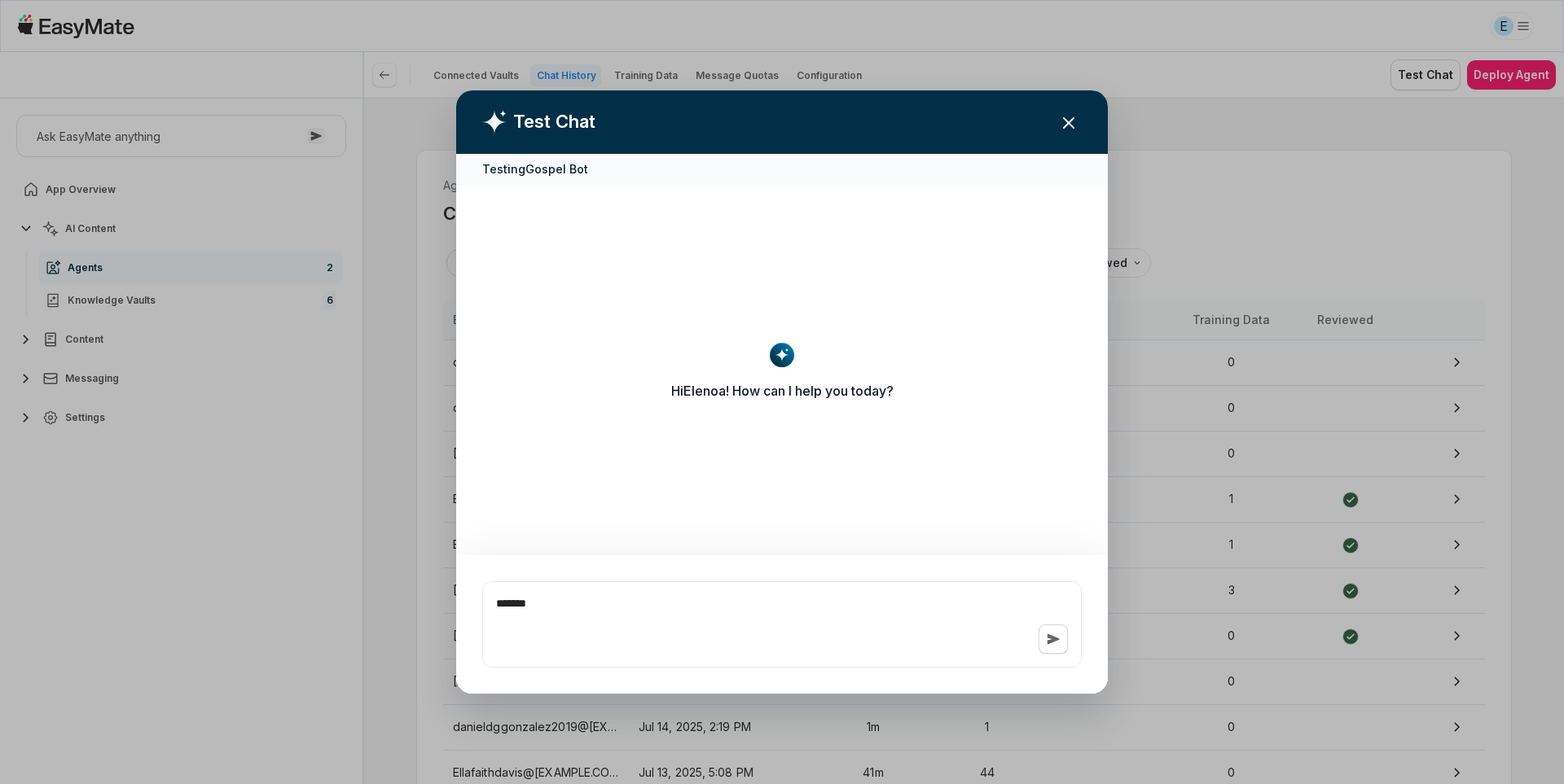 type on "*" 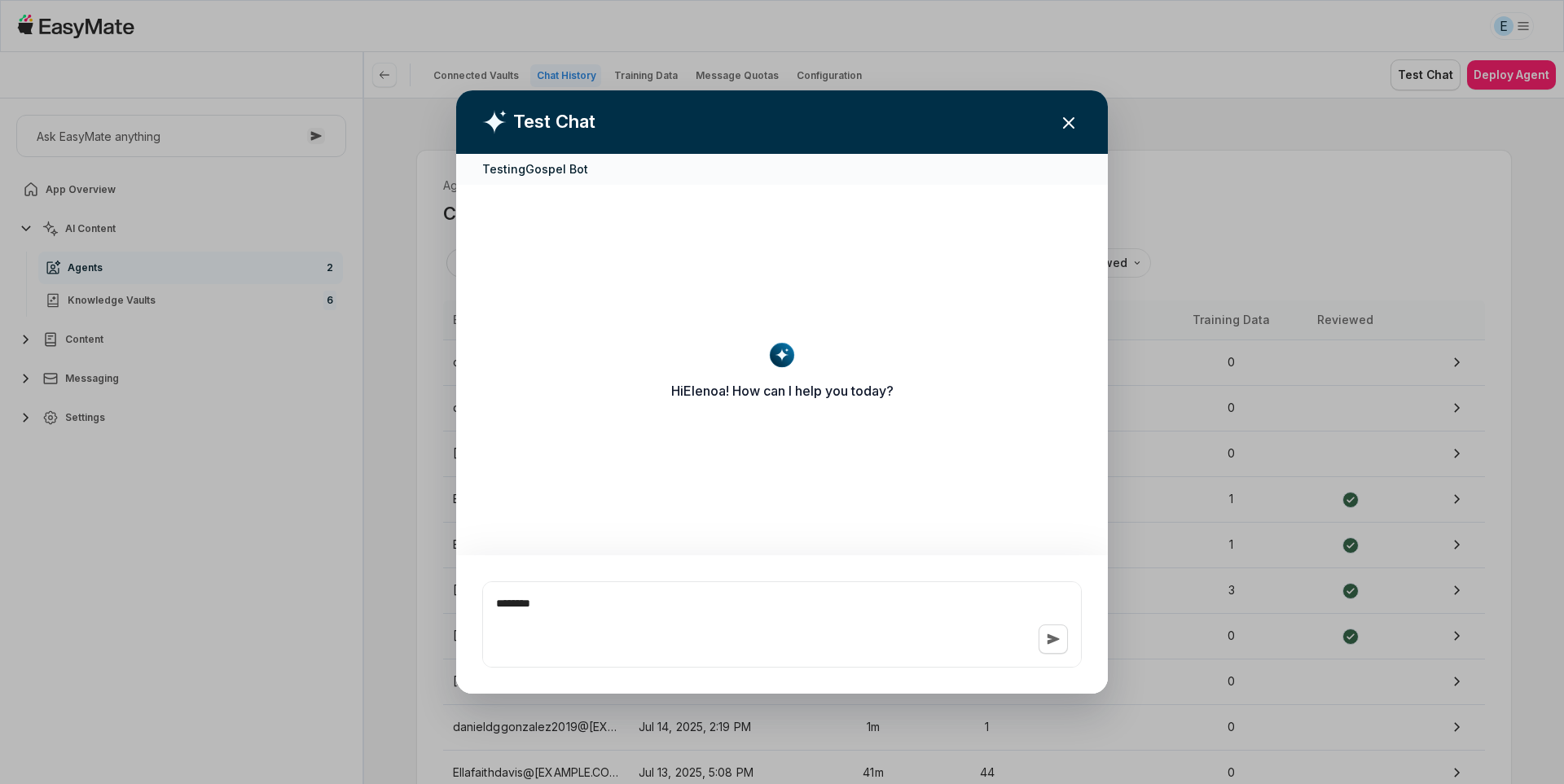 type on "*" 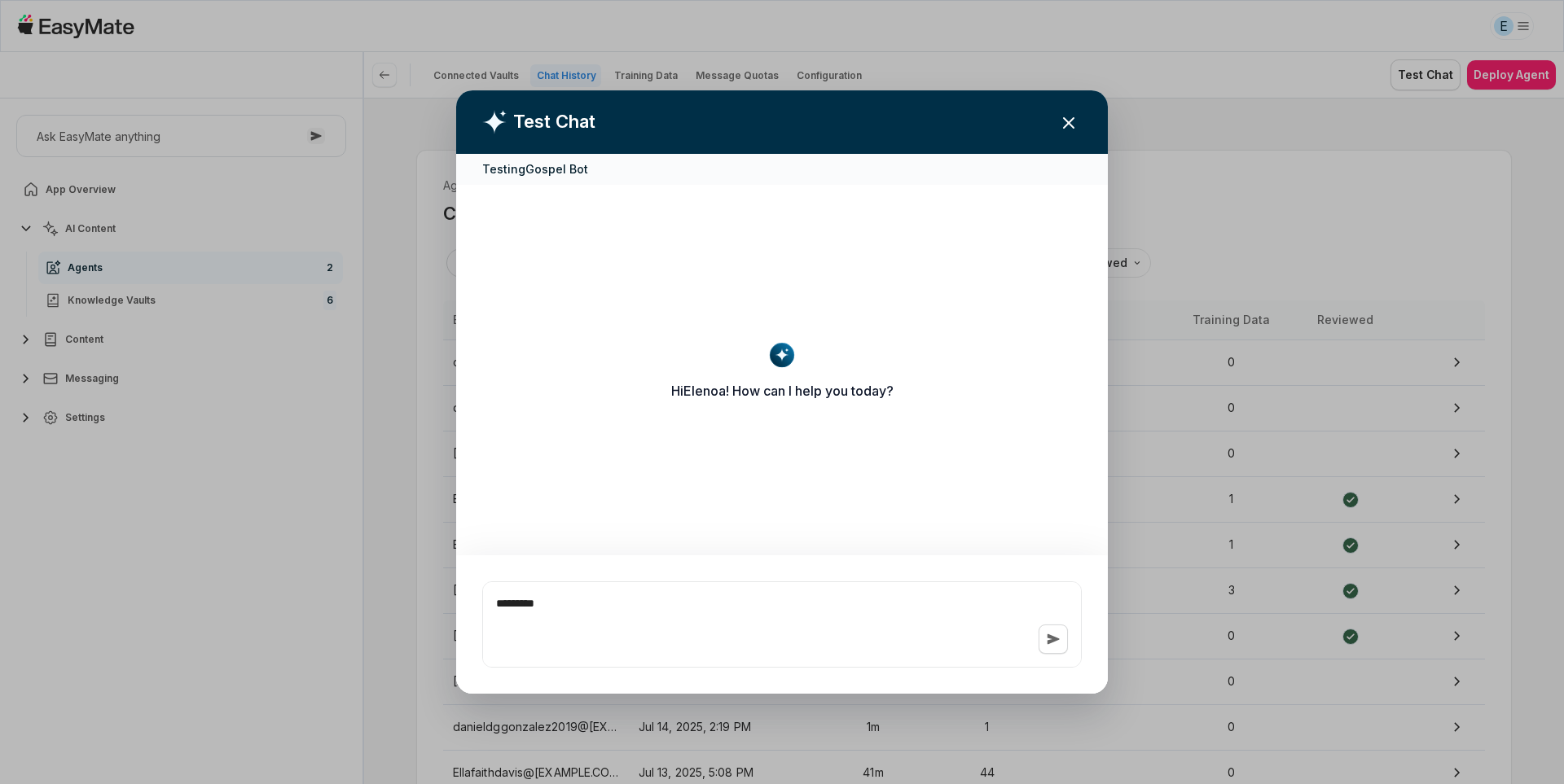 type on "*" 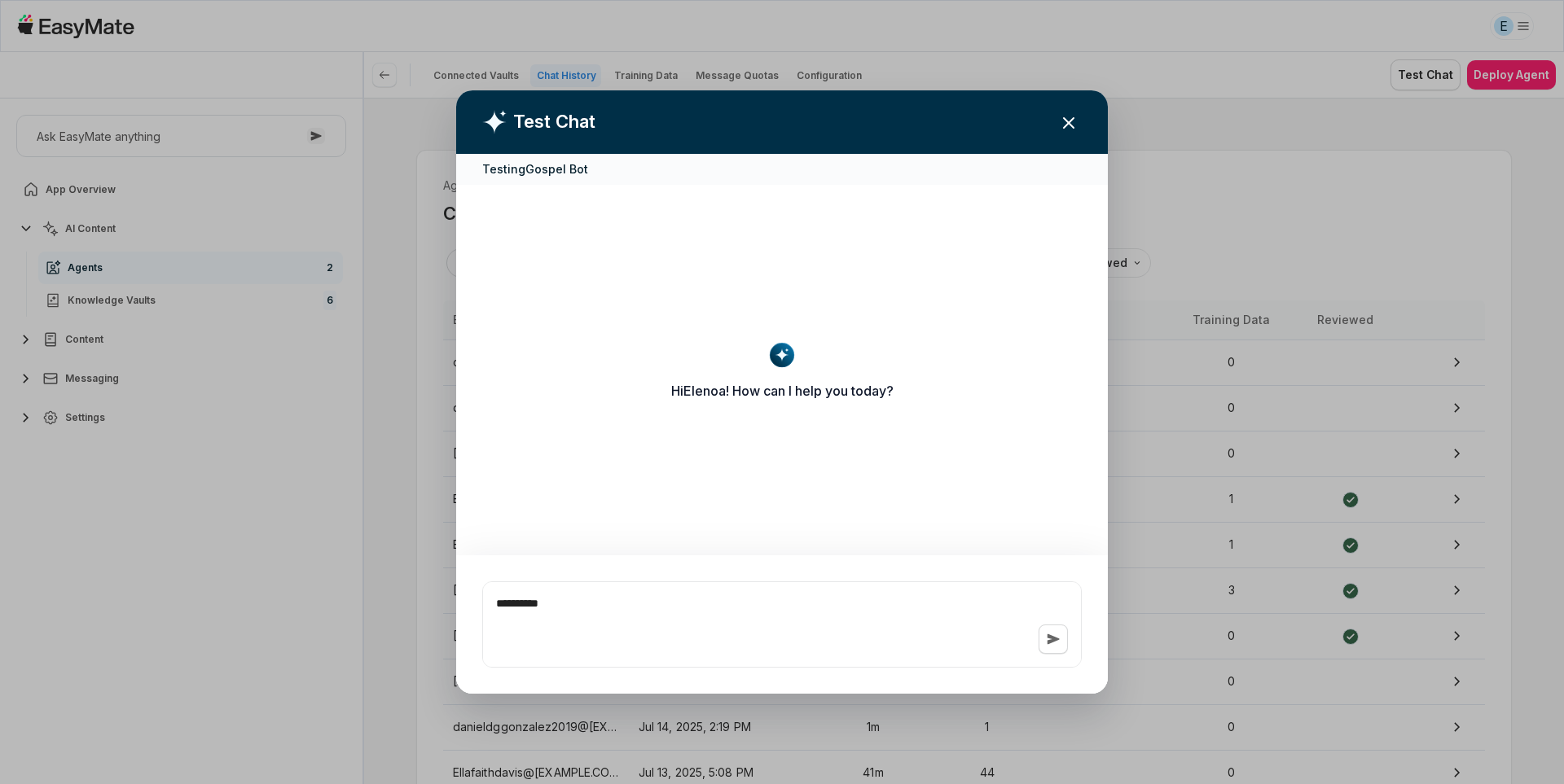 type on "*" 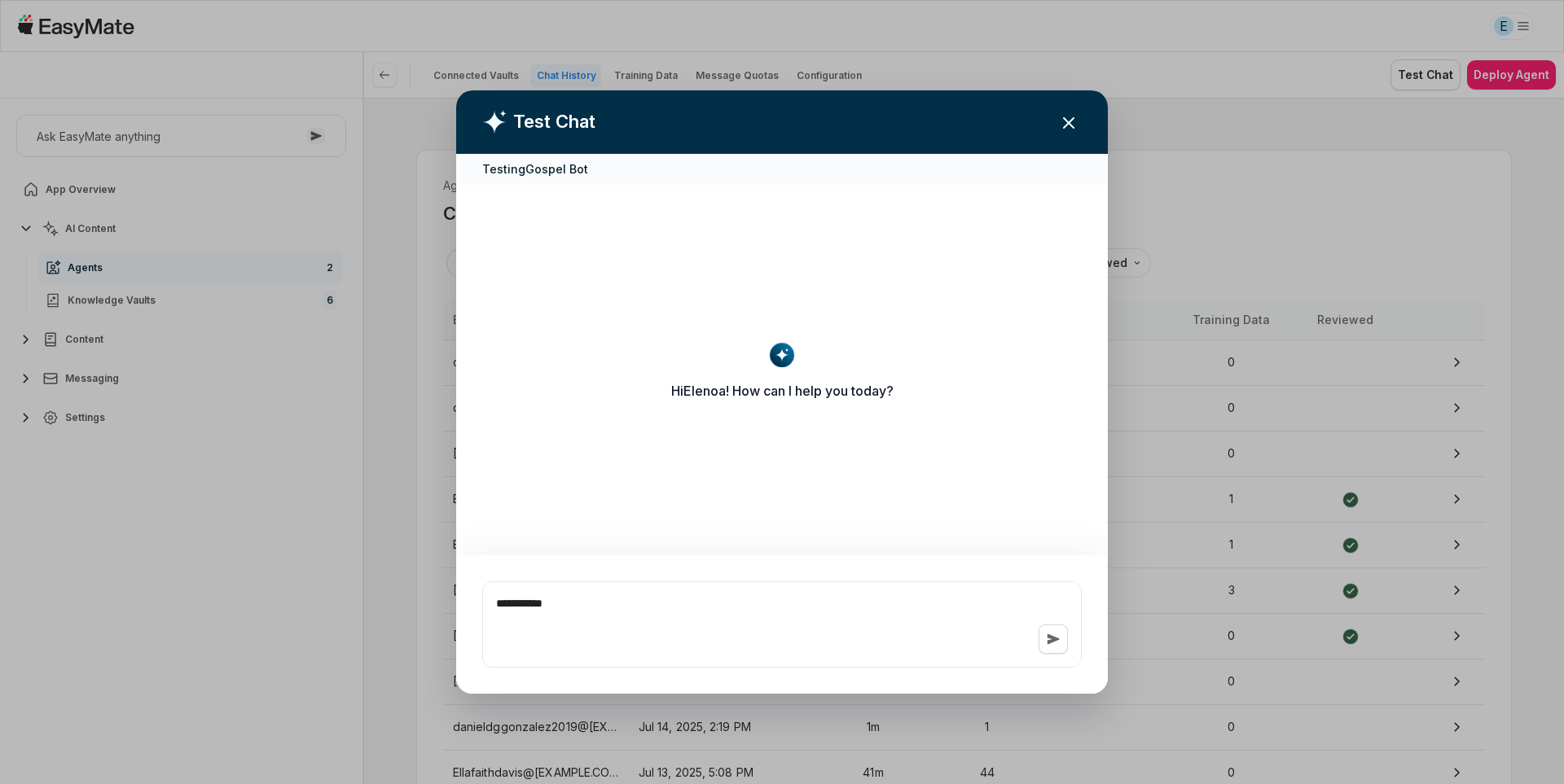 type on "**********" 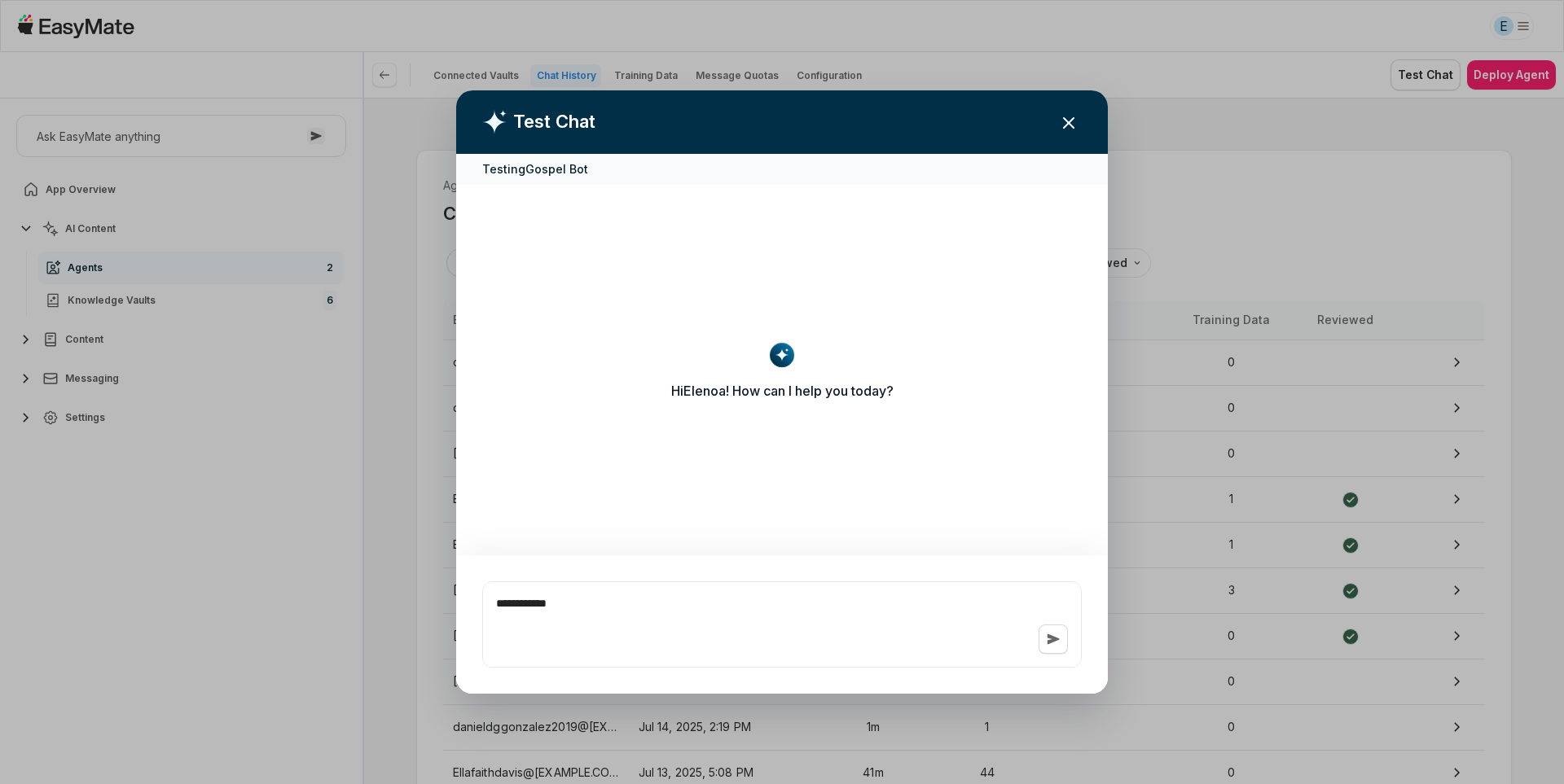 type on "*" 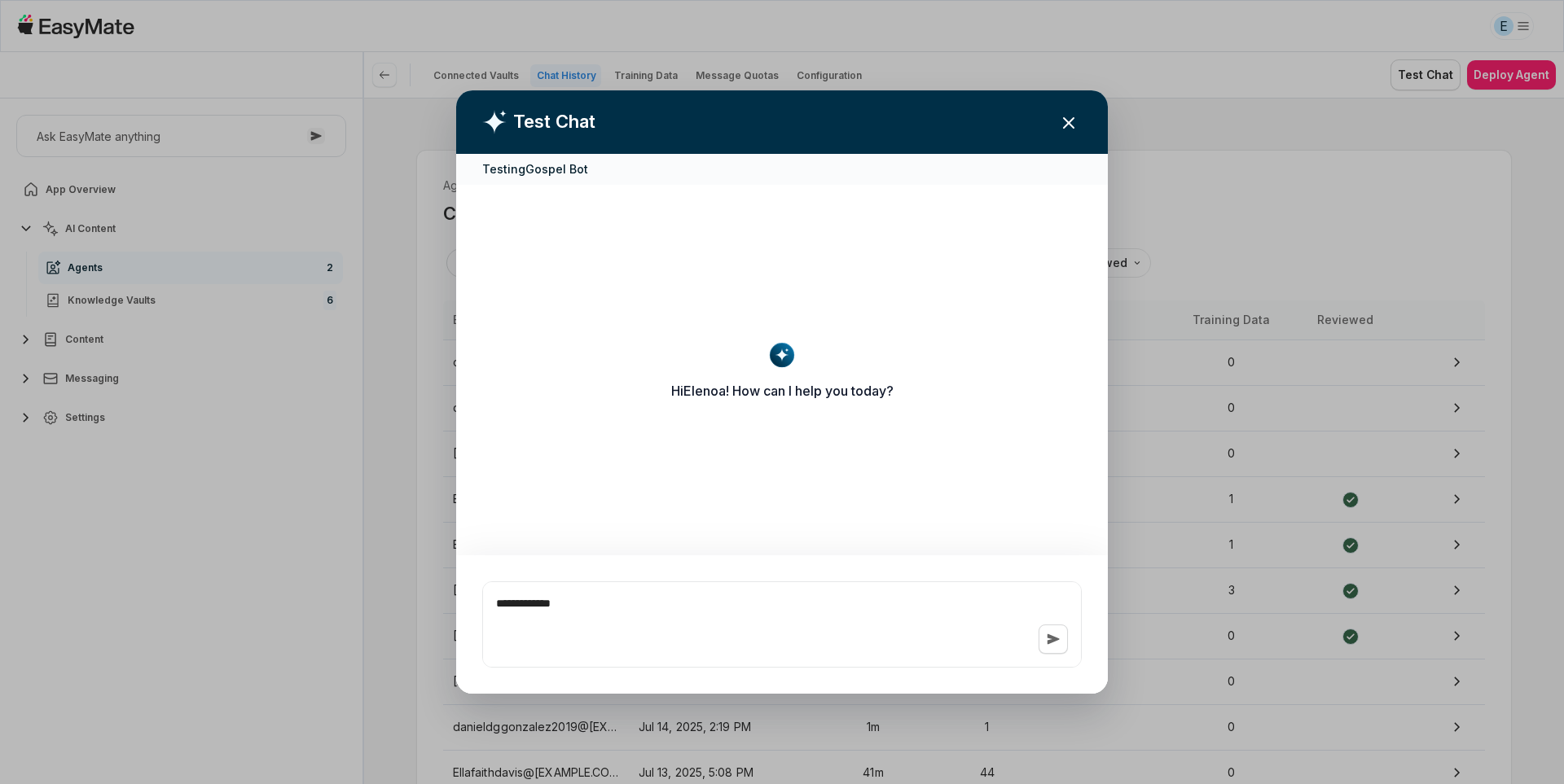 type on "*" 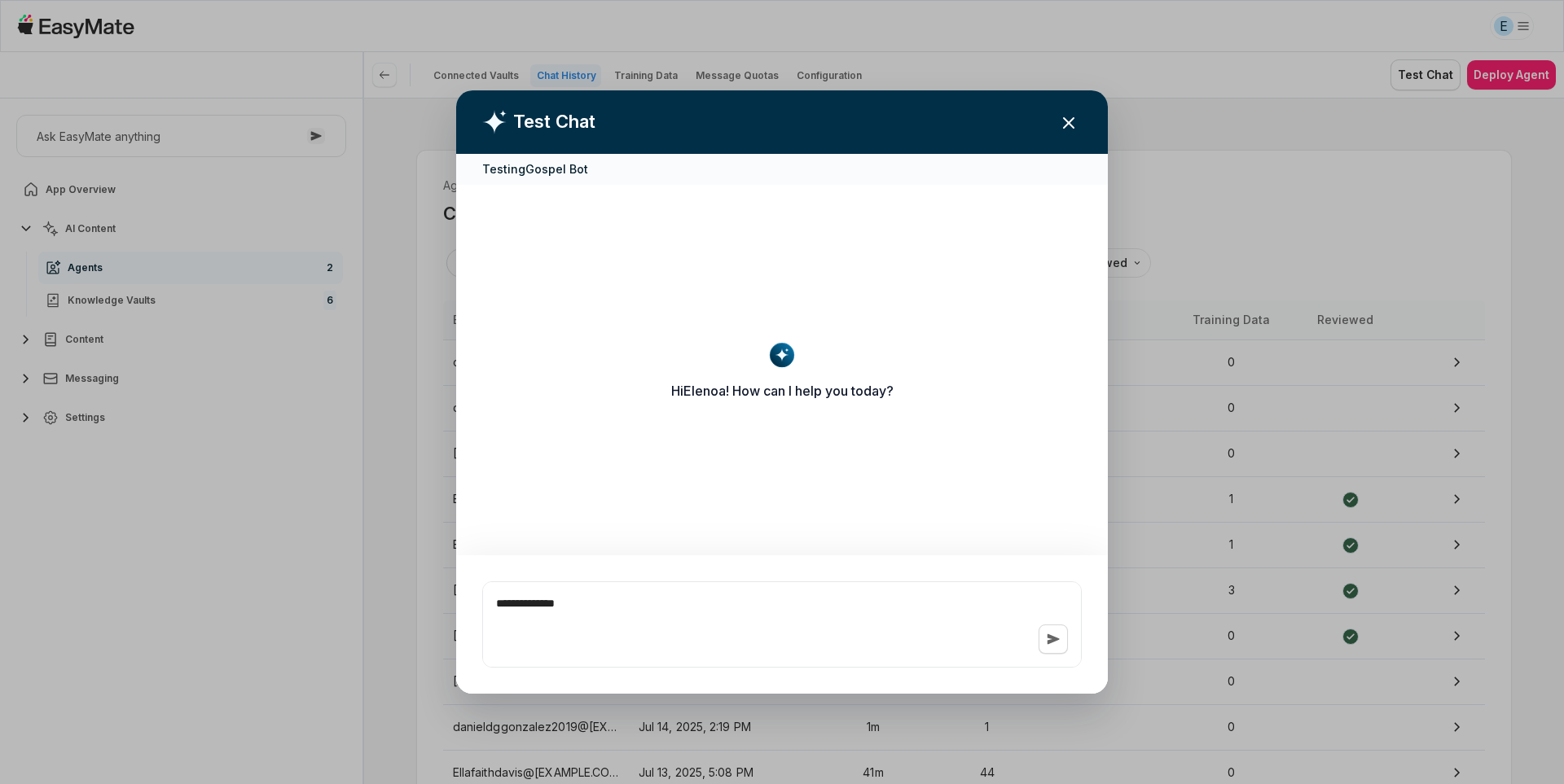 type on "*" 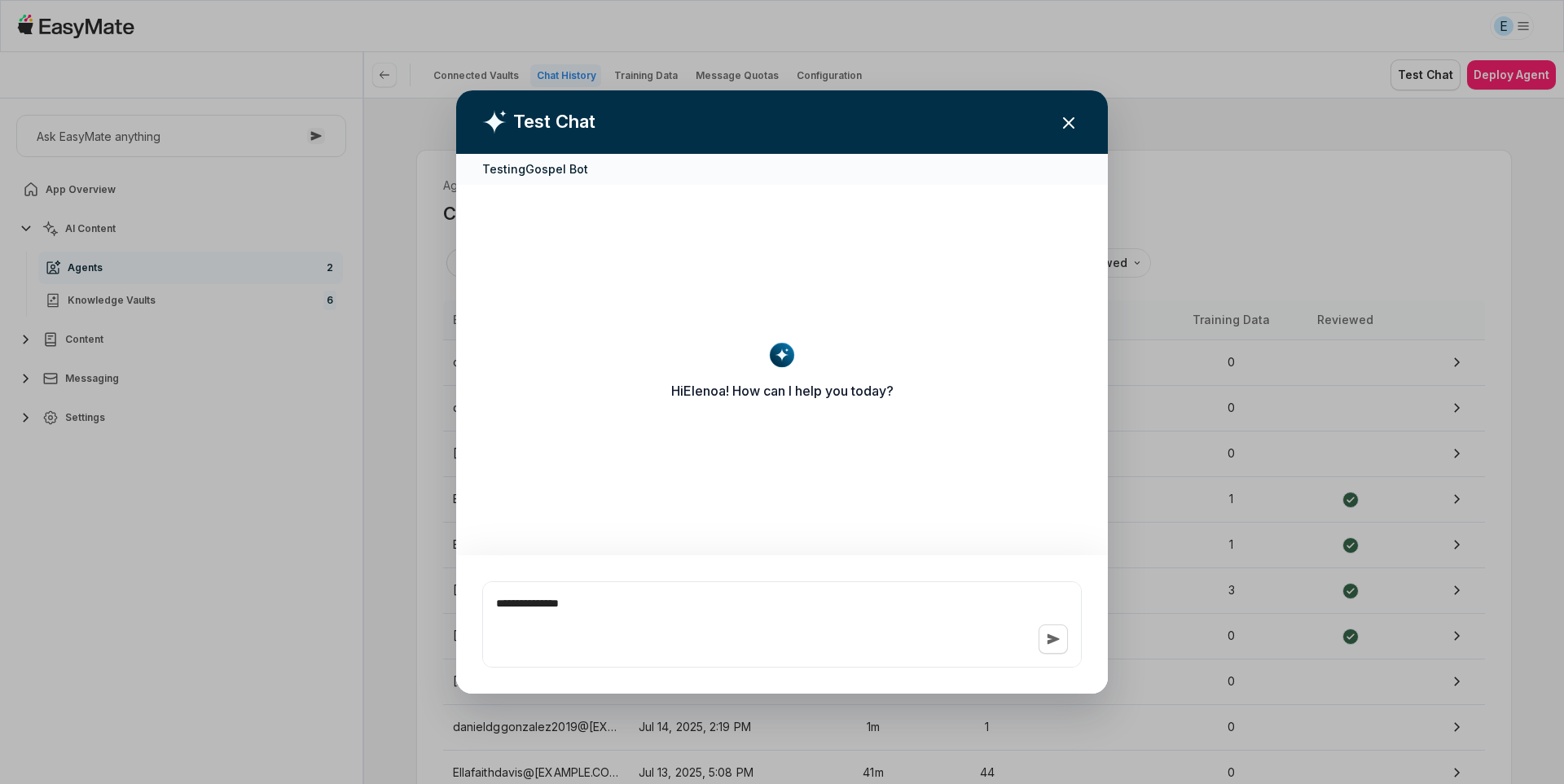 type on "*" 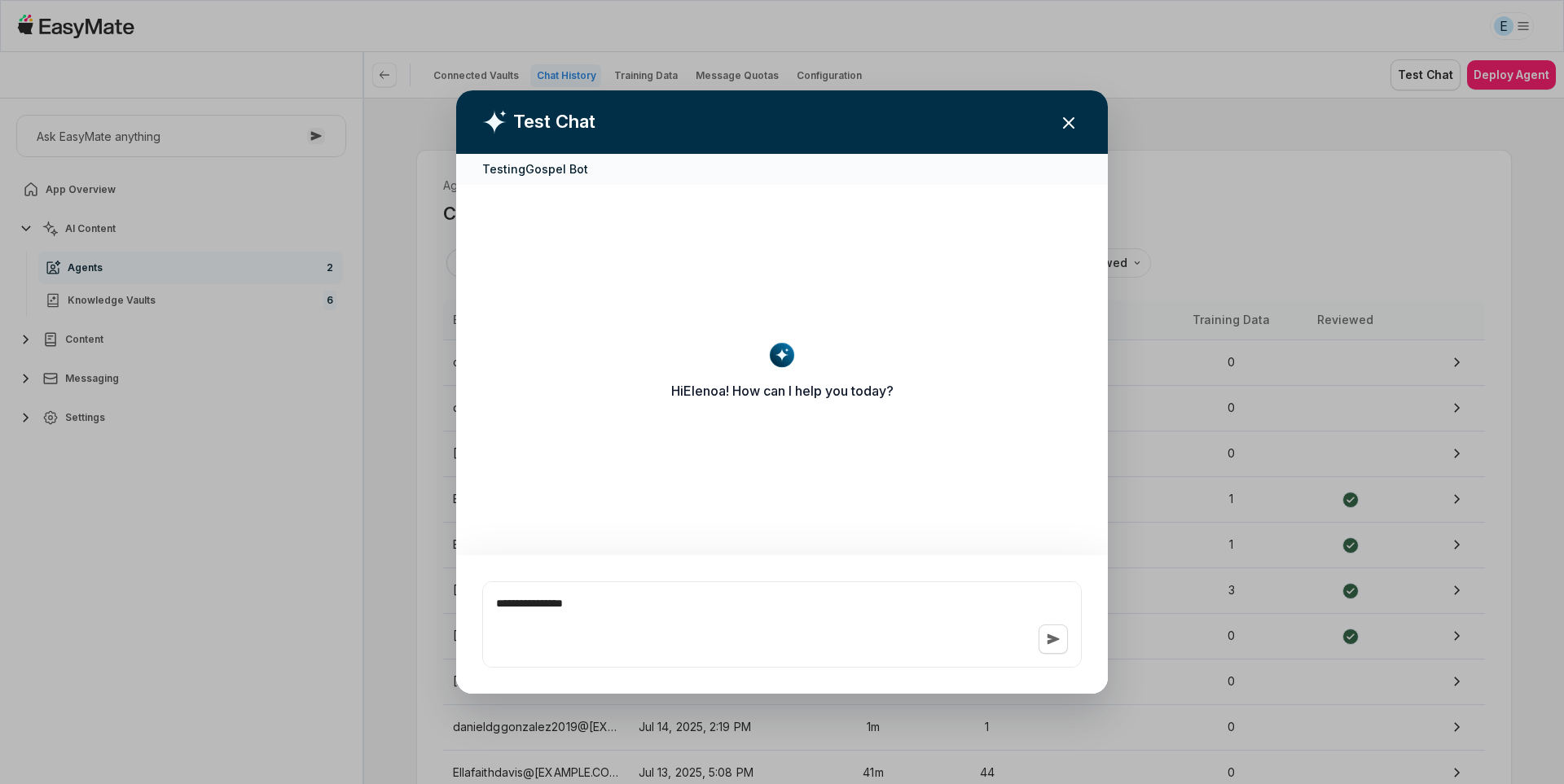 type on "*" 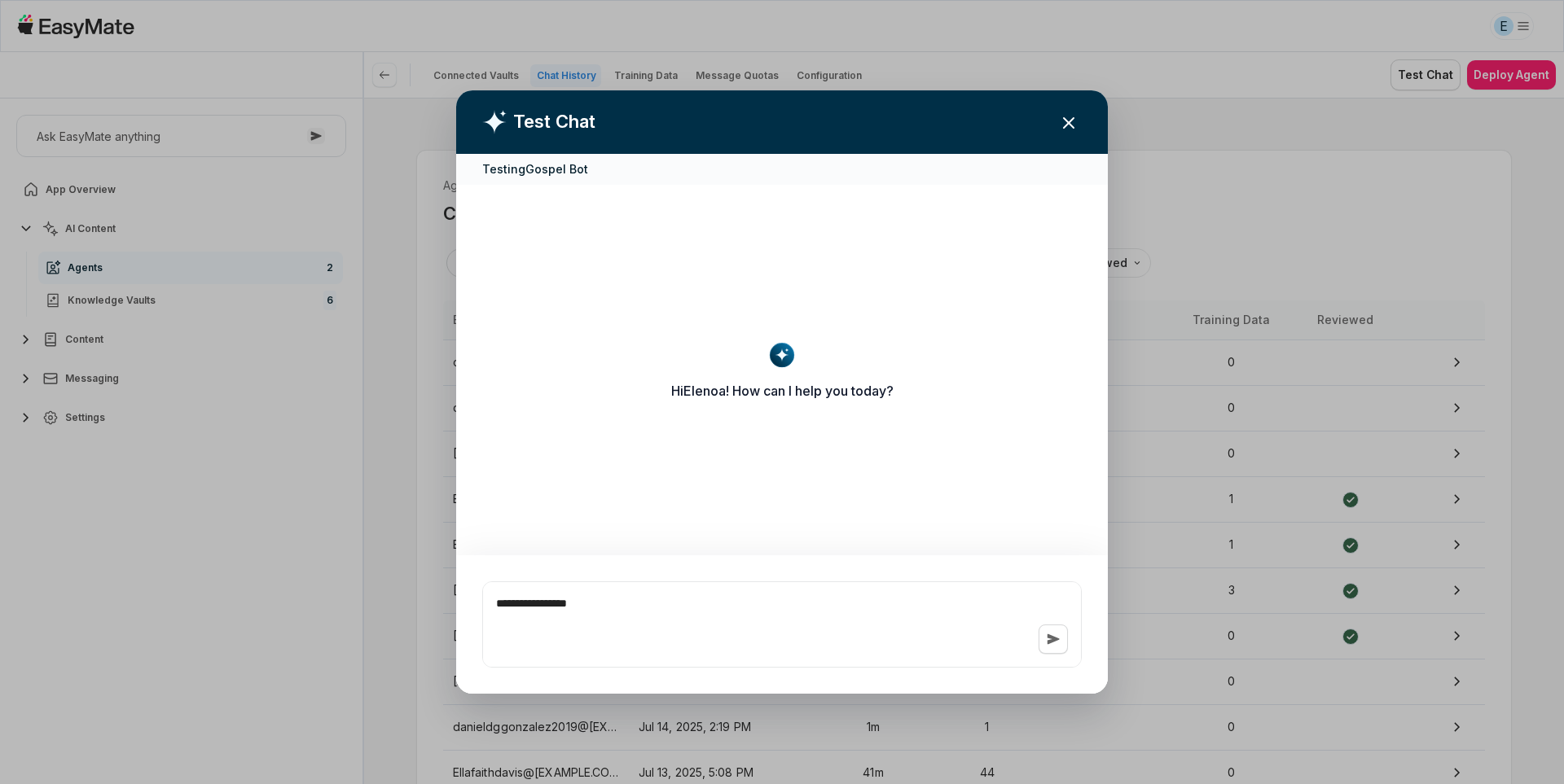 type on "*" 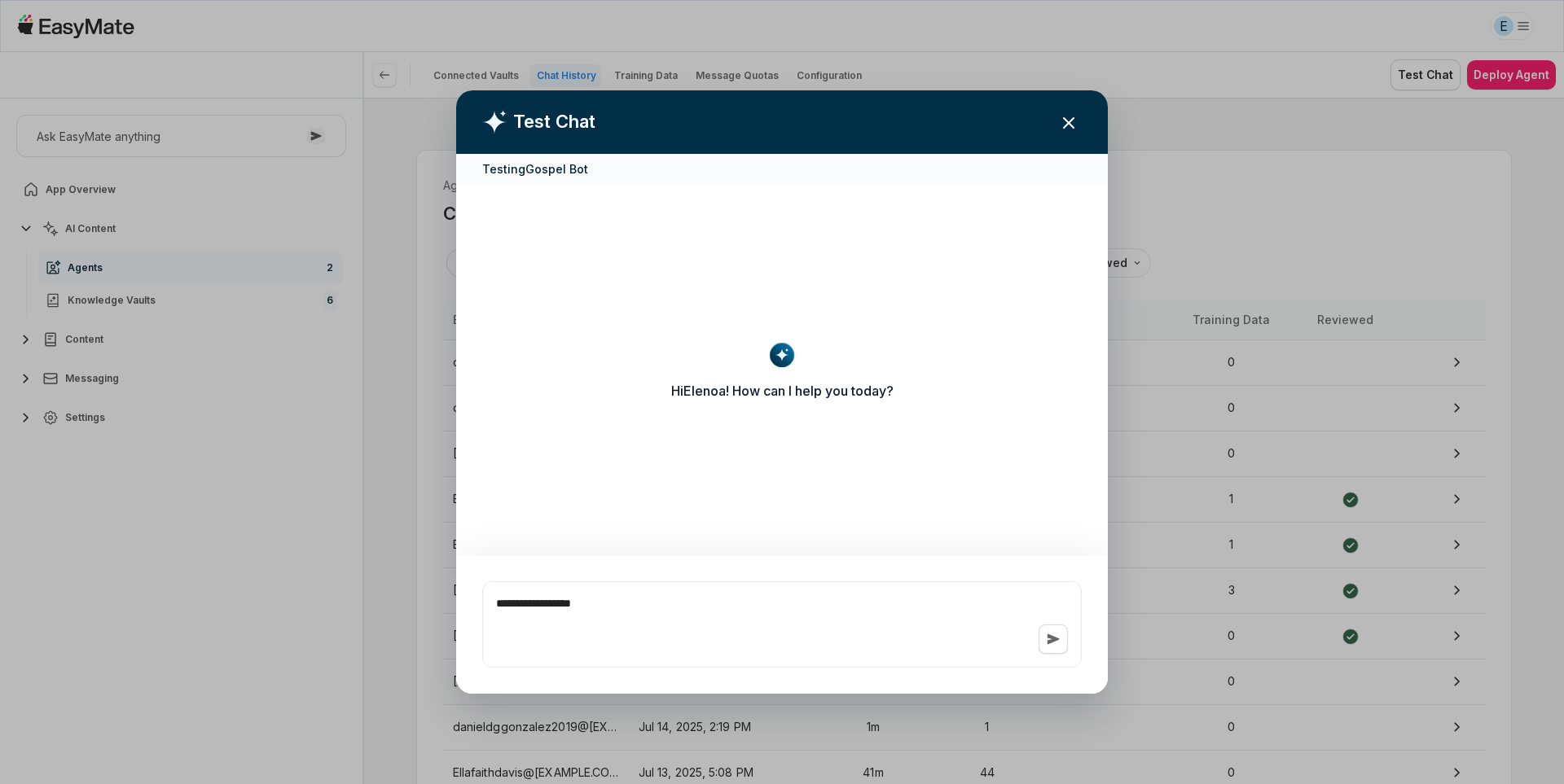 type on "*" 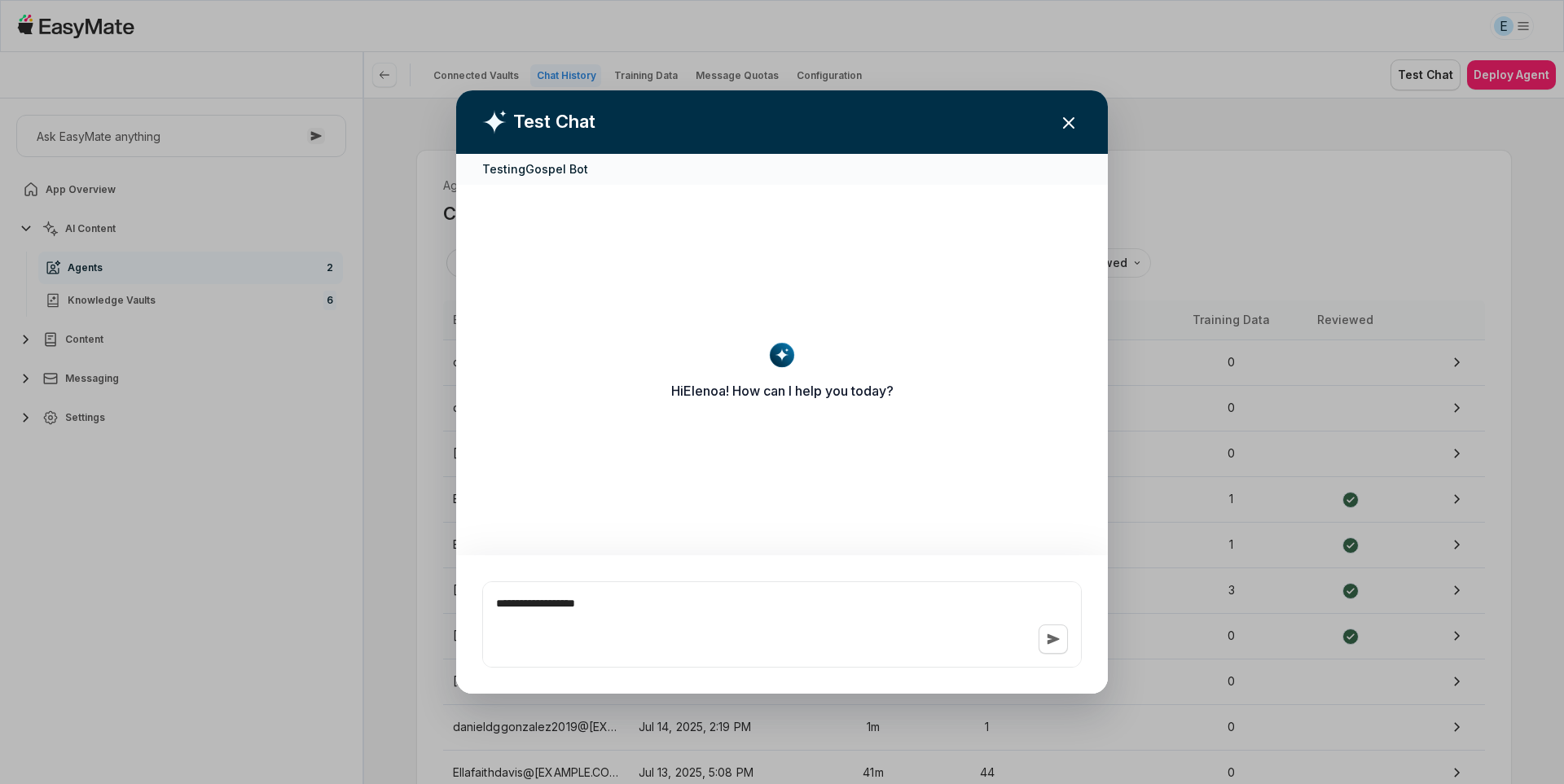 type on "*" 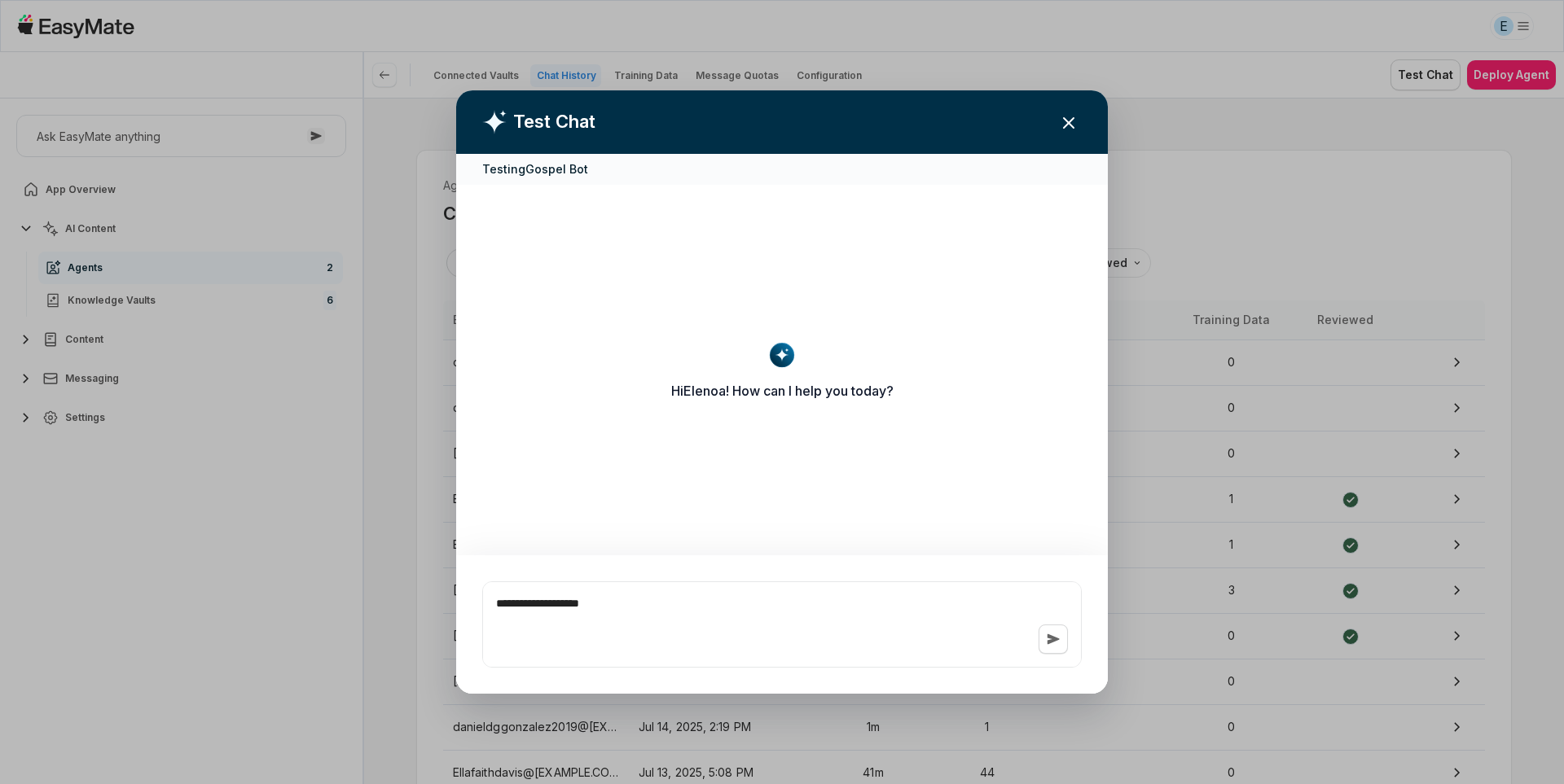 type on "*" 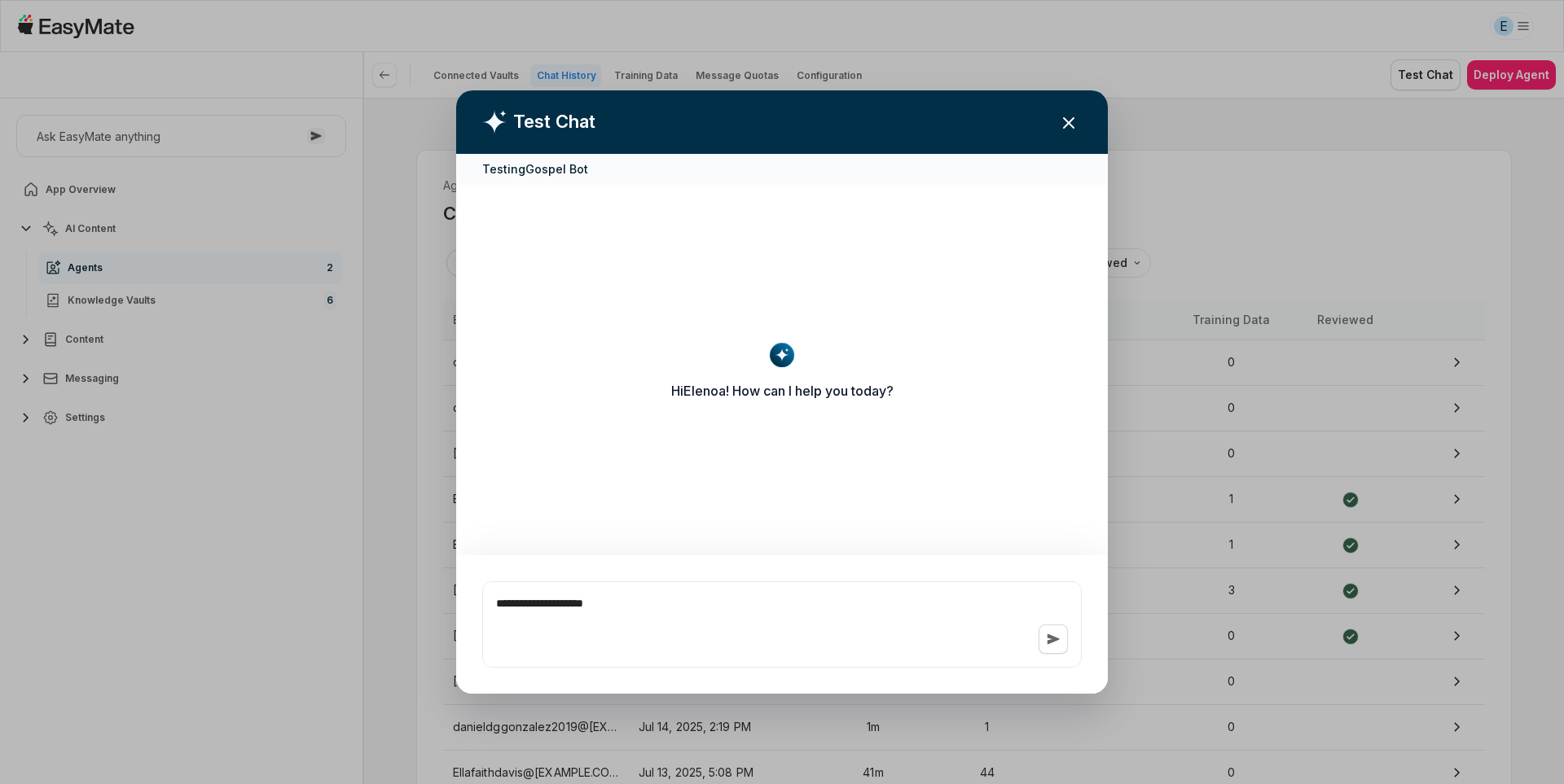 type on "*" 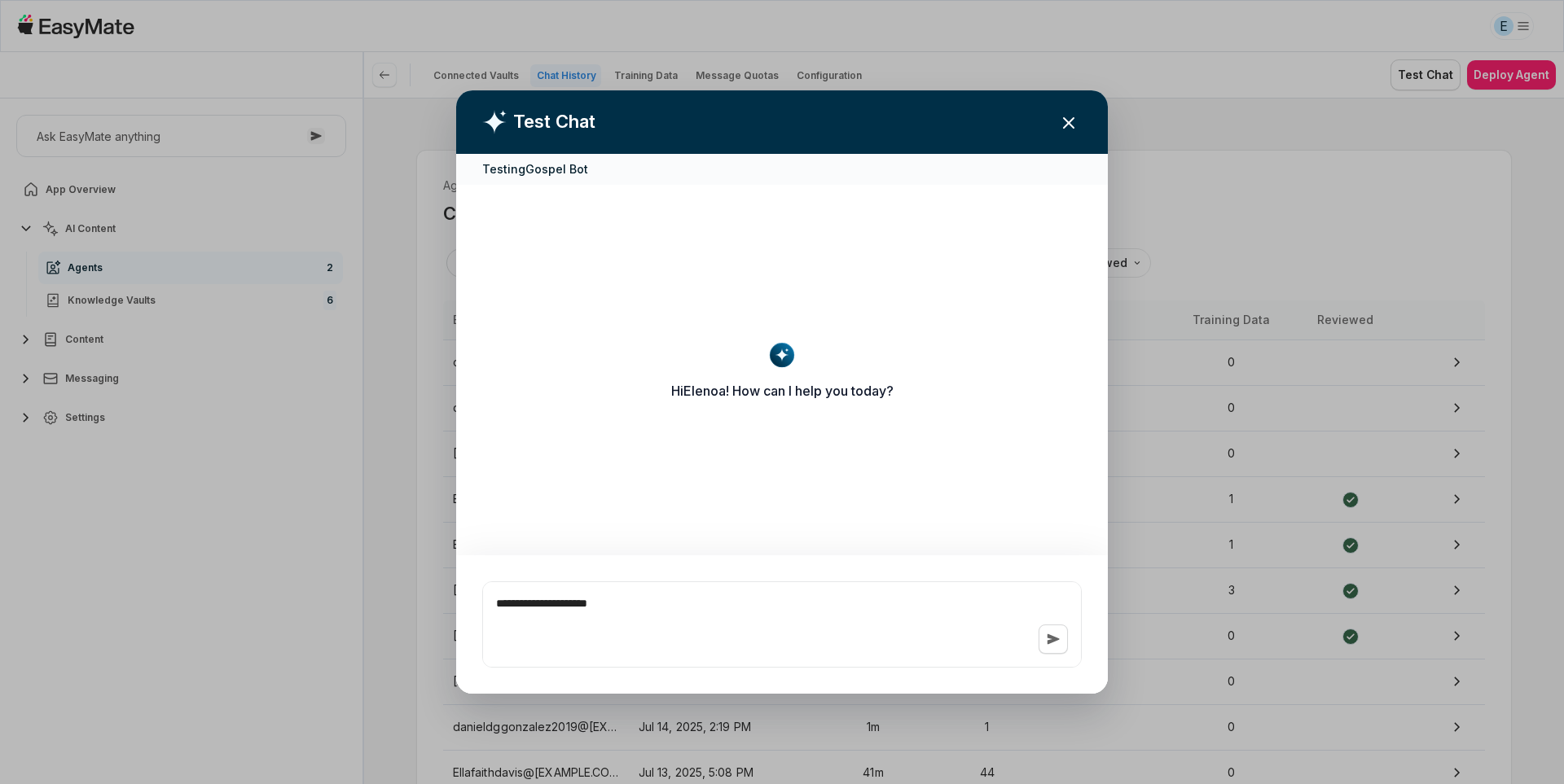type on "*" 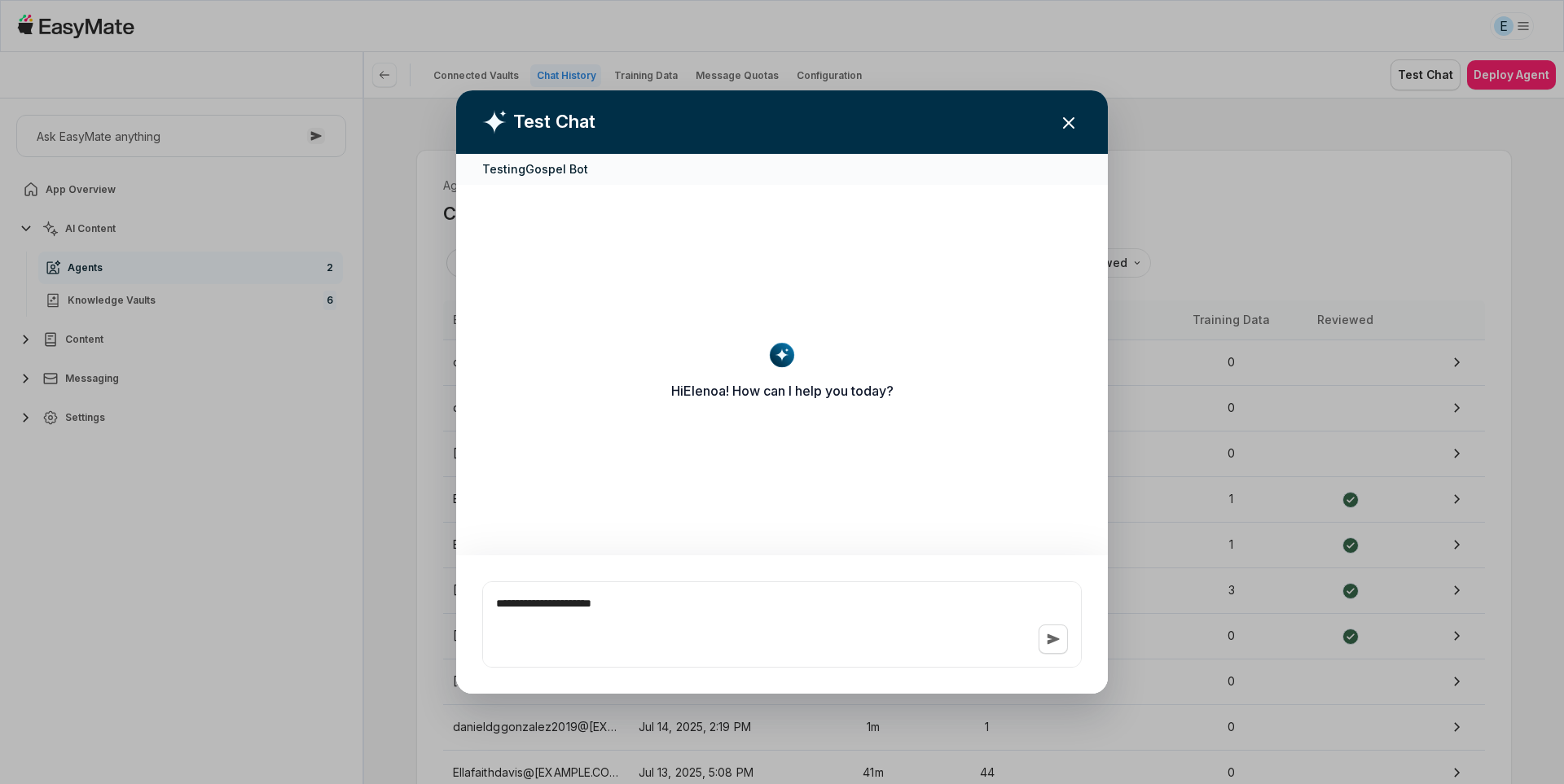 type on "*" 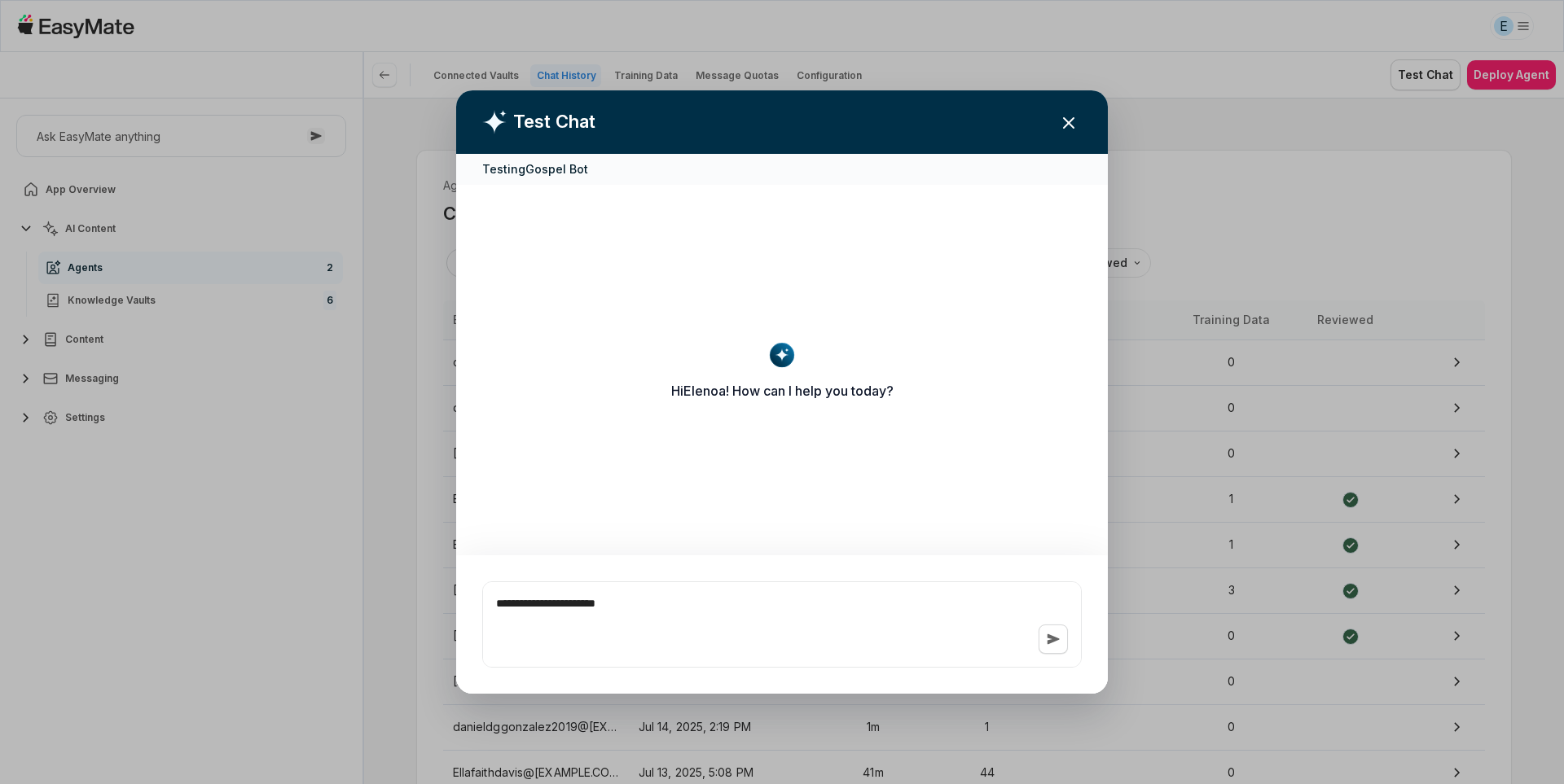 type on "*" 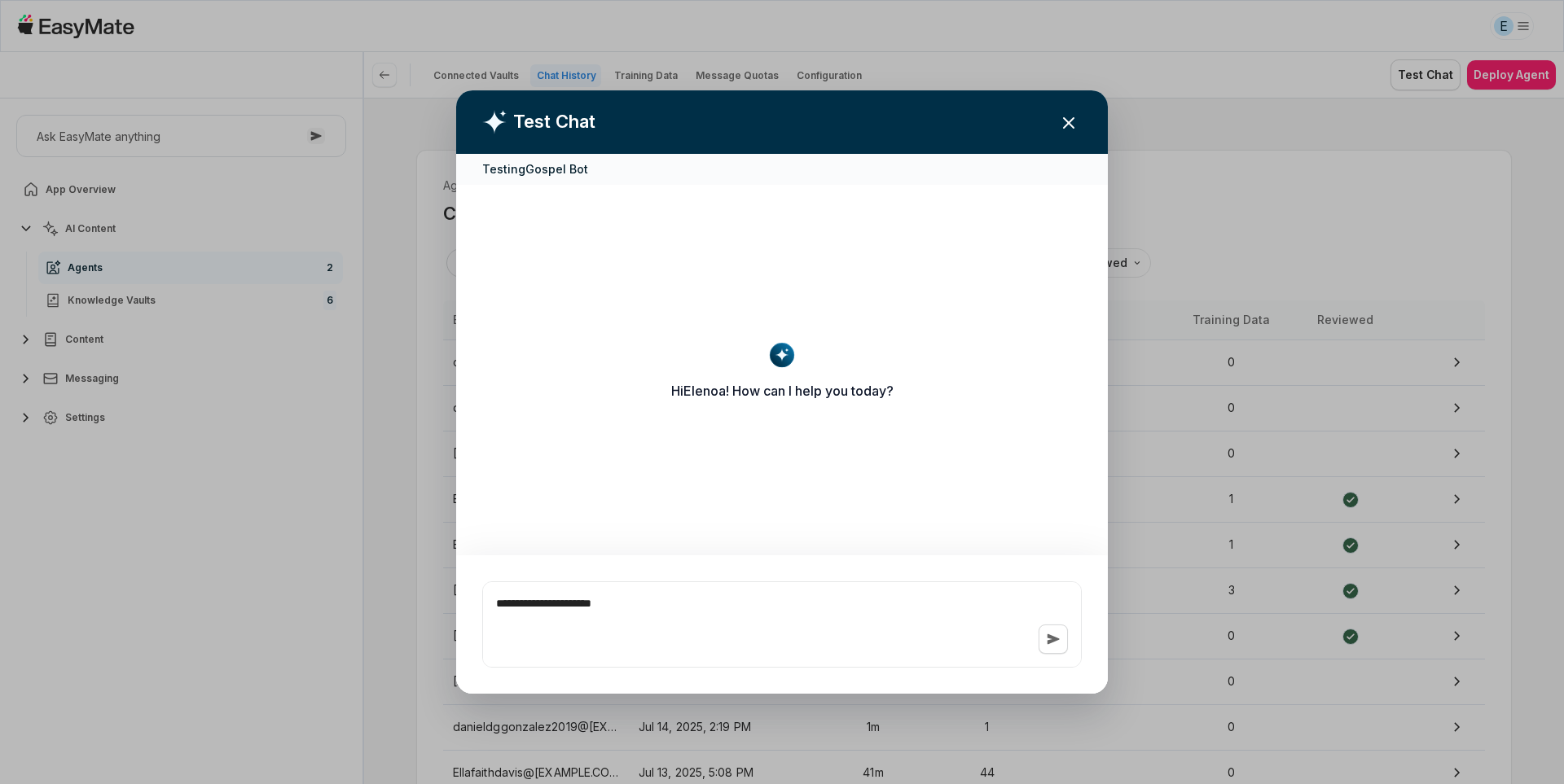 type on "*" 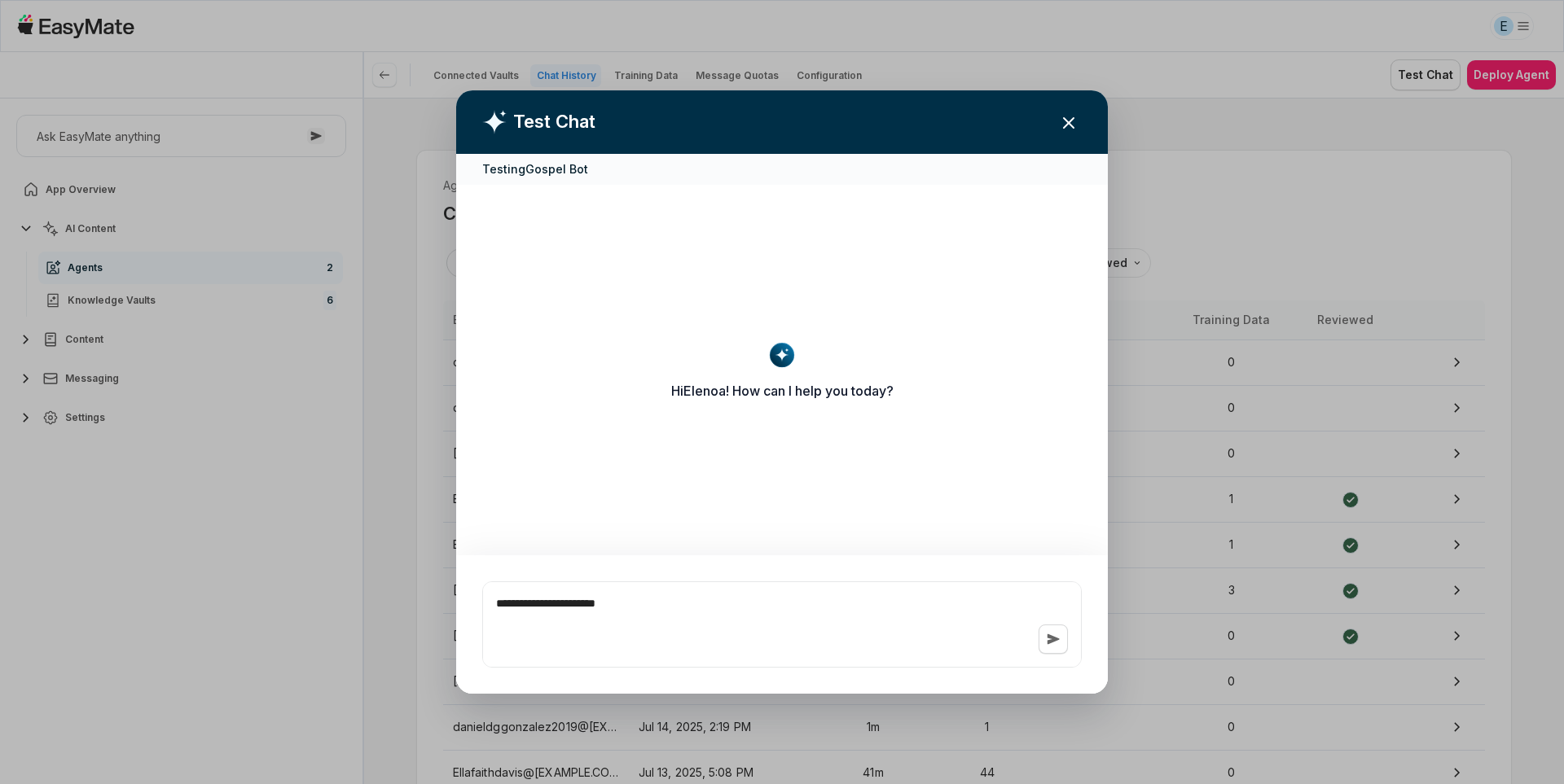 type on "*" 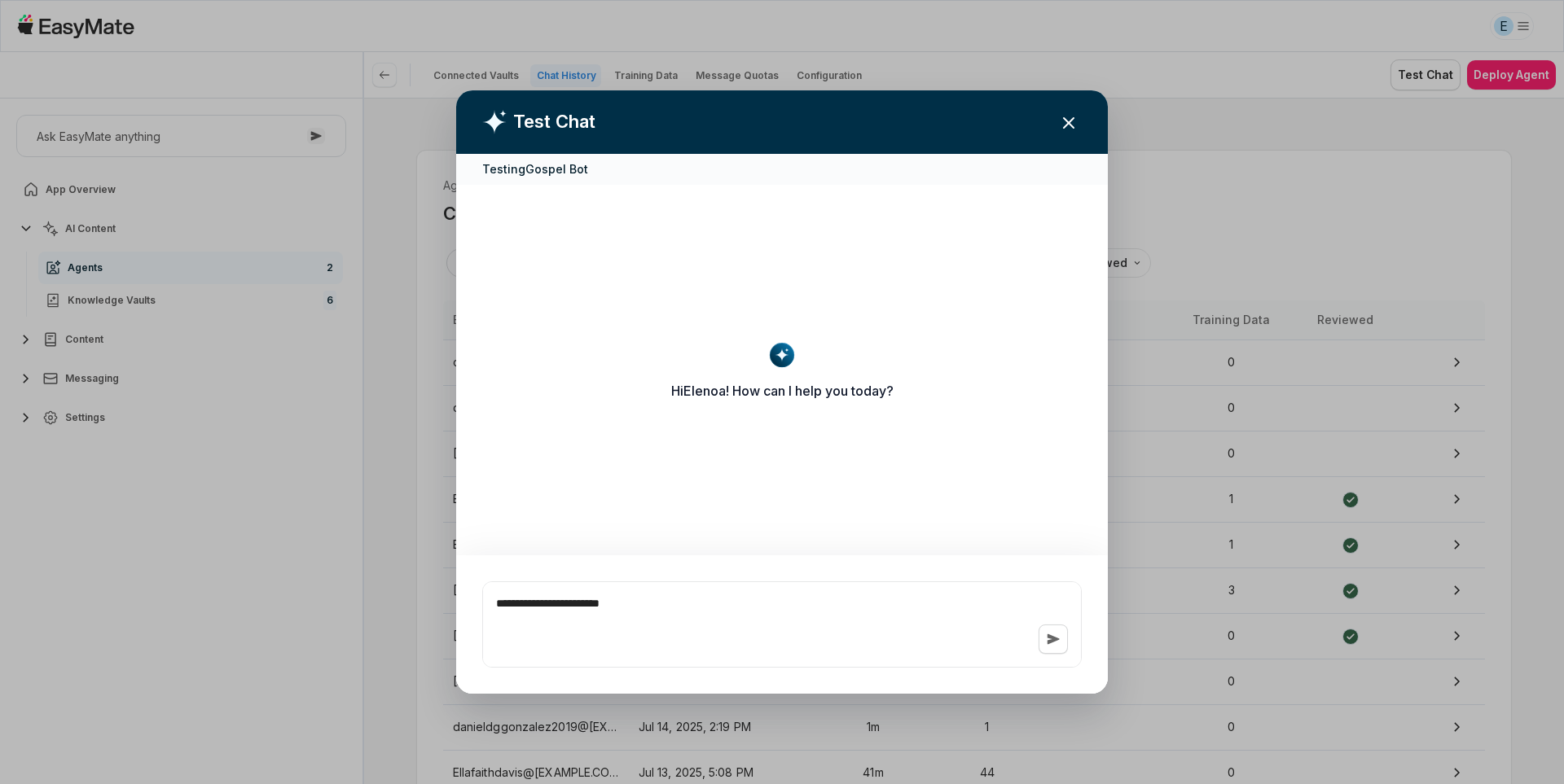 type on "*" 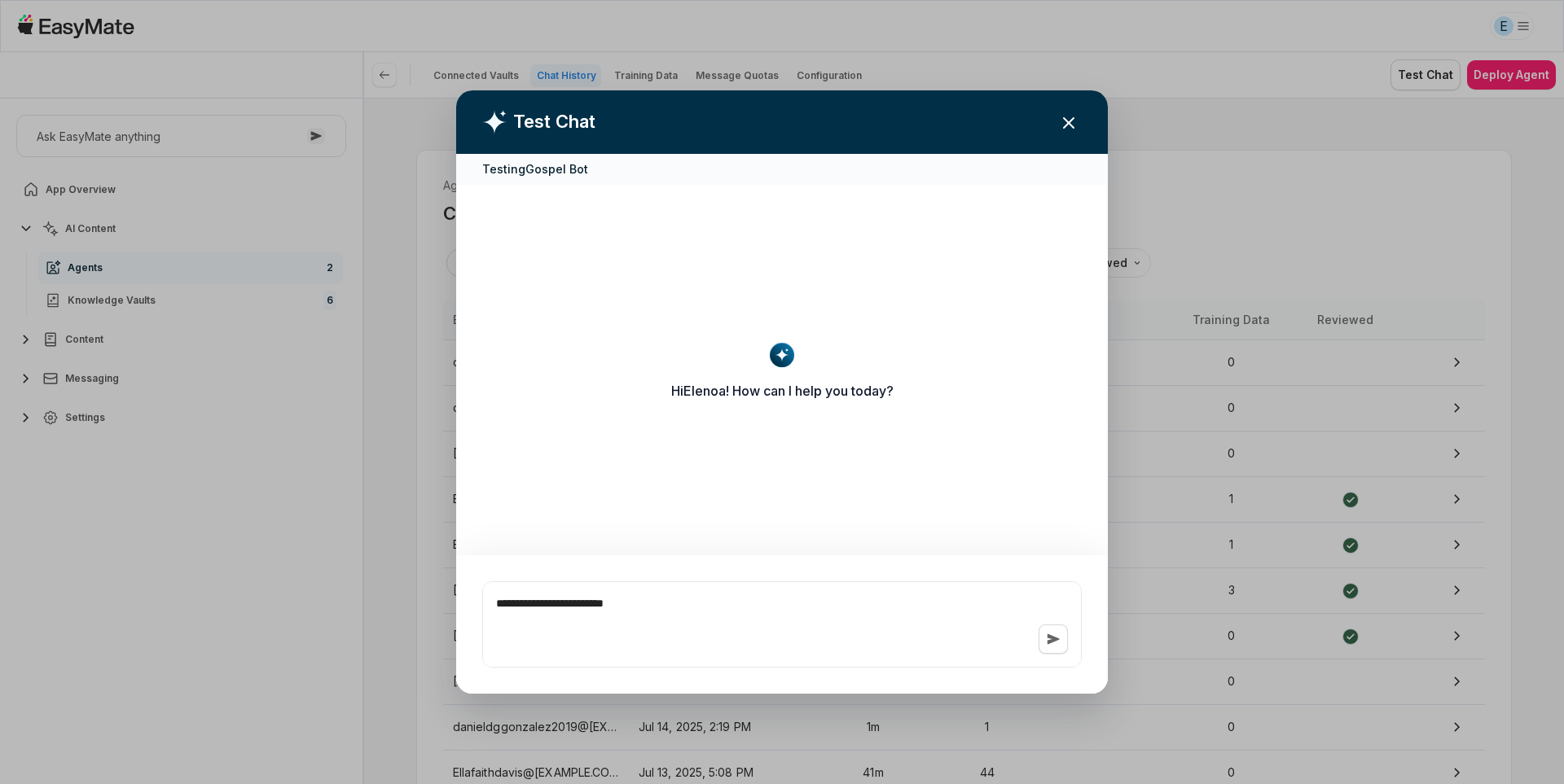 type on "*" 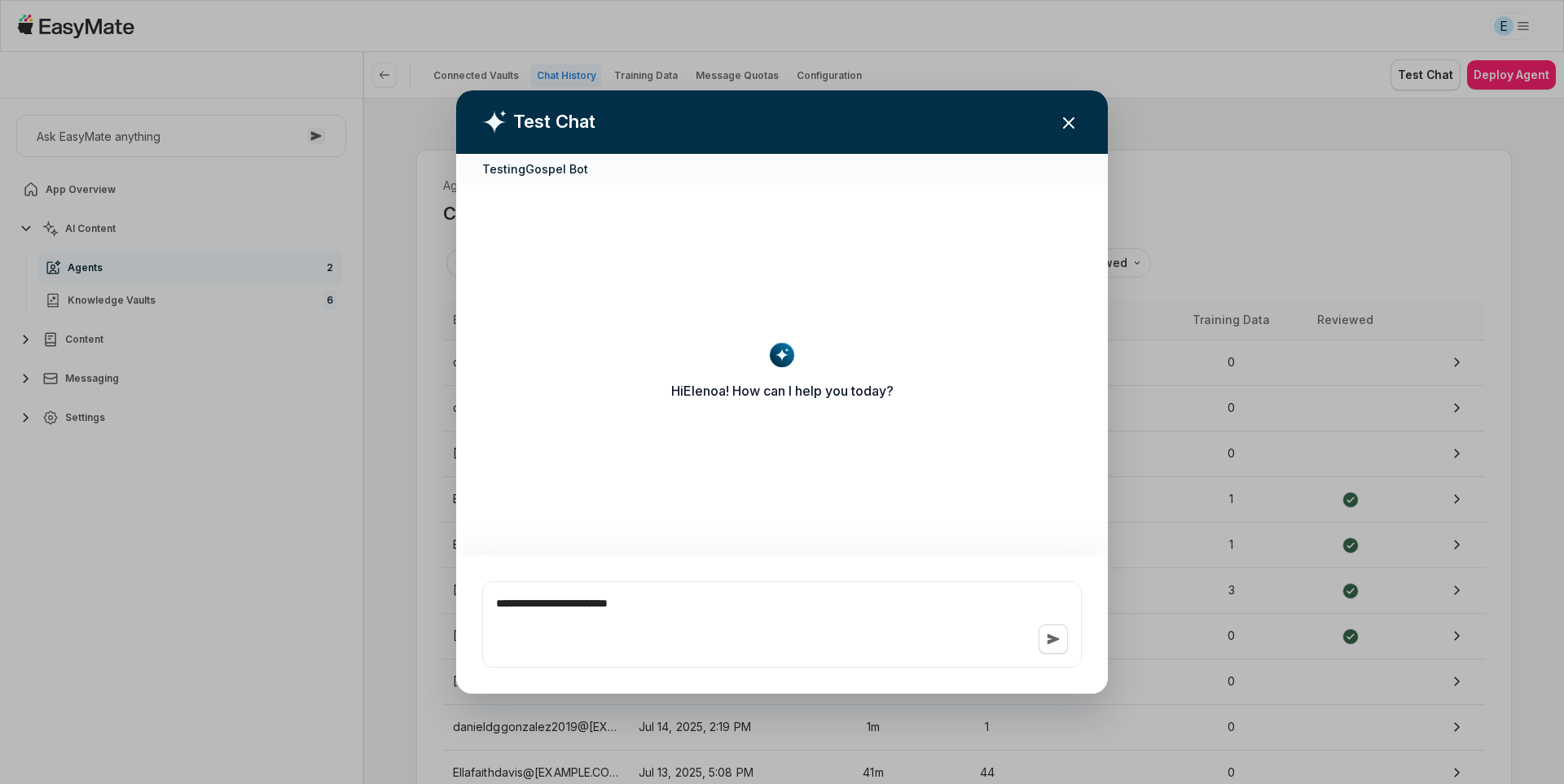 type on "*" 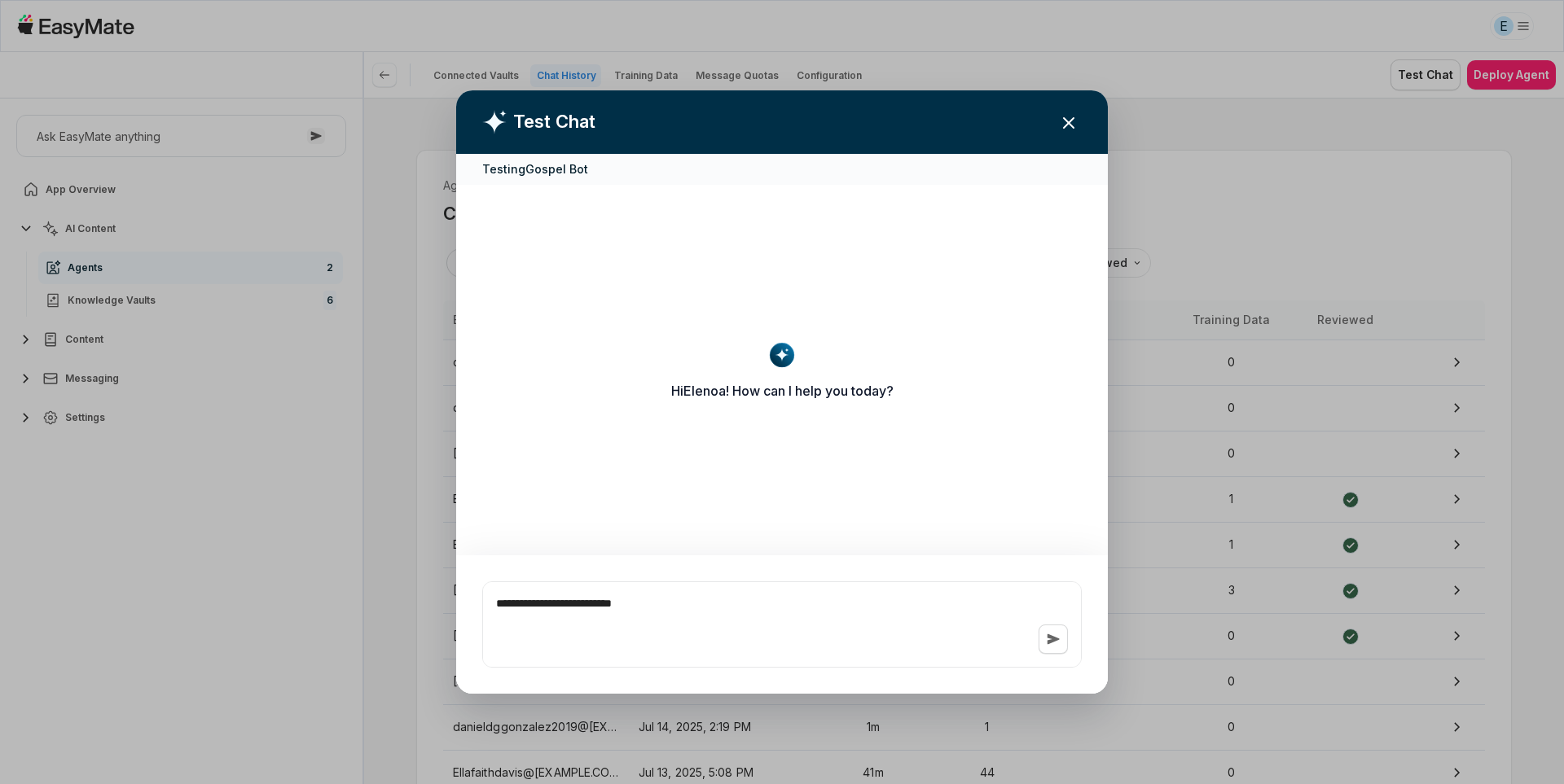 type on "*" 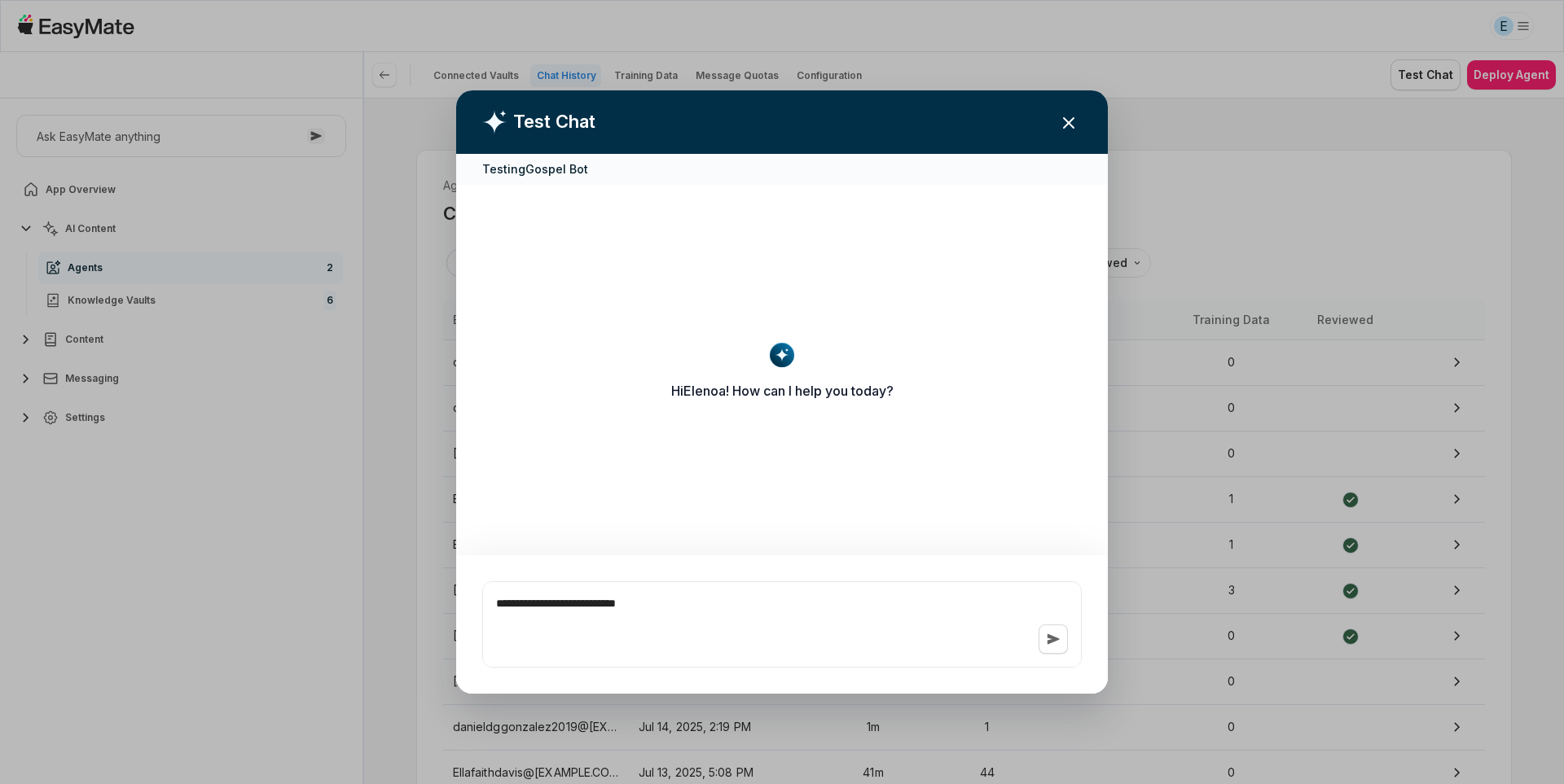 type on "*" 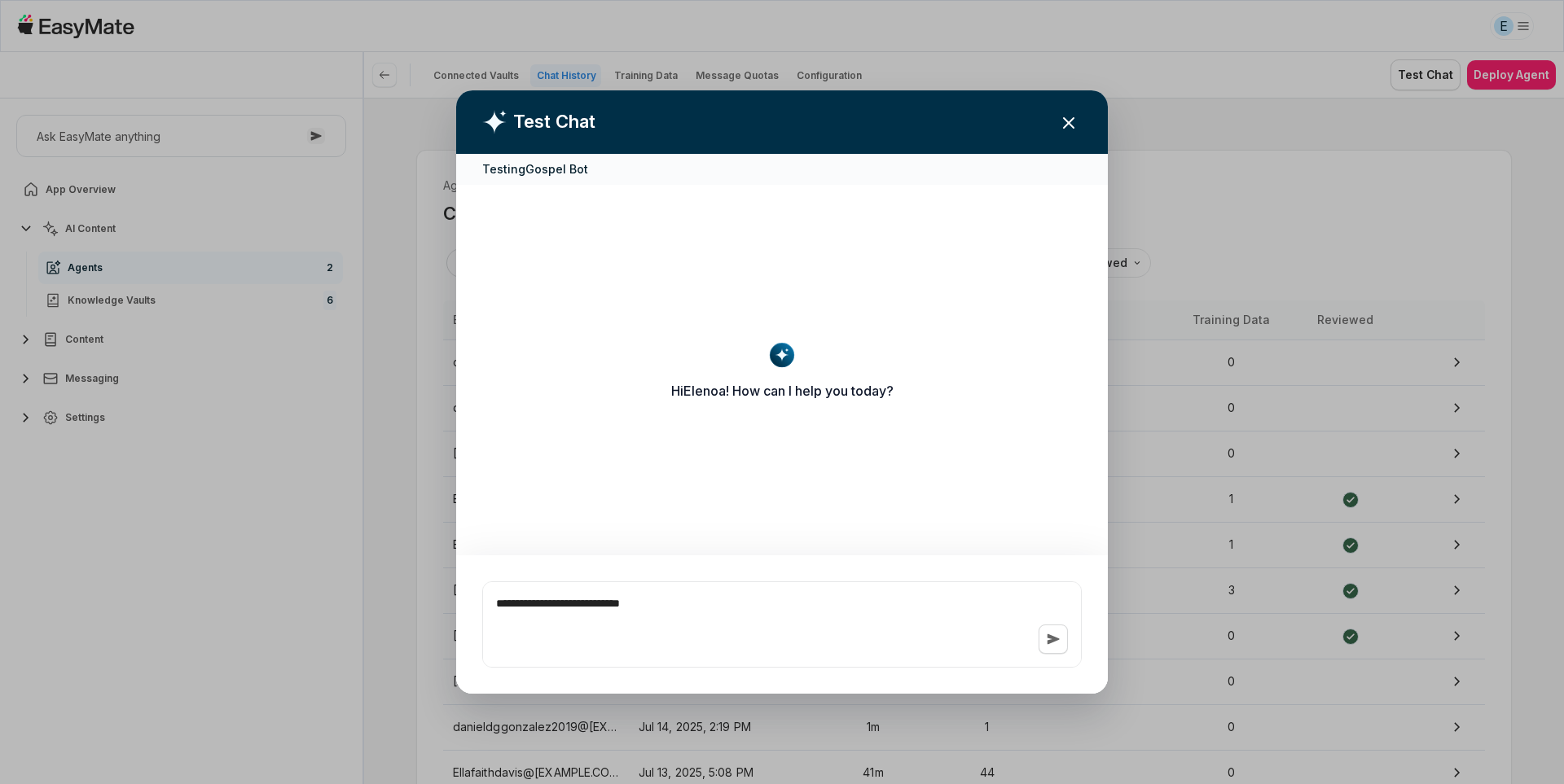 type on "*" 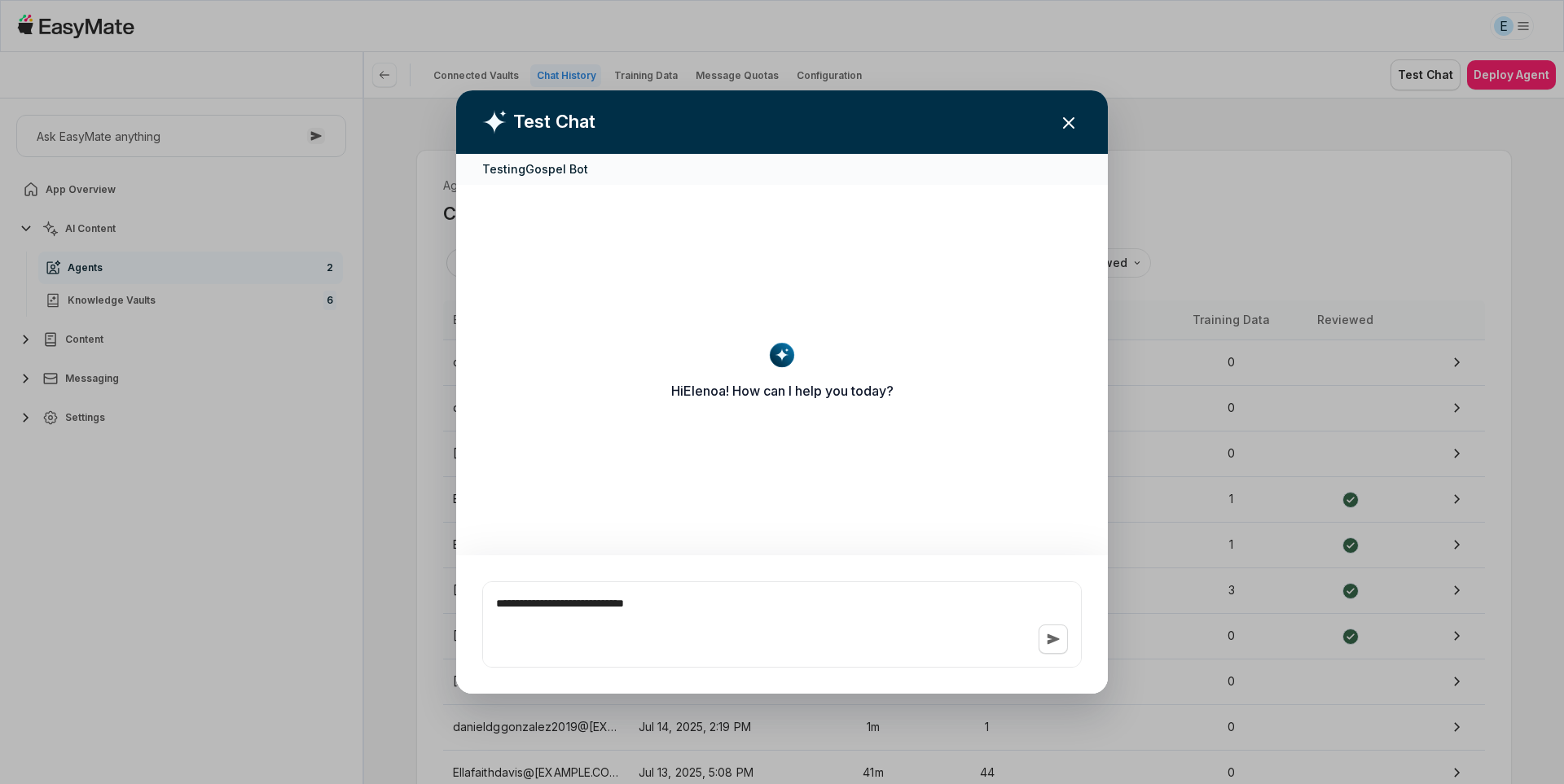 type on "*" 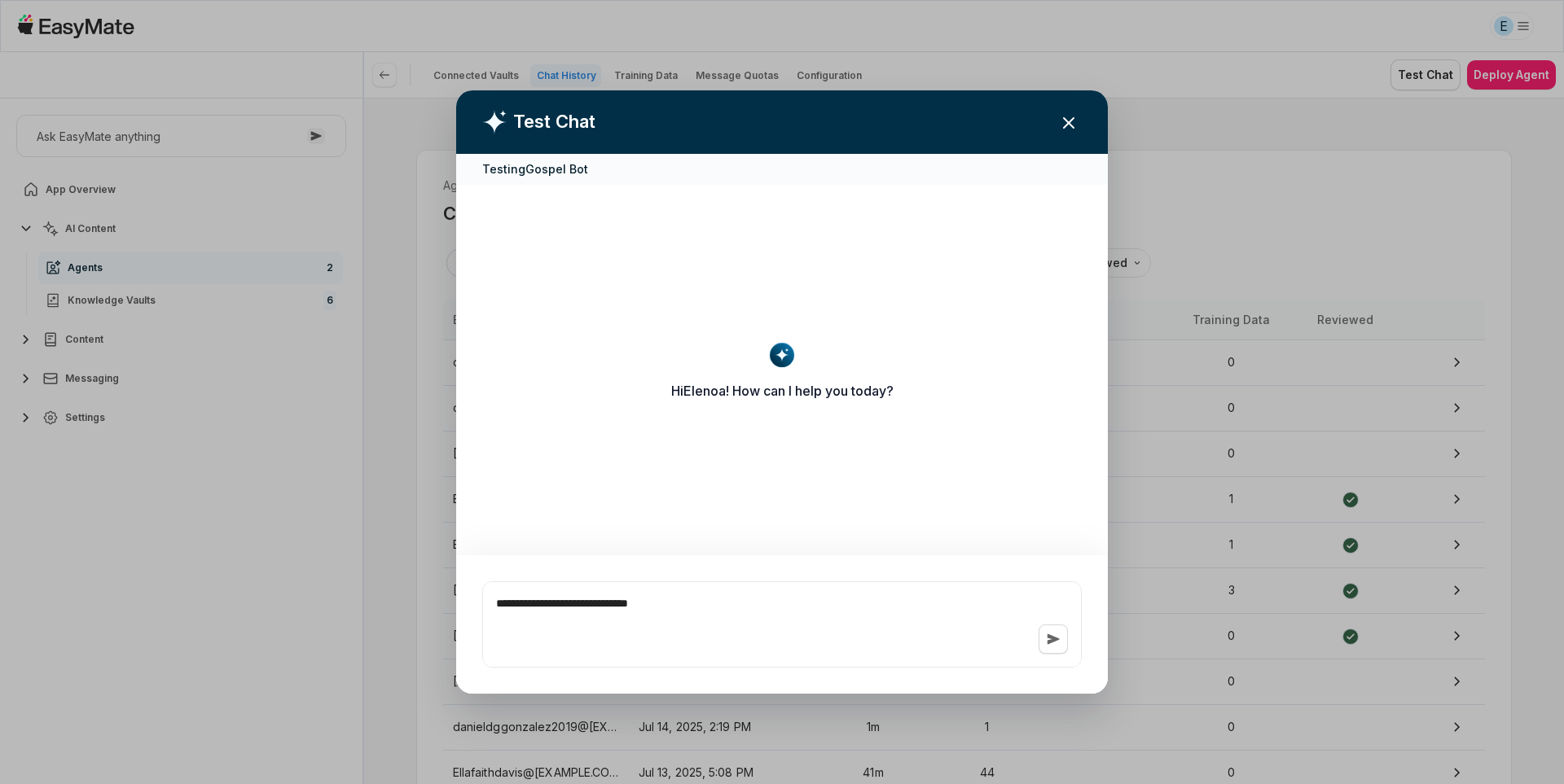 type on "*" 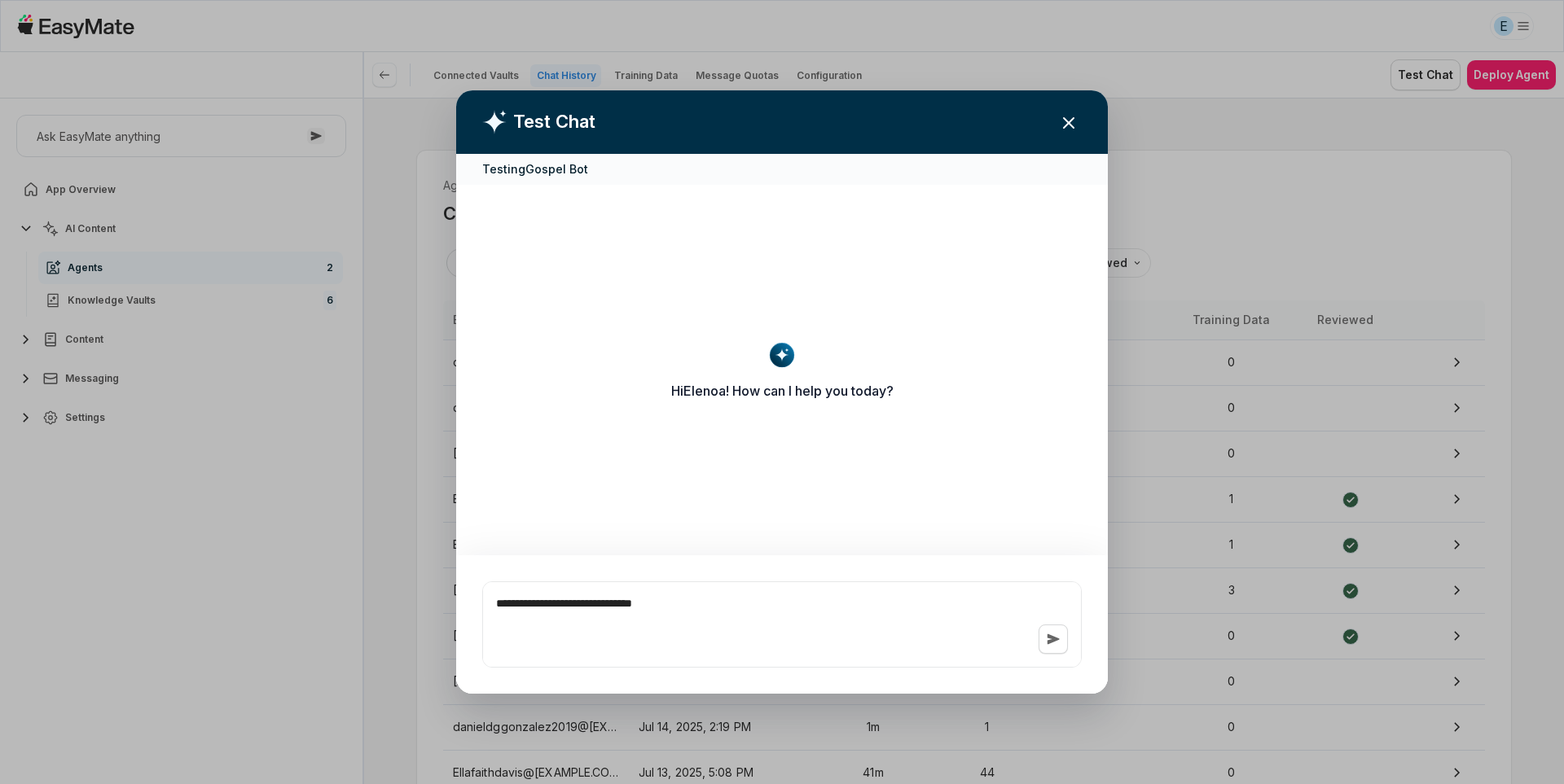 type on "*" 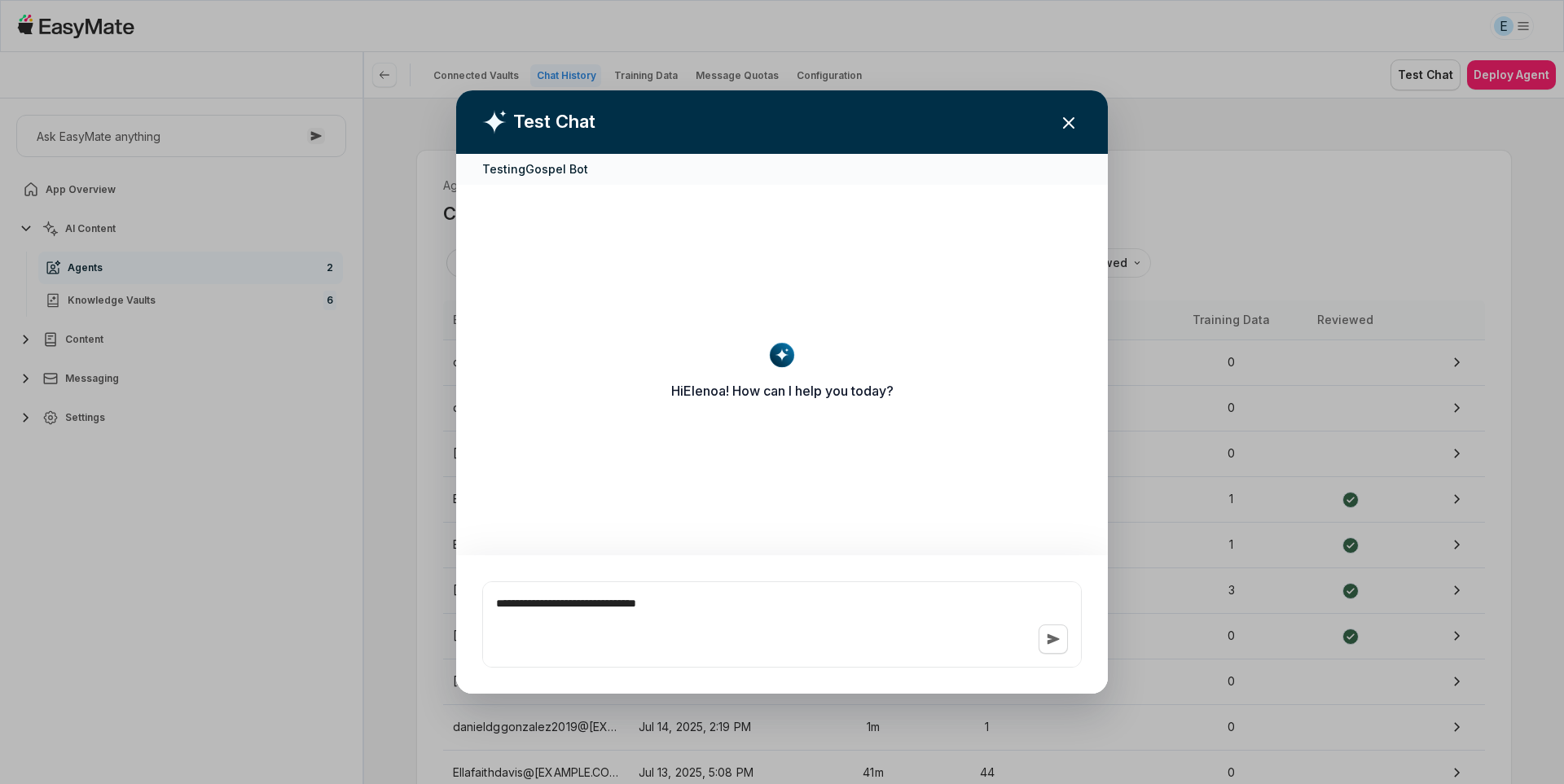 type on "*" 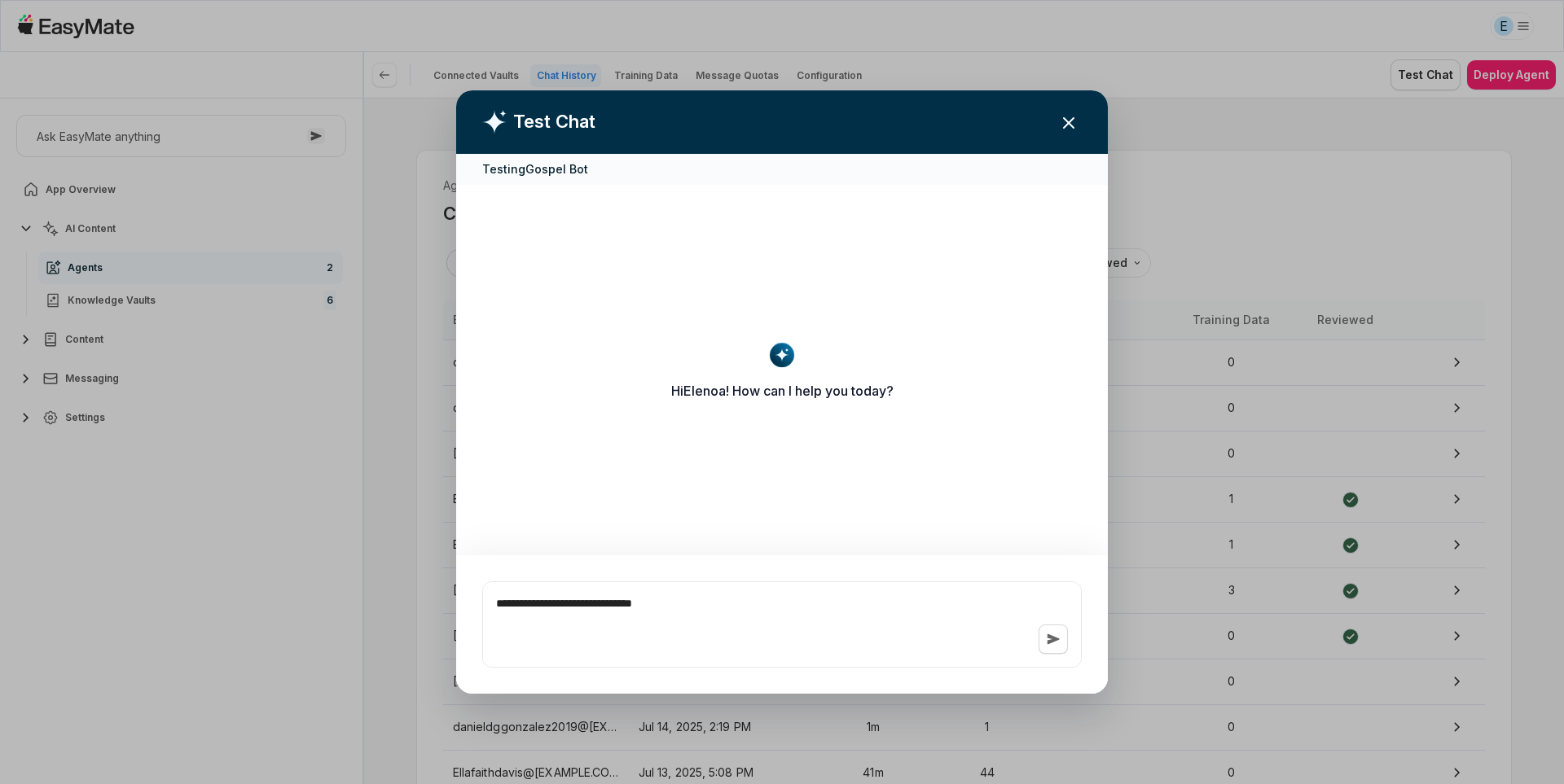type on "*" 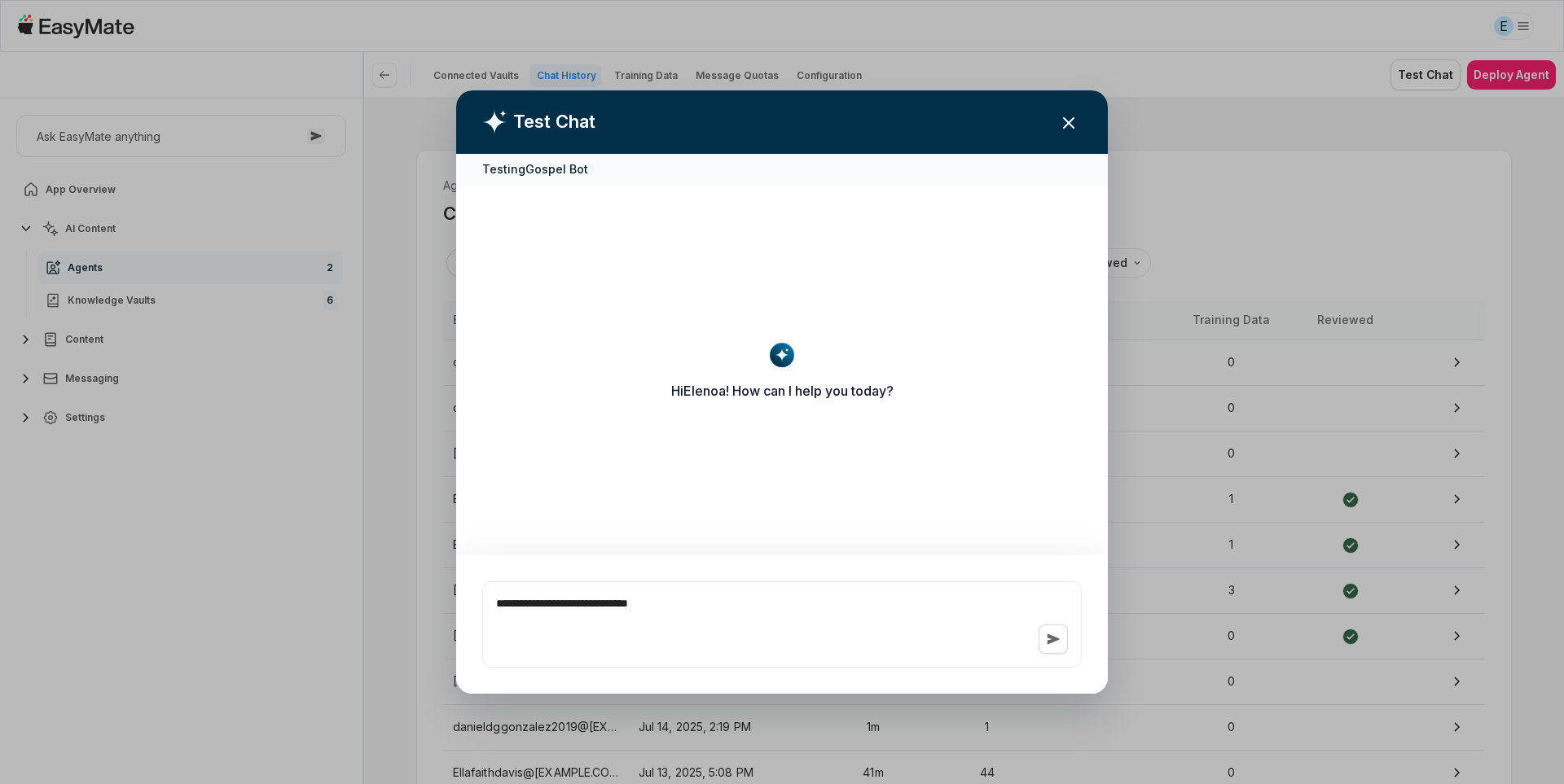 type on "**********" 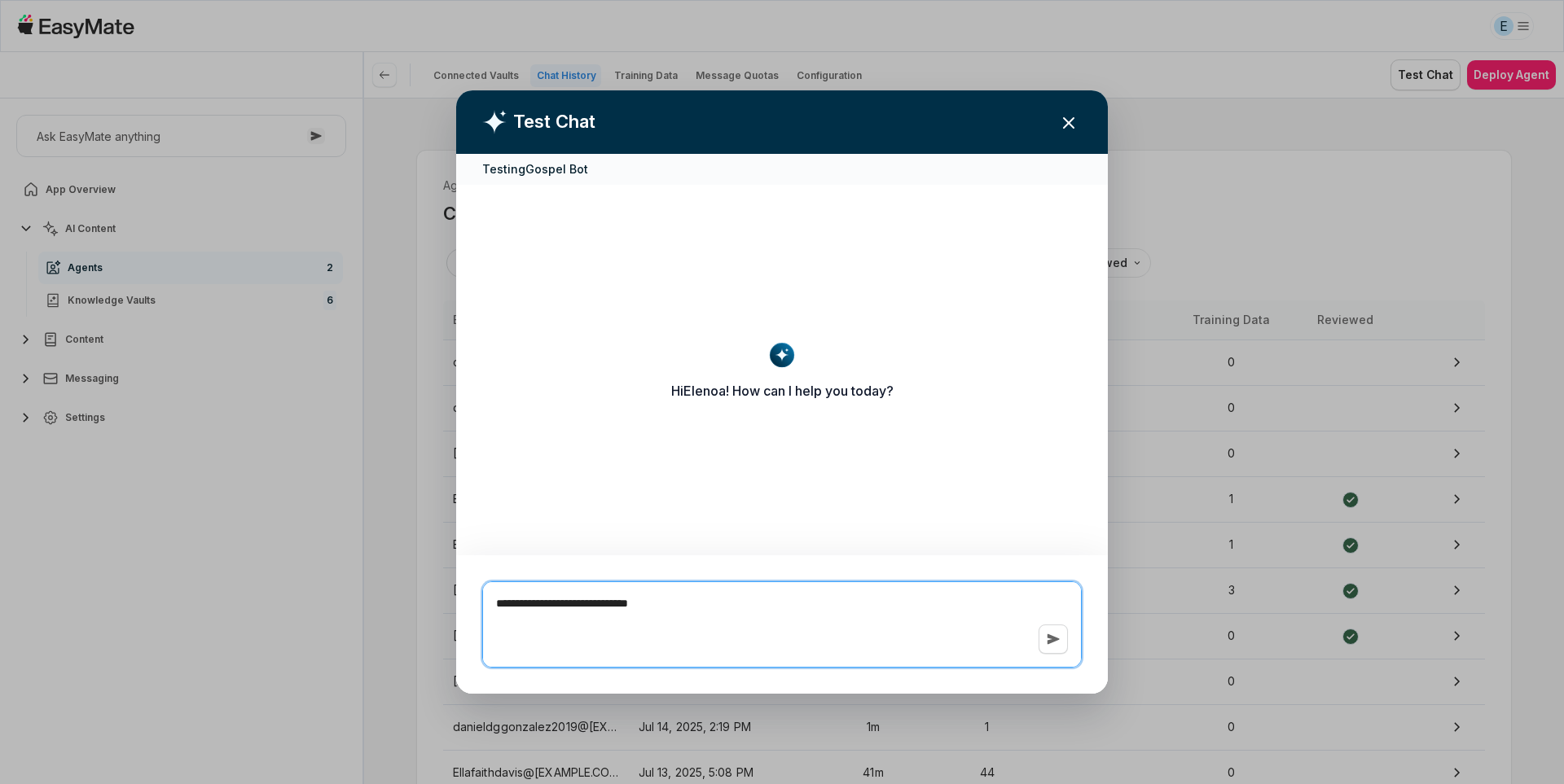 type on "*" 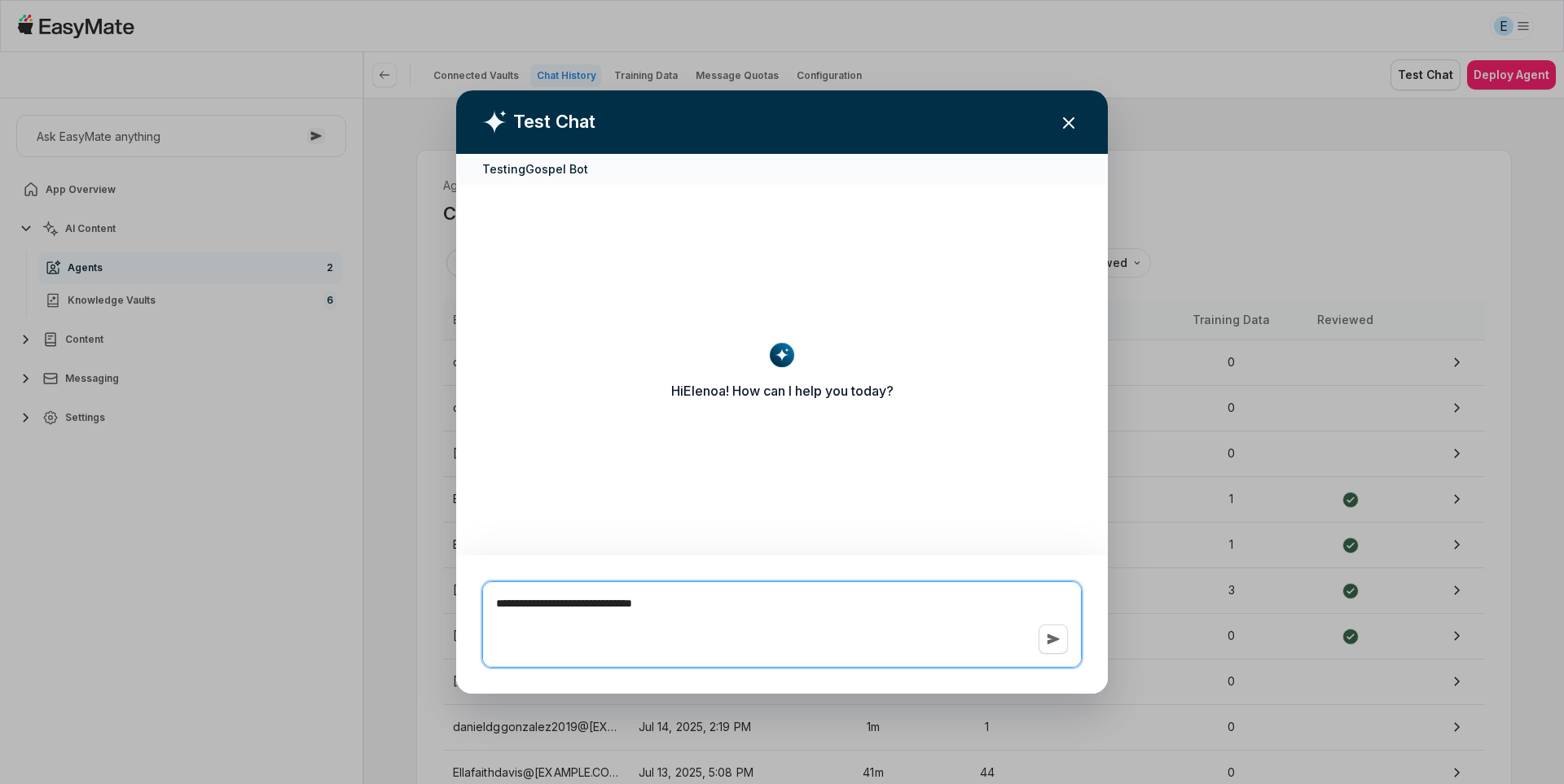 type on "*" 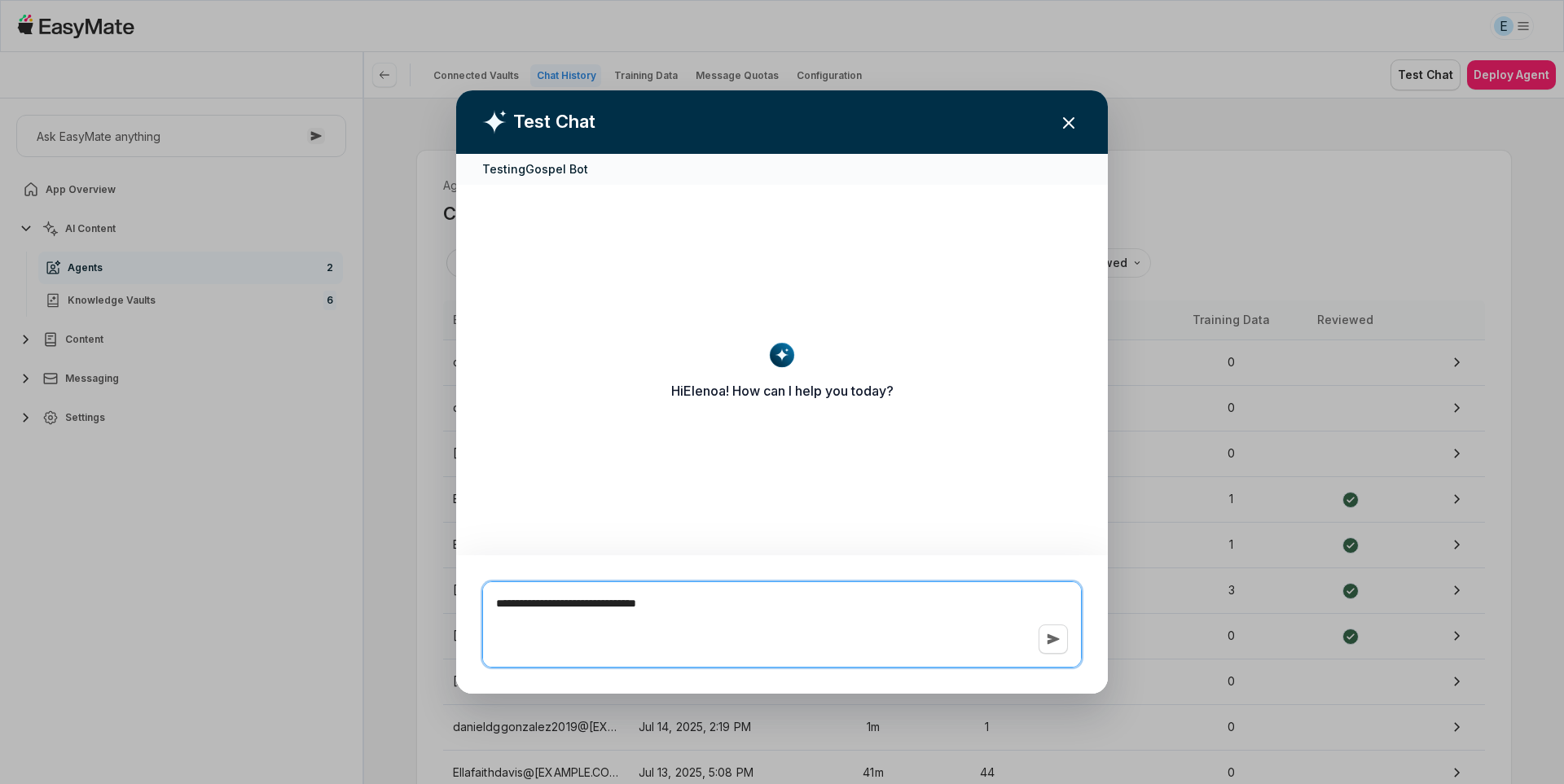 type on "*" 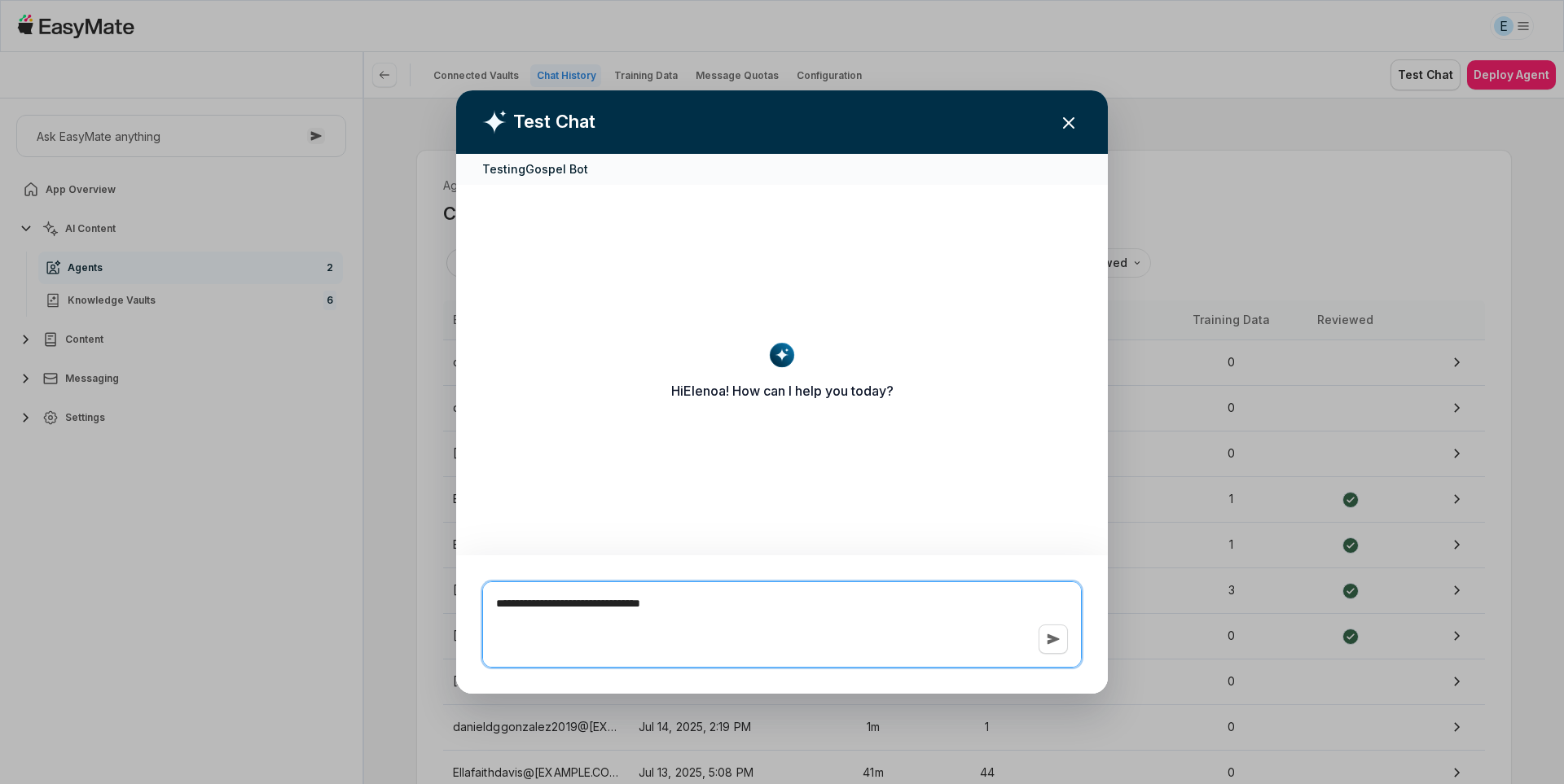 type on "*" 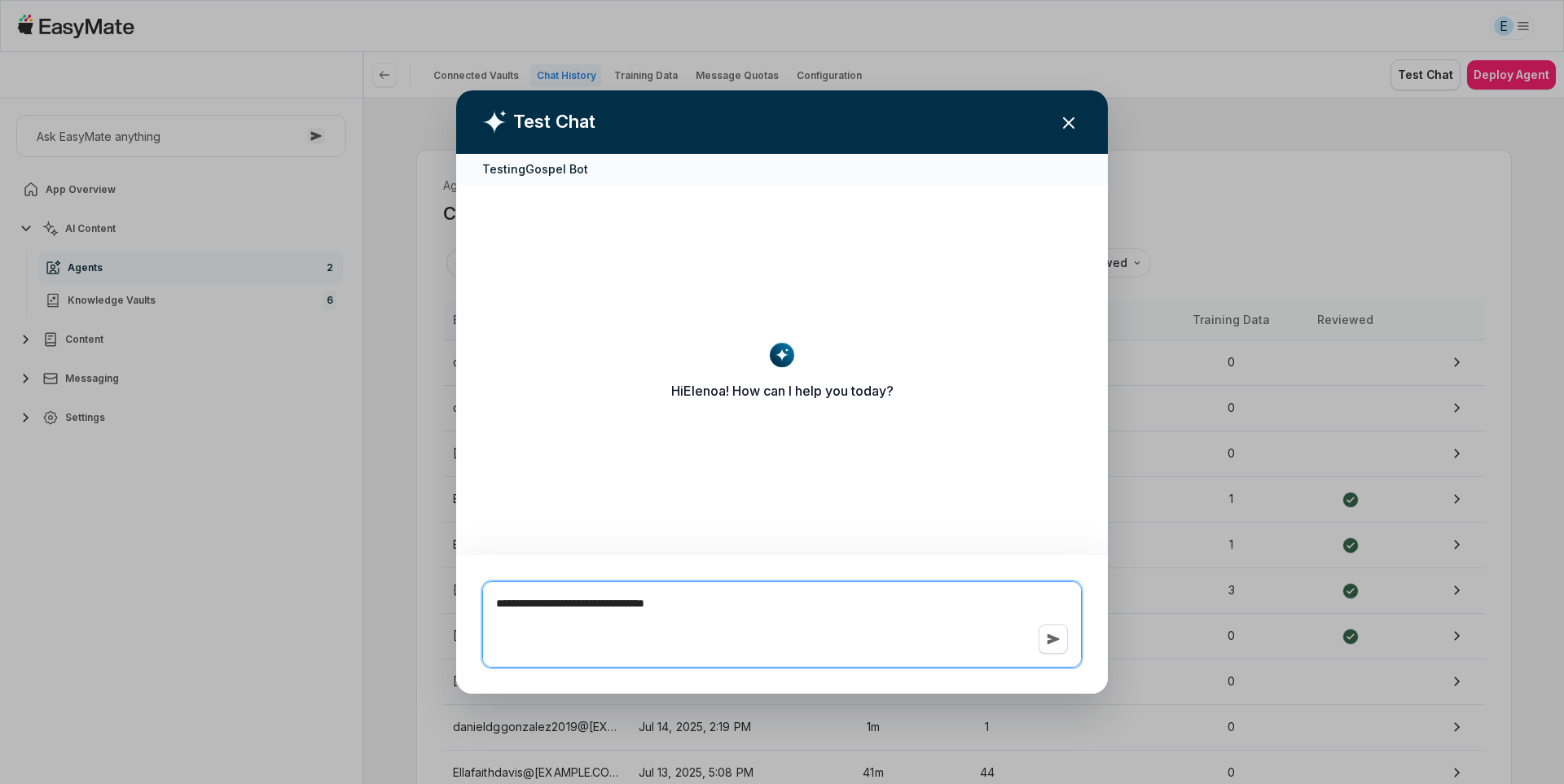 type on "*" 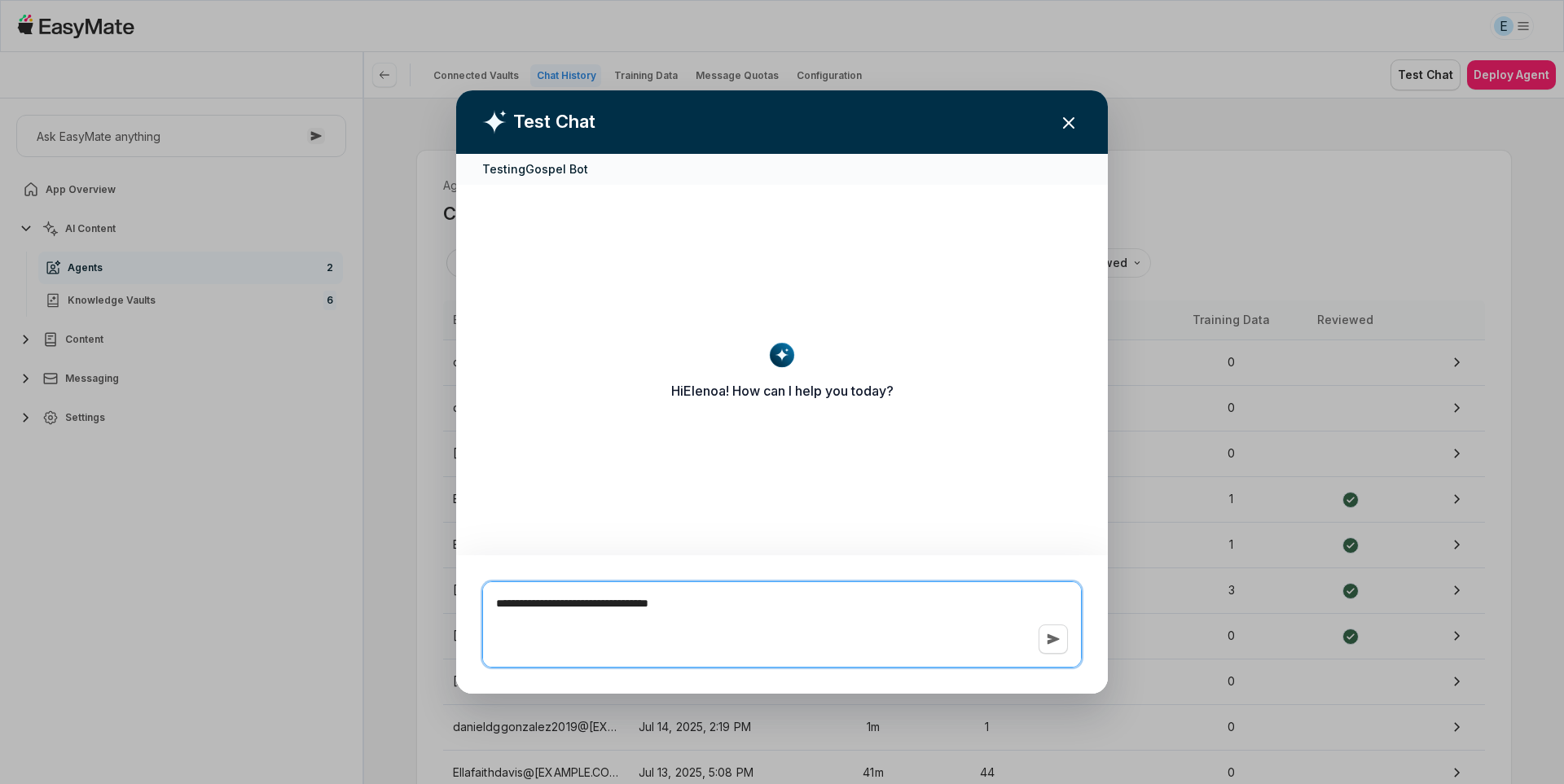 type on "*" 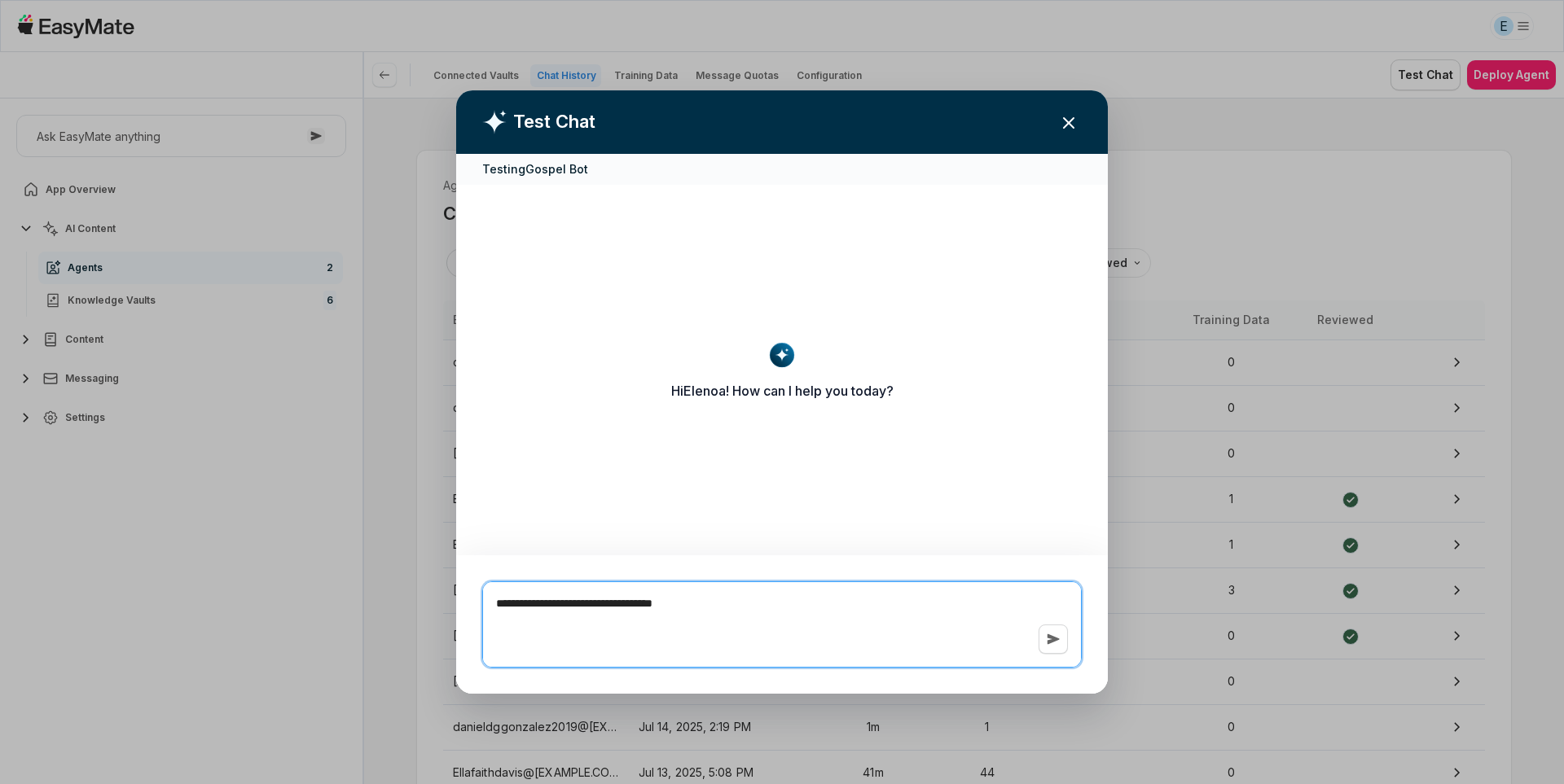 type on "*" 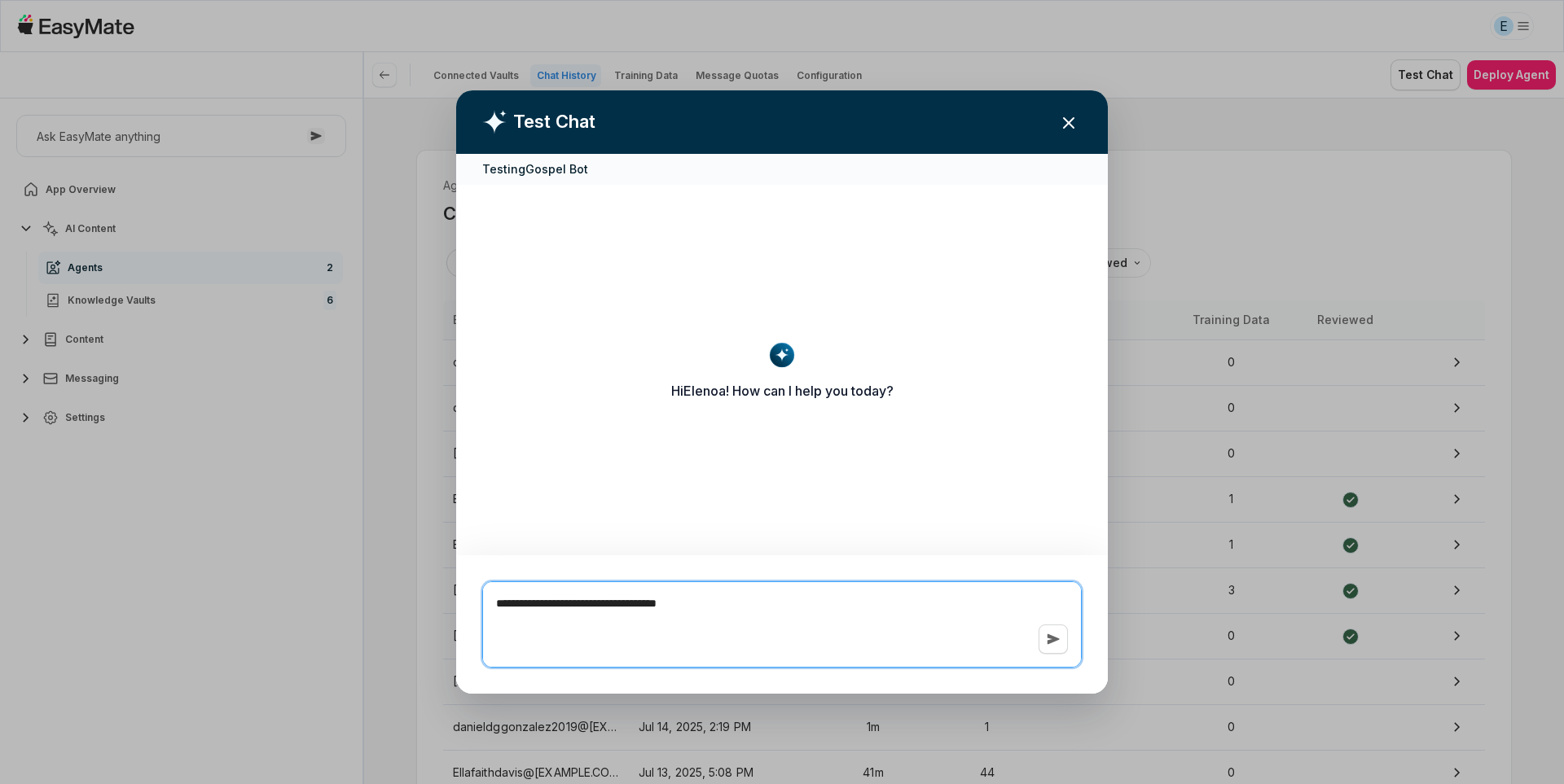 type on "*" 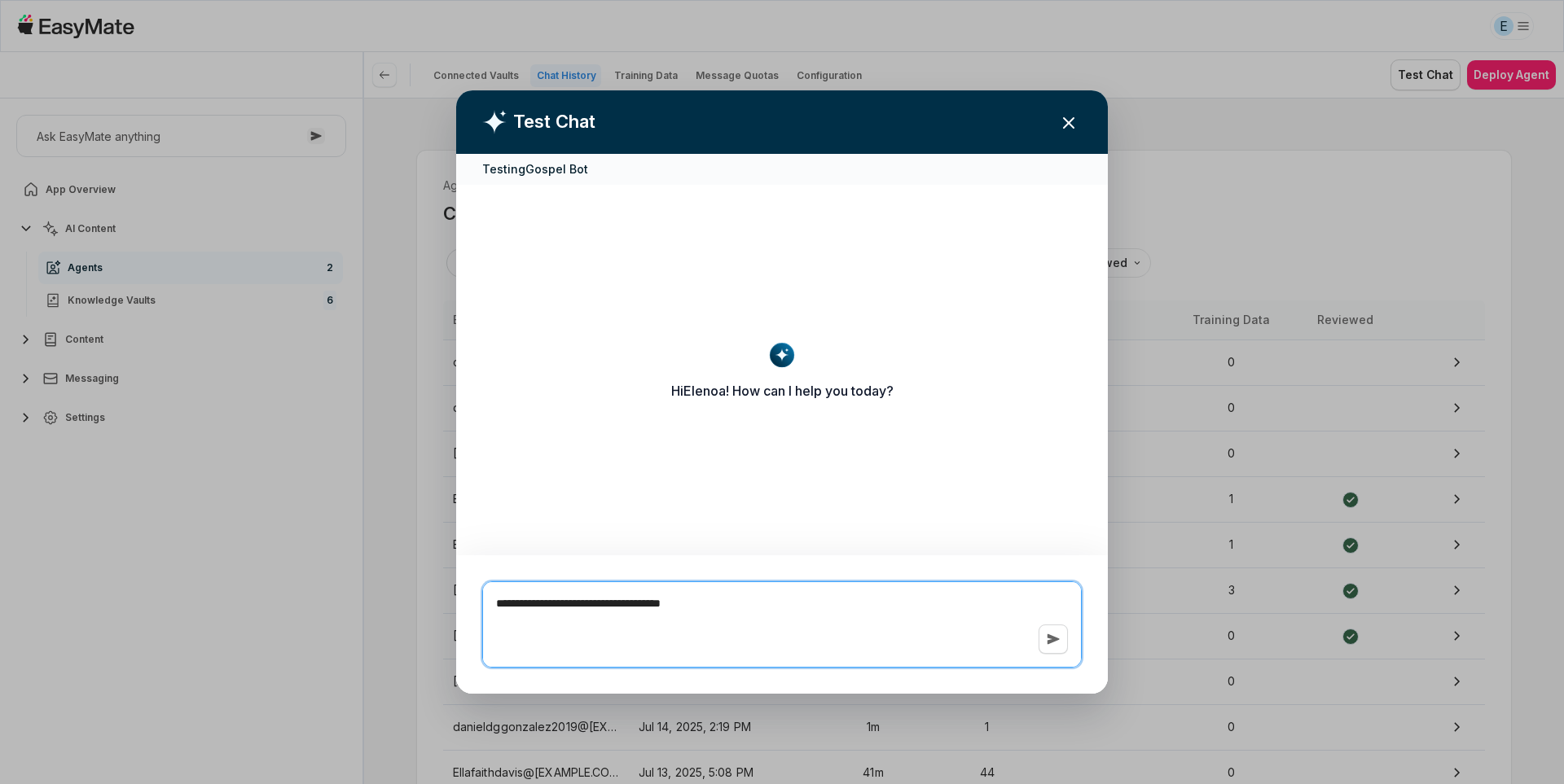 type on "*" 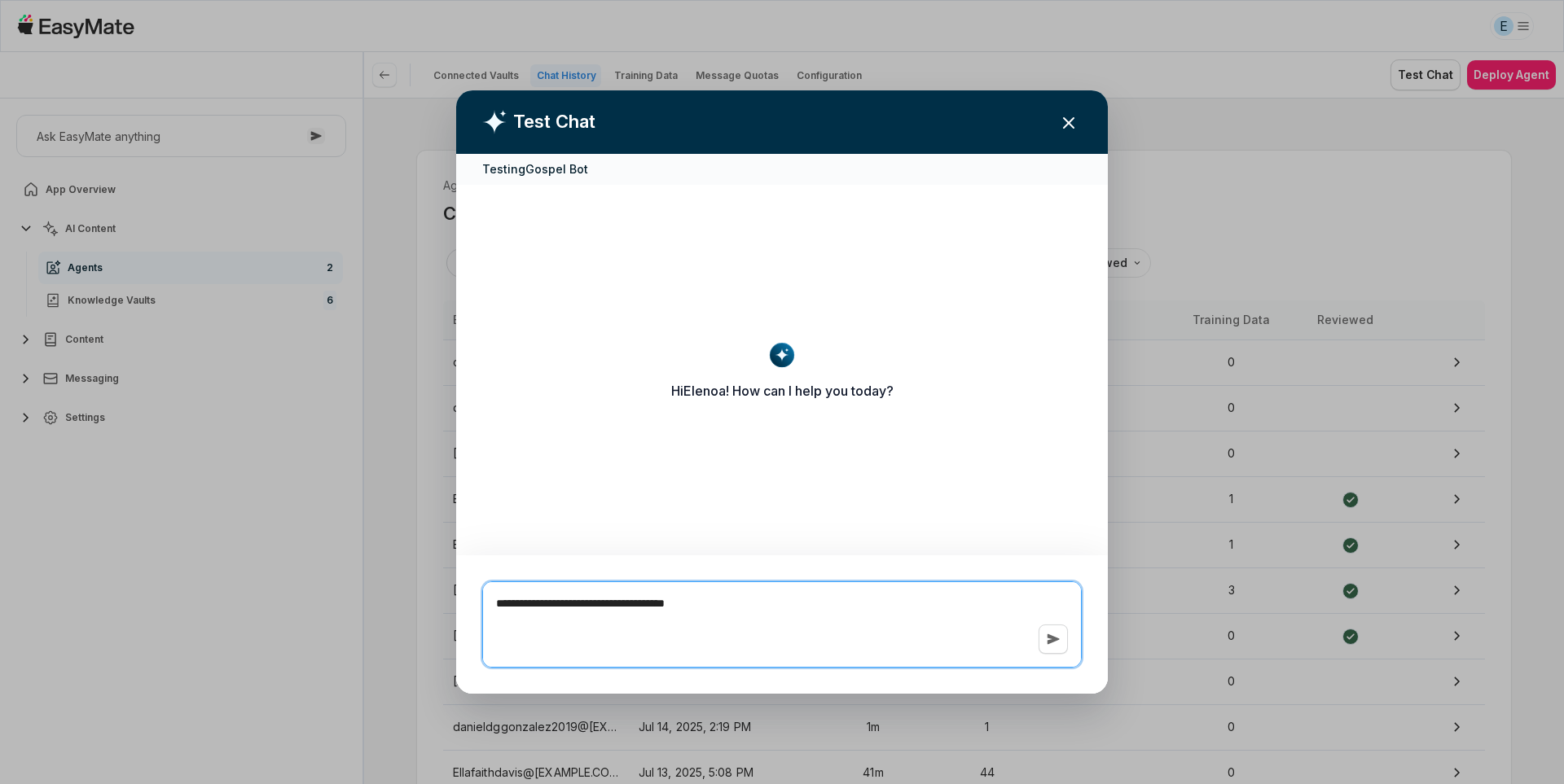 type on "*" 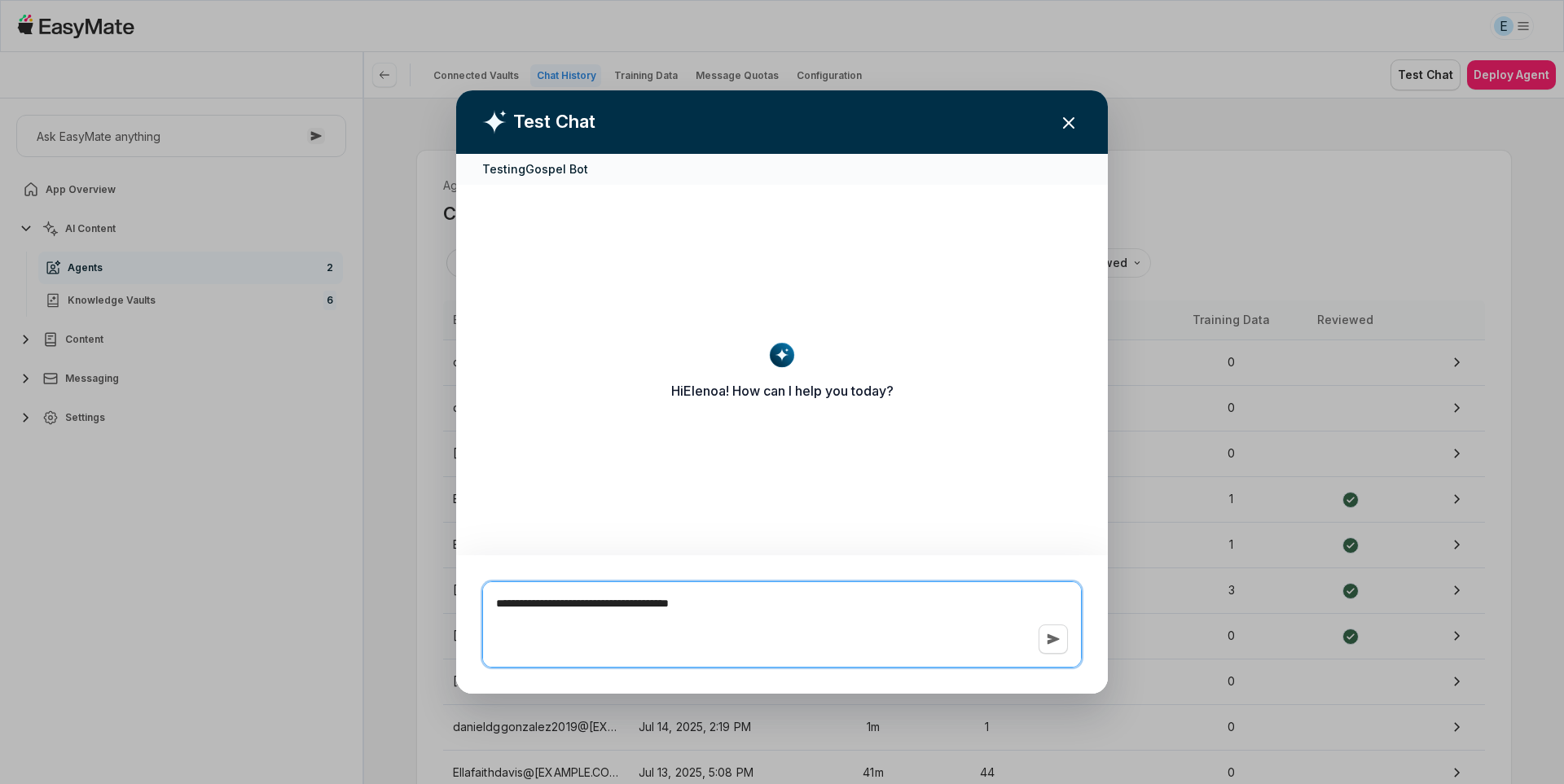 type on "*" 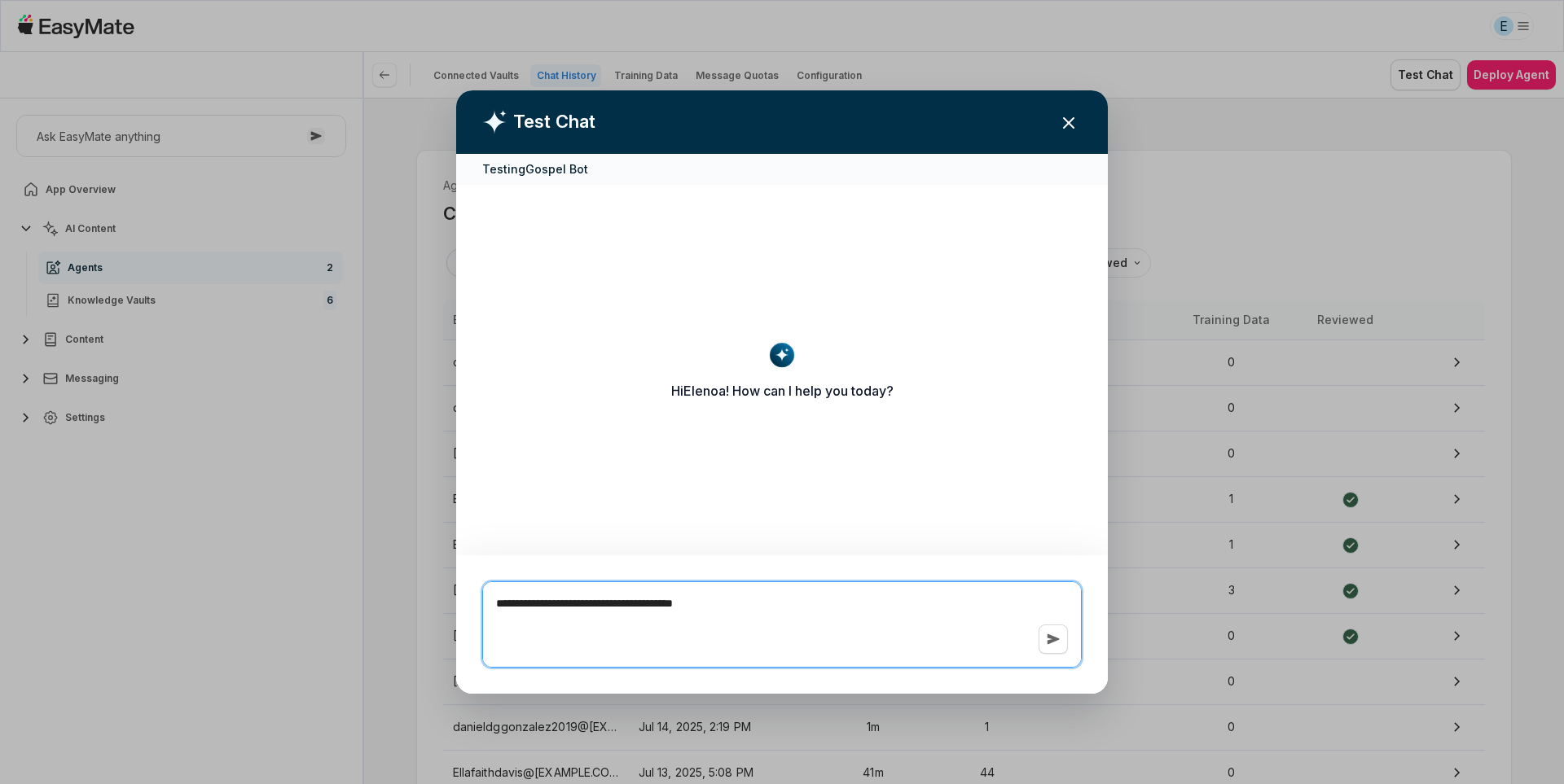 type on "*" 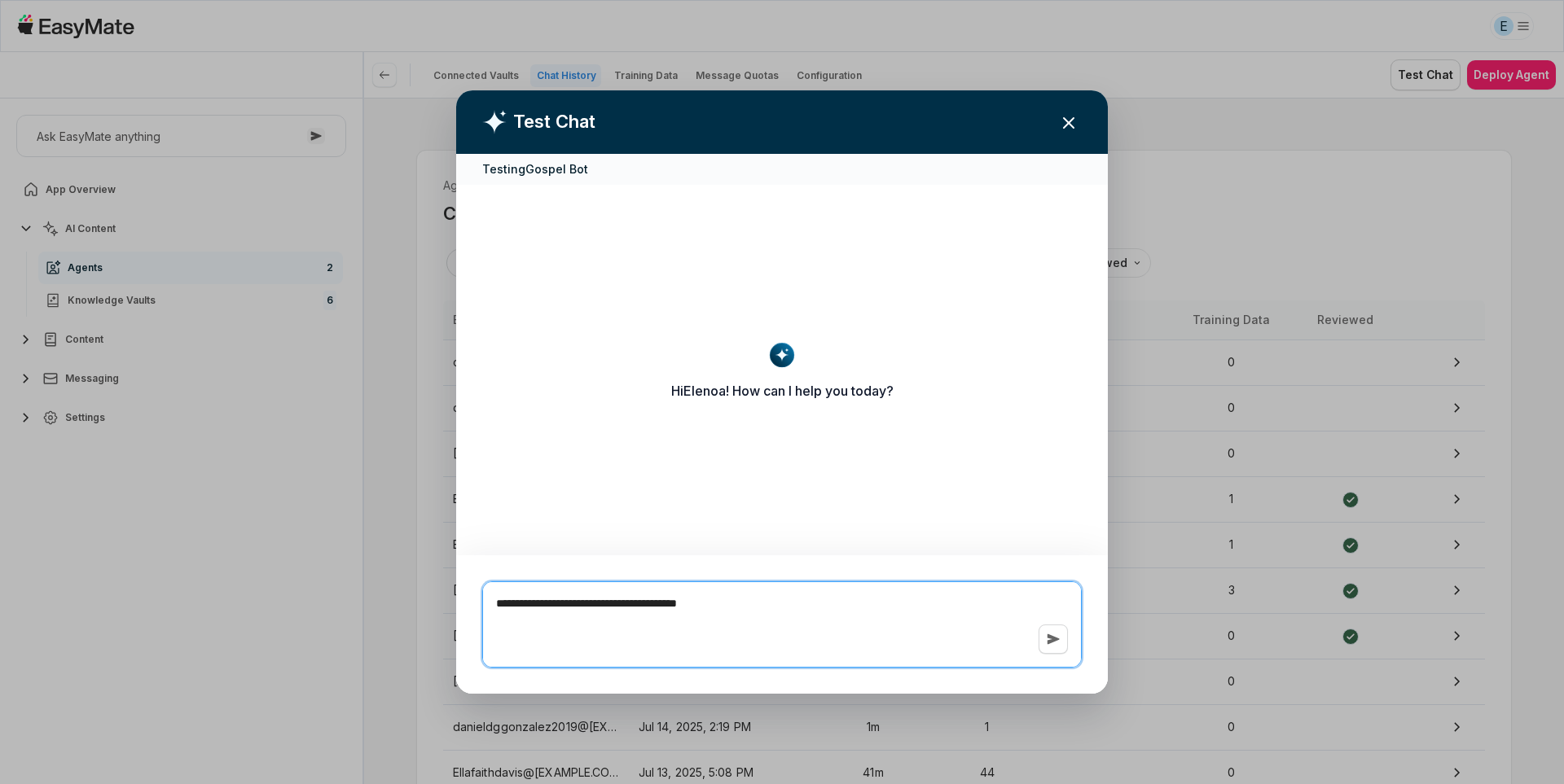 type on "*" 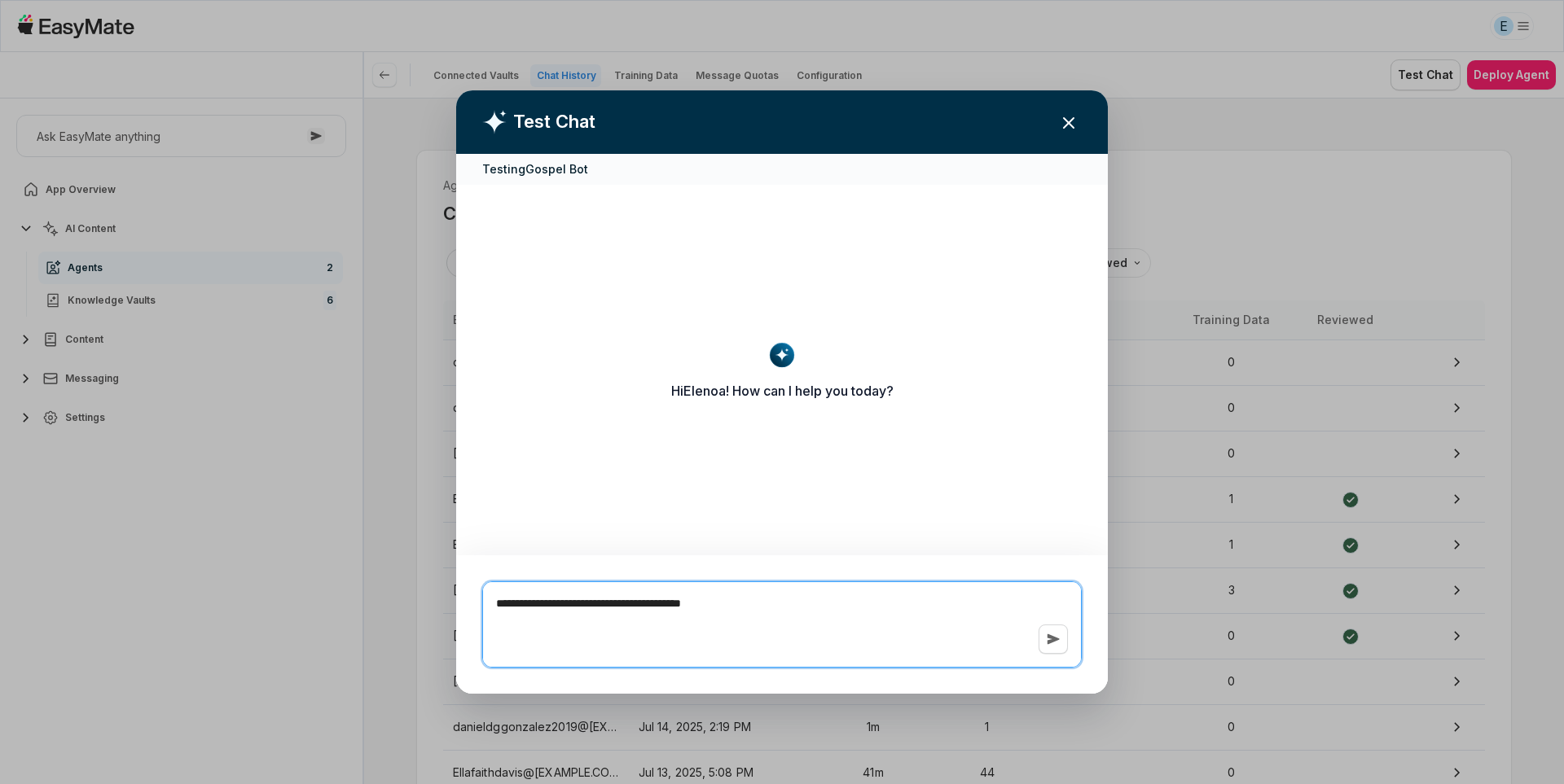 type on "*" 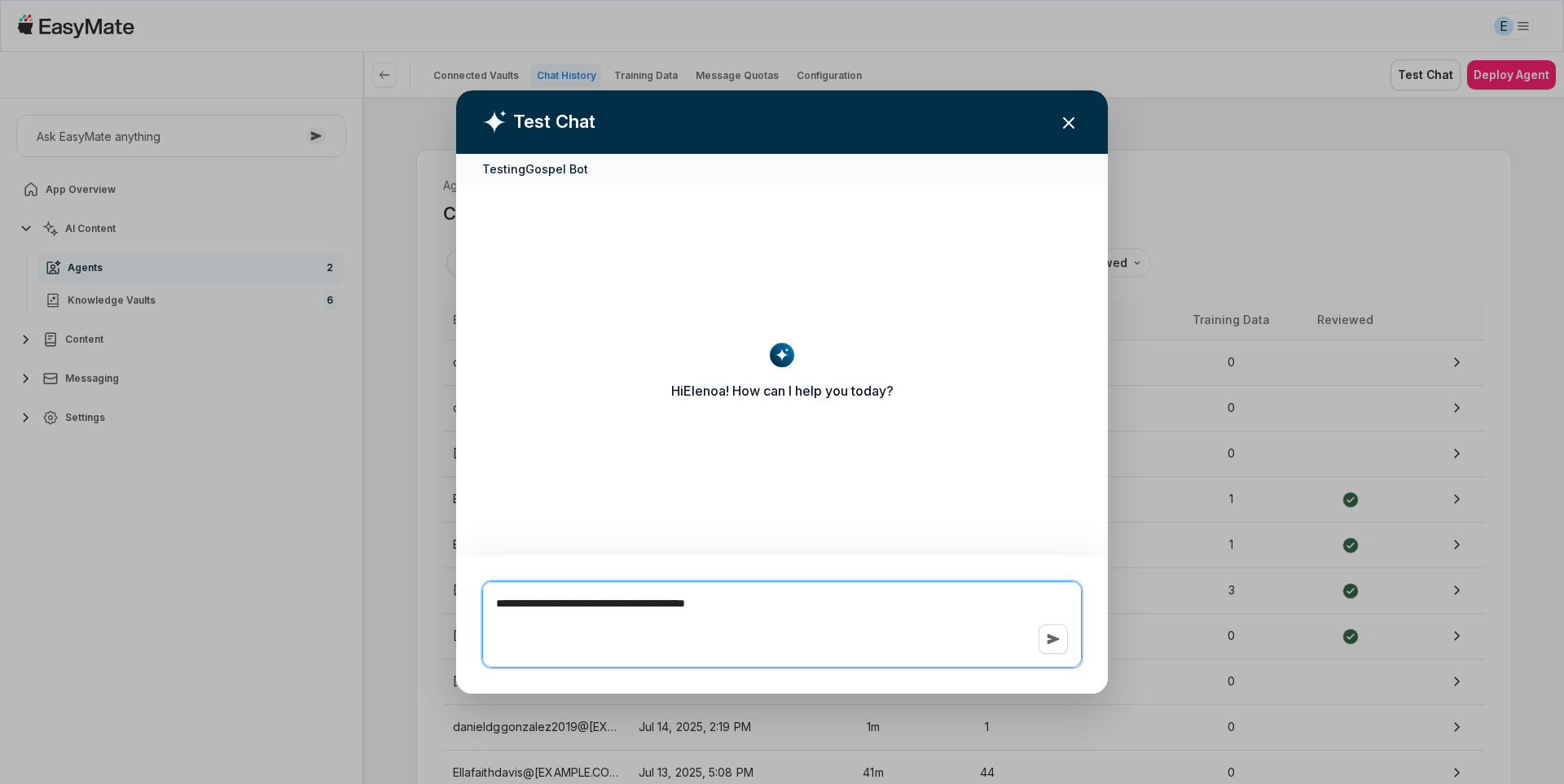 type on "*" 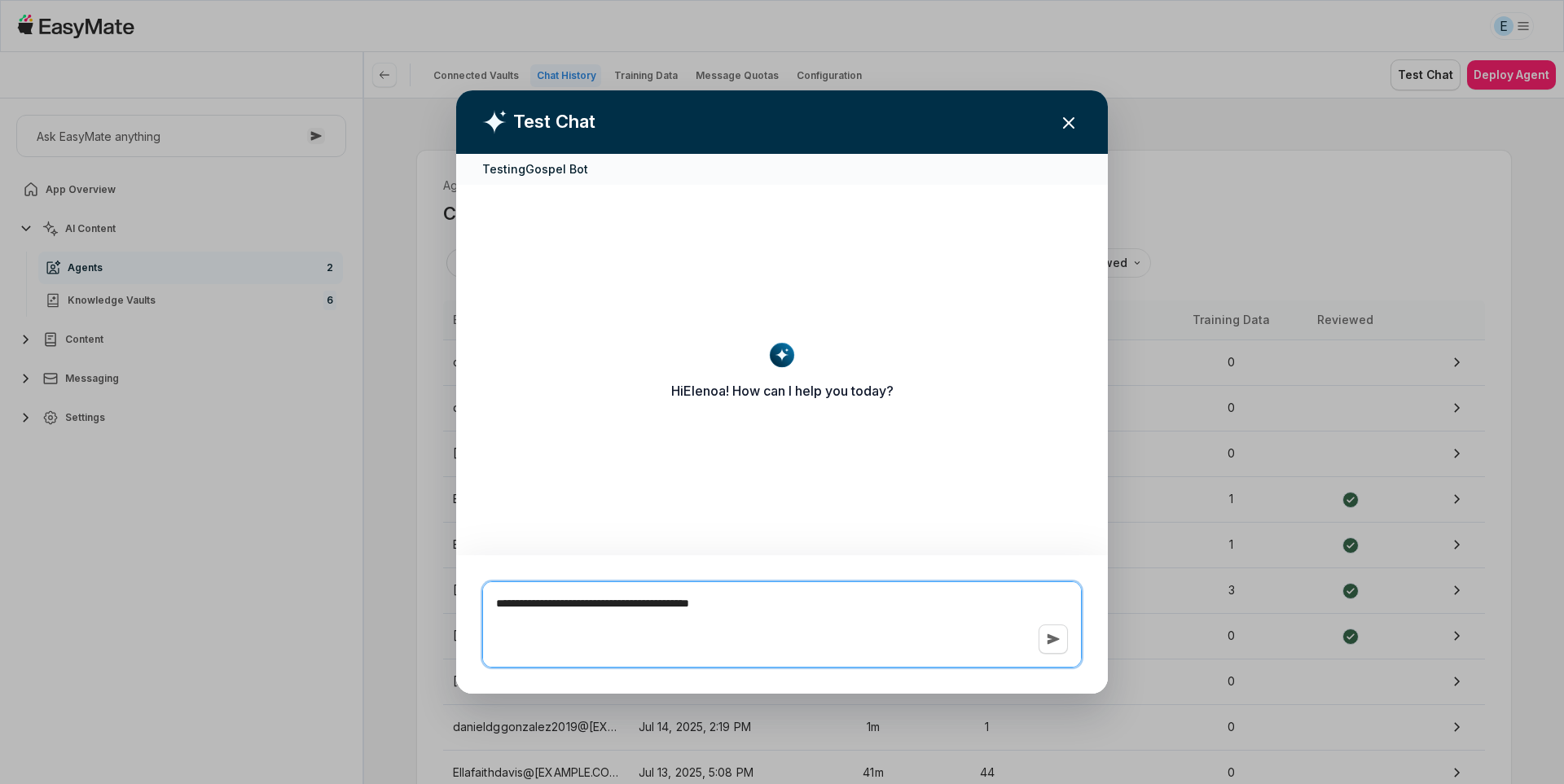 type on "*" 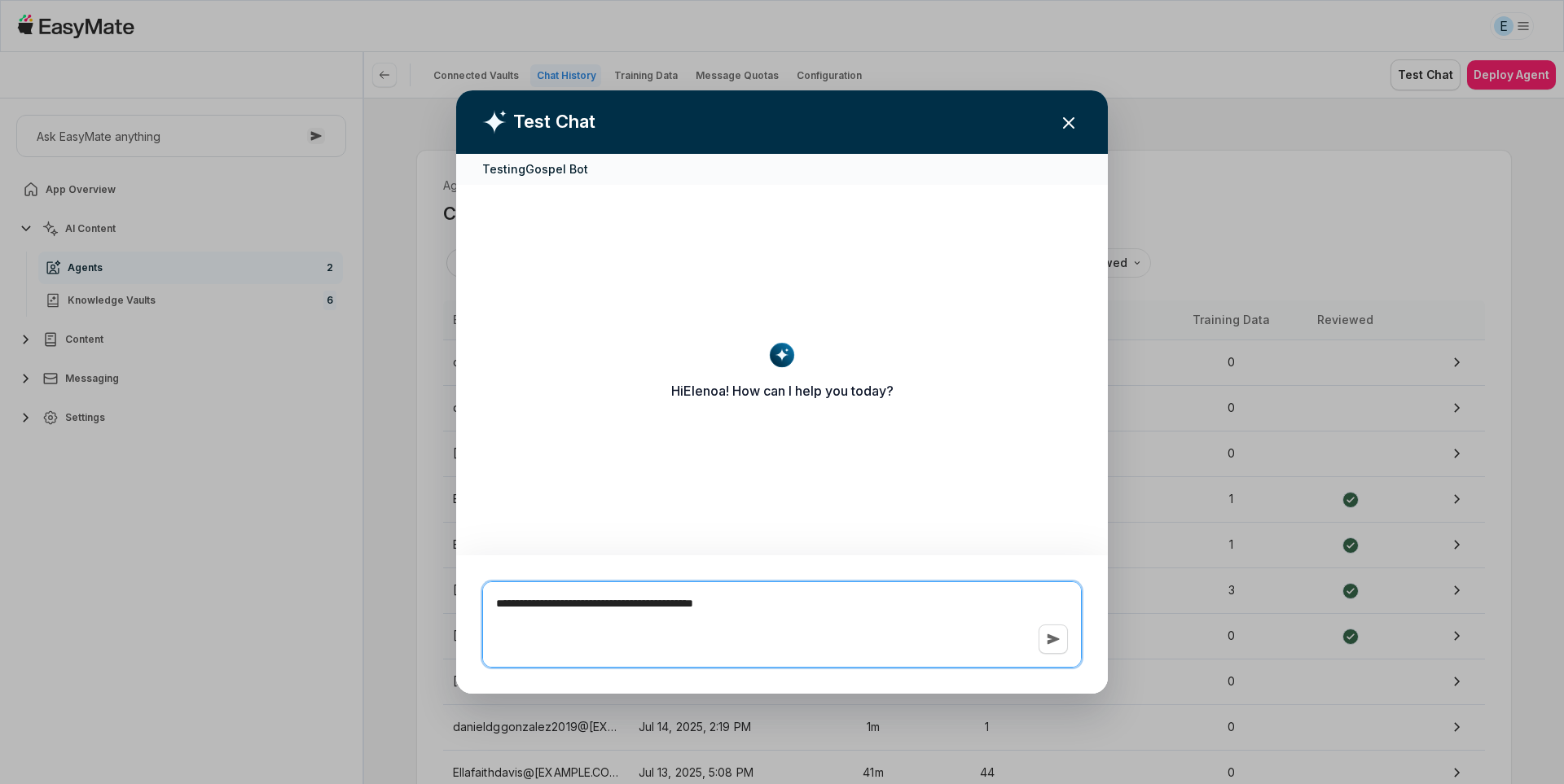 type on "*" 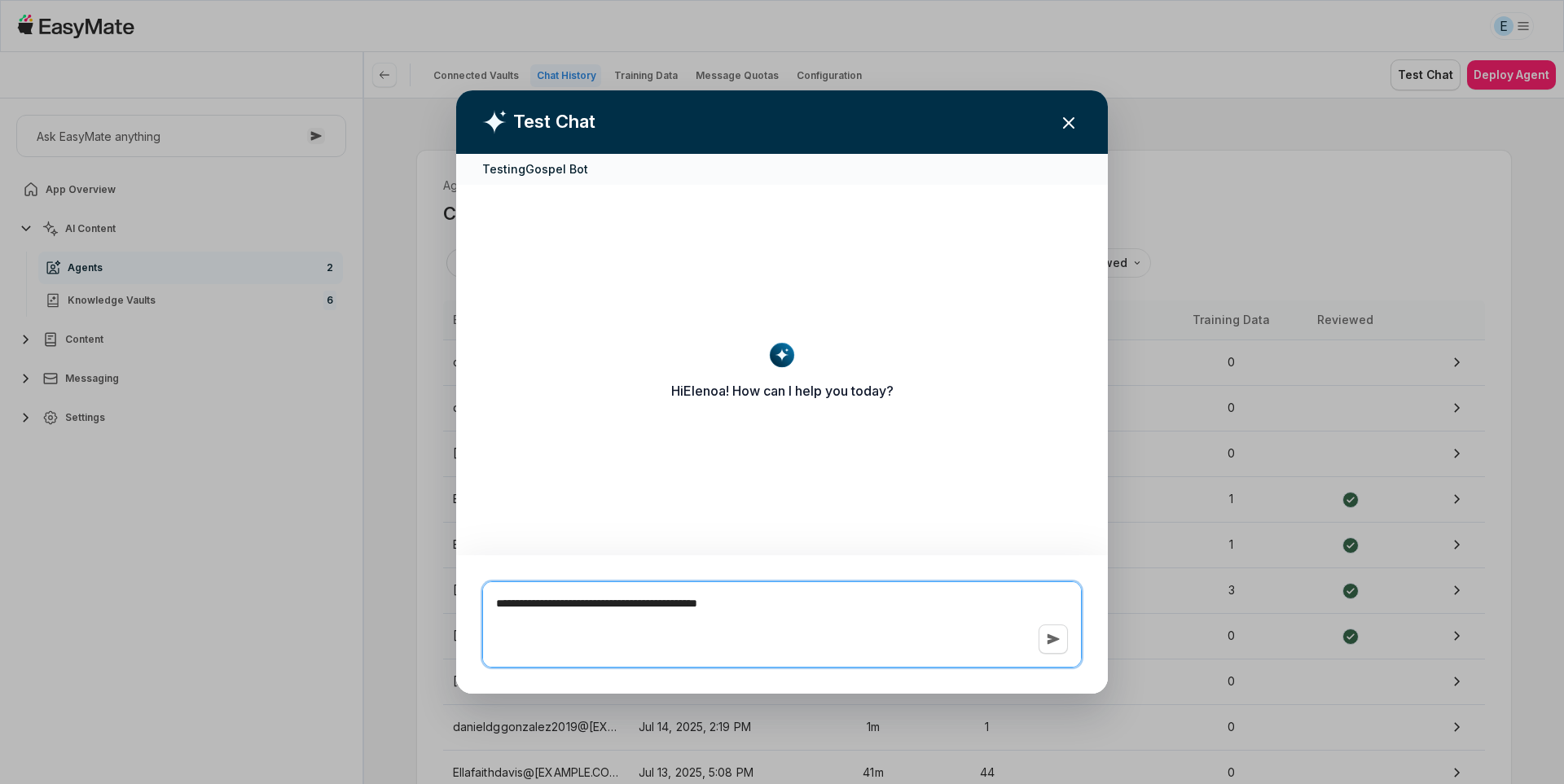 type on "**********" 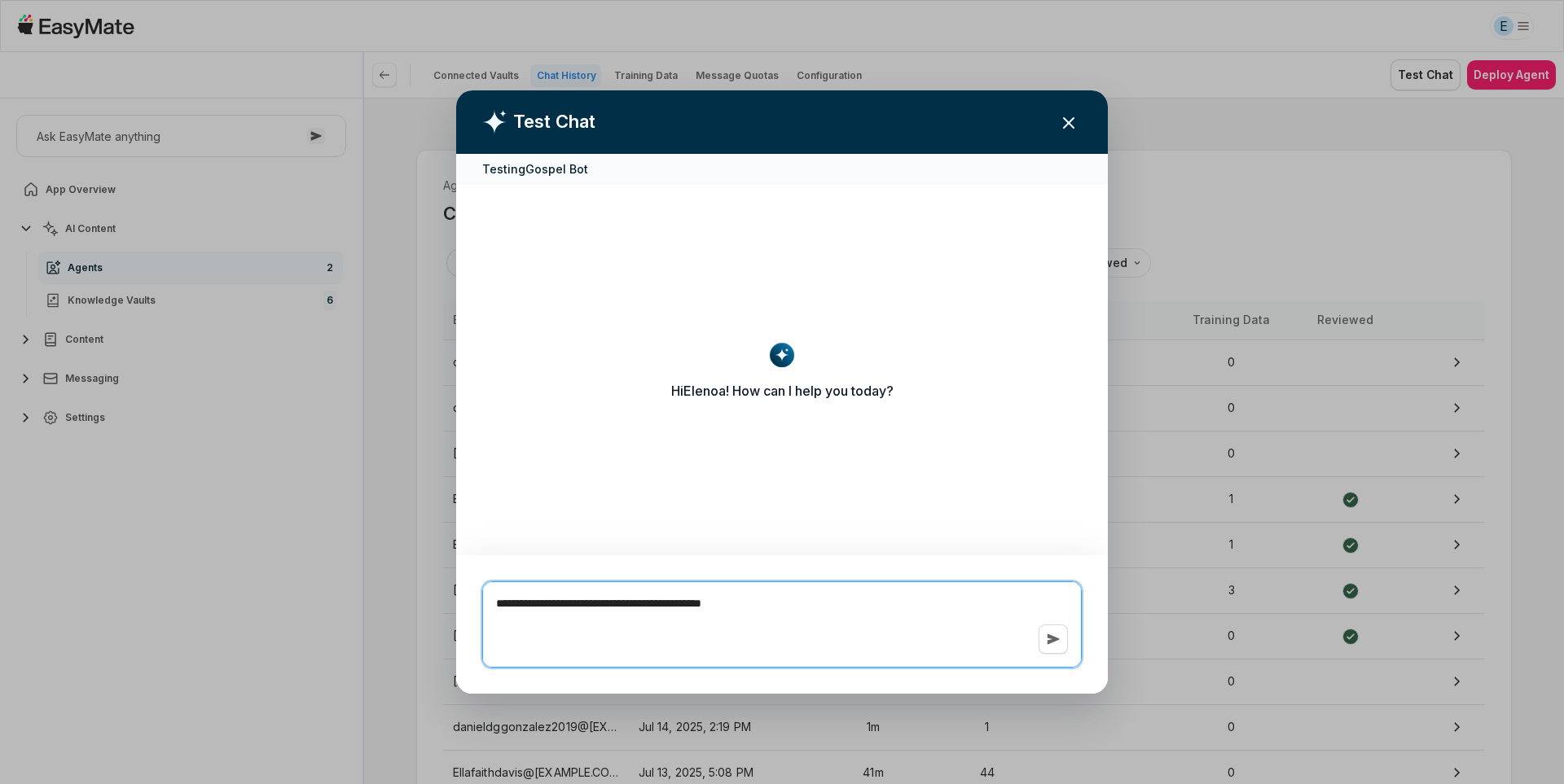 type on "*" 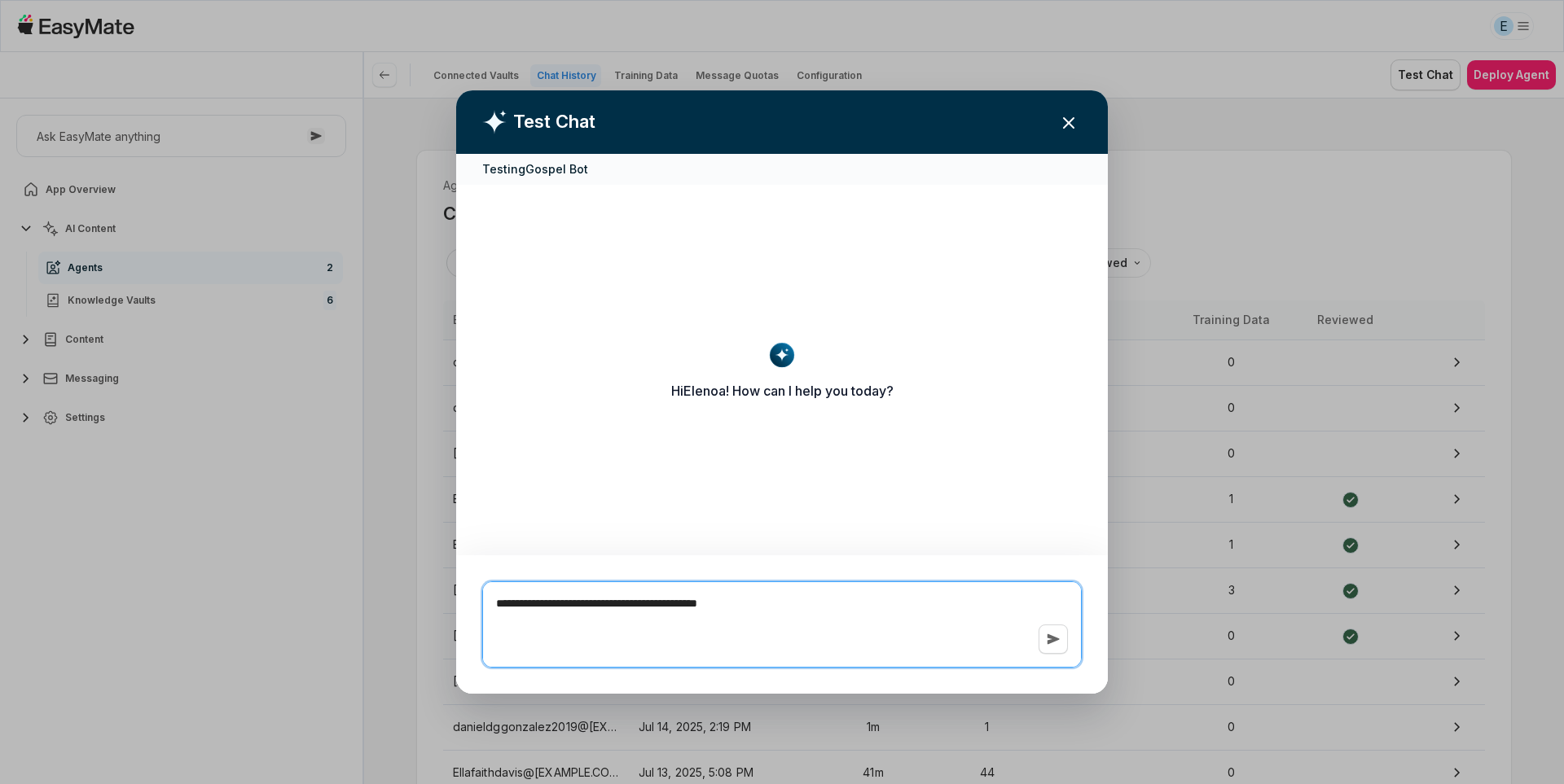 type on "*" 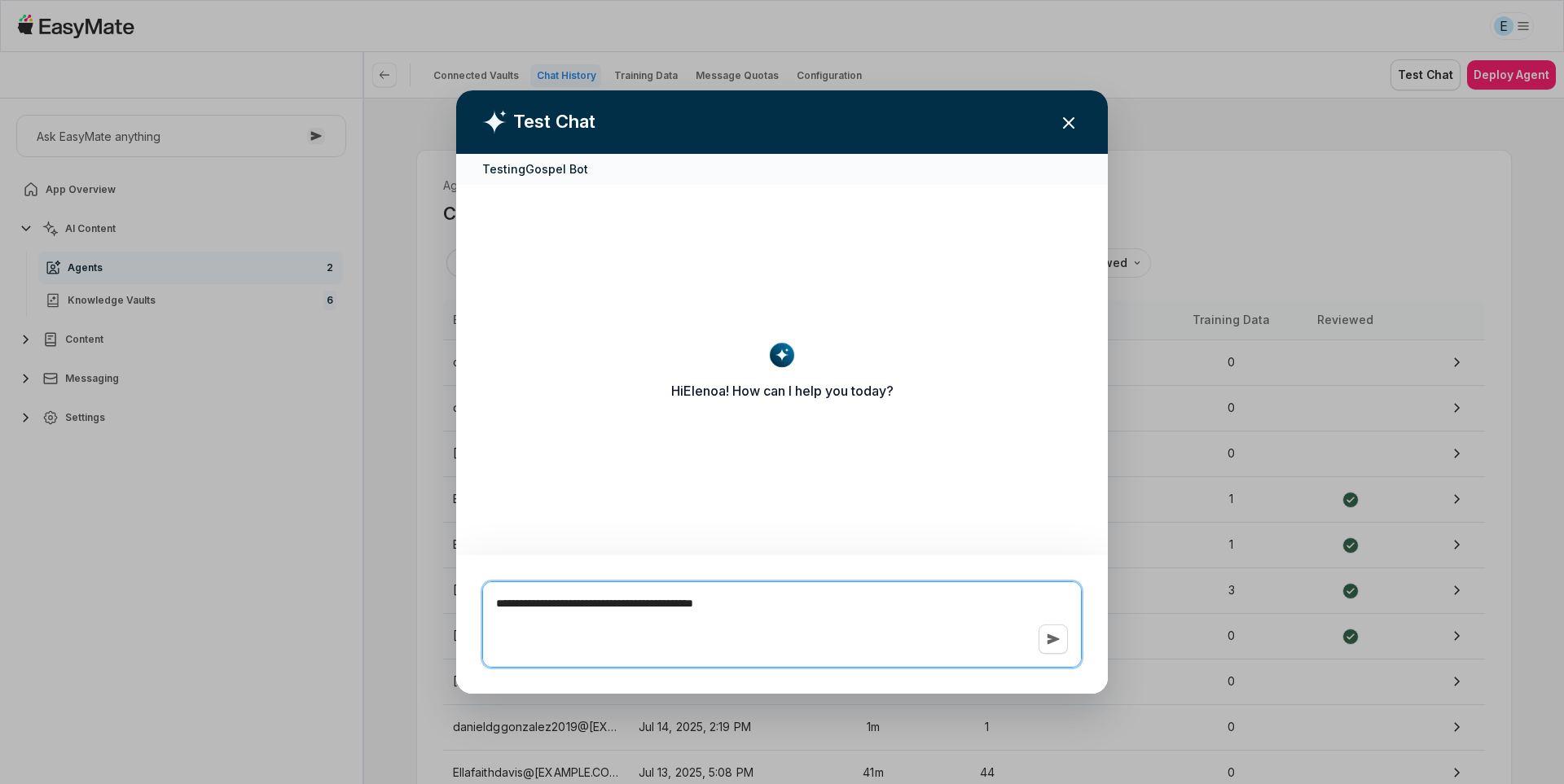 type on "*" 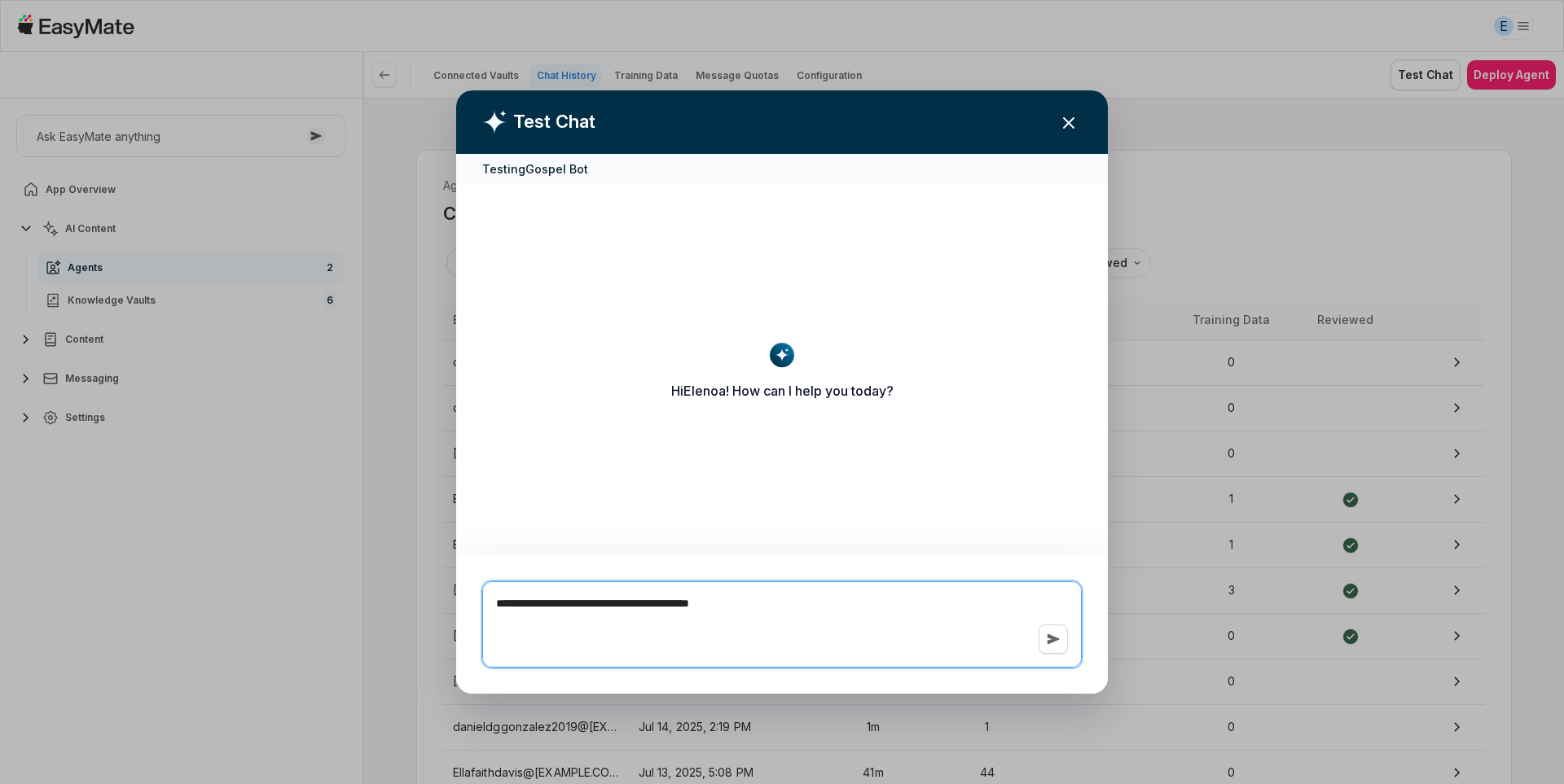 type on "*" 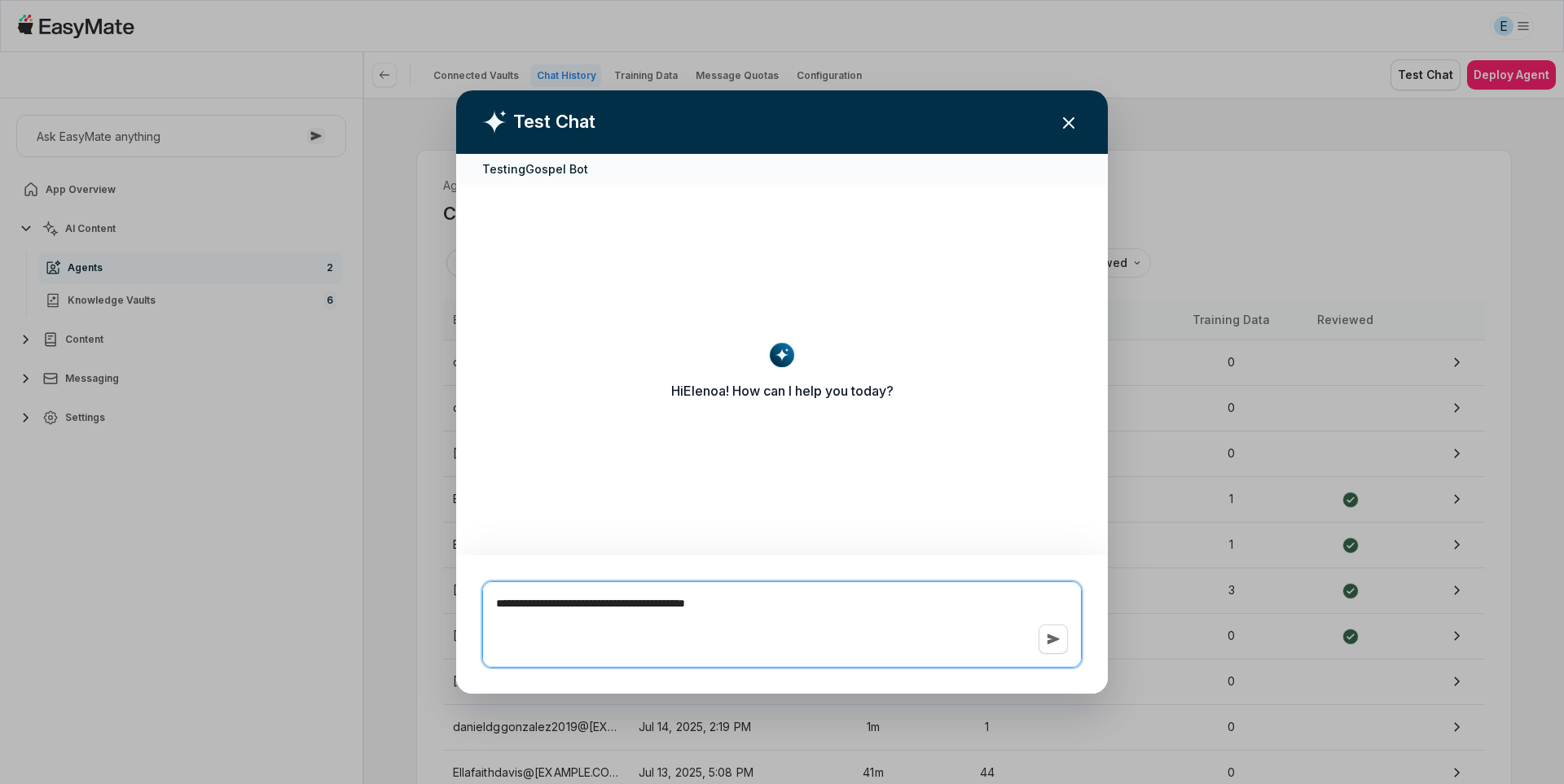 type on "*" 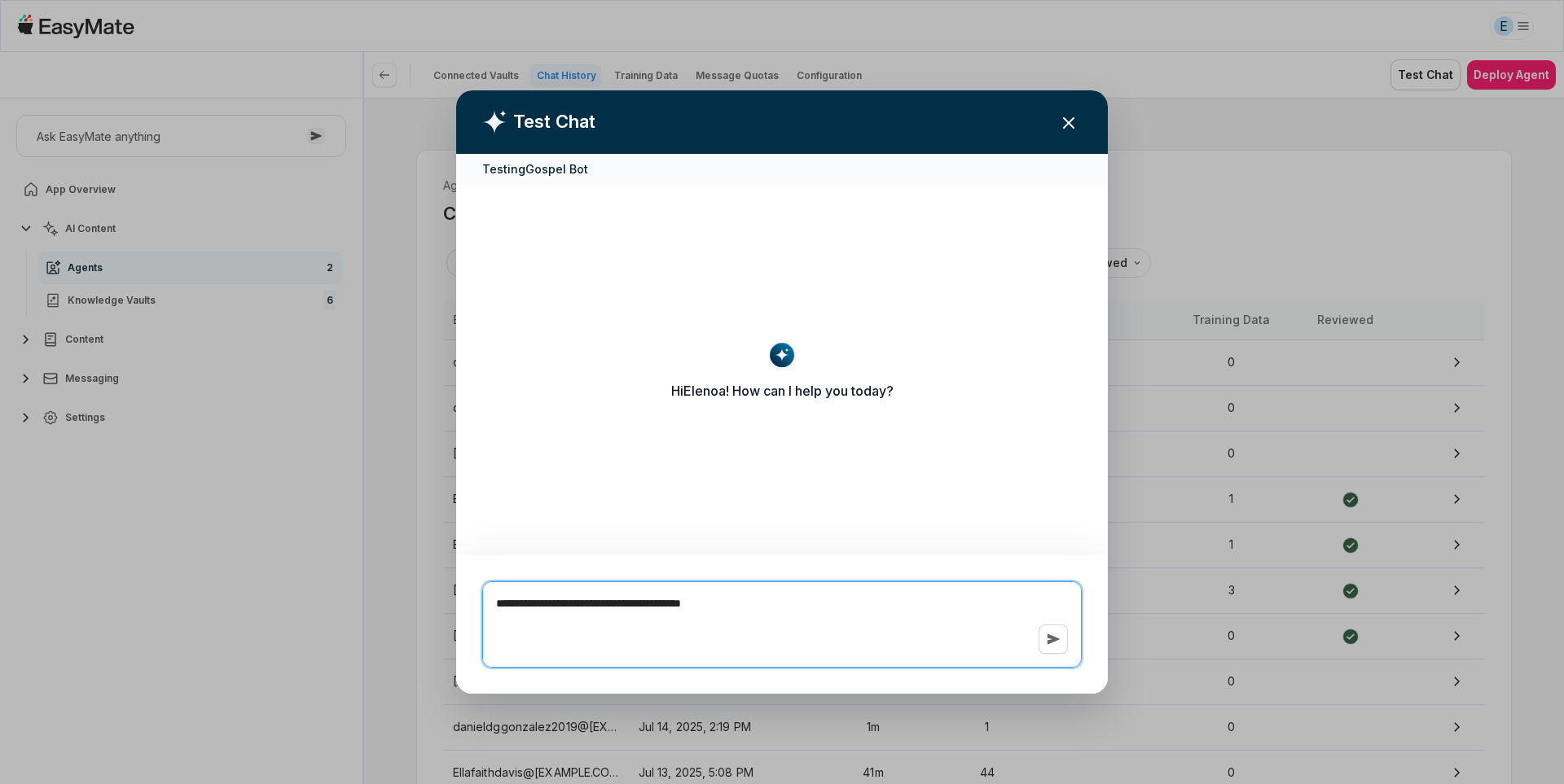 type on "*" 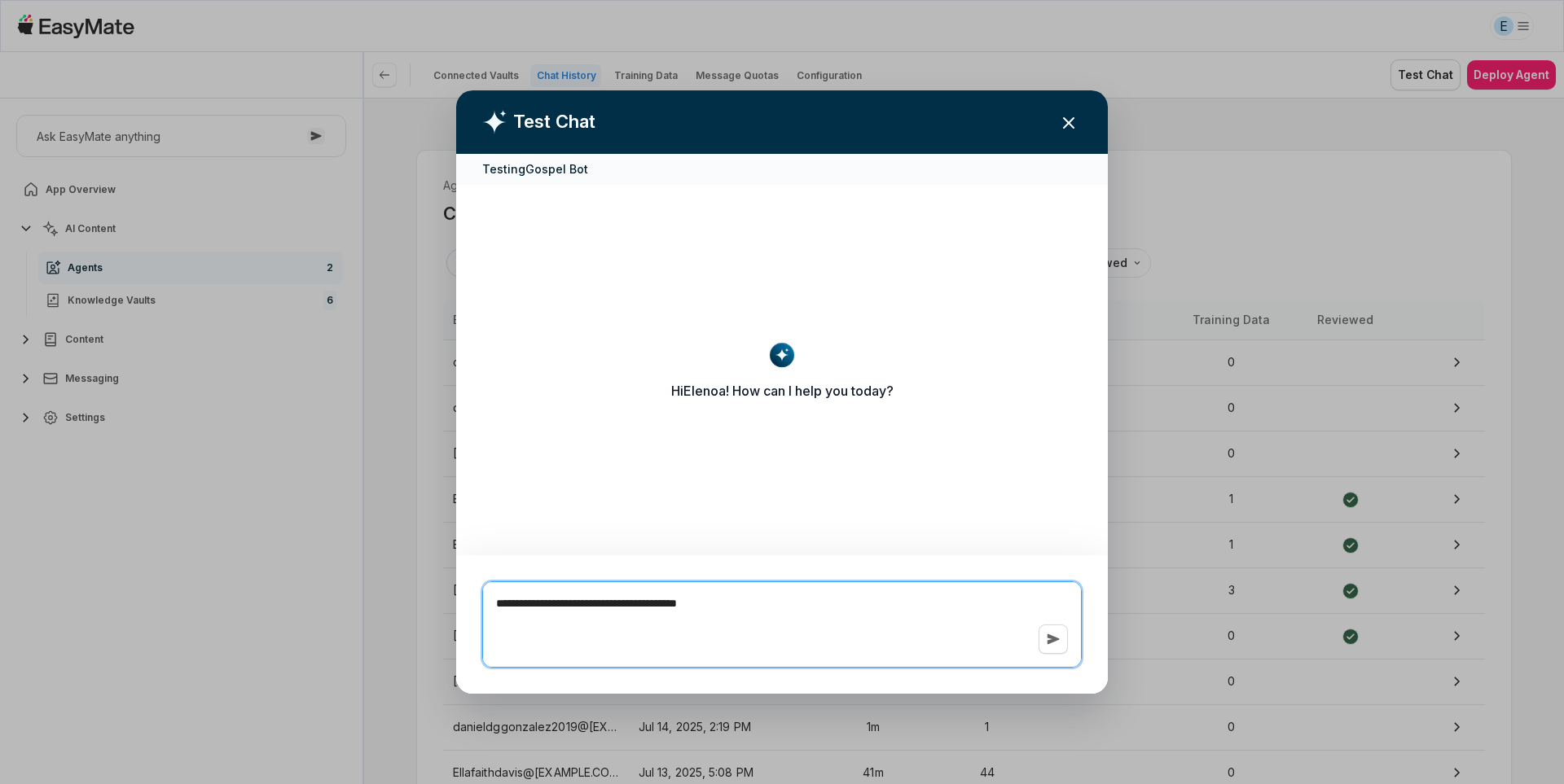type on "*" 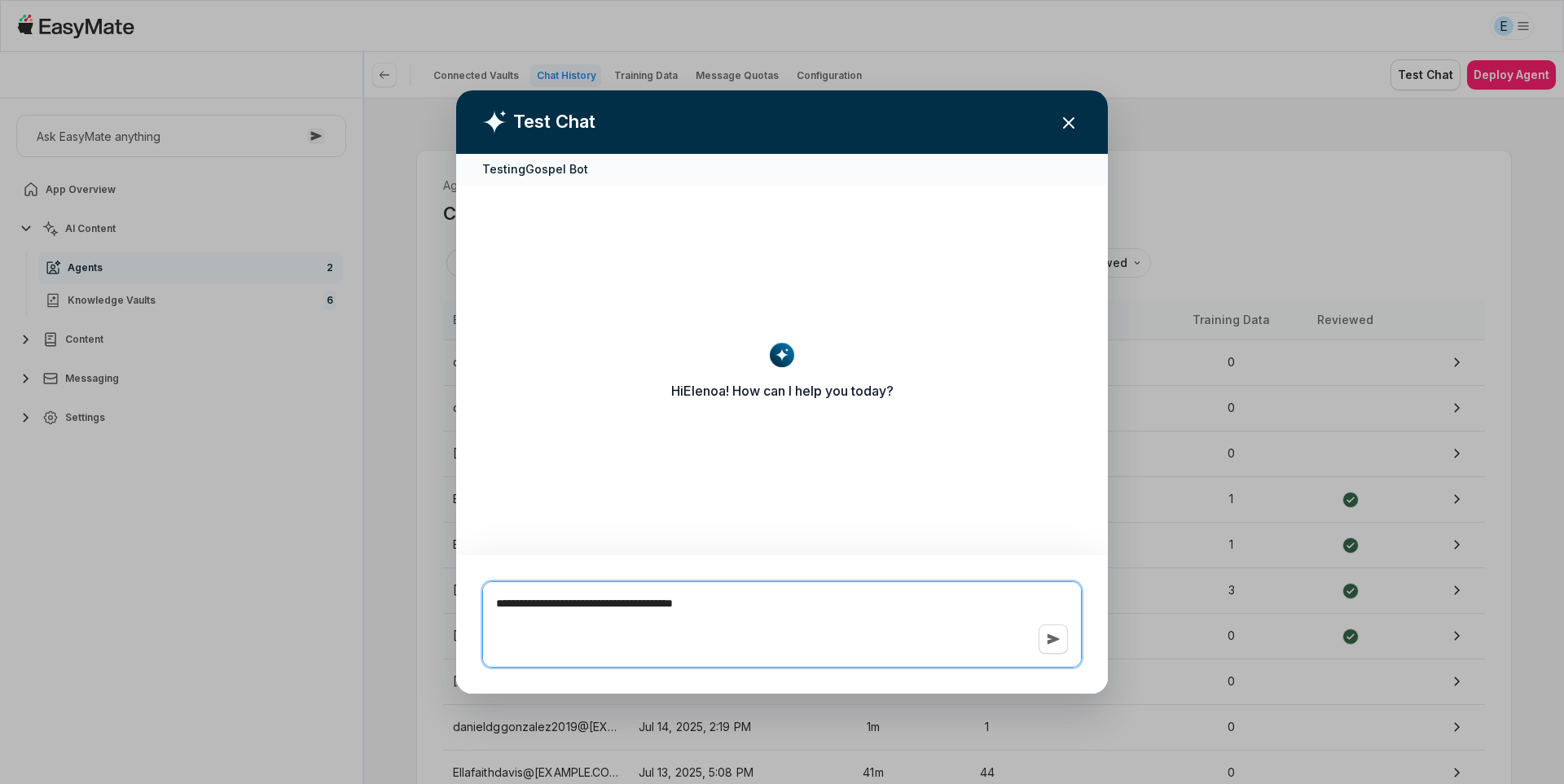 type on "*" 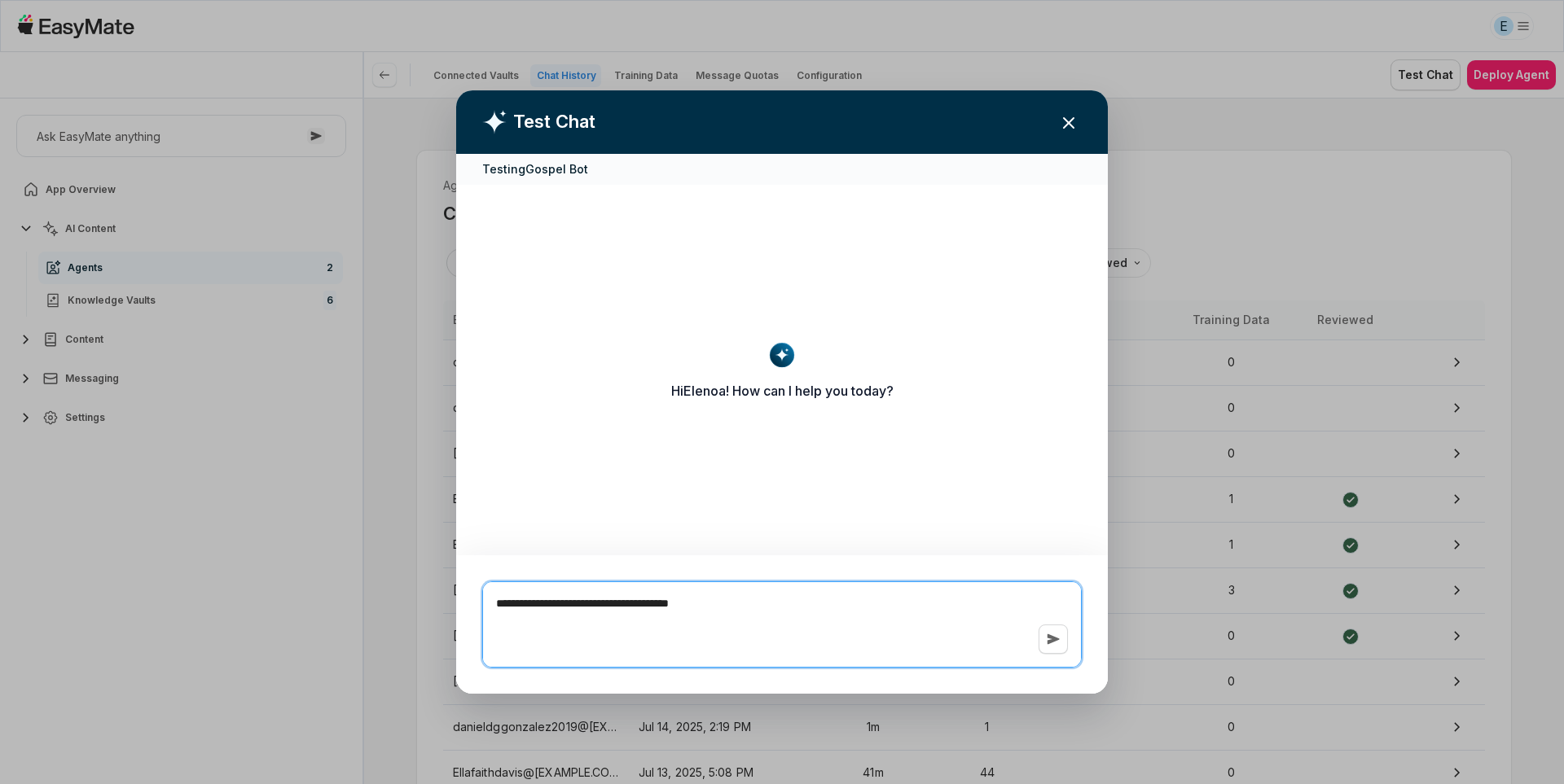 type on "*" 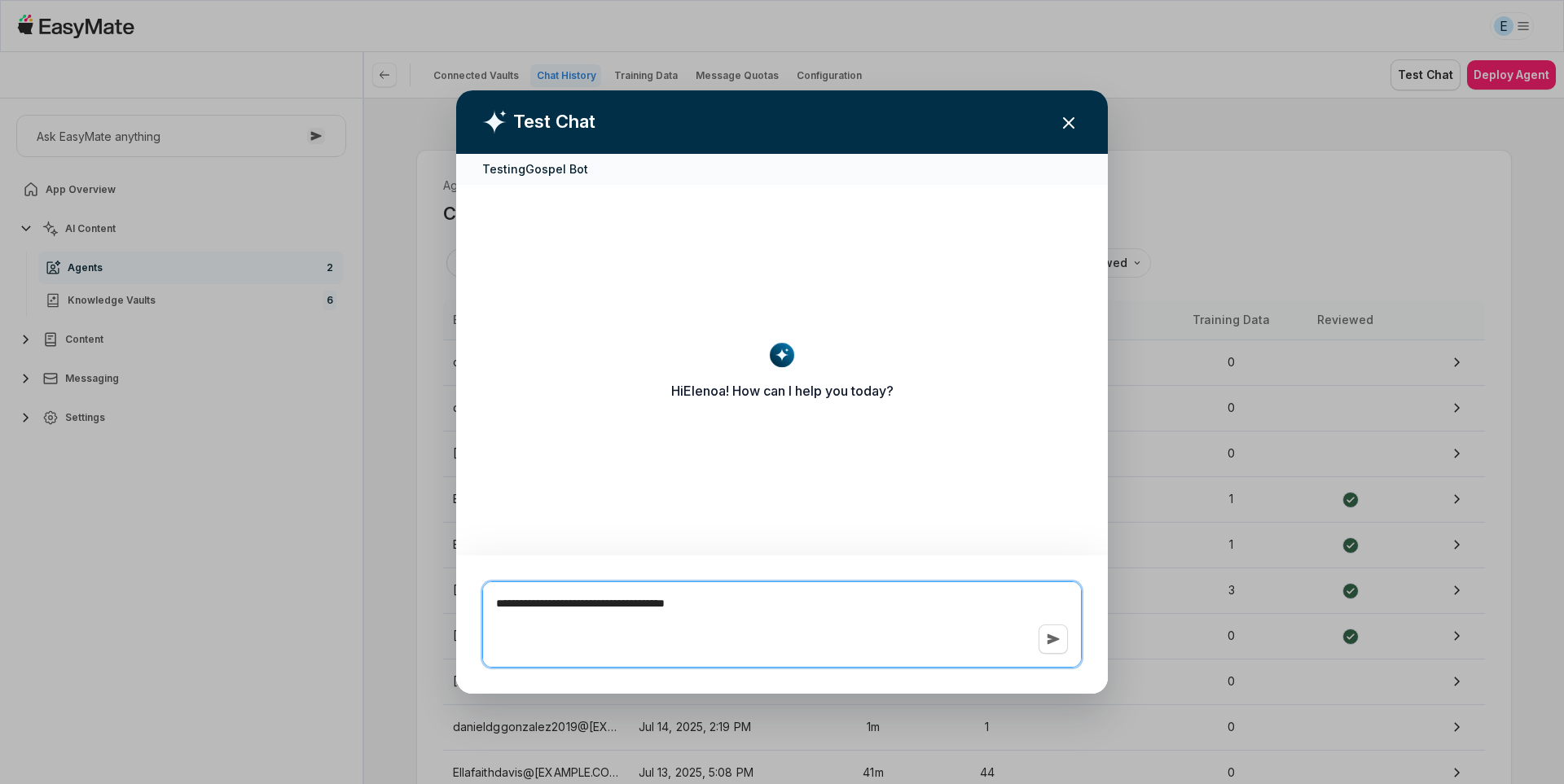 type on "*" 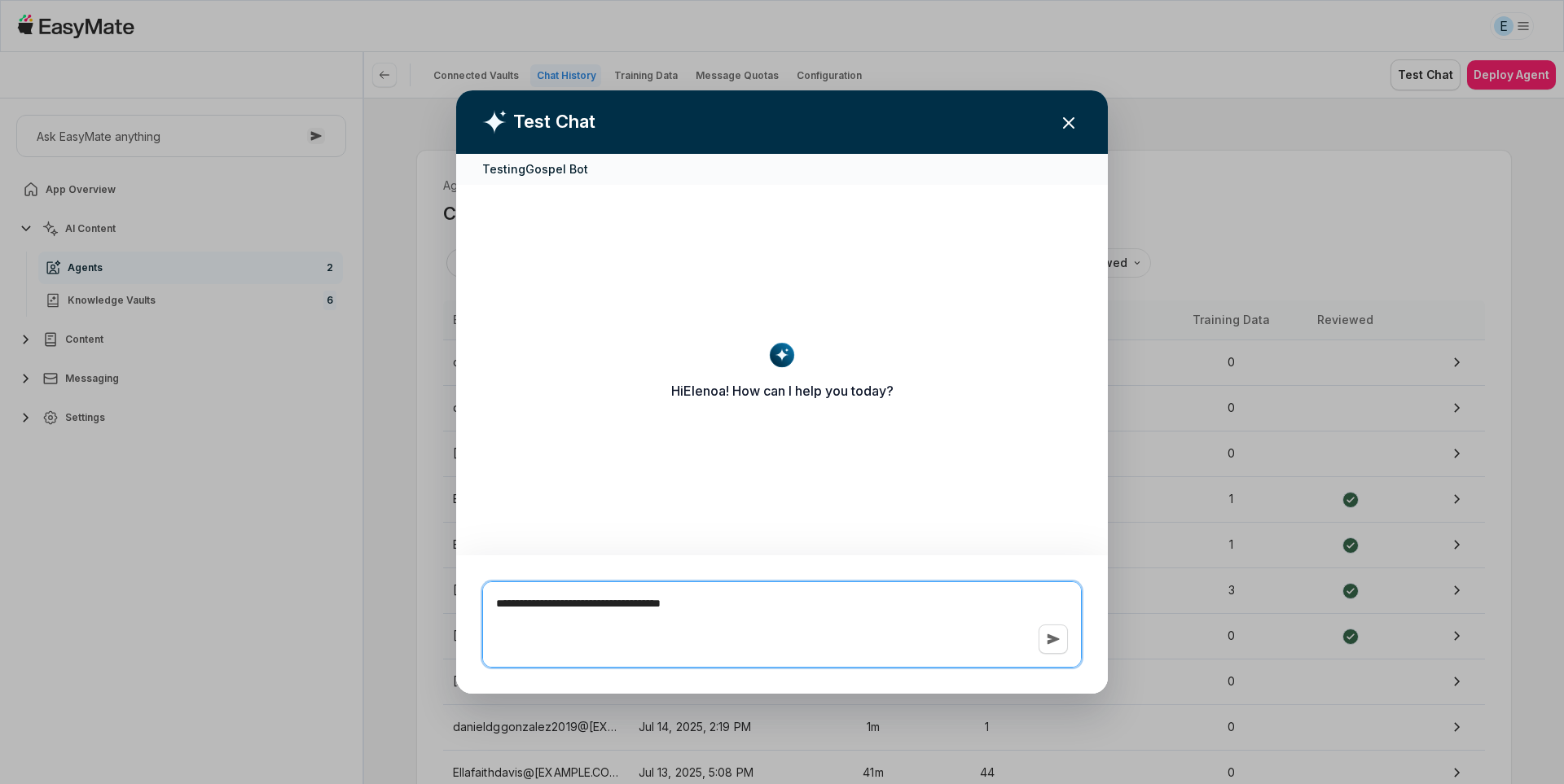 type on "*" 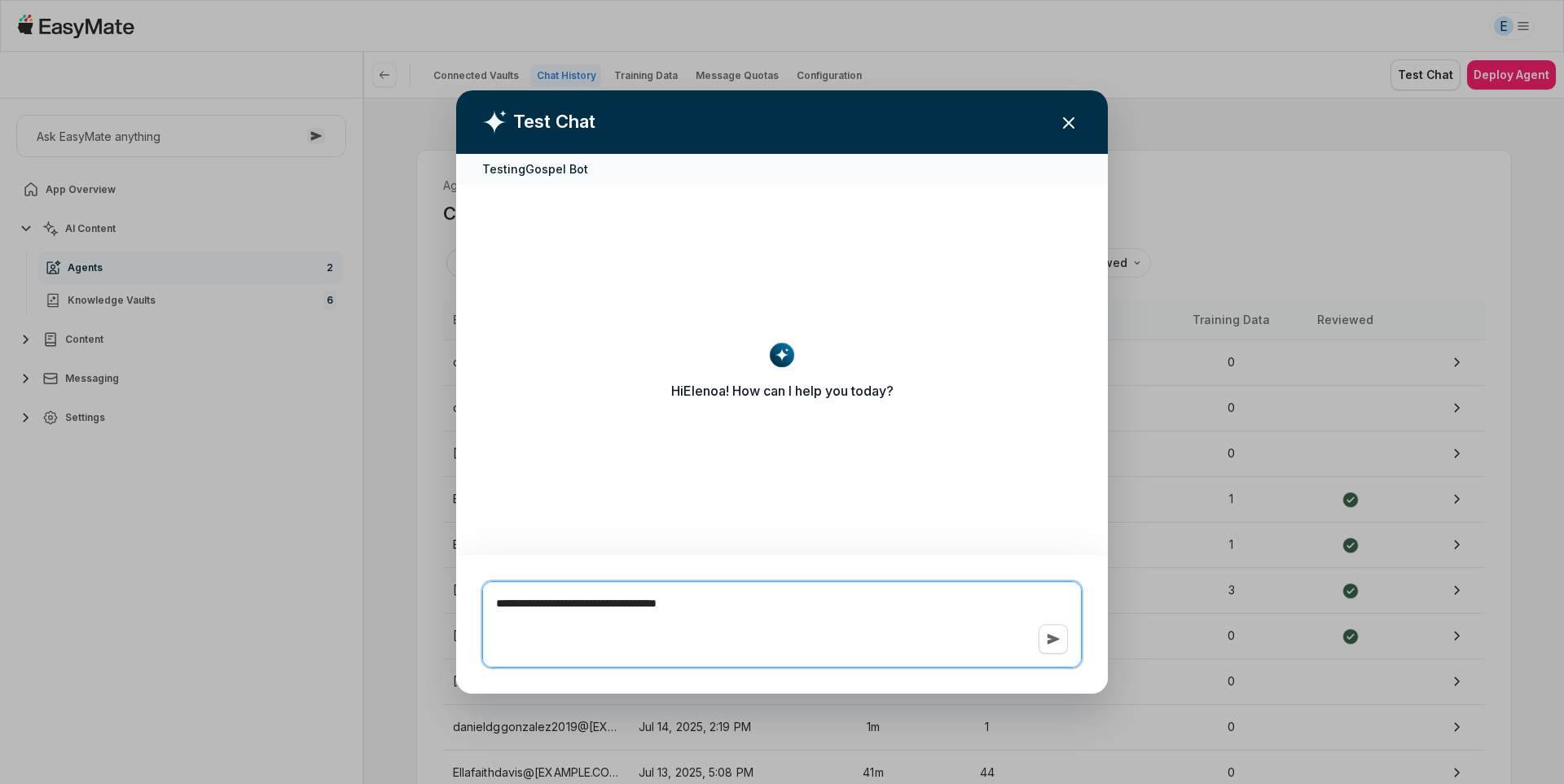 type on "*" 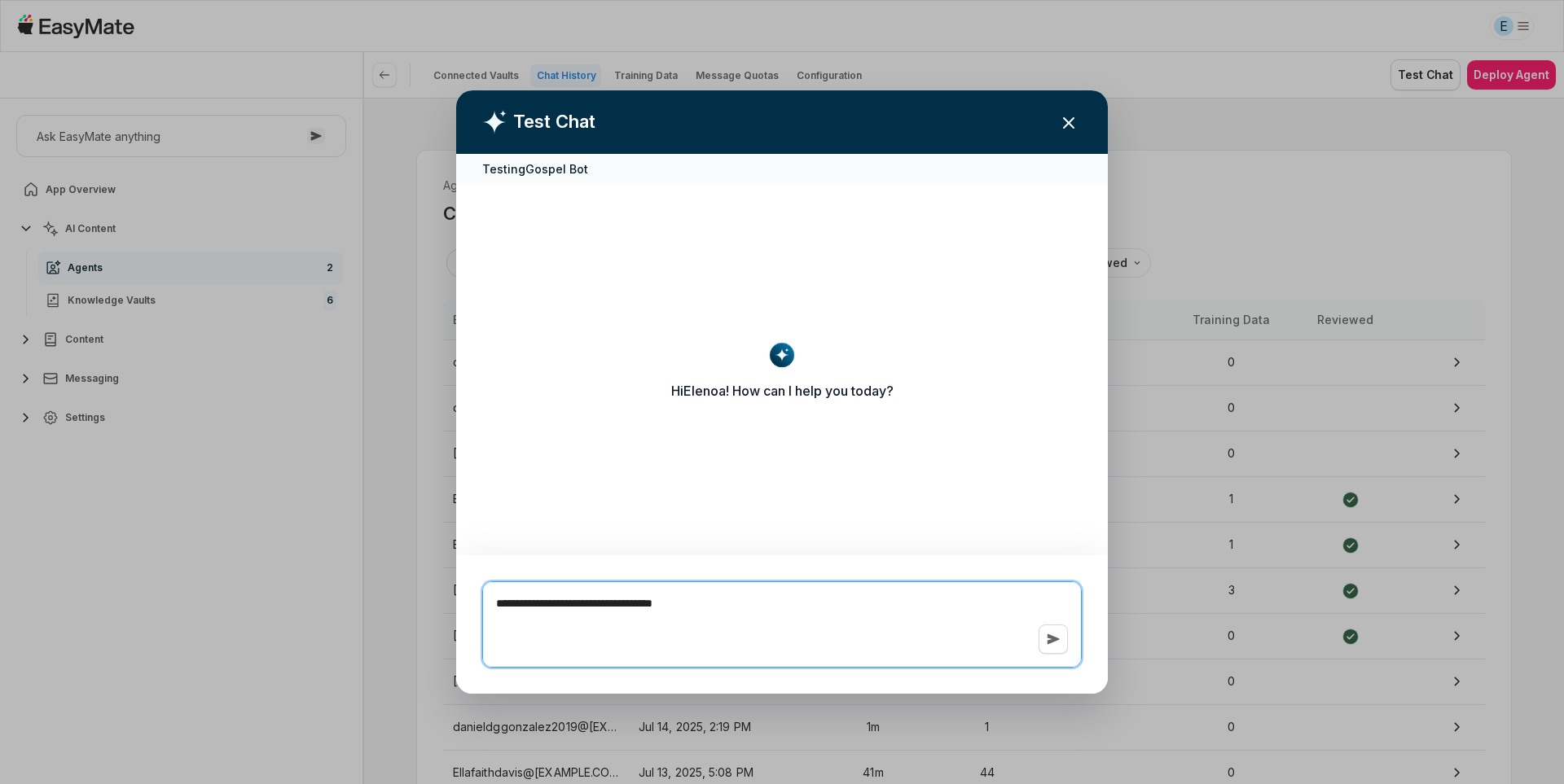 type on "*" 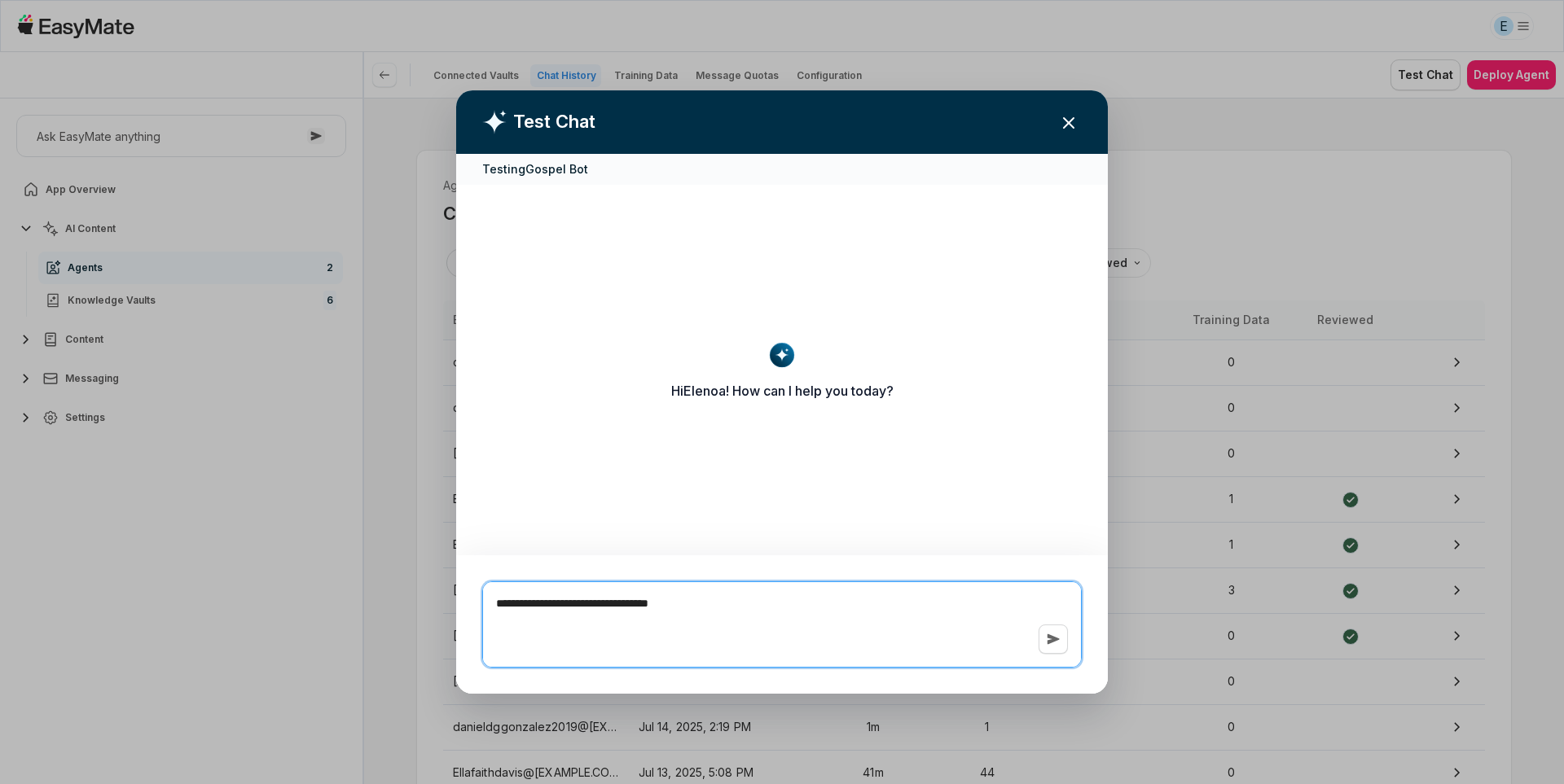 type on "*" 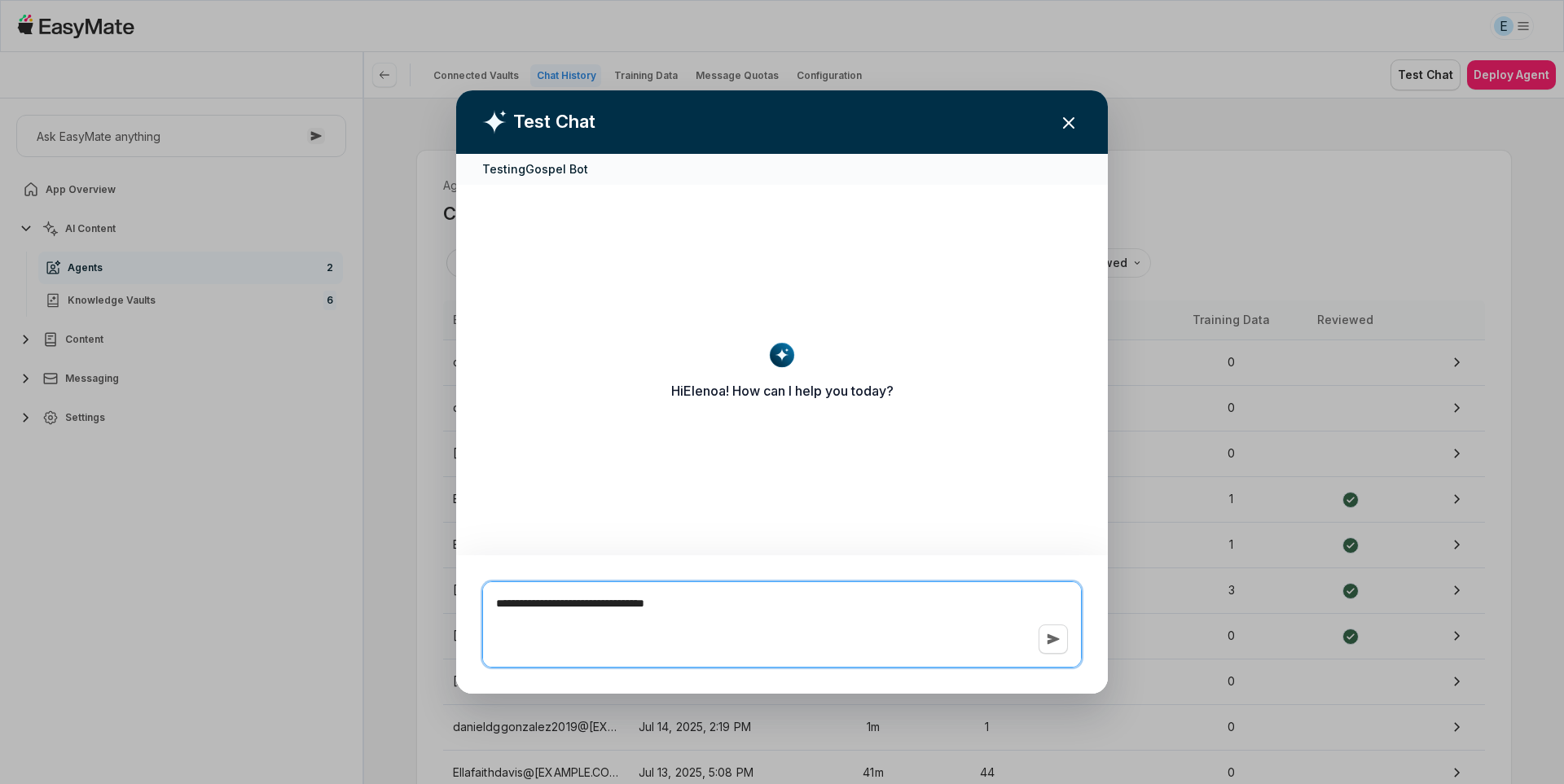 type on "*" 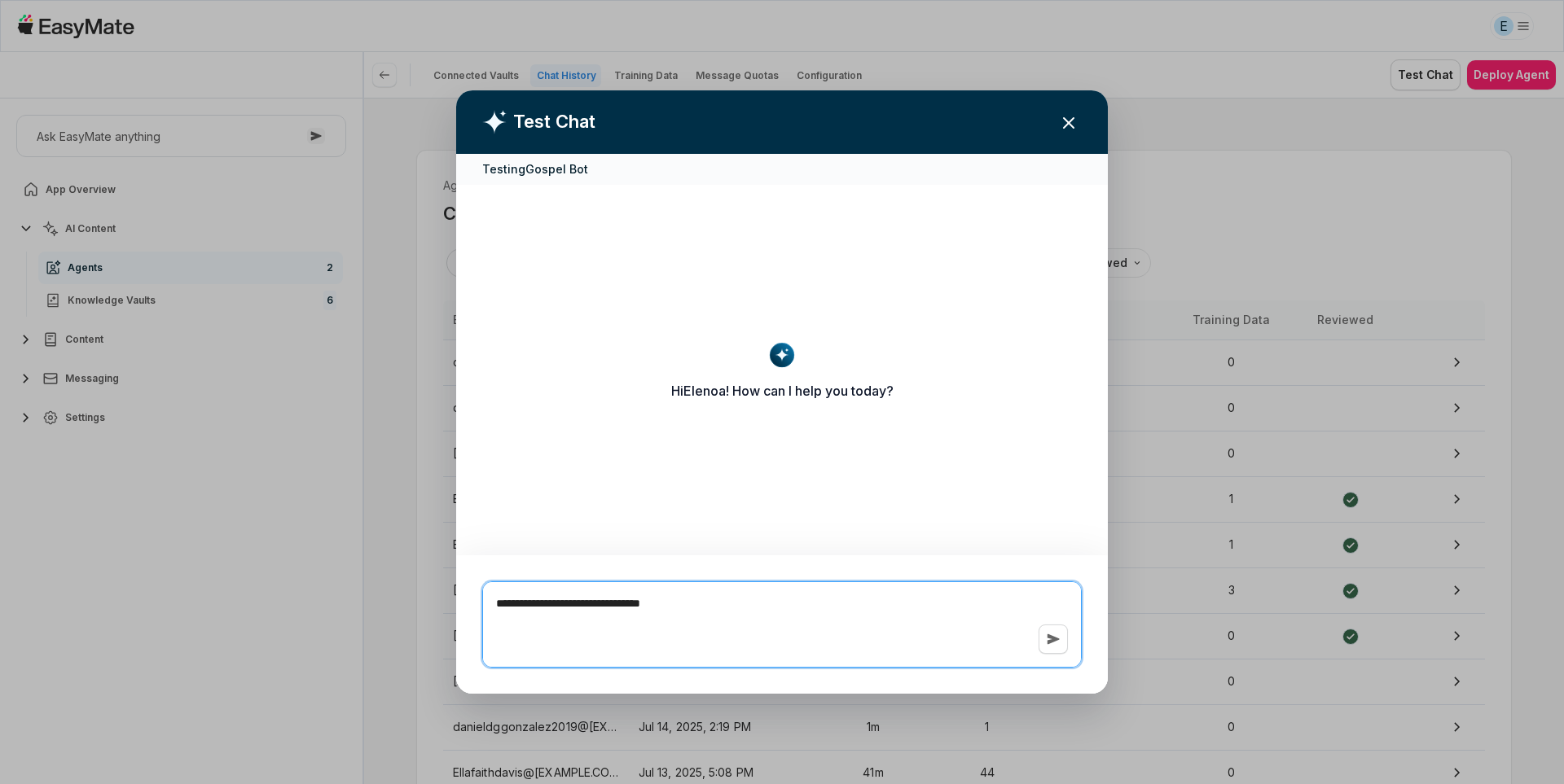 type on "*" 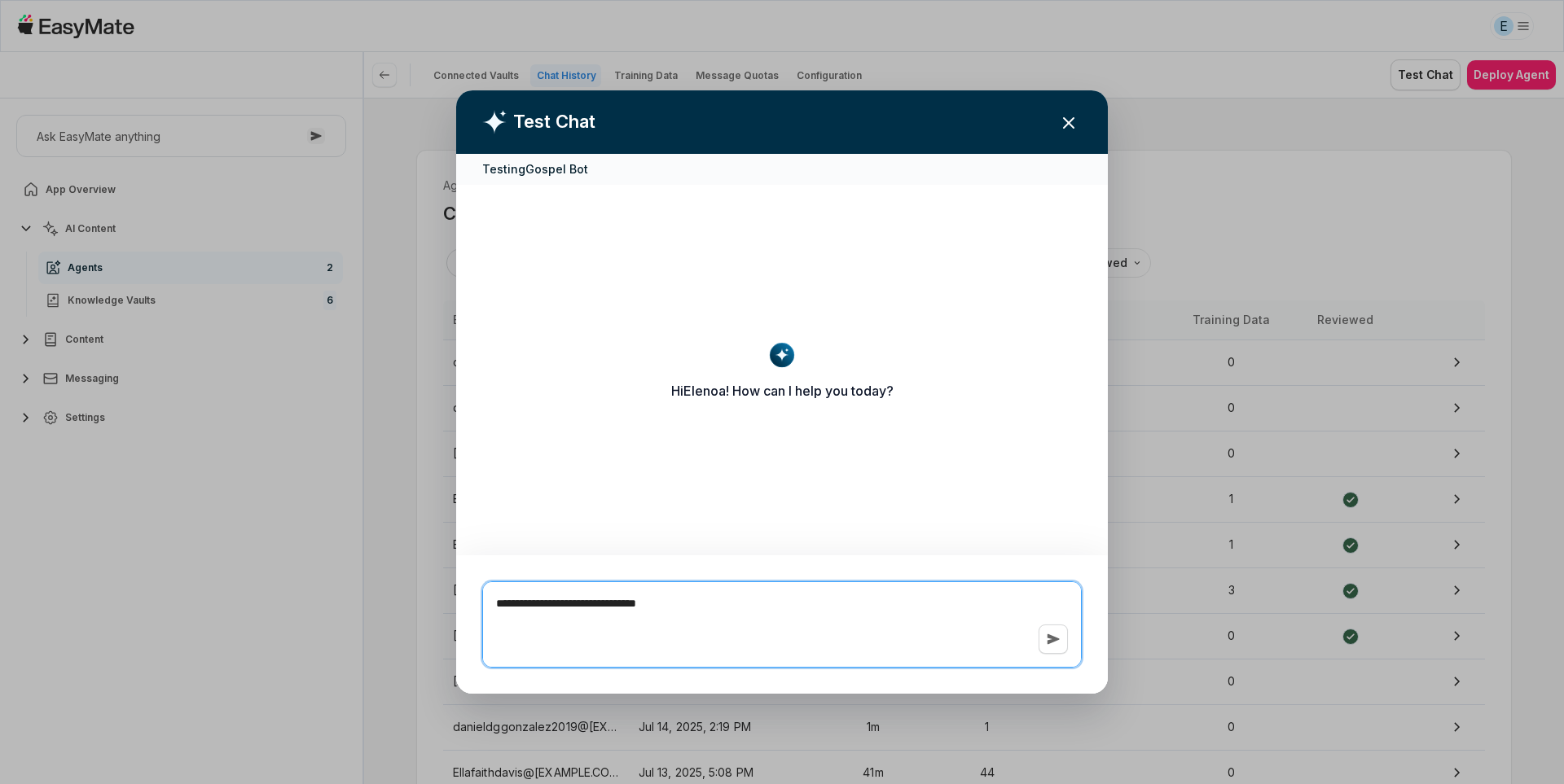 type on "*" 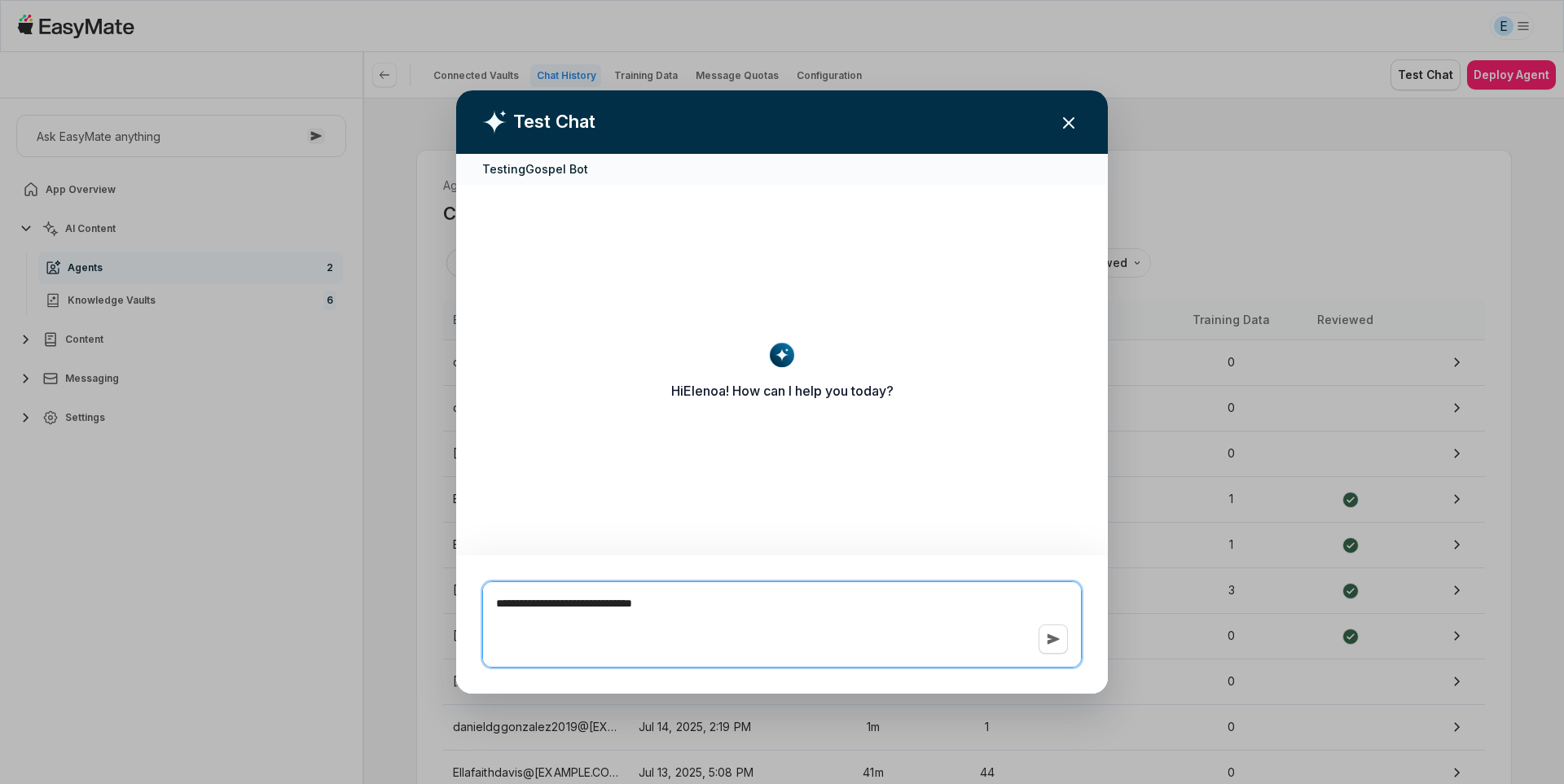 type on "*" 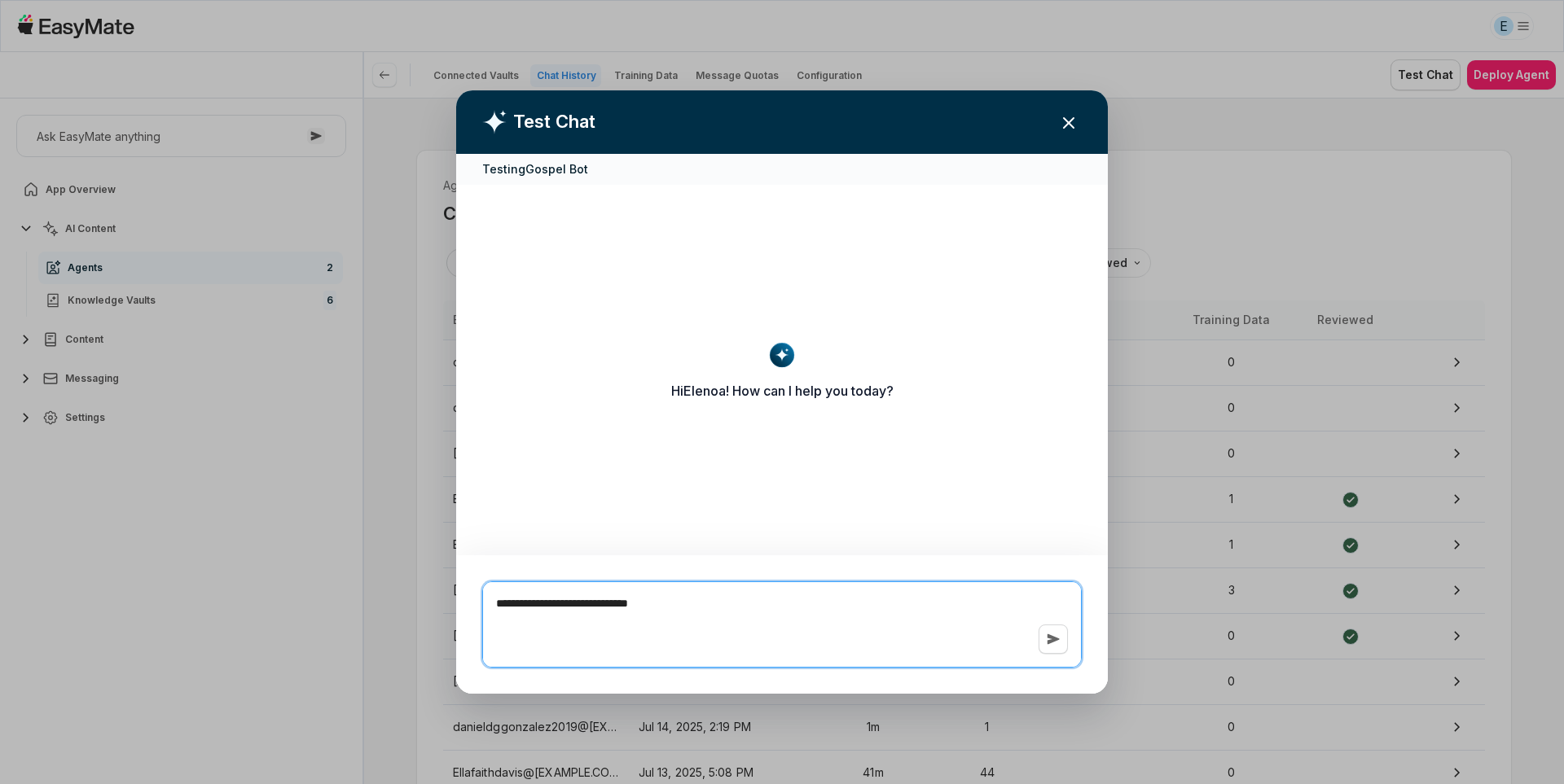 type on "*" 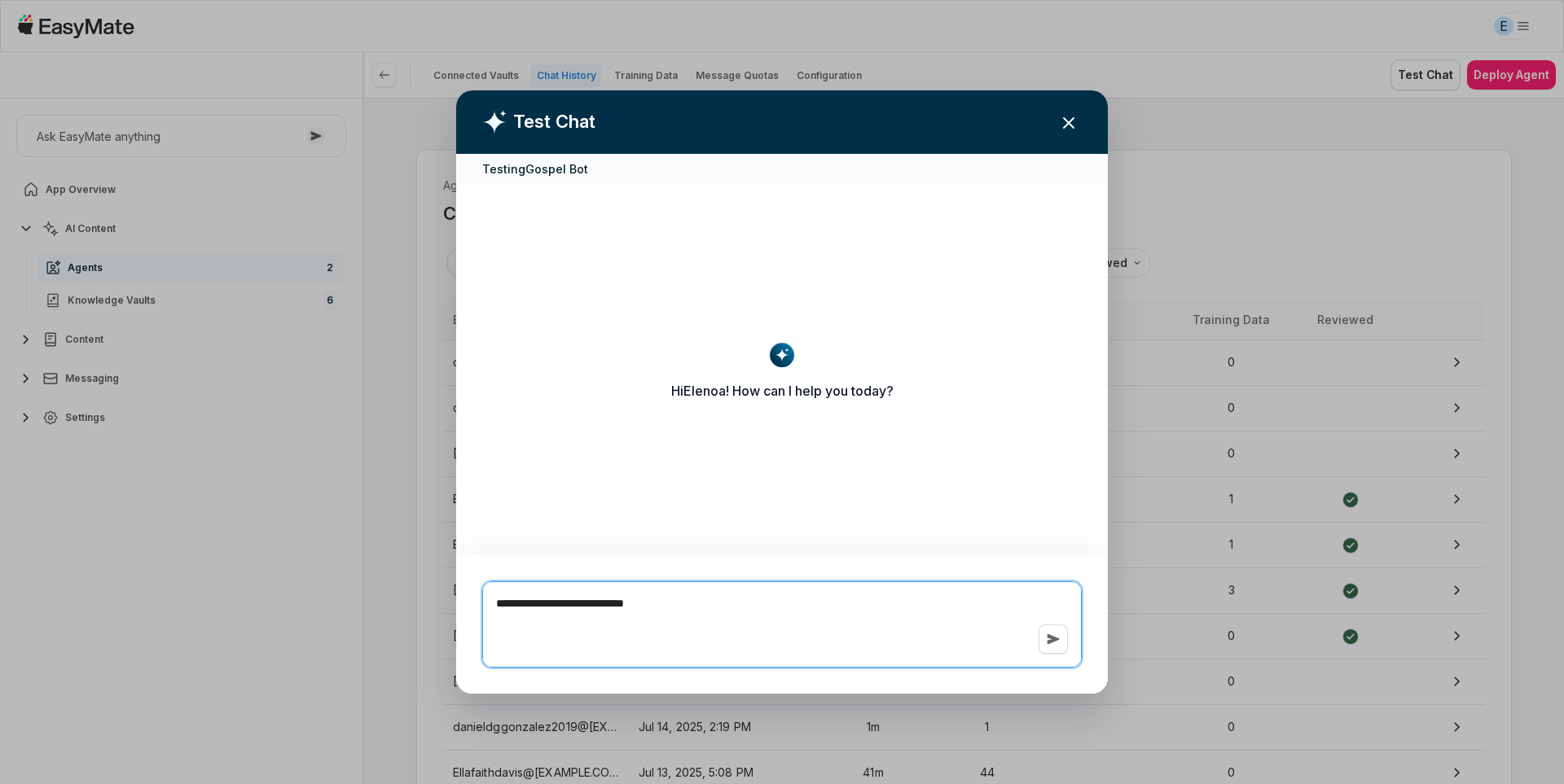 type on "*" 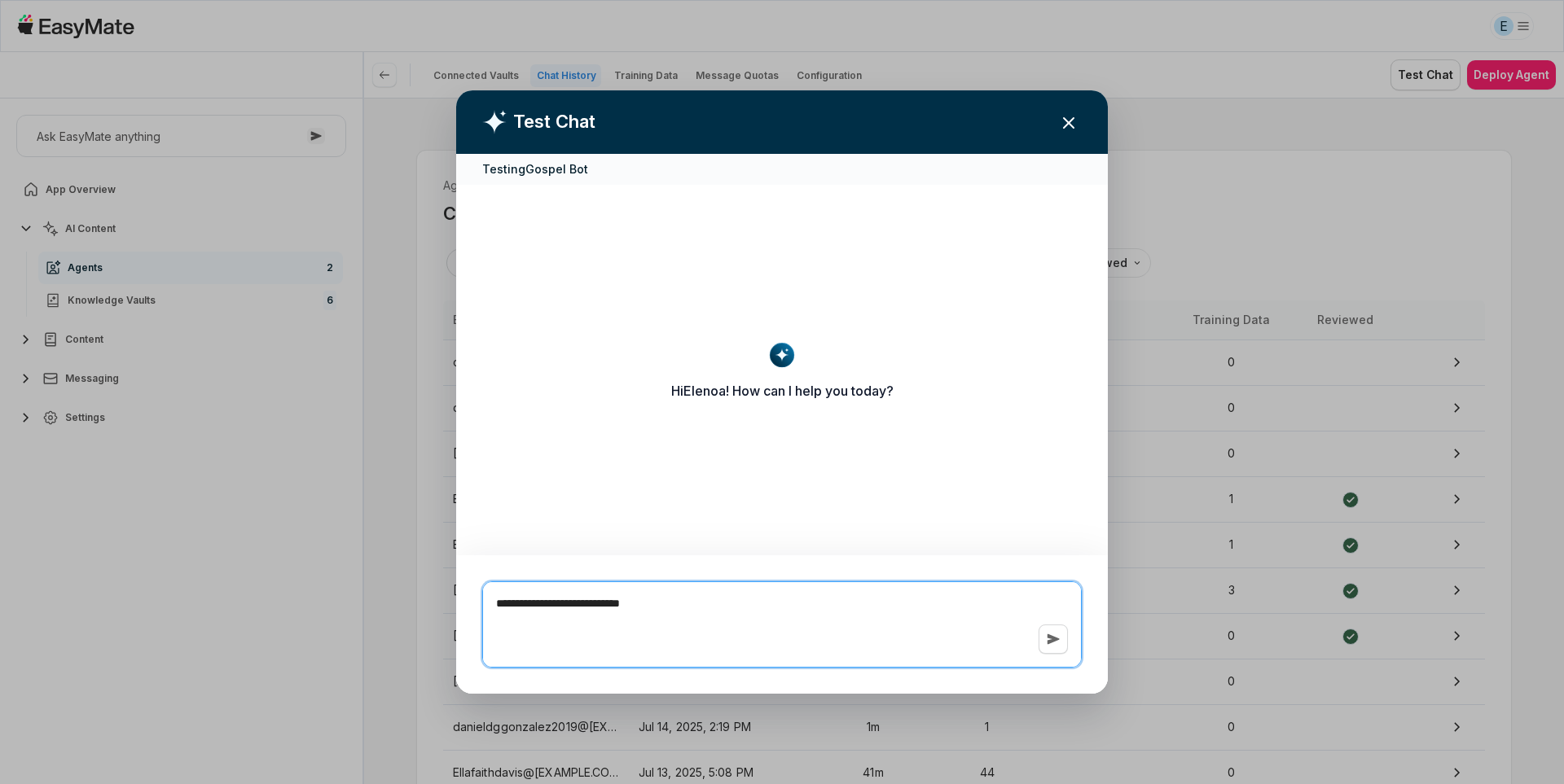type on "*" 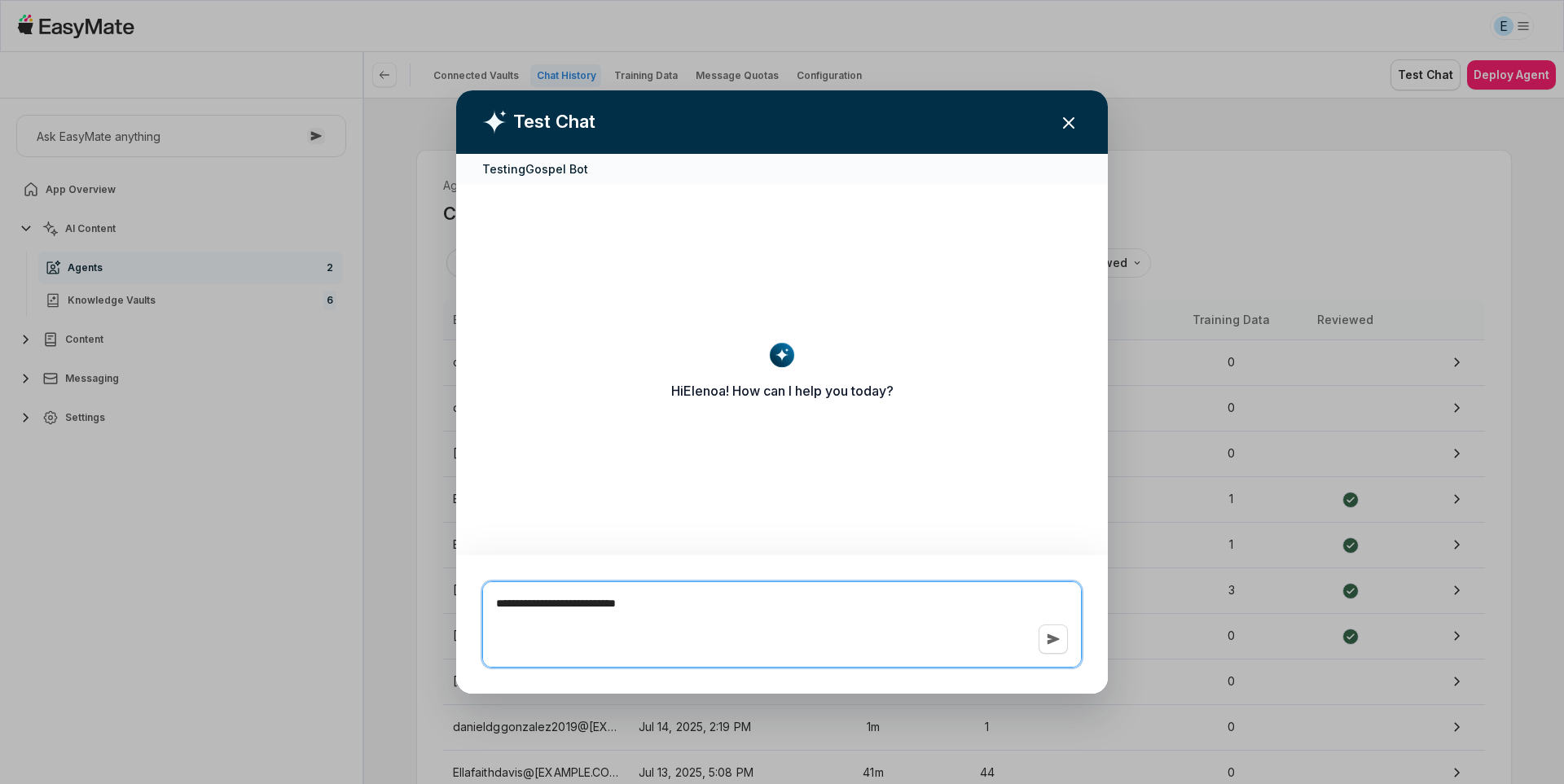 type on "*" 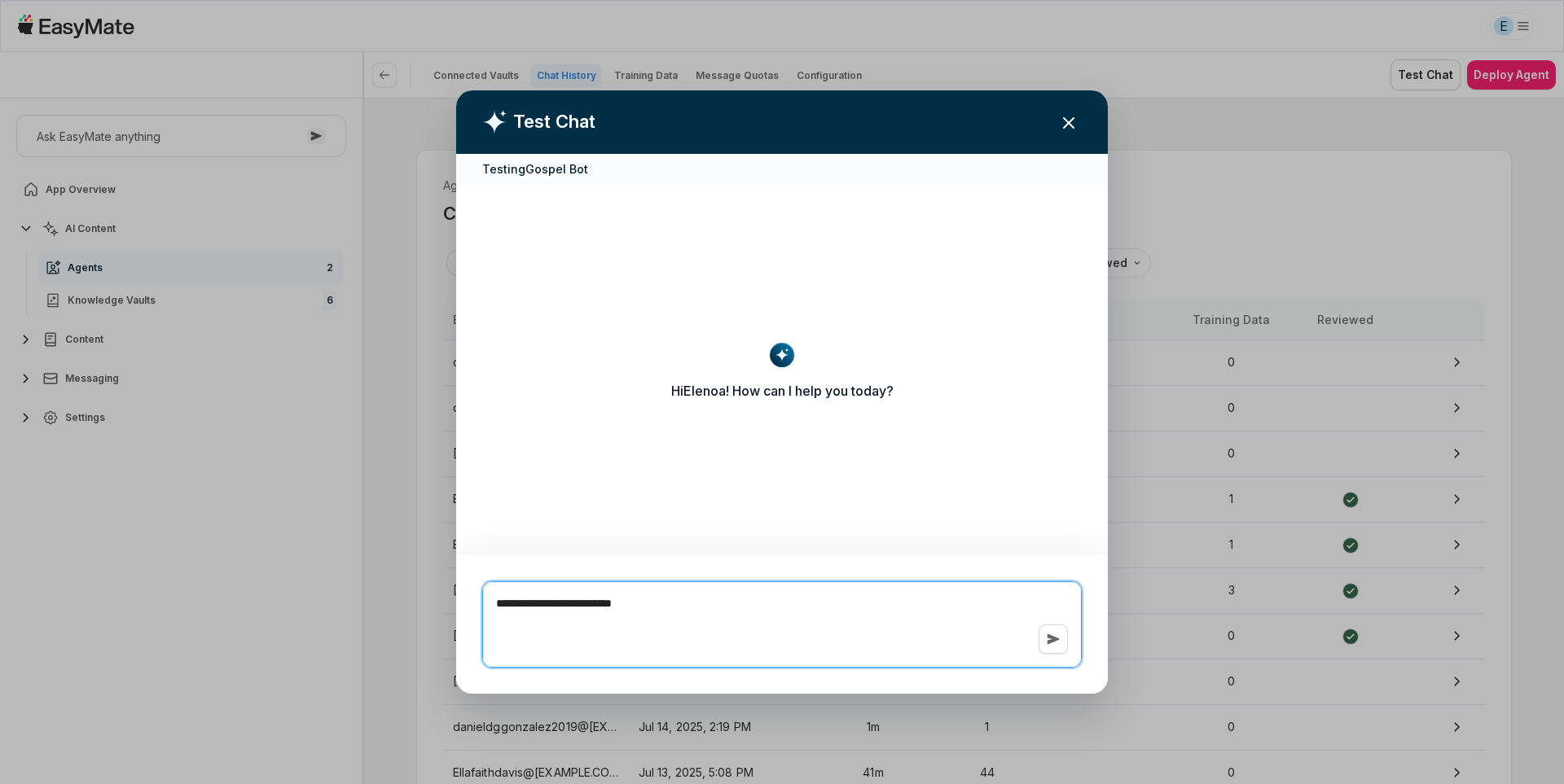 type on "*" 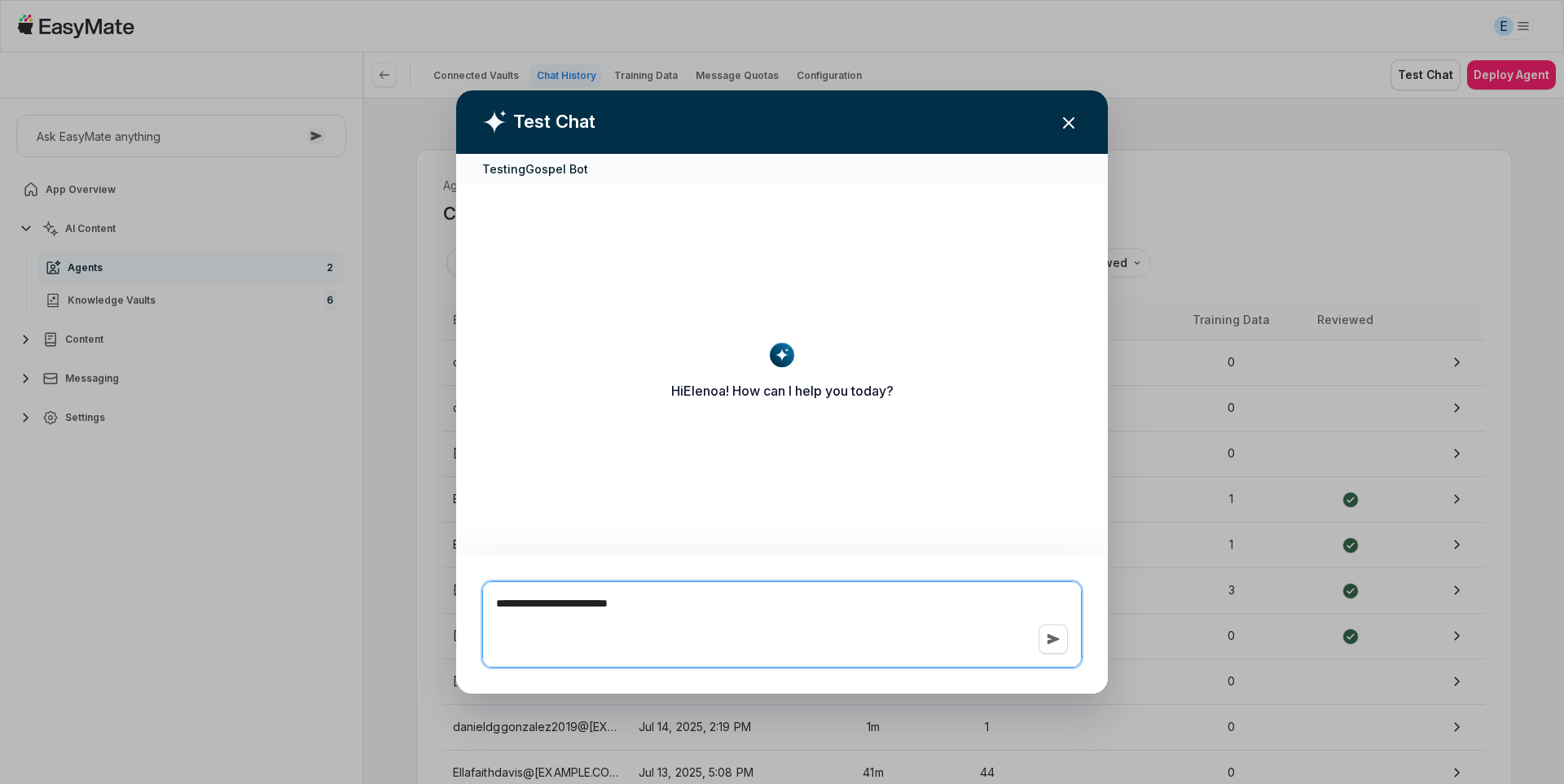 type on "*" 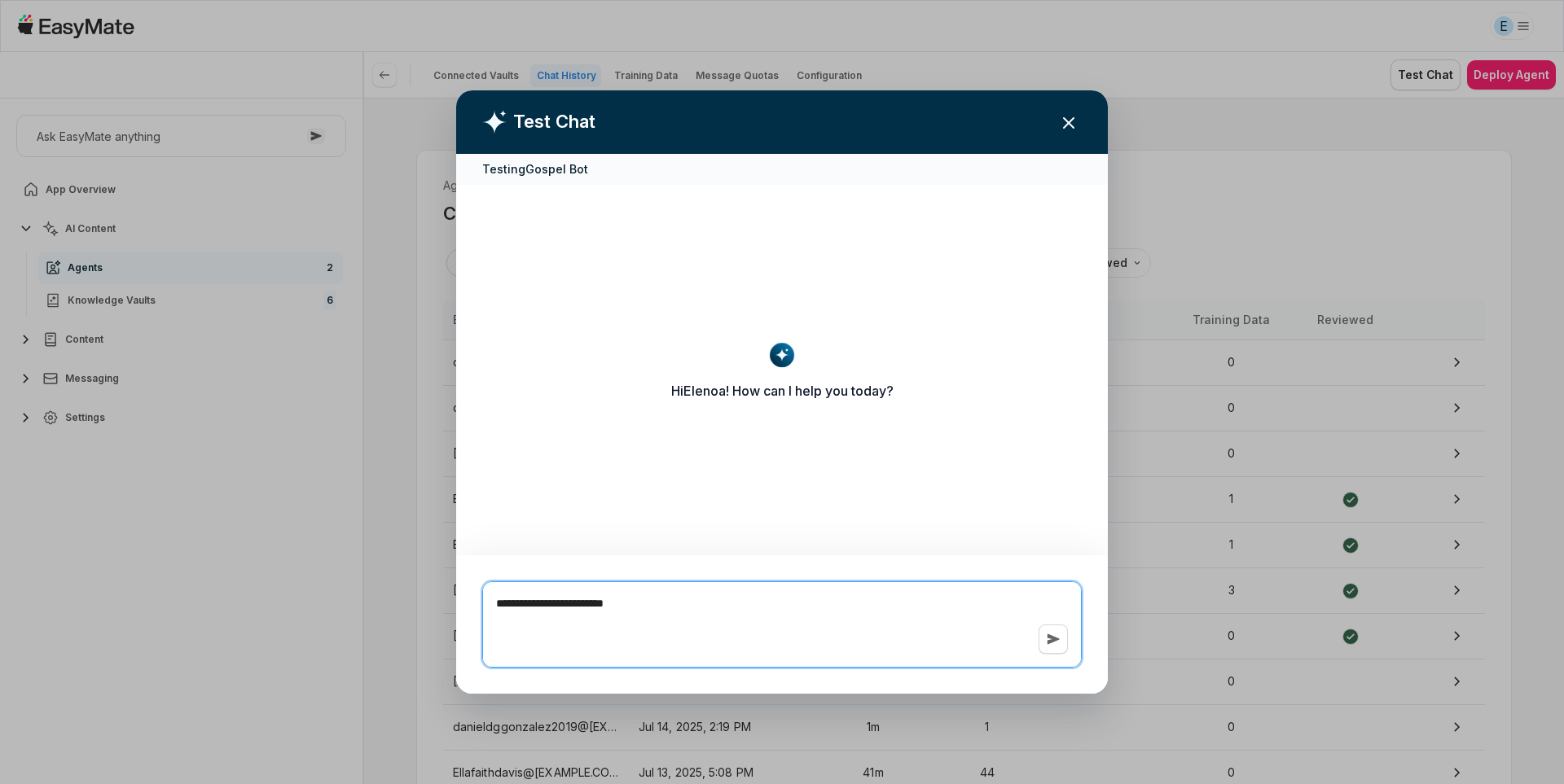 type on "*" 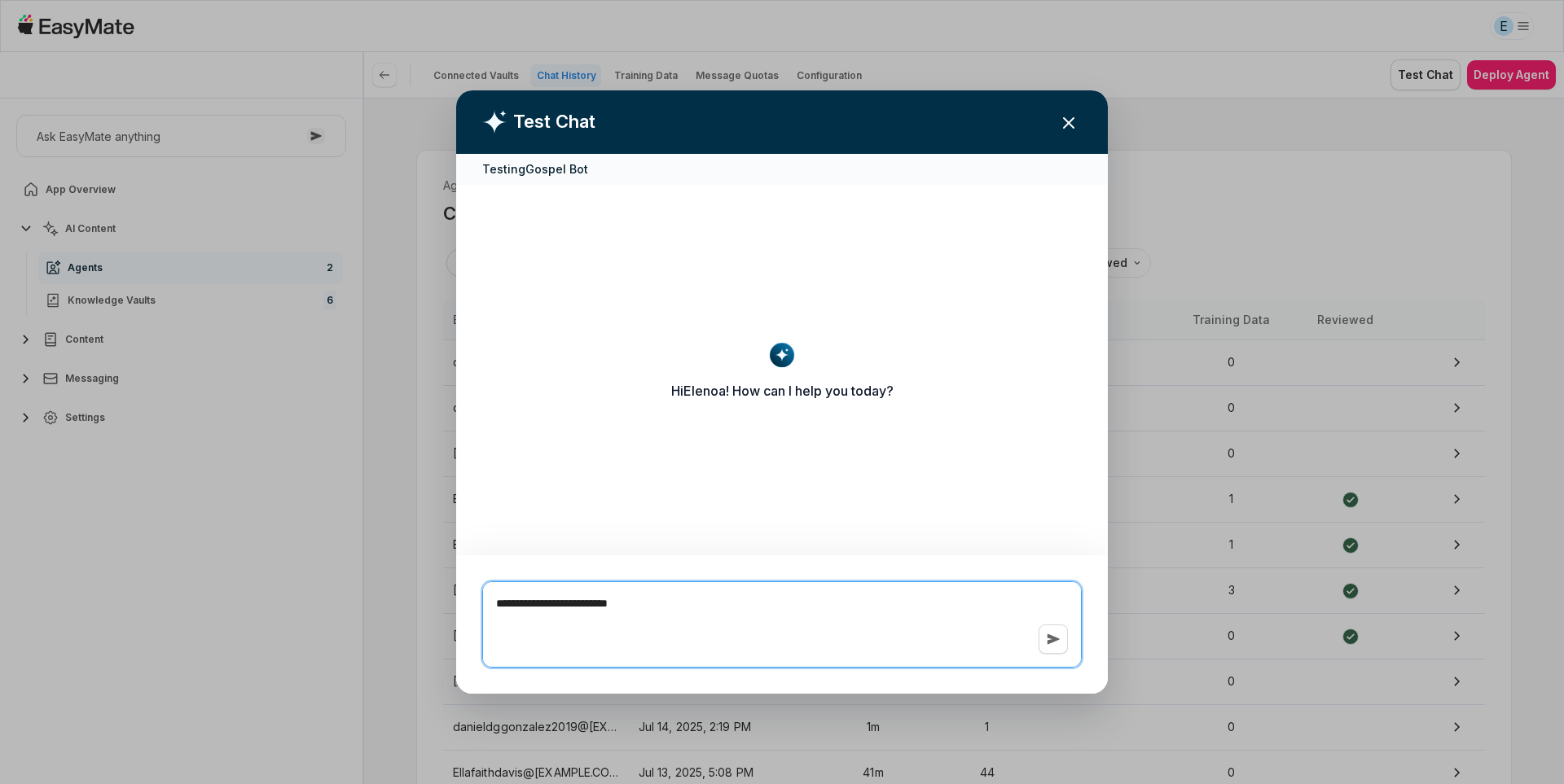 type on "*" 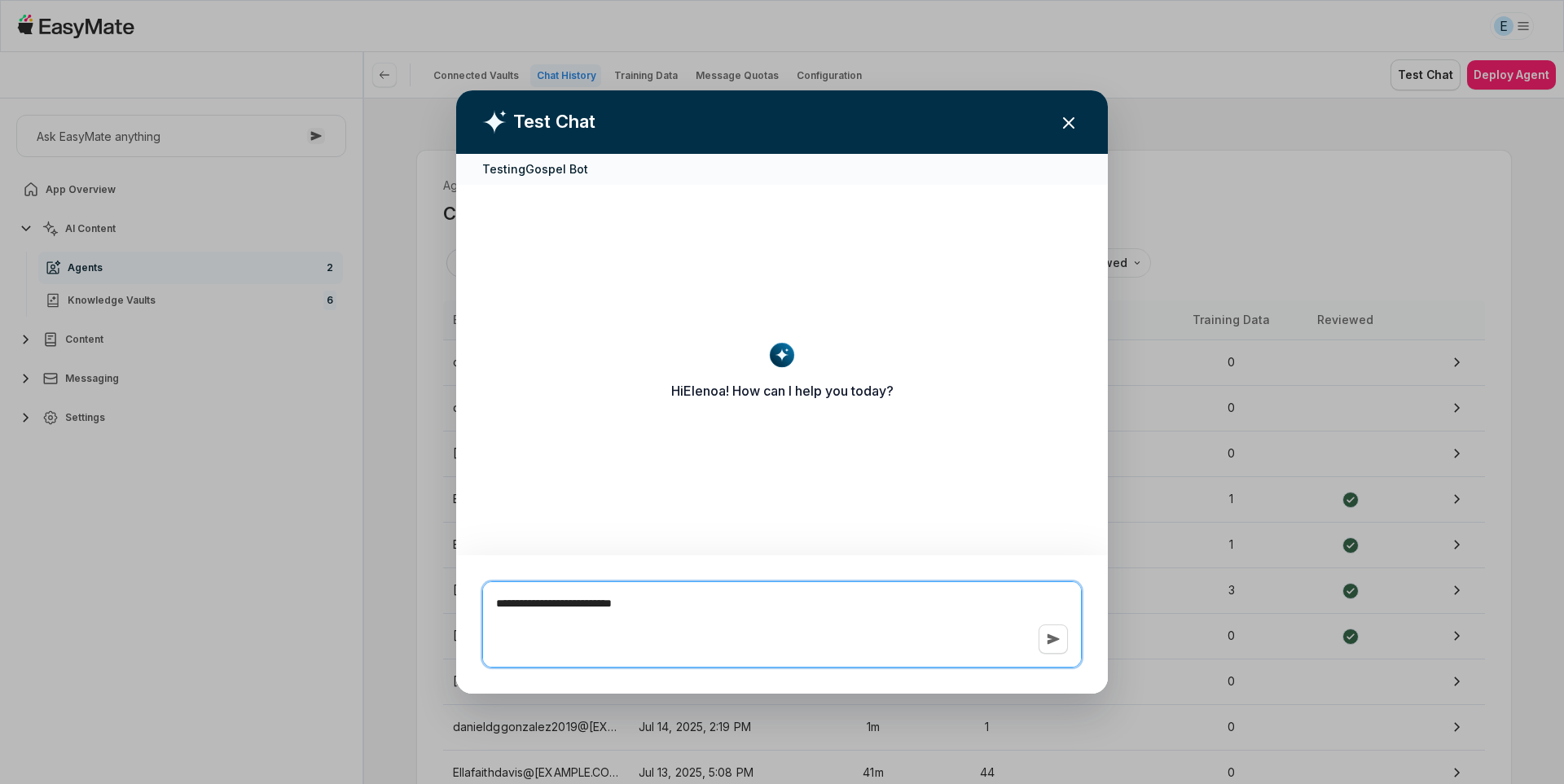 type on "*" 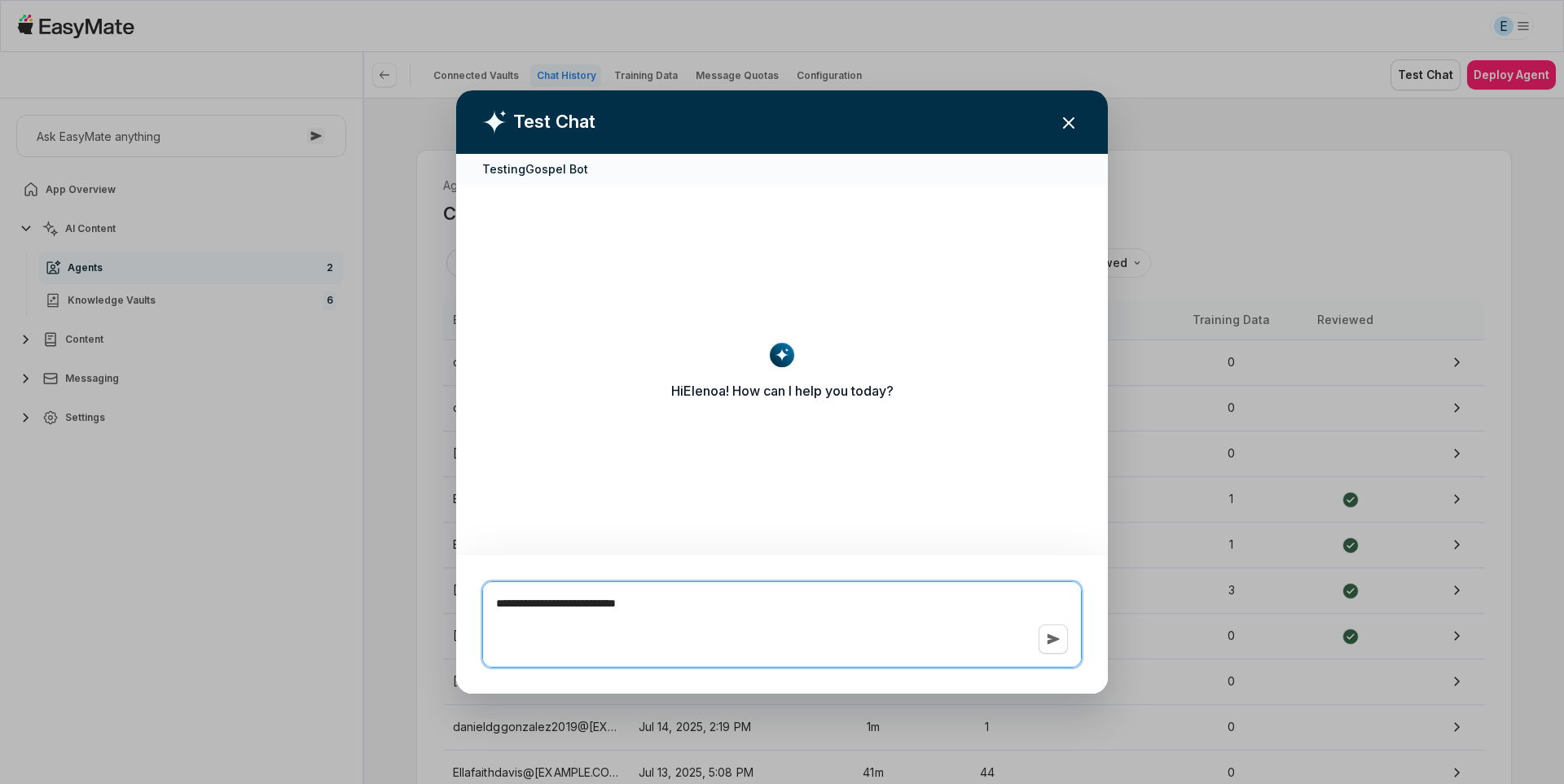type on "*" 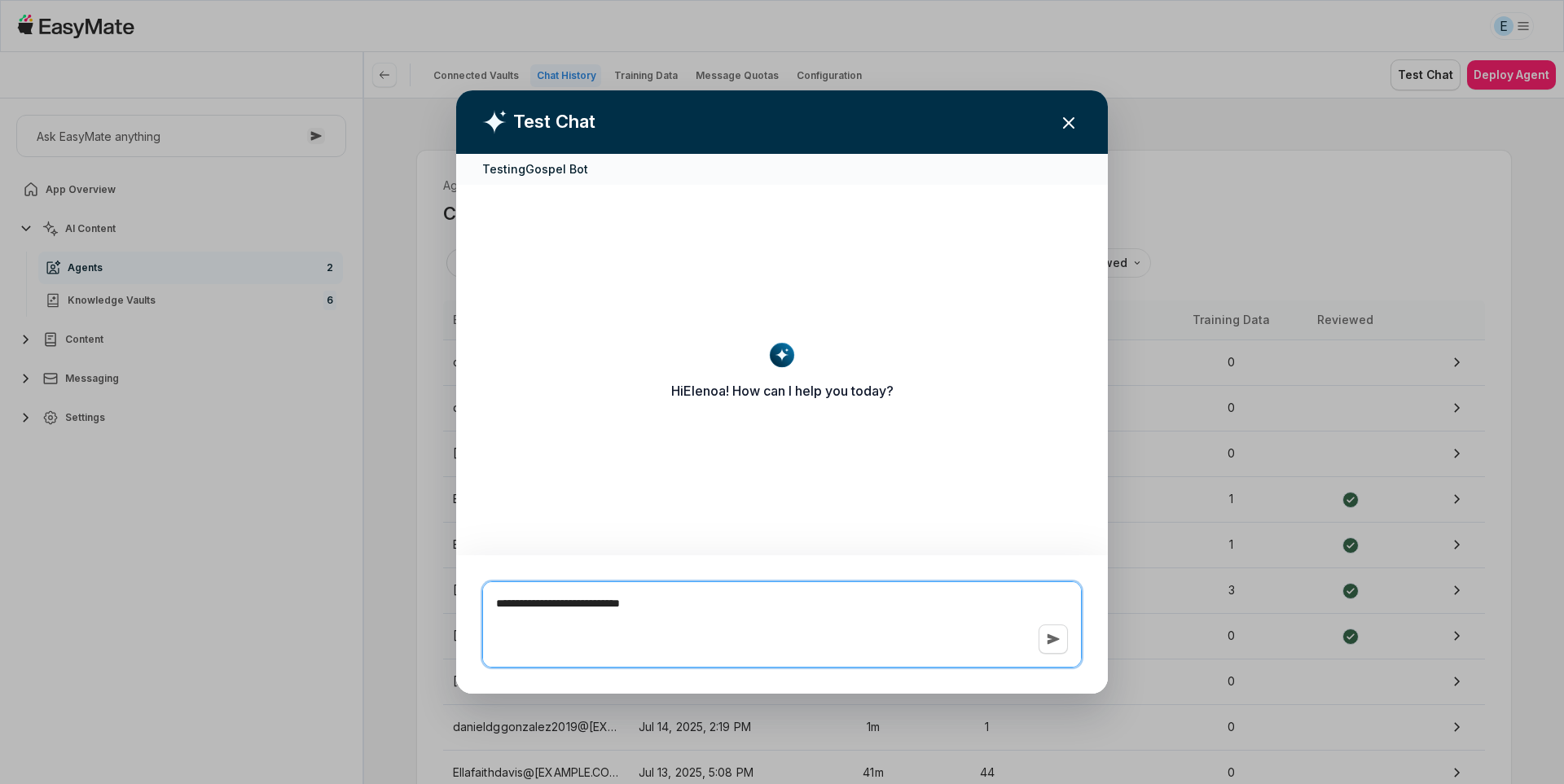 type on "*" 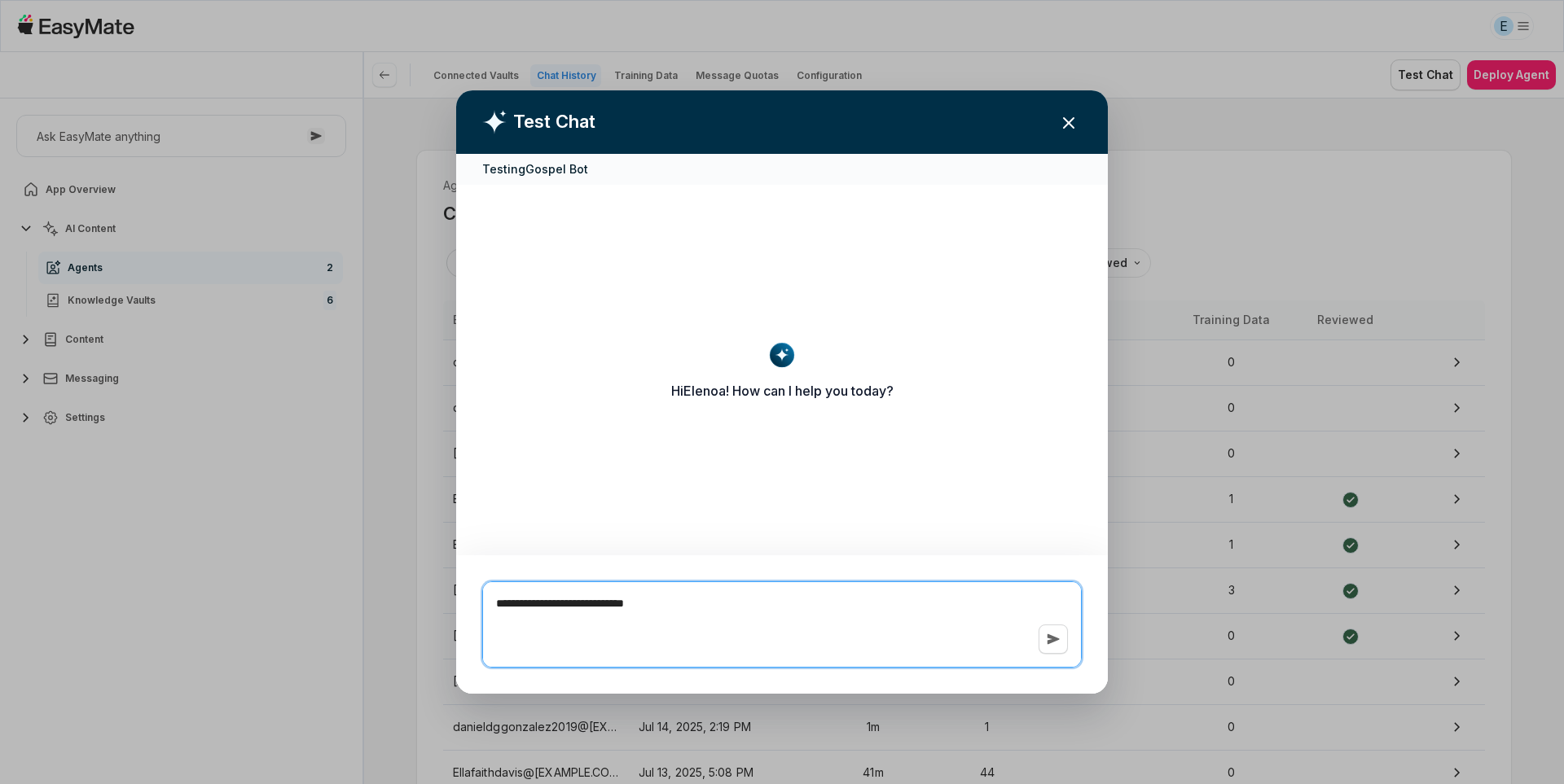 type on "*" 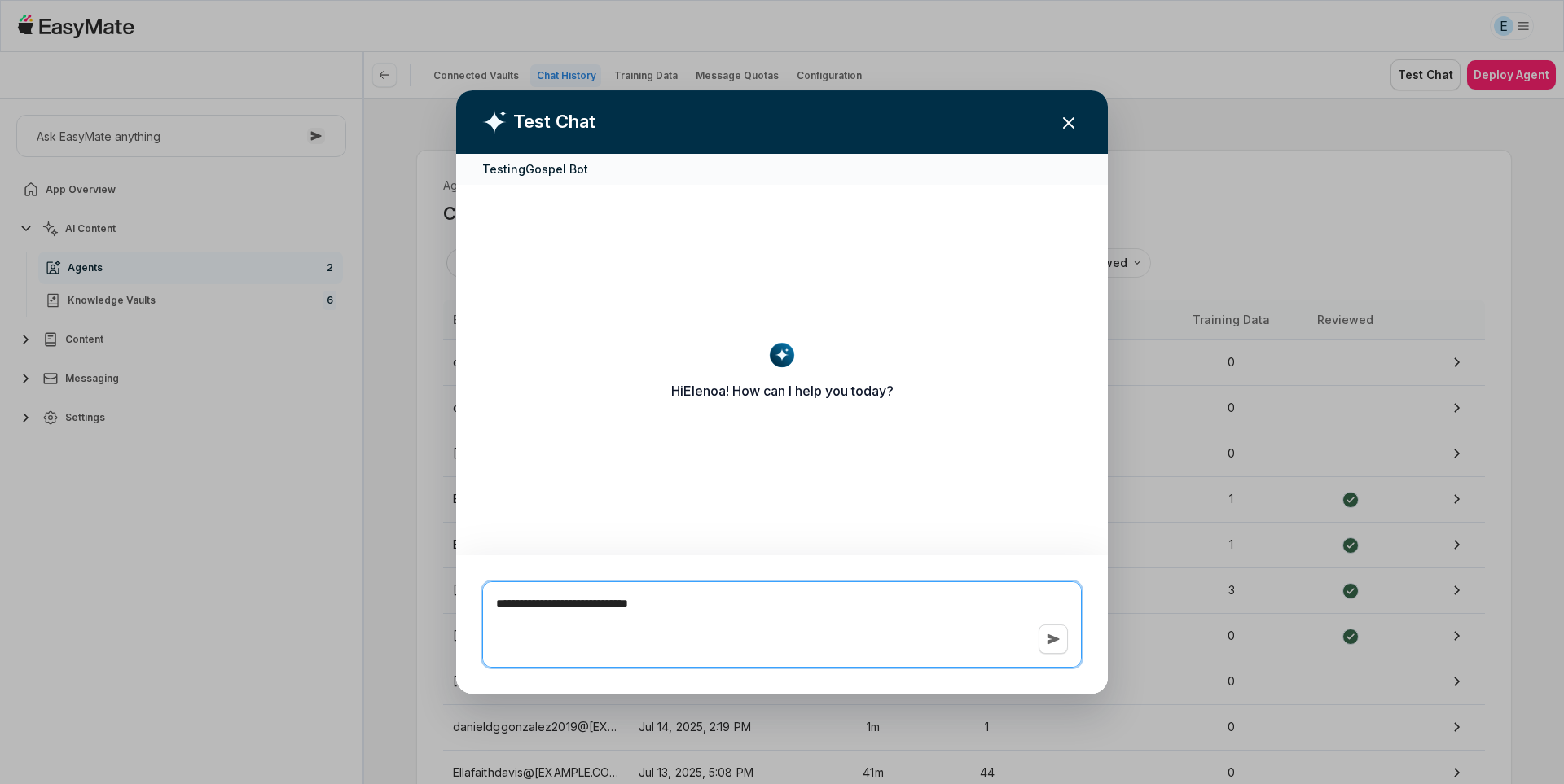 type on "*" 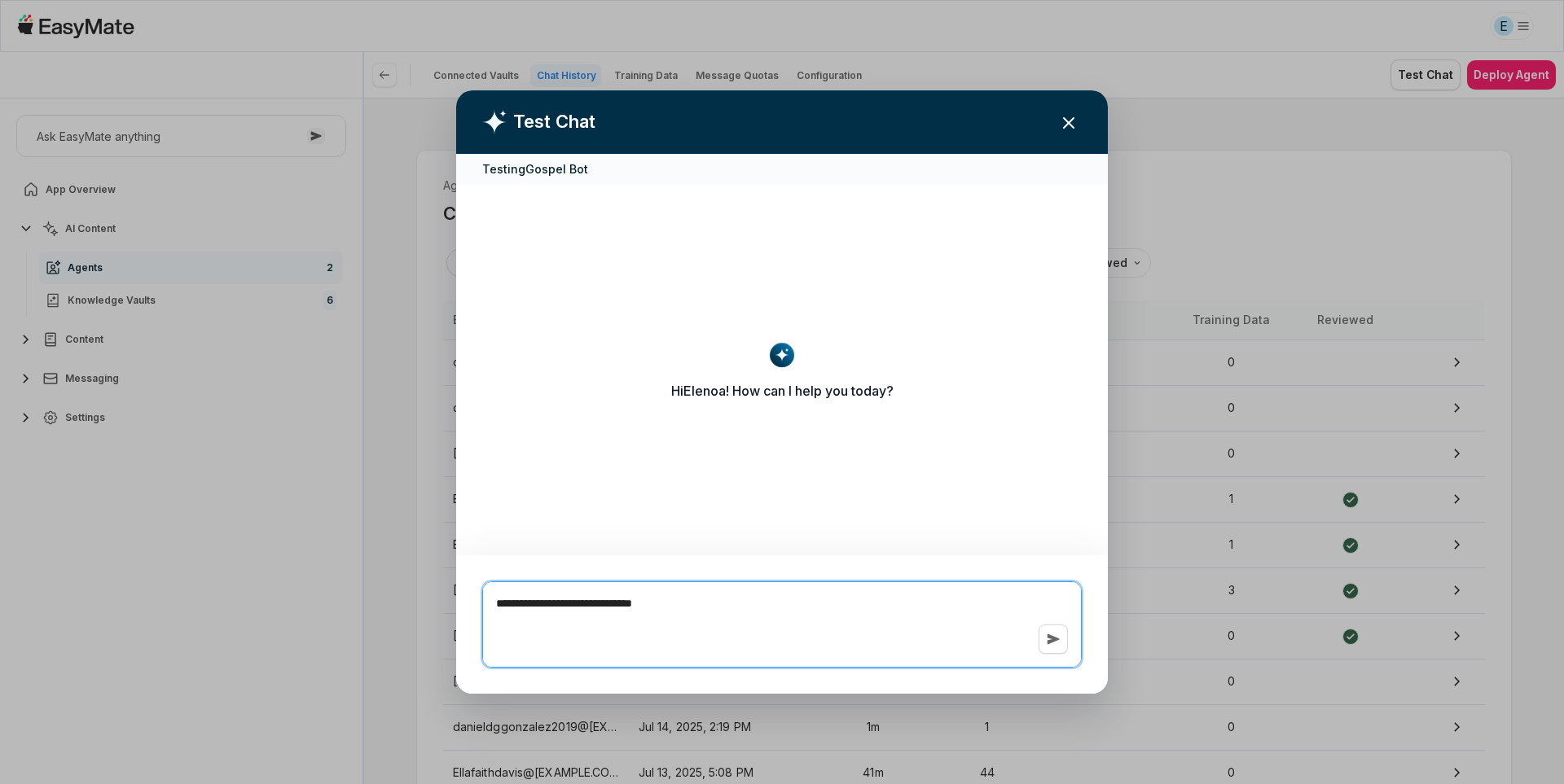 type on "*" 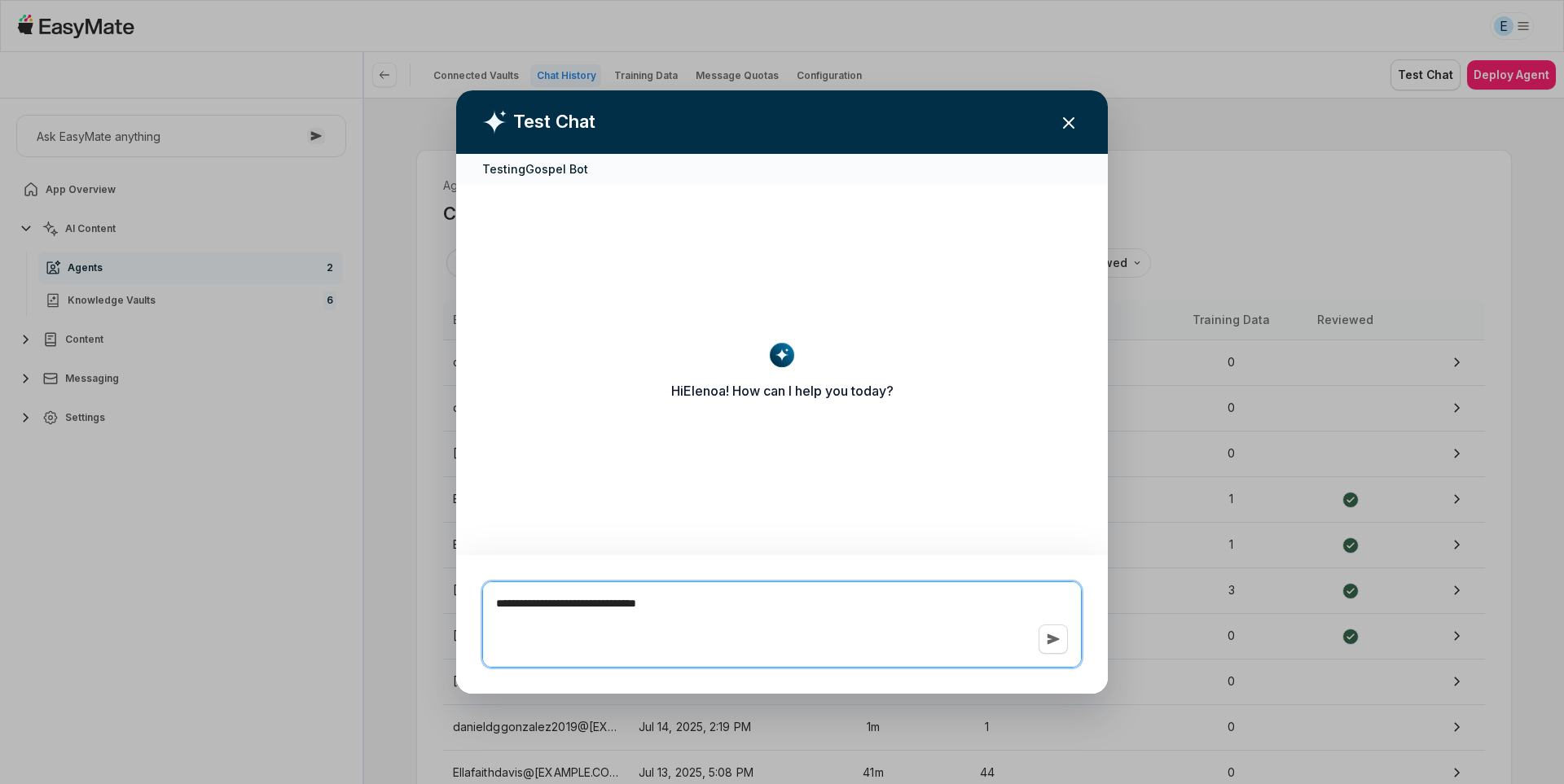 type on "**********" 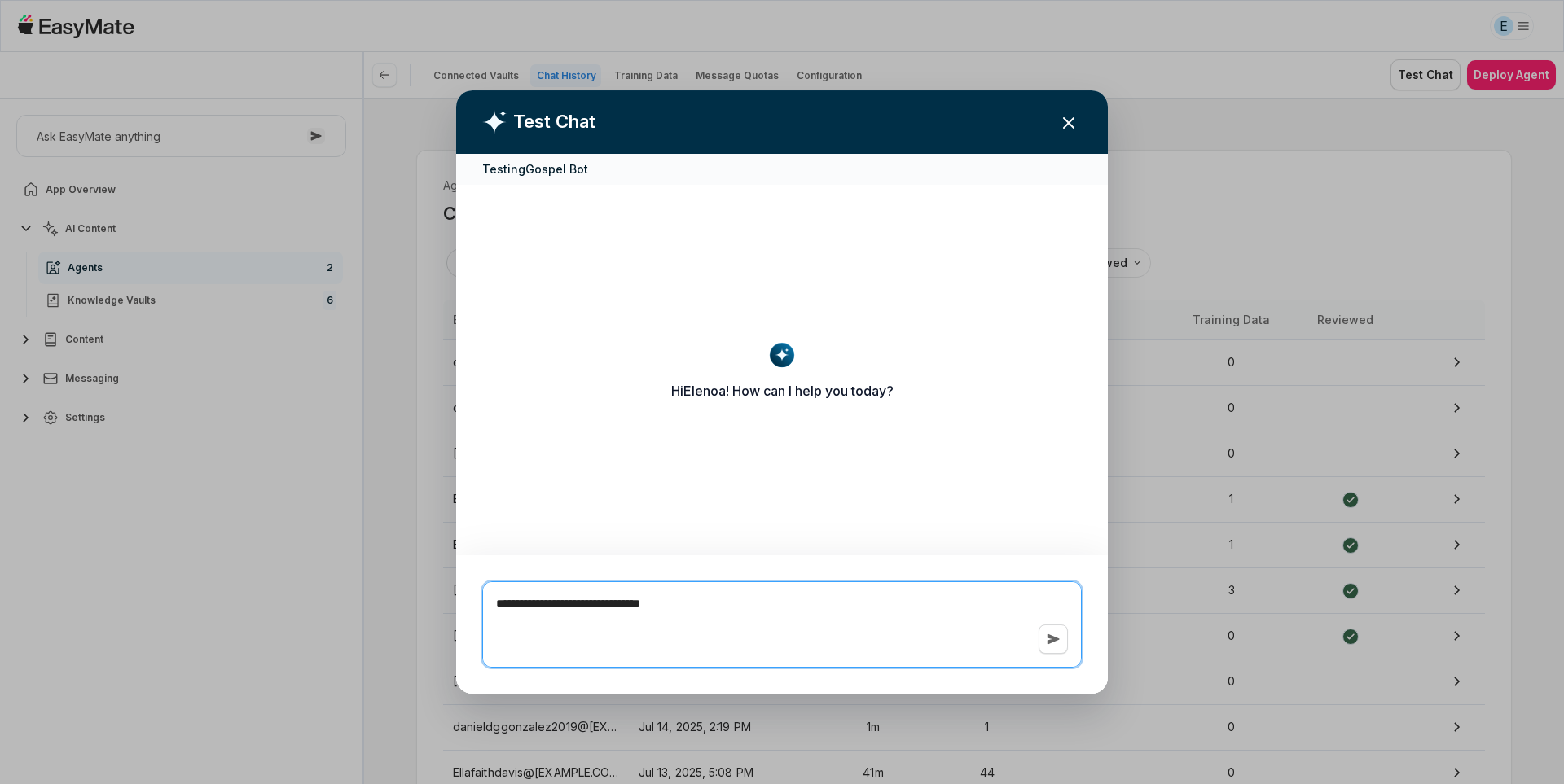 type on "*" 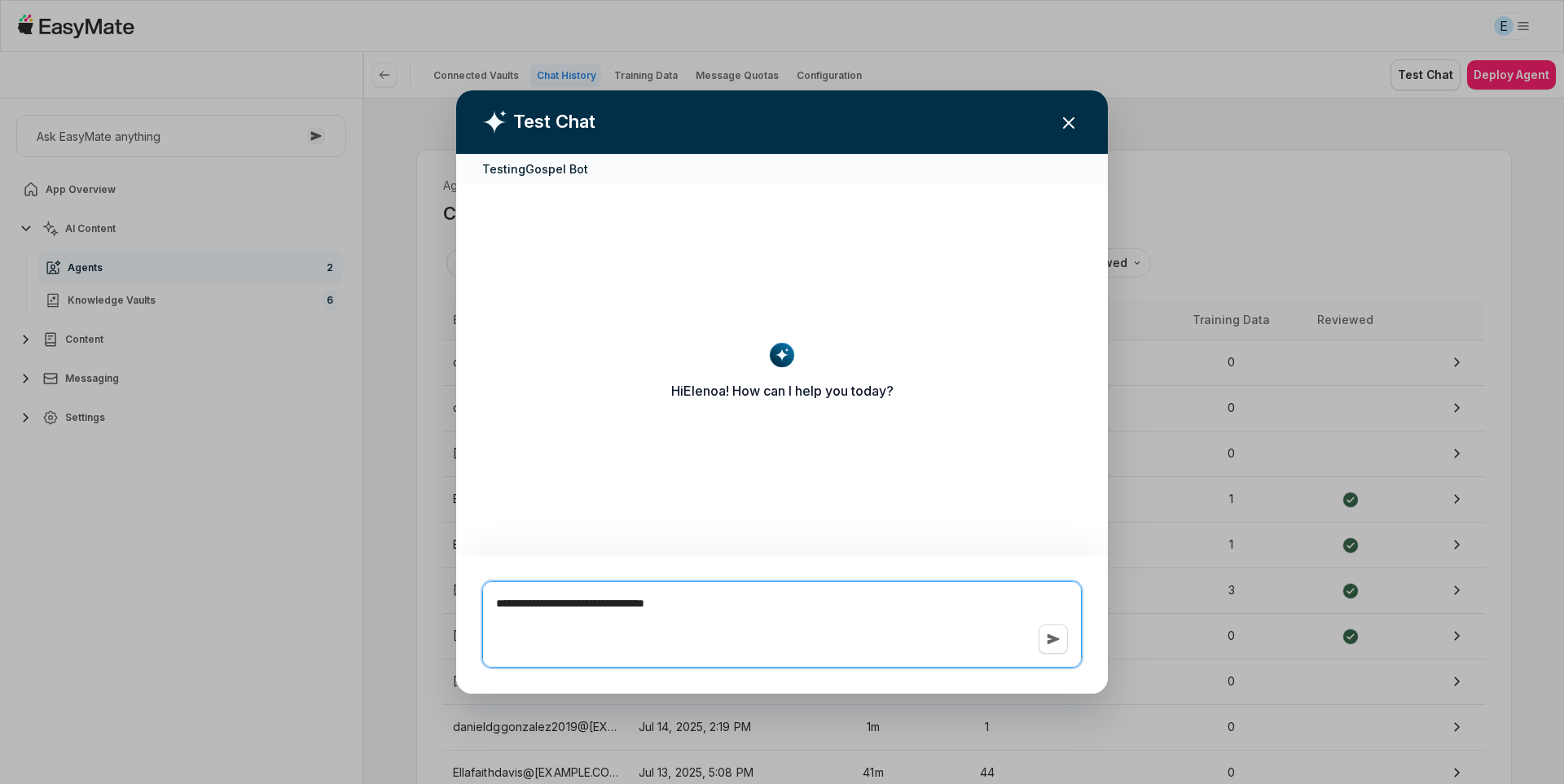 type on "*" 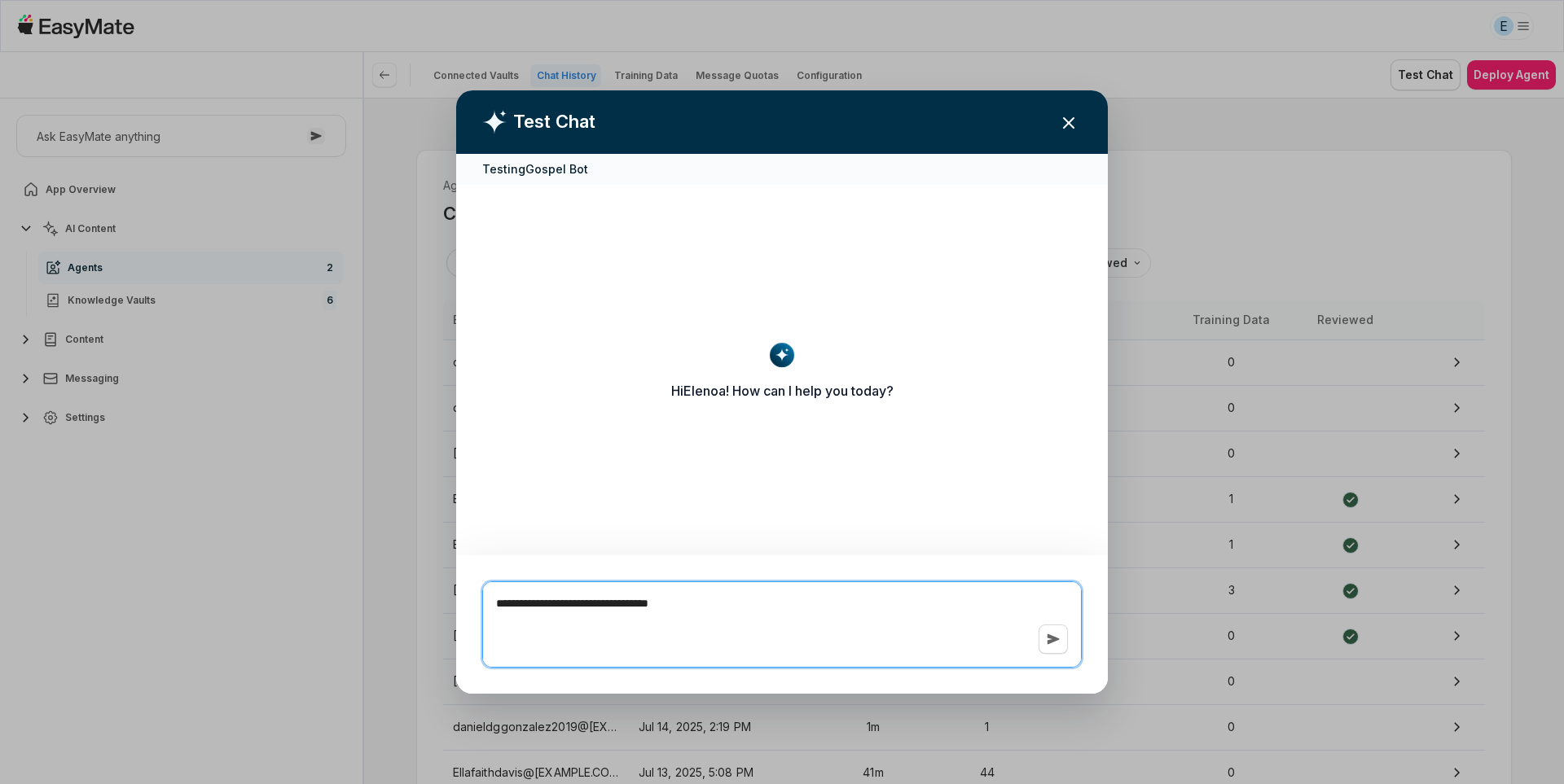 type on "*" 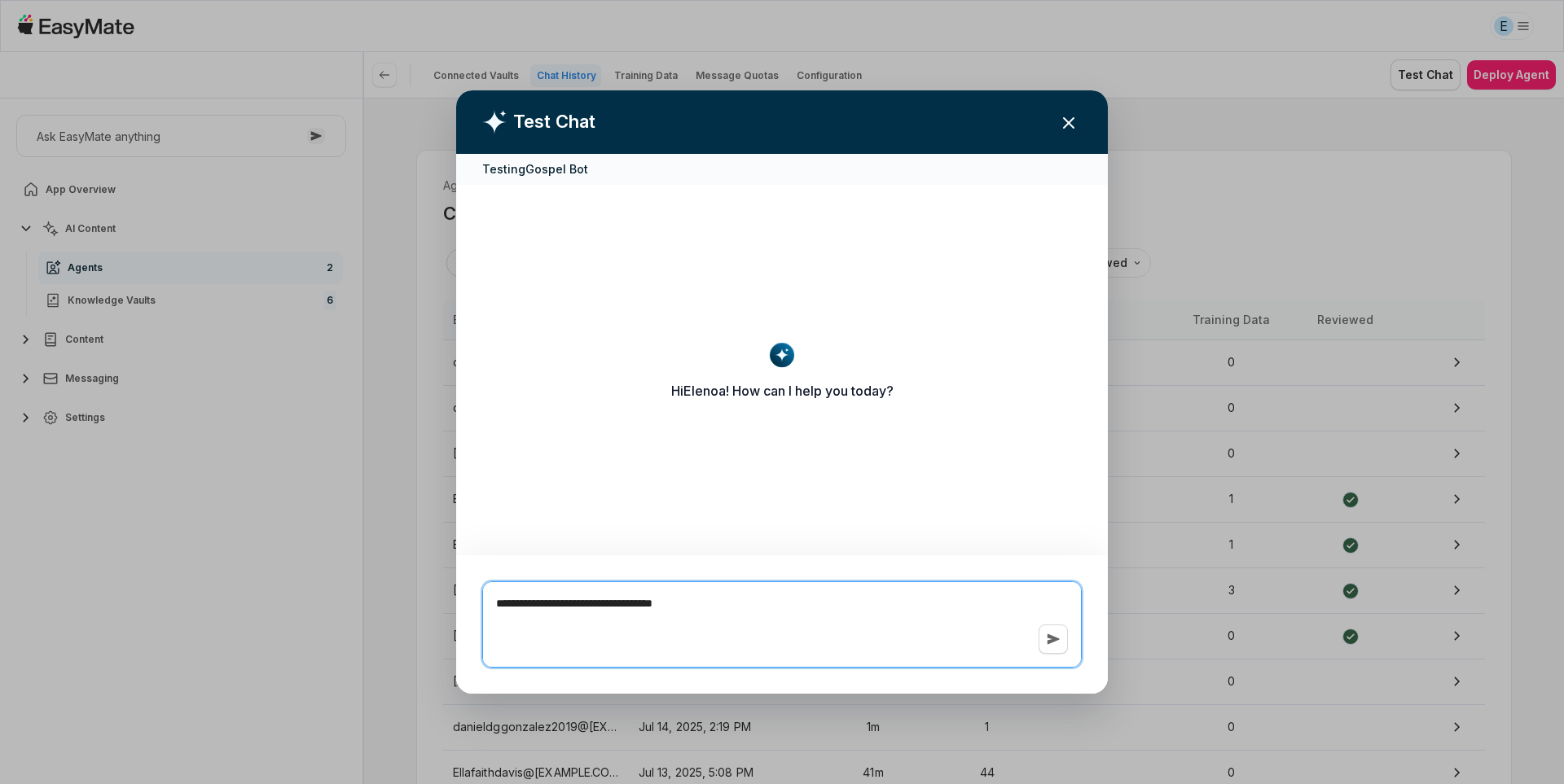 type on "*" 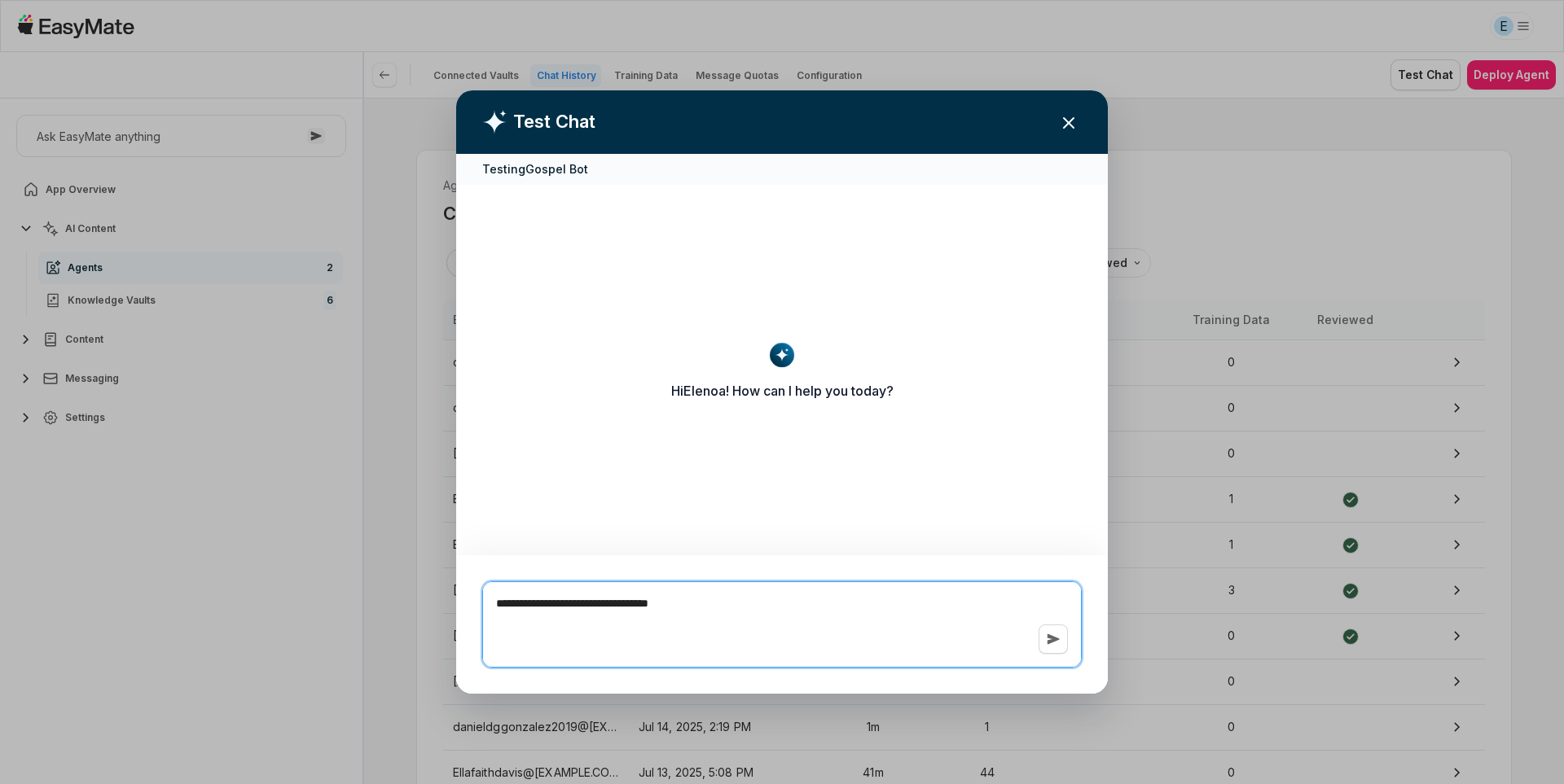 type on "*" 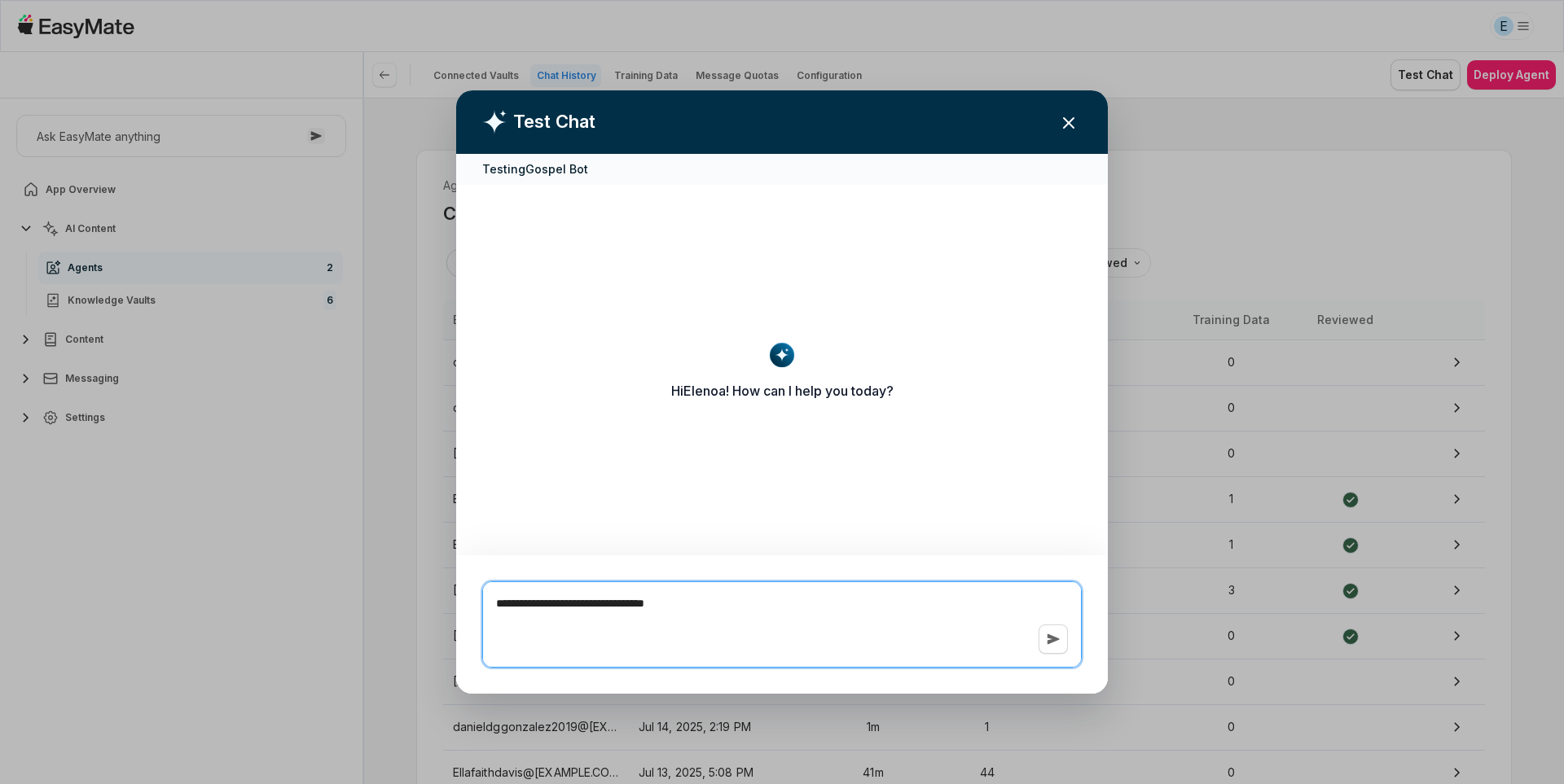 type on "*" 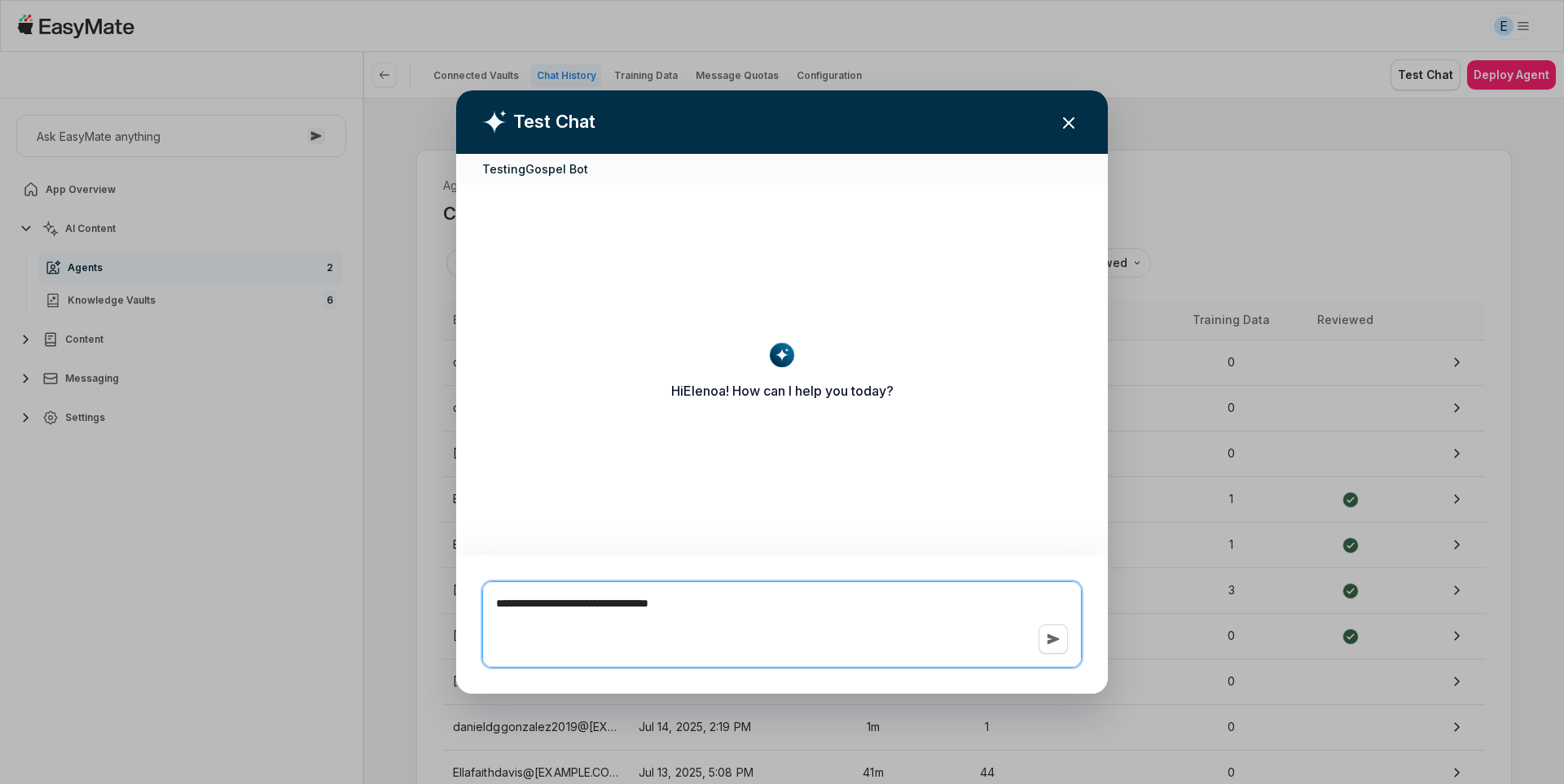 type on "*" 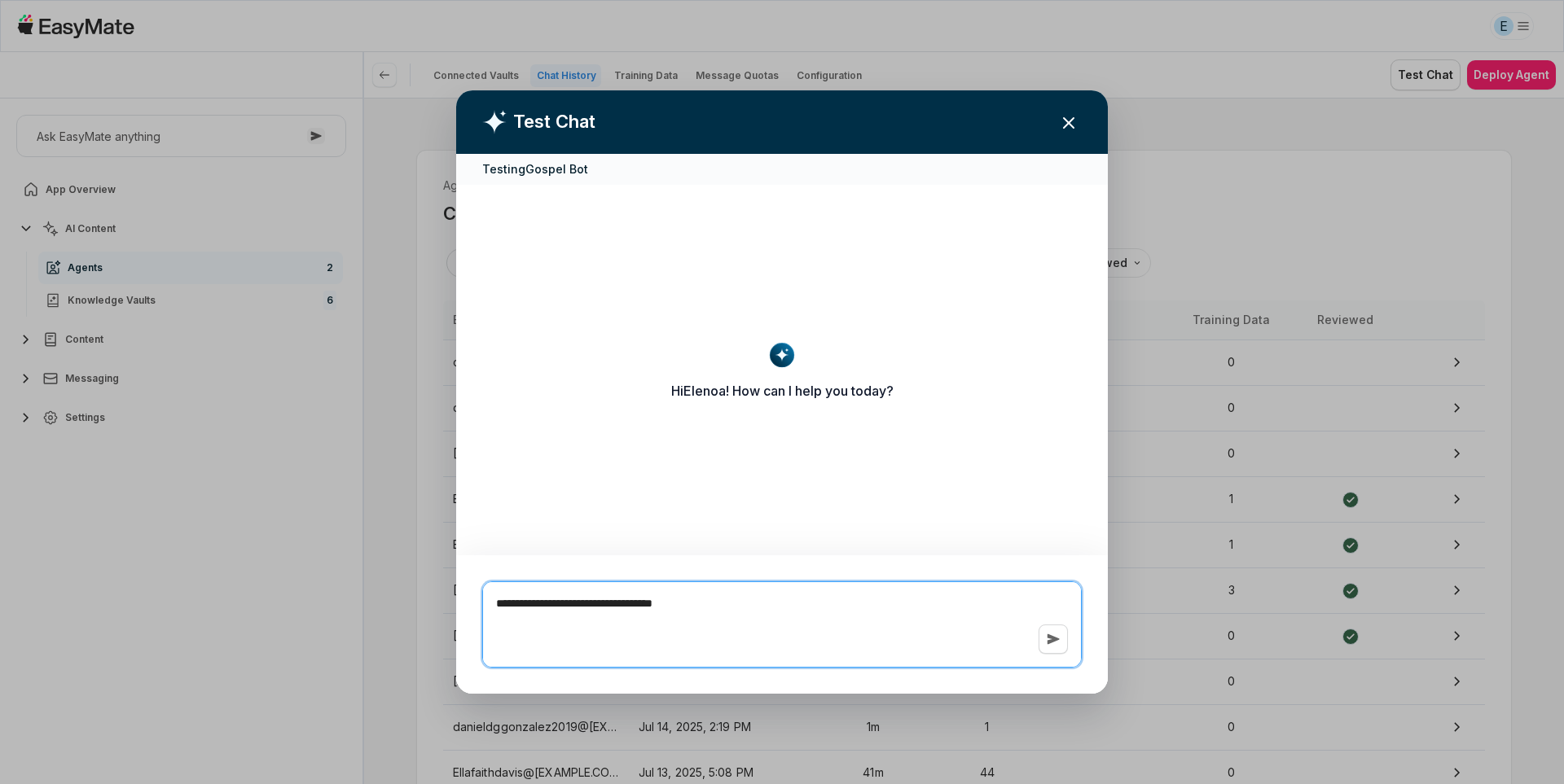 type on "*" 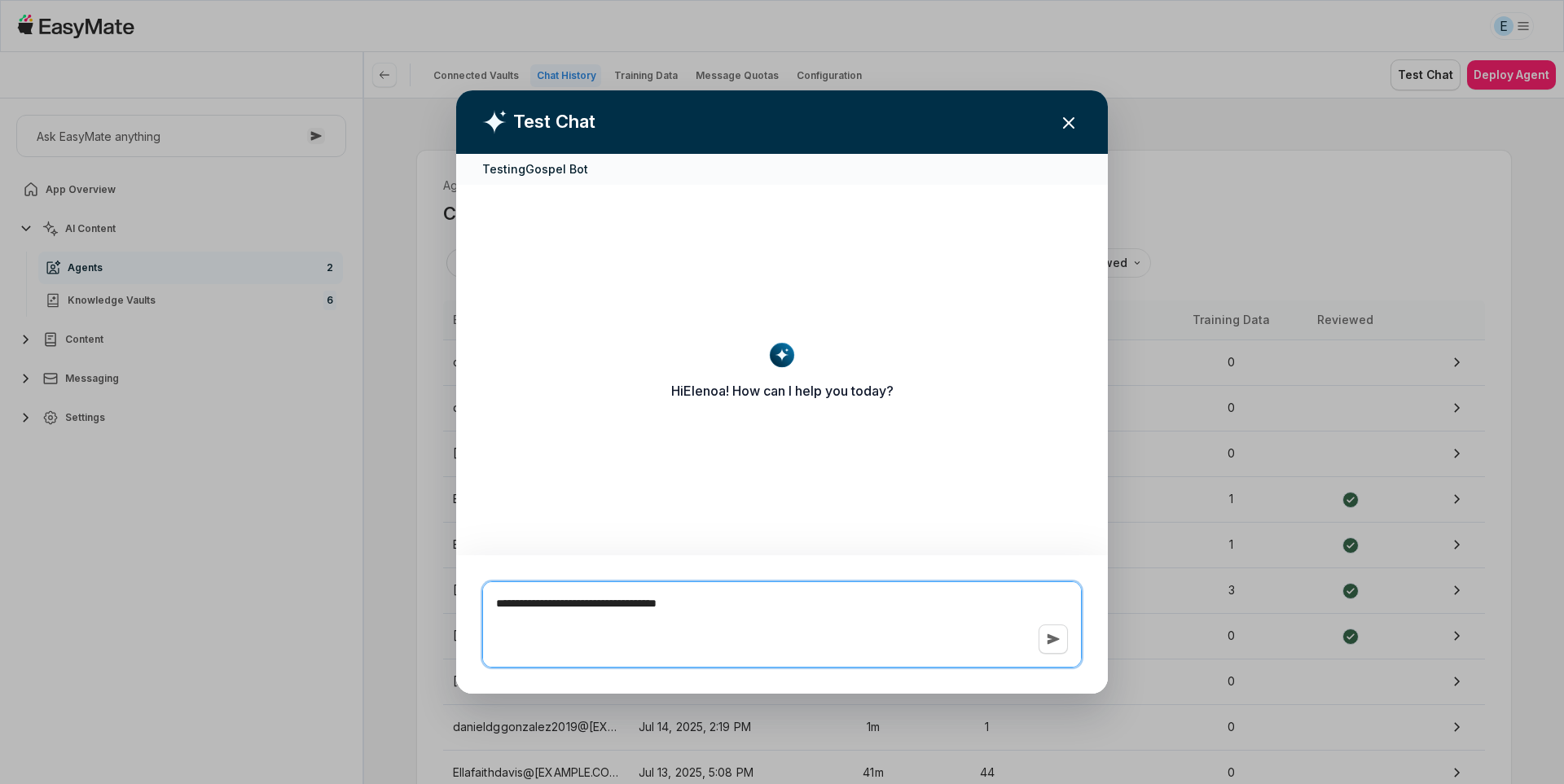 type on "*" 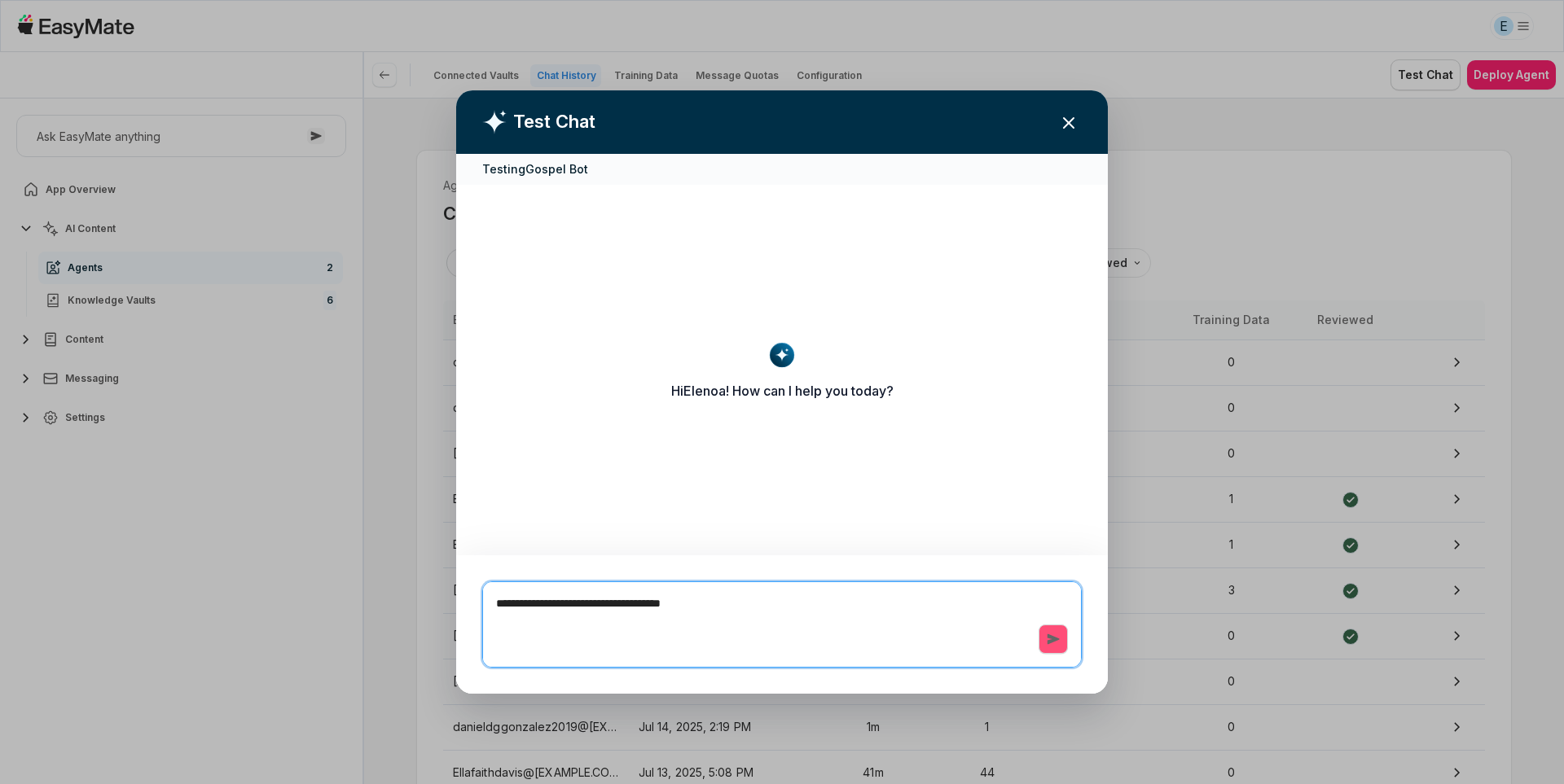type on "**********" 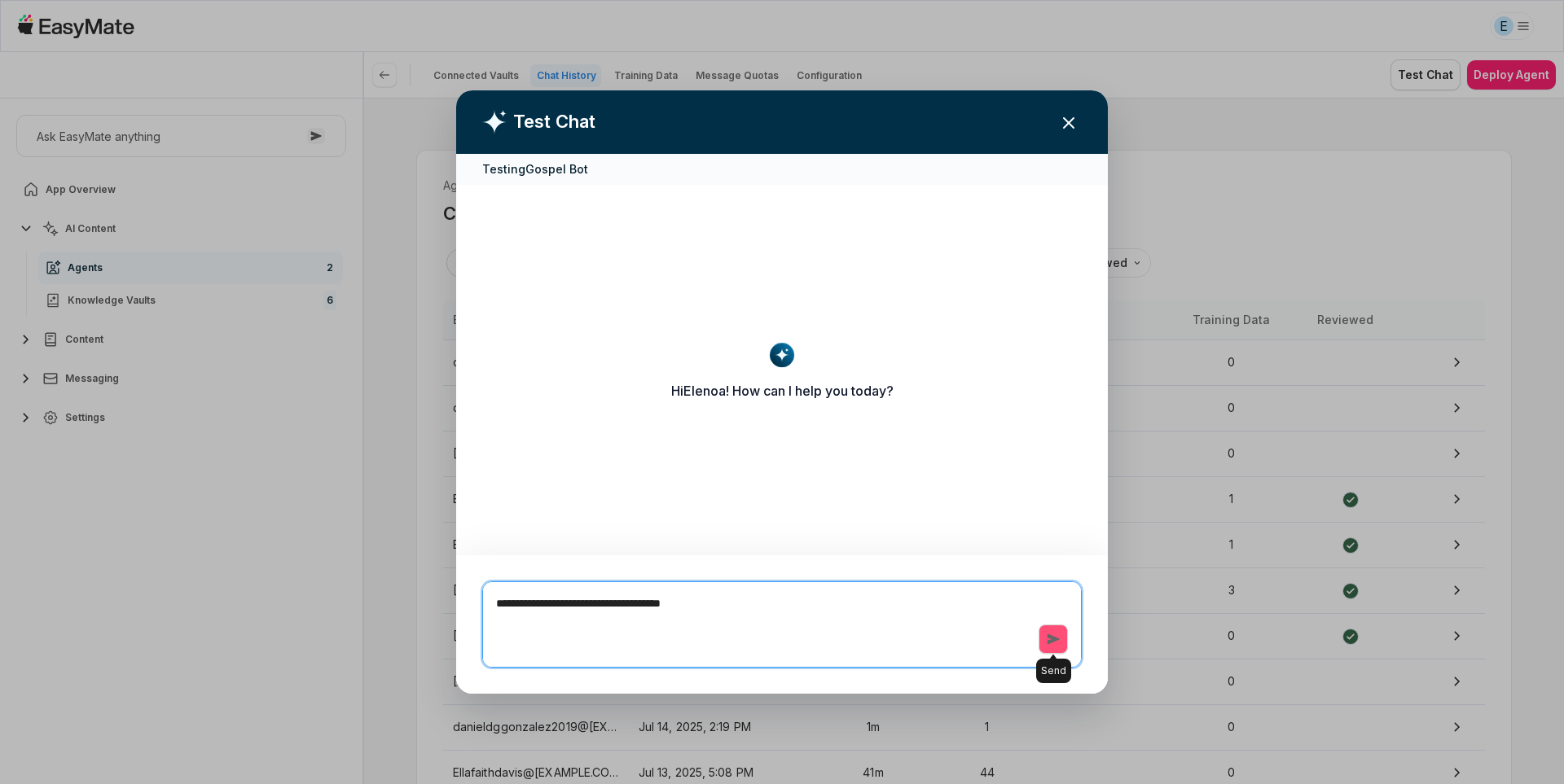 click on "Send" at bounding box center [1053, 639] 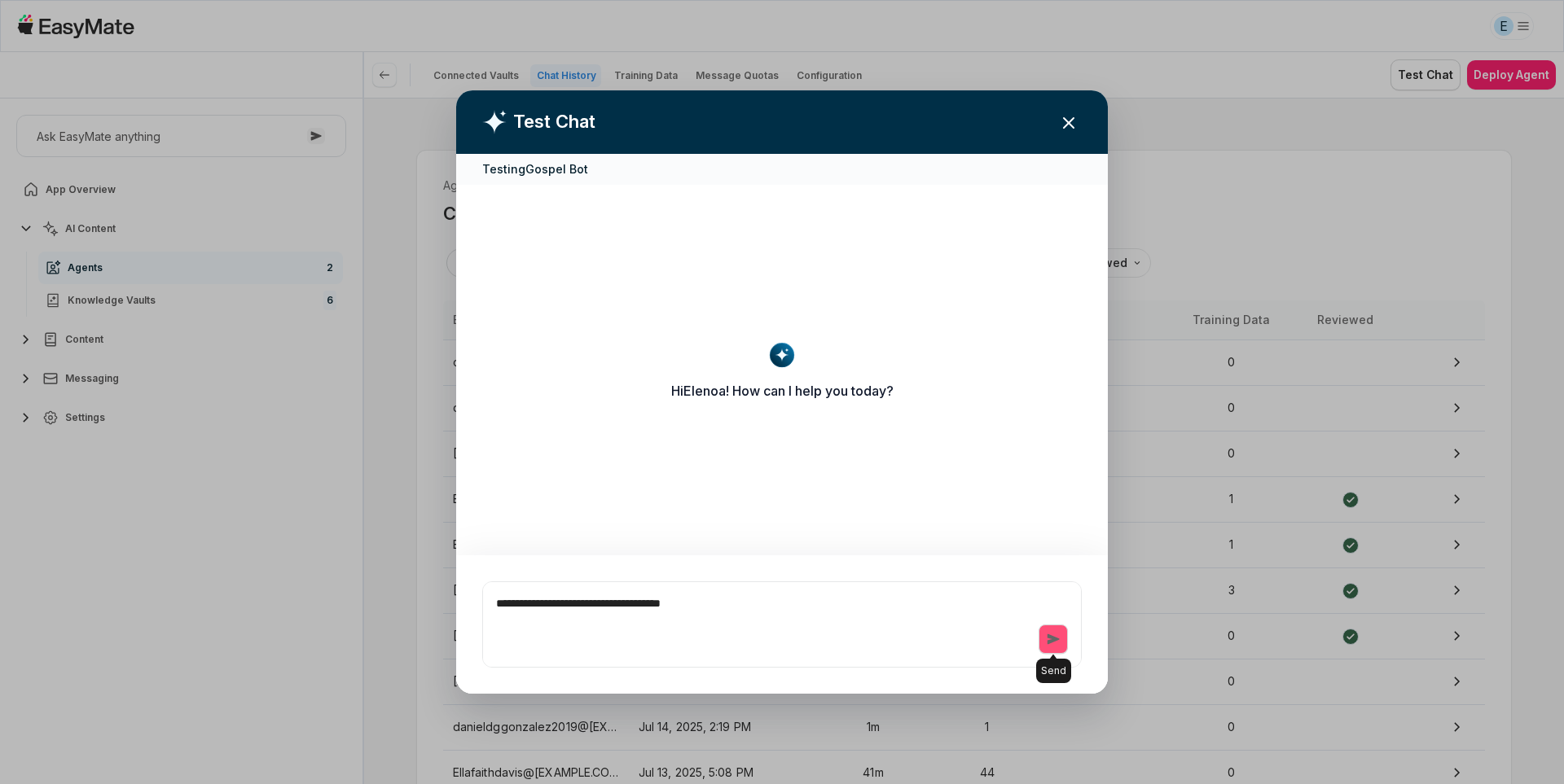 type on "*" 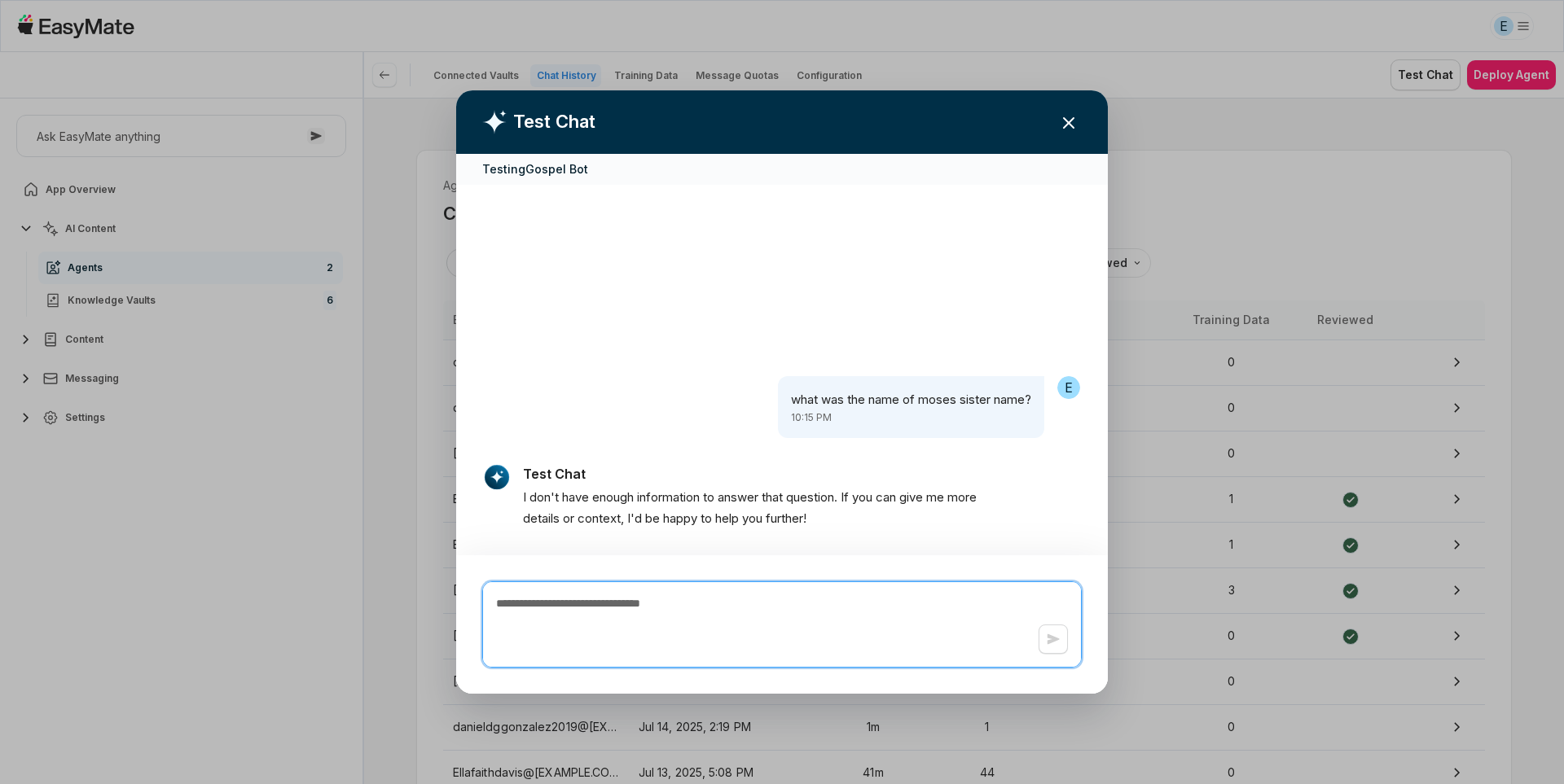 type on "*" 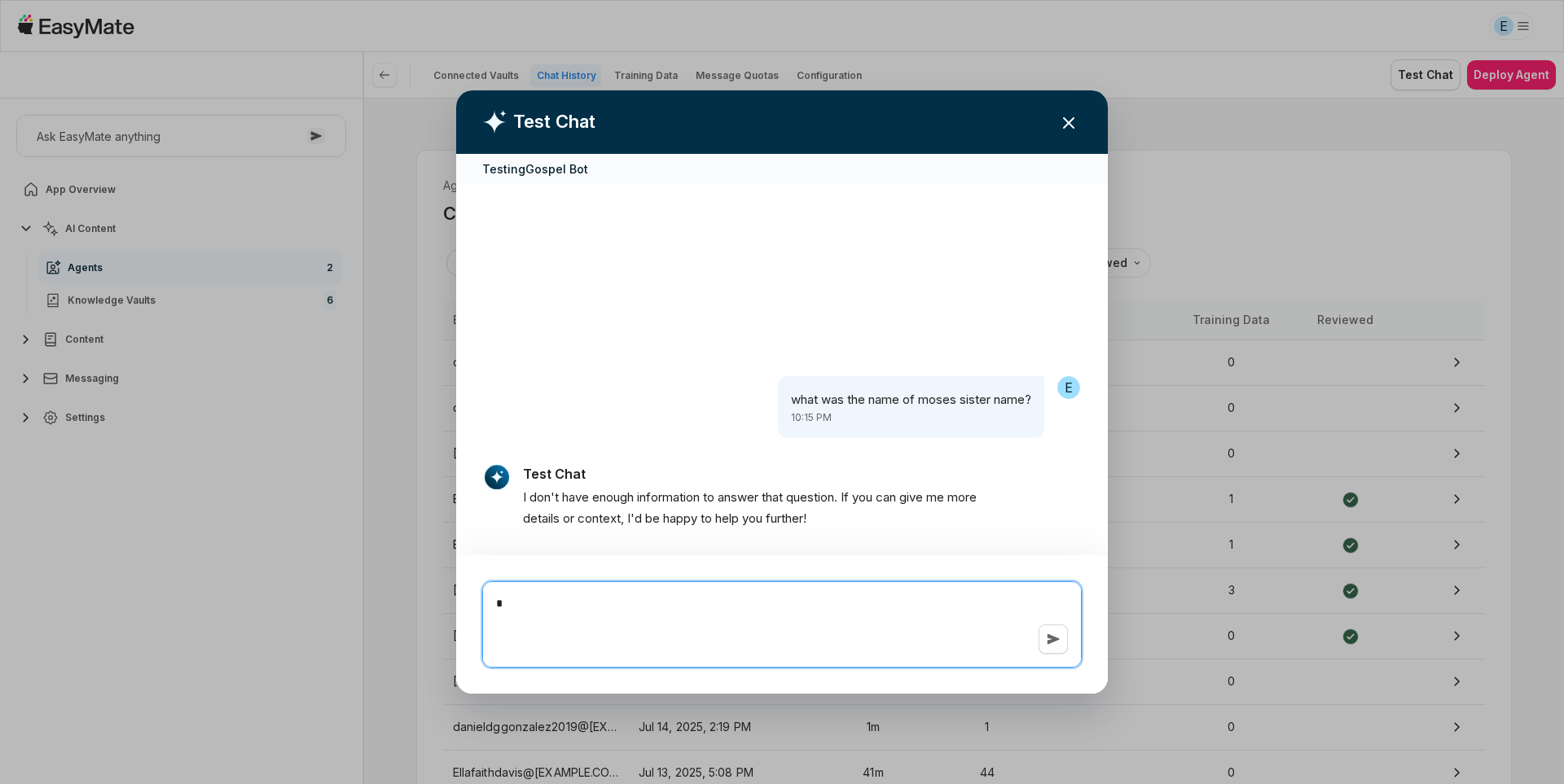 type on "*" 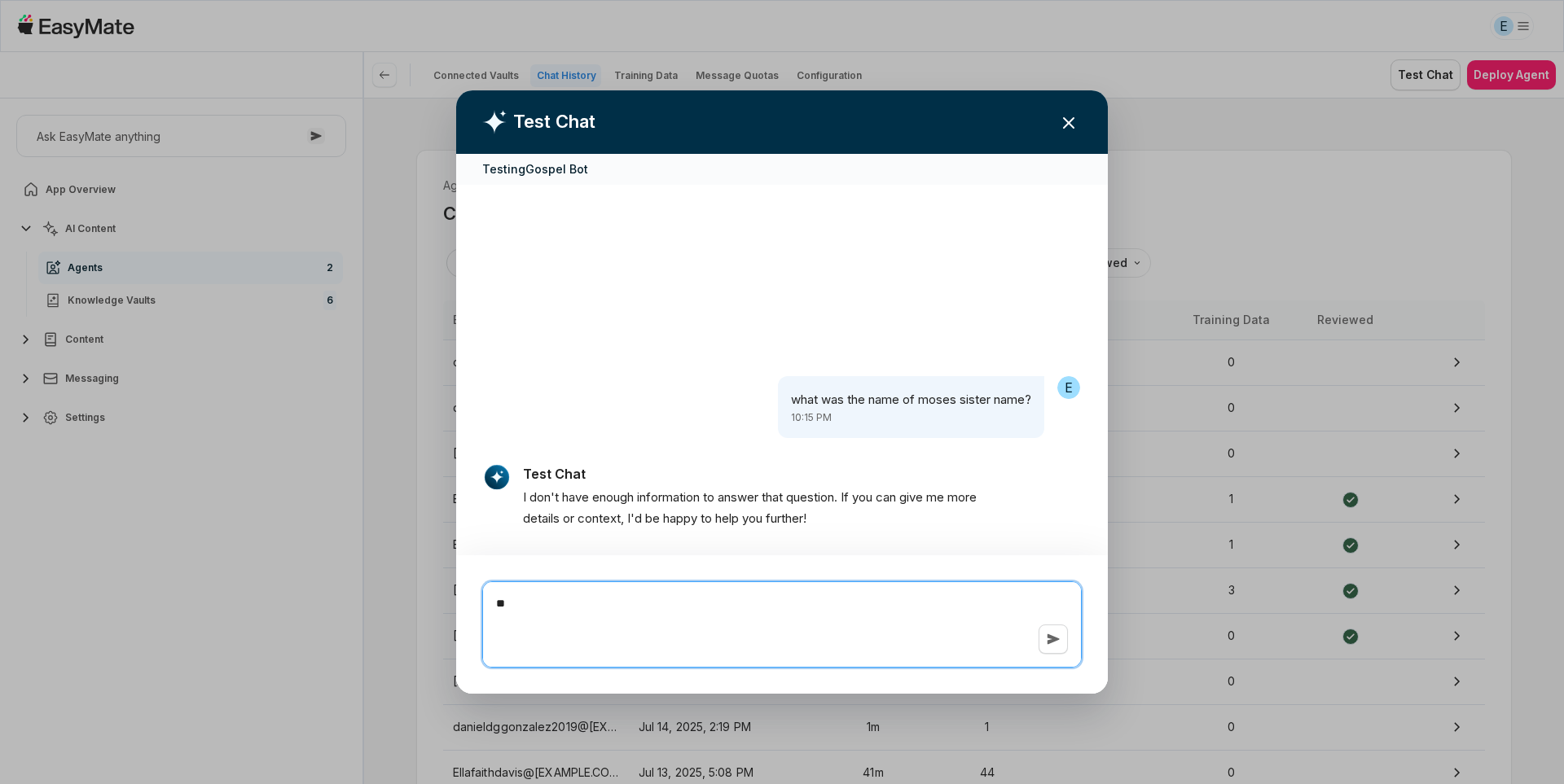 type on "*" 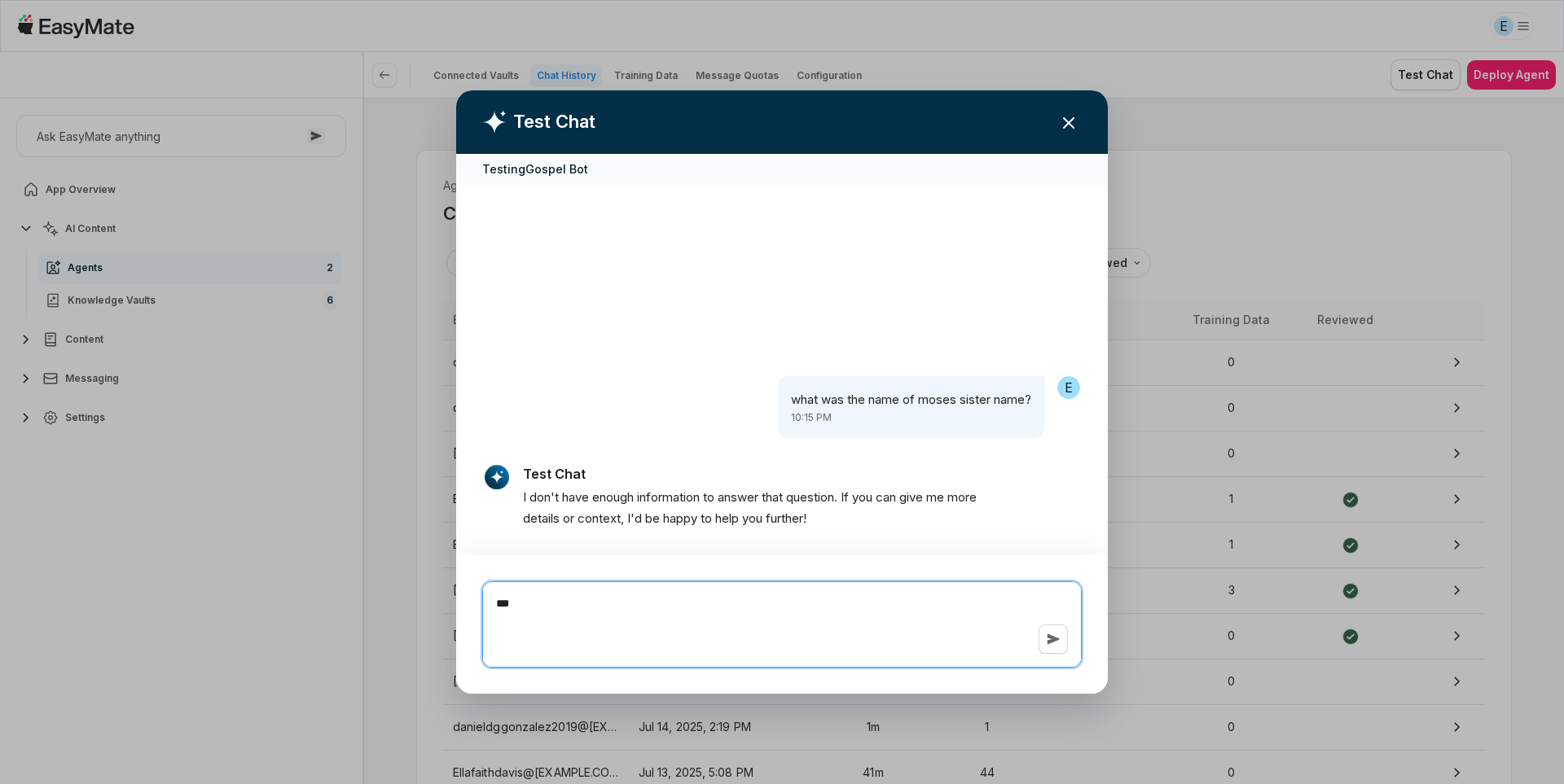 type on "*" 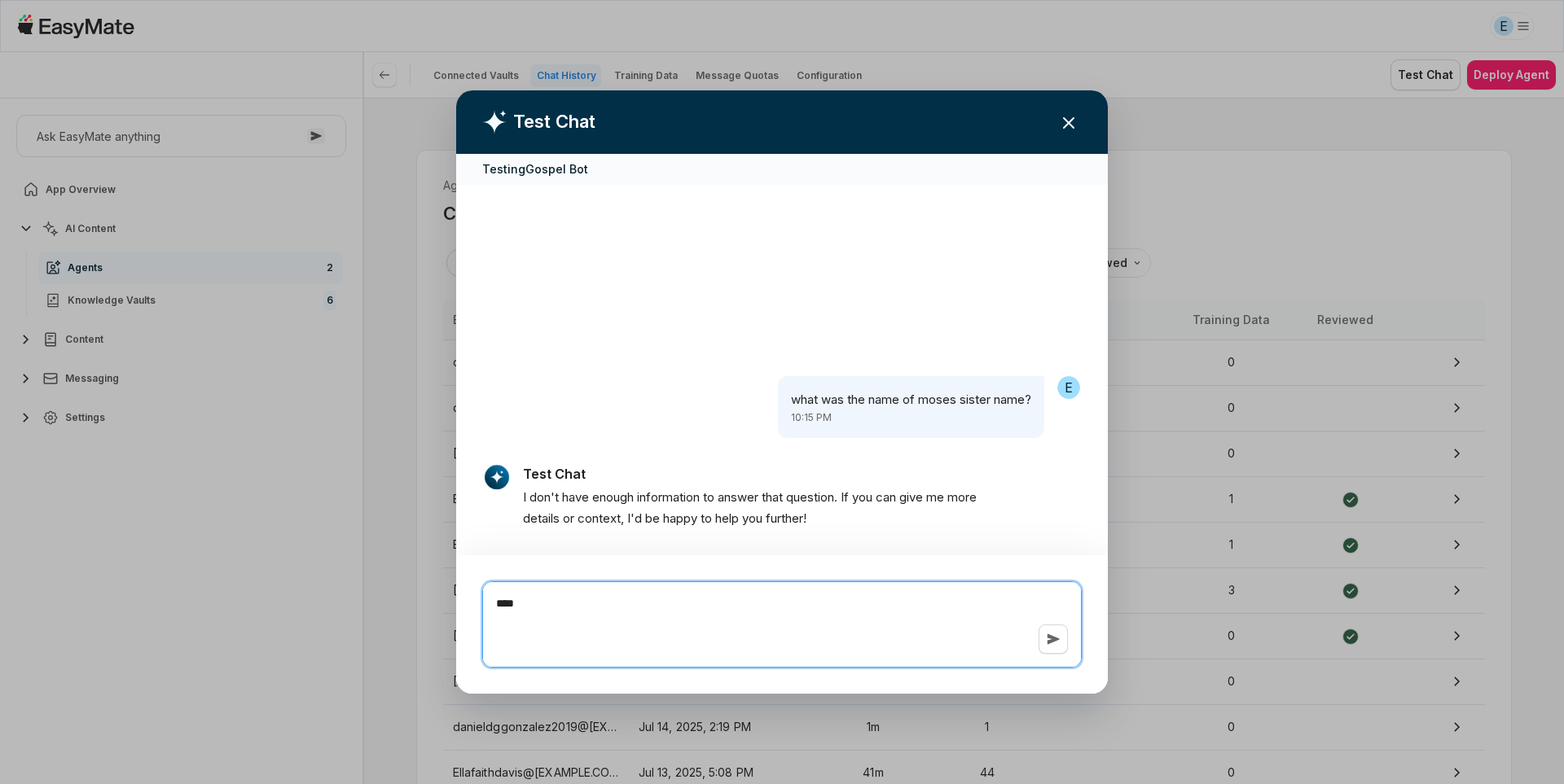type 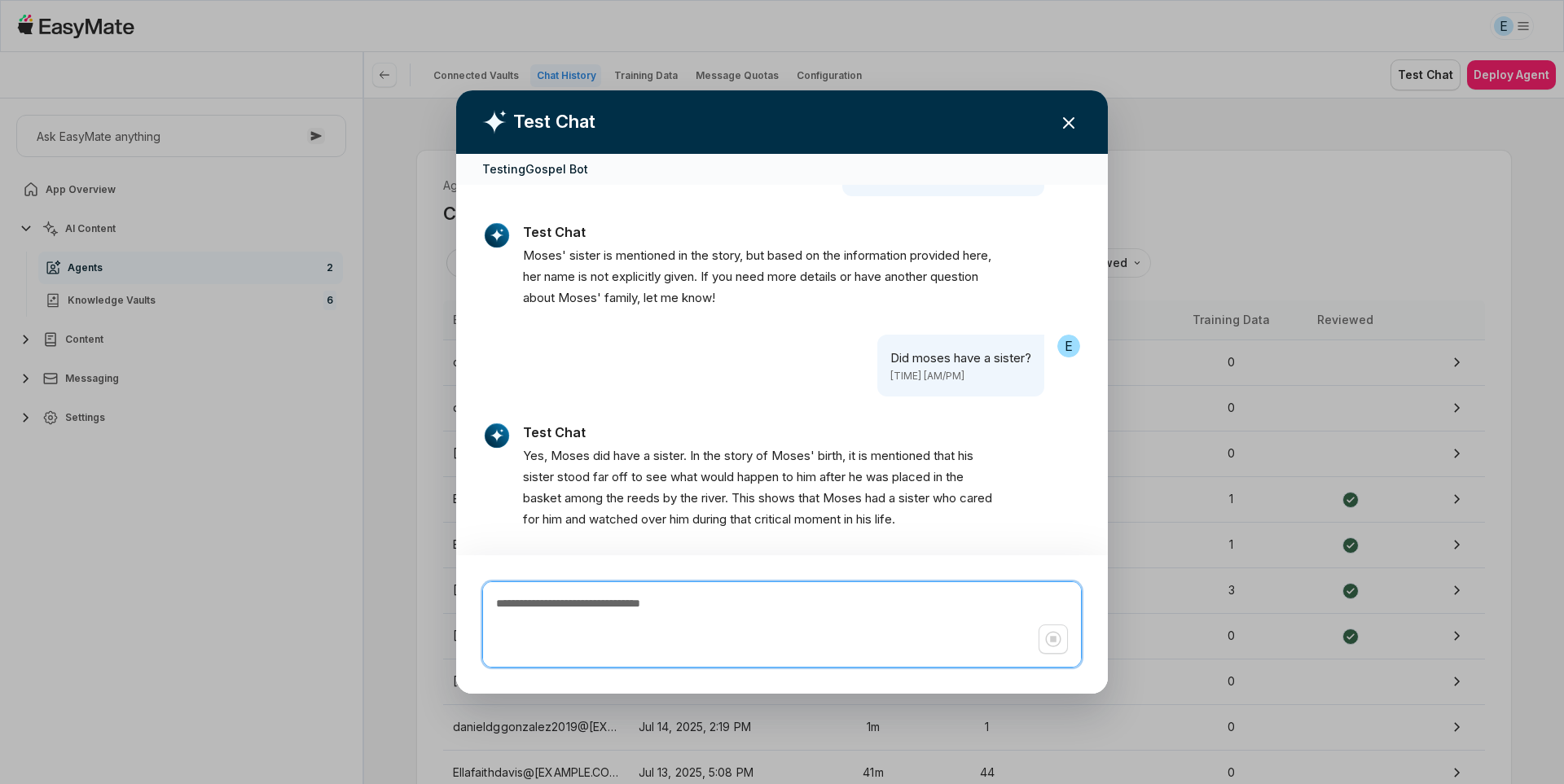 scroll, scrollTop: 311, scrollLeft: 0, axis: vertical 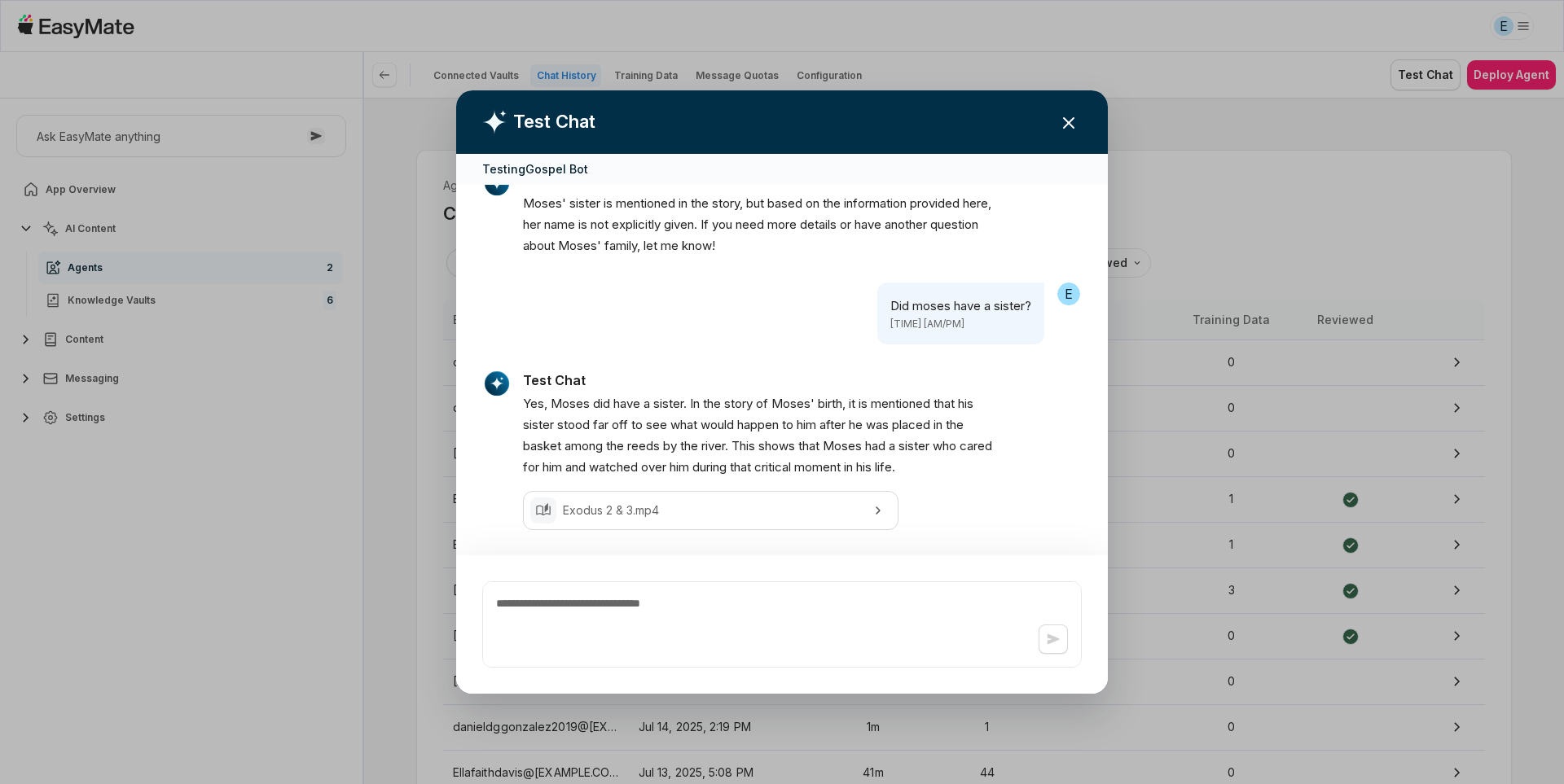click 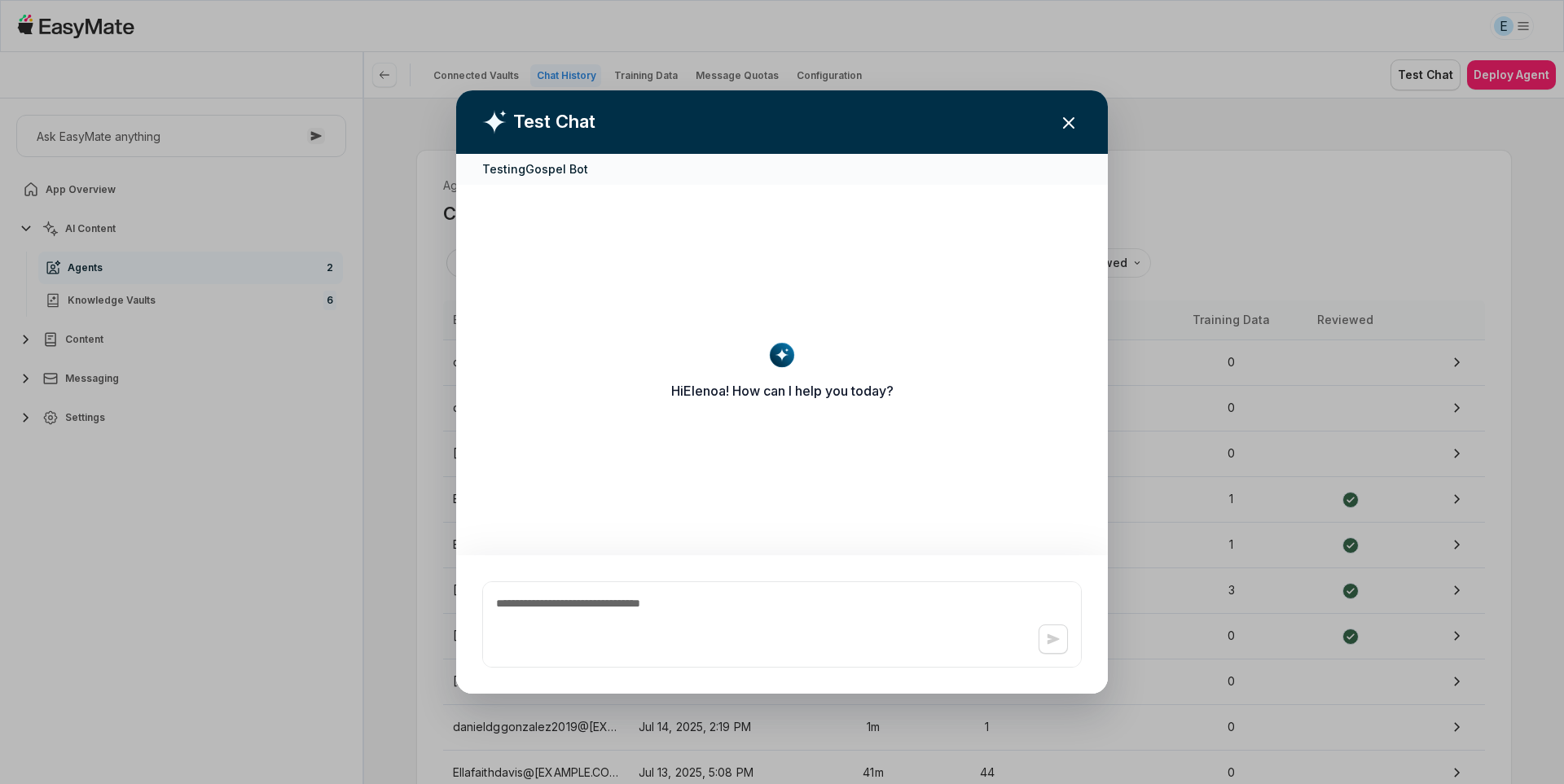scroll, scrollTop: 0, scrollLeft: 0, axis: both 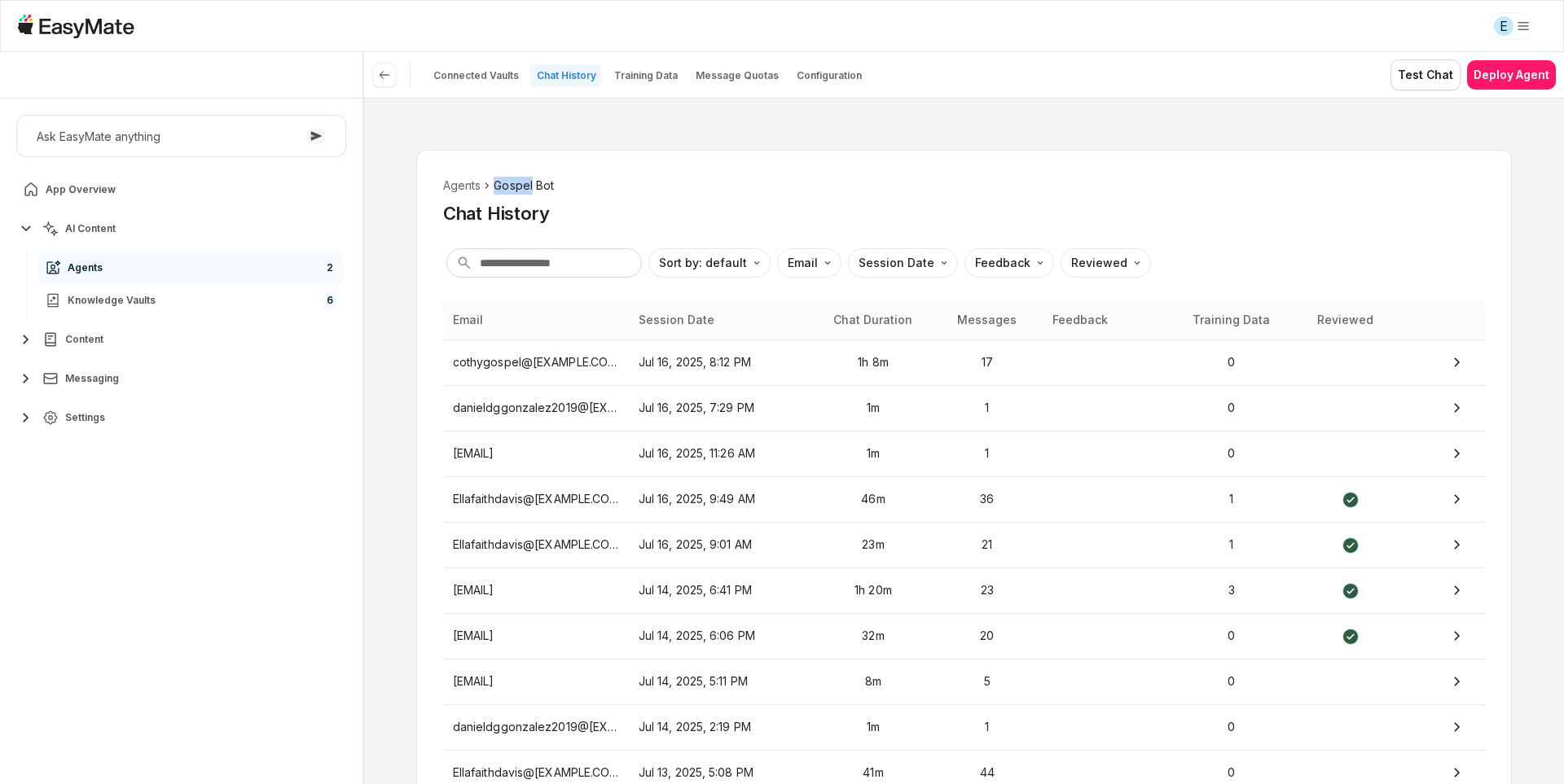 click on "Agents Gospel Bot Chat History Sort by: default Direction Email Session Date Feedback Reviewed Email Session Date Chat Duration Messages Feedback Training Data Reviewed [EMAIL] Jul 16, 2025, 8:12 PM 1h 8m 17 0 [EMAIL] Jul 16, 2025, 7:29 PM 1m 1 0 [EMAIL] Jul 16, 2025, 11:26 AM 1m 1 0 [EMAIL] Jul 16, 2025, 9:49 AM  46m 36 1 [EMAIL] Jul 16, 2025, 9:01 AM  23m 21 1 [EMAIL] Jul 14, 2025, 6:41 PM 1h 20m 23 3 [EMAIL] Jul 14, 2025, 6:06 PM  32m 20 0 [EMAIL] Jul 14, 2025, 5:11 PM  8m 5 0 [EMAIL] Jul 14, 2025, 2:19 PM 1m 1 0 [EMAIL] Jul 13, 2025, 5:08 PM  41m 44 0 Items per page: 10 Prev 1 2 3 ... 9 10 11 Next" at bounding box center (964, 440) 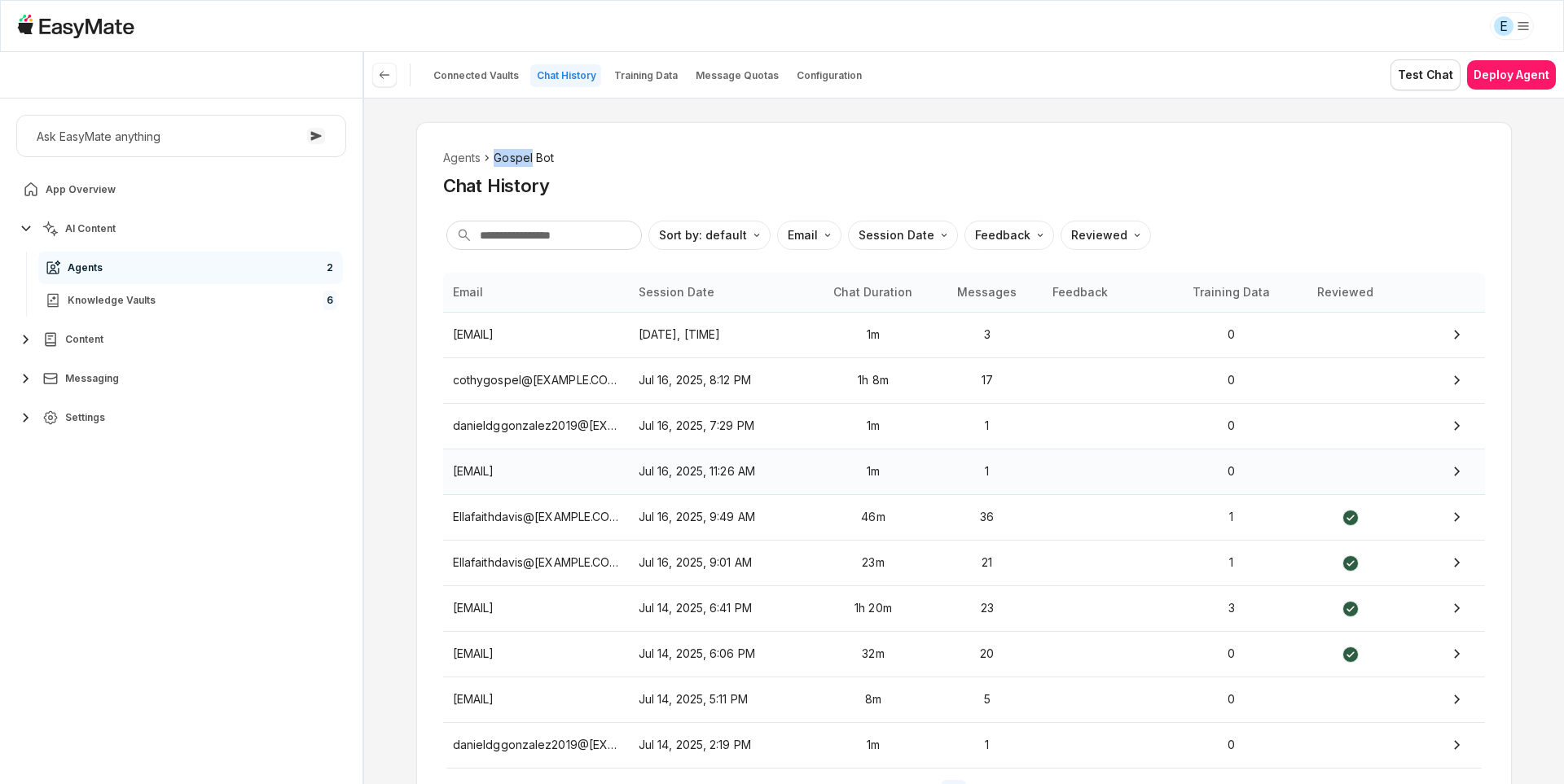 scroll, scrollTop: 134, scrollLeft: 0, axis: vertical 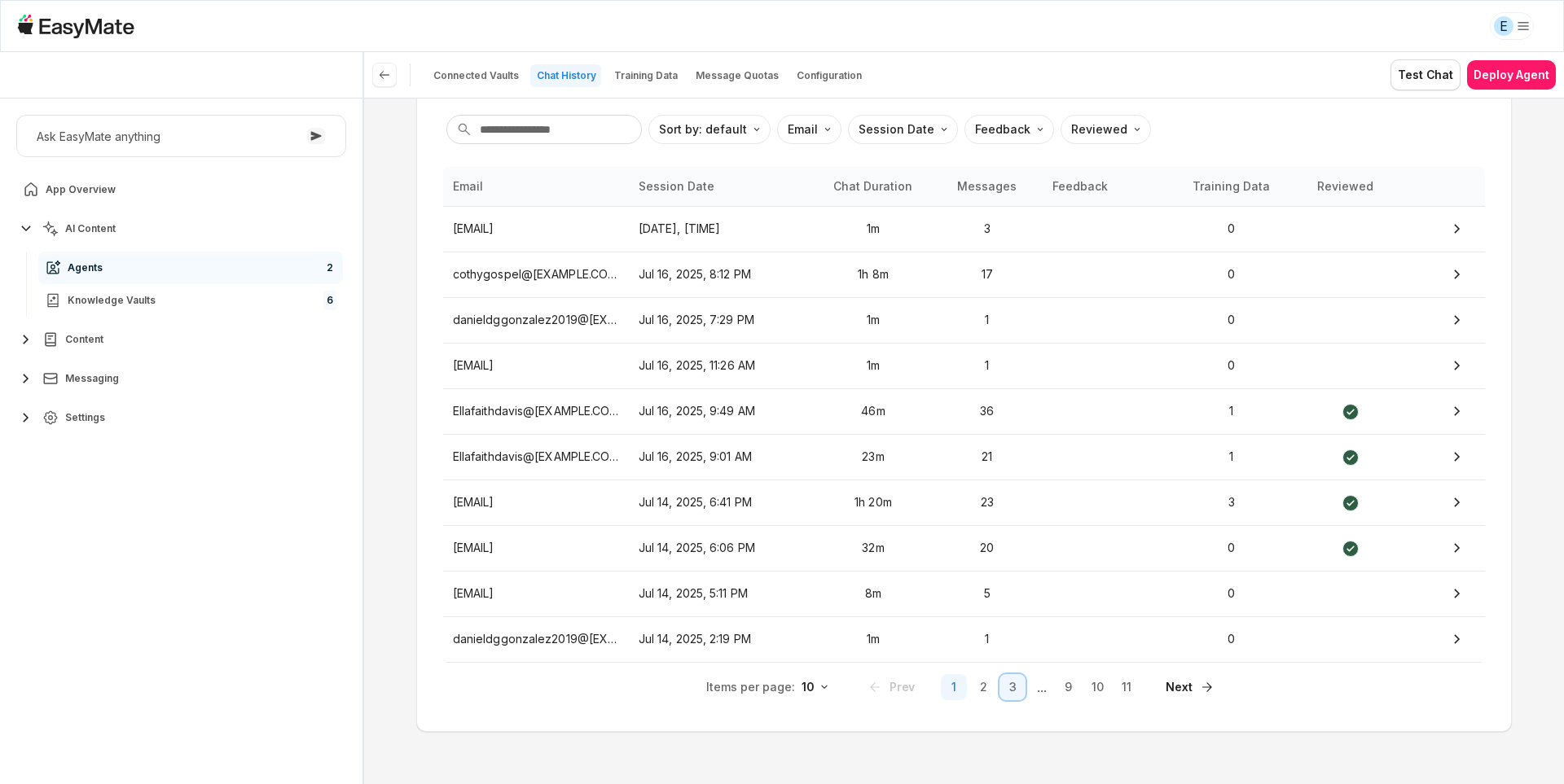 click on "3" at bounding box center (1013, 687) 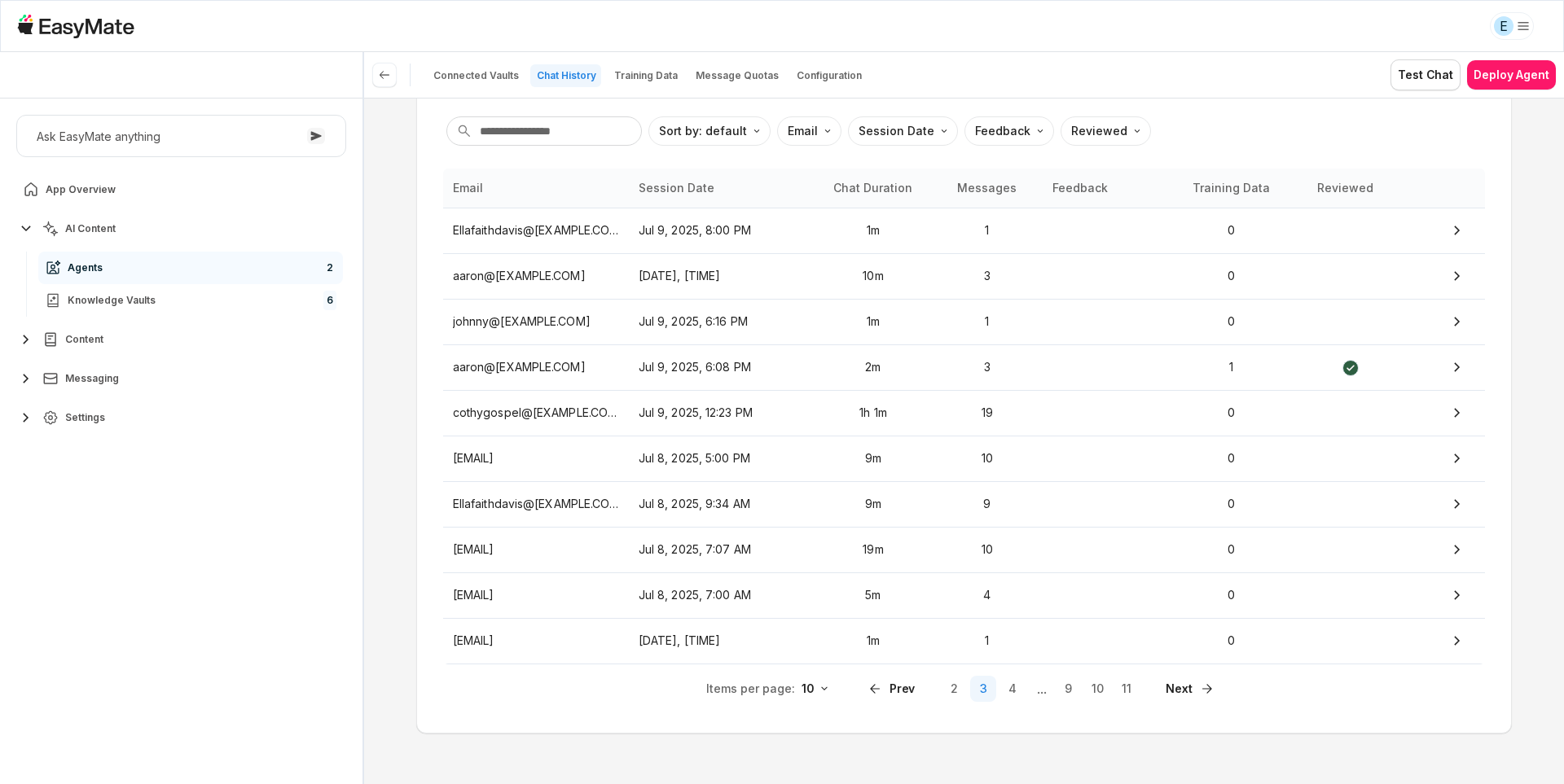 scroll, scrollTop: 134, scrollLeft: 0, axis: vertical 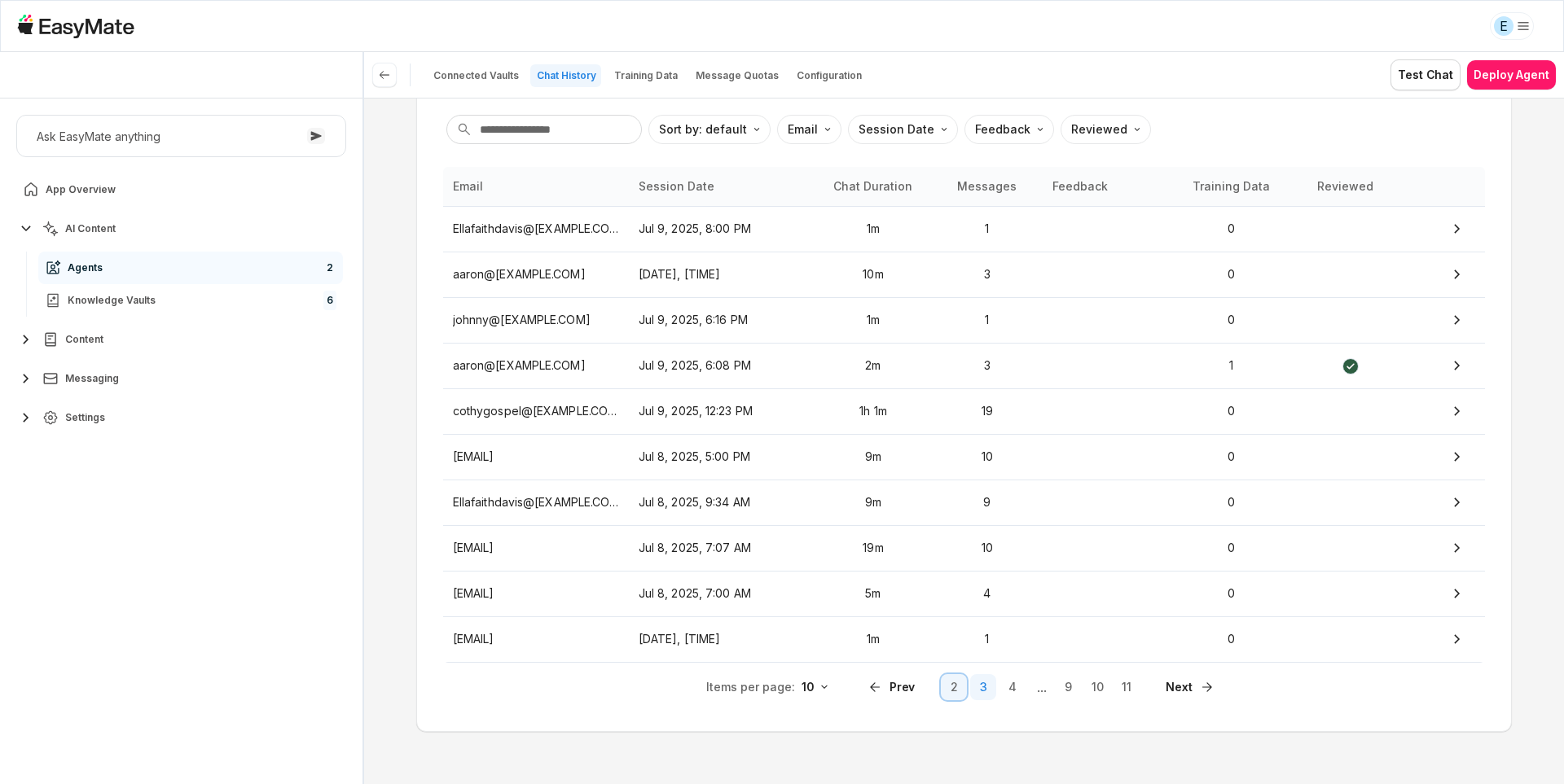 click on "2" at bounding box center (954, 687) 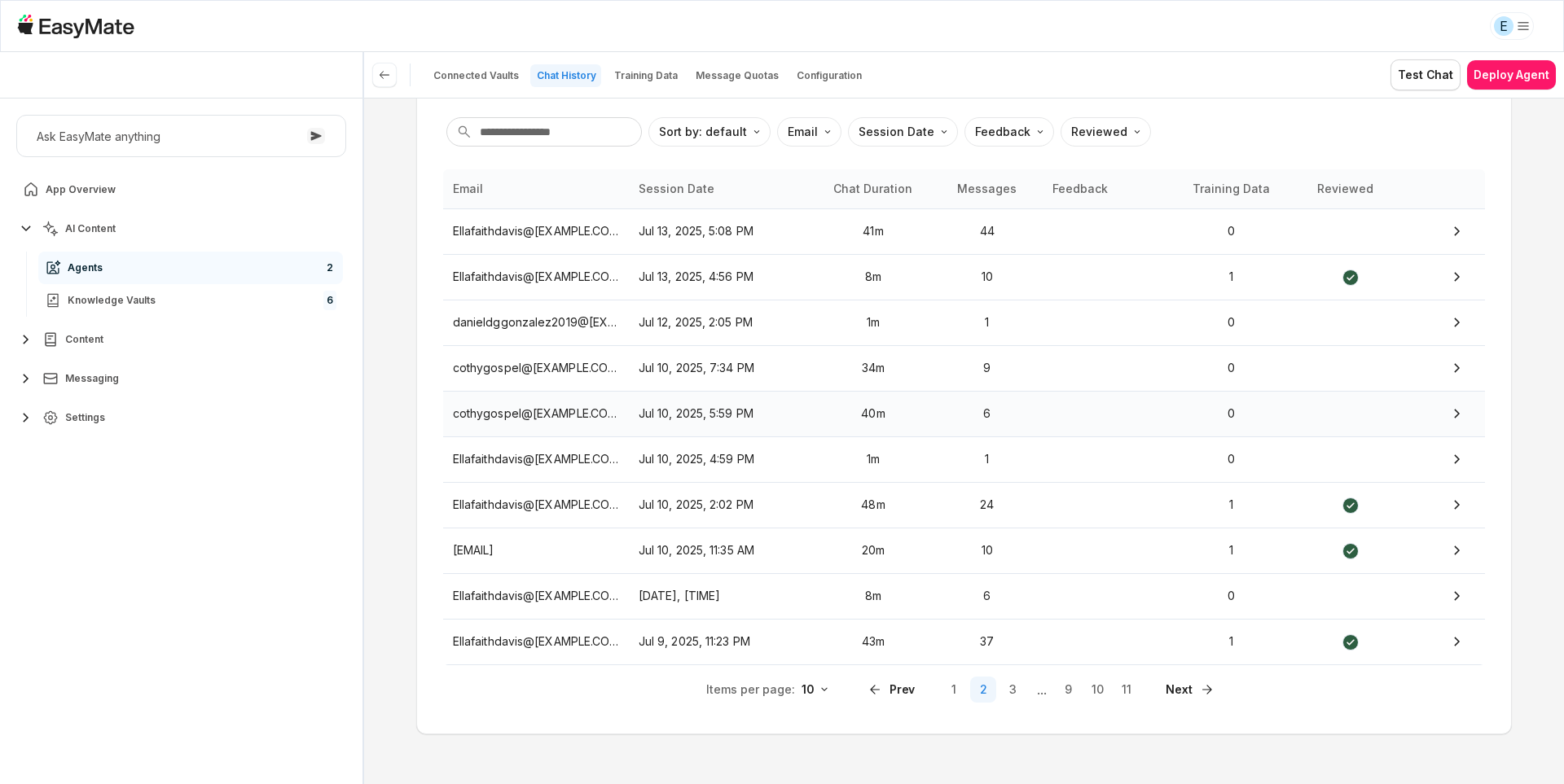 scroll, scrollTop: 134, scrollLeft: 0, axis: vertical 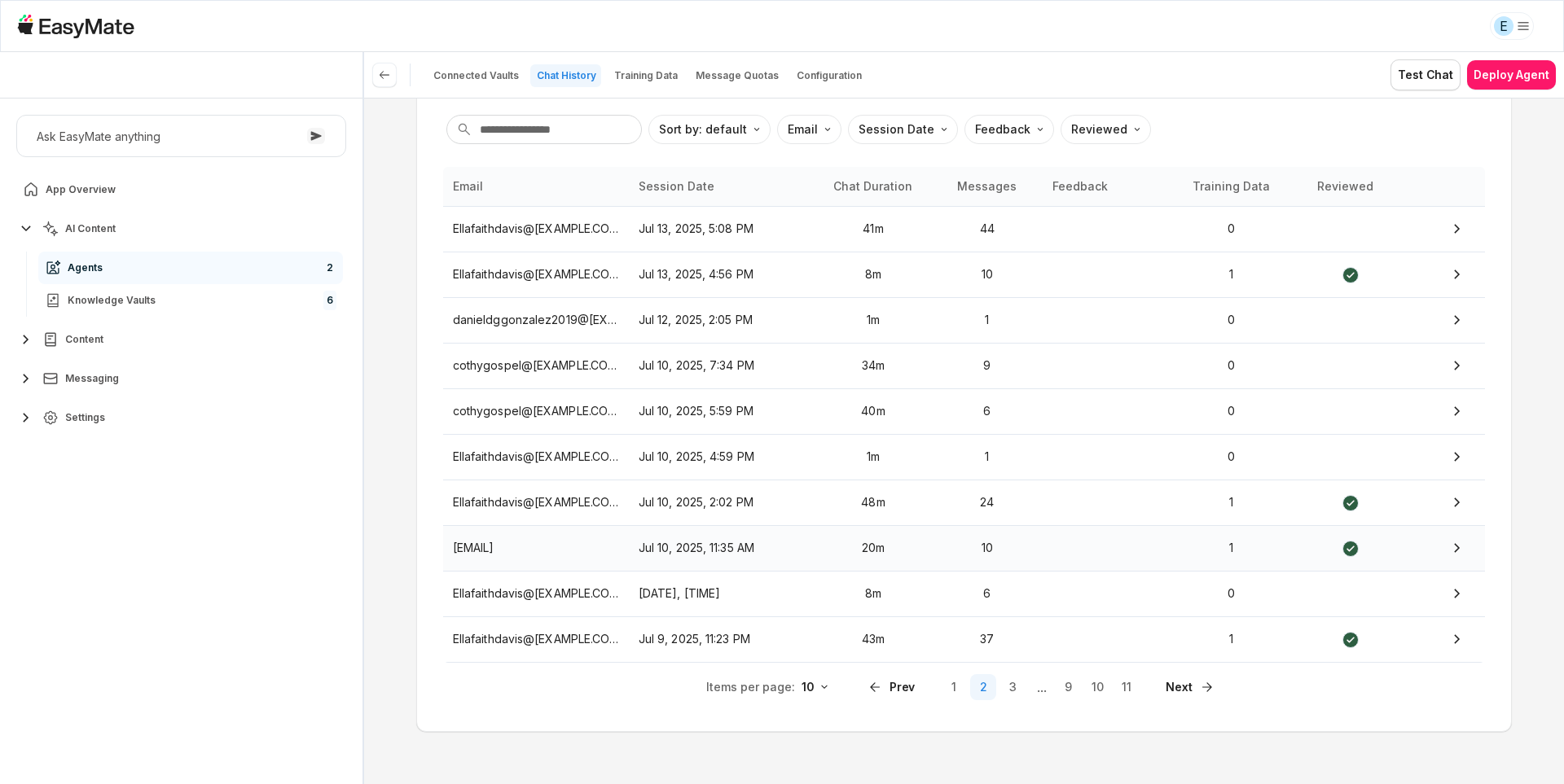 click on "Jul 10, 2025, 11:35 AM" at bounding box center [722, 548] 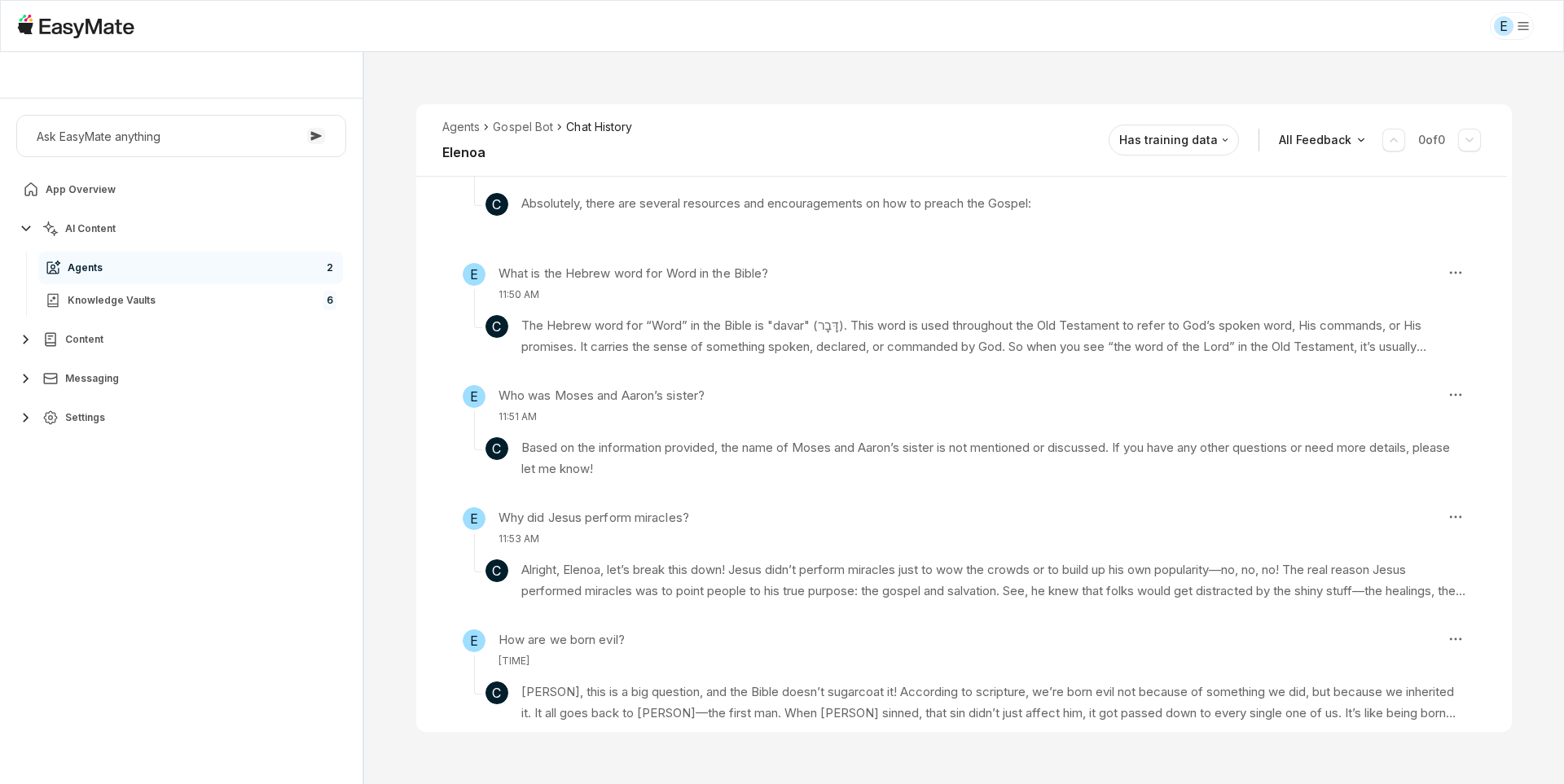 scroll, scrollTop: 930, scrollLeft: 0, axis: vertical 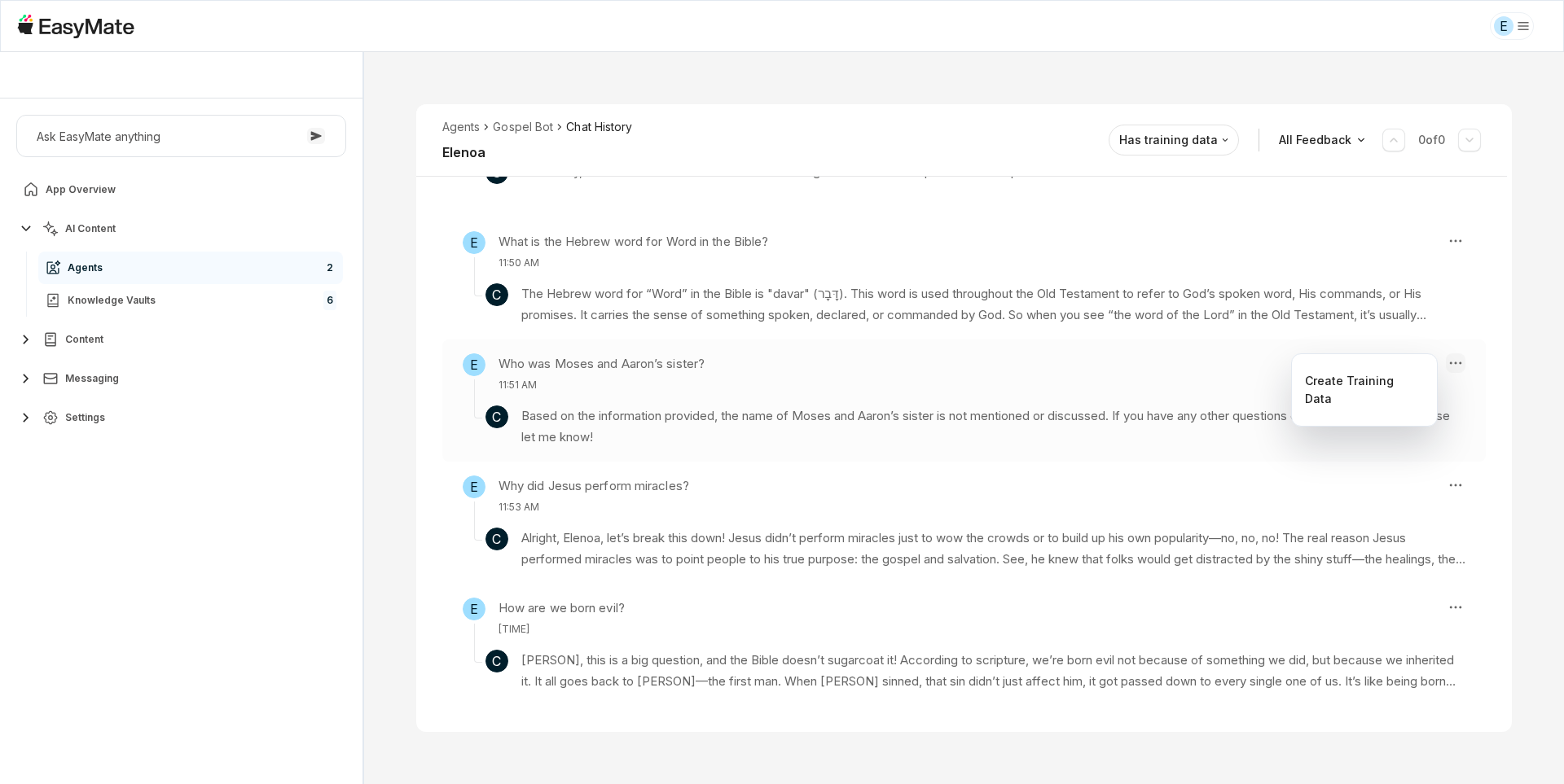 click on "E Core of the Heart Ask EasyMate anything App Overview AI Content Agents 2 Knowledge Vaults 6 Content Messaging Settings B How can I help you today? Scroll to bottom Send Agents Gospel Bot Chat History Elenoa Reviewed Email elenoajennings@[EXAMPLE.COM] Session ID 652 Session Date Jul 10, 2025, 11:35 AM Chat Duration  20m Positive Feedback 0 Negative Feedback 0 Messages 10 Training Data 1 Agents Gospel Bot Chat History Elenoa Has training data All Feedback 0  of  0 E Is there a video on intrusive thoughts?  11:35 AM C Yes, there is a video that discusses intrusive thoughts. The speaker introduces the topic, explains how many people struggle with these unwanted and overwhelming thoughts, and emphasizes a Christian perspective on overcoming them to find peace and positivity. Knowledge Entries: Overcoming #IntrusiveThoughts_ Empowering tips from a Christian Perspective.mp4 E Where can I find the video?  11:36 AM C E Where can I find all of a Johnny’s bible classes?  11:40 AM C Knowledge Entries: podcast ep #5.mp3 E" at bounding box center [782, 392] 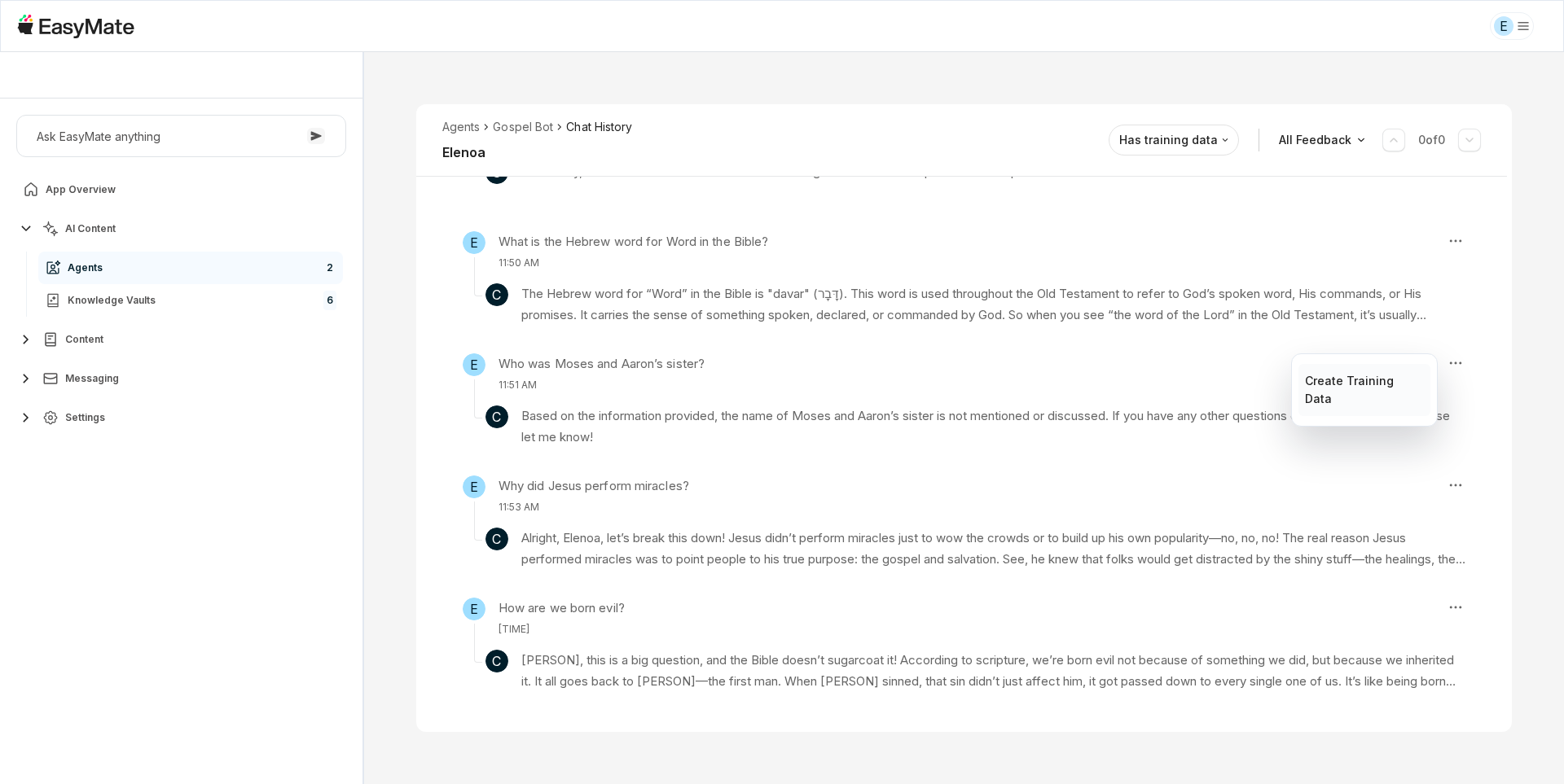 click on "Create Training Data" at bounding box center (1364, 390) 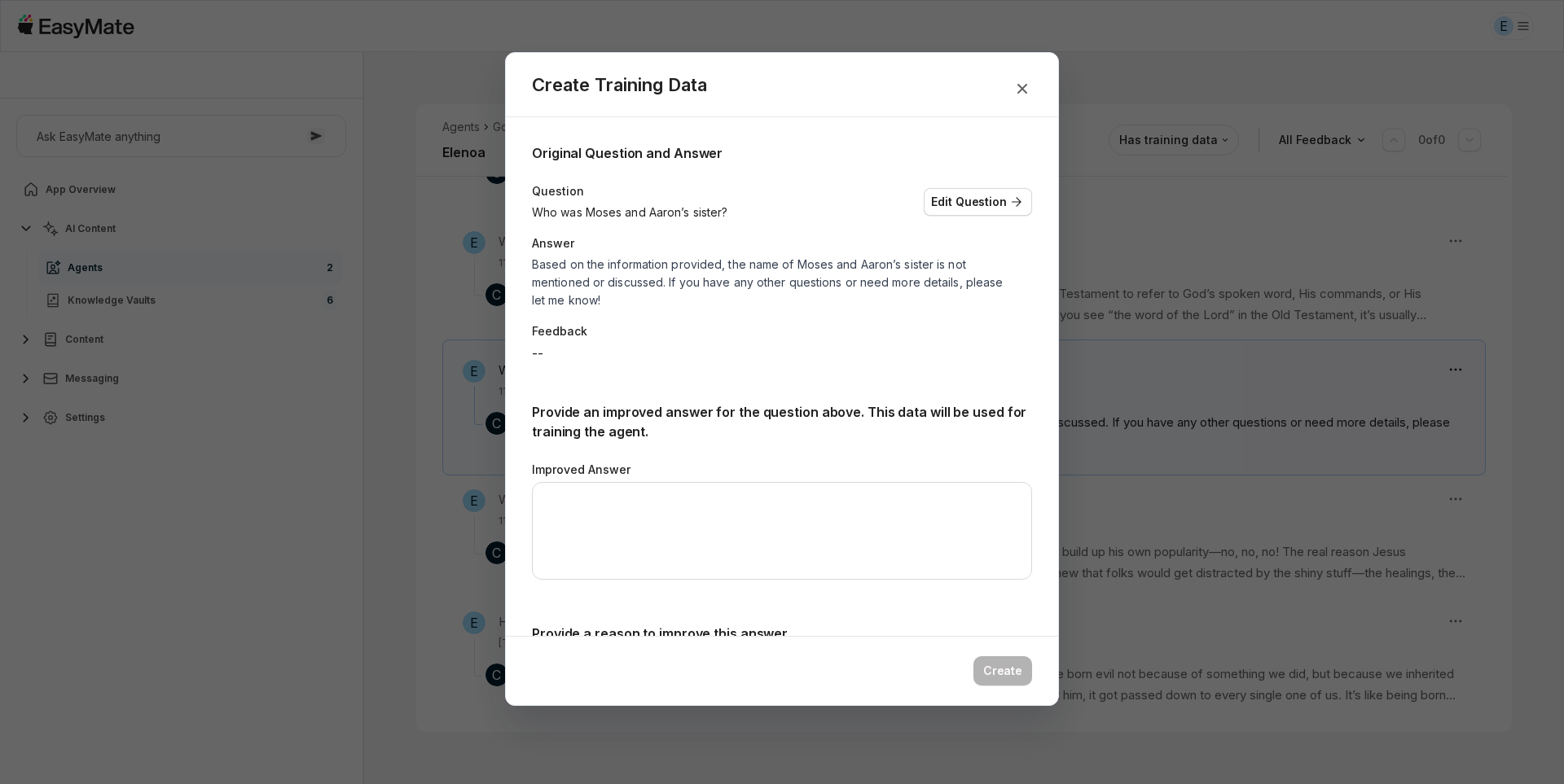 scroll, scrollTop: 944, scrollLeft: 0, axis: vertical 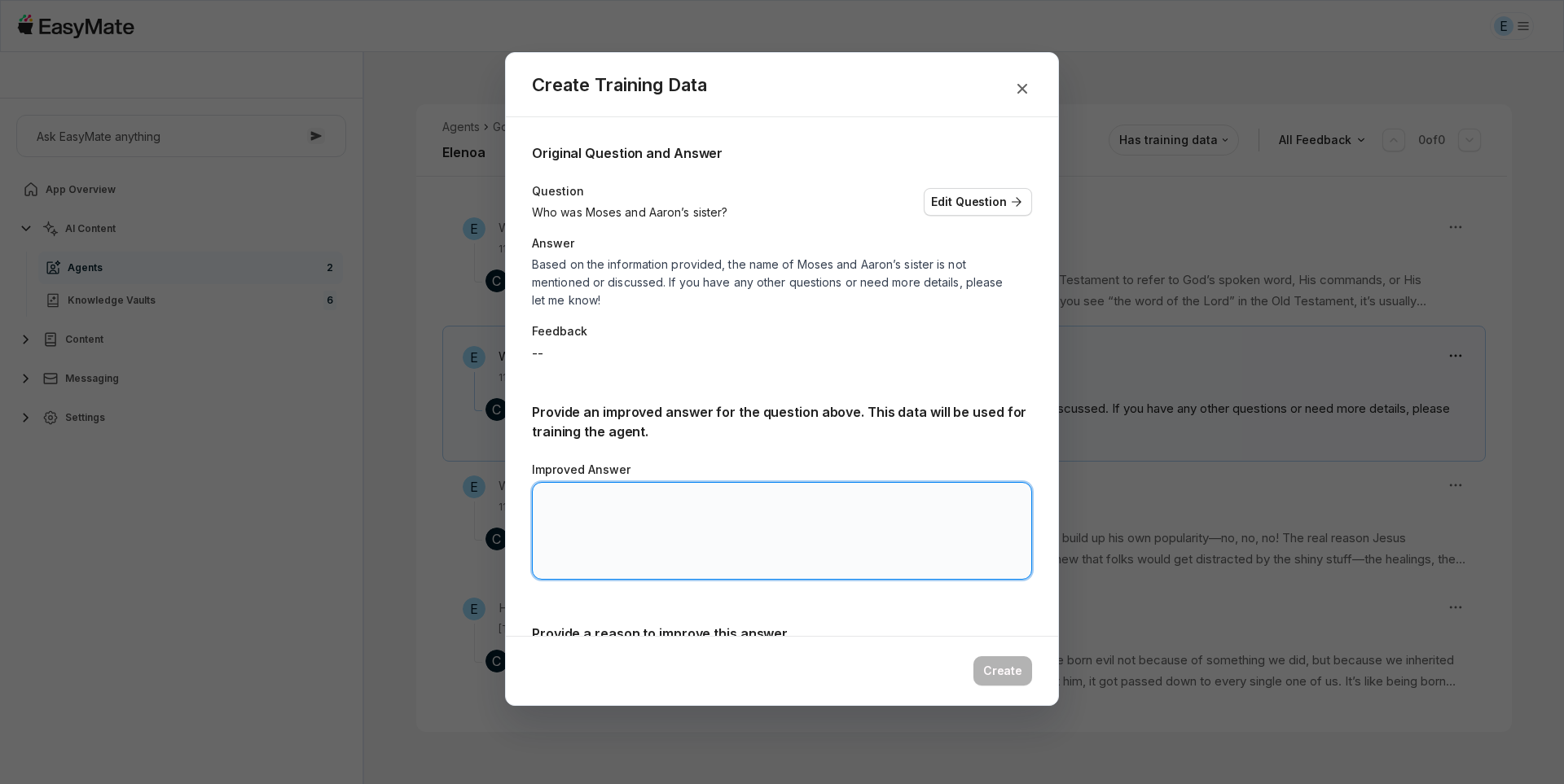 click on "Improved Answer" at bounding box center [782, 531] 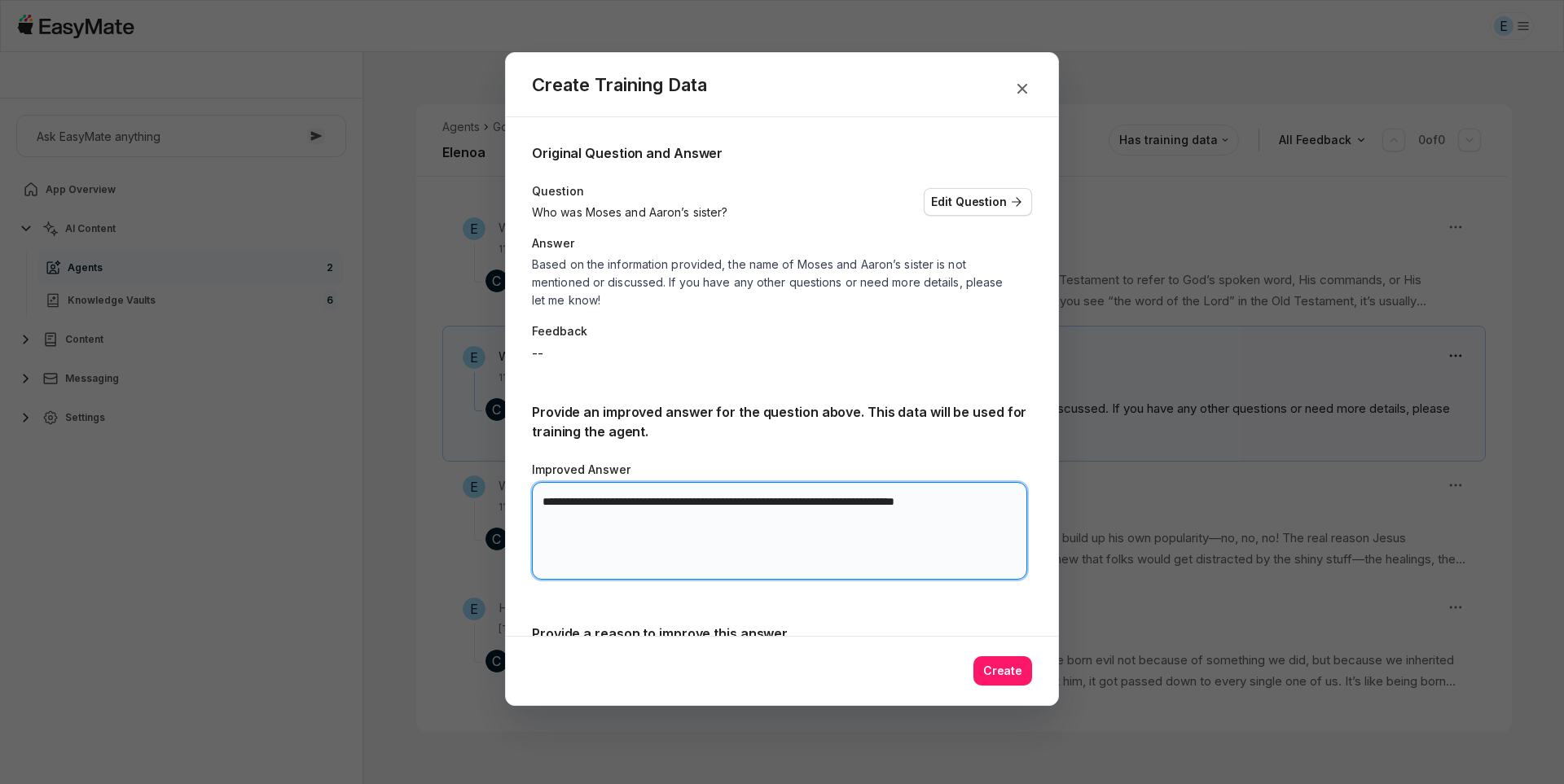 drag, startPoint x: 1017, startPoint y: 497, endPoint x: 701, endPoint y: 498, distance: 316.00158 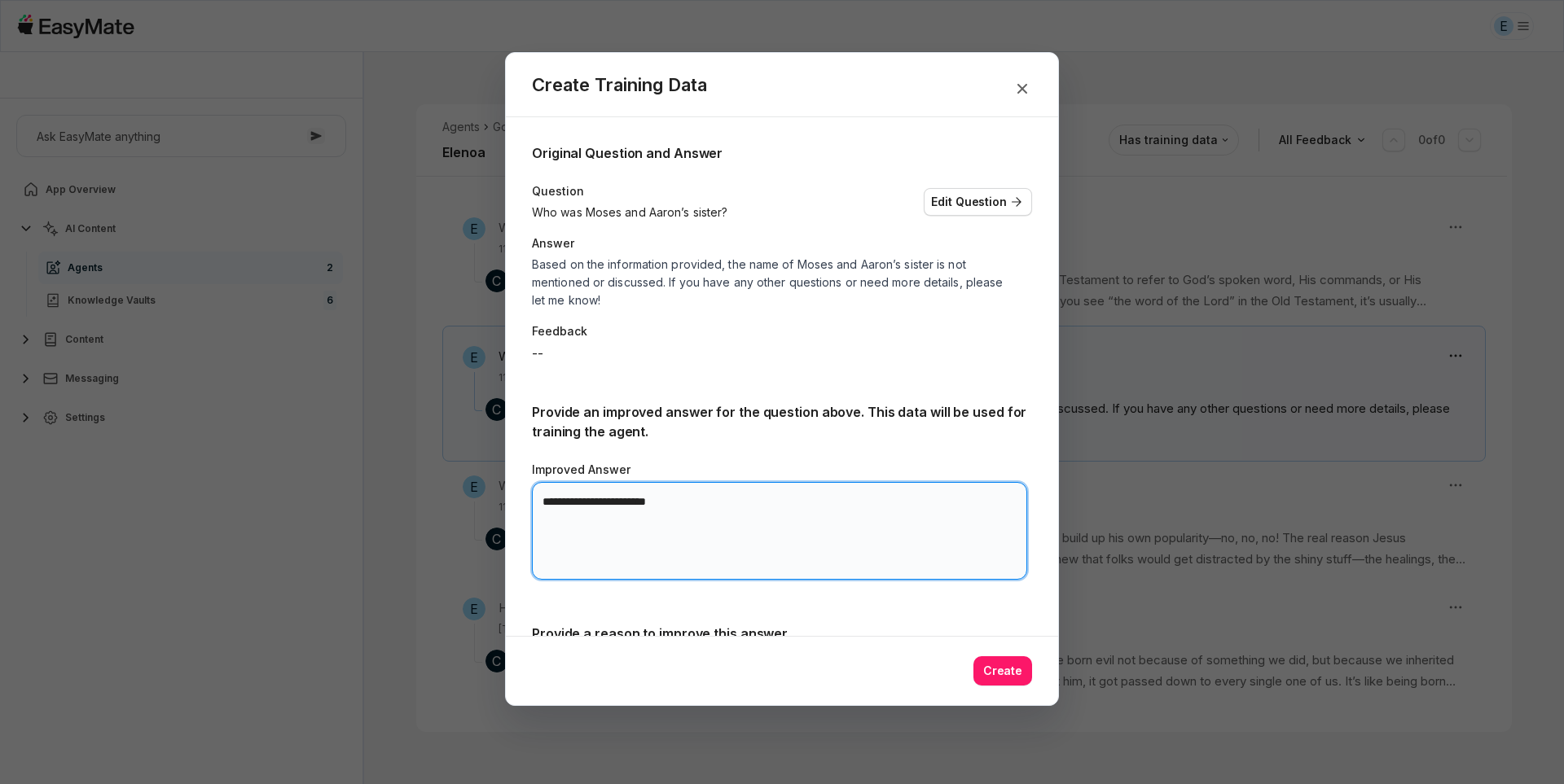 click on "**********" at bounding box center (780, 531) 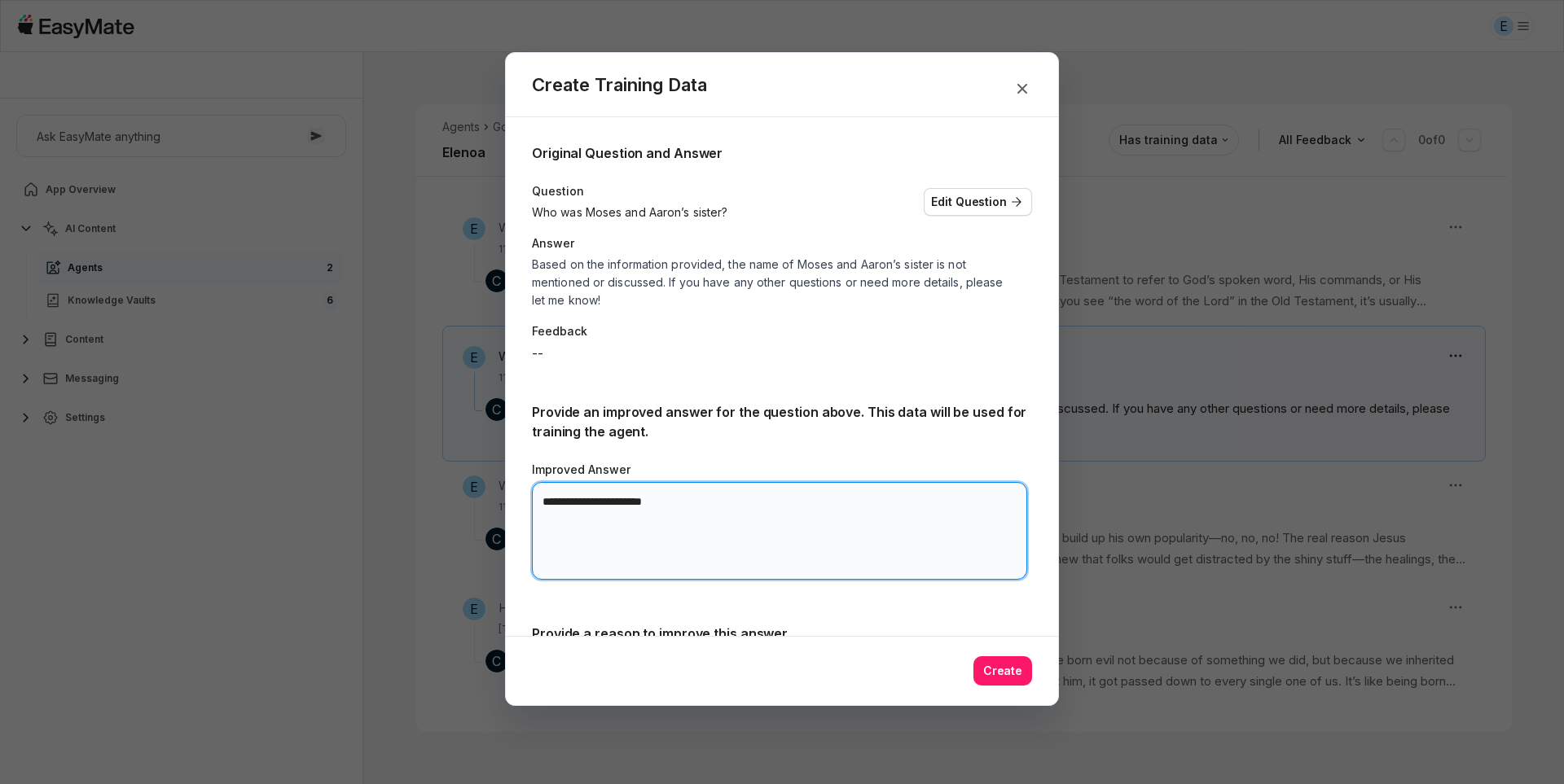 click on "**********" at bounding box center [780, 531] 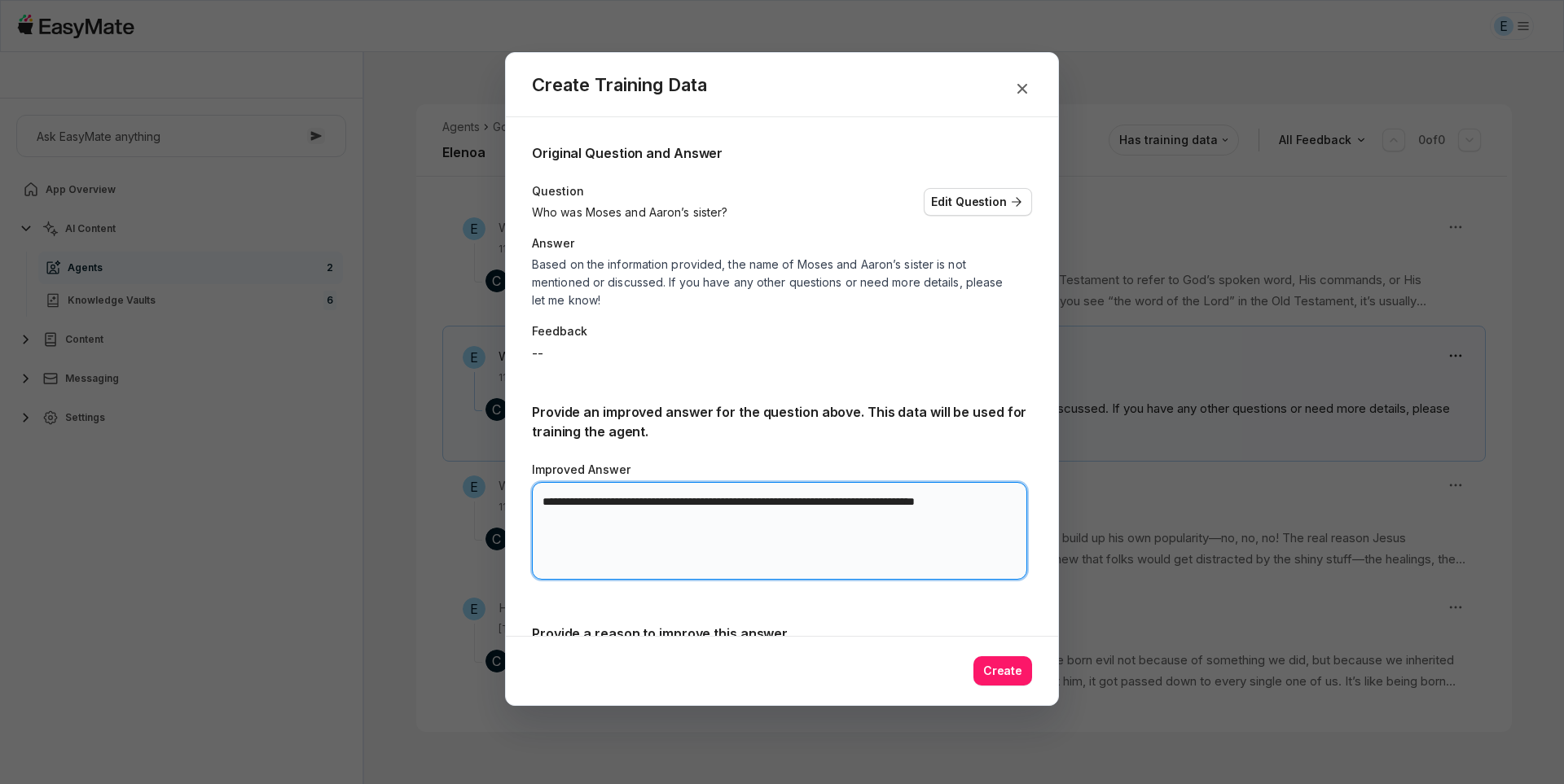 click on "**********" at bounding box center [780, 531] 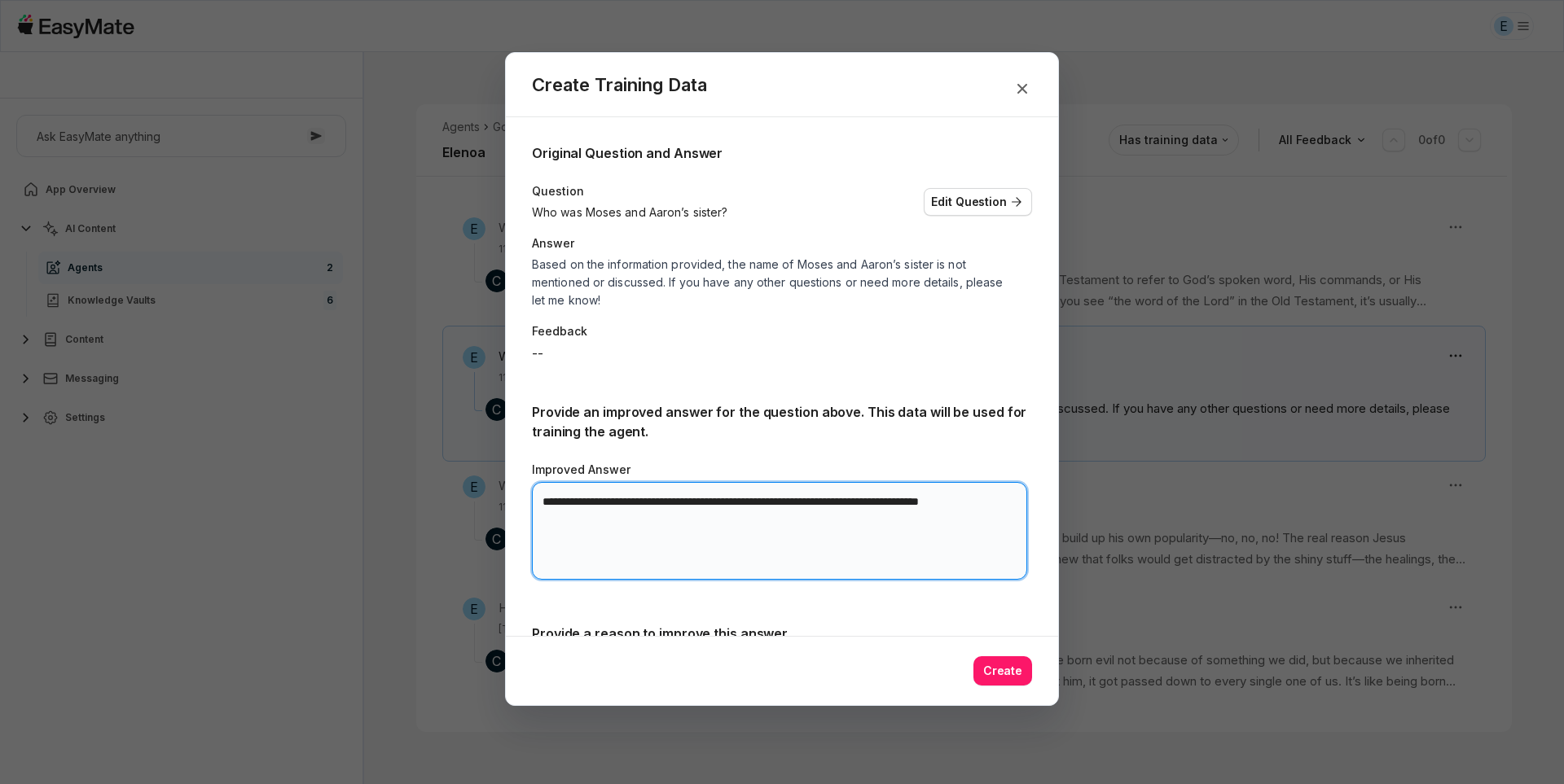 click on "**********" at bounding box center [780, 531] 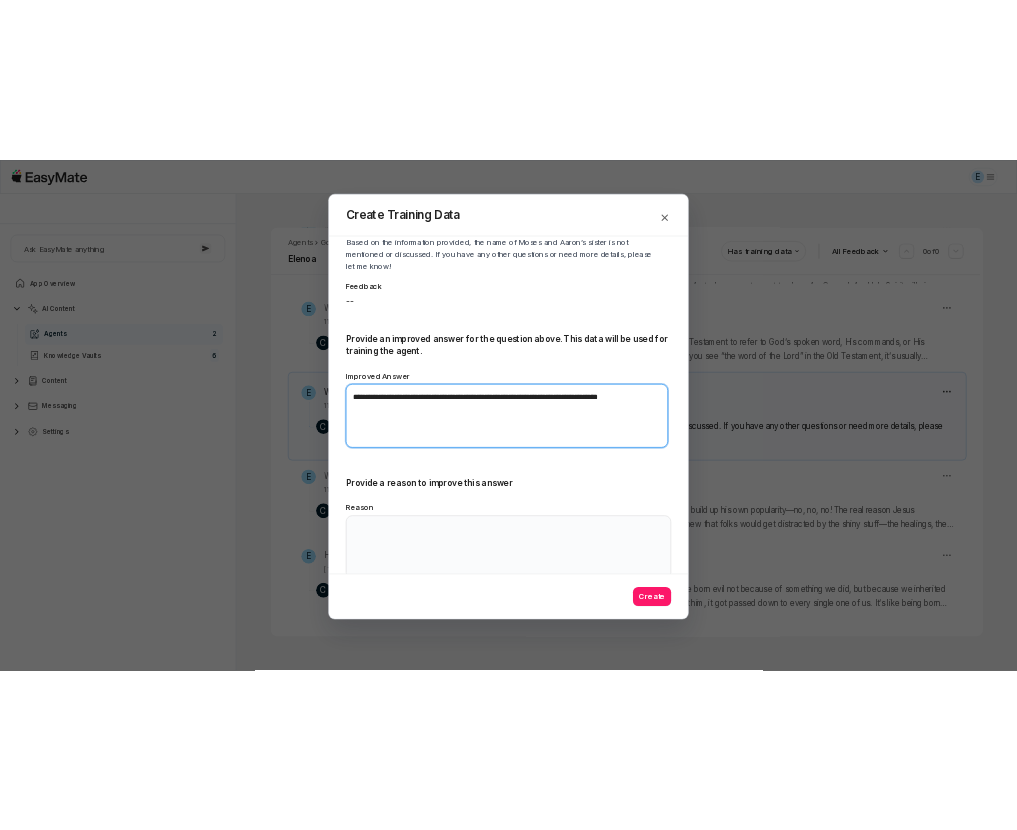 scroll, scrollTop: 217, scrollLeft: 0, axis: vertical 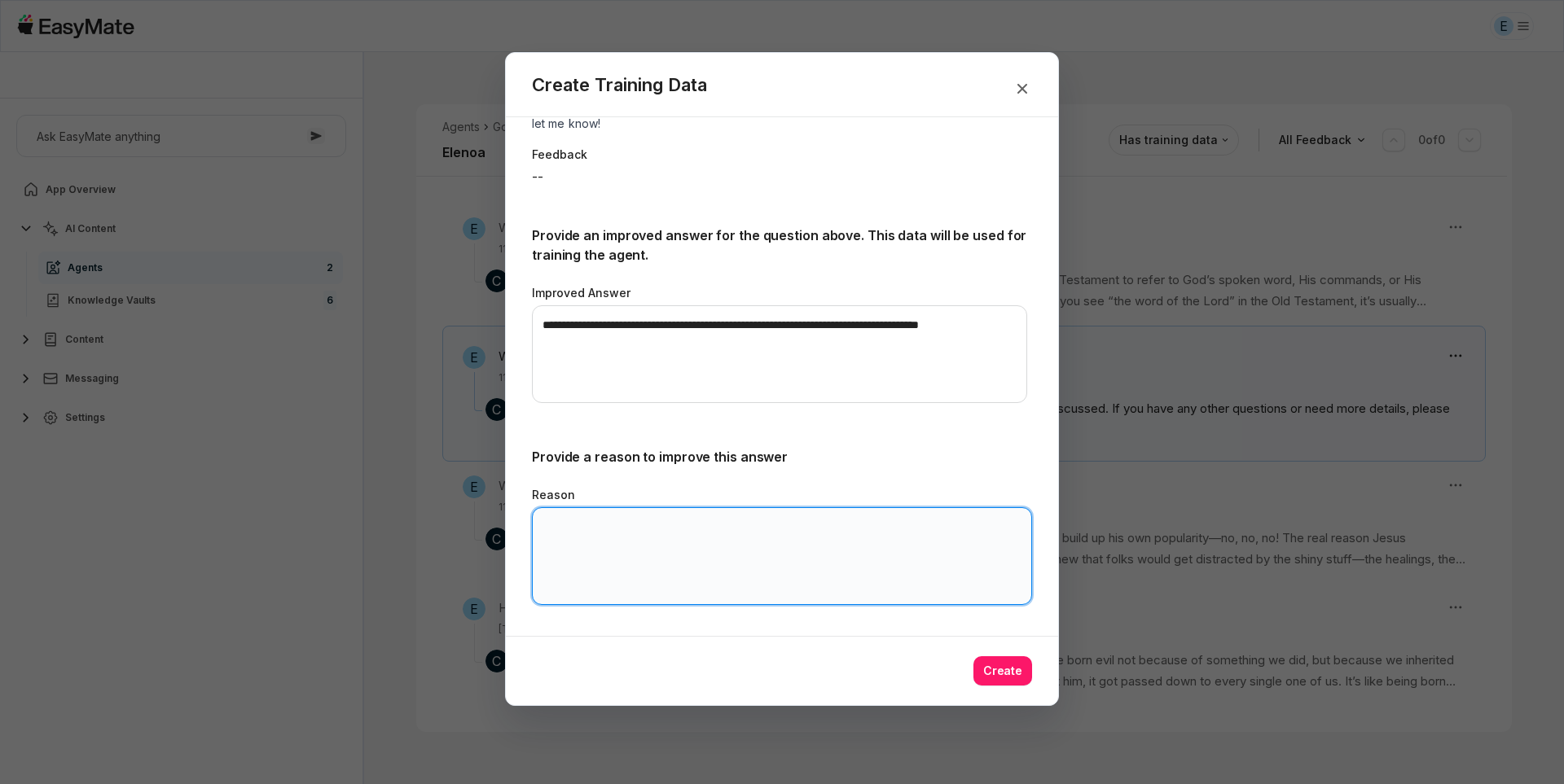 click on "Reason" at bounding box center [782, 556] 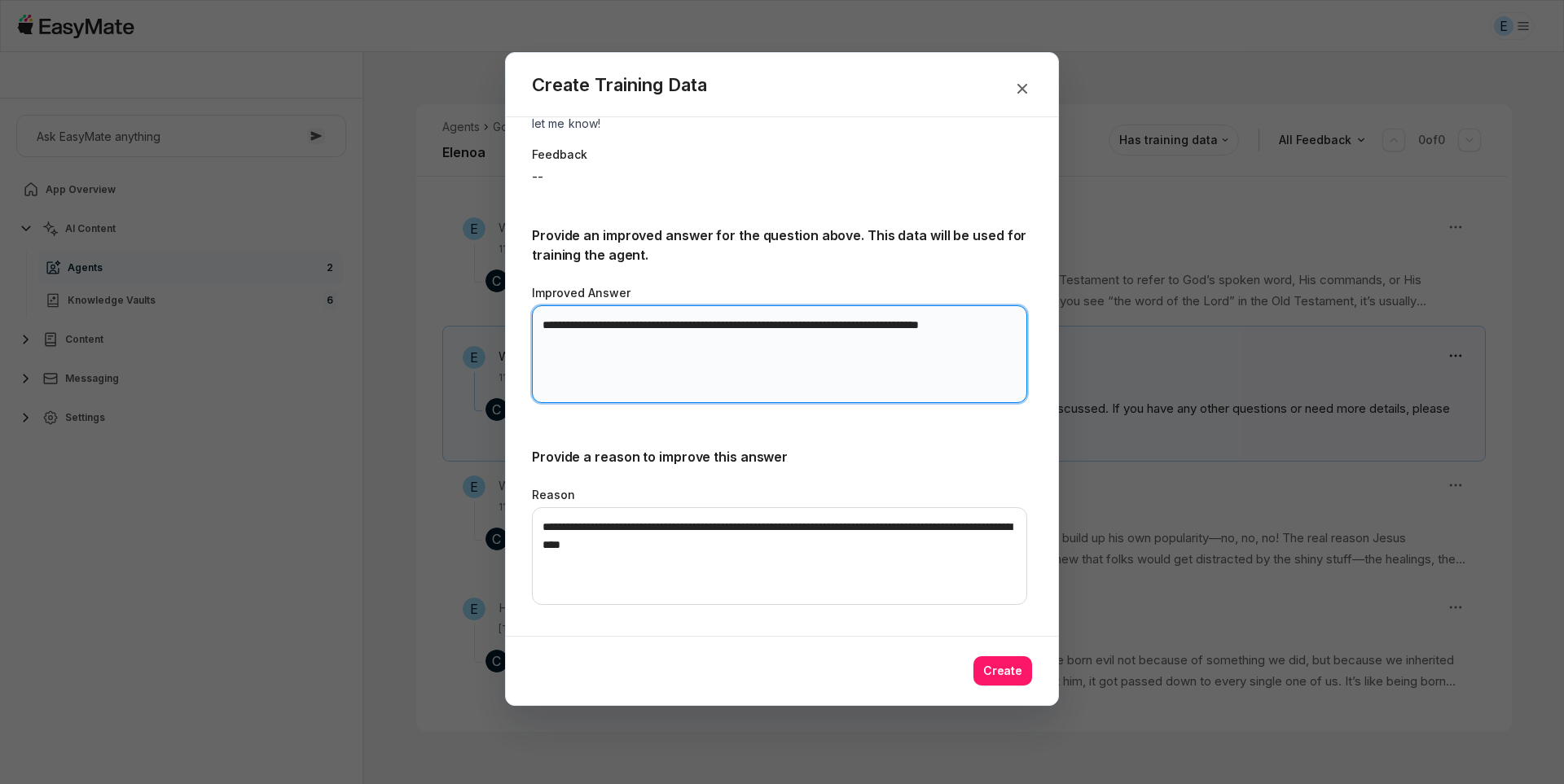 click on "**********" at bounding box center [780, 354] 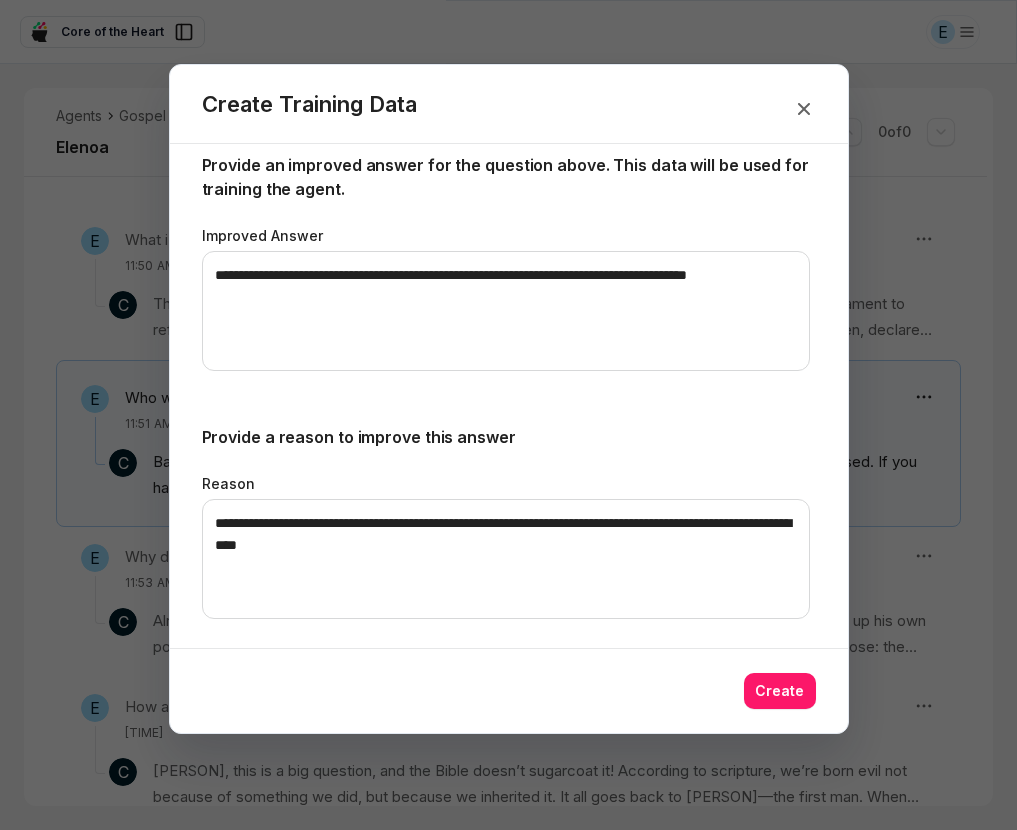 scroll, scrollTop: 348, scrollLeft: 0, axis: vertical 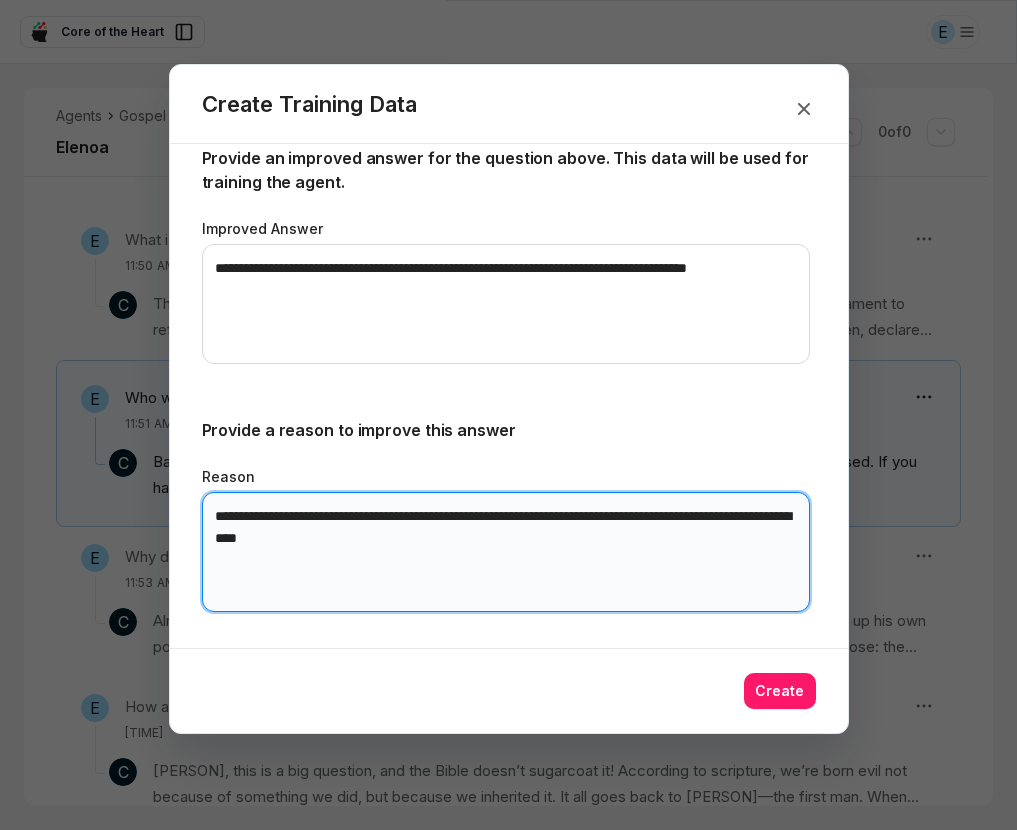 click on "**********" at bounding box center [506, 552] 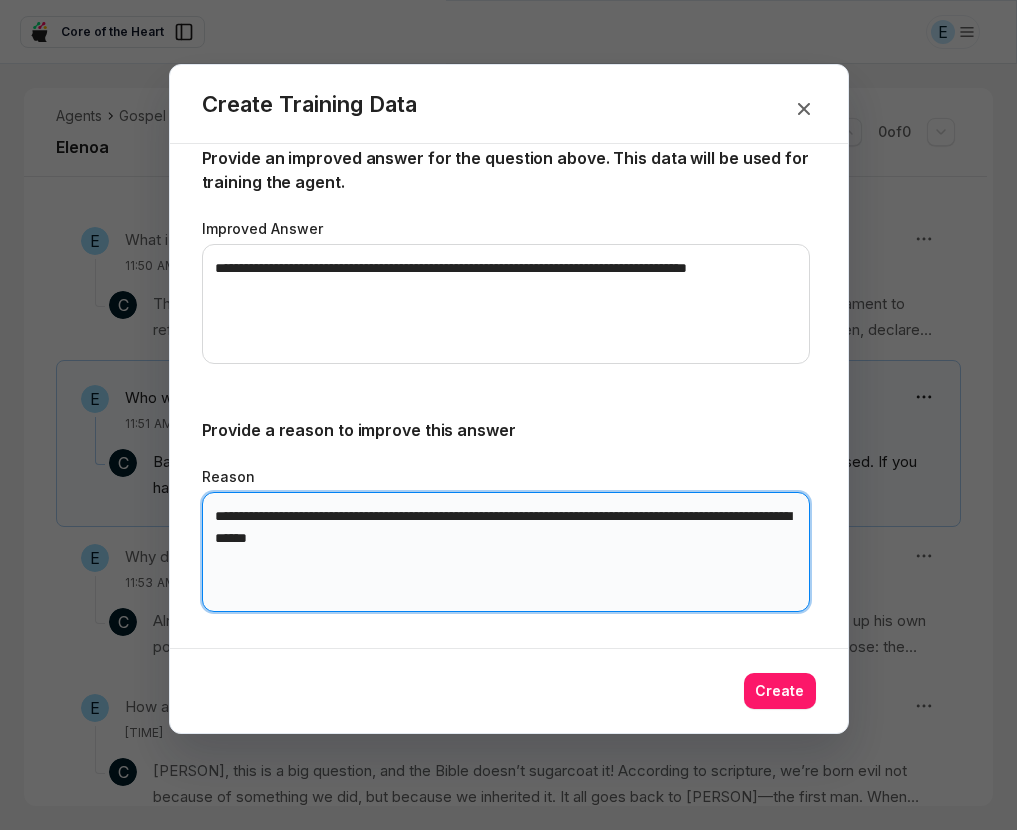 click on "**********" at bounding box center [506, 552] 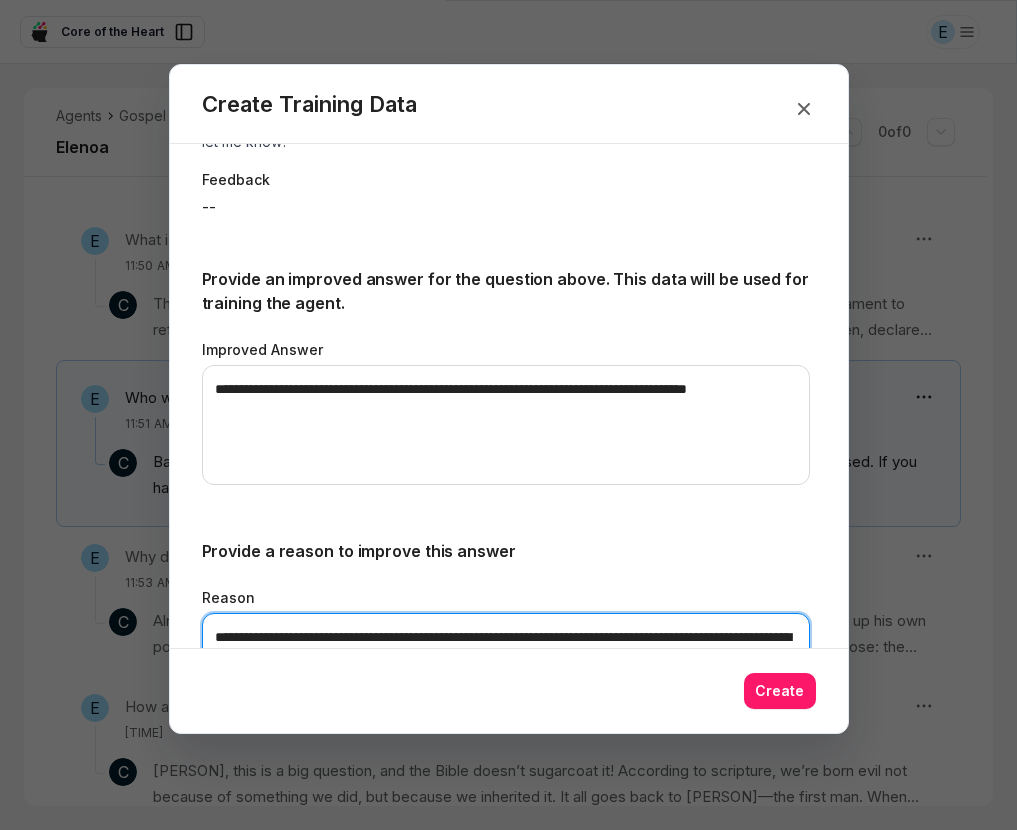 scroll, scrollTop: 350, scrollLeft: 0, axis: vertical 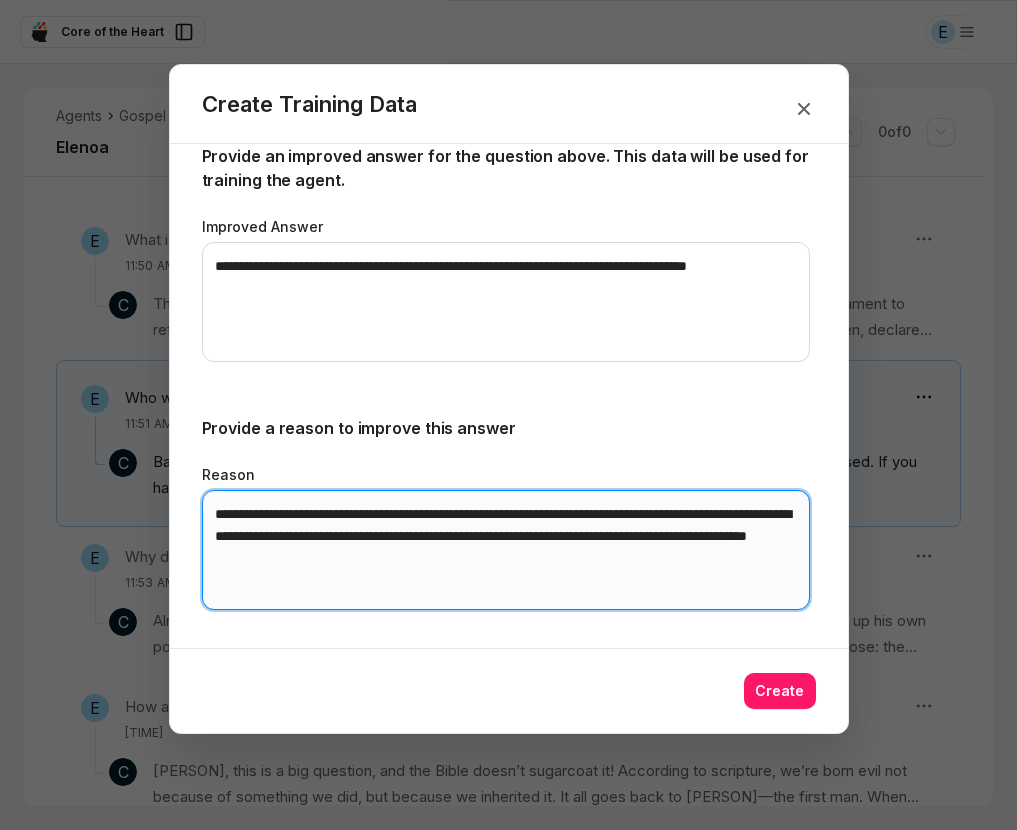 click on "**********" at bounding box center [506, 550] 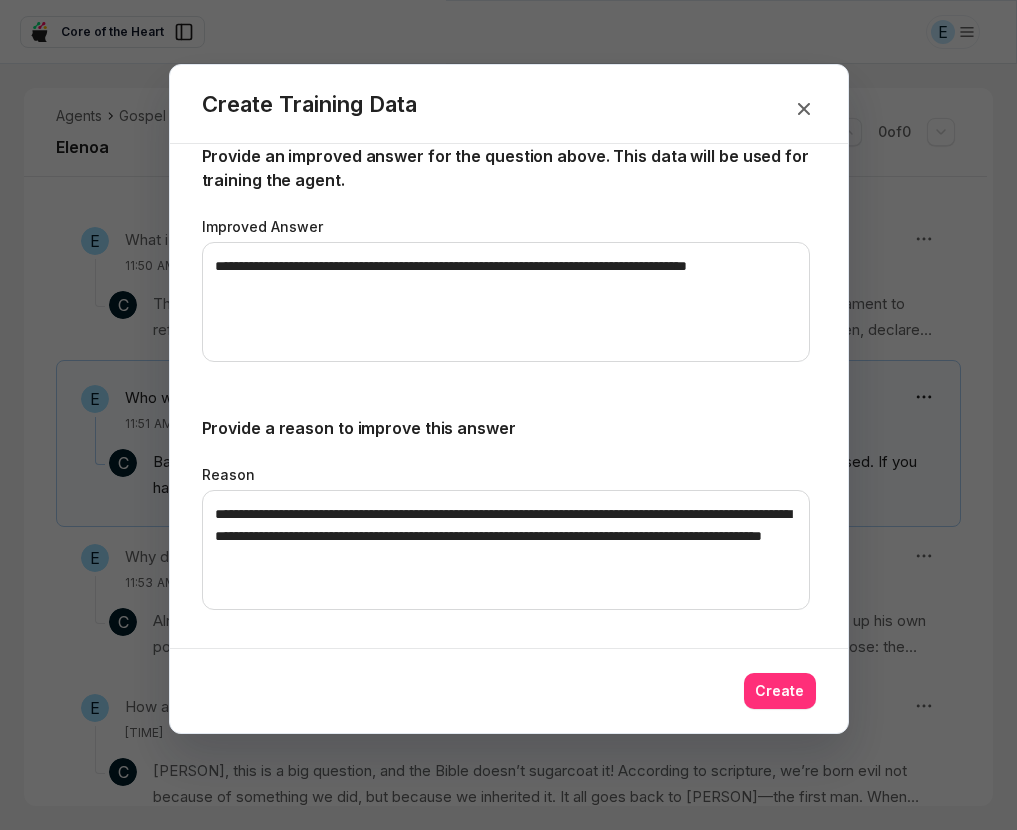 click on "Create" at bounding box center [780, 691] 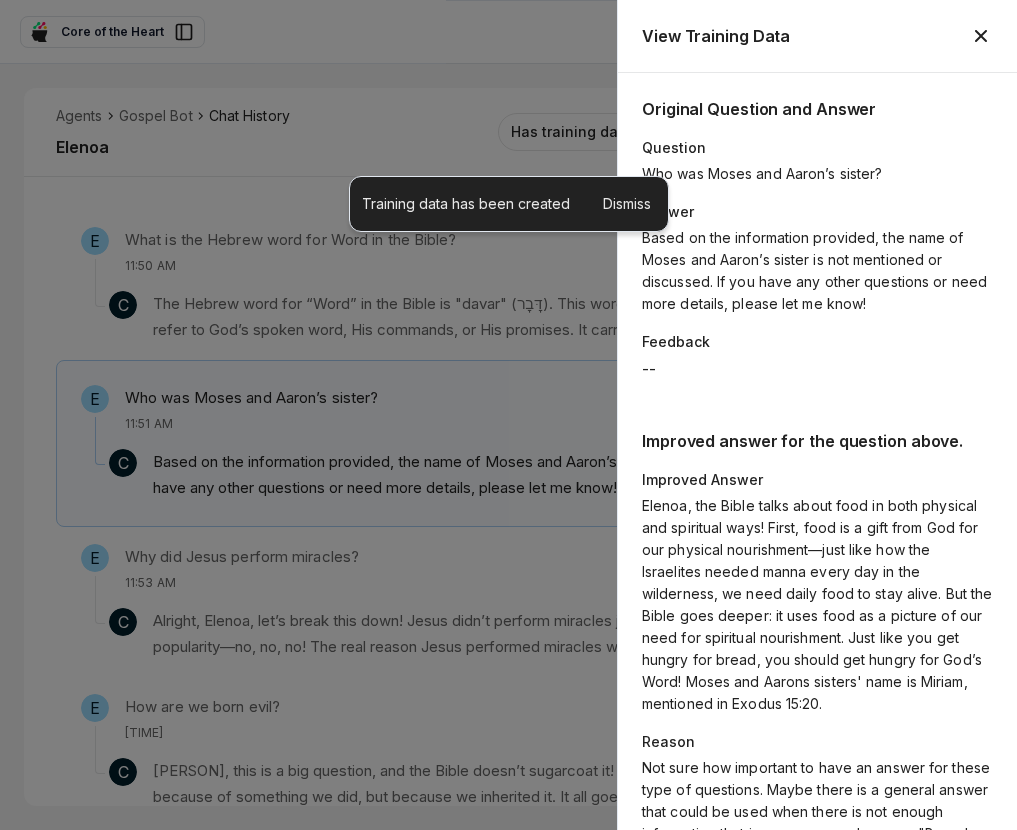 scroll, scrollTop: 1172, scrollLeft: 0, axis: vertical 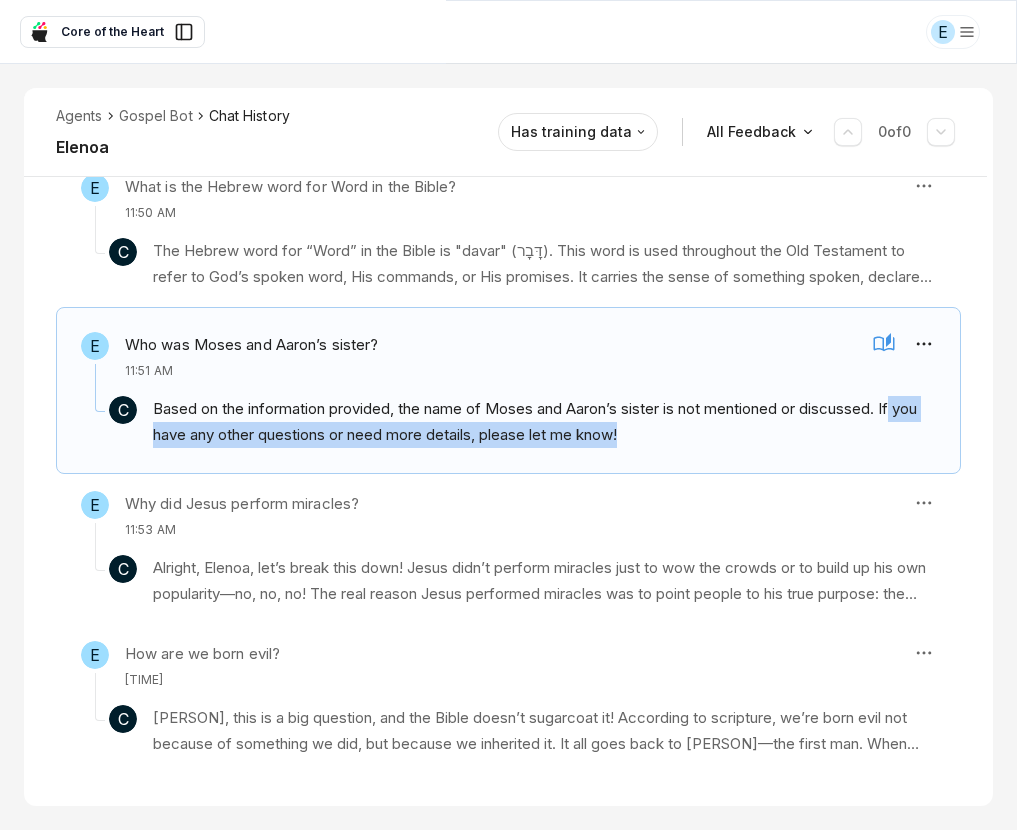 click on "E Is there a video on intrusive thoughts? [TIME] [AM/PM] C Yes, there is a video that discusses intrusive thoughts. The speaker introduces the topic, explains how many people struggle with these unwanted and overwhelming thoughts, and emphasizes a Christian perspective on overcoming them to find peace and positivity. Knowledge Entries: Overcoming #IntrusiveThoughts_ Empowering tips from a Christian Perspective.mp4 E Where can I find the video? [TIME] [AM/PM] C I'm sorry, but I don't have enough information about where to find the video. If you have more details or a specific platform in mind, please let me know so I can help you better. E Where can I find all of a [PERSON]'s bible classes? [TIME] [AM/PM] C Knowledge Entries: podcast ep #5.mp3 ep 4 mp3.mp3 E How do I deal with anger? [TIME] [AM/PM] C
Knowledge Entries: Leviticus 27 Hangout Session.mp4 Leviticus 22 Hangout Session.mp4 podcast ep #11.mp3 E What are some bible verses about family? [TIME] [AM/PM] C Here are some Bible verses and teachings about family:" at bounding box center (508, 15) 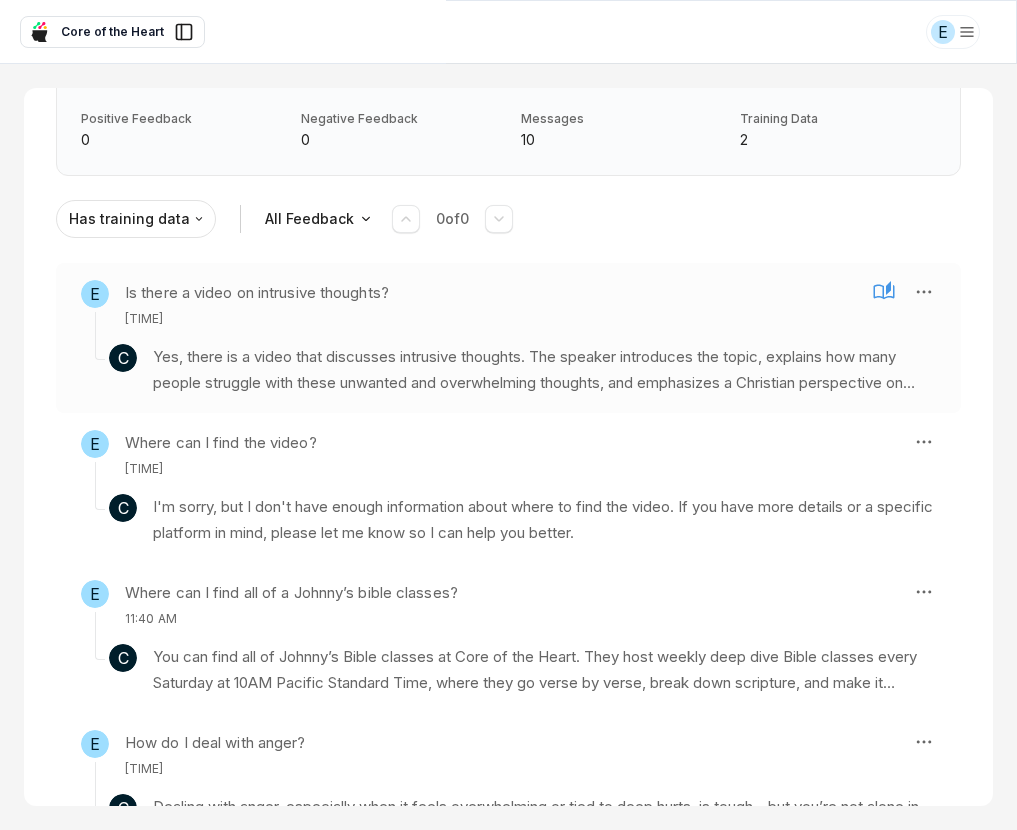 scroll, scrollTop: 0, scrollLeft: 0, axis: both 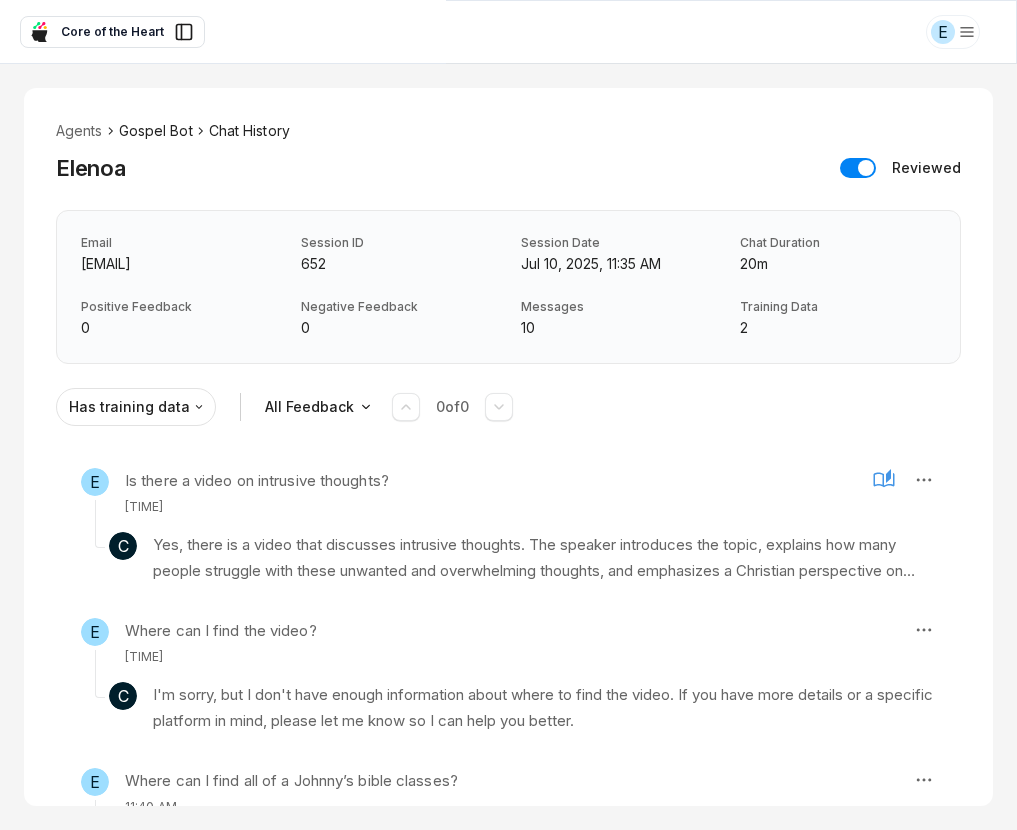 click on "Gospel Bot" at bounding box center [156, 131] 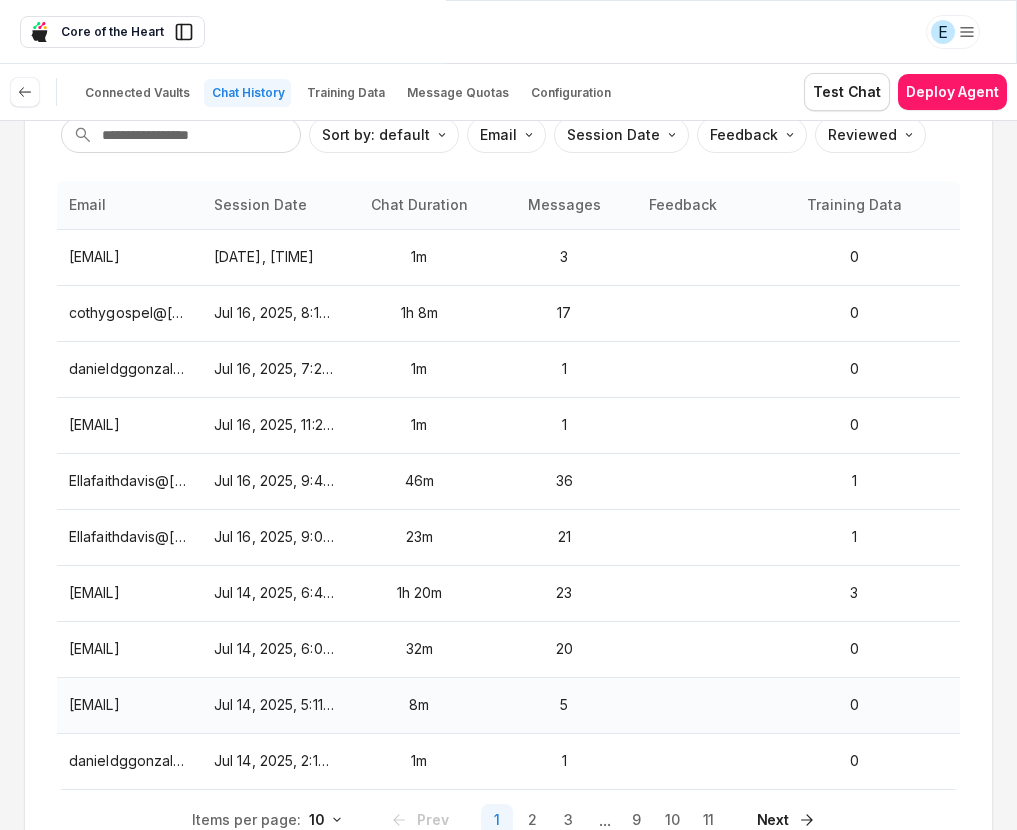 scroll, scrollTop: 223, scrollLeft: 0, axis: vertical 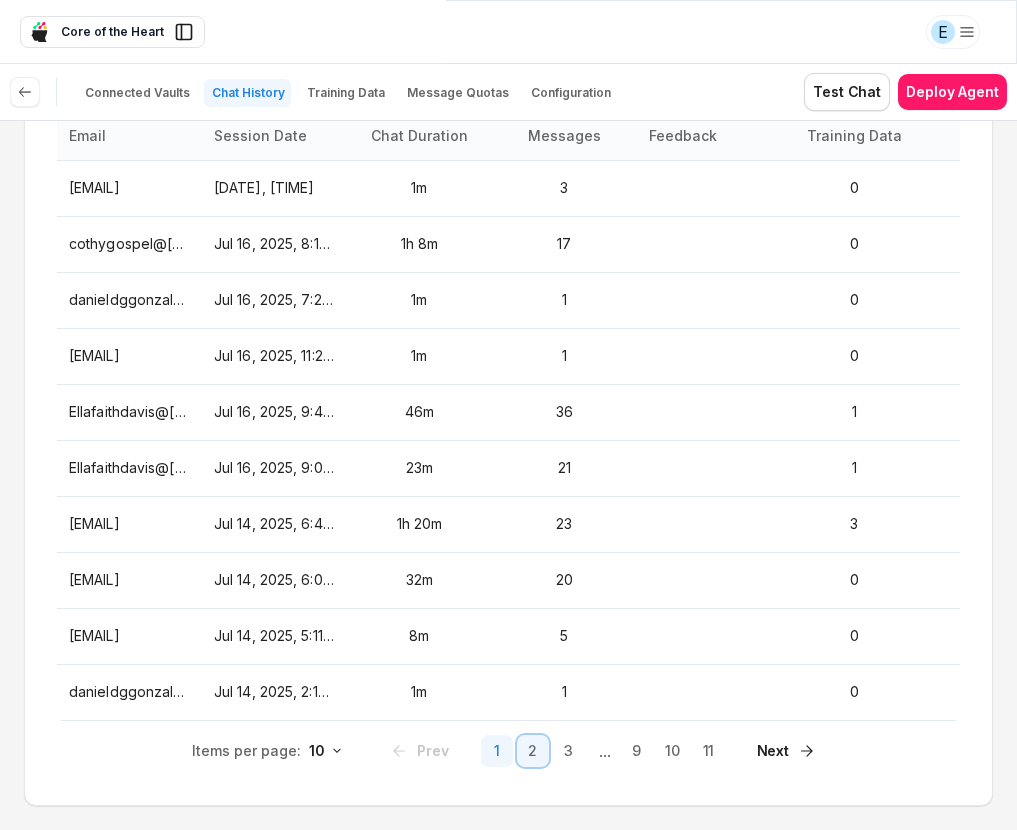 click on "2" at bounding box center [533, 751] 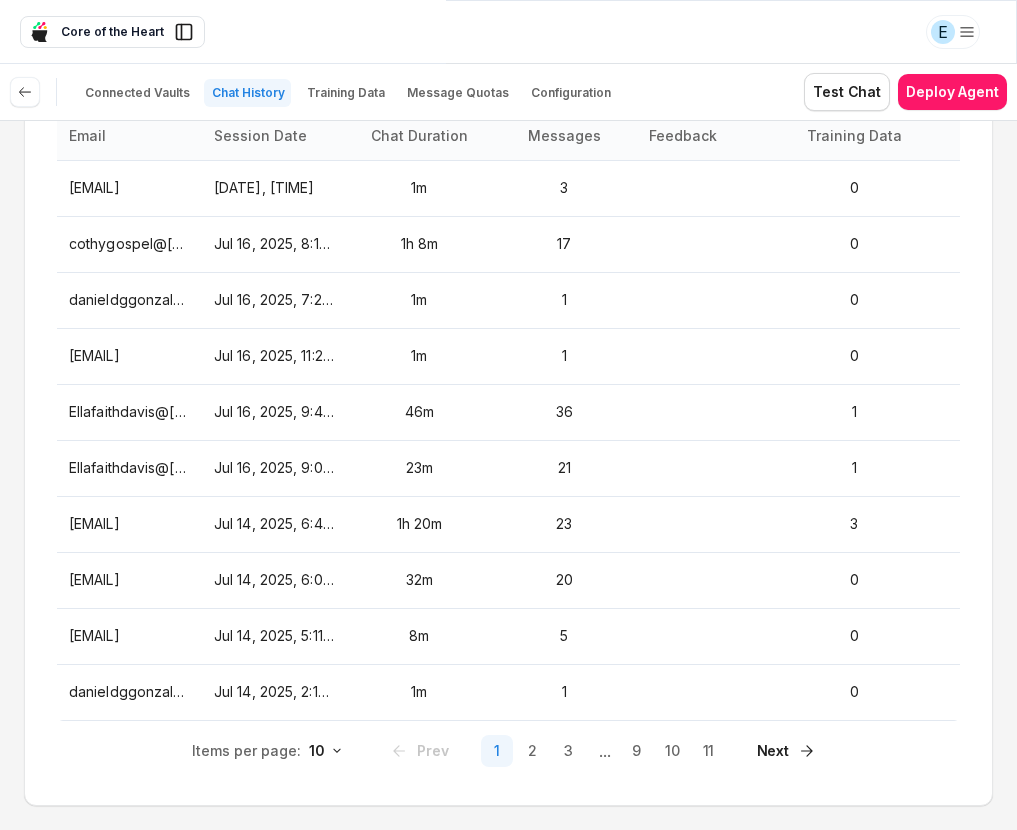 scroll, scrollTop: 0, scrollLeft: 0, axis: both 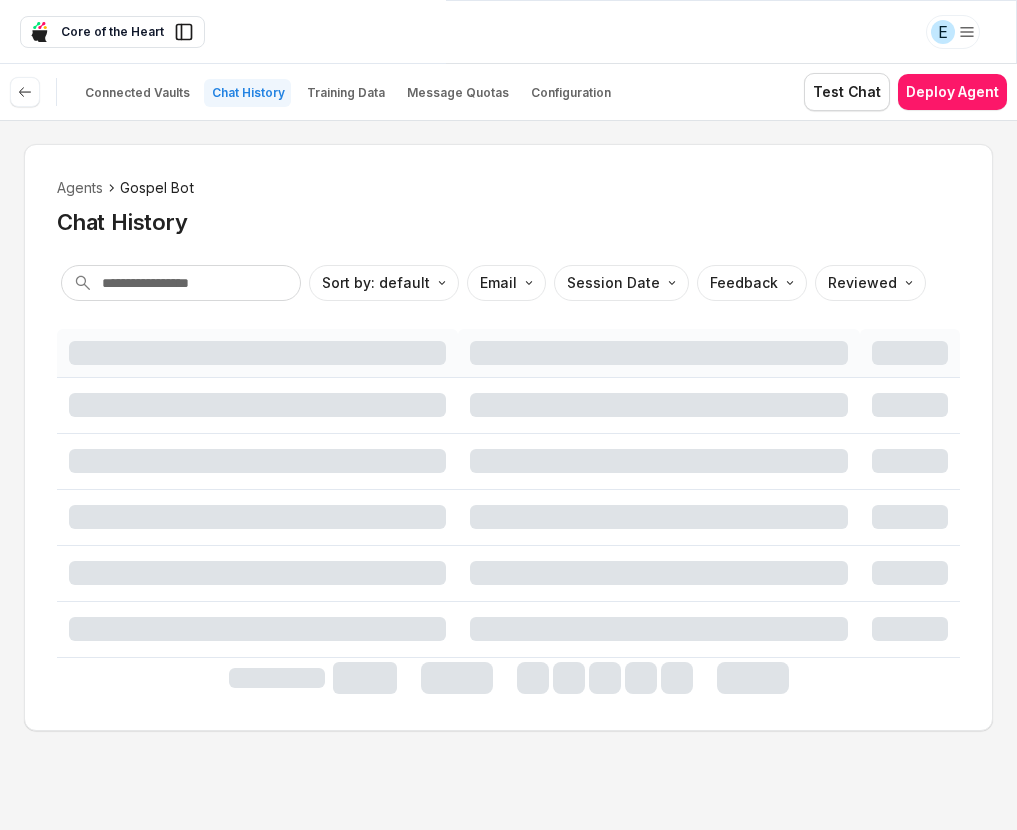 click on "Agents Gospel Bot Chat History Sort by: default Direction Email Session Date Feedback Reviewed" at bounding box center [508, 475] 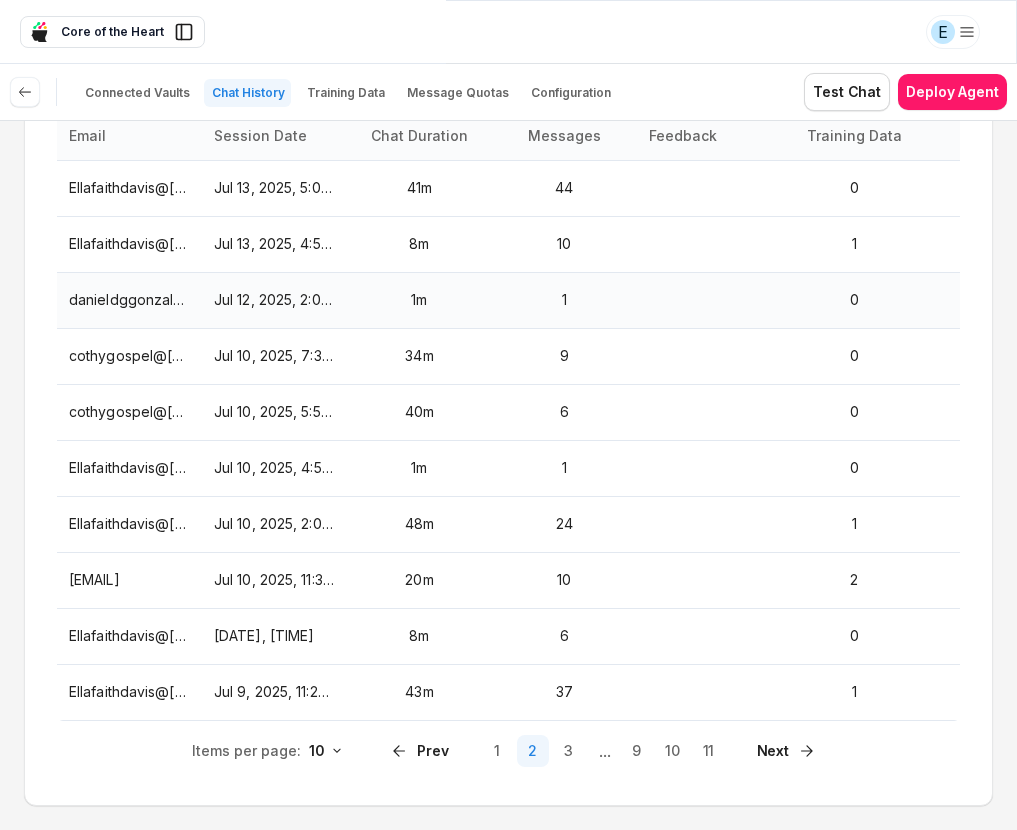 scroll, scrollTop: 223, scrollLeft: 0, axis: vertical 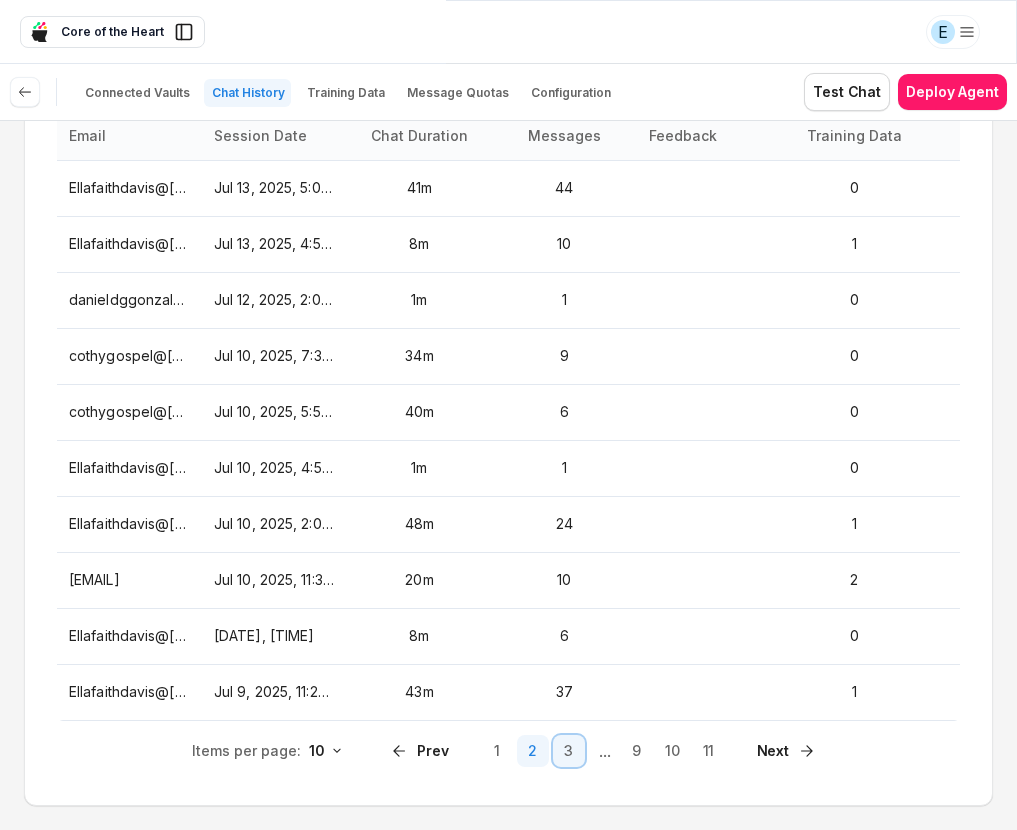 click on "3" at bounding box center [569, 751] 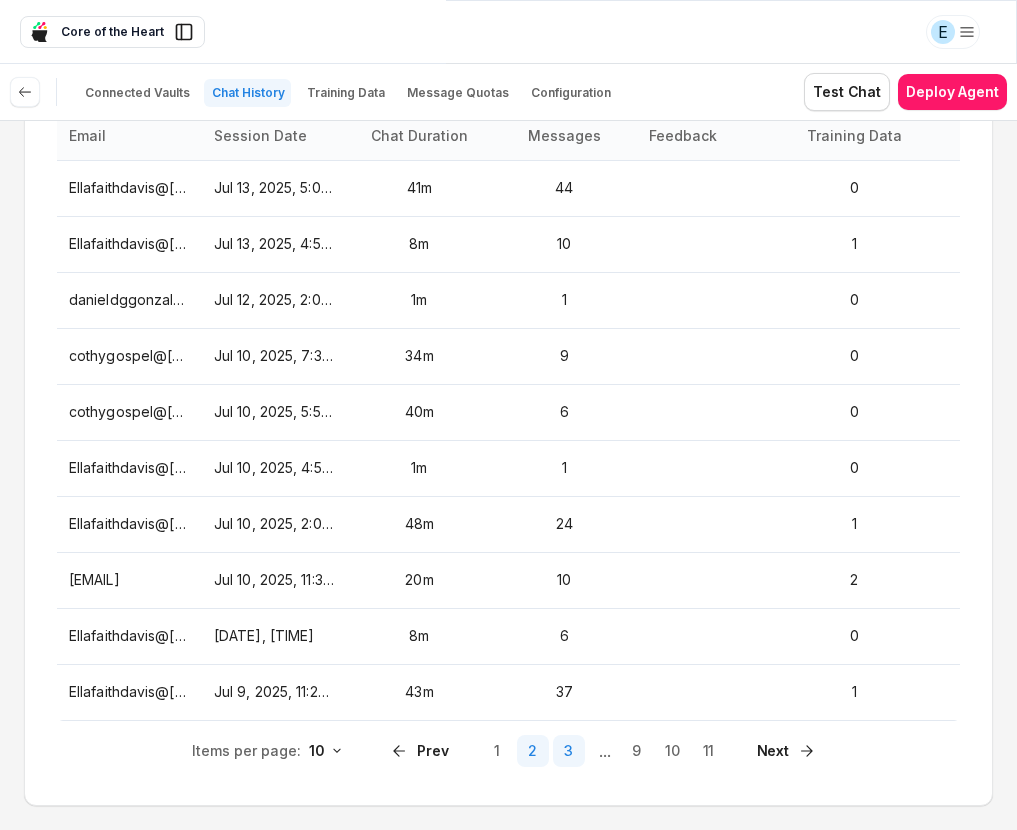 scroll, scrollTop: 0, scrollLeft: 0, axis: both 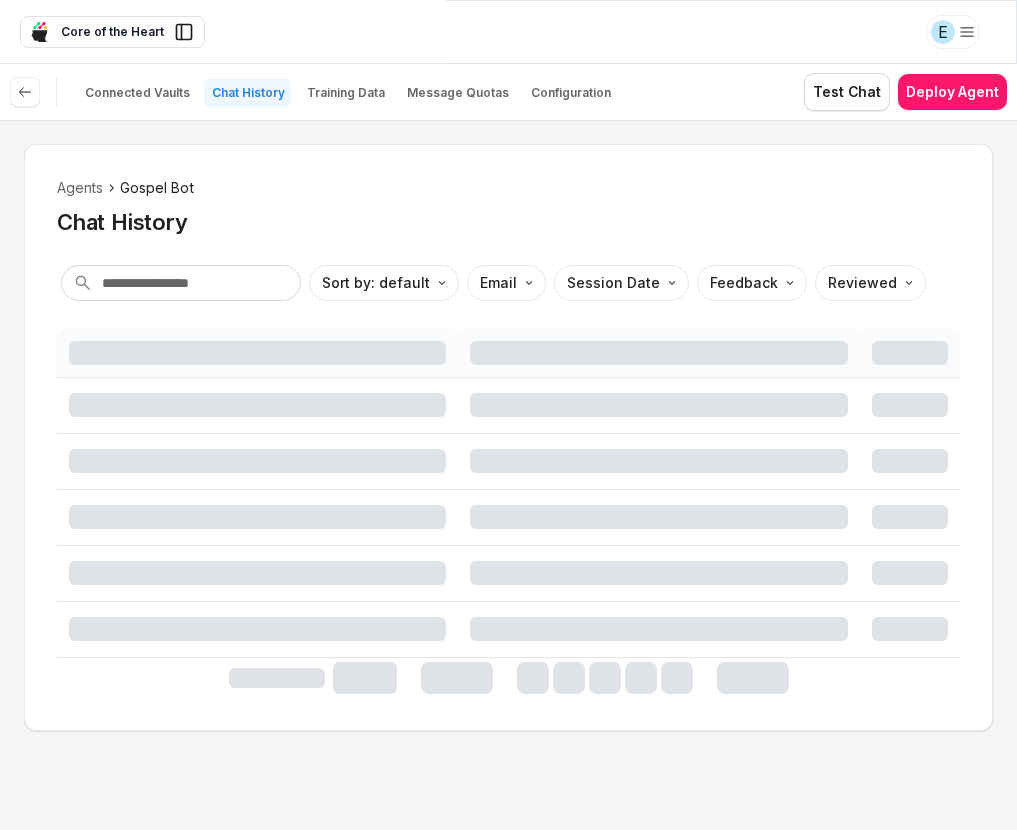 click on "Agents Gospel Bot Chat History Sort by: default Direction Email Session Date Feedback Reviewed" at bounding box center (508, 475) 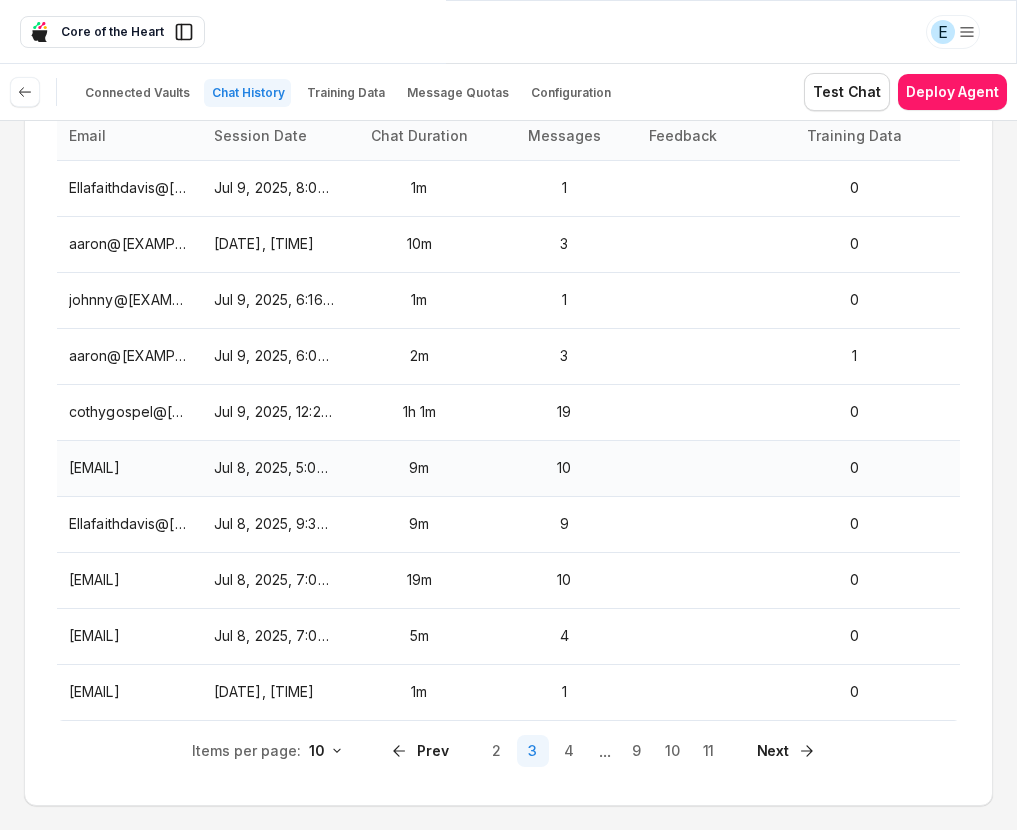 scroll, scrollTop: 223, scrollLeft: 0, axis: vertical 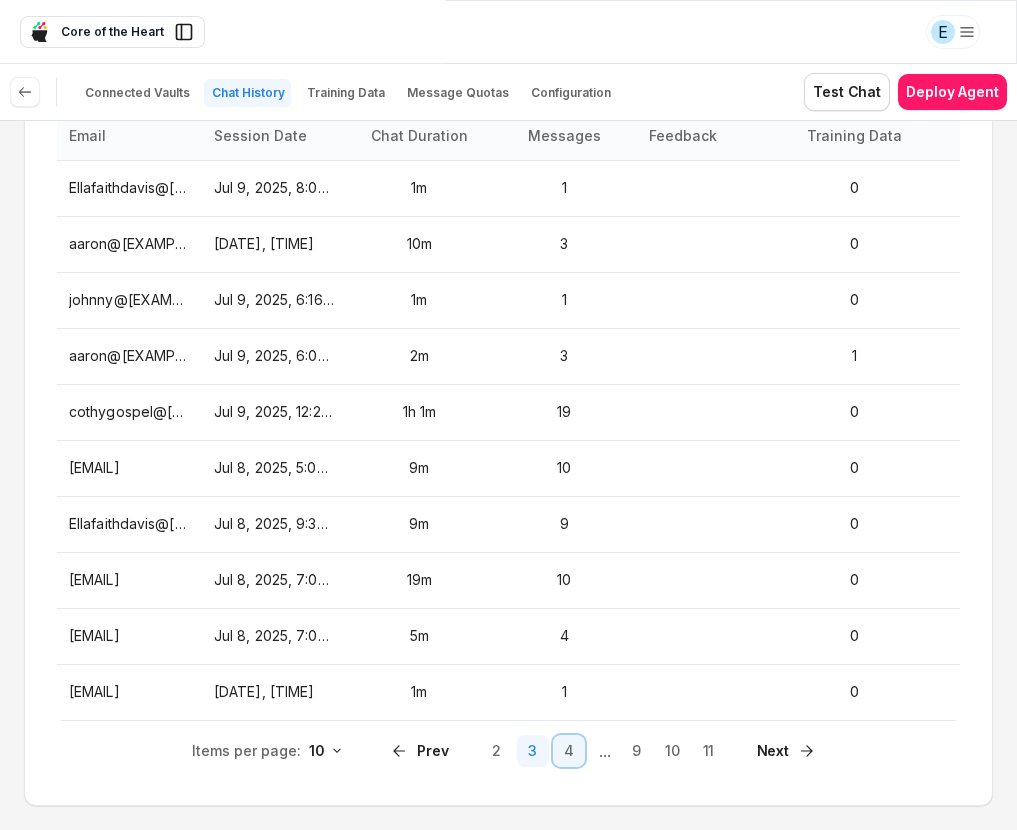 click on "4" at bounding box center (569, 751) 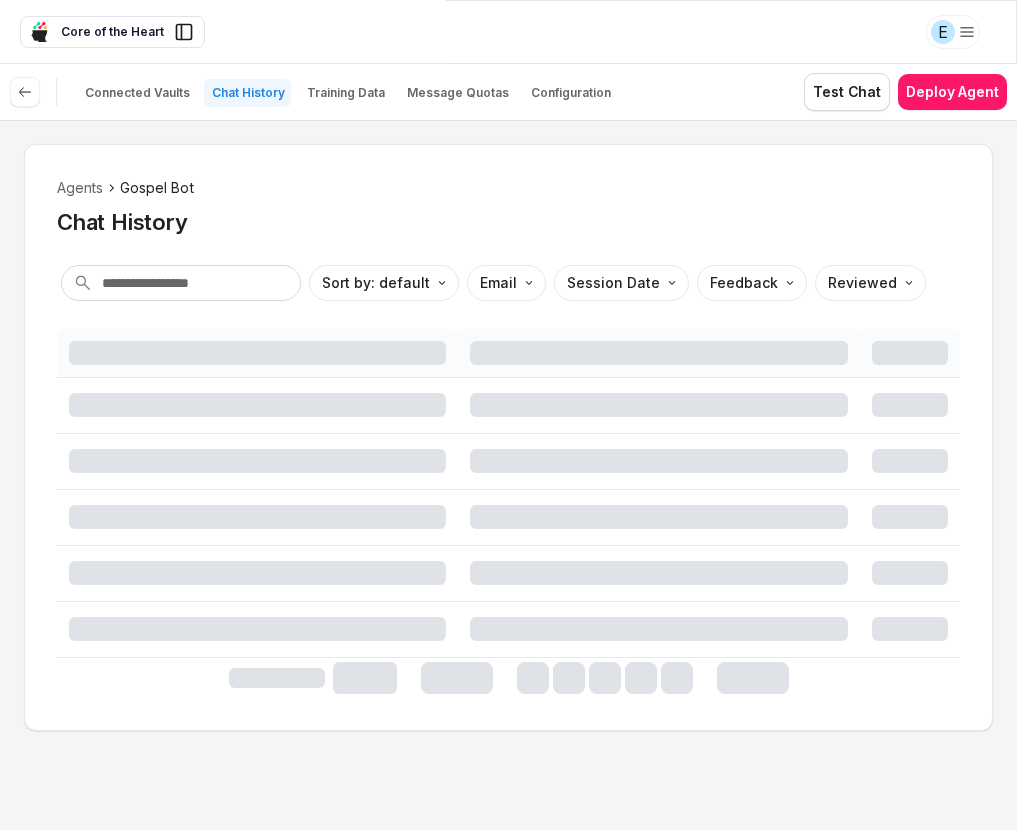 scroll, scrollTop: 0, scrollLeft: 0, axis: both 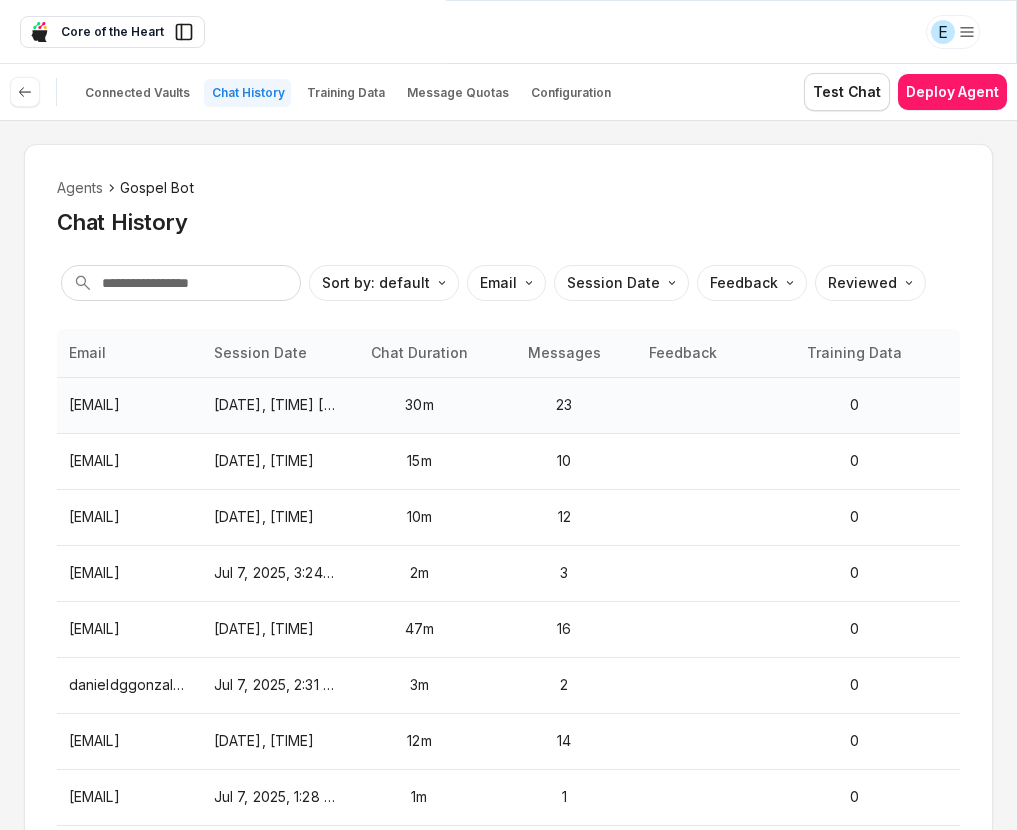 click on "23" at bounding box center [564, 405] 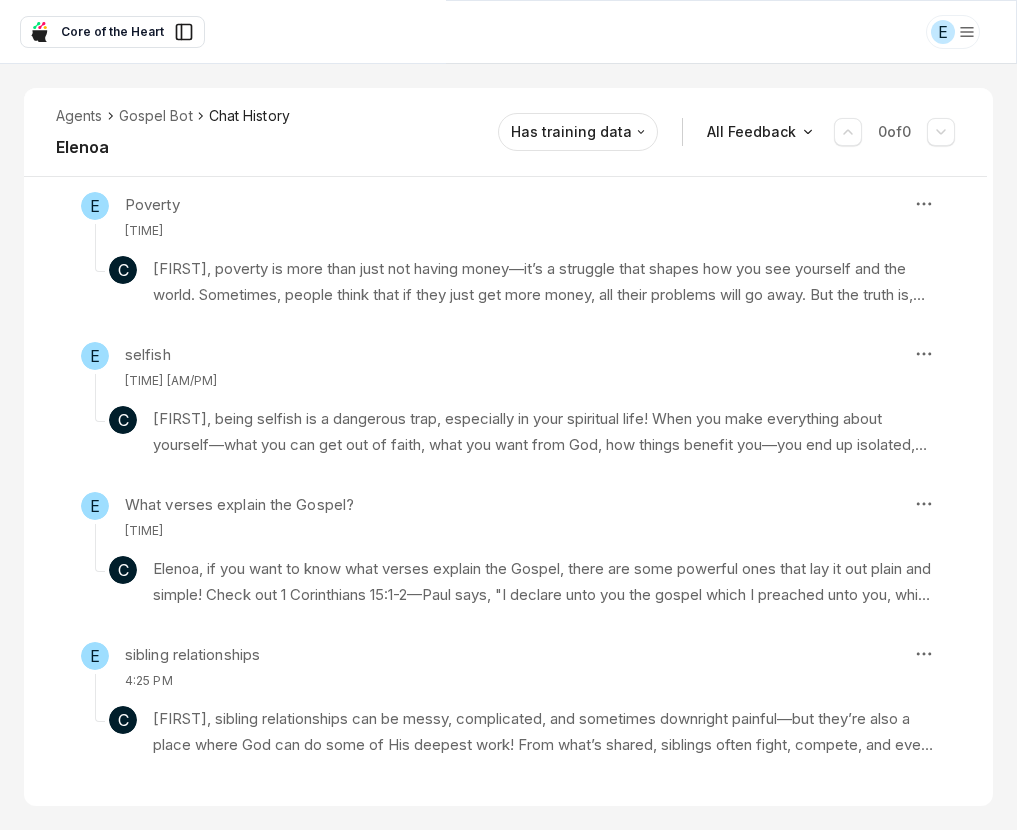 scroll, scrollTop: 3145, scrollLeft: 0, axis: vertical 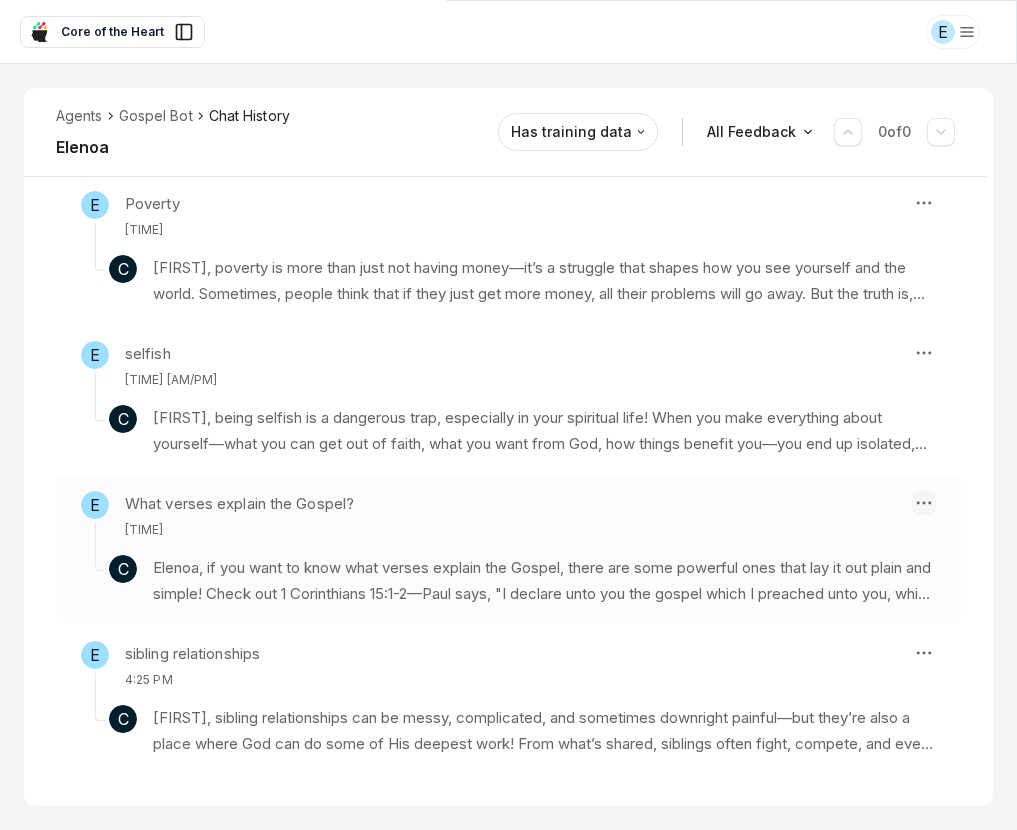 click on "E Core of the Heart Ask EasyMate anything App Overview AI Content Agents 2 Knowledge Vaults 6 Content Messaging Settings B How can I help you today? Scroll to bottom Send Agents Gospel Bot Chat History [NAME] Reviewed Email [EMAIL] Session ID 579 Session Date [DATE], [TIME] Chat Duration  30m Positive Feedback 0 Negative Feedback 0 Messages 23 Training Data 0 Agents Gospel Bot Chat History [NAME] Has training data All Feedback 0  of  0 E where can i watch Johnny's testimony? [TIME] C You can watch Johnny's testimony by checking out his recorded videos. He mentions that his teachings and testimonies are recorded and uploaded, so you can rewatch them at your own time. Look for his videos online, and you should be able to find his testimony and other teachings available for viewing. Knowledge Entries: Exodus 26 Hangout Session.mp4 E How can I be more grateful? [TIME] C
Knowledge Entries: [DATE] [TIME].mp4 daily_devotional_87123.txt Feb 18 Livestream.mp4 [DATE] [TIME].mp4 E" at bounding box center (508, 415) 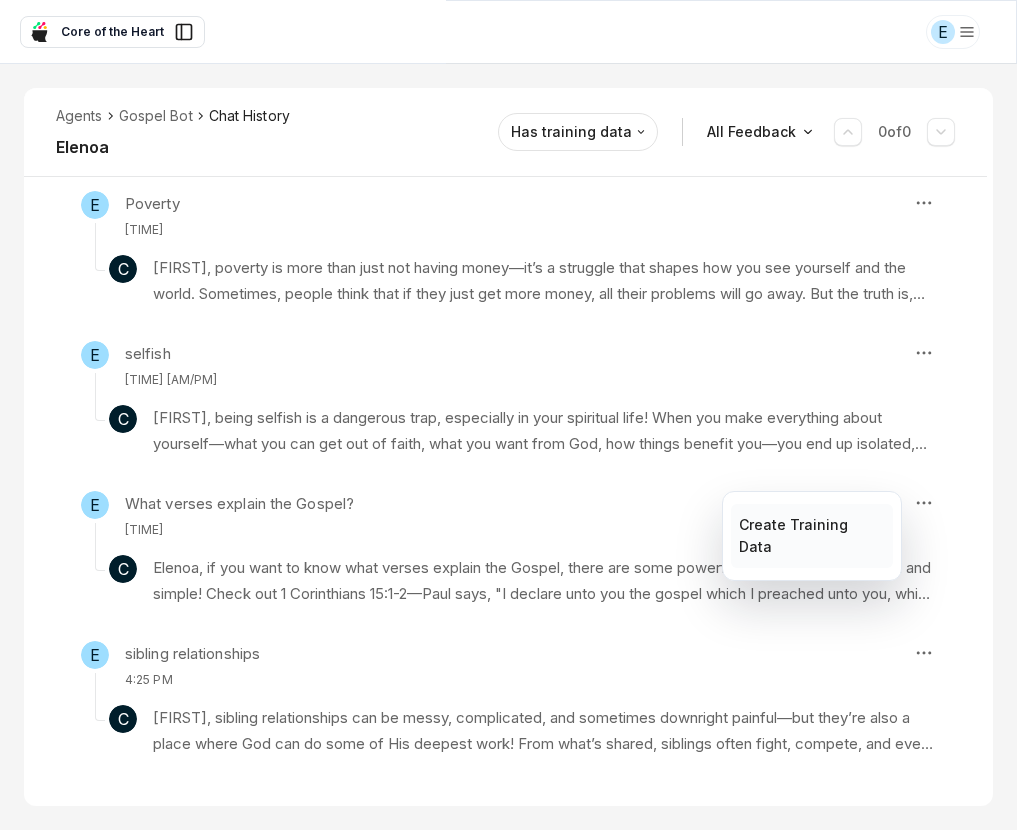 click on "Create Training Data" at bounding box center [811, 536] 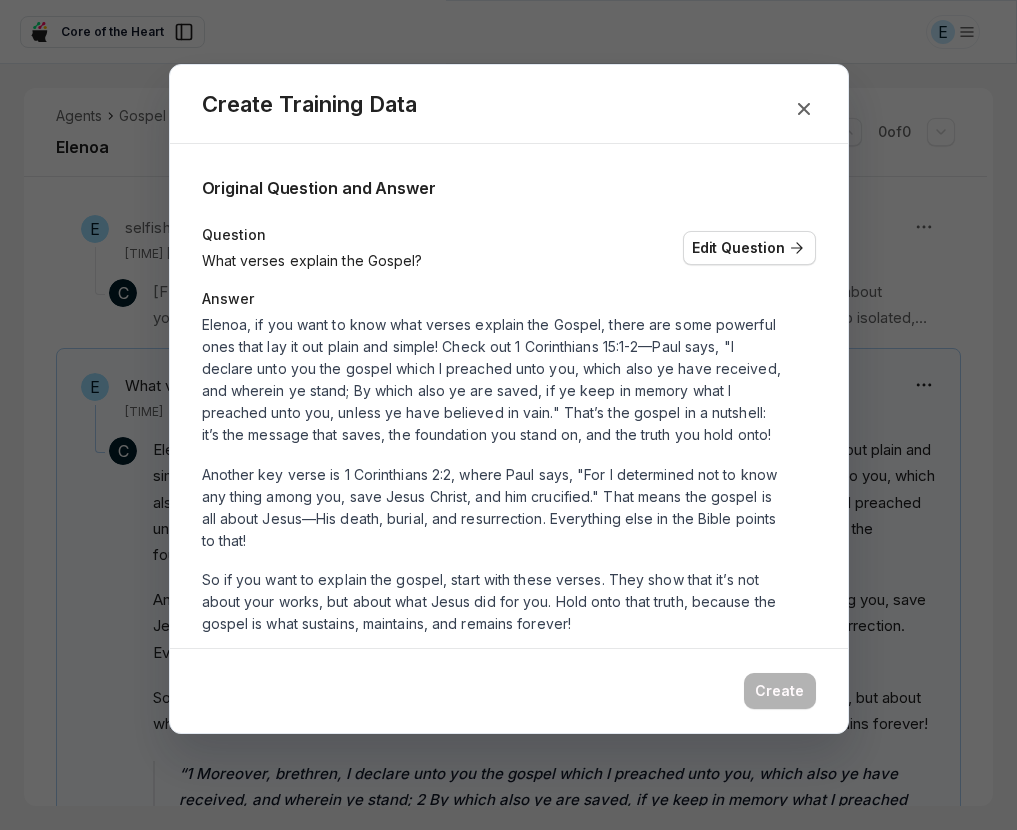 scroll, scrollTop: 3272, scrollLeft: 0, axis: vertical 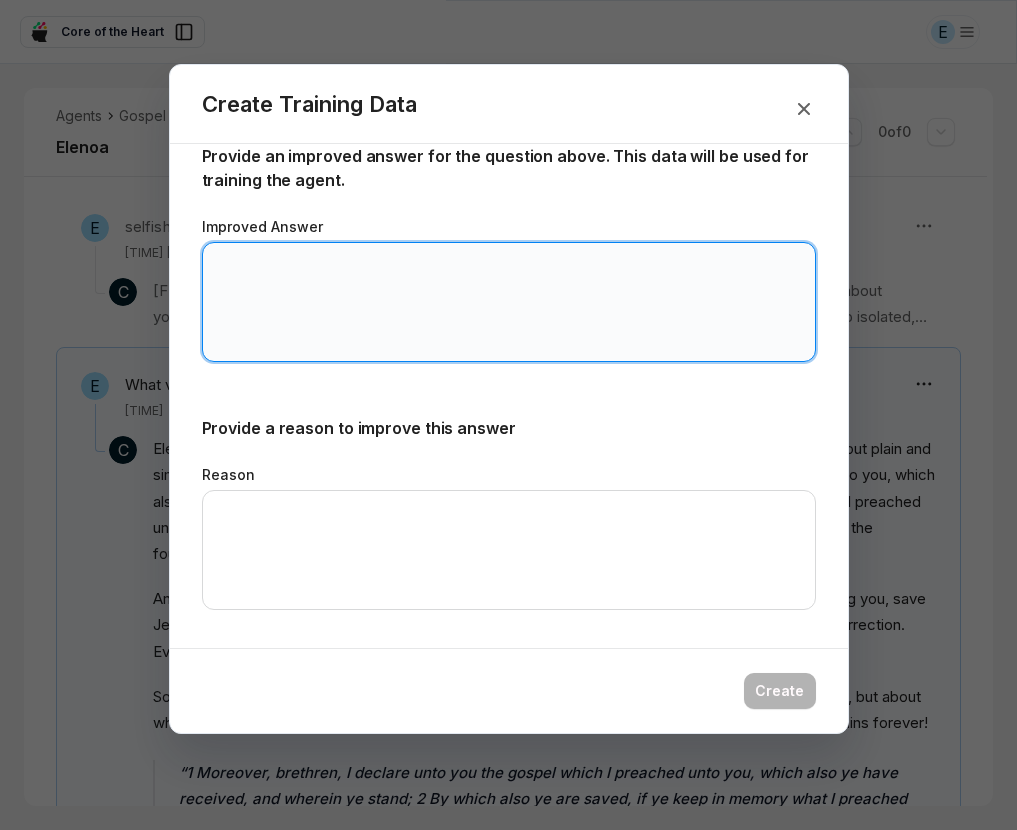 click on "Improved Answer" at bounding box center (509, 302) 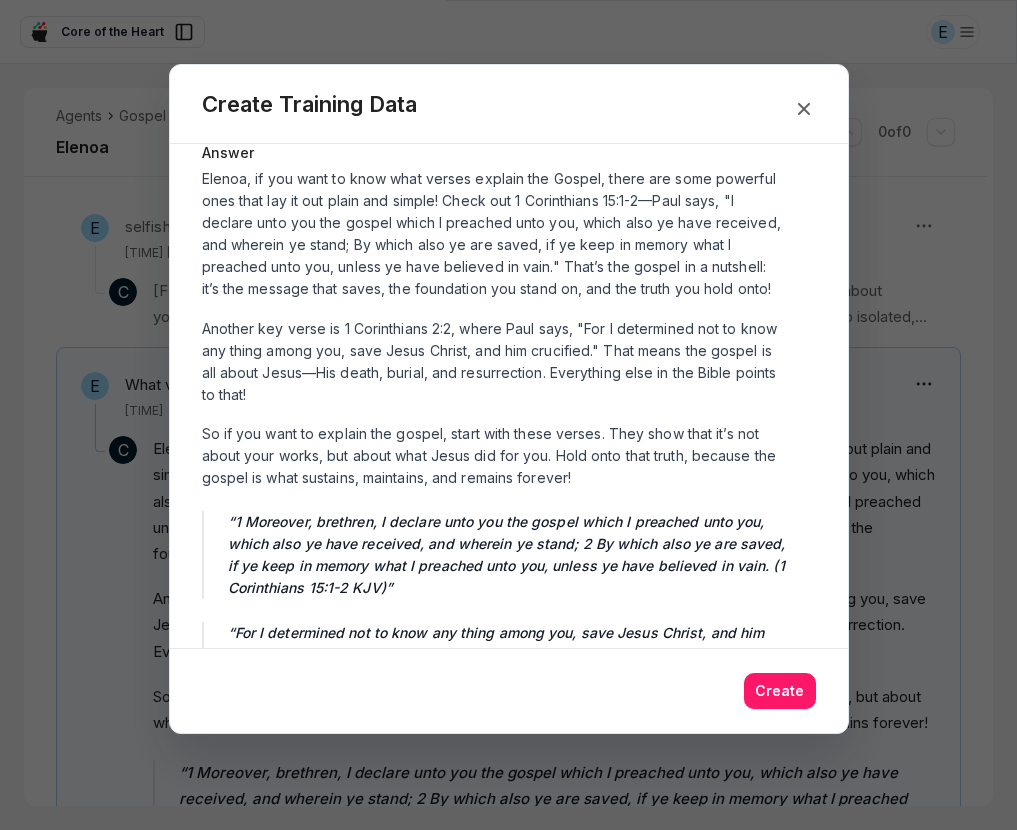 scroll, scrollTop: 121, scrollLeft: 0, axis: vertical 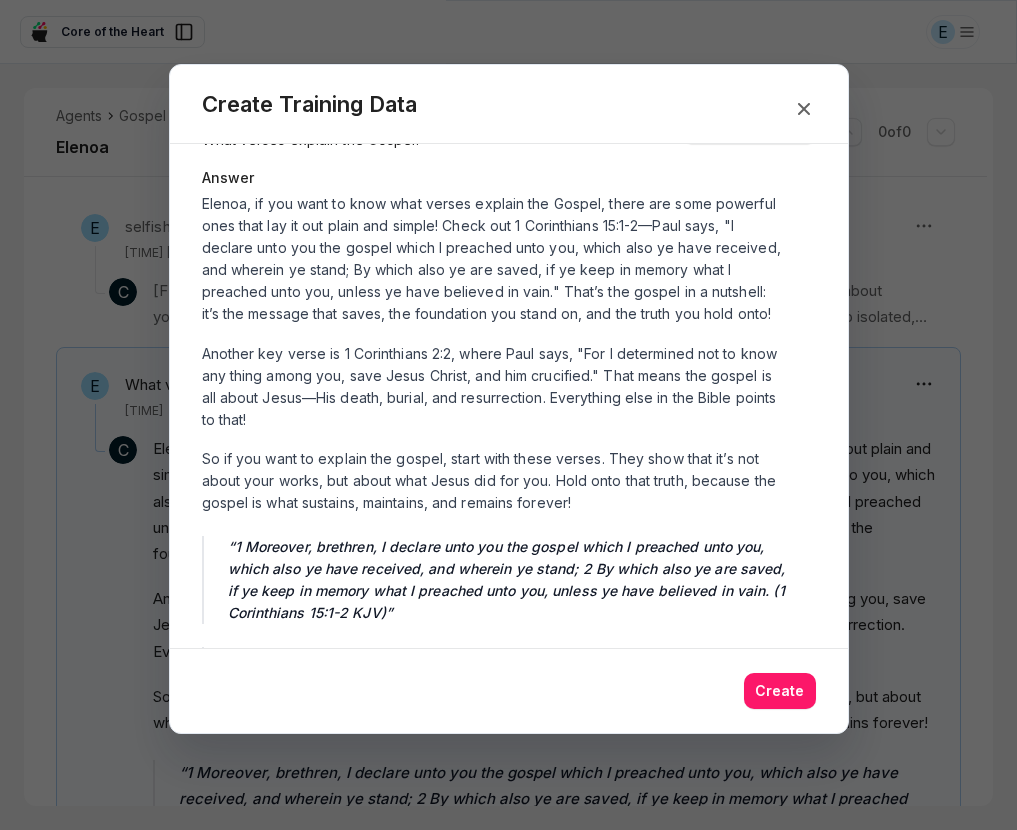click on "Elenoa, if you want to know what verses explain the Gospel, there are some powerful ones that lay it out plain and simple! Check out 1 Corinthians 15:1-2—Paul says, "I declare unto you the gospel which I preached unto you, which also ye have received, and wherein ye stand; By which also ye are saved, if ye keep in memory what I preached unto you, unless ye have believed in vain." That’s the gospel in a nutshell: it’s the message that saves, the foundation you stand on, and the truth you hold onto!" at bounding box center (494, 259) 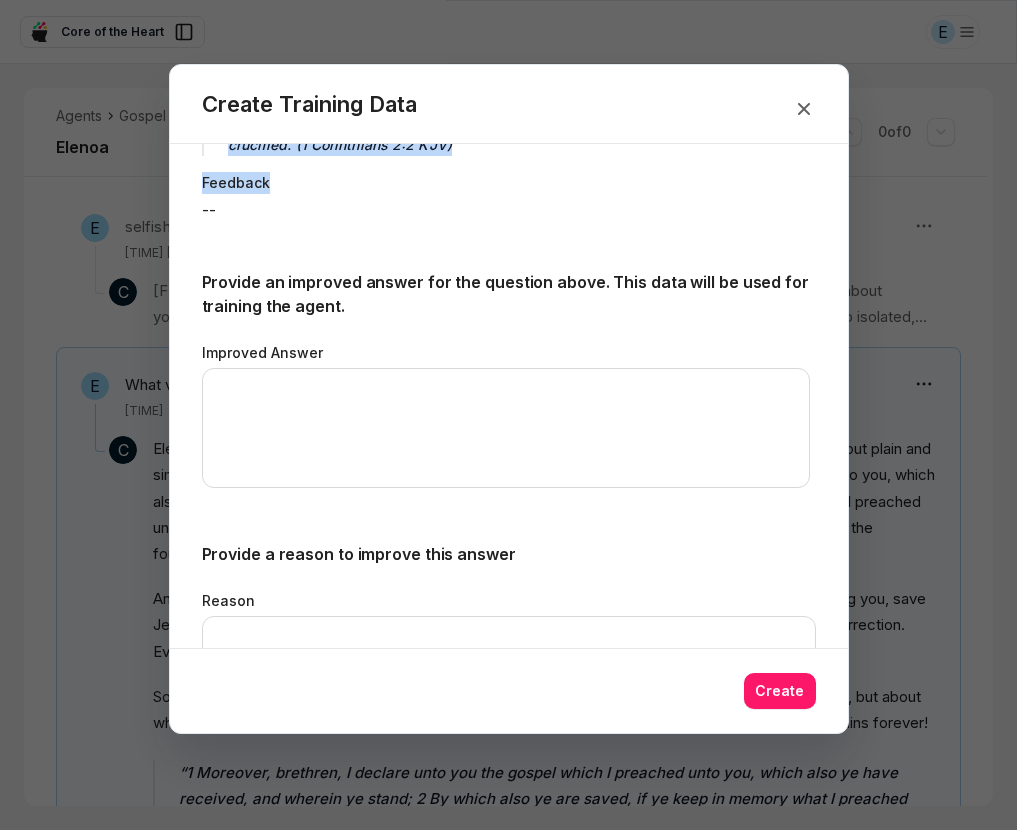 scroll, scrollTop: 498, scrollLeft: 0, axis: vertical 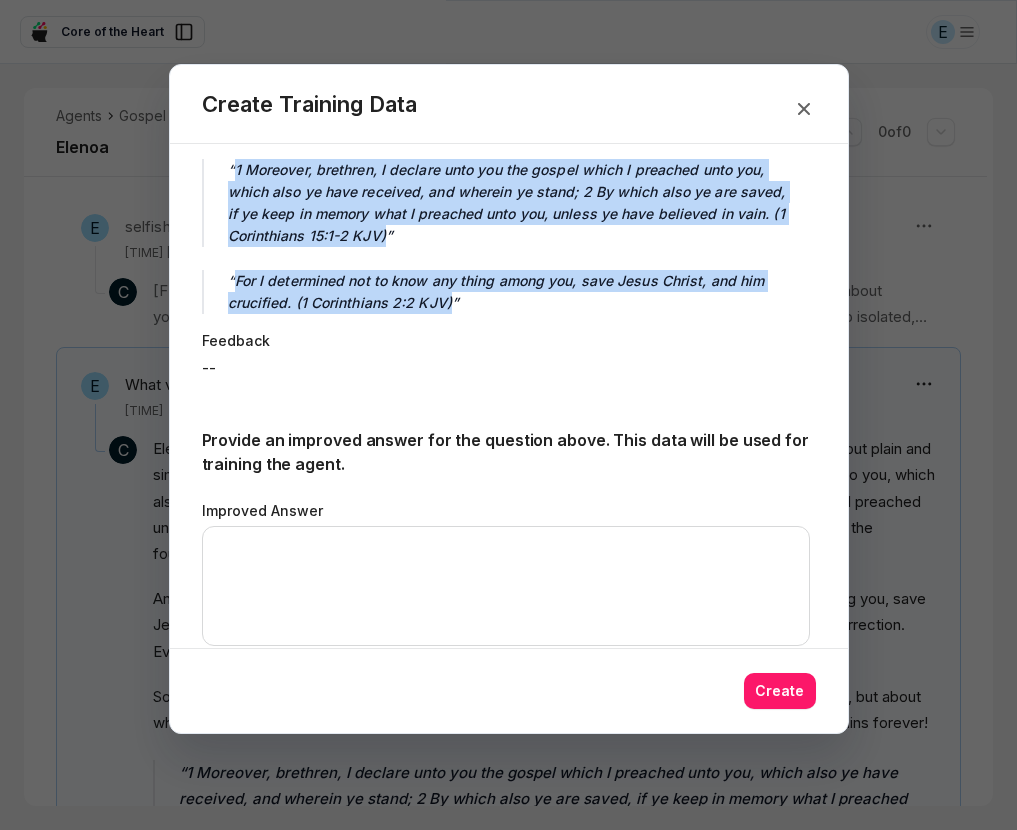 drag, startPoint x: 202, startPoint y: 202, endPoint x: 584, endPoint y: 303, distance: 395.12656 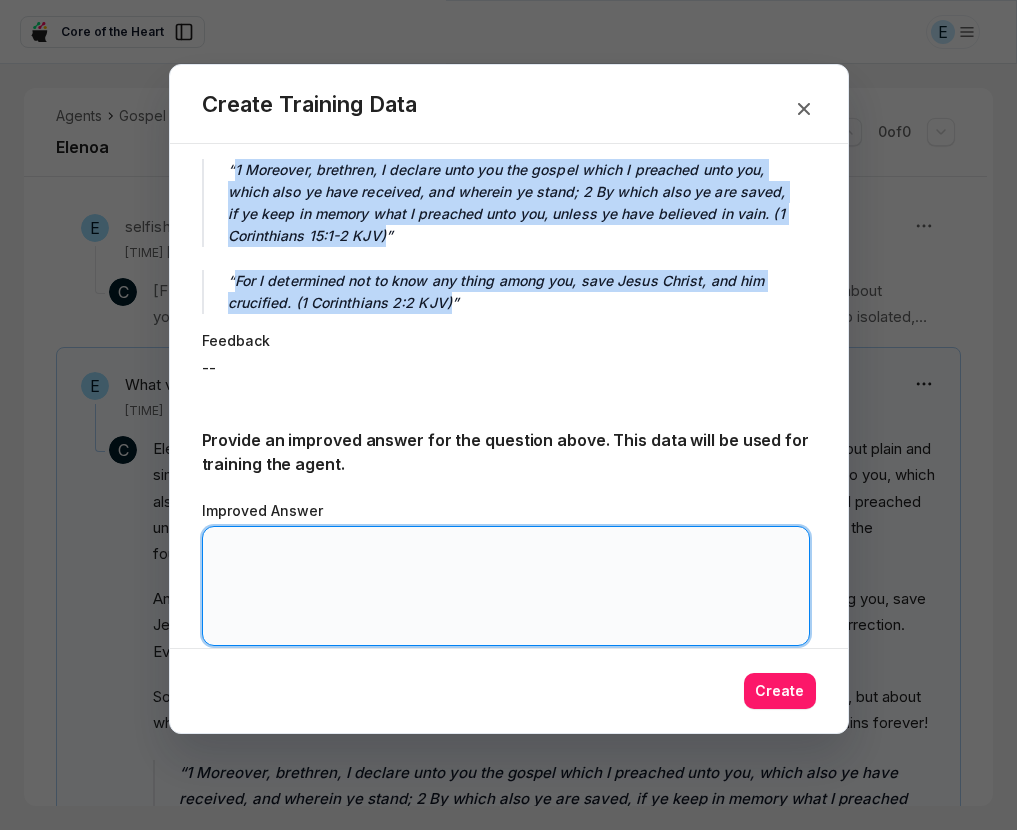 click on "Improved Answer" at bounding box center (506, 586) 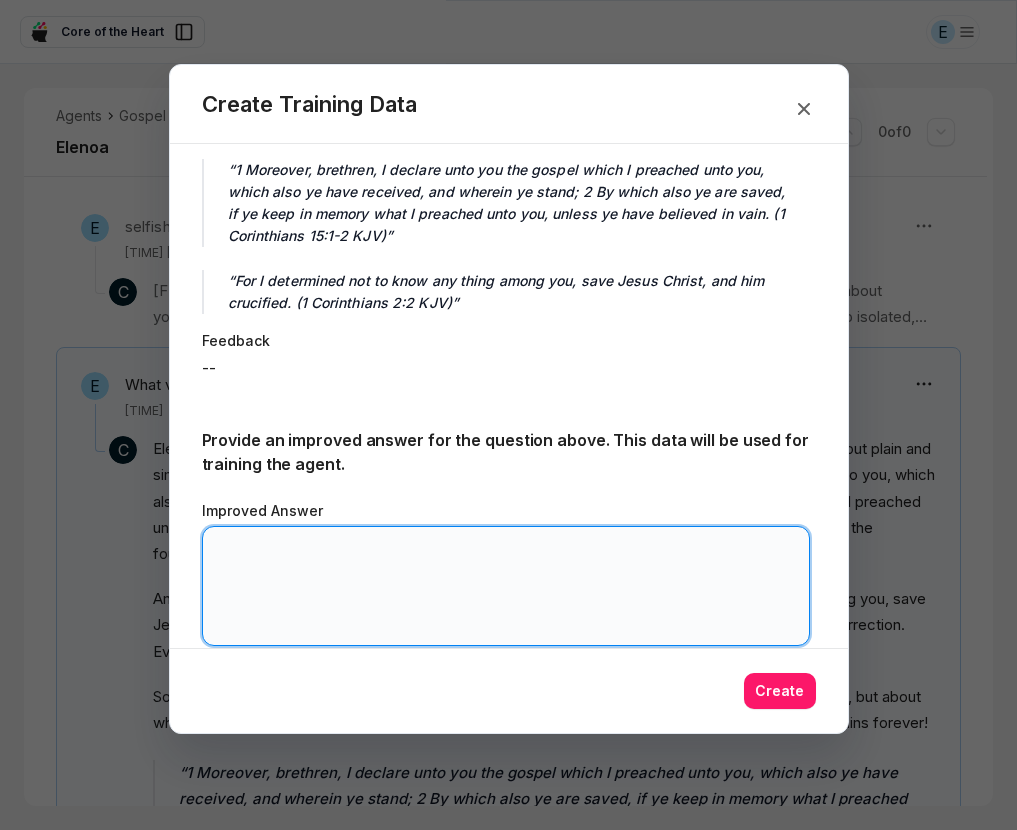 paste on "**********" 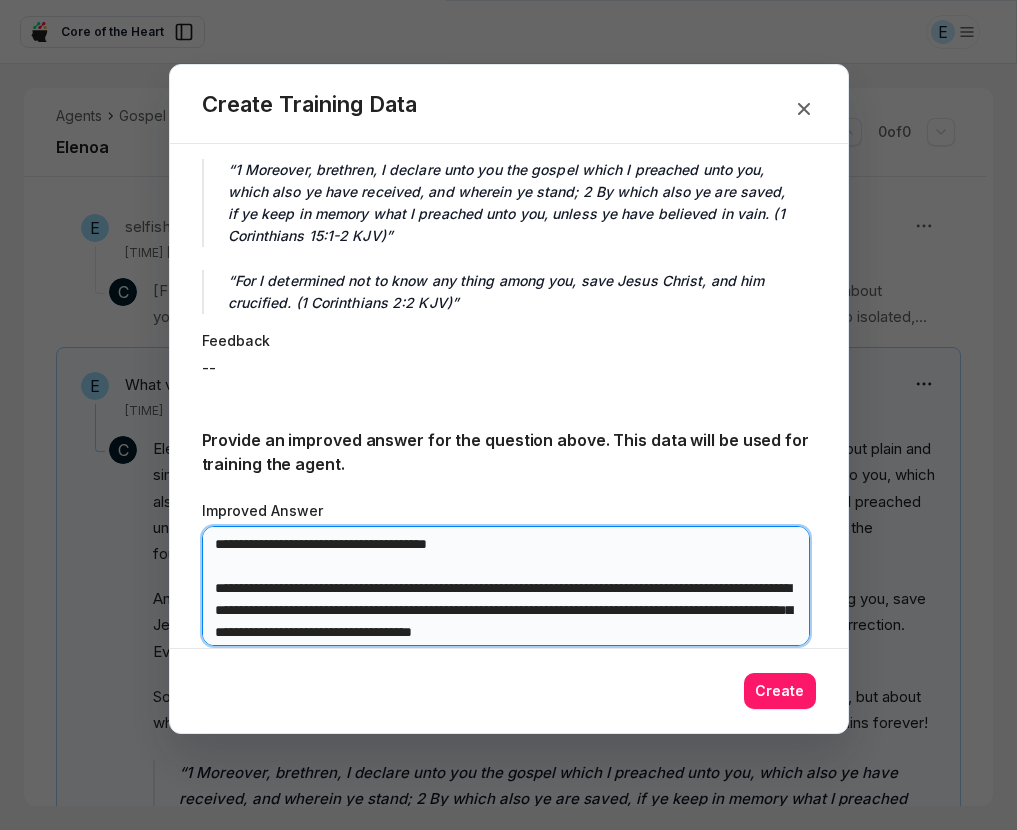 scroll, scrollTop: 0, scrollLeft: 0, axis: both 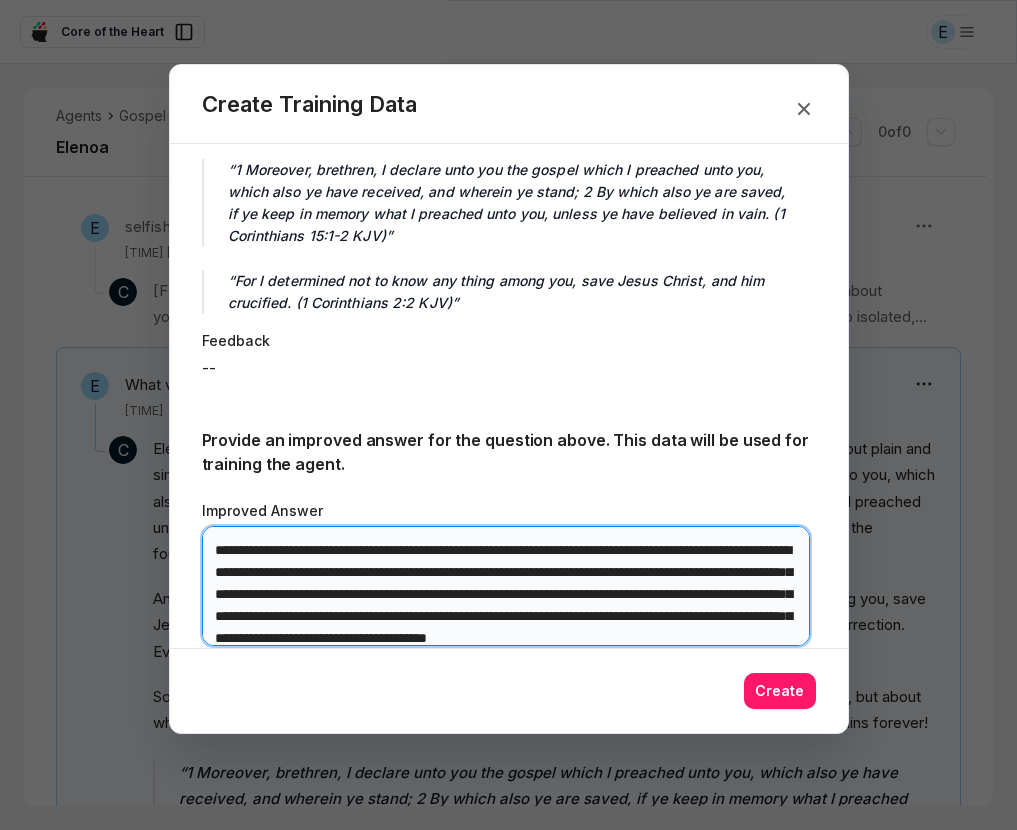 click on "Improved Answer" at bounding box center [506, 586] 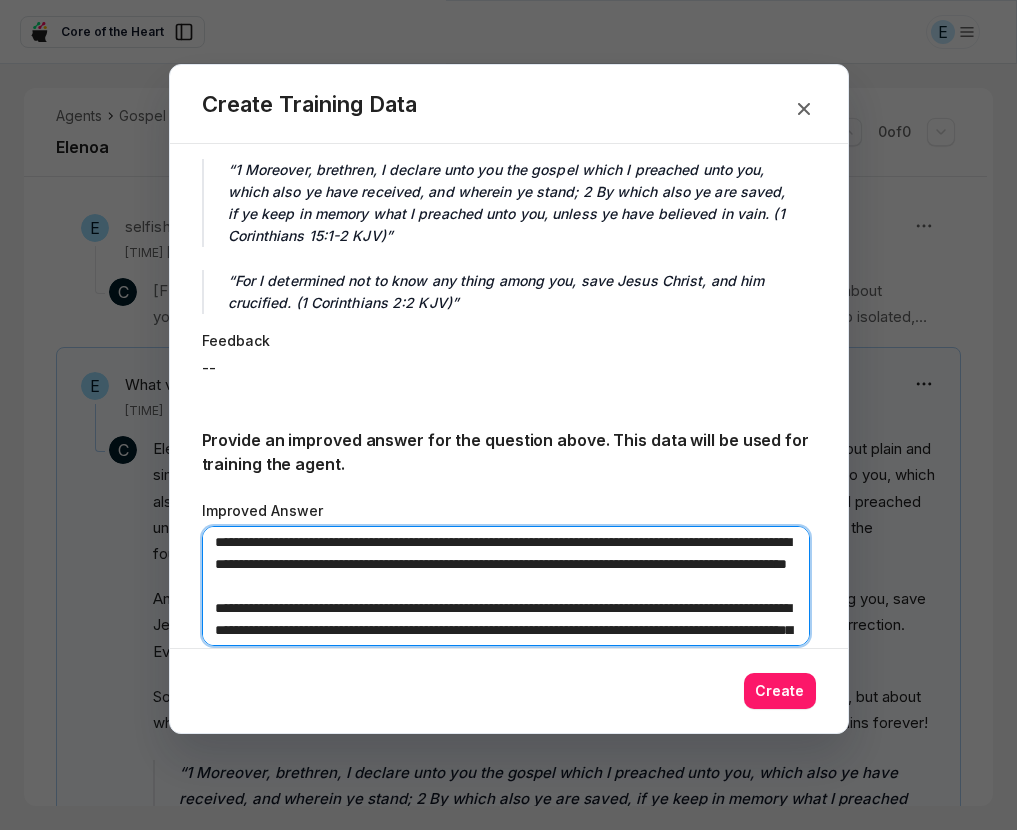 scroll, scrollTop: 456, scrollLeft: 0, axis: vertical 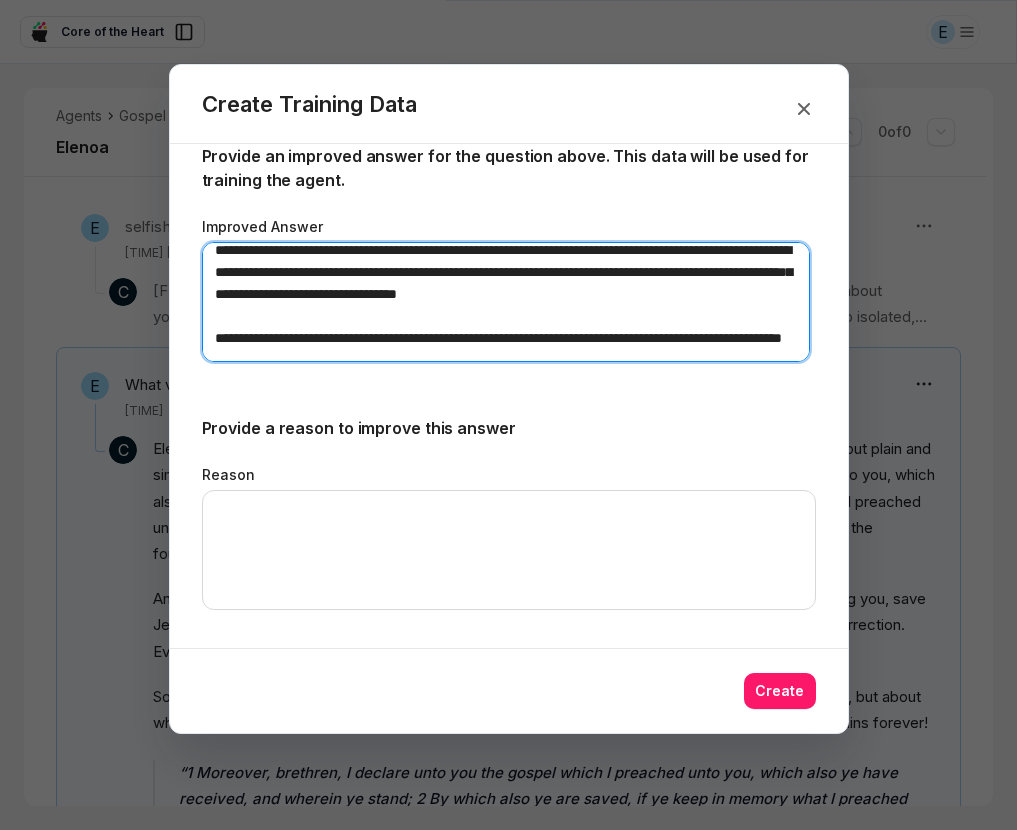 drag, startPoint x: 213, startPoint y: 548, endPoint x: 411, endPoint y: 662, distance: 228.47319 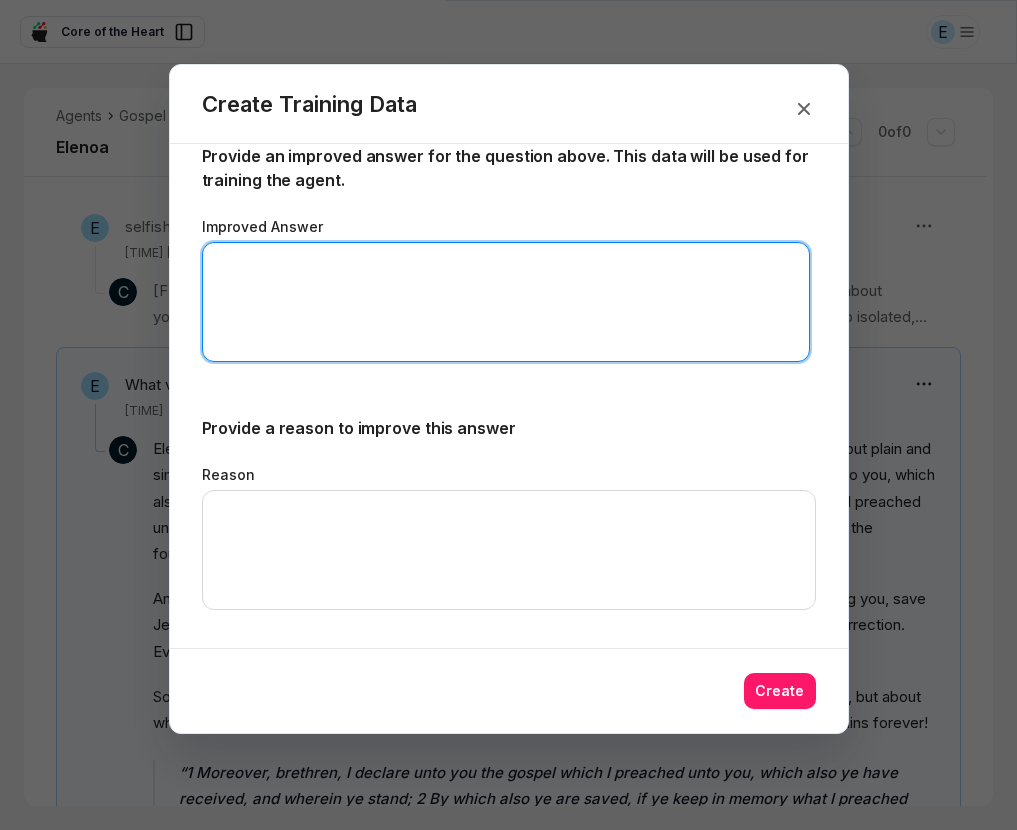 scroll, scrollTop: 0, scrollLeft: 0, axis: both 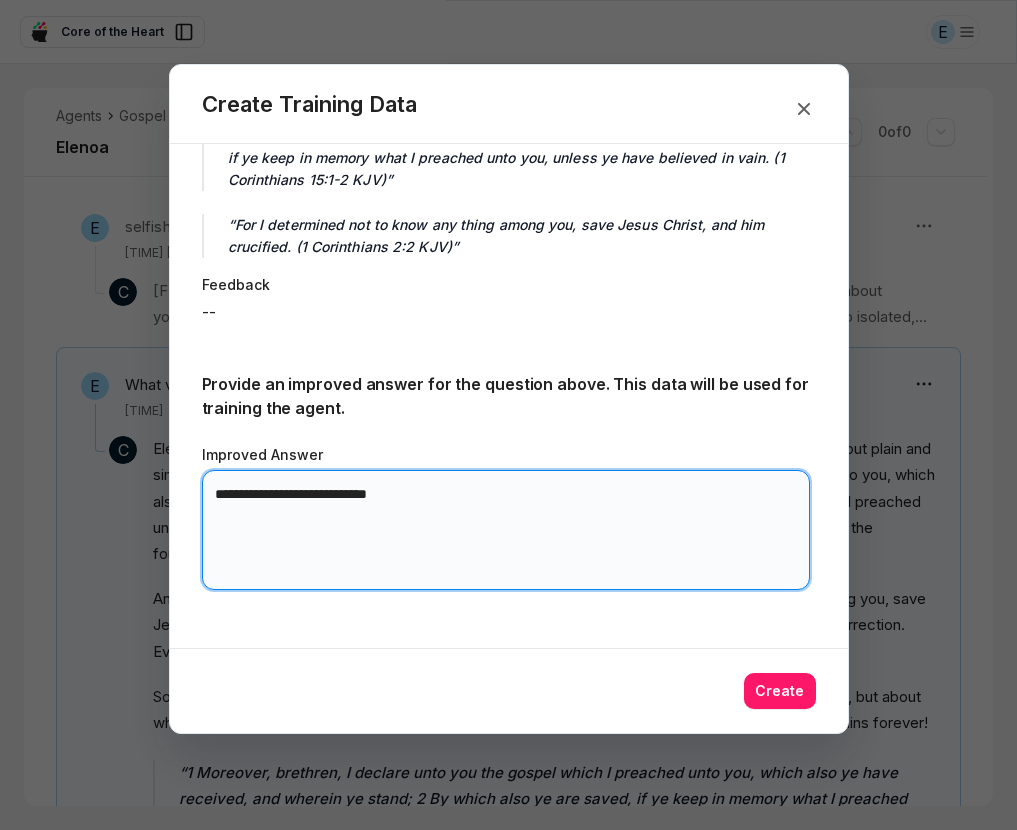 drag, startPoint x: 425, startPoint y: 494, endPoint x: 477, endPoint y: 502, distance: 52.611786 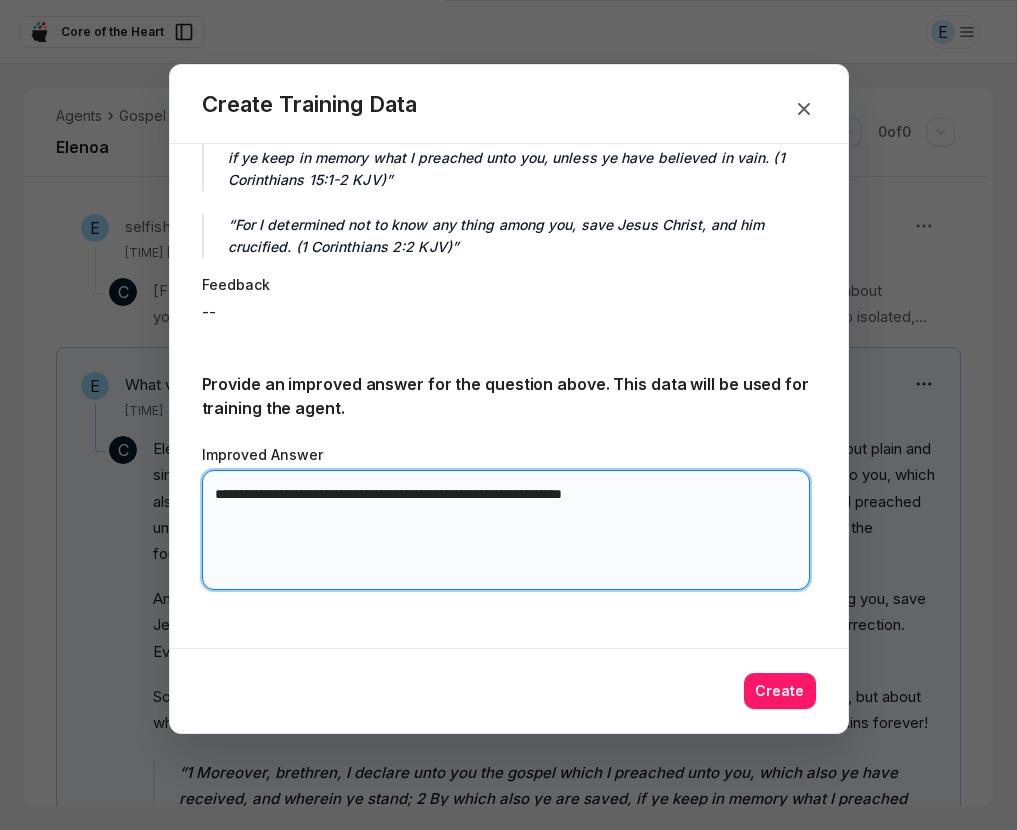 click on "**********" at bounding box center (506, 530) 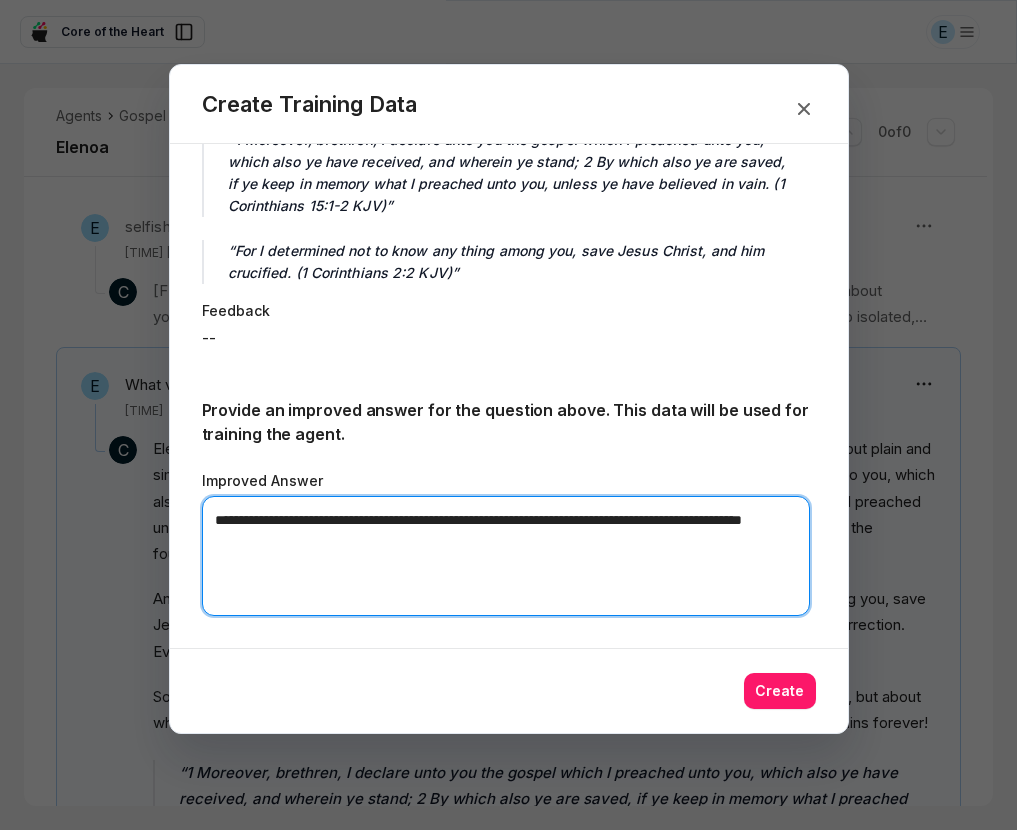 scroll, scrollTop: 782, scrollLeft: 0, axis: vertical 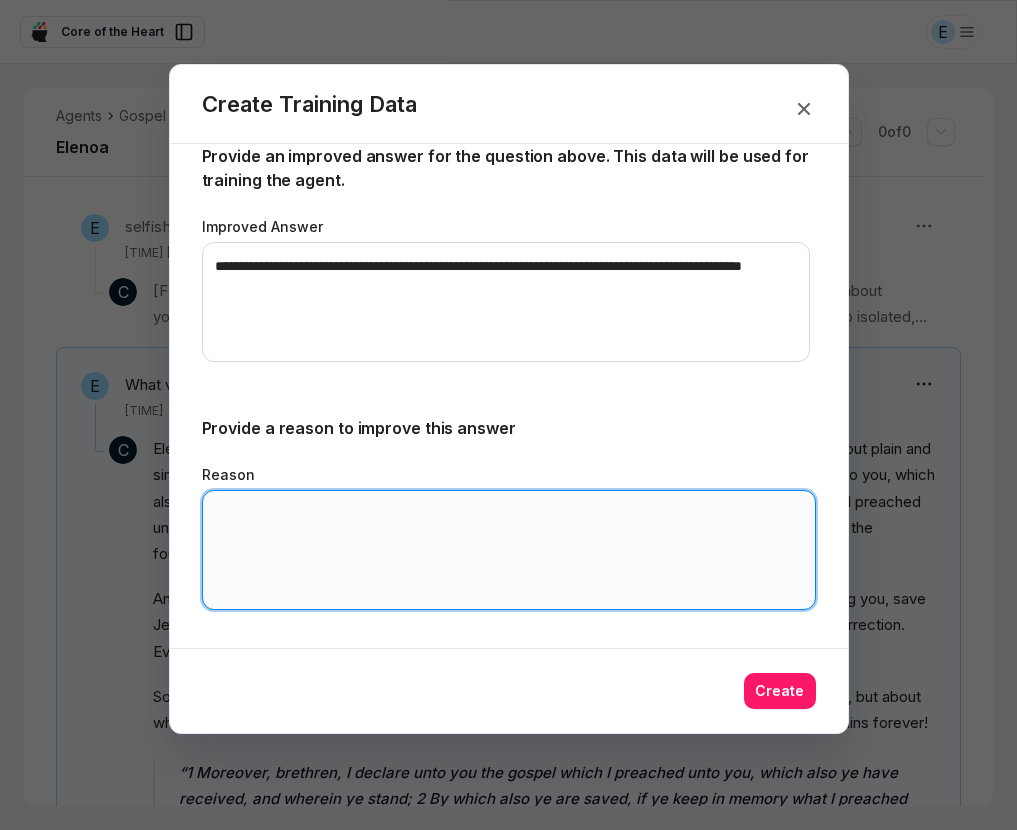 click on "Reason" at bounding box center [509, 550] 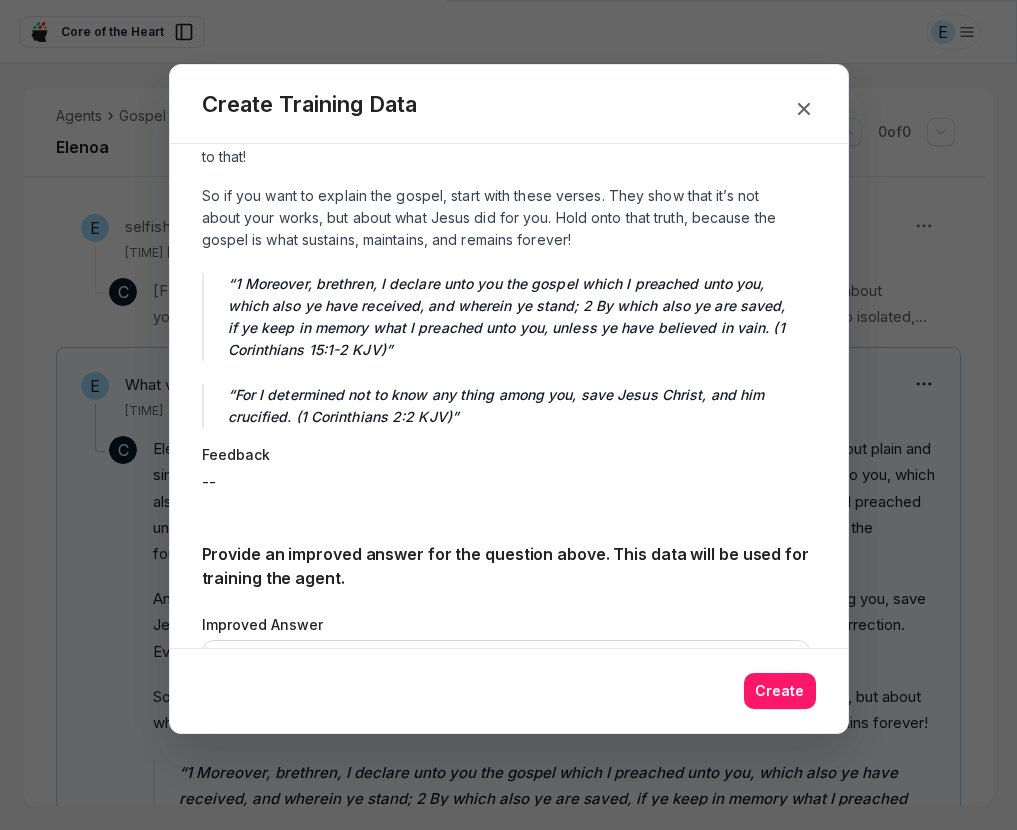 scroll, scrollTop: 782, scrollLeft: 0, axis: vertical 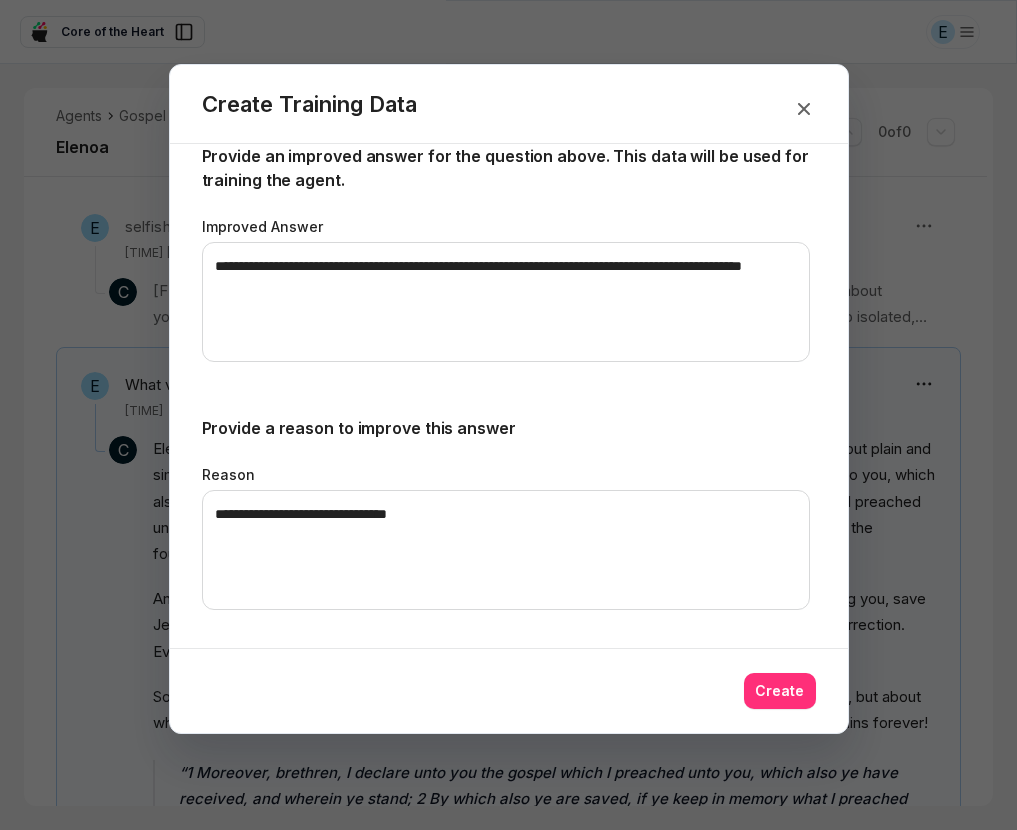 click on "Create" at bounding box center [780, 691] 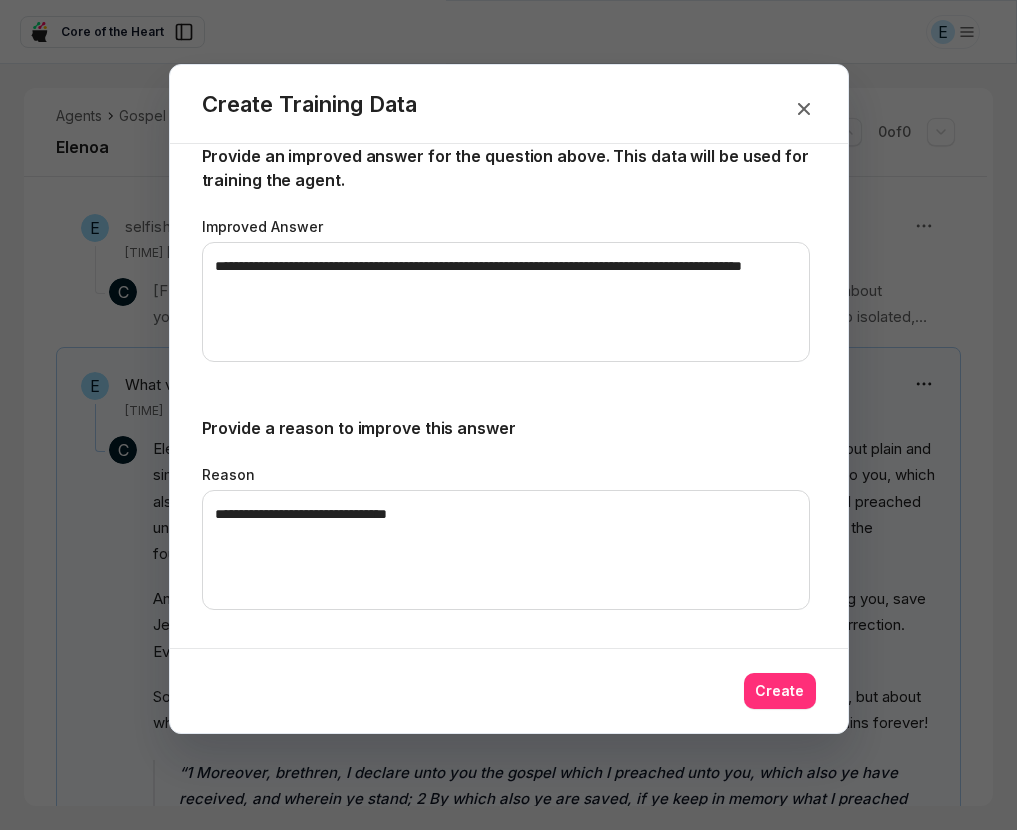 click on "Create" at bounding box center [780, 691] 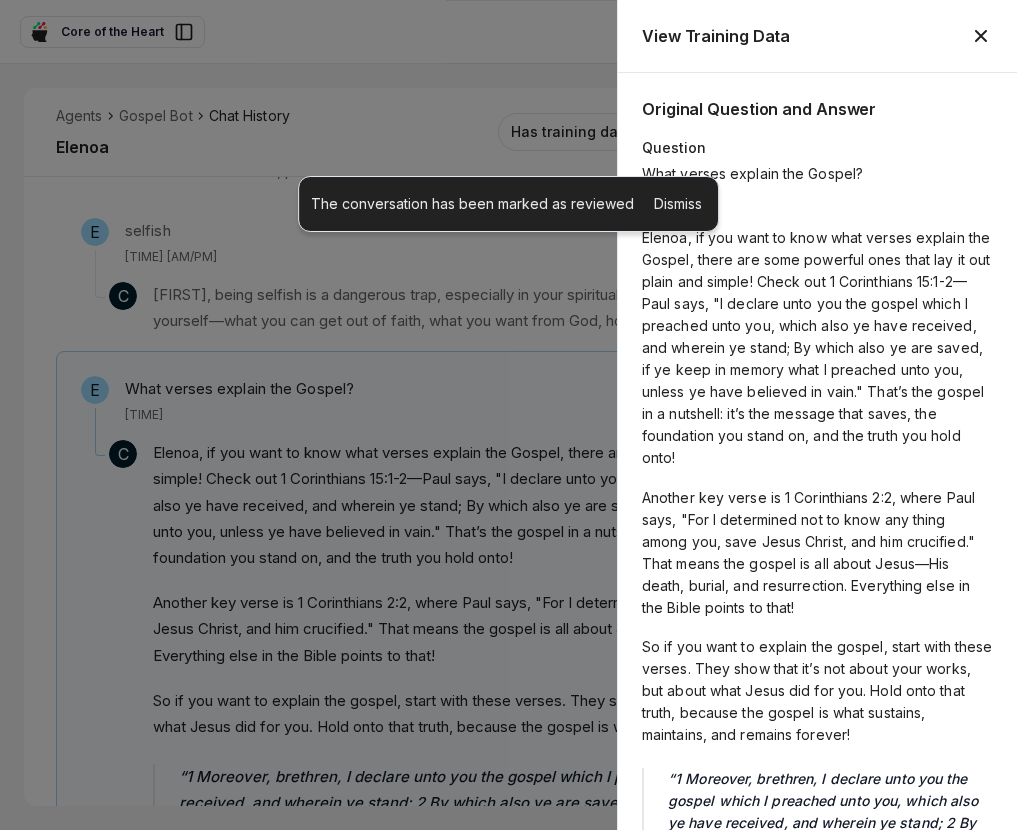 scroll, scrollTop: 3272, scrollLeft: 0, axis: vertical 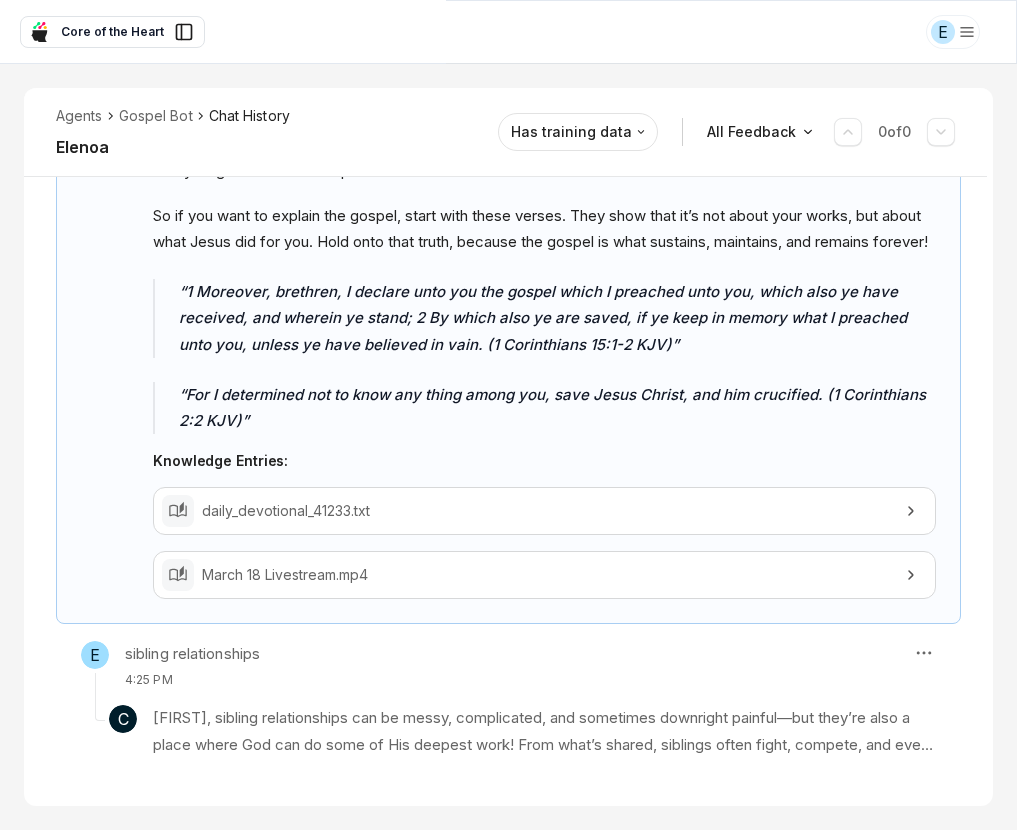 click on "Agents Gospel Bot Chat History [FIRST] Reviewed Email [EMAIL] Session ID 579 Session Date [DATE], [TIME] [AM/PM] Chat Duration 30m Positive Feedback 0 Negative Feedback 0 Messages 23 Training Data 1 Agents Gospel Bot Chat History [FIRST] Has training data All Feedback 0 of 0 E where can i watch [PERSON]'s testimony? [TIME] [AM/PM] C You can watch [PERSON]'s testimony by checking out his recorded videos. He mentions that his teachings and testimonies are recorded and uploaded, so you can rewatch them at your own time. Look for his videos online, and you should be able to find his testimony and other teachings available for viewing. Knowledge Entries: Exodus 26 Hangout Session.mp4 E How can I be more grateful? [TIME] [AM/PM] C
Knowledge Entries: [DATE] [TIME]-[TIME].mp4 daily_devotional_87123.txt Feb 18 Livestream.mp4 [DATE] [TIME]-[TIME].mp4 [DATE] [TIME]-[TIME].mp4 E Deliverance [TIME] [AM/PM] C
Knowledge Entries: Bible Time.mp4 Bible Q & A (5).mp4 [DATE] [TIME]-[TIME].mp4 [DATE] [TIME]-[TIME].mp4 E [TIME] [AM/PM] C
E C" at bounding box center (508, 447) 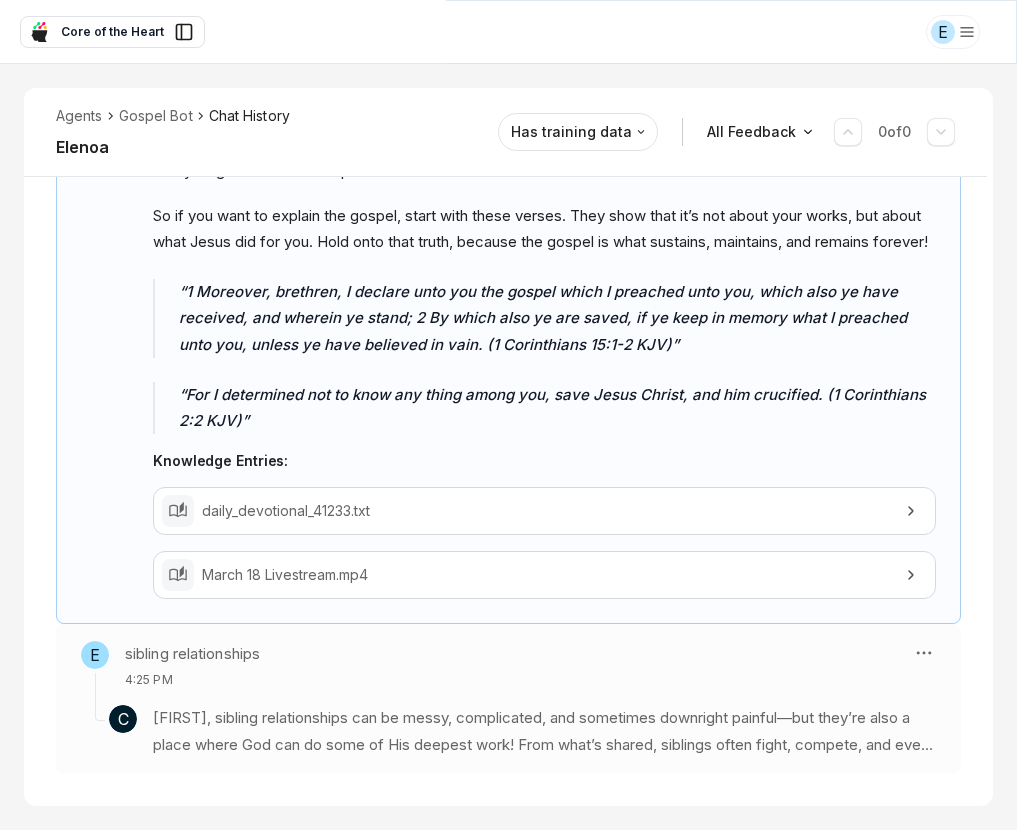 click on "[FIRST], sibling relationships can be messy, complicated, and sometimes downright painful—but they’re also a place where God can do some of His deepest work! From what’s shared, siblings often fight, compete, and even hurt each other, sometimes because of deeper issues in the family, like favoritism or trauma from parents. There can be regrets about missed years, especially if life took you down different paths or if pain and anger kept you apart. But here’s the thing: even through all the rivalry, resentment, and fights, there’s often an underlying love and support that shapes who you become." at bounding box center (544, 731) 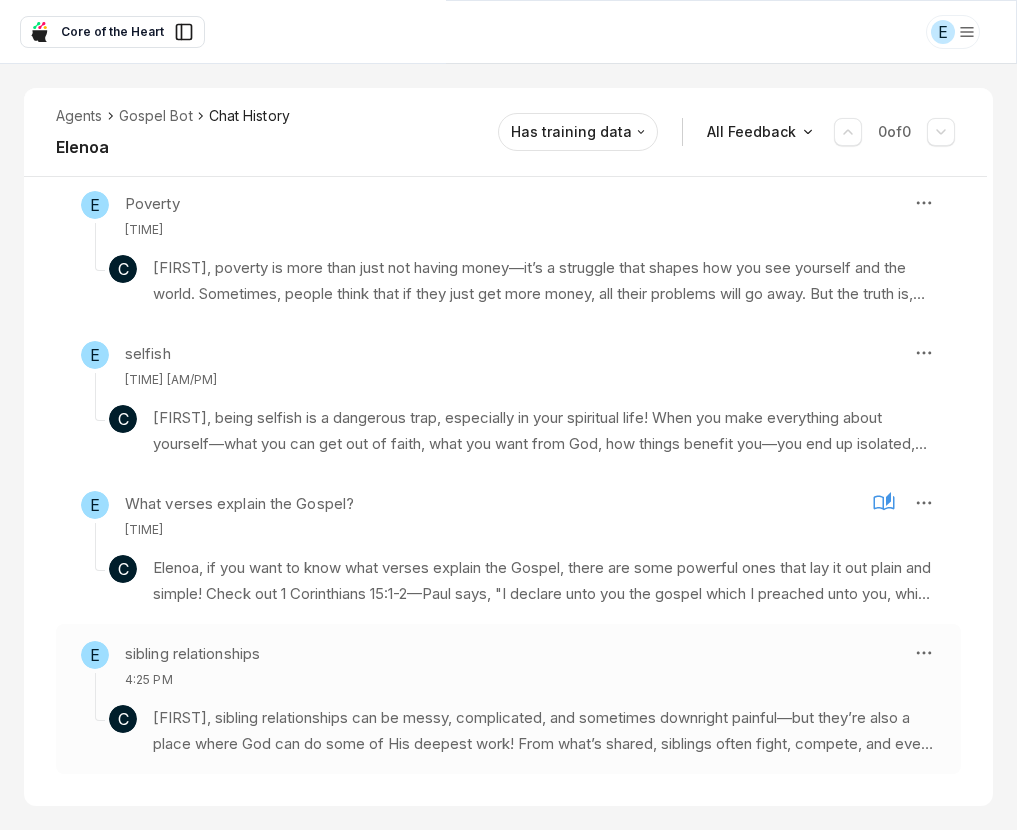 scroll, scrollTop: 3145, scrollLeft: 0, axis: vertical 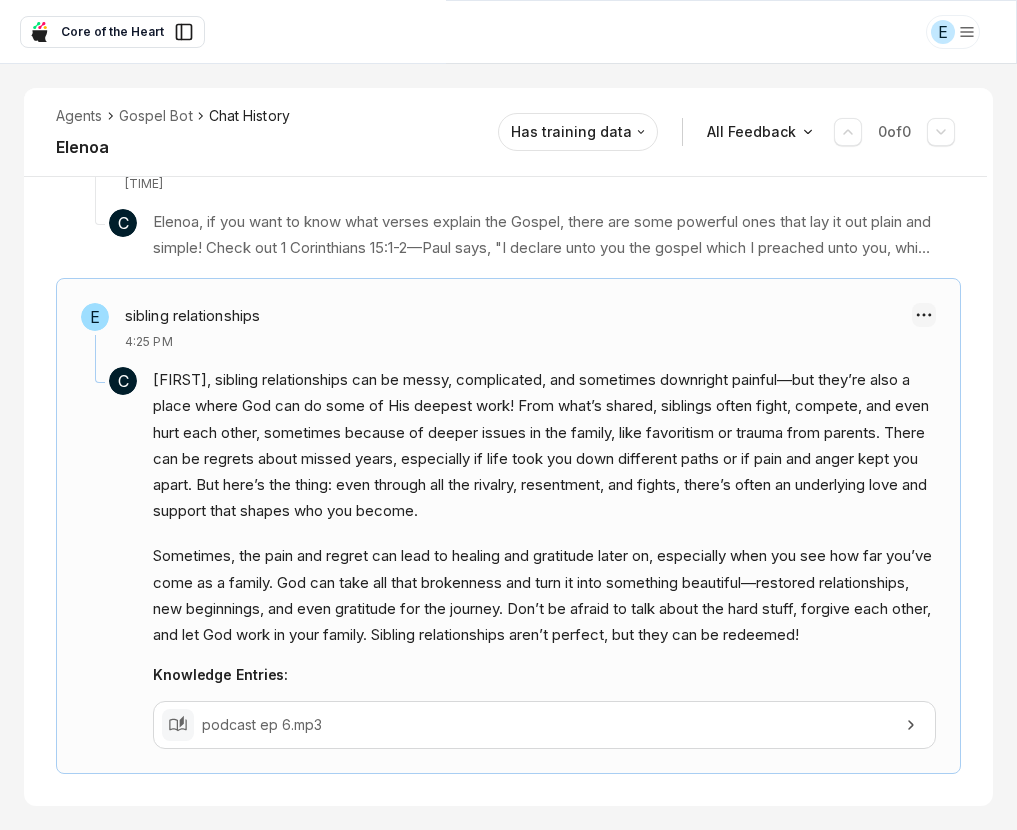 click on "E Core of the Heart Ask EasyMate anything App Overview AI Content Agents 2 Knowledge Vaults 6 Content Messaging Settings B How can I help you today? Scroll to bottom Send Agents Gospel Bot Chat History [PERSON] Reviewed Email [EMAIL] Session ID 579 Session Date Jul 7, 2025, 3:56 PM Chat Duration  30m Positive Feedback 0 Negative Feedback 0 Messages 23 Training Data 1 Agents Gospel Bot Chat History [PERSON] Has training data All Feedback 0  of  0 E where can i watch [PERSON]'s testimony? 3:56 PM C You can watch [PERSON]'s testimony by checking out his recorded videos. He mentions that his teachings and testimonies are recorded and uploaded, so you can rewatch them at your own time. Look for his videos online, and you should be able to find his testimony and other teachings available for viewing. Knowledge Entries: Exodus 26 Hangout Session.mp4 E How can I be more grateful? 3:57 PM C
Knowledge Entries: 2025-06-05 18-44-19.mp4 daily_devotional_87123.txt Feb 18 Livestream.mp4 2025-04-04 20-05-28.mp4 E" at bounding box center (508, 415) 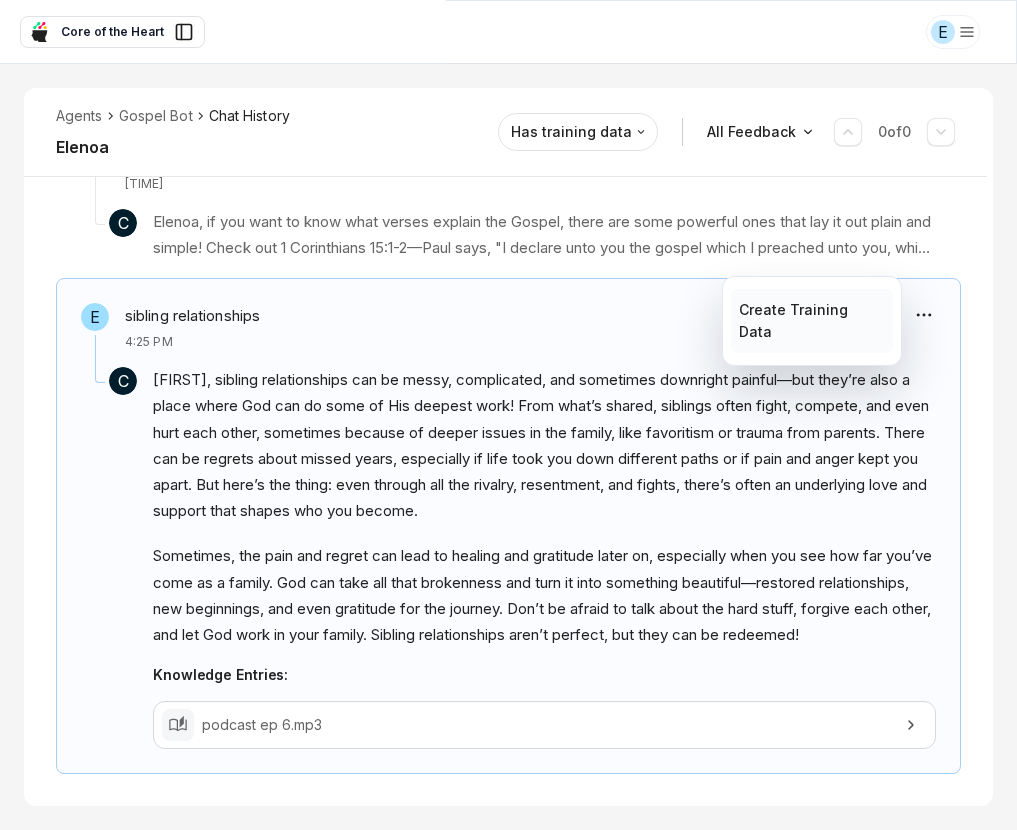 click on "Create Training Data" at bounding box center (811, 321) 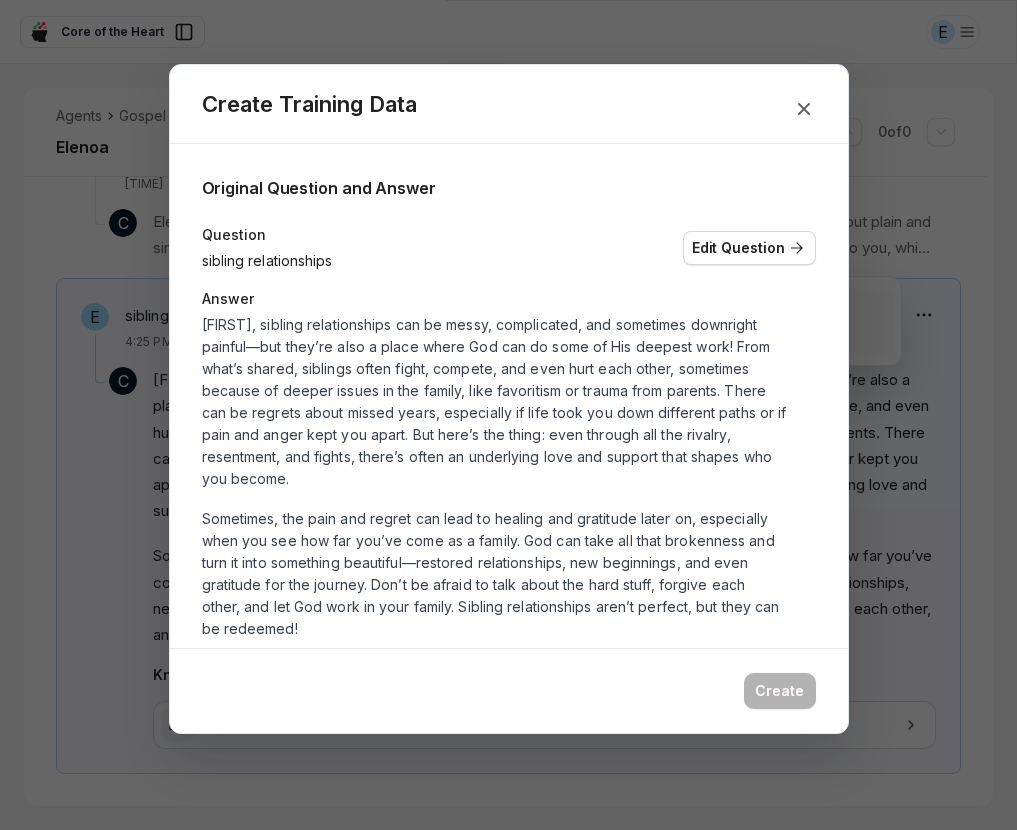 click on "Answer [NAME], sibling relationships can be messy, complicated, and sometimes downright painful—but they’re also a place where God can do some of His deepest work! From what’s shared, siblings often fight, compete, and even hurt each other, sometimes because of deeper issues in the family, like favoritism or trauma from parents. There can be regrets about missed years, especially if life took you down different paths or if pain and anger kept you apart. But here’s the thing: even through all the rivalry, resentment, and fights, there’s often an underlying love and support that shapes who you become." at bounding box center [509, 464] 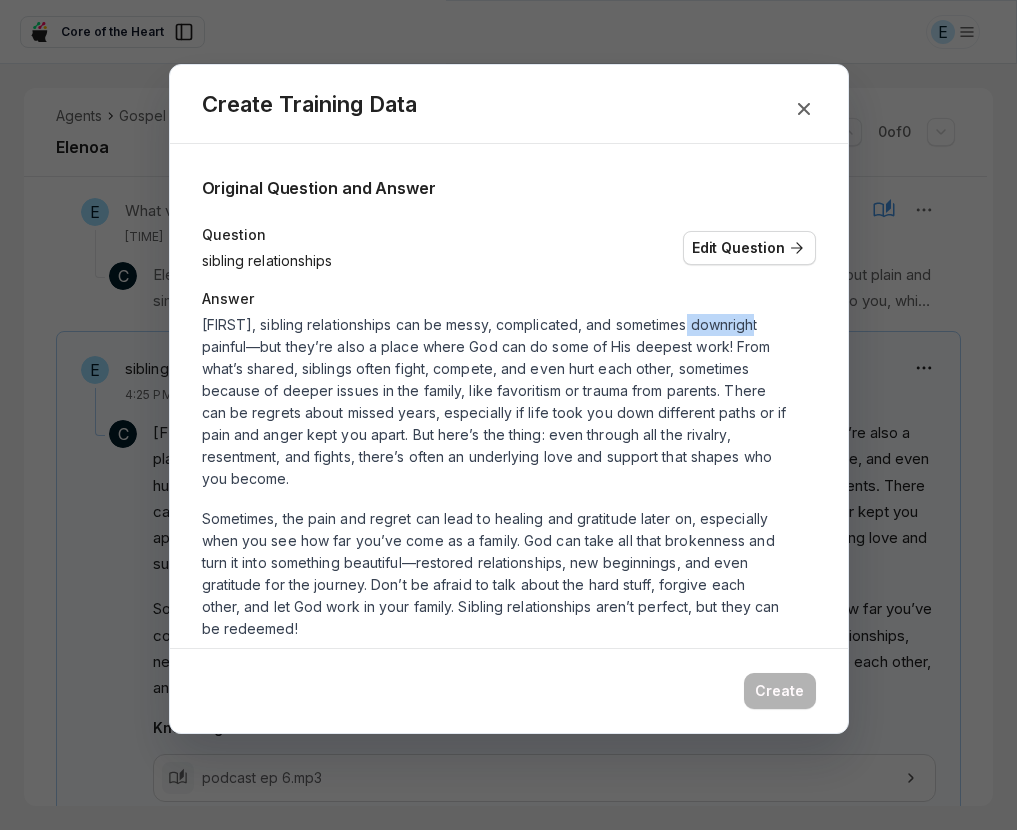 scroll, scrollTop: 3422, scrollLeft: 0, axis: vertical 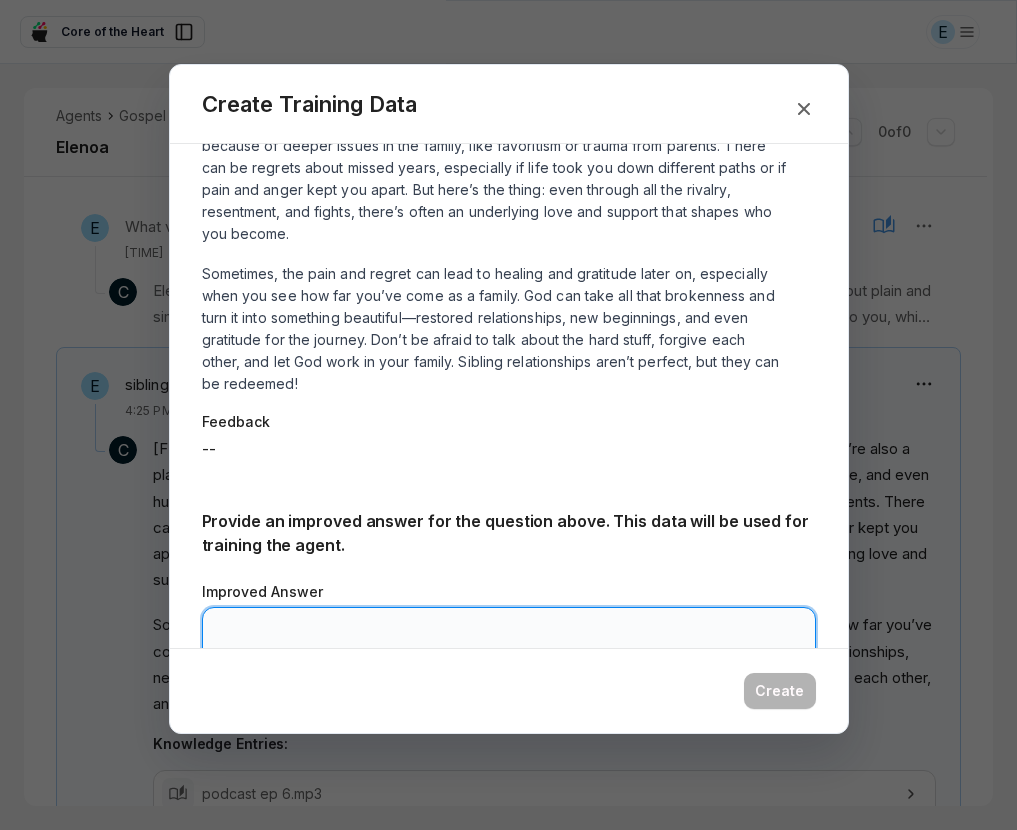 click on "Improved Answer" at bounding box center [509, 667] 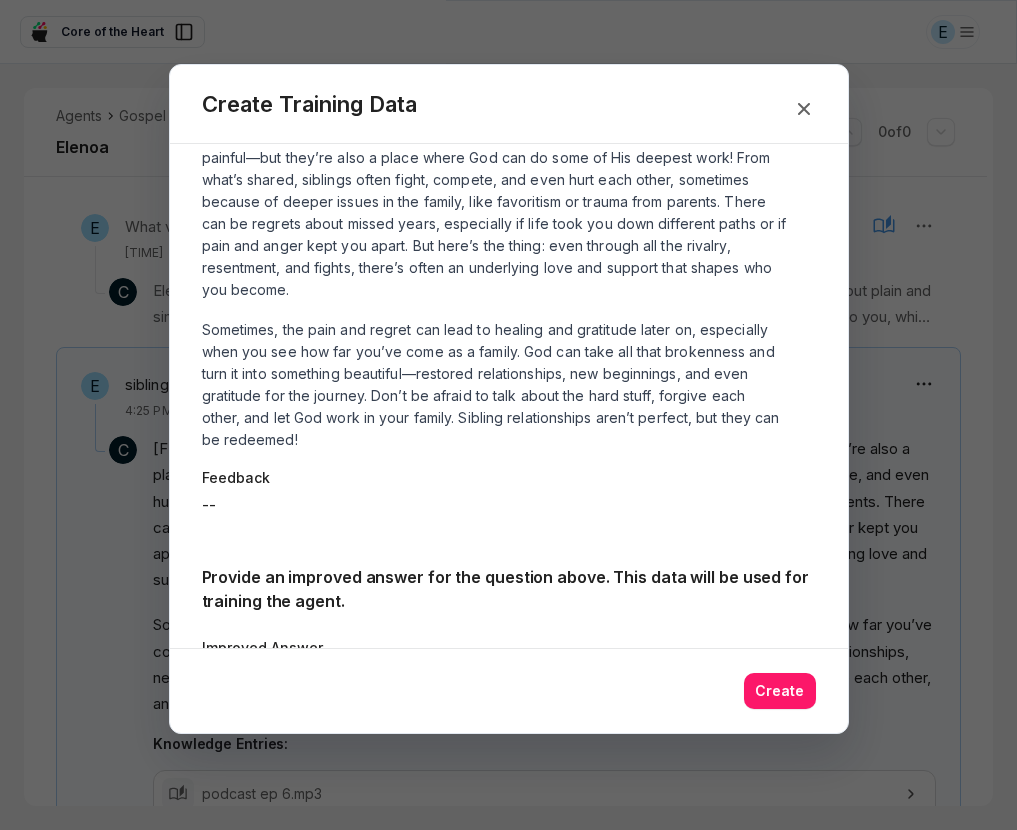 scroll, scrollTop: 364, scrollLeft: 0, axis: vertical 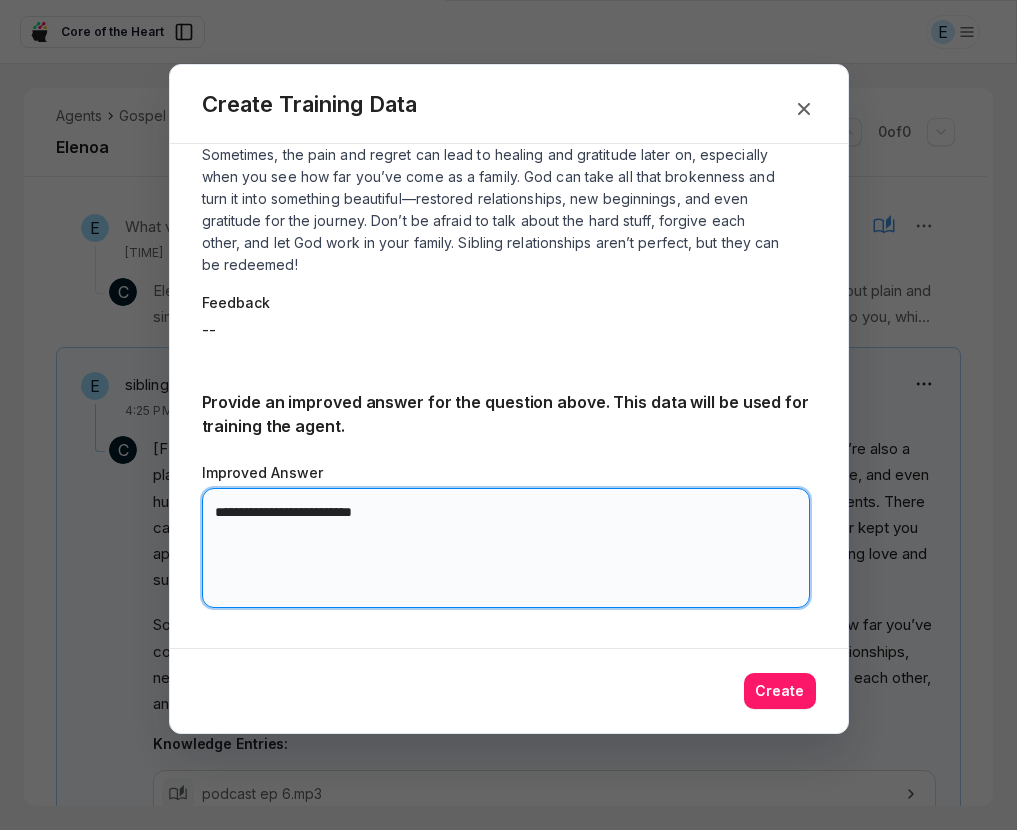 click on "**********" at bounding box center [506, 548] 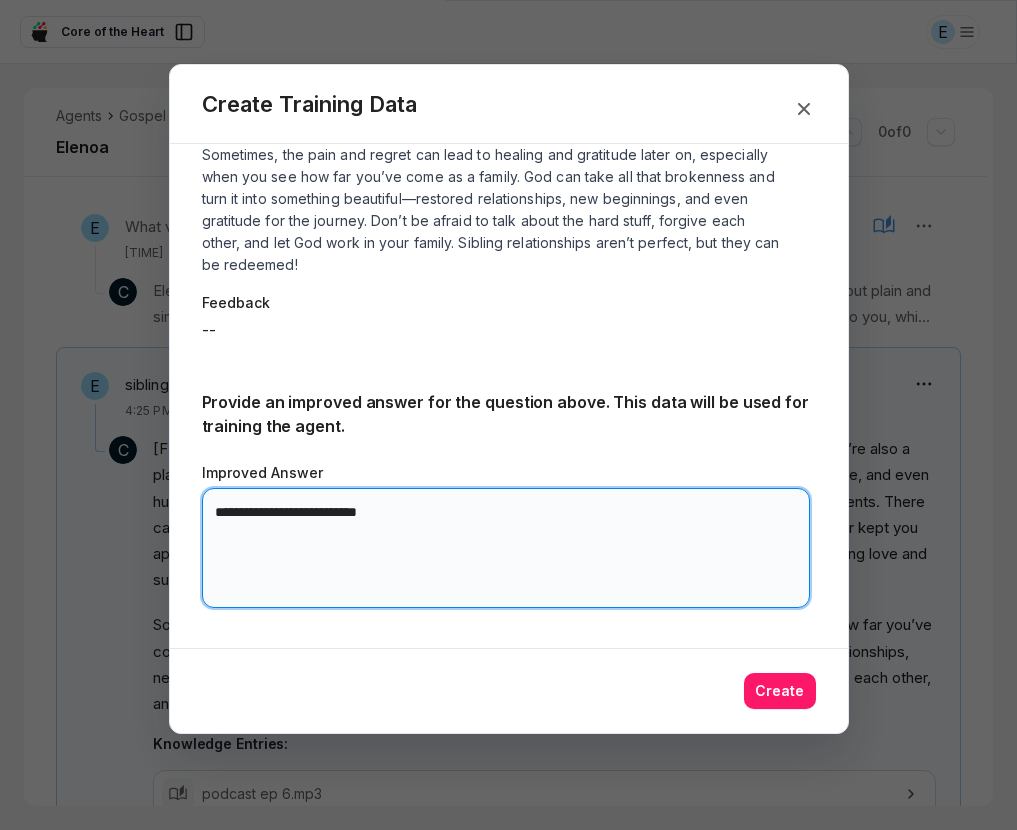 click on "**********" at bounding box center [506, 548] 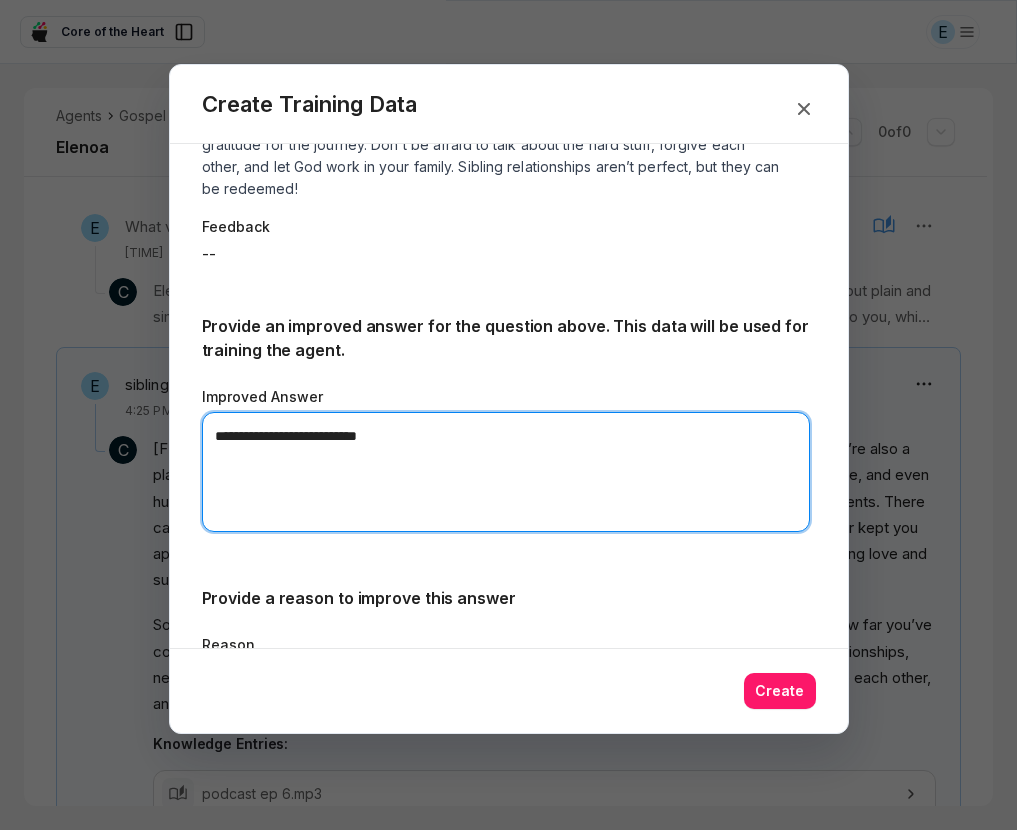 scroll, scrollTop: 610, scrollLeft: 0, axis: vertical 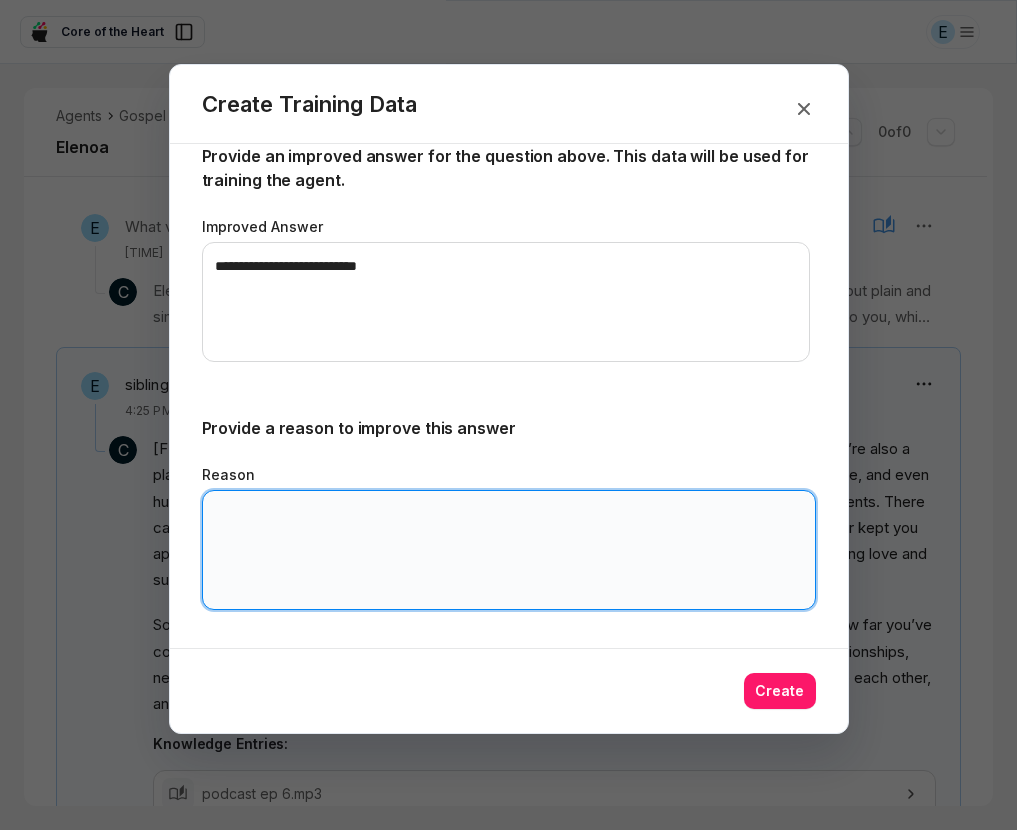 click on "Reason" at bounding box center [509, 550] 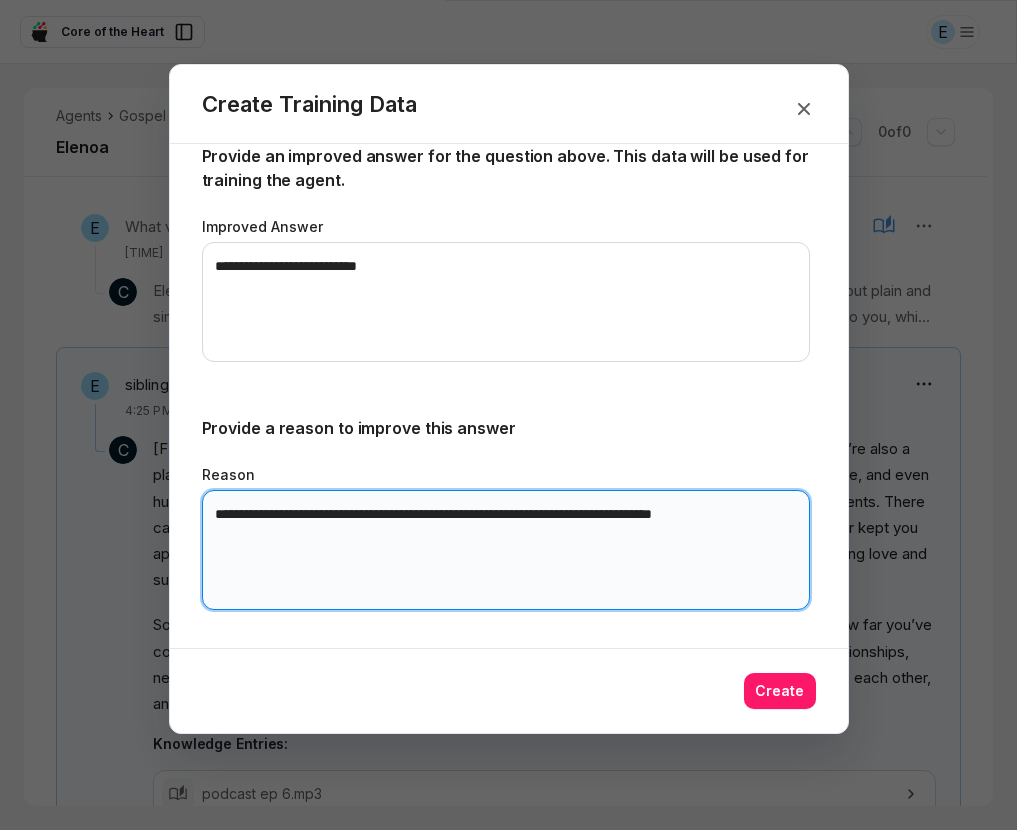 click on "**********" at bounding box center (506, 550) 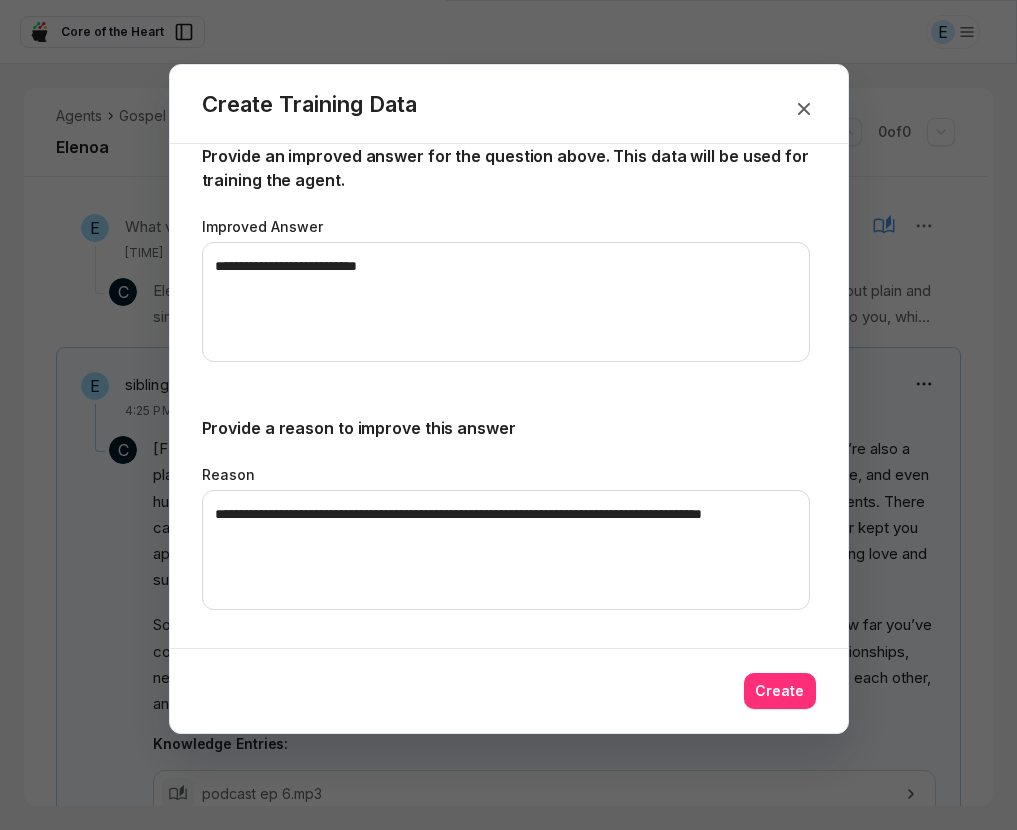 click on "Create" at bounding box center [780, 691] 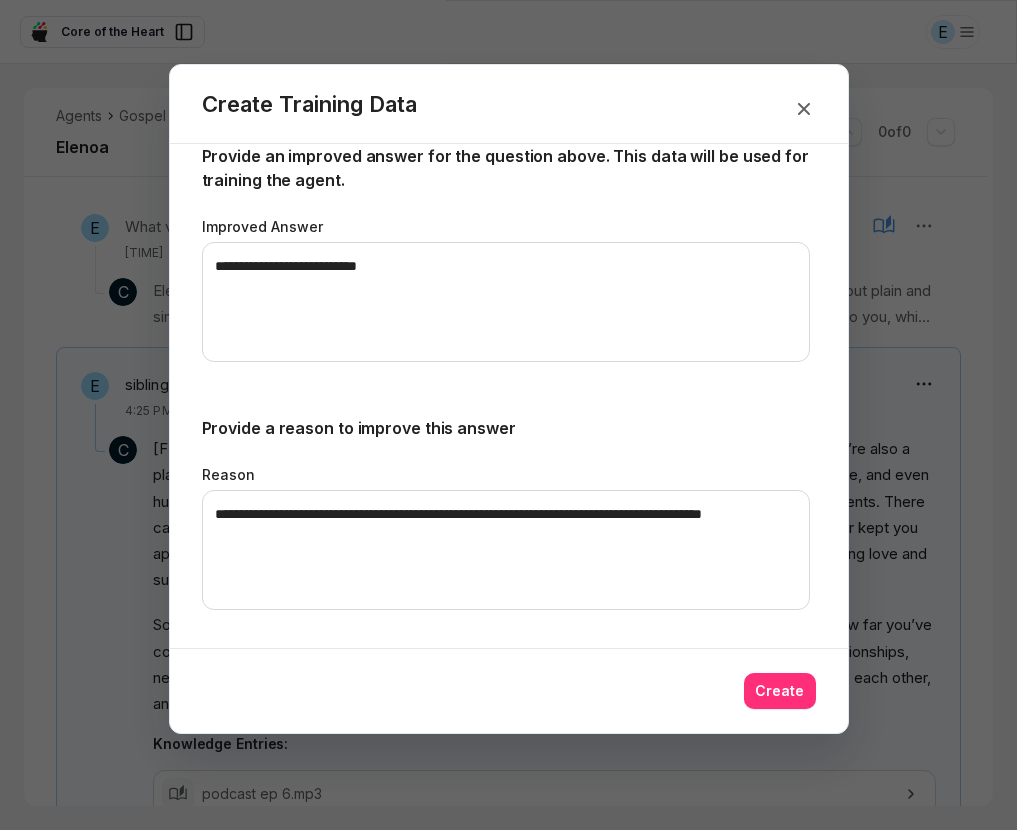 click on "Create" at bounding box center [780, 691] 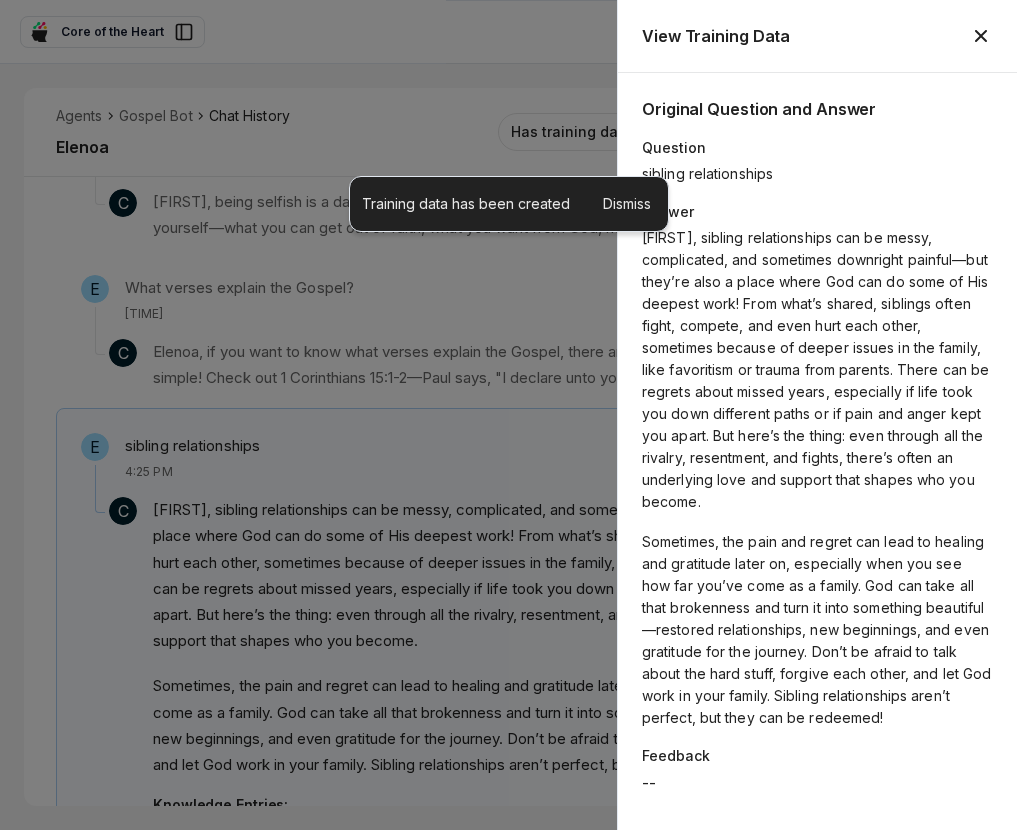 scroll, scrollTop: 3422, scrollLeft: 0, axis: vertical 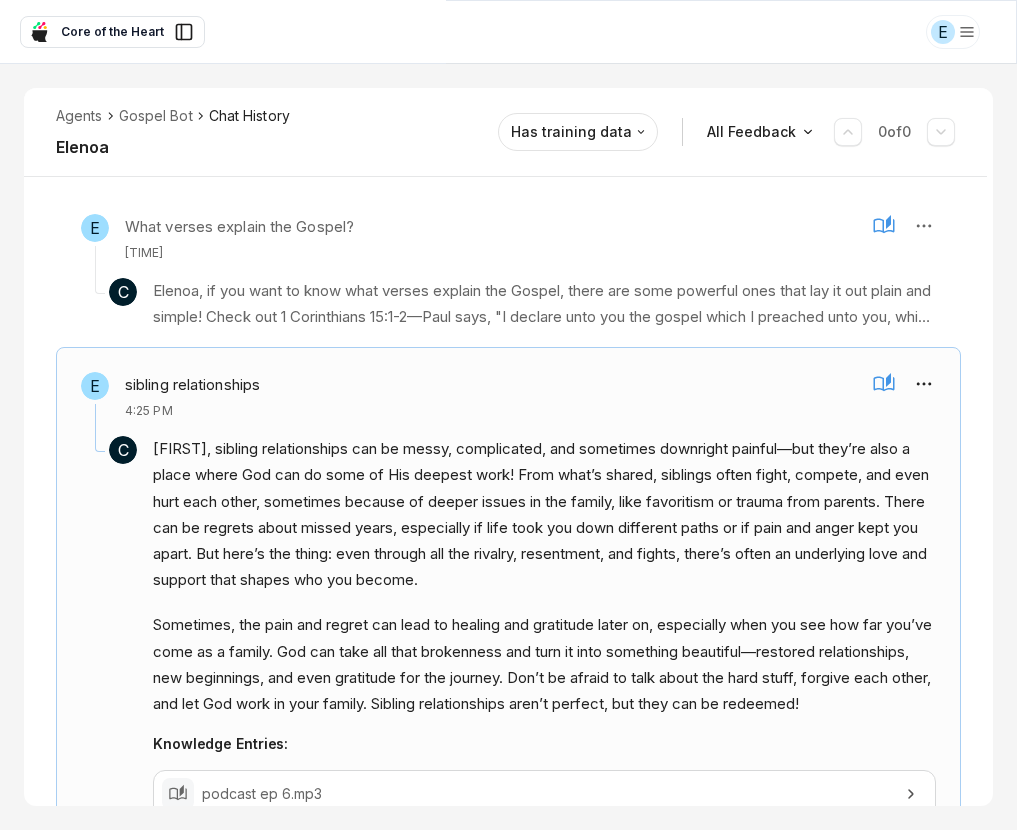 click on "C" at bounding box center (123, 627) 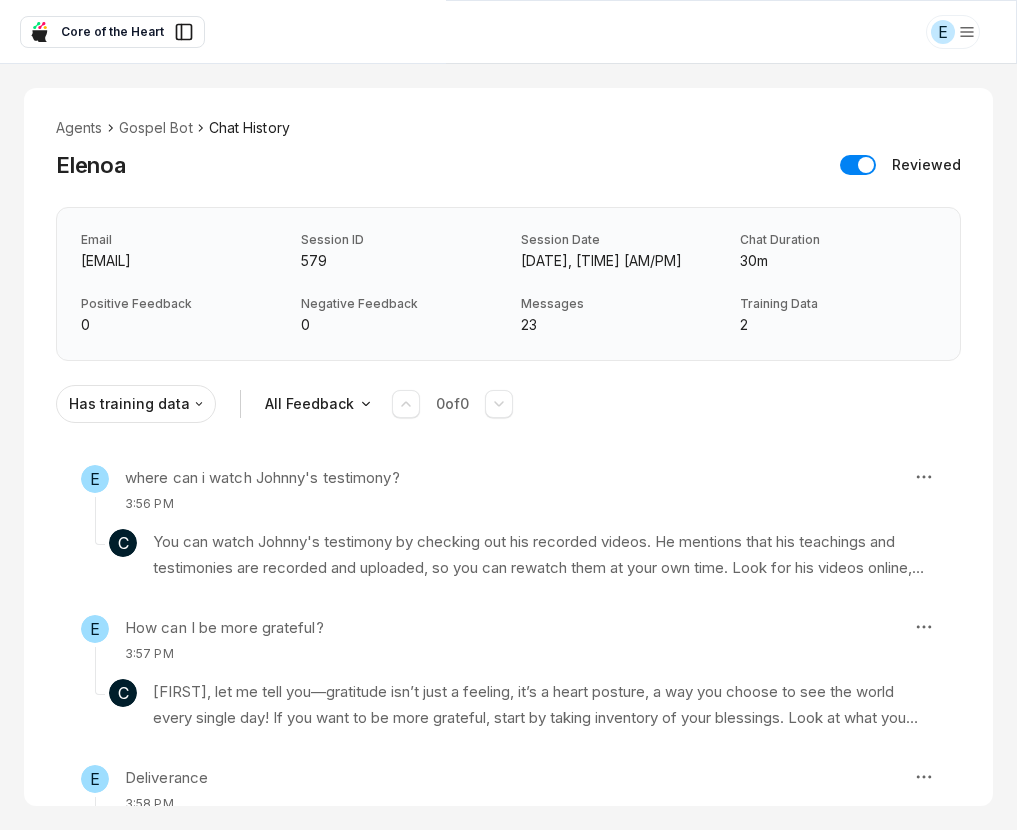 scroll, scrollTop: 0, scrollLeft: 0, axis: both 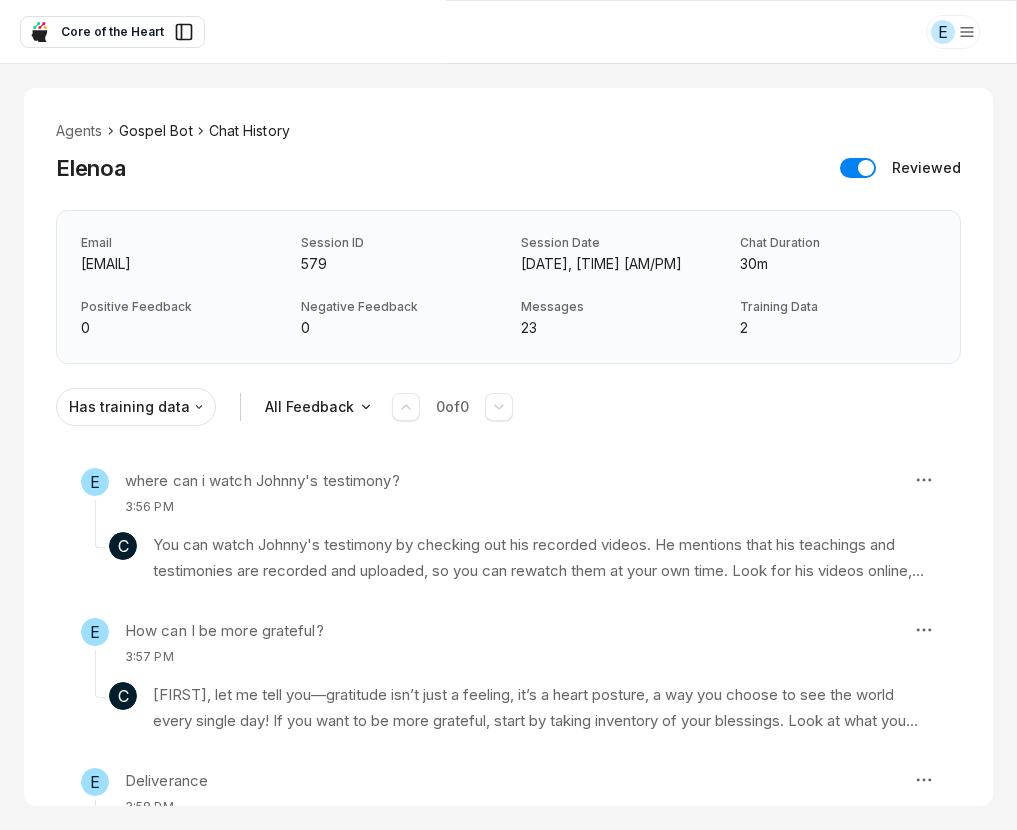 click on "Gospel Bot" at bounding box center [156, 131] 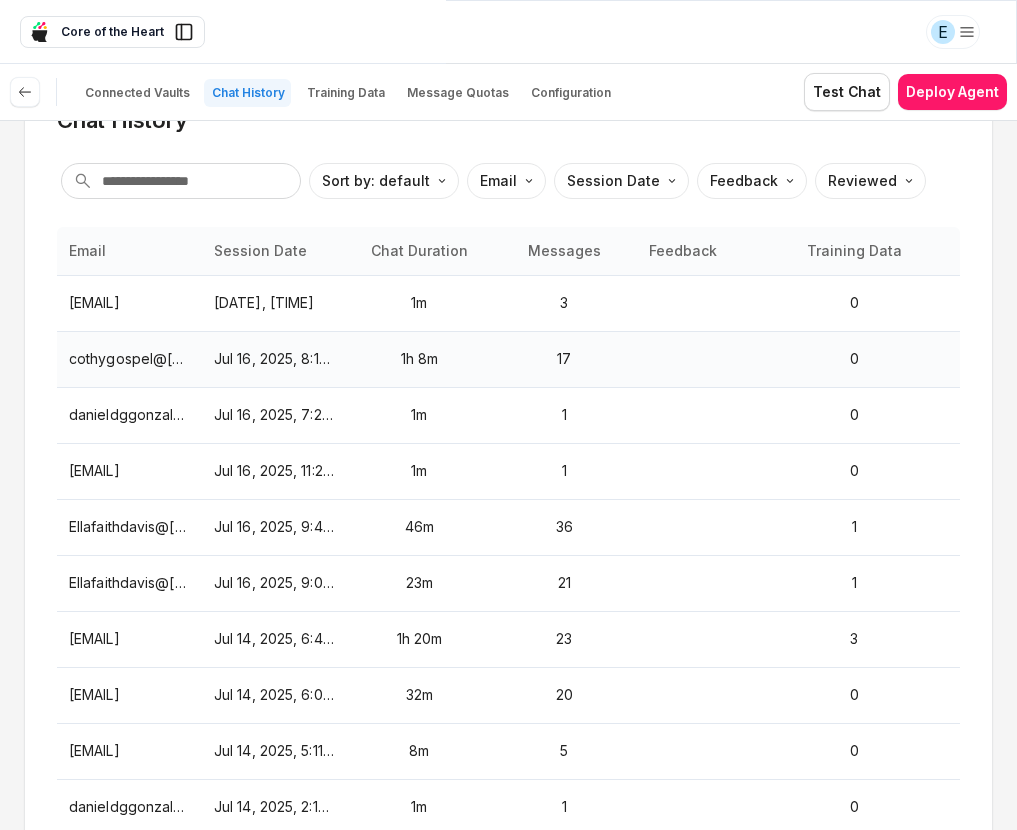 scroll, scrollTop: 223, scrollLeft: 0, axis: vertical 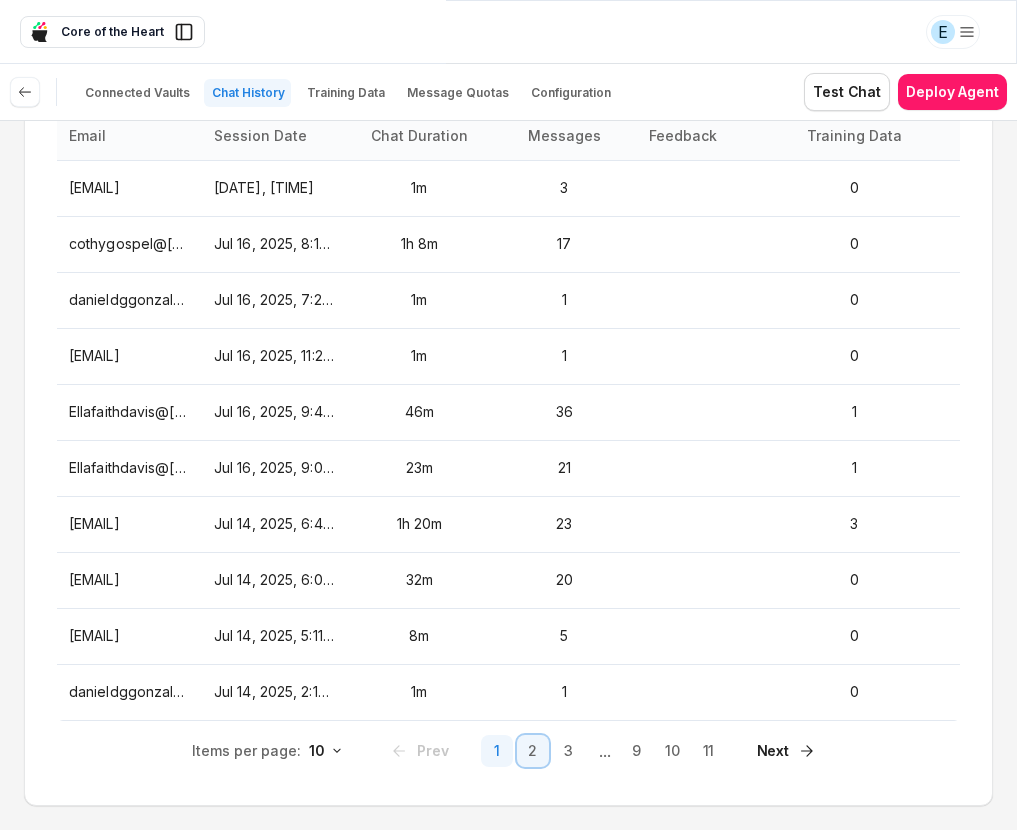 click on "2" at bounding box center [533, 751] 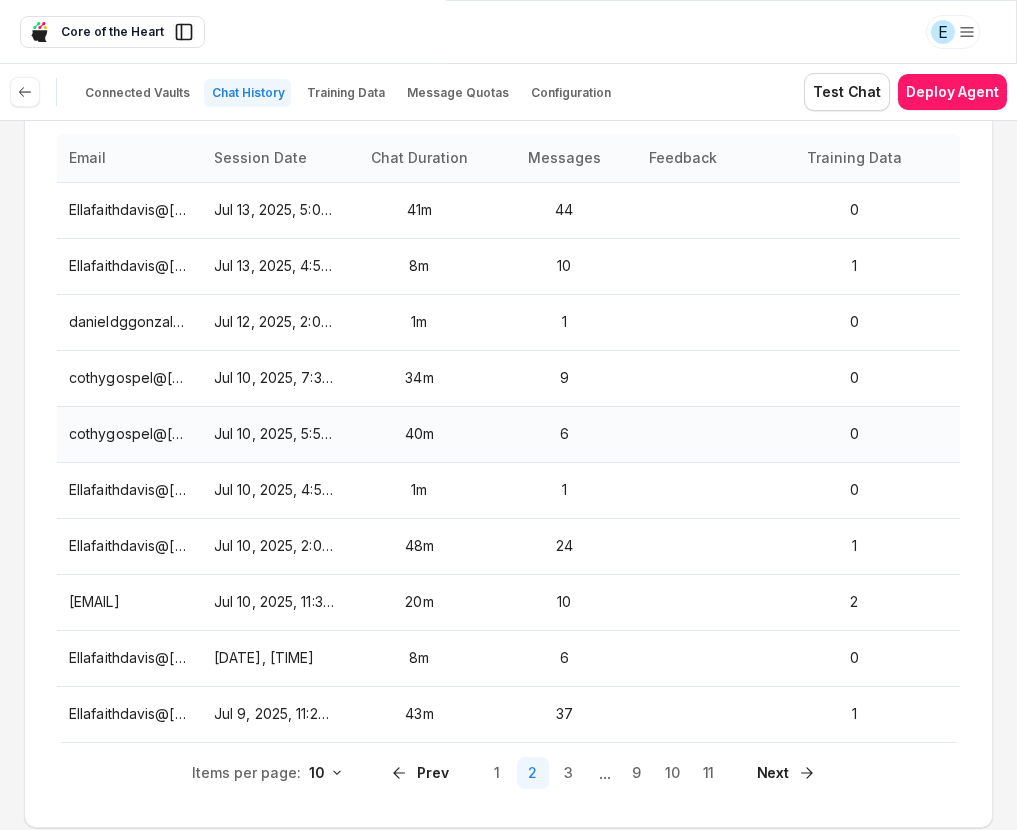 scroll, scrollTop: 223, scrollLeft: 0, axis: vertical 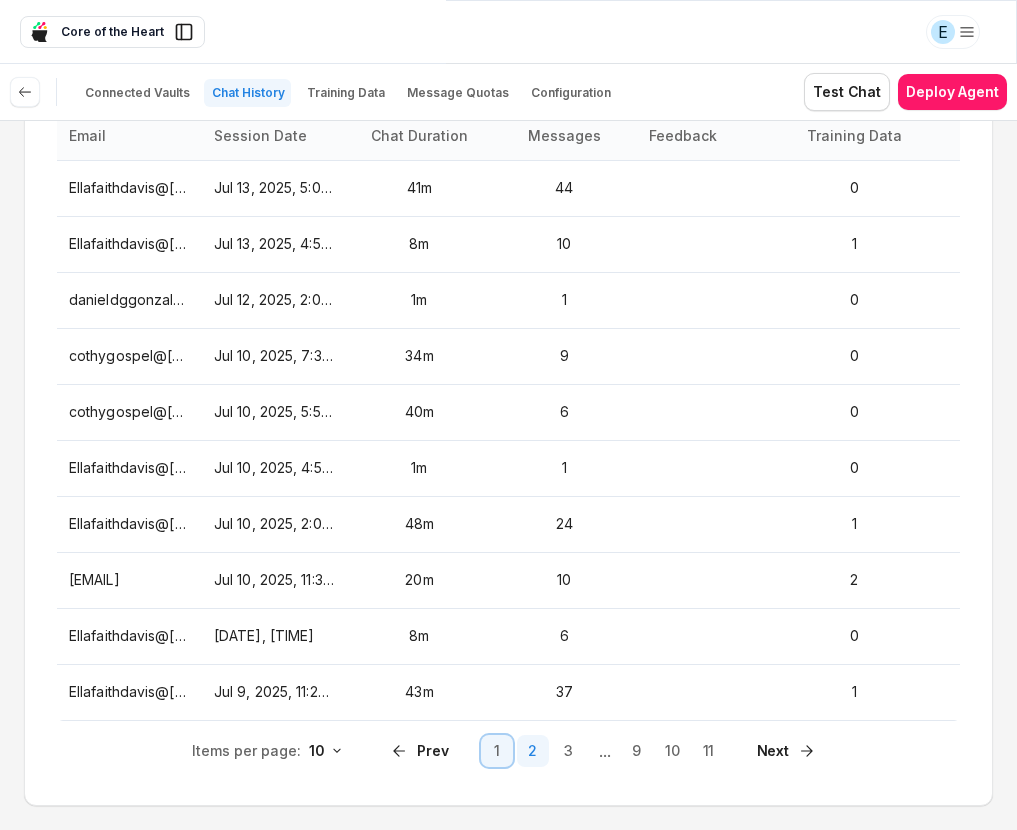 click on "1" at bounding box center (497, 751) 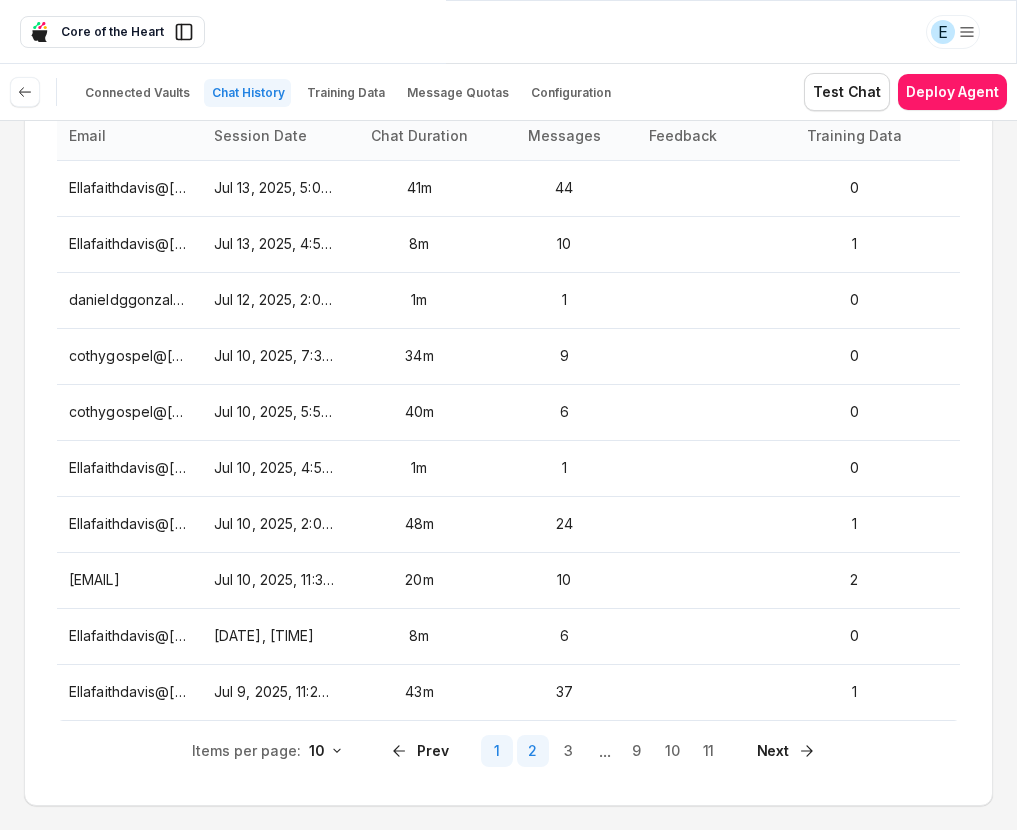scroll, scrollTop: 0, scrollLeft: 0, axis: both 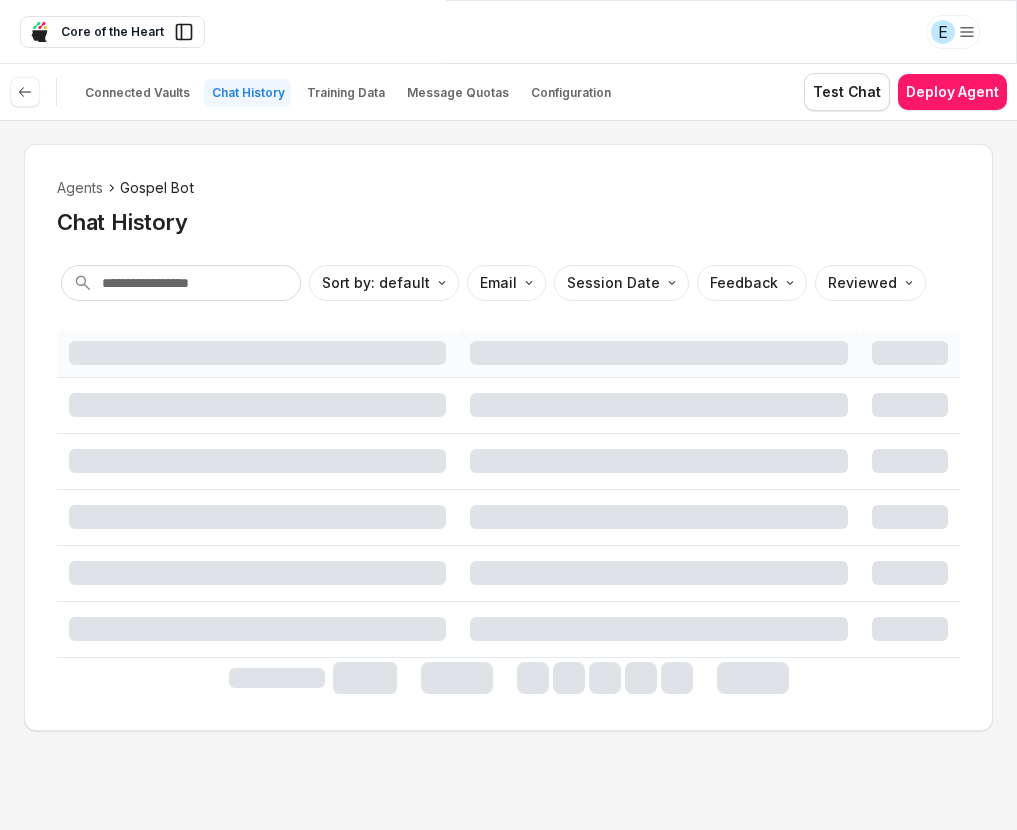 click on "Agents Gospel Bot Chat History Sort by: default Direction Email Session Date Feedback Reviewed" at bounding box center (508, 475) 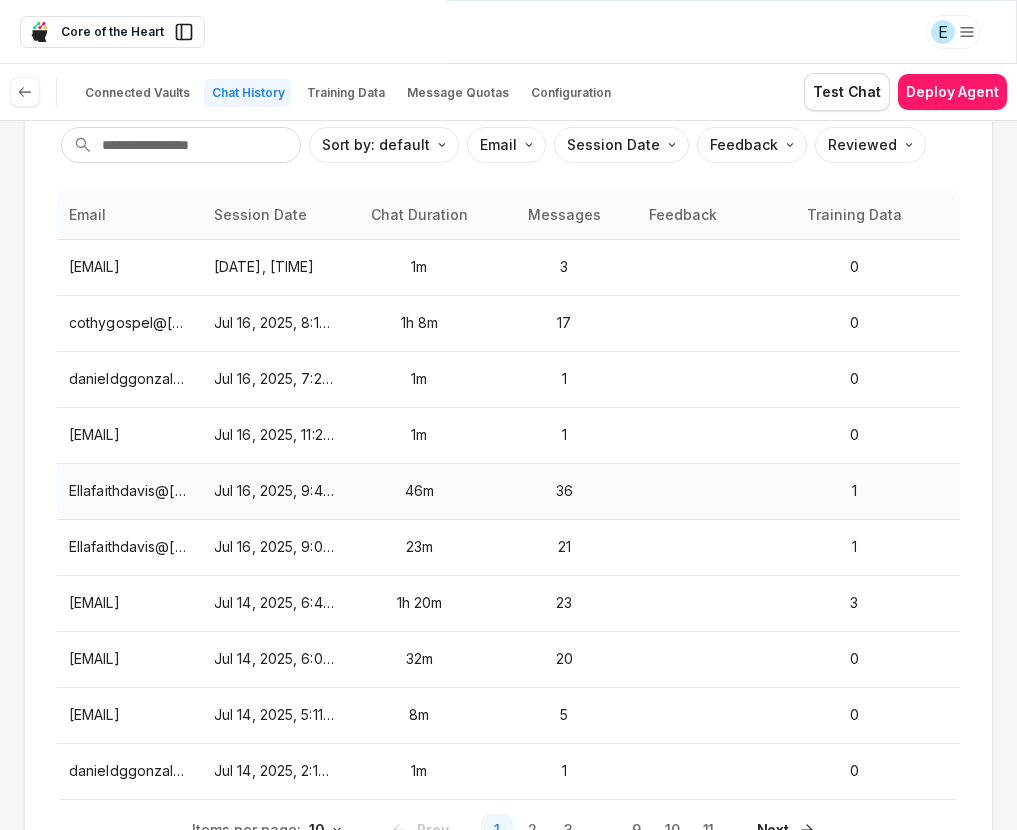 scroll, scrollTop: 223, scrollLeft: 0, axis: vertical 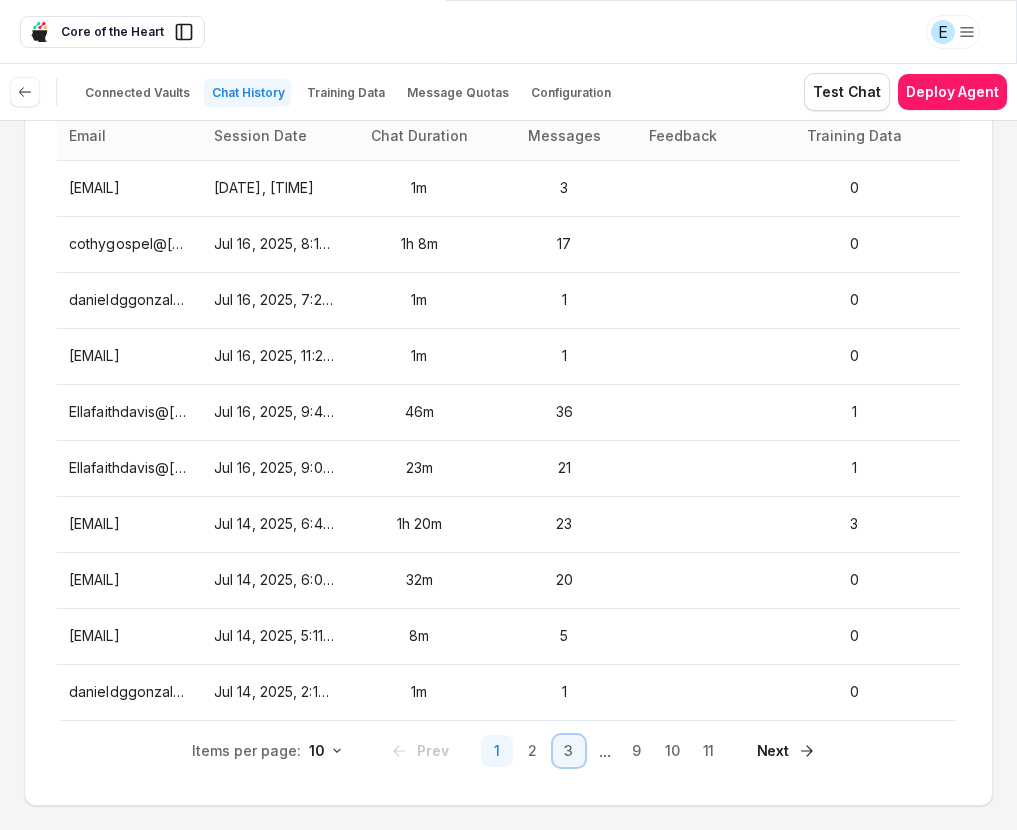 click on "3" at bounding box center [569, 751] 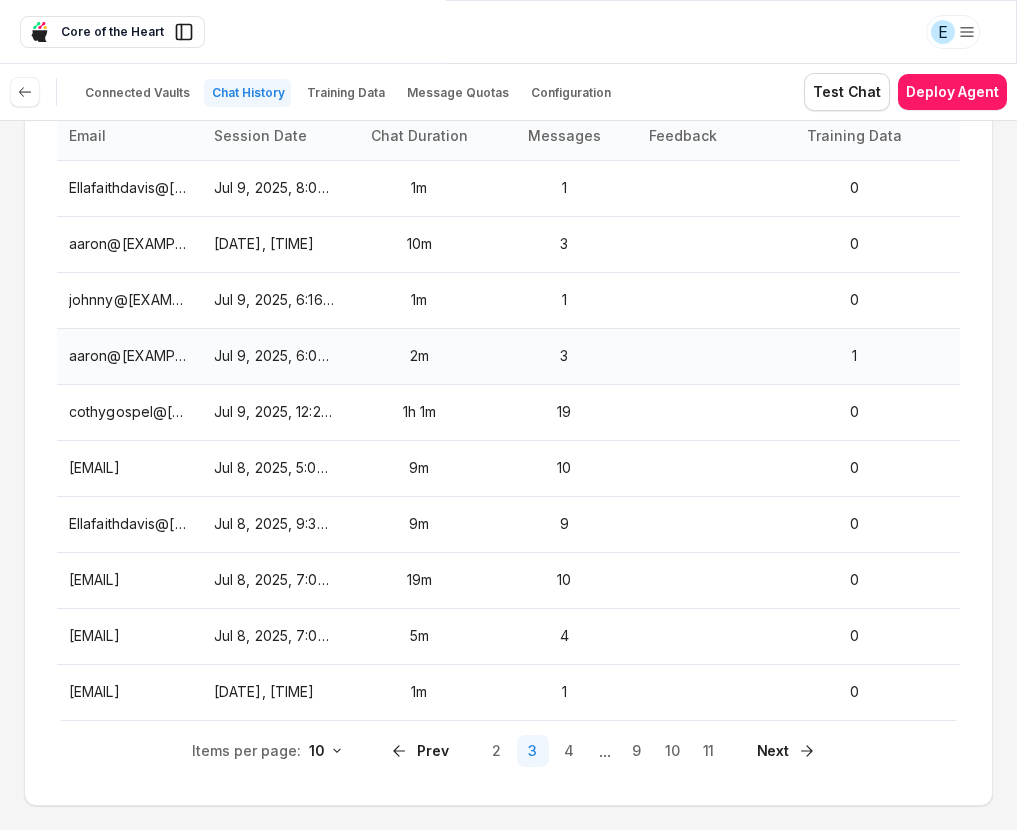 scroll, scrollTop: 223, scrollLeft: 0, axis: vertical 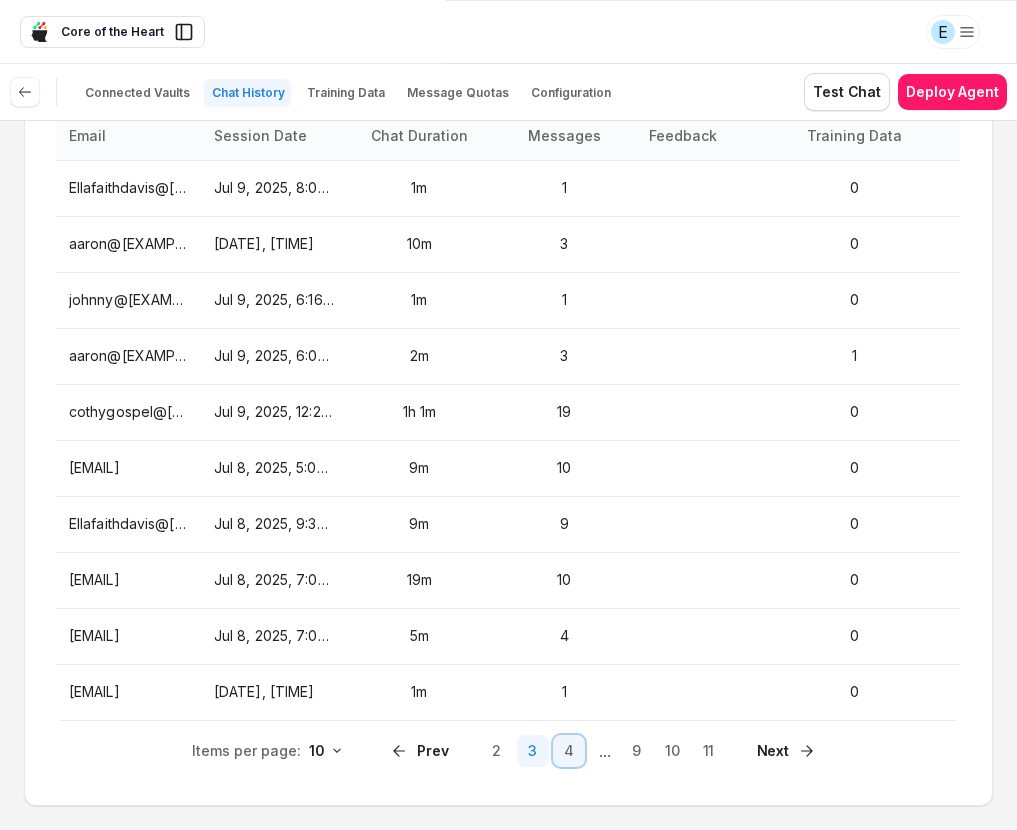 click on "4" at bounding box center (569, 751) 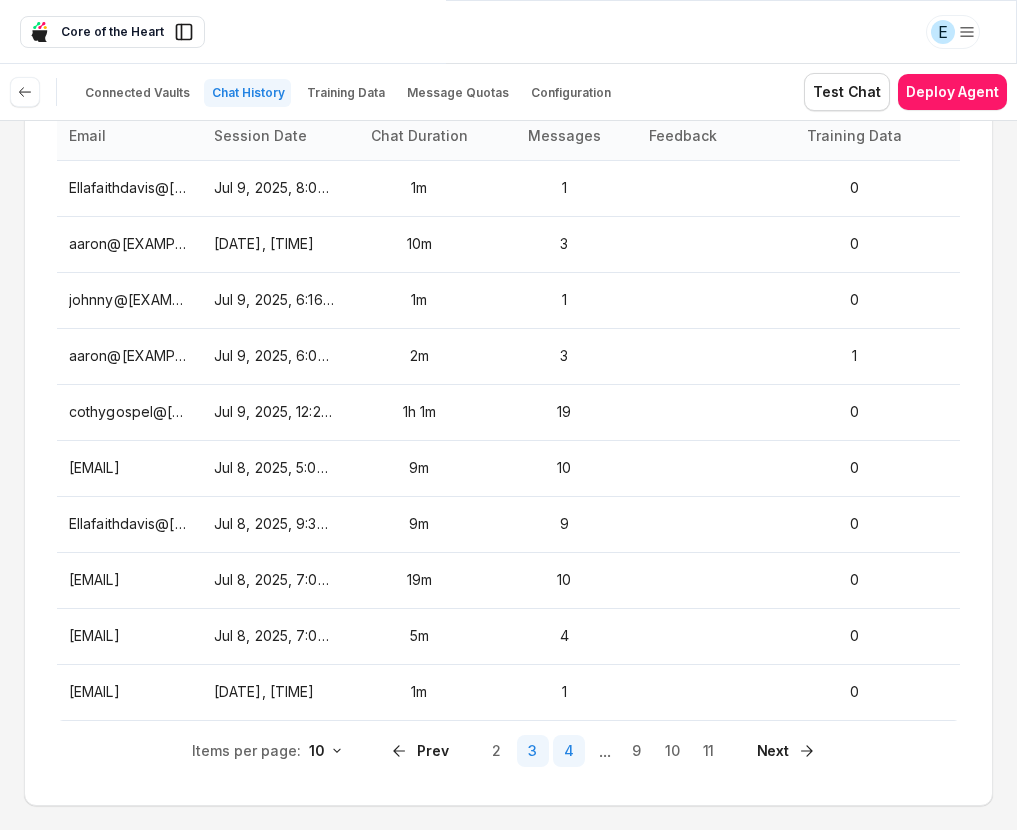 scroll, scrollTop: 0, scrollLeft: 0, axis: both 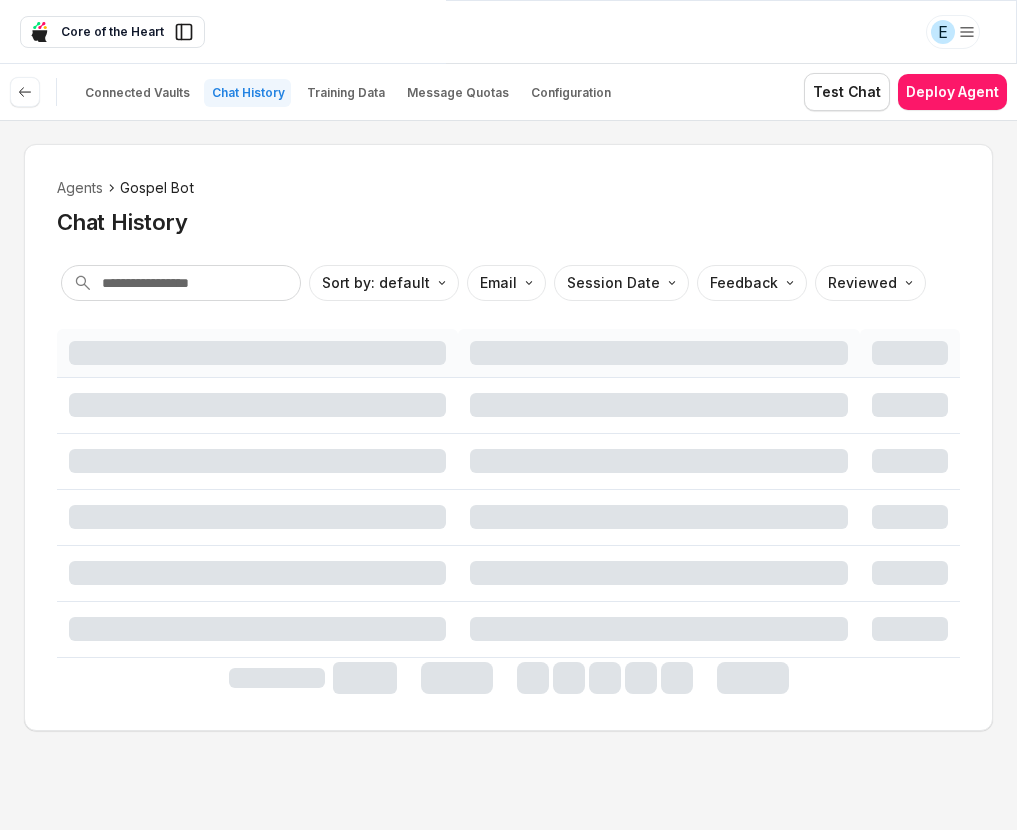 click on "Agents Gospel Bot Chat History Sort by: default Direction Email Session Date Feedback Reviewed" at bounding box center [508, 475] 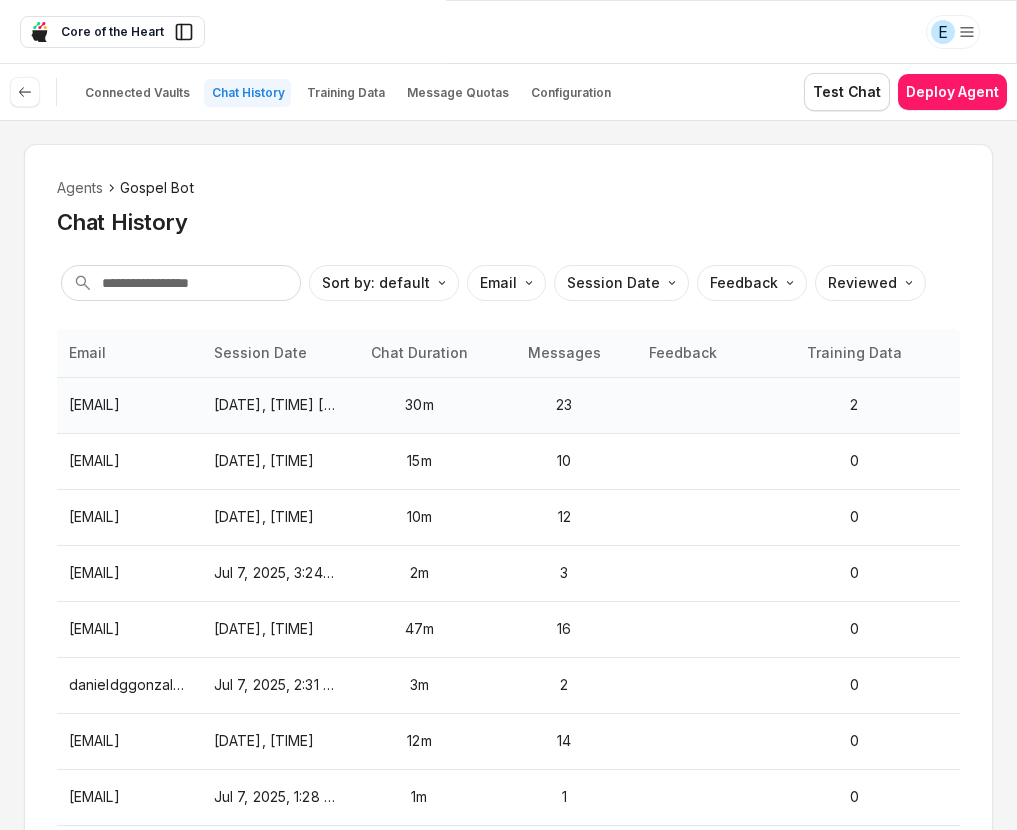 click at bounding box center [746, 405] 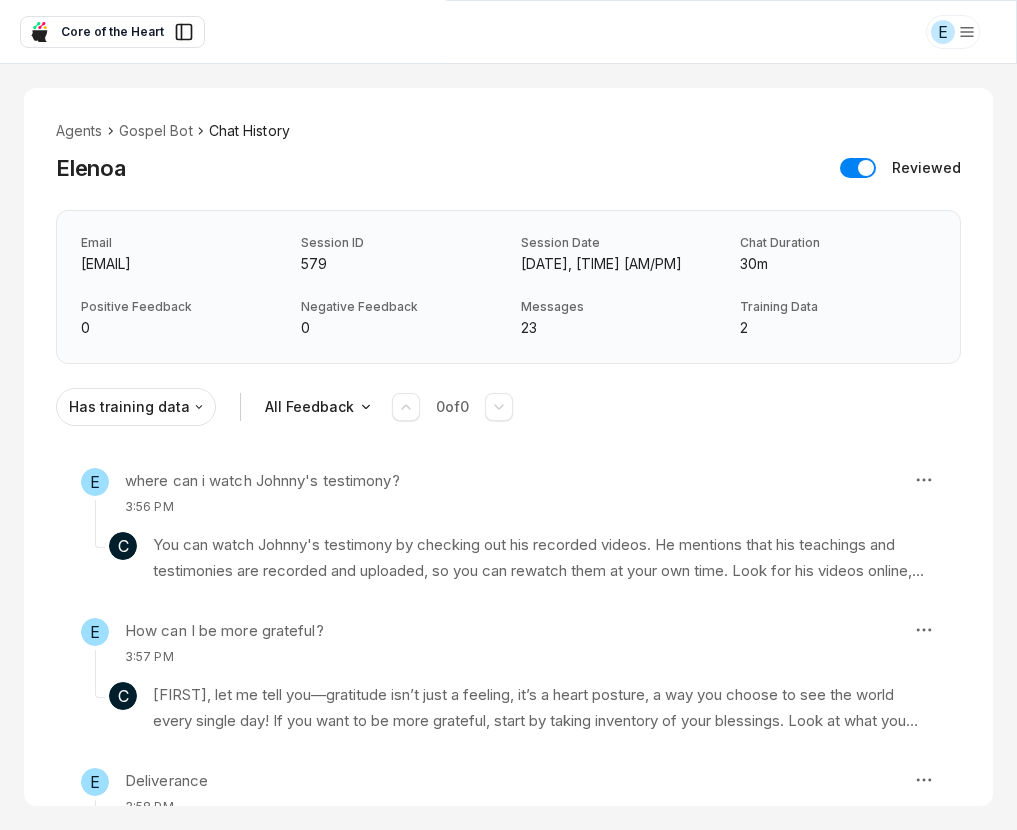 click at bounding box center [858, 168] 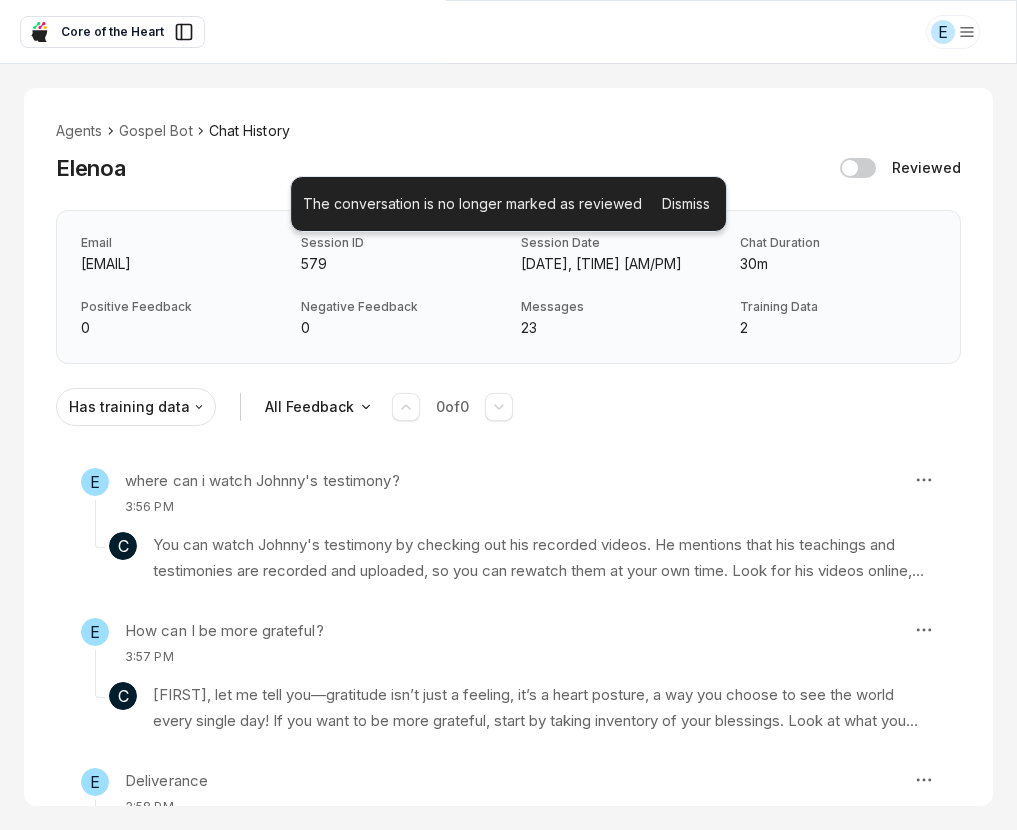 click at bounding box center (858, 168) 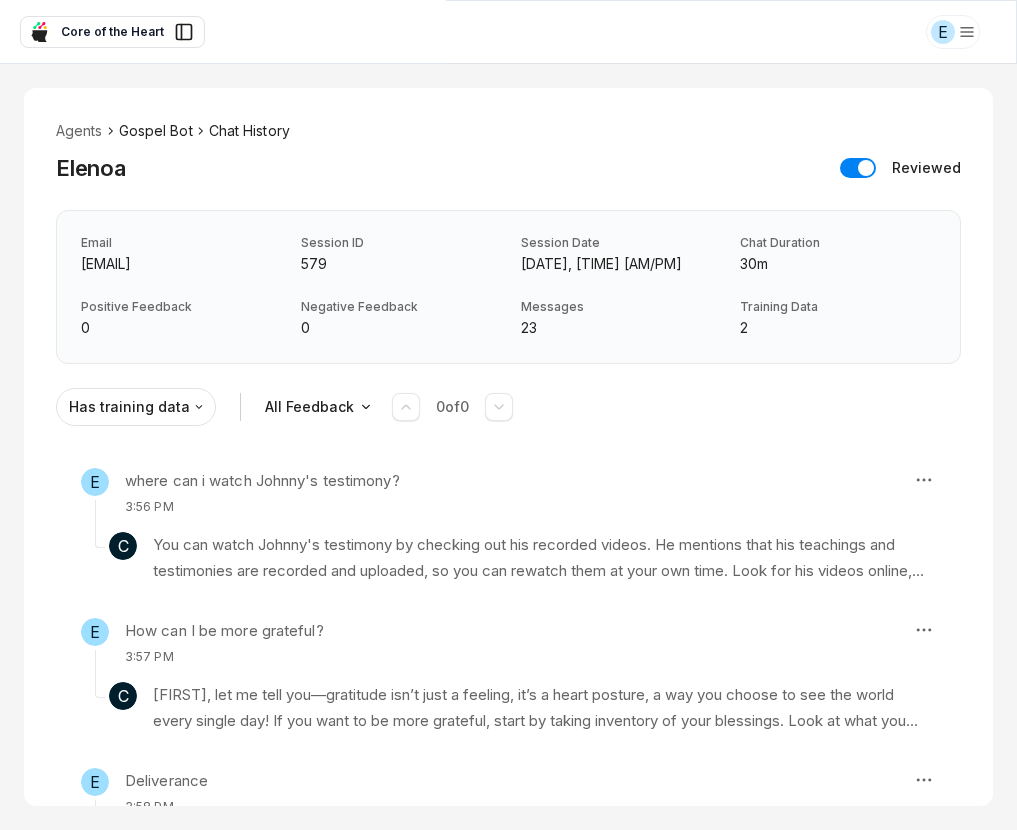 click on "Gospel Bot" at bounding box center [156, 131] 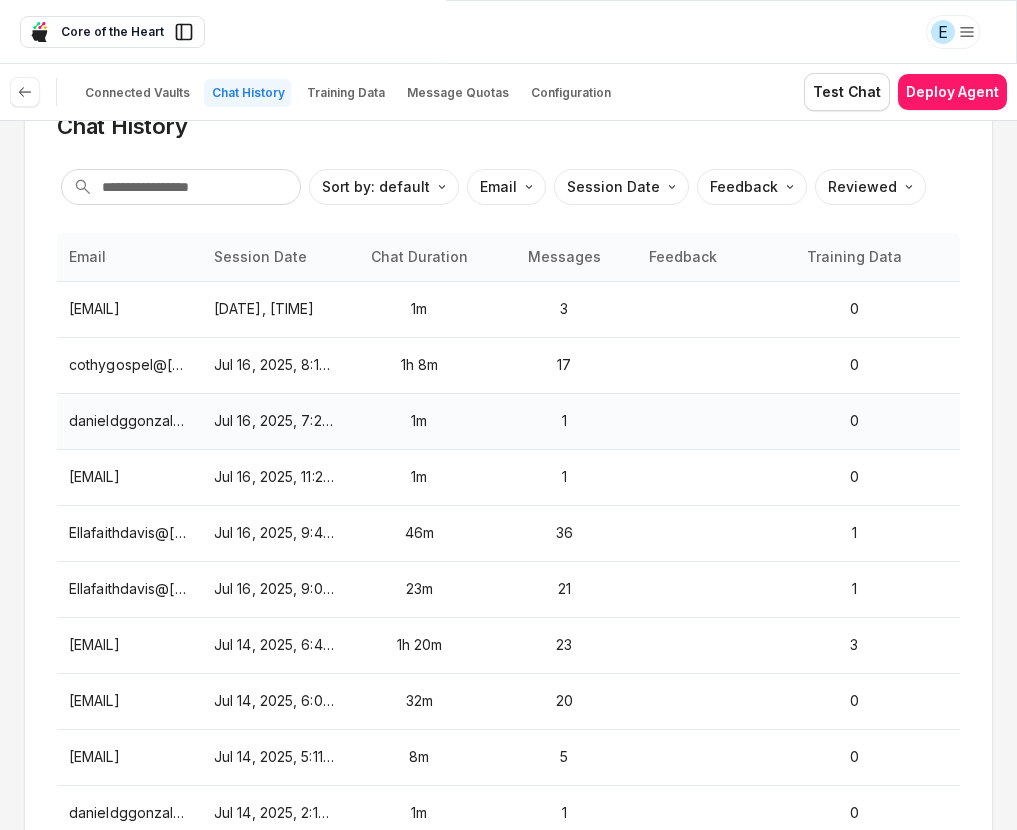 scroll, scrollTop: 223, scrollLeft: 0, axis: vertical 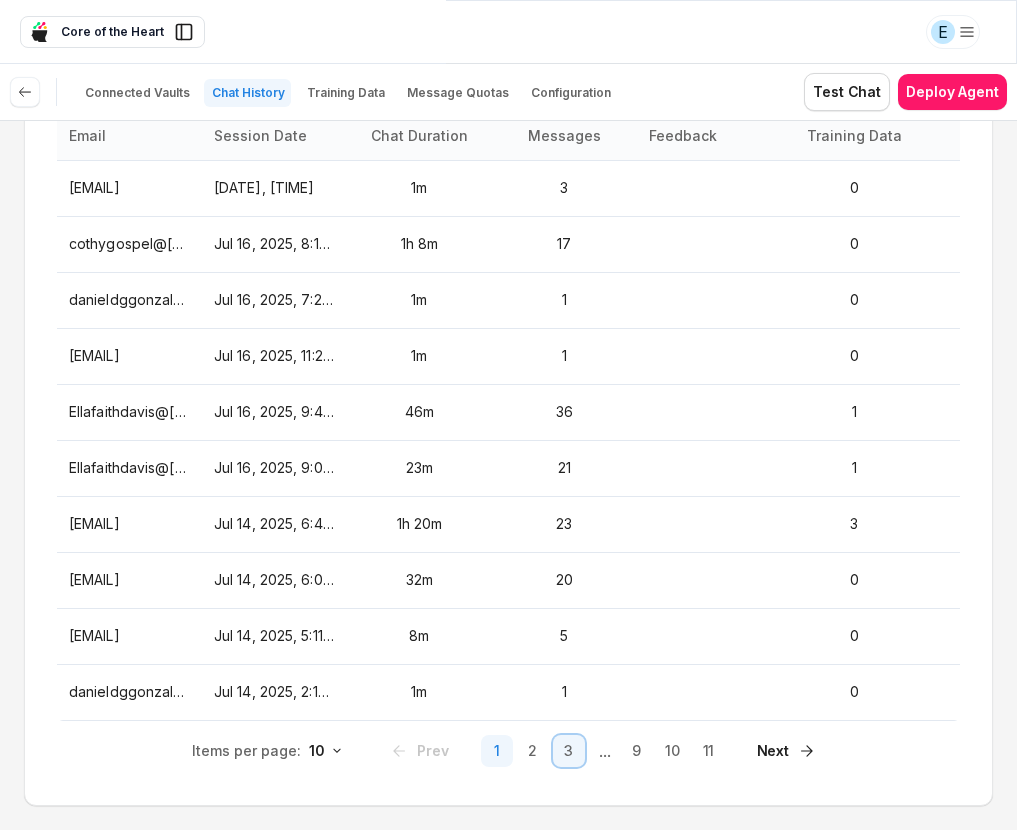 click on "3" at bounding box center [569, 751] 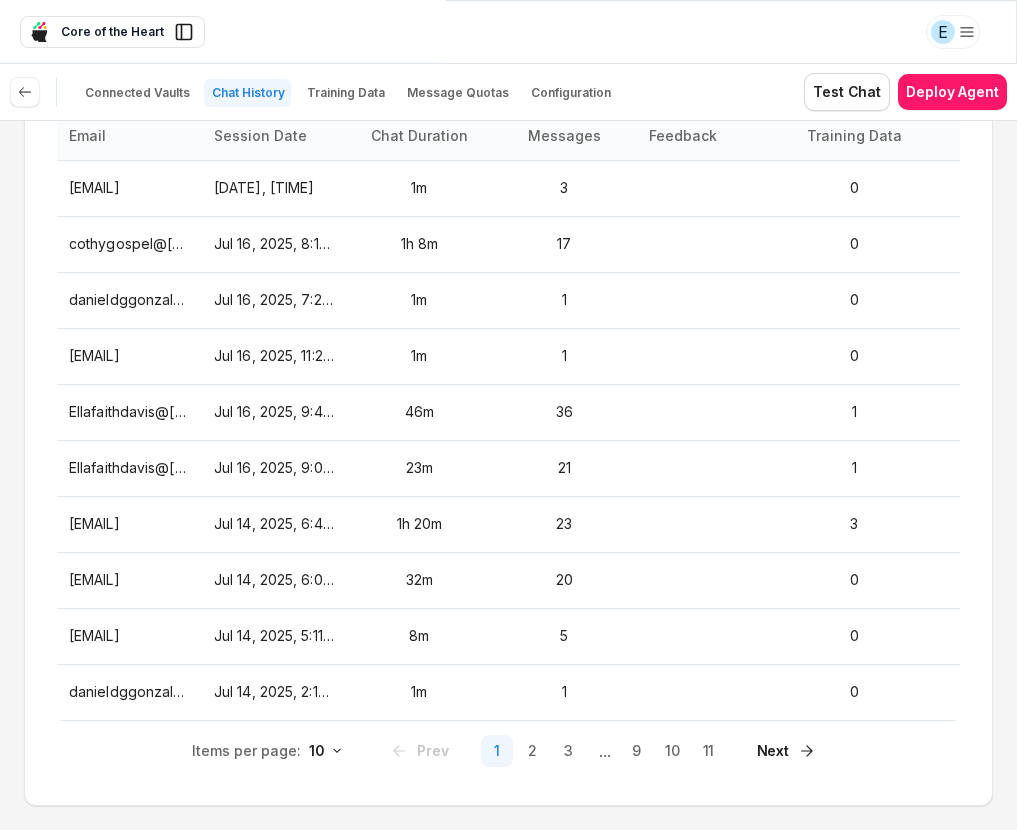 scroll, scrollTop: 0, scrollLeft: 0, axis: both 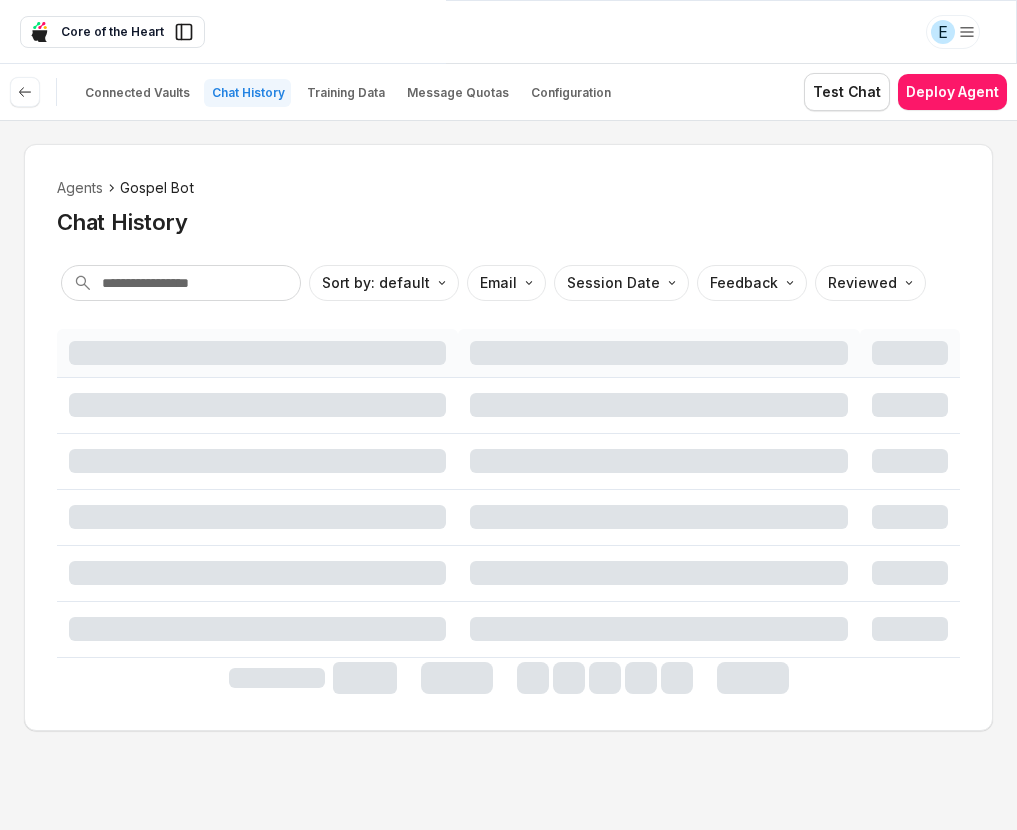 click on "Agents Gospel Bot Chat History Sort by: default Direction Email Session Date Feedback Reviewed" at bounding box center [508, 475] 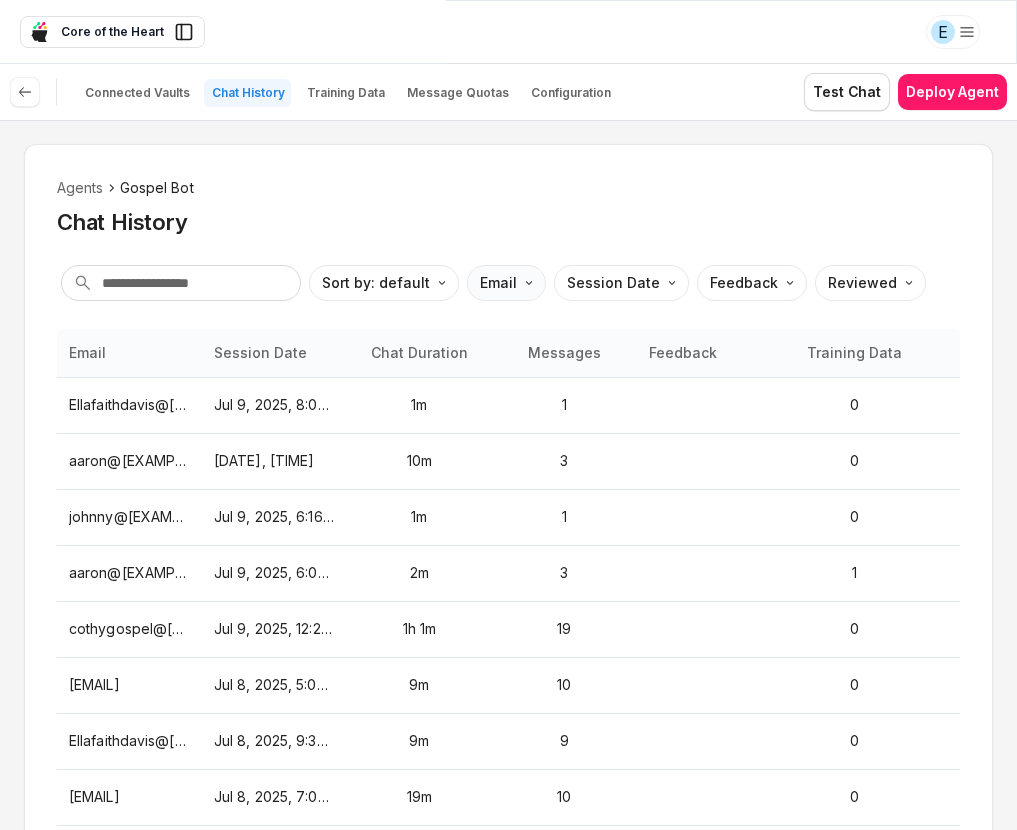 click on "E Core of the Heart Ask EasyMate anything App Overview AI Content Agents 2 Knowledge Vaults 6 Content Messaging Settings B How can I help you today? Scroll to bottom Send Connected Vaults Chat History Training Data Message Quotas Configuration Test Chat Deploy Agent Agents Gospel Bot Chat History Sort by: default Direction Email Session Date Feedback Reviewed Email Session Date Chat Duration Messages Feedback Training Data Reviewed [EMAIL] [DATE], [TIME] [AM/PM] [DURATION] [MESSAGES] [FEEDBACK] [EMAIL] [DATE], [TIME] [AM/PM] [DURATION] [MESSAGES] [FEEDBACK] [EMAIL] [DATE], [TIME] [AM/PM] [DURATION] [MESSAGES] [FEEDBACK] [EMAIL] [DATE], [TIME] [AM/PM] [DURATION] [MESSAGES] [FEEDBACK] [EMAIL] [DATE], [TIME] [AM/PM] [DURATION] [MESSAGES] [FEEDBACK] [EMAIL] [DATE], [TIME] [AM/PM] [DURATION] [MESSAGES] [FEEDBACK] [EMAIL] [DATE], [TIME] [AM/PM] [DURATION] [MESSAGES] [FEEDBACK] [EMAIL] [DATE], [TIME] [AM/PM] [DURATION] [MESSAGES] [FEEDBACK] [EMAIL] [DATE], [TIME] [AM/PM] [DURATION] [MESSAGES] [FEEDBACK] [EMAIL] [DATE], [TIME] [AM/PM] [DURATION] [MESSAGES] [FEEDBACK] Items per page: 10 Prev 2 3 4 ... 9 10" at bounding box center (508, 415) 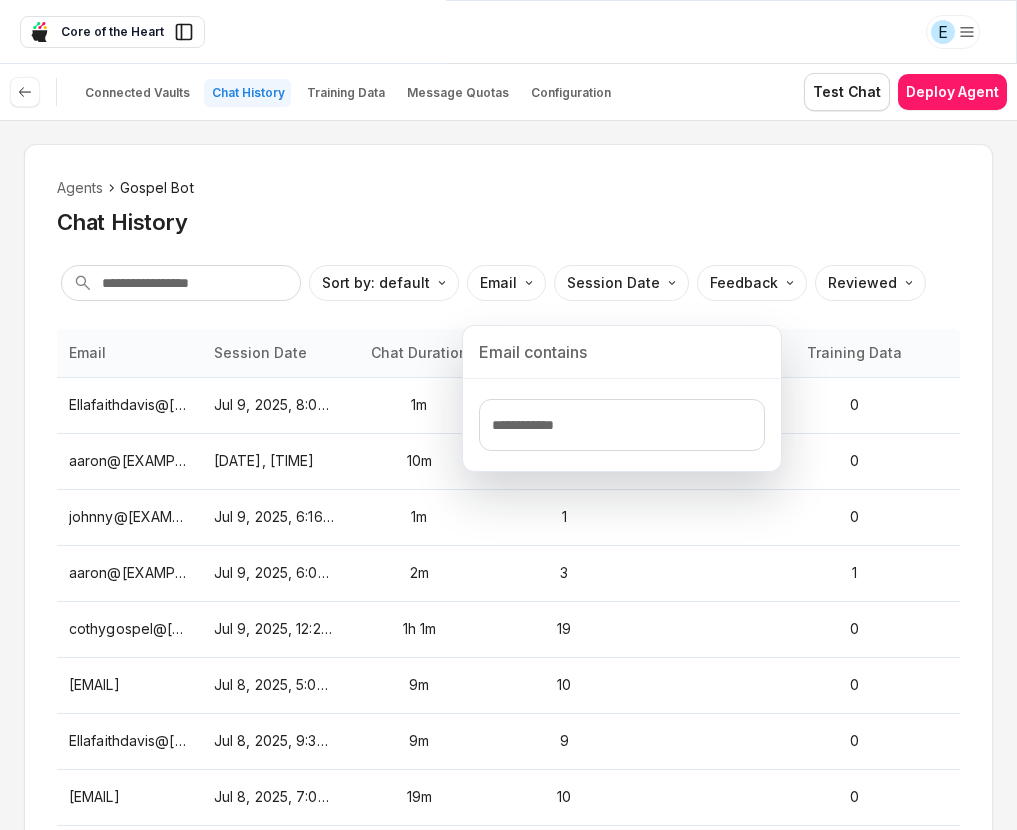 click on "E Core of the Heart Ask EasyMate anything App Overview AI Content Agents 2 Knowledge Vaults 6 Content Messaging Settings B How can I help you today? Scroll to bottom Send Connected Vaults Chat History Training Data Message Quotas Configuration Test Chat Deploy Agent Agents Gospel Bot Chat History Sort by: default Direction Email Session Date Feedback Reviewed Email Session Date Chat Duration Messages Feedback Training Data Reviewed [EMAIL] [DATE], [TIME] [AM/PM] [DURATION] [MESSAGES] [FEEDBACK] [EMAIL] [DATE], [TIME] [AM/PM] [DURATION] [MESSAGES] [FEEDBACK] [EMAIL] [DATE], [TIME] [AM/PM] [DURATION] [MESSAGES] [FEEDBACK] [EMAIL] [DATE], [TIME] [AM/PM] [DURATION] [MESSAGES] [FEEDBACK] [EMAIL] [DATE], [TIME] [AM/PM] [DURATION] [MESSAGES] [FEEDBACK] [EMAIL] [DATE], [TIME] [AM/PM] [DURATION] [MESSAGES] [FEEDBACK] [EMAIL] [DATE], [TIME] [AM/PM] [DURATION] [MESSAGES] [FEEDBACK] [EMAIL] [DATE], [TIME] [AM/PM] [DURATION] [MESSAGES] [FEEDBACK] [EMAIL] [DATE], [TIME] [AM/PM] [DURATION] [MESSAGES] [FEEDBACK] [EMAIL] [DATE], [TIME] [AM/PM] [DURATION] [MESSAGES] [FEEDBACK] Items per page: 10 Prev 2 3 4 ... 9 10" at bounding box center [508, 415] 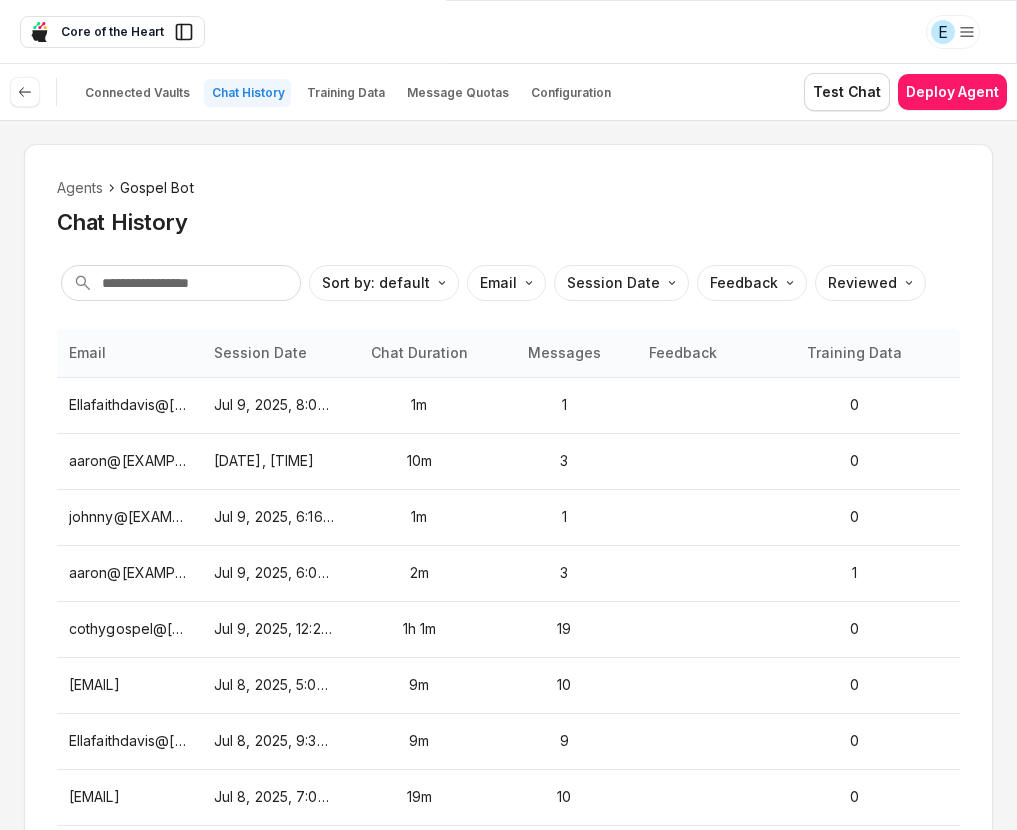 click on "E Core of the Heart Ask EasyMate anything App Overview AI Content Agents 2 Knowledge Vaults 6 Content Messaging Settings B How can I help you today? Scroll to bottom Send Connected Vaults Chat History Training Data Message Quotas Configuration Test Chat Deploy Agent Agents Gospel Bot Chat History Sort by: default Direction Email Session Date Feedback Reviewed Email Session Date Chat Duration Messages Feedback Training Data Reviewed [EMAIL] [DATE], [TIME] [AM/PM] [DURATION] [MESSAGES] [FEEDBACK] [EMAIL] [DATE], [TIME] [AM/PM] [DURATION] [MESSAGES] [FEEDBACK] [EMAIL] [DATE], [TIME] [AM/PM] [DURATION] [MESSAGES] [FEEDBACK] [EMAIL] [DATE], [TIME] [AM/PM] [DURATION] [MESSAGES] [FEEDBACK] [EMAIL] [DATE], [TIME] [AM/PM] [DURATION] [MESSAGES] [FEEDBACK] [EMAIL] [DATE], [TIME] [AM/PM] [DURATION] [MESSAGES] [FEEDBACK] [EMAIL] [DATE], [TIME] [AM/PM] [DURATION] [MESSAGES] [FEEDBACK] [EMAIL] [DATE], [TIME] [AM/PM] [DURATION] [MESSAGES] [FEEDBACK] [EMAIL] [DATE], [TIME] [AM/PM] [DURATION] [MESSAGES] [FEEDBACK] [EMAIL] [DATE], [TIME] [AM/PM] [DURATION] [MESSAGES] [FEEDBACK] Items per page: 10 Prev 2 3 4 ... 9 10" at bounding box center [508, 415] 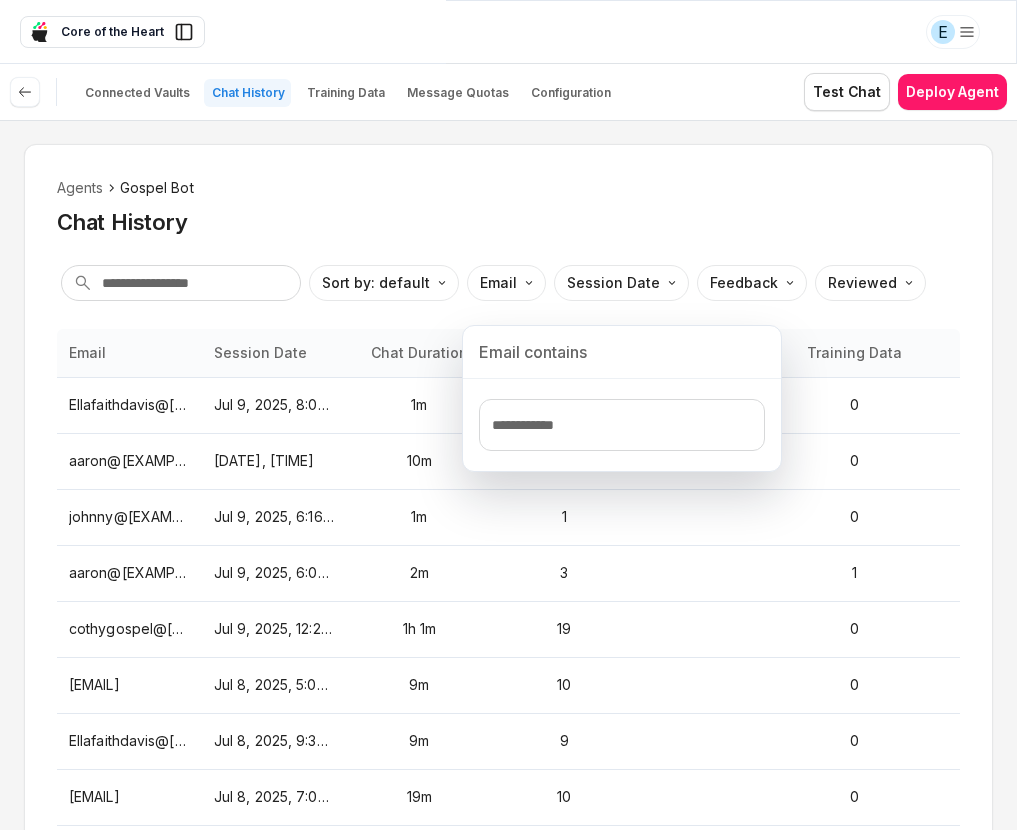 click on "E Core of the Heart Ask EasyMate anything App Overview AI Content Agents 2 Knowledge Vaults 6 Content Messaging Settings B How can I help you today? Scroll to bottom Send Connected Vaults Chat History Training Data Message Quotas Configuration Test Chat Deploy Agent Agents Gospel Bot Chat History Sort by: default Direction Email Session Date Feedback Reviewed Email Session Date Chat Duration Messages Feedback Training Data Reviewed [EMAIL] [DATE], [TIME] [AM/PM] [DURATION] [MESSAGES] [FEEDBACK] [EMAIL] [DATE], [TIME] [AM/PM] [DURATION] [MESSAGES] [FEEDBACK] [EMAIL] [DATE], [TIME] [AM/PM] [DURATION] [MESSAGES] [FEEDBACK] [EMAIL] [DATE], [TIME] [AM/PM] [DURATION] [MESSAGES] [FEEDBACK] [EMAIL] [DATE], [TIME] [AM/PM] [DURATION] [MESSAGES] [FEEDBACK] [EMAIL] [DATE], [TIME] [AM/PM] [DURATION] [MESSAGES] [FEEDBACK] [EMAIL] [DATE], [TIME] [AM/PM] [DURATION] [MESSAGES] [FEEDBACK] [EMAIL] [DATE], [TIME] [AM/PM] [DURATION] [MESSAGES] [FEEDBACK] [EMAIL] [DATE], [TIME] [AM/PM] [DURATION] [MESSAGES] [FEEDBACK] [EMAIL] [DATE], [TIME] [AM/PM] [DURATION] [MESSAGES] [FEEDBACK] Items per page: 10 Prev 2 3 4 ... 9 10" at bounding box center [508, 415] 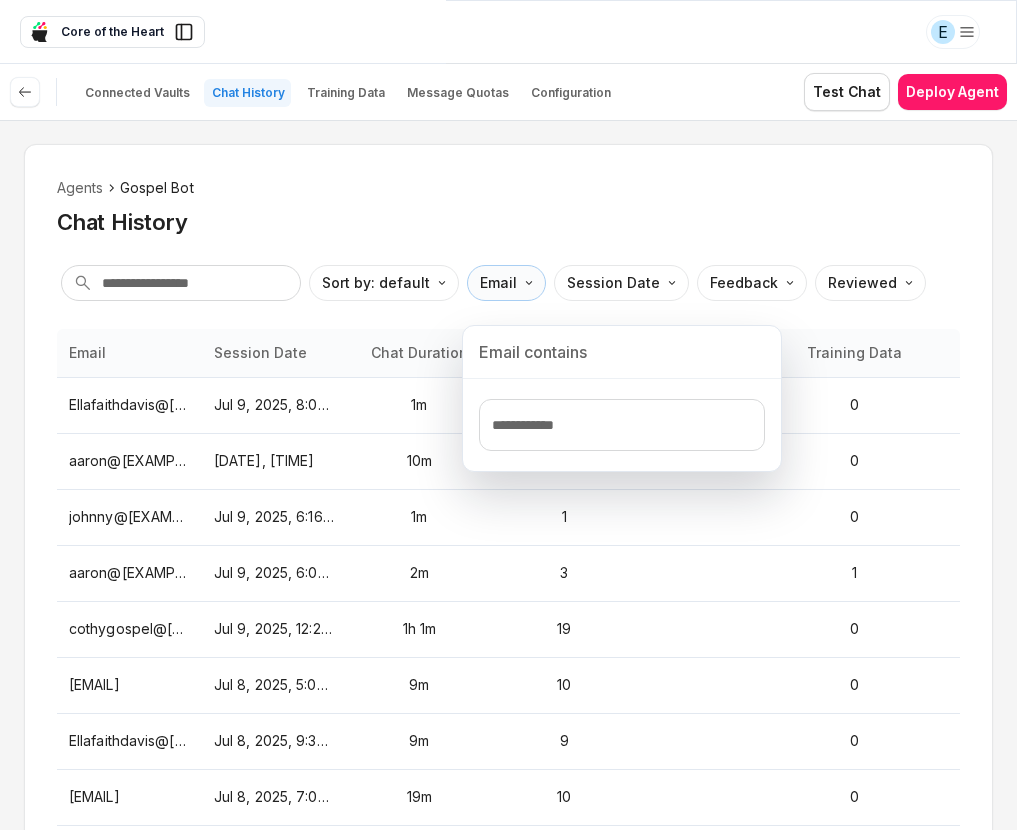 click on "E Core of the Heart Ask EasyMate anything App Overview AI Content Agents 2 Knowledge Vaults 6 Content Messaging Settings B How can I help you today? Scroll to bottom Send Connected Vaults Chat History Training Data Message Quotas Configuration Test Chat Deploy Agent Agents Gospel Bot Chat History Sort by: default Direction Email Session Date Feedback Reviewed Email Session Date Chat Duration Messages Feedback Training Data Reviewed [EMAIL] [DATE], [TIME] [AM/PM] [DURATION] [MESSAGES] [FEEDBACK] [EMAIL] [DATE], [TIME] [AM/PM] [DURATION] [MESSAGES] [FEEDBACK] [EMAIL] [DATE], [TIME] [AM/PM] [DURATION] [MESSAGES] [FEEDBACK] [EMAIL] [DATE], [TIME] [AM/PM] [DURATION] [MESSAGES] [FEEDBACK] [EMAIL] [DATE], [TIME] [AM/PM] [DURATION] [MESSAGES] [FEEDBACK] [EMAIL] [DATE], [TIME] [AM/PM] [DURATION] [MESSAGES] [FEEDBACK] [EMAIL] [DATE], [TIME] [AM/PM] [DURATION] [MESSAGES] [FEEDBACK] [EMAIL] [DATE], [TIME] [AM/PM] [DURATION] [MESSAGES] [FEEDBACK] [EMAIL] [DATE], [TIME] [AM/PM] [DURATION] [MESSAGES] [FEEDBACK] [EMAIL] [DATE], [TIME] [AM/PM] [DURATION] [MESSAGES] [FEEDBACK] Items per page: 10 Prev 2 3 4 ... 9 10" at bounding box center (508, 415) 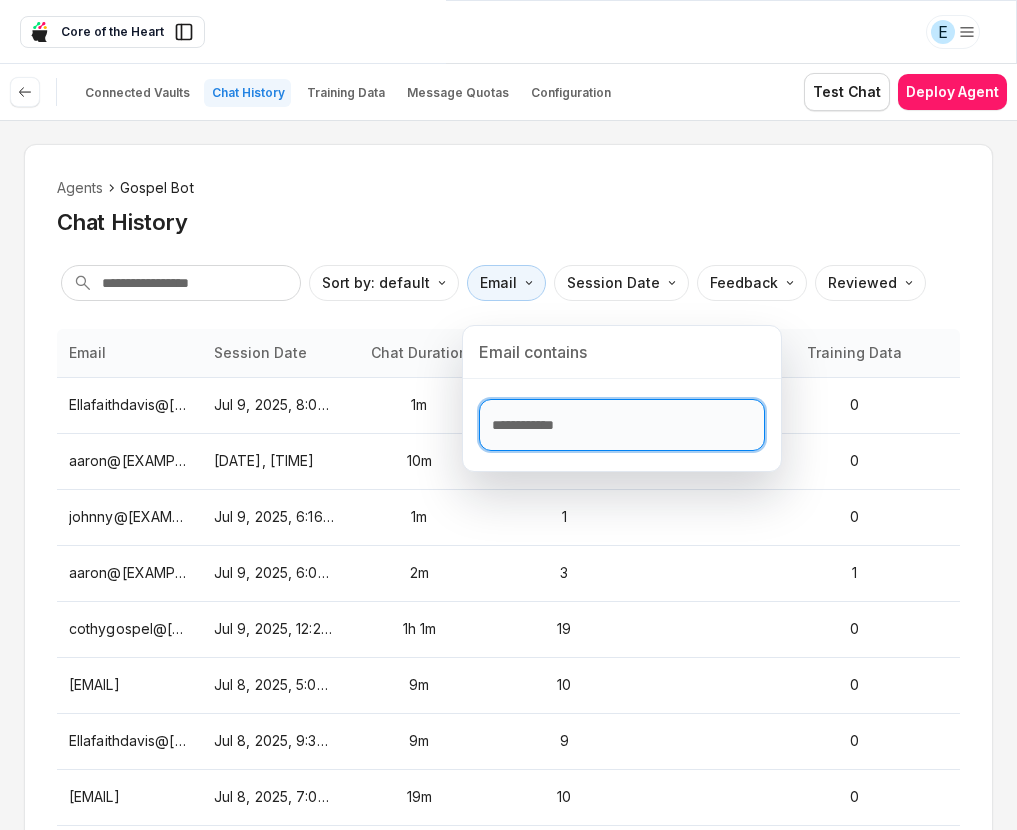 click at bounding box center [622, 425] 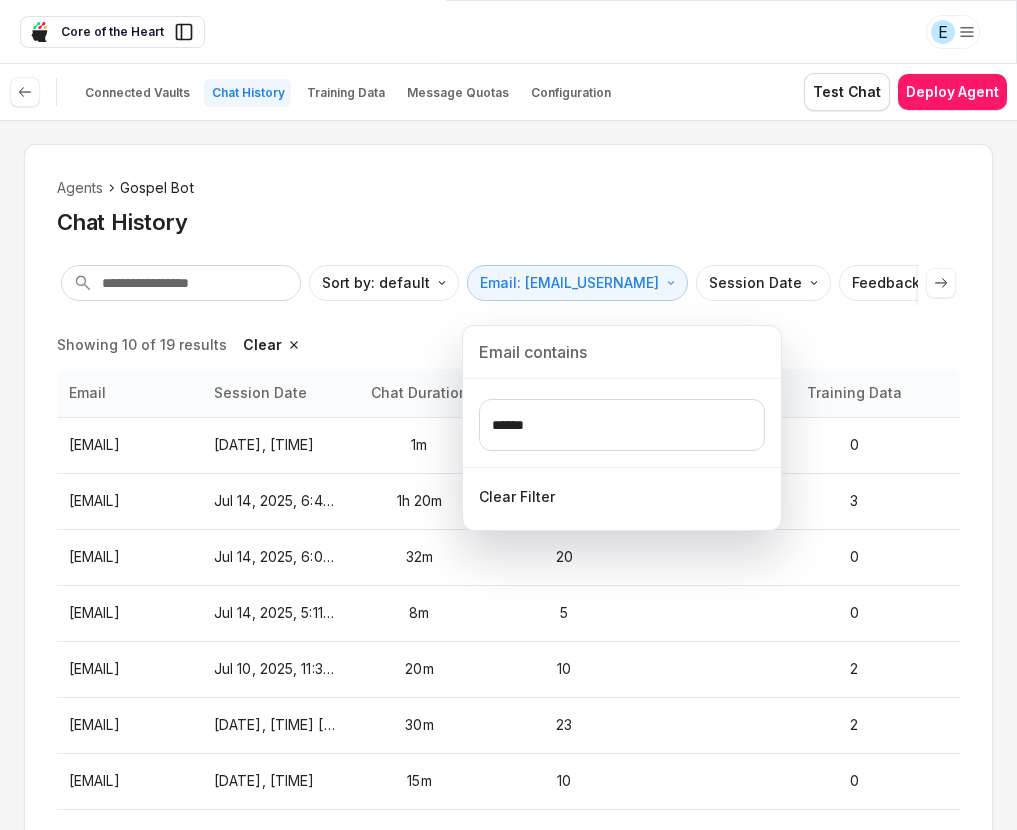 click on "E Core of the Heart Ask EasyMate anything App Overview AI Content Agents 2 Knowledge Vaults 6 Content Messaging Settings B How can I help you today? Scroll to bottom Send Connected Vaults Chat History Training Data Message Quotas Configuration Test Chat Deploy Agents Agents Gospel Bot Chat History Sort by: default Direction Email: [EMAIL] Session Date Feedback Reviewed Showing 10 of 19 results Clear Email Session Date Chat Duration Messages Feedback Training Data Reviewed [EMAIL] [DATE], [TIME]  1m 3 0 [EMAIL] [DATE], [TIME] 1h 20m 23 3 [EMAIL] [DATE], [TIME]  32m 20 0 [EMAIL] [DATE], [TIME]  8m 5 0 [EMAIL] [DATE], [TIME]  20m 10 2 [EMAIL] [DATE], [TIME]  30m 23 2 [EMAIL] [DATE], [TIME]  15m 10 0 [EMAIL] [DATE], [TIME]  10m 12 0 [EMAIL]  47m 16 0 10 Prev" at bounding box center [508, 415] 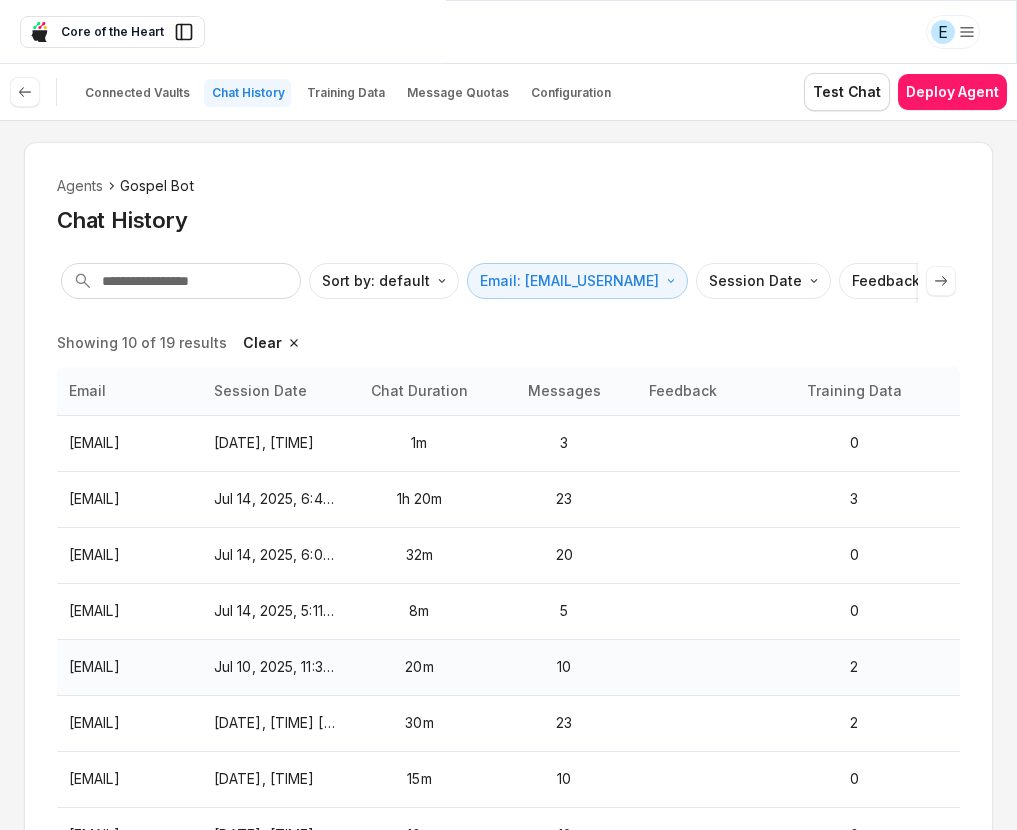 scroll, scrollTop: 0, scrollLeft: 0, axis: both 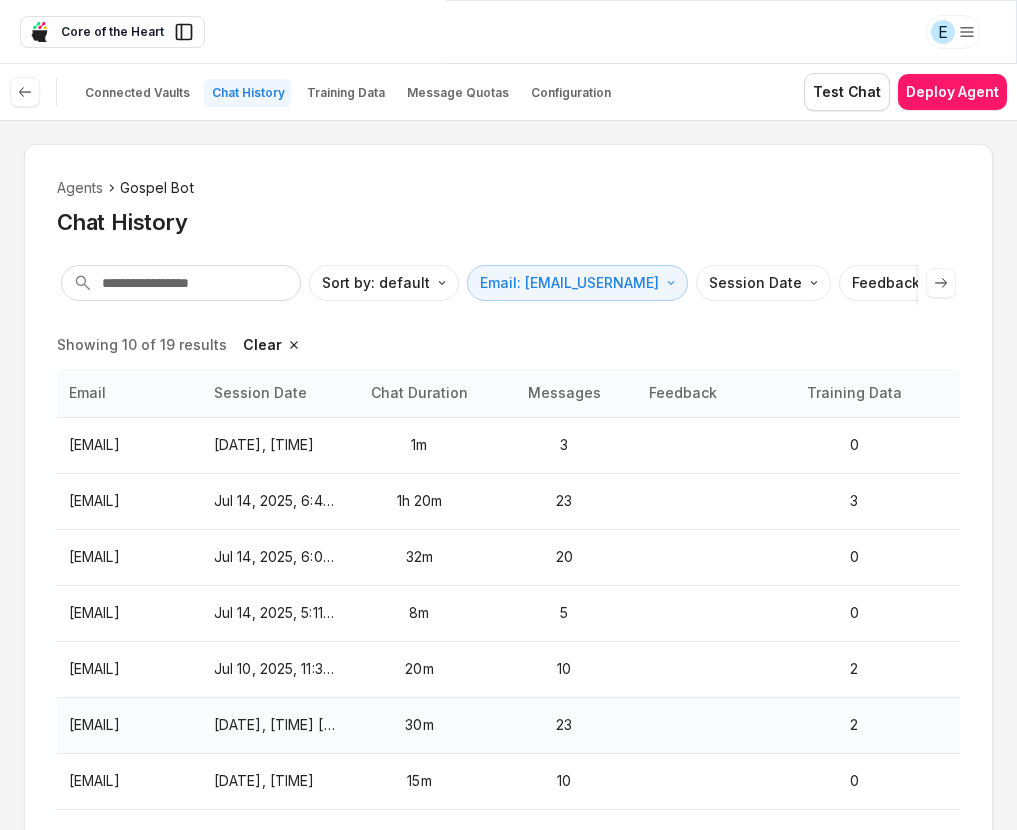 click on "[DATE], [TIME] [AM/PM]" at bounding box center [274, 725] 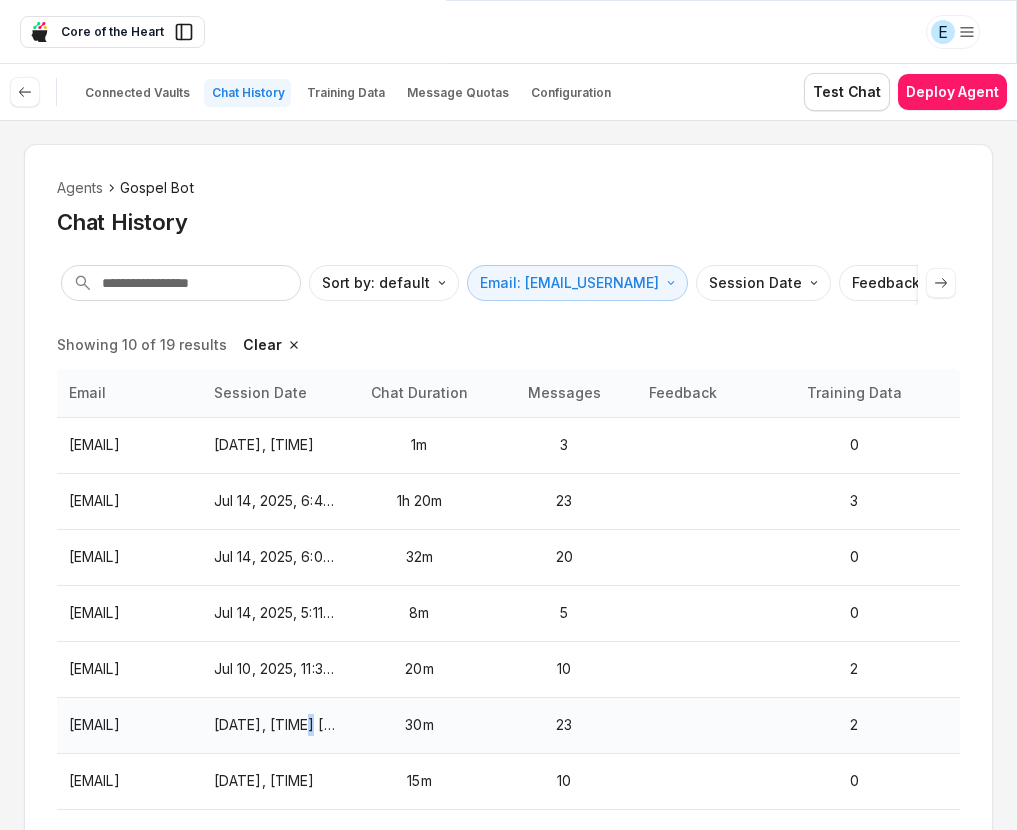 click on "[DATE], [TIME] [AM/PM]" at bounding box center (274, 725) 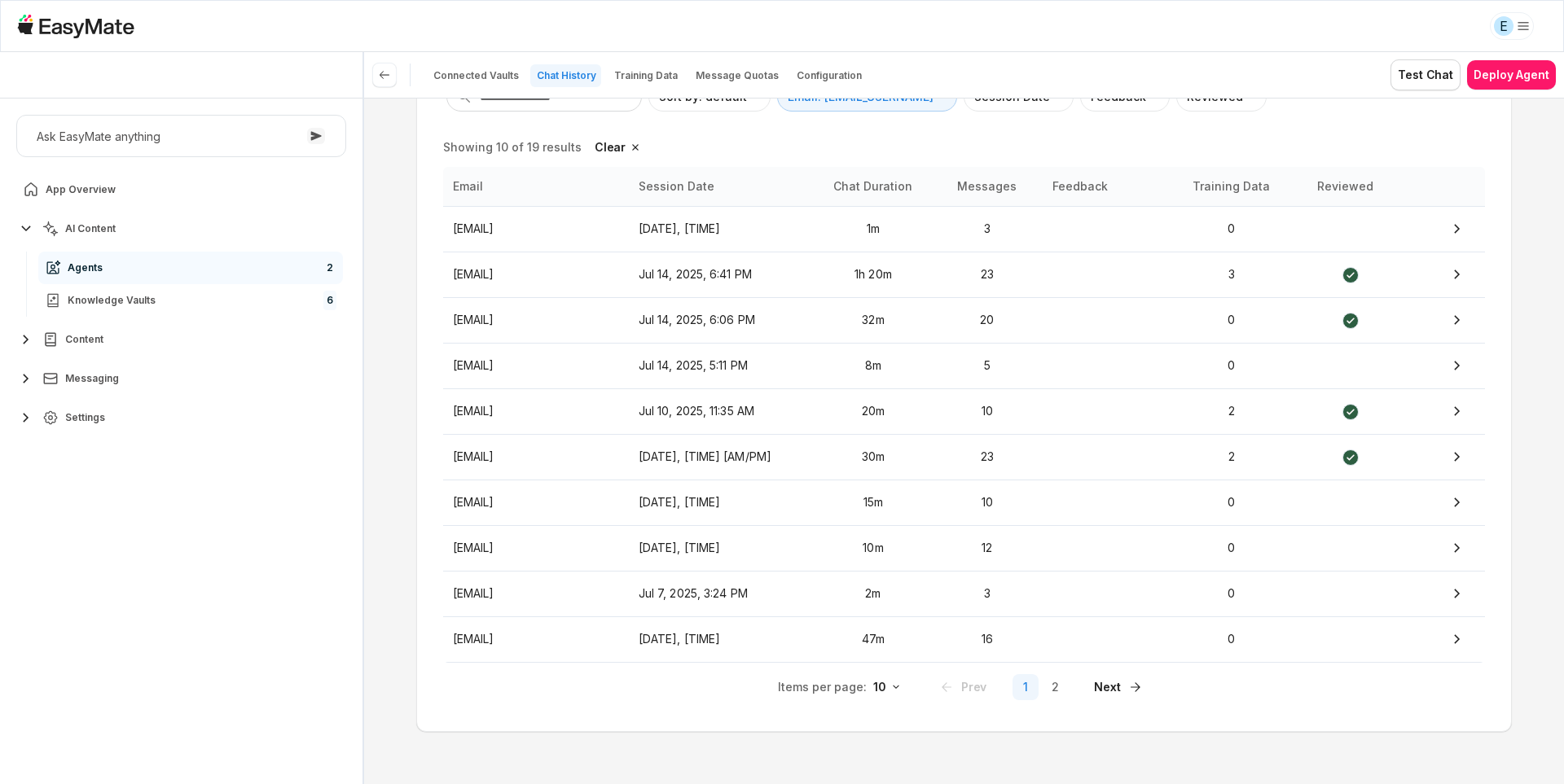 scroll, scrollTop: 166, scrollLeft: 0, axis: vertical 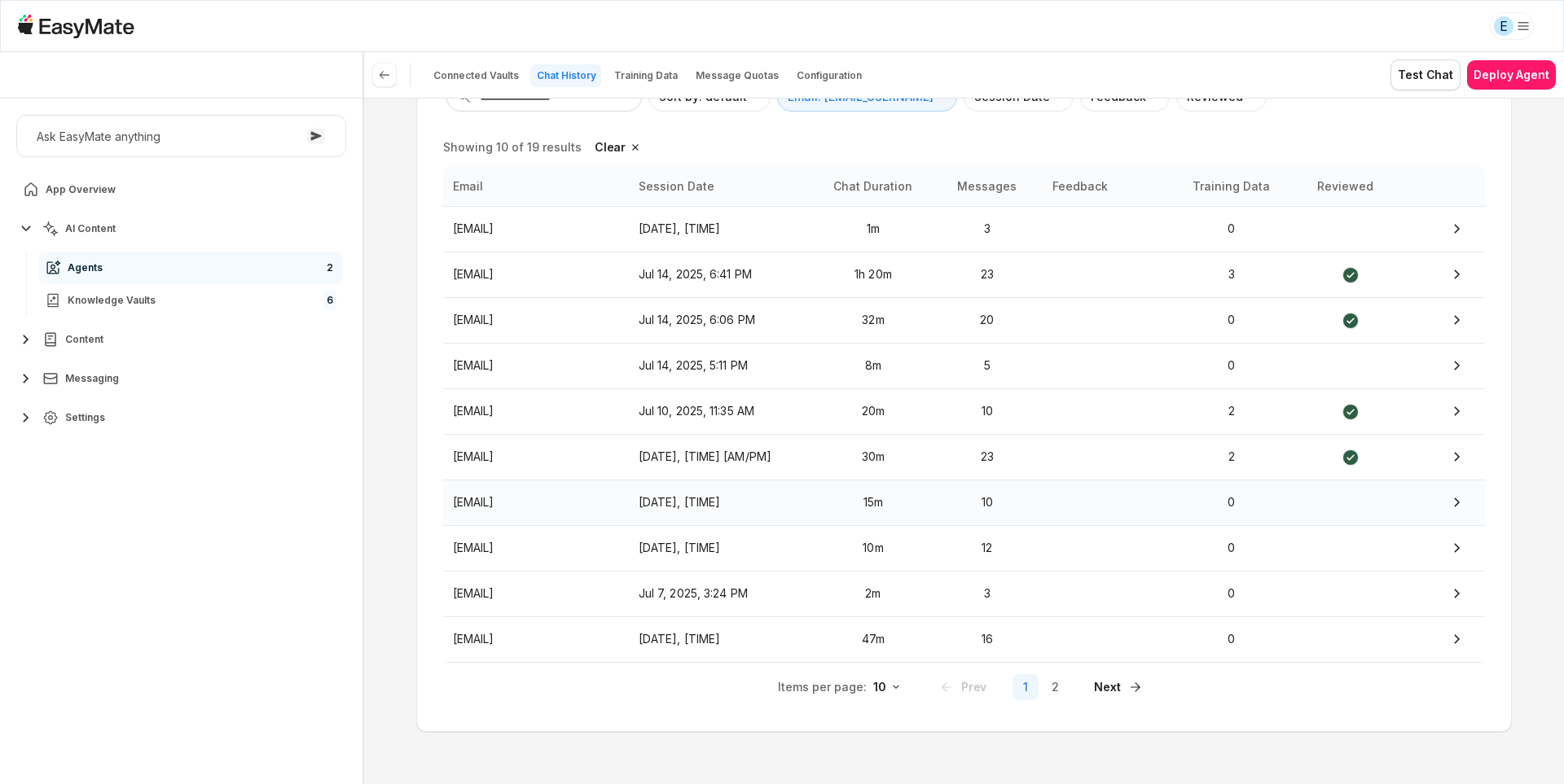 click on "[EMAIL]" at bounding box center (536, 502) 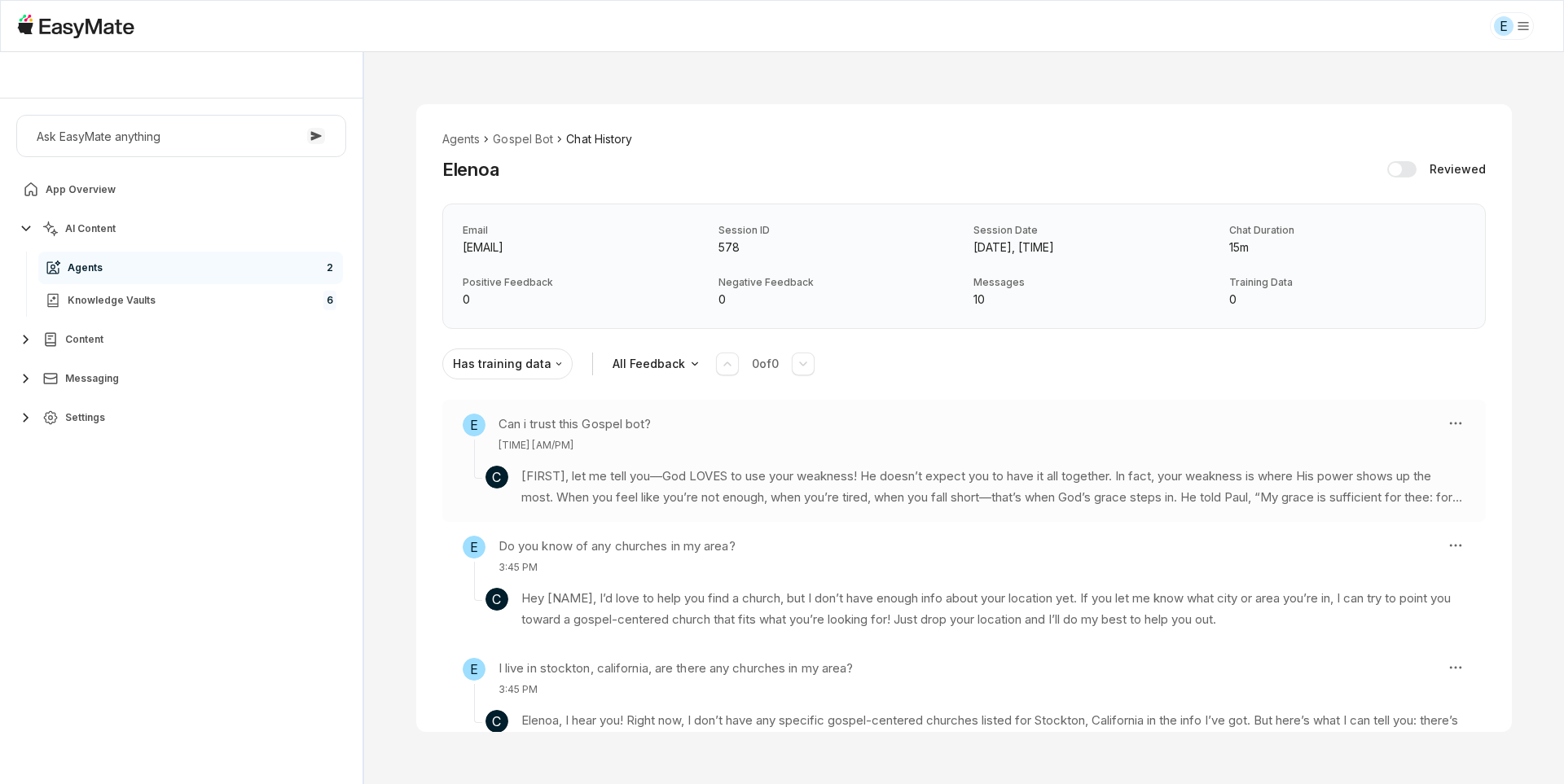 click on "[FIRST], let me tell you—God LOVES to use your weakness! He doesn’t expect you to have it all together. In fact, your weakness is where His power shows up the most. When you feel like you’re not enough, when you’re tired, when you fall short—that’s when God’s grace steps in. He told Paul, “My grace is sufficient for thee: for my strength is made perfect in weakness.” That means God’s strength shines brightest when you admit you can’t do it on your own and you lean on Him. The world says hide your weakness, but God says bring it to Me! Your weakness isn’t a failure—it’s an invitation for God to show off His power and mercy in your life. So don’t be ashamed of your struggles. Let them push you closer to God, and watch Him turn your weakness into a testimony!" at bounding box center (993, 487) 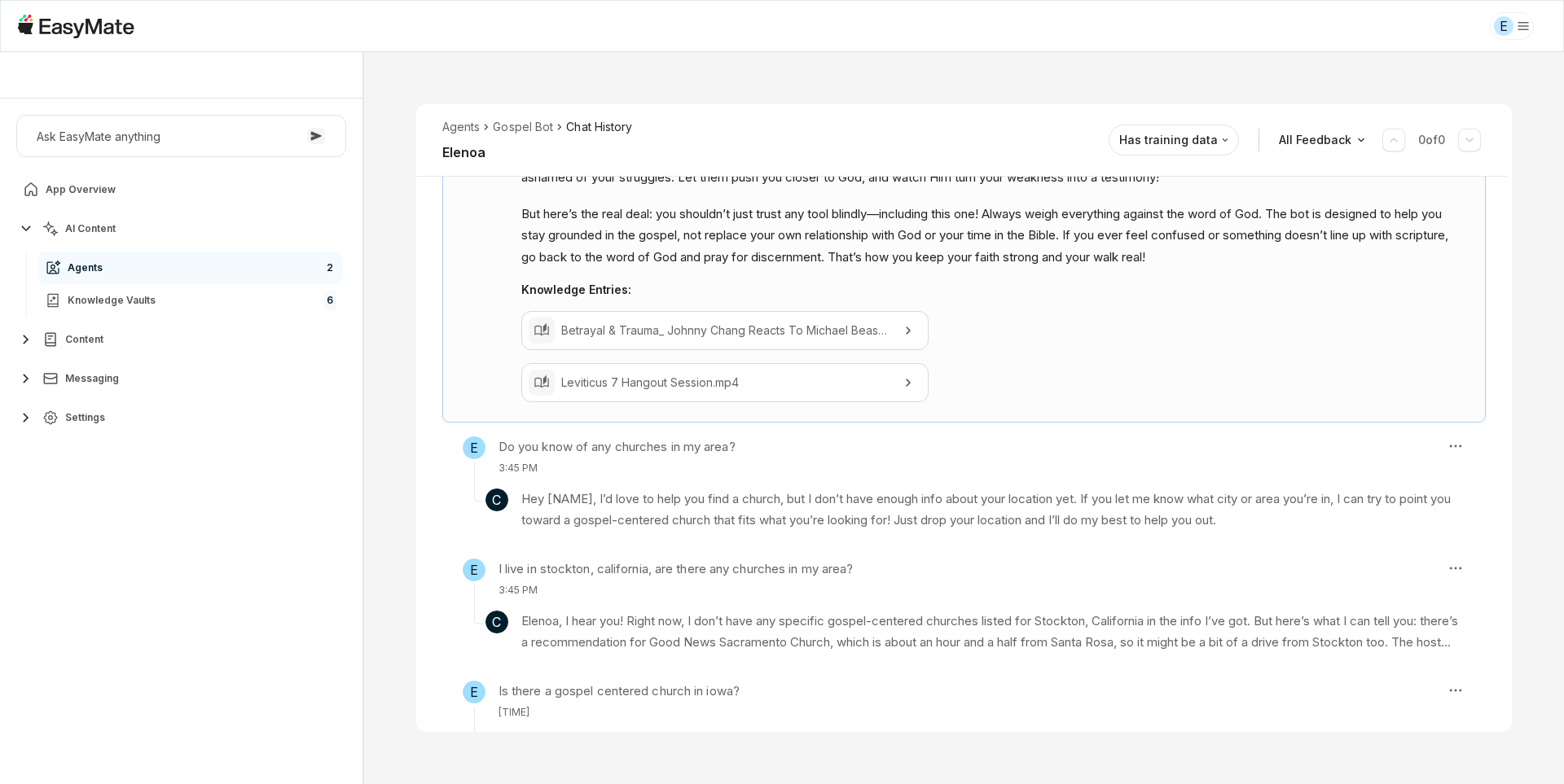 scroll, scrollTop: 432, scrollLeft: 0, axis: vertical 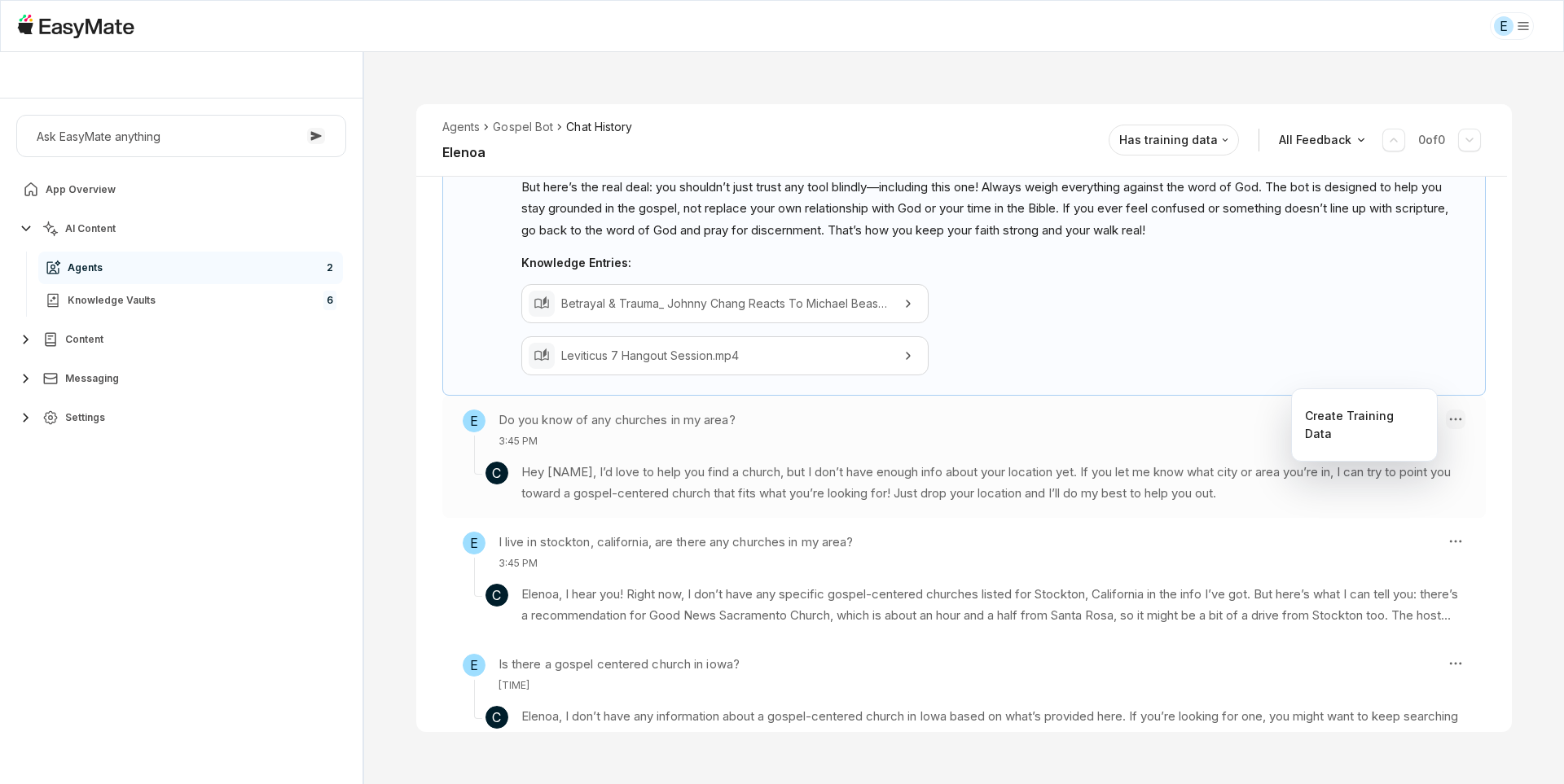 click on "E Core of the Heart Ask EasyMate anything App Overview AI Content Agents 2 Knowledge Vaults 6 Content Messaging Settings B How can I help you today? Scroll to bottom Send Agents Gospel Bot Chat History [PERSON] Reviewed Email [EMAIL] Session ID 578 Session Date Jul 7, 2025, 3:38 PM Chat Duration  15m Positive Feedback 0 Negative Feedback 0 Messages 10 Training Data 0 Agents Gospel Bot Chat History [PERSON] Has training data All Feedback 0  of  0 E Can i trust this Gospel bot?  3:38 PM C
But here’s the real deal: you shouldn’t just trust any tool blindly—including this one! Always weigh everything against the word of God. The bot is designed to help you stay grounded in the gospel, not replace your own relationship with God or your time in the Bible. If you ever feel confused or something doesn’t line up with scripture, go back to the word of God and pray for discernment. That’s how you keep your faith strong and your walk real! Knowledge Entries: Leviticus 7 Hangout Session.mp4 E C E" at bounding box center [782, 392] 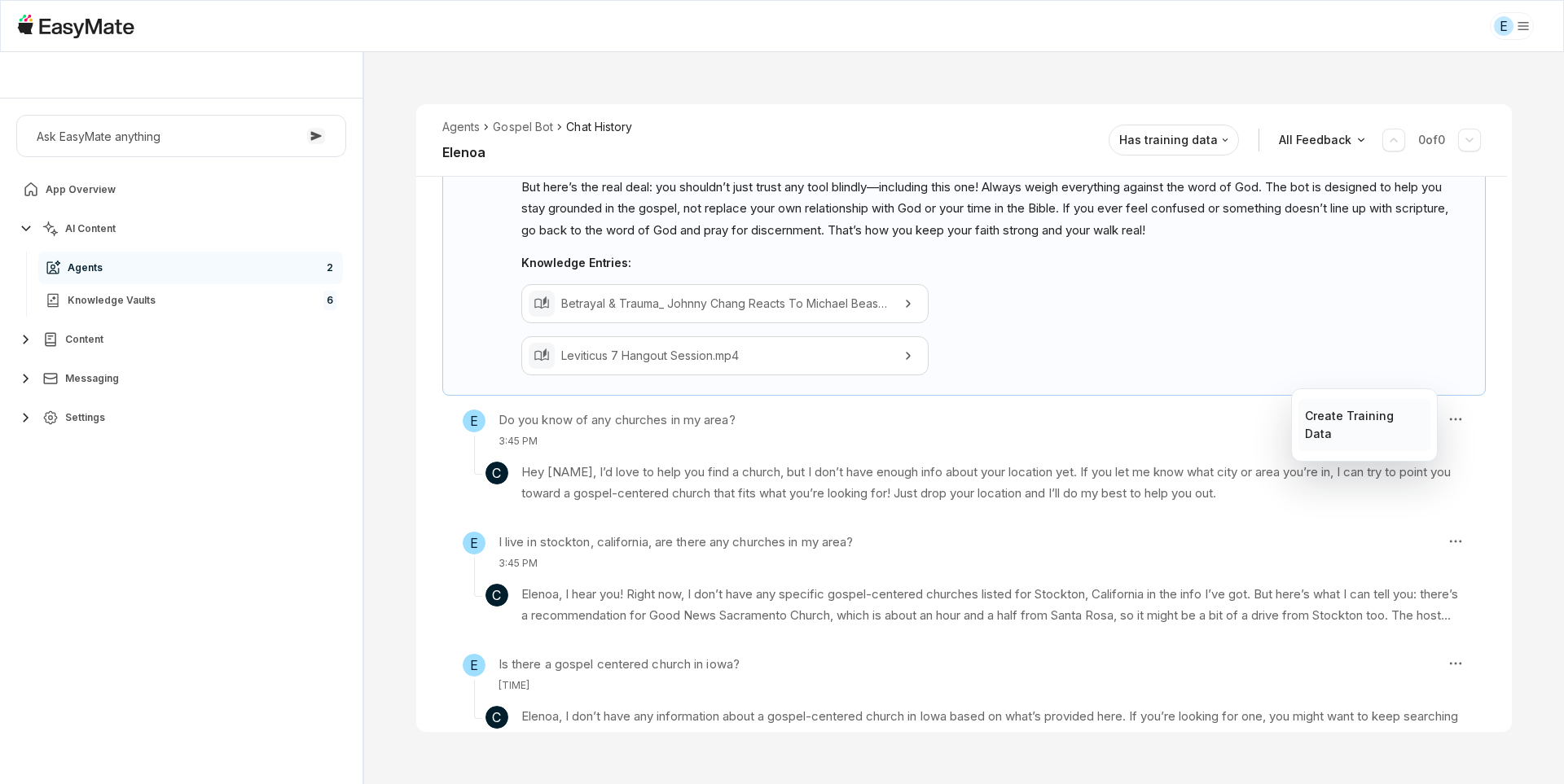 click on "Create Training Data" at bounding box center [1364, 425] 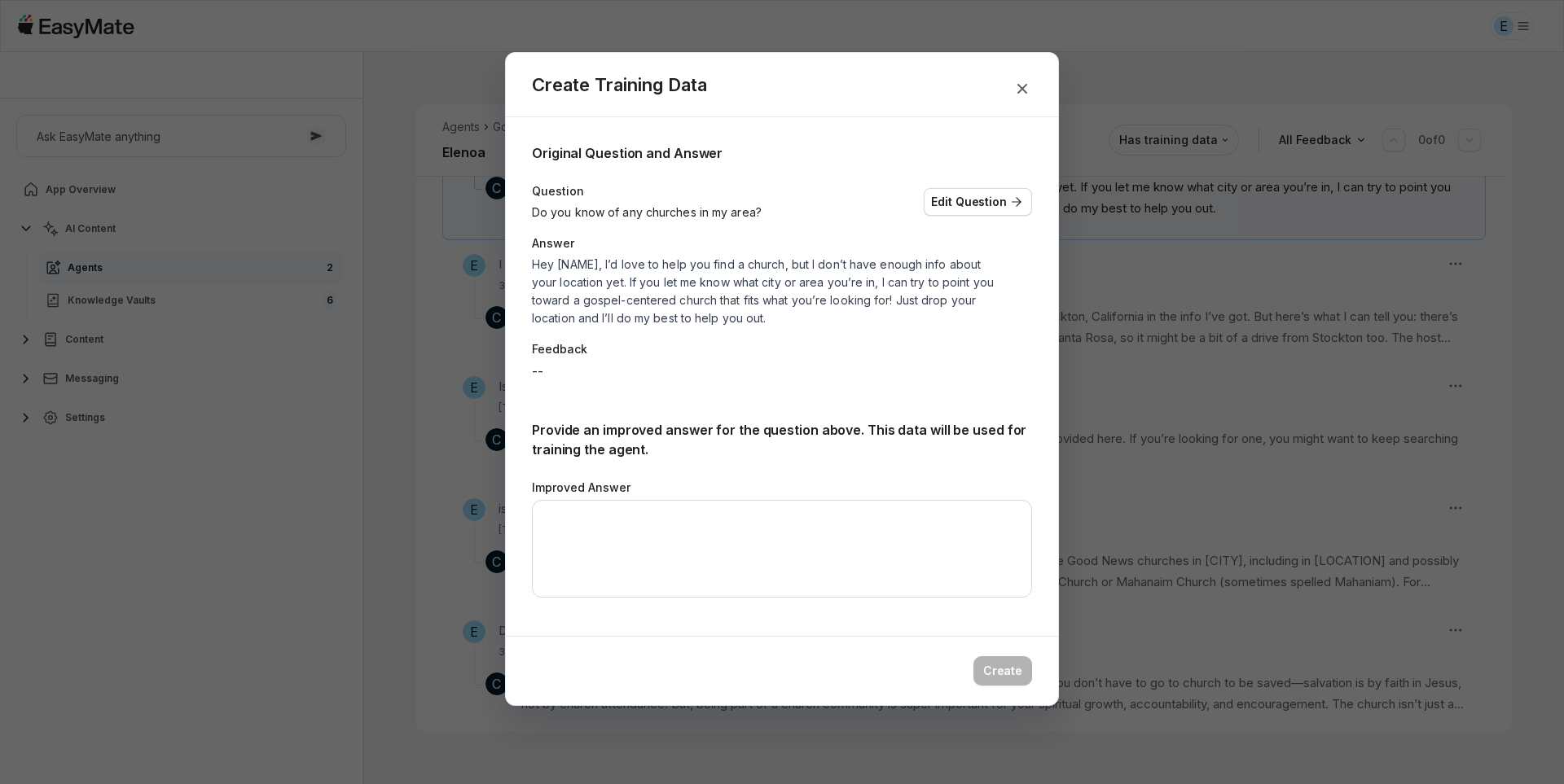 click at bounding box center (782, 392) 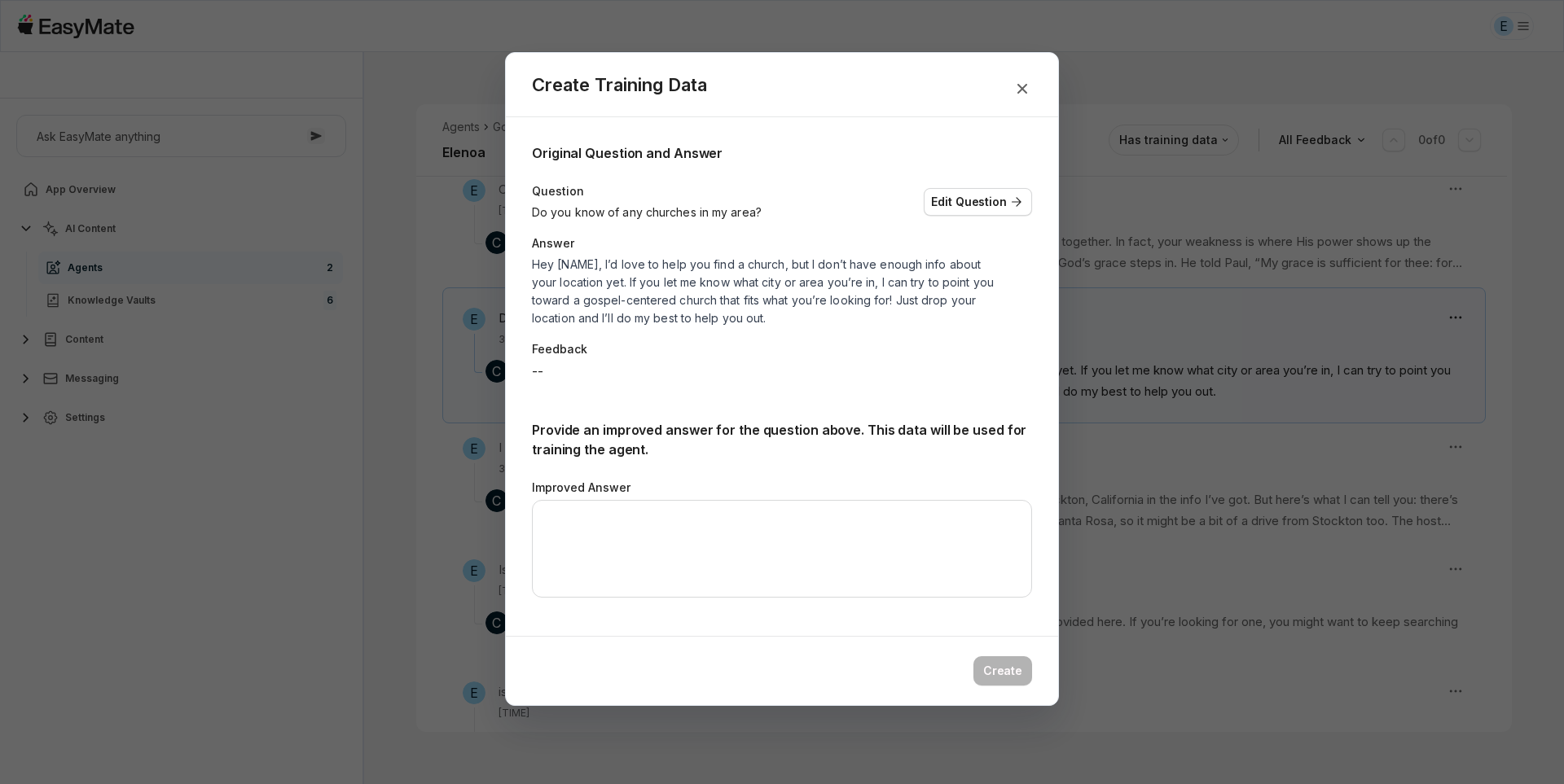 scroll, scrollTop: 221, scrollLeft: 0, axis: vertical 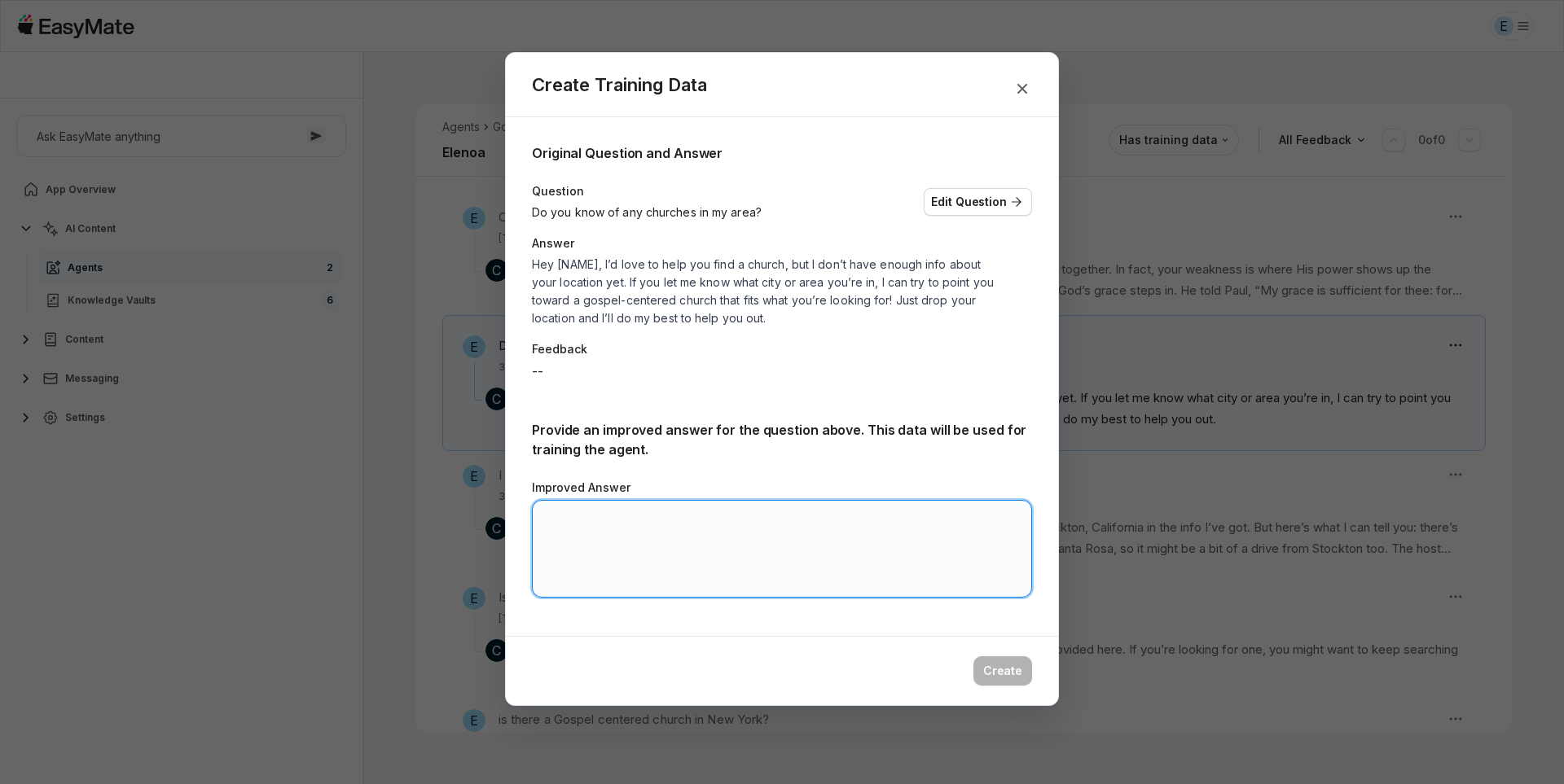 click on "Improved Answer" at bounding box center [782, 549] 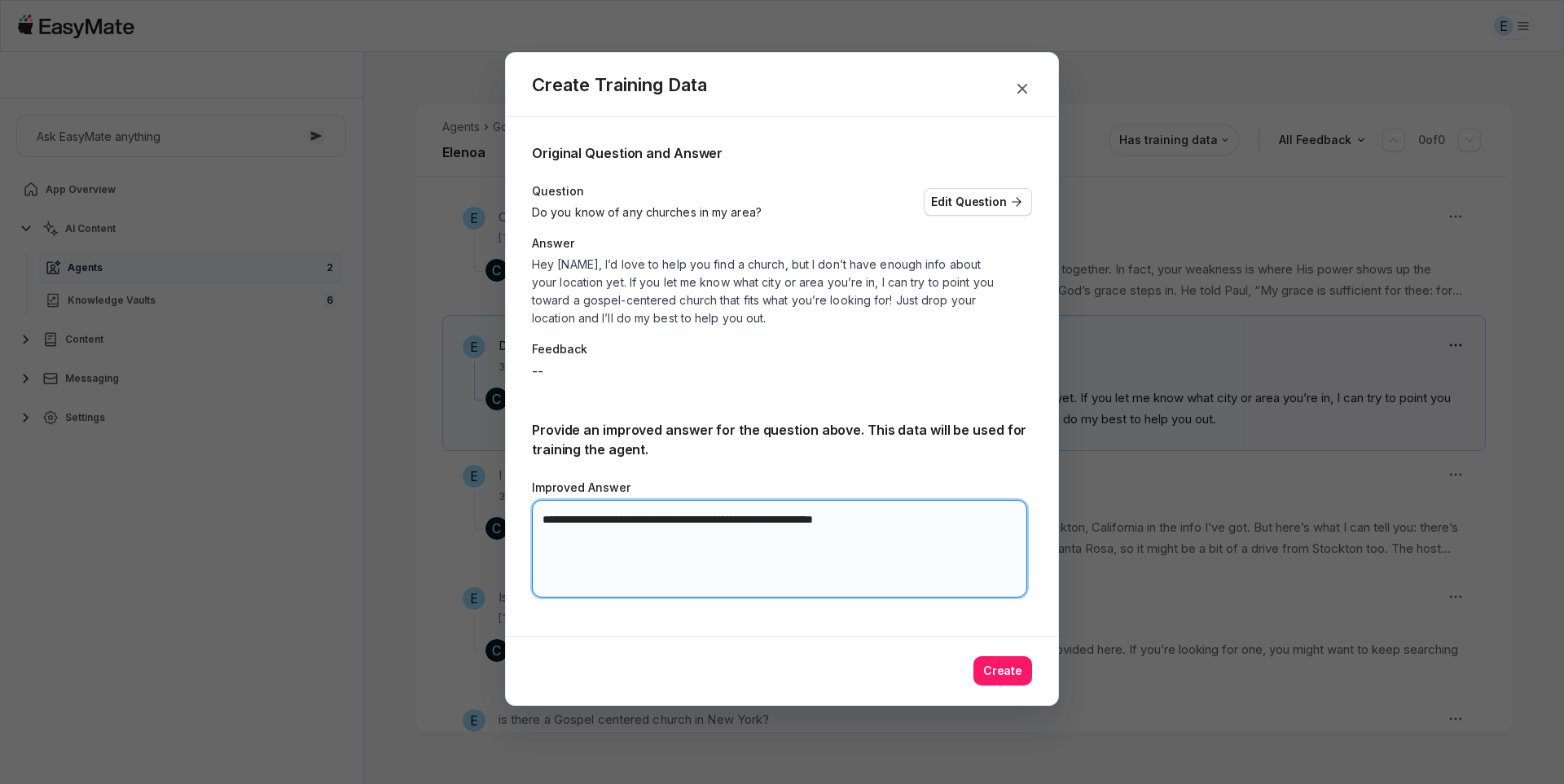 click on "**********" at bounding box center [780, 549] 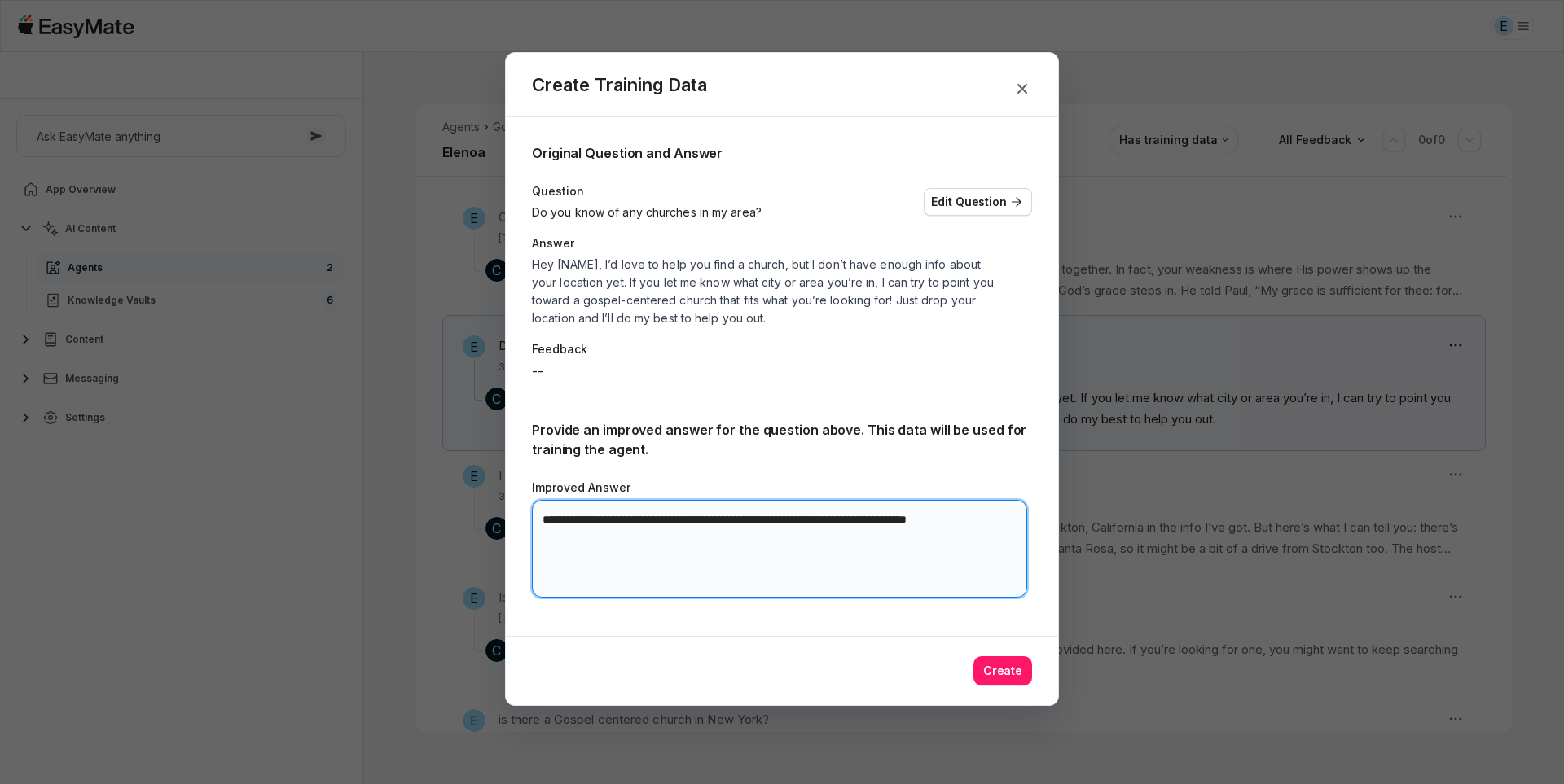 click on "**********" at bounding box center [780, 549] 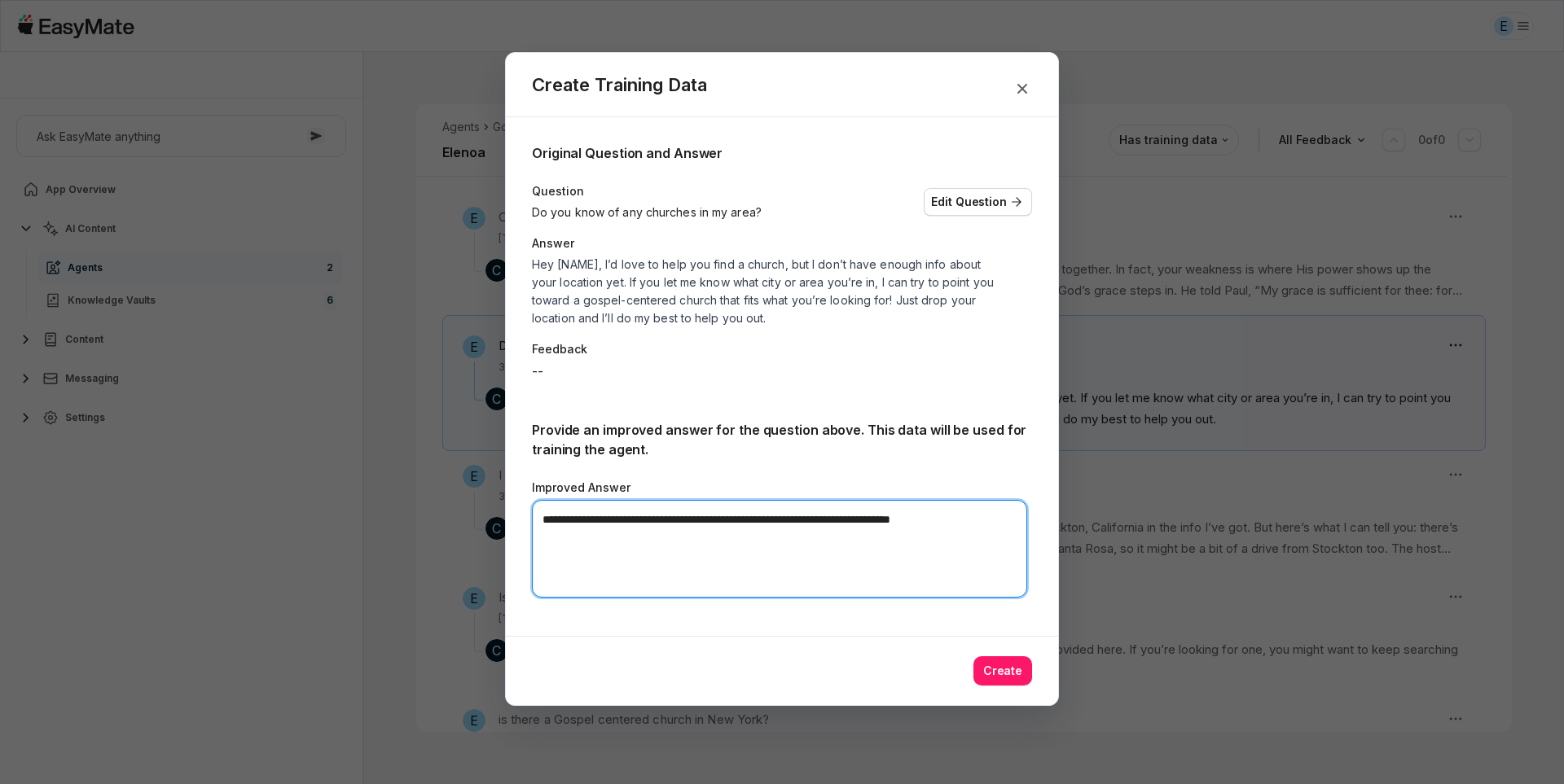 scroll, scrollTop: 3, scrollLeft: 0, axis: vertical 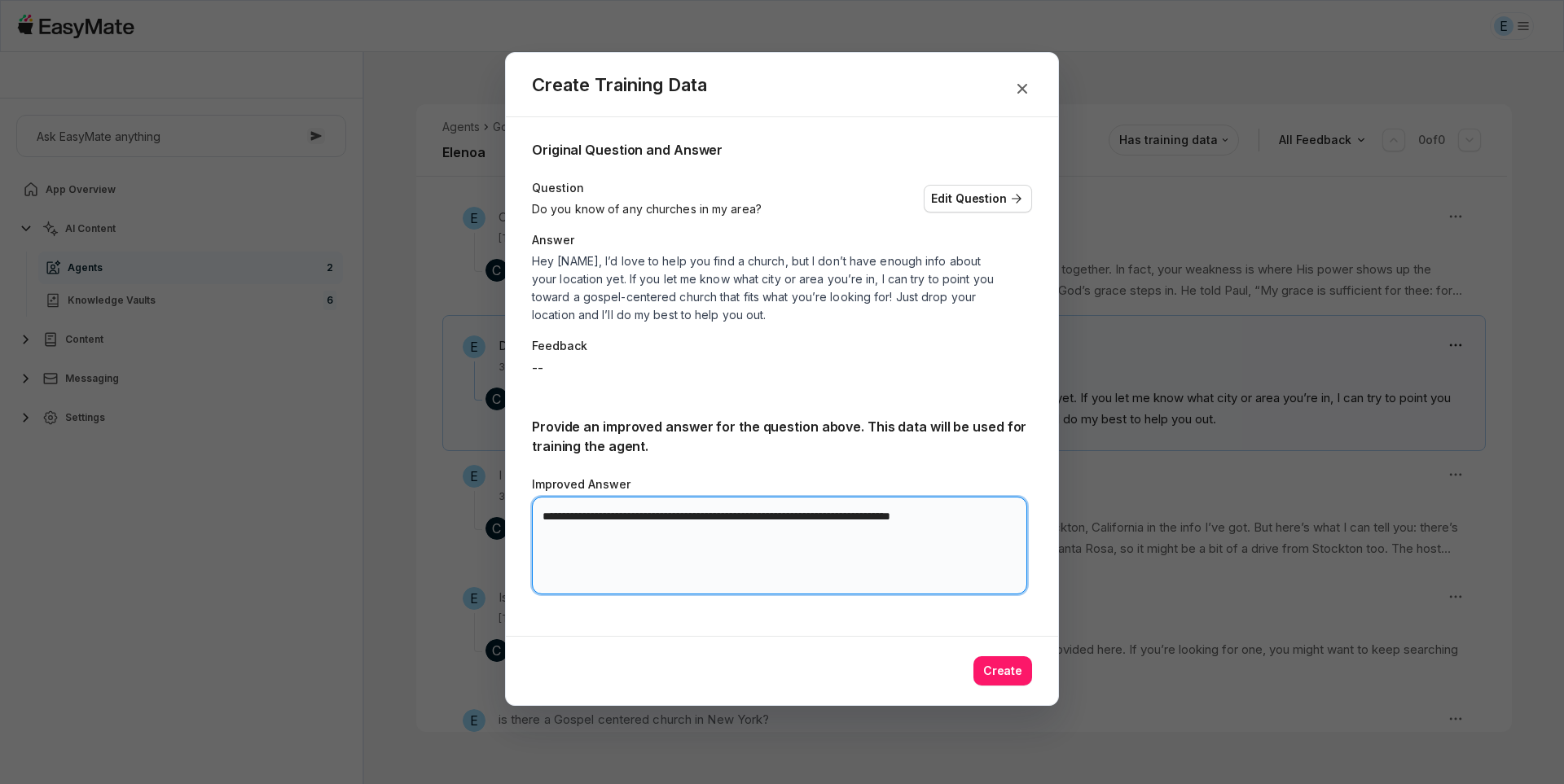 click on "**********" at bounding box center [780, 545] 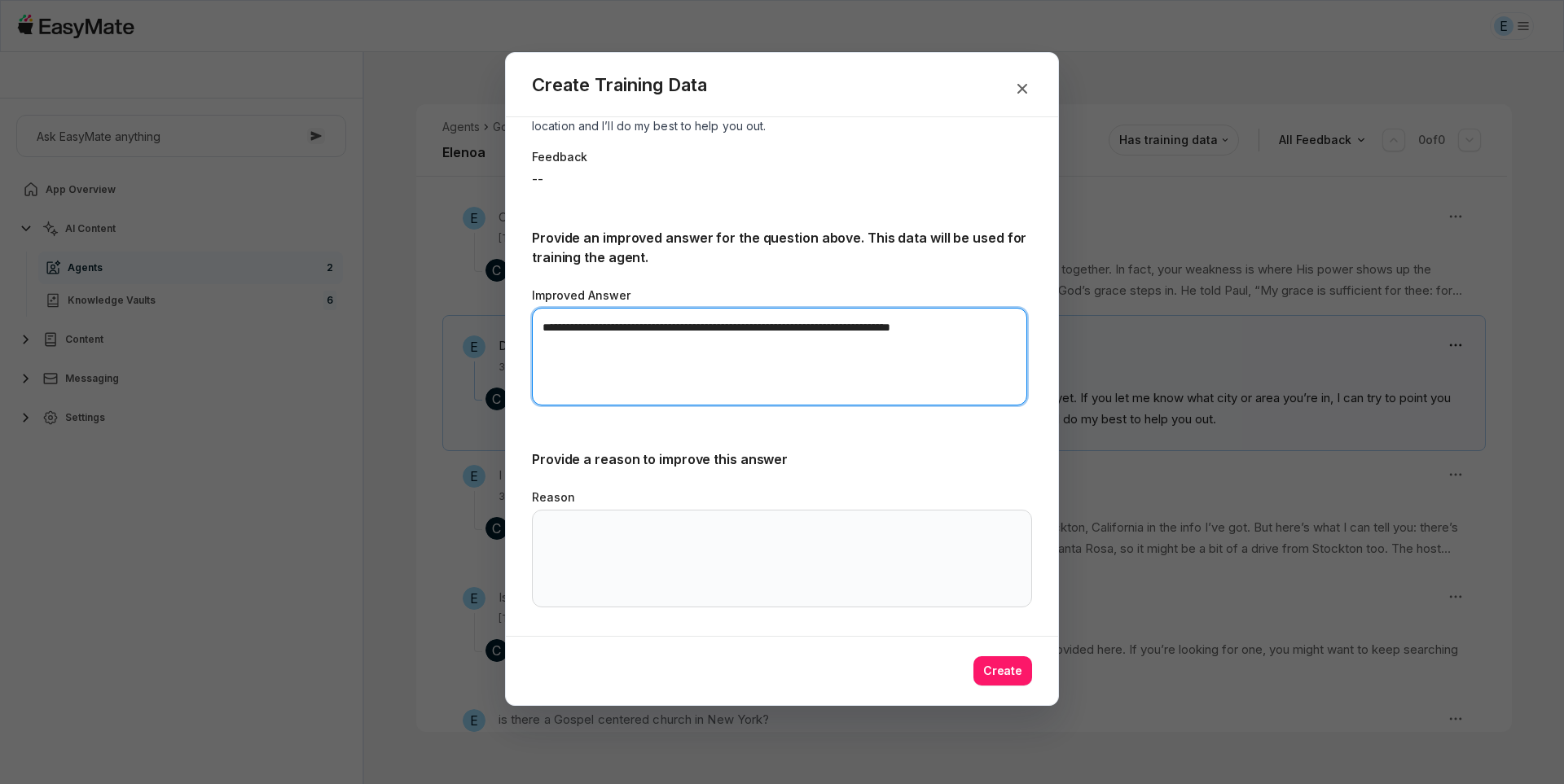 scroll, scrollTop: 194, scrollLeft: 0, axis: vertical 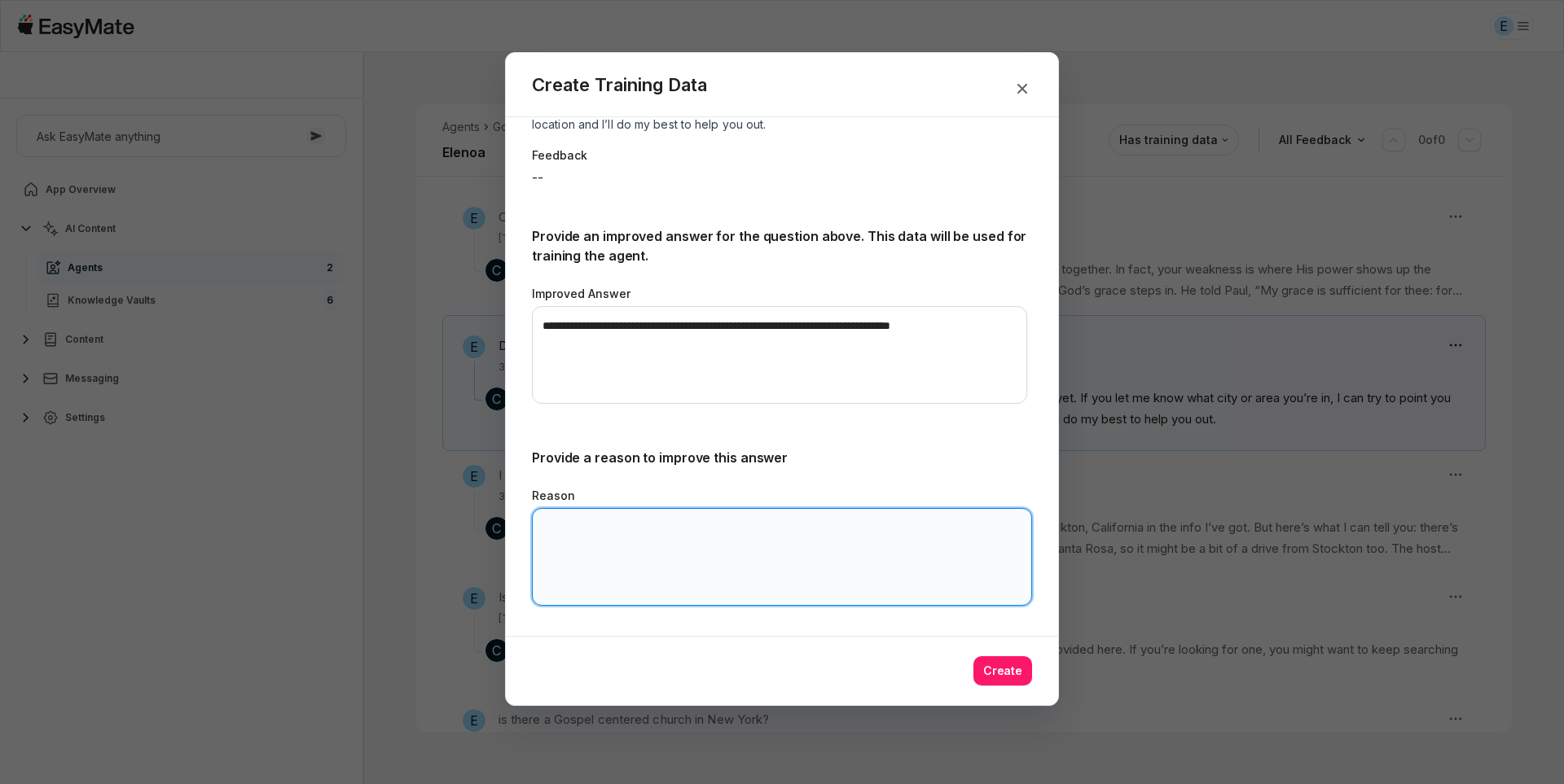 click on "Reason" at bounding box center [782, 557] 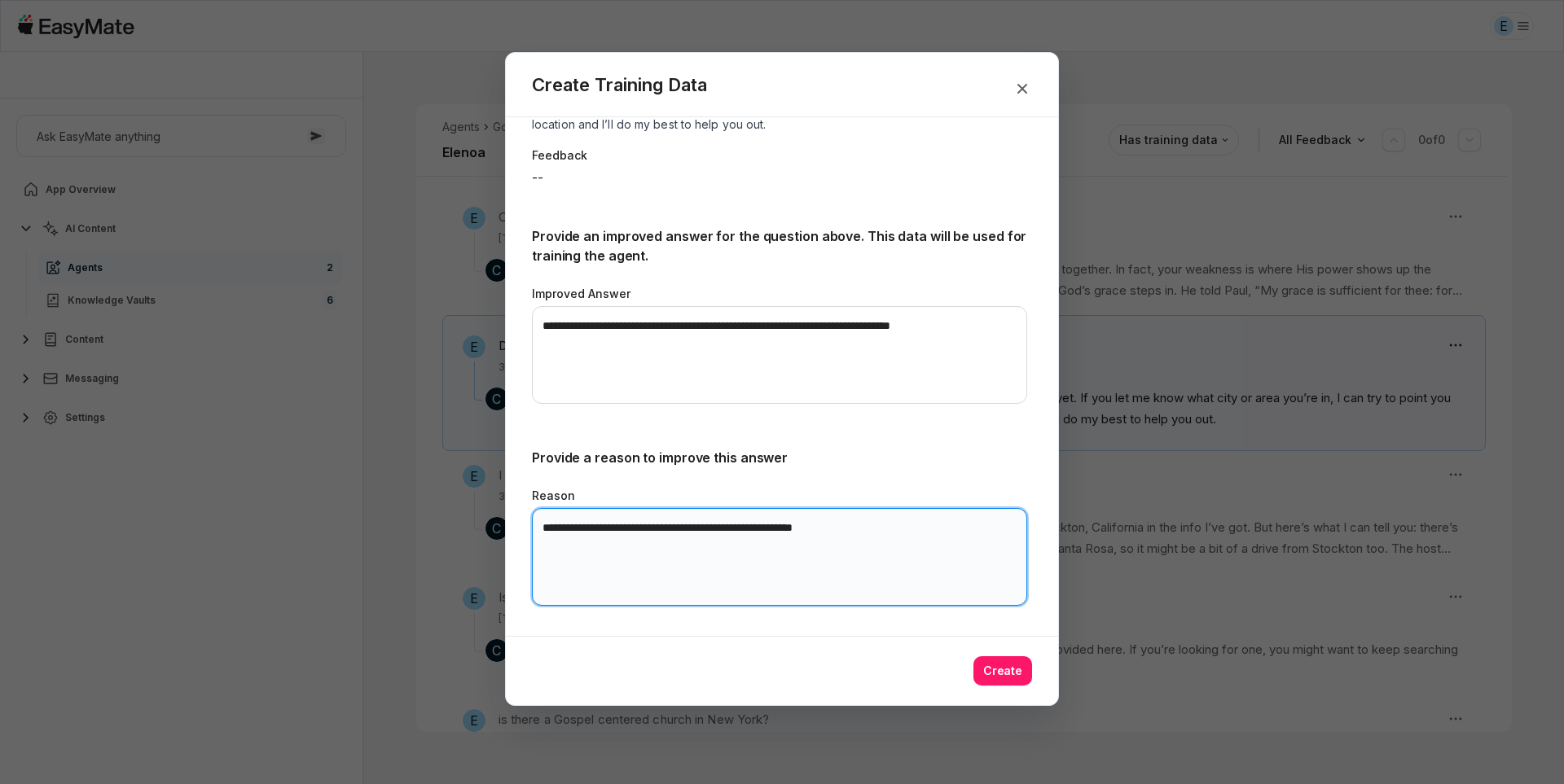 click on "**********" at bounding box center [780, 557] 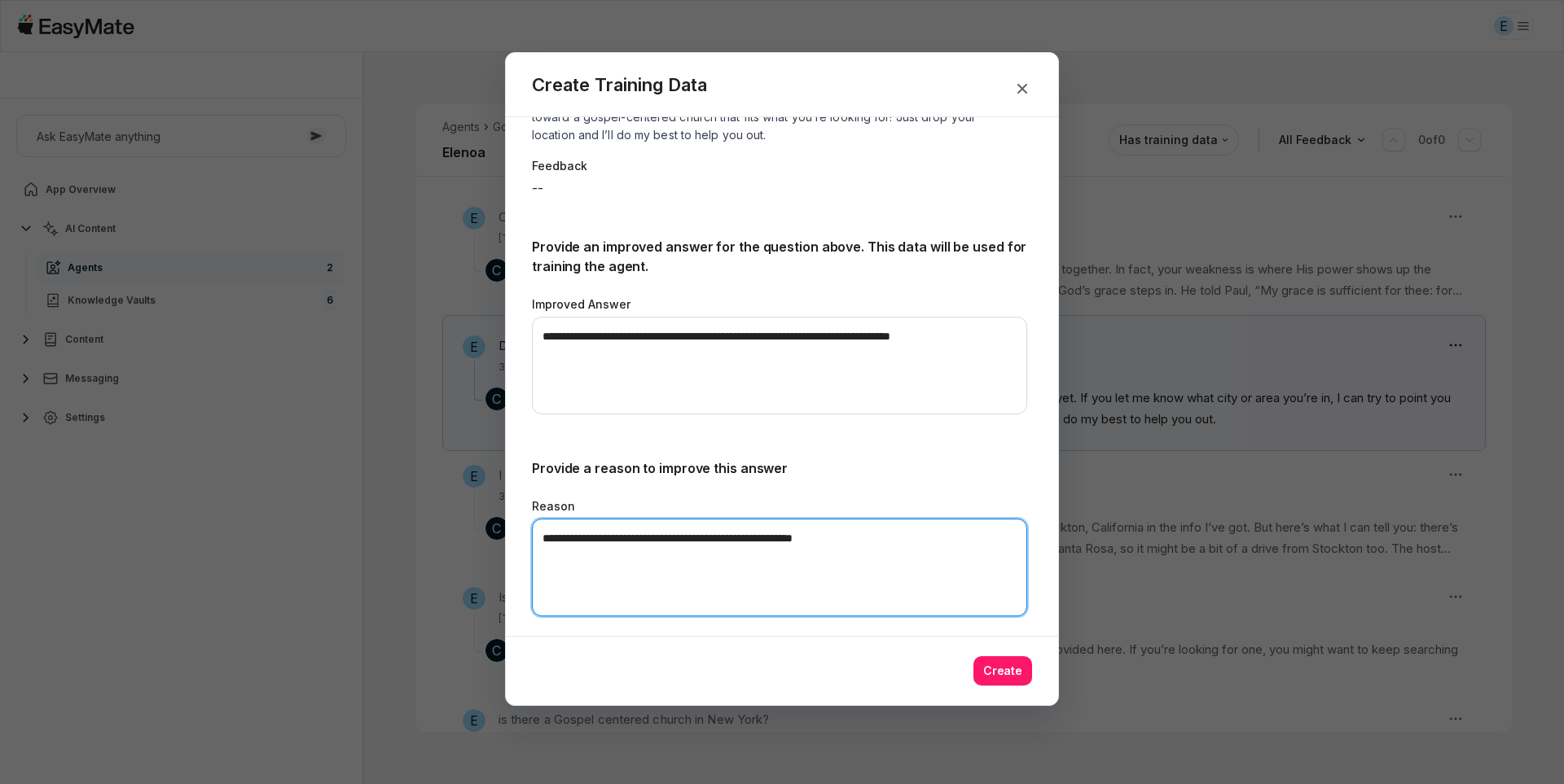 scroll, scrollTop: 186, scrollLeft: 0, axis: vertical 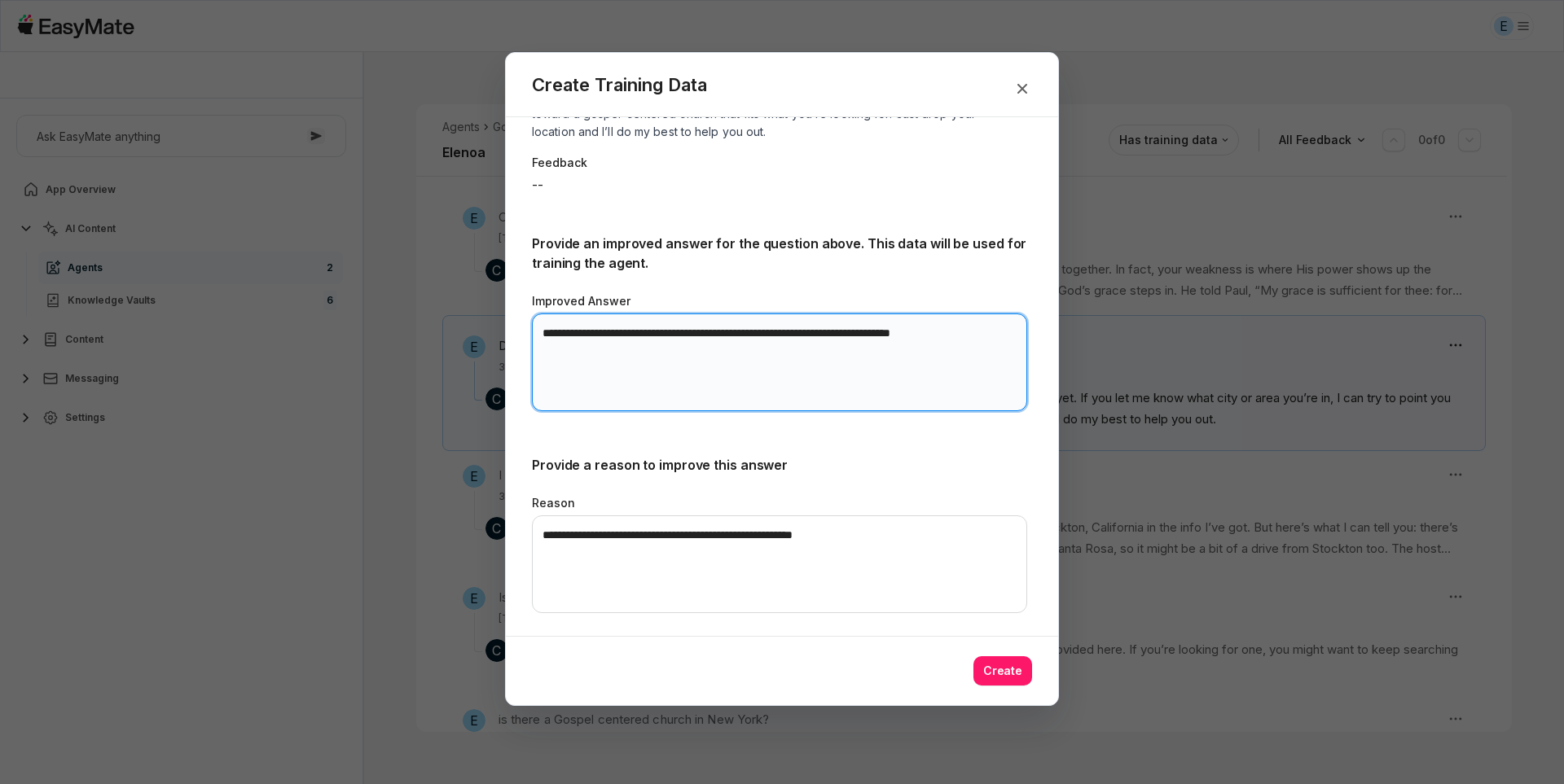 drag, startPoint x: 976, startPoint y: 328, endPoint x: 672, endPoint y: 338, distance: 304.164 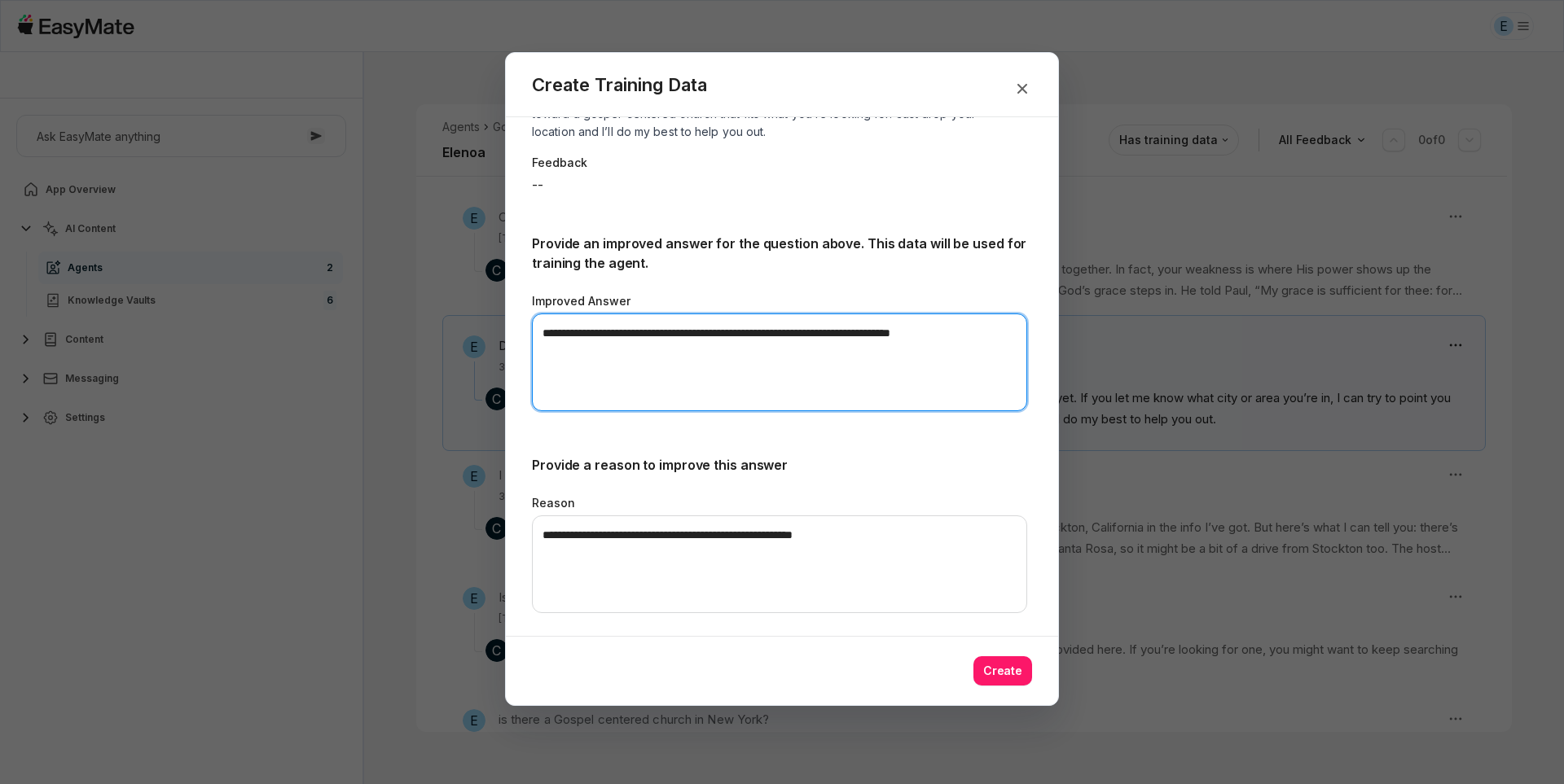 drag, startPoint x: 1018, startPoint y: 333, endPoint x: 522, endPoint y: 333, distance: 496 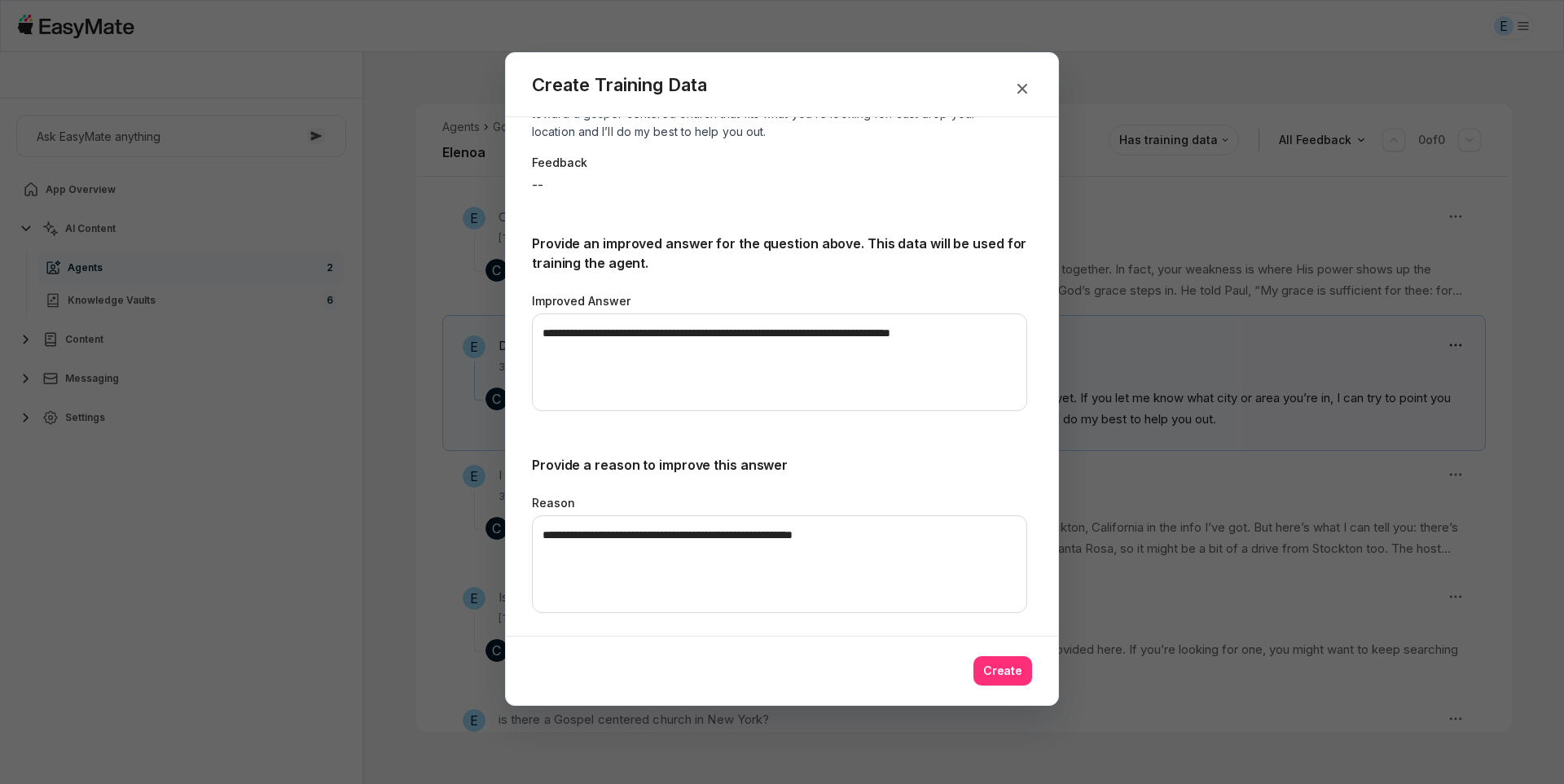 click on "Create" at bounding box center [1003, 671] 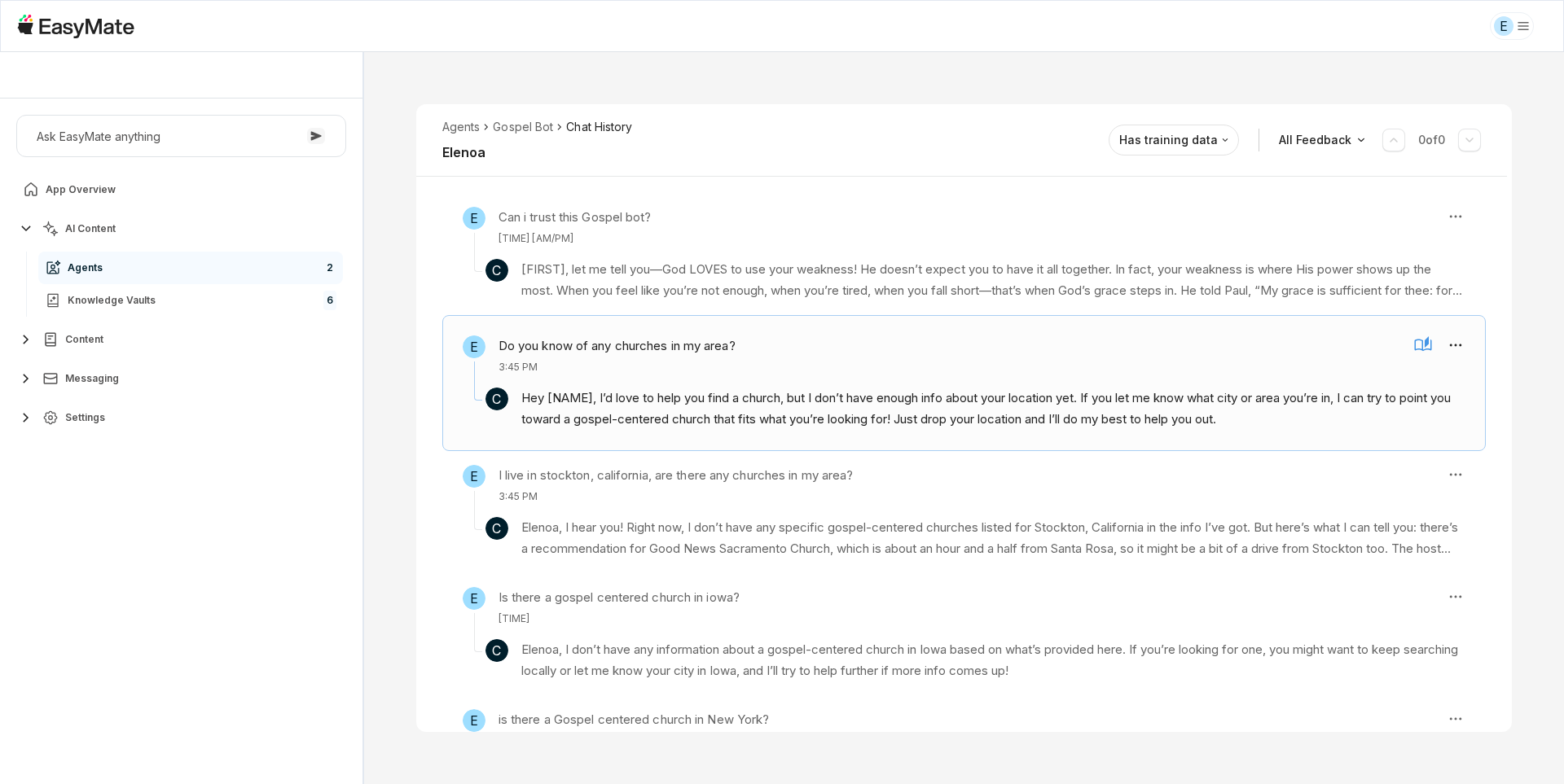 click on "E Do you know of any churches in my area? [TIME]" at bounding box center (931, 355) 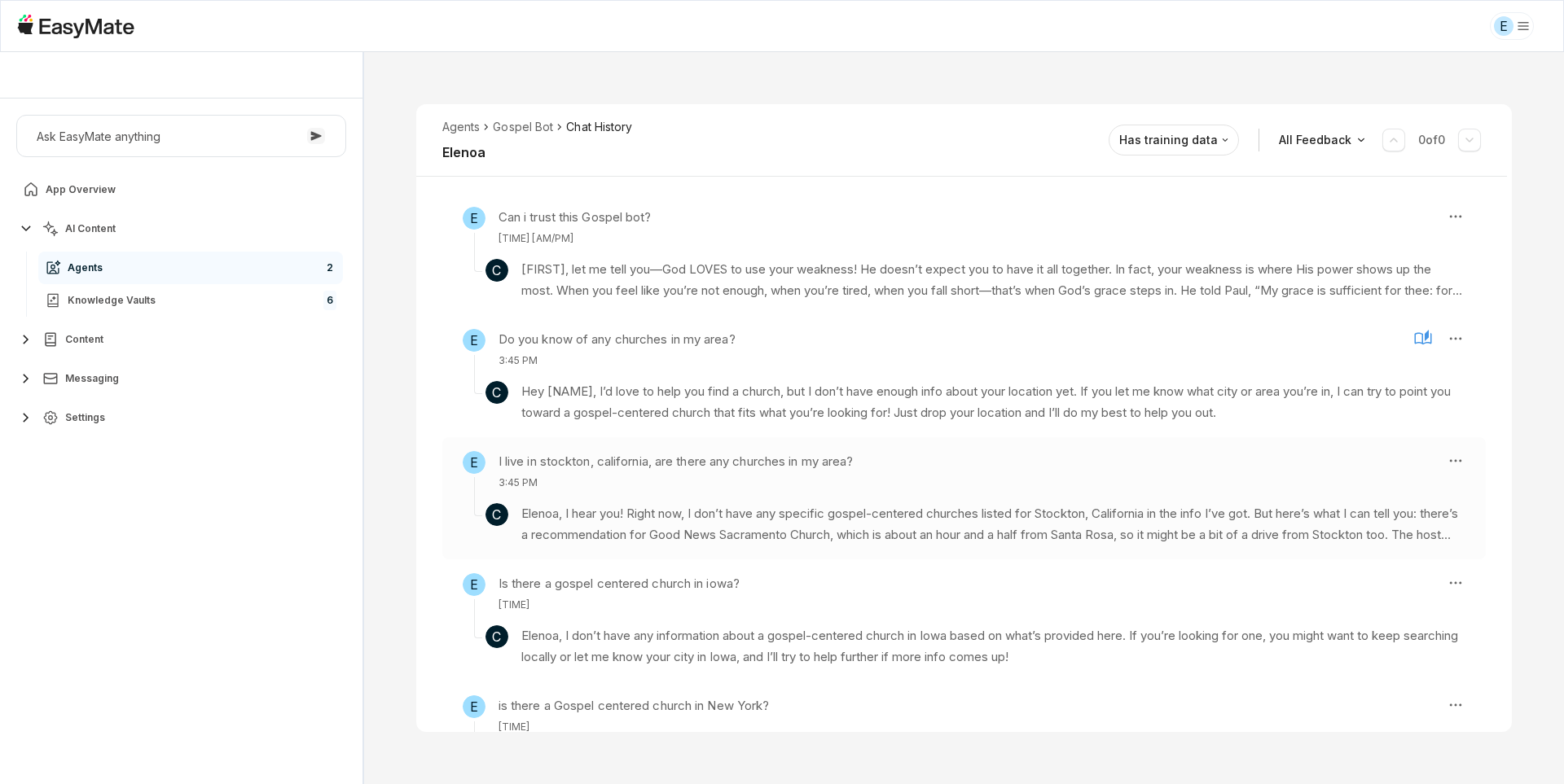 click on "Elenoa, I hear you! Right now, I don’t have any specific gospel-centered churches listed for Stockton, California in the info I’ve got. But here’s what I can tell you: there’s a recommendation for Good News Sacramento Church, which is about an hour and a half from Santa Rosa, so it might be a bit of a drive from Stockton too. The host says you don’t have to go every week—maybe every other week if that’s doable for you. They mention you’ll find real fellowship there, with Pastor Philip and a welcoming community." at bounding box center [993, 524] 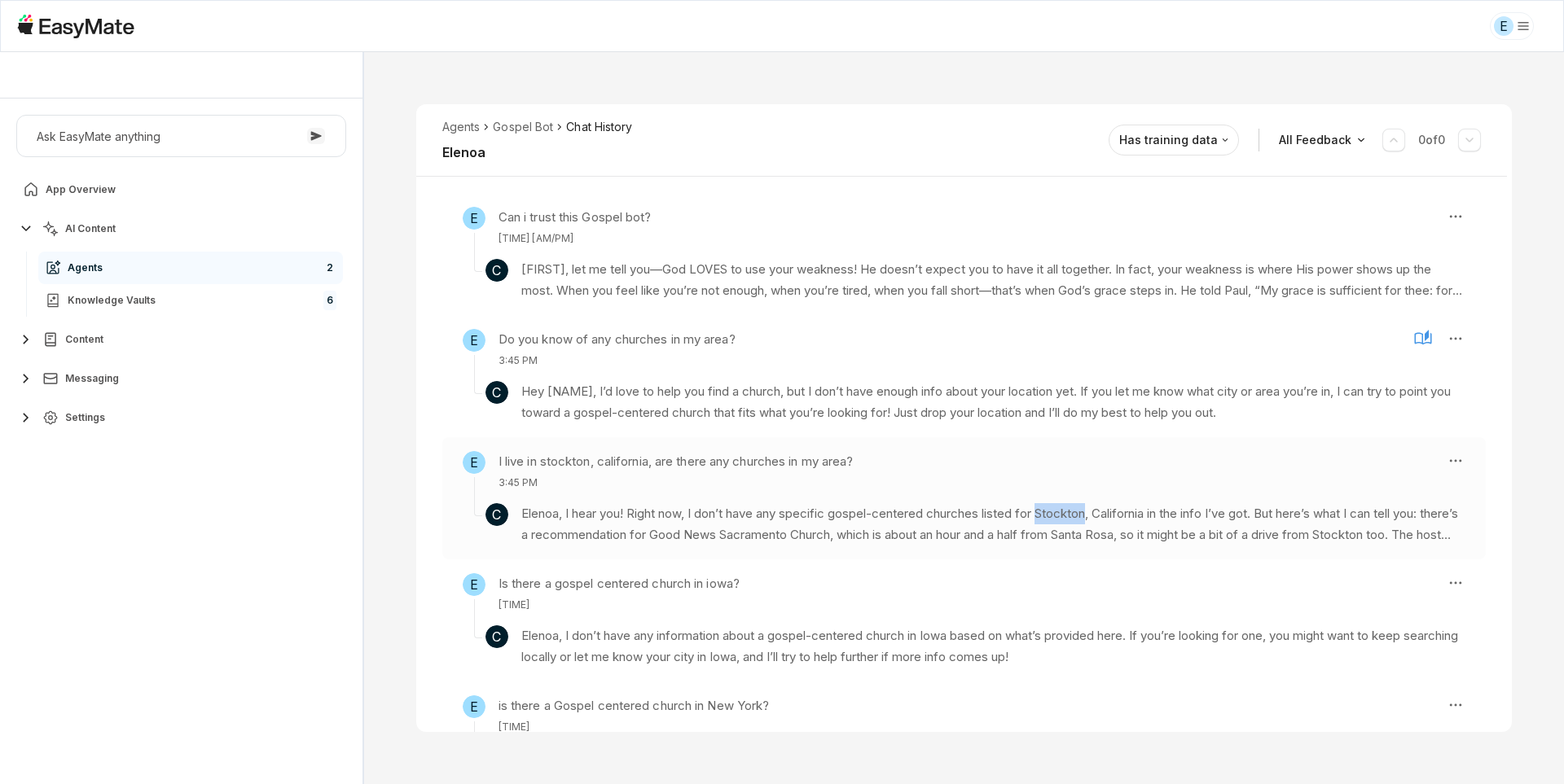 click on "Elenoa, I hear you! Right now, I don’t have any specific gospel-centered churches listed for Stockton, California in the info I’ve got. But here’s what I can tell you: there’s a recommendation for Good News Sacramento Church, which is about an hour and a half from Santa Rosa, so it might be a bit of a drive from Stockton too. The host says you don’t have to go every week—maybe every other week if that’s doable for you. They mention you’ll find real fellowship there, with Pastor Philip and a welcoming community." at bounding box center [993, 524] 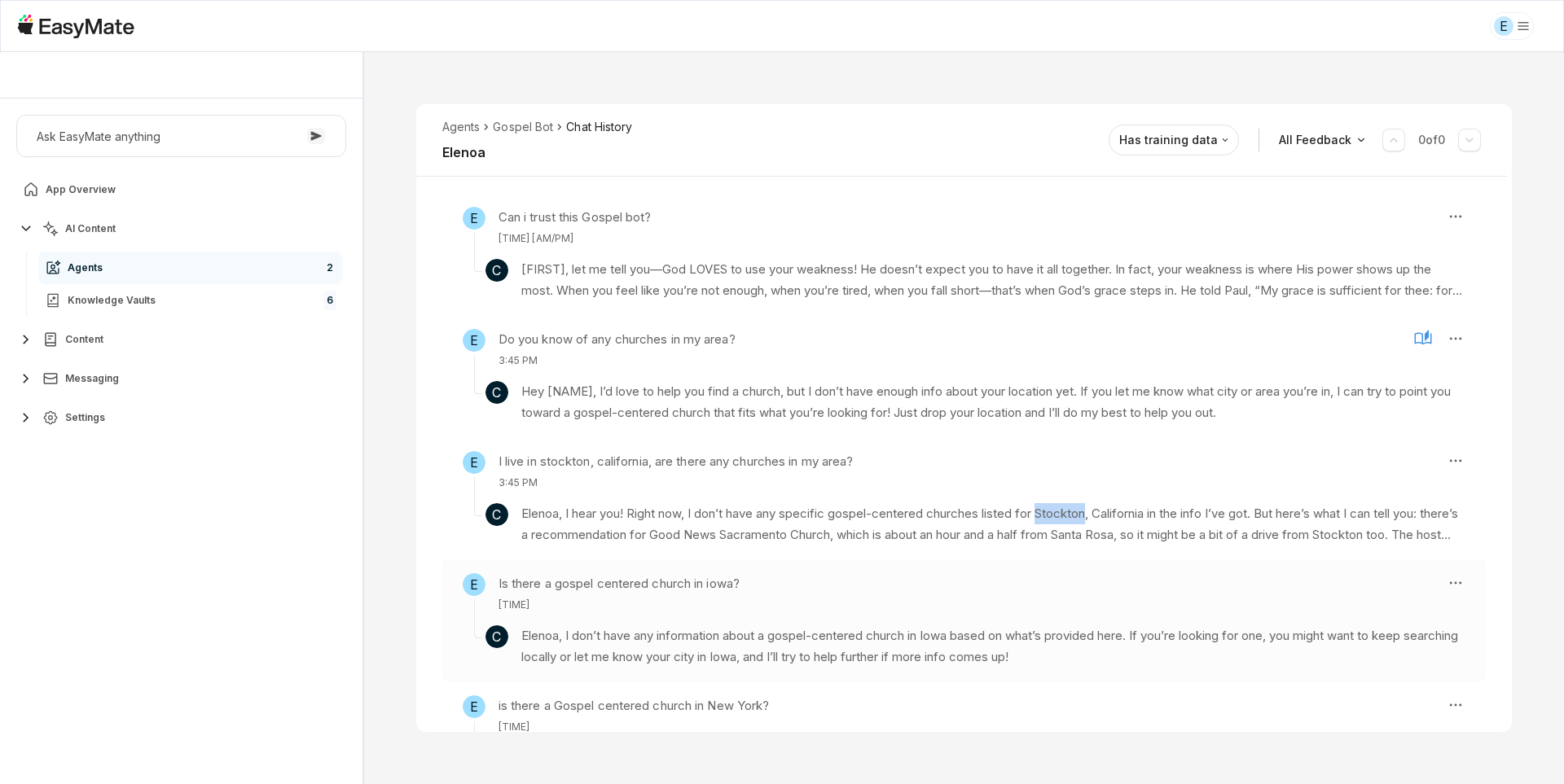 scroll, scrollTop: 344, scrollLeft: 0, axis: vertical 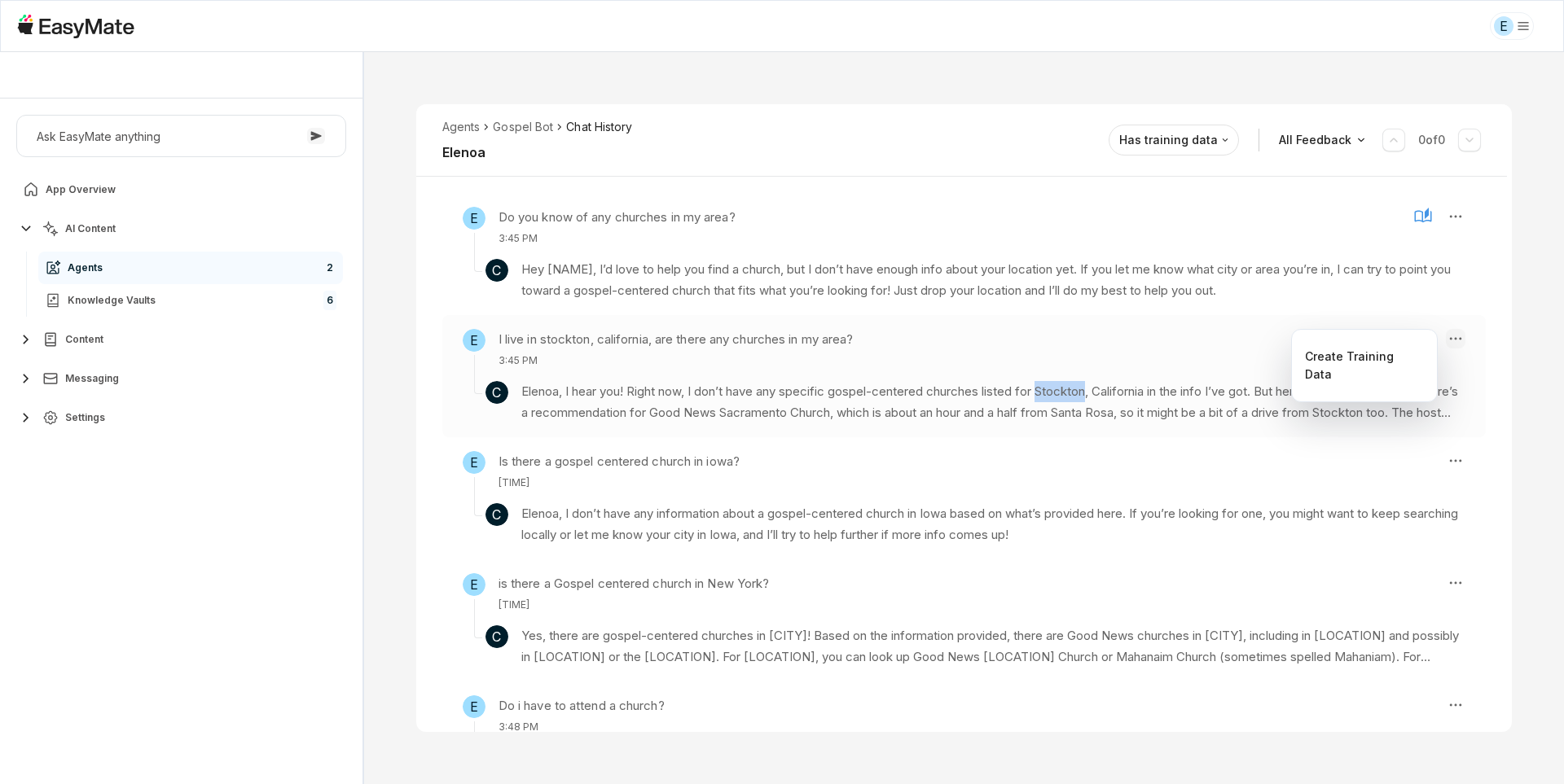 click on "E Core of the Heart Ask EasyMate anything App Overview AI Content Agents 2 Knowledge Vaults 6 Content Messaging Settings B How can I help you today? Scroll to bottom Send Agents Gospel Bot Chat History [FIRST] Reviewed Email [EMAIL] Session ID 578 Session Date [DATE], [TIME] [AM/PM] Chat Duration 15m Positive Feedback 0 Negative Feedback 0 Messages 10 Training Data 1 Agents Gospel Bot Chat History [FIRST] Has training data All Feedback 0 of 0 E Can i trust this Gospel bot? [TIME] [AM/PM] C
But here’s the real deal: you shouldn’t just trust any tool blindly—including this one! Always weigh everything against the word of God. The bot is designed to help you stay grounded in the gospel, not replace your own relationship with God or your time in the Bible. If you ever feel confused or something doesn’t line up with scripture, go back to the word of God and pray for discernment. That’s how you keep your faith strong and your walk real! Knowledge Entries: Leviticus 7 Hangout Session.mp4 E C E" at bounding box center (782, 392) 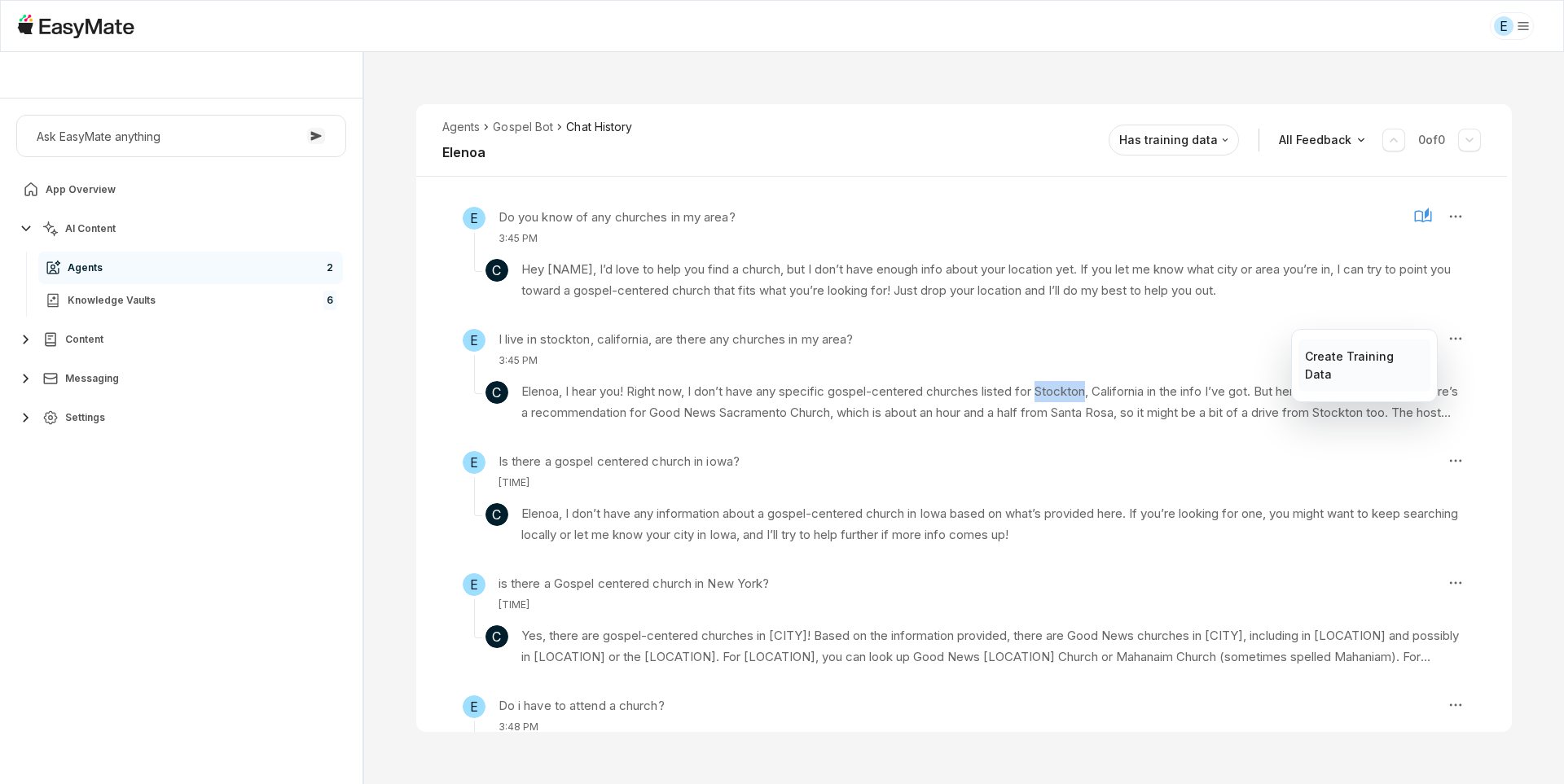 click on "Create Training Data" at bounding box center (1364, 366) 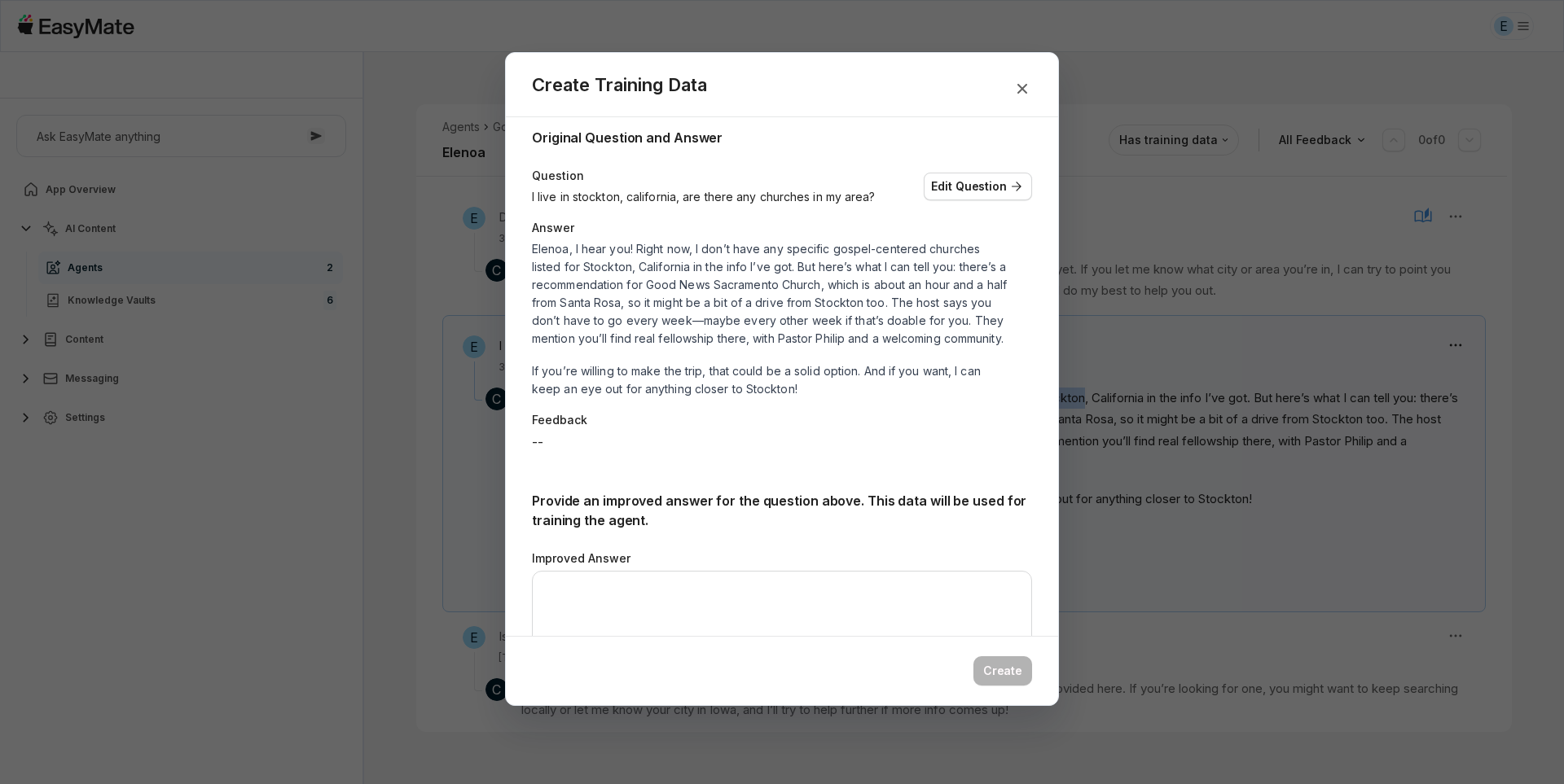 scroll, scrollTop: 16, scrollLeft: 0, axis: vertical 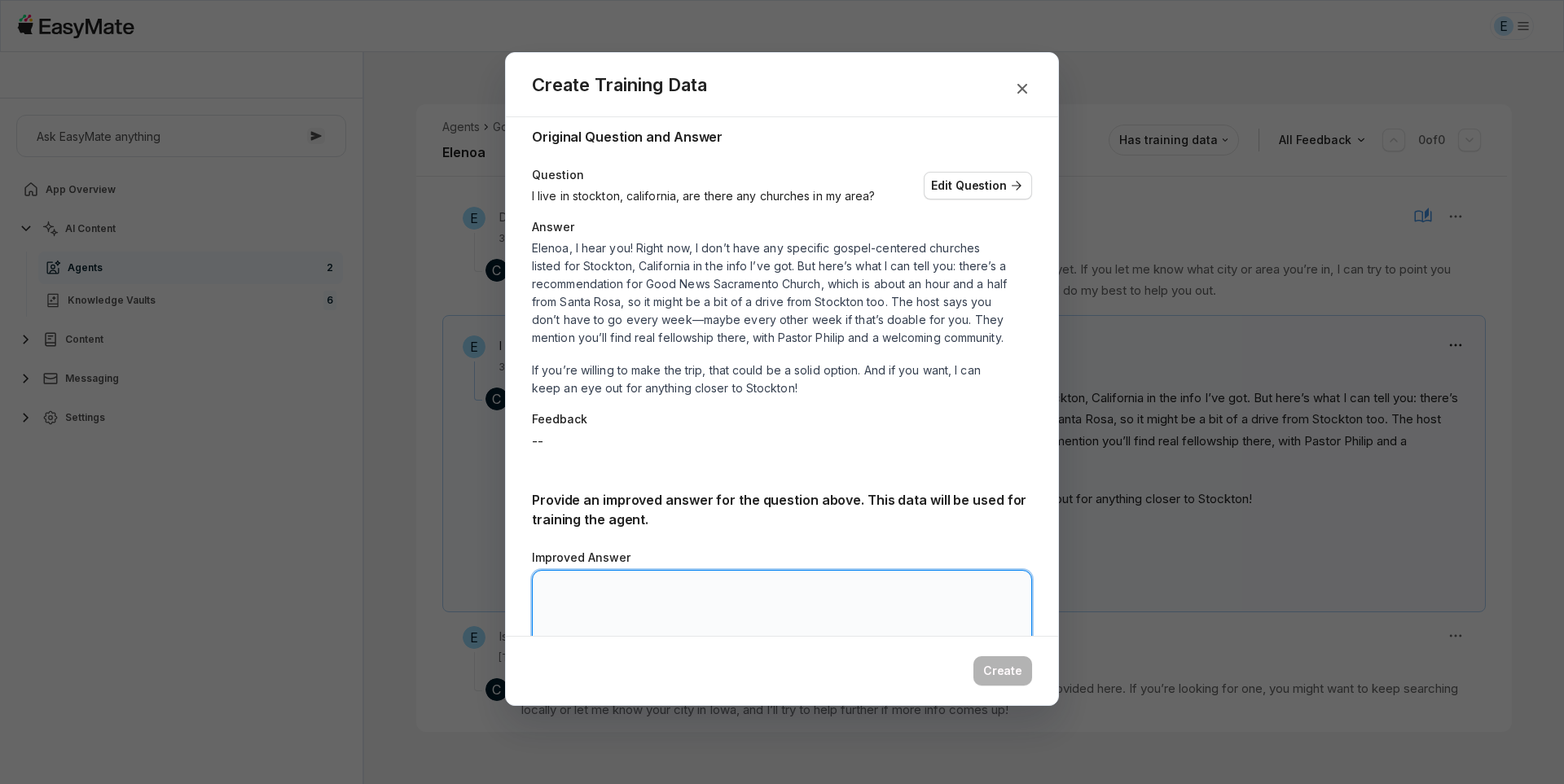 click on "Improved Answer" at bounding box center [782, 619] 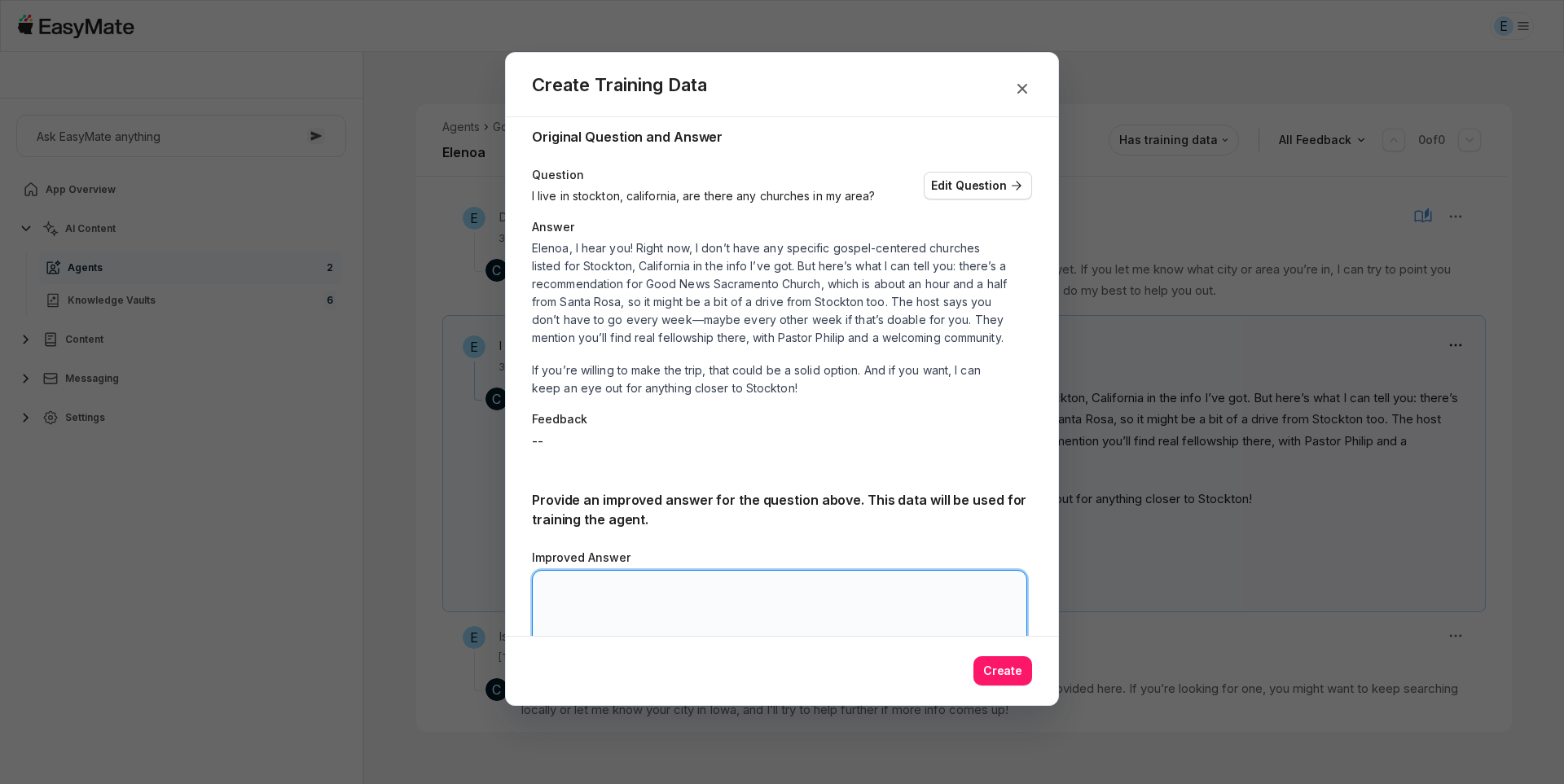 paste on "**********" 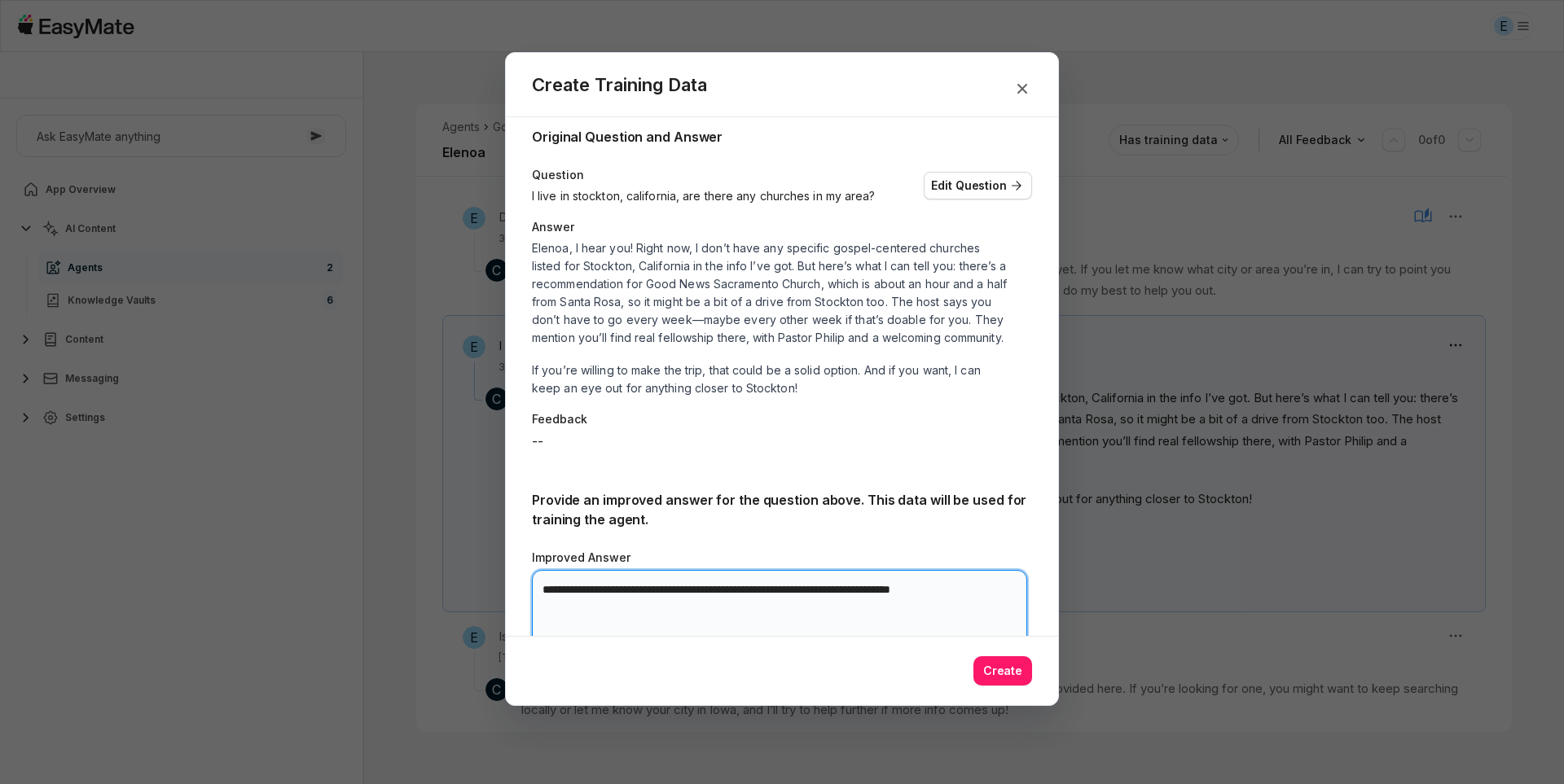 click on "**********" at bounding box center (780, 619) 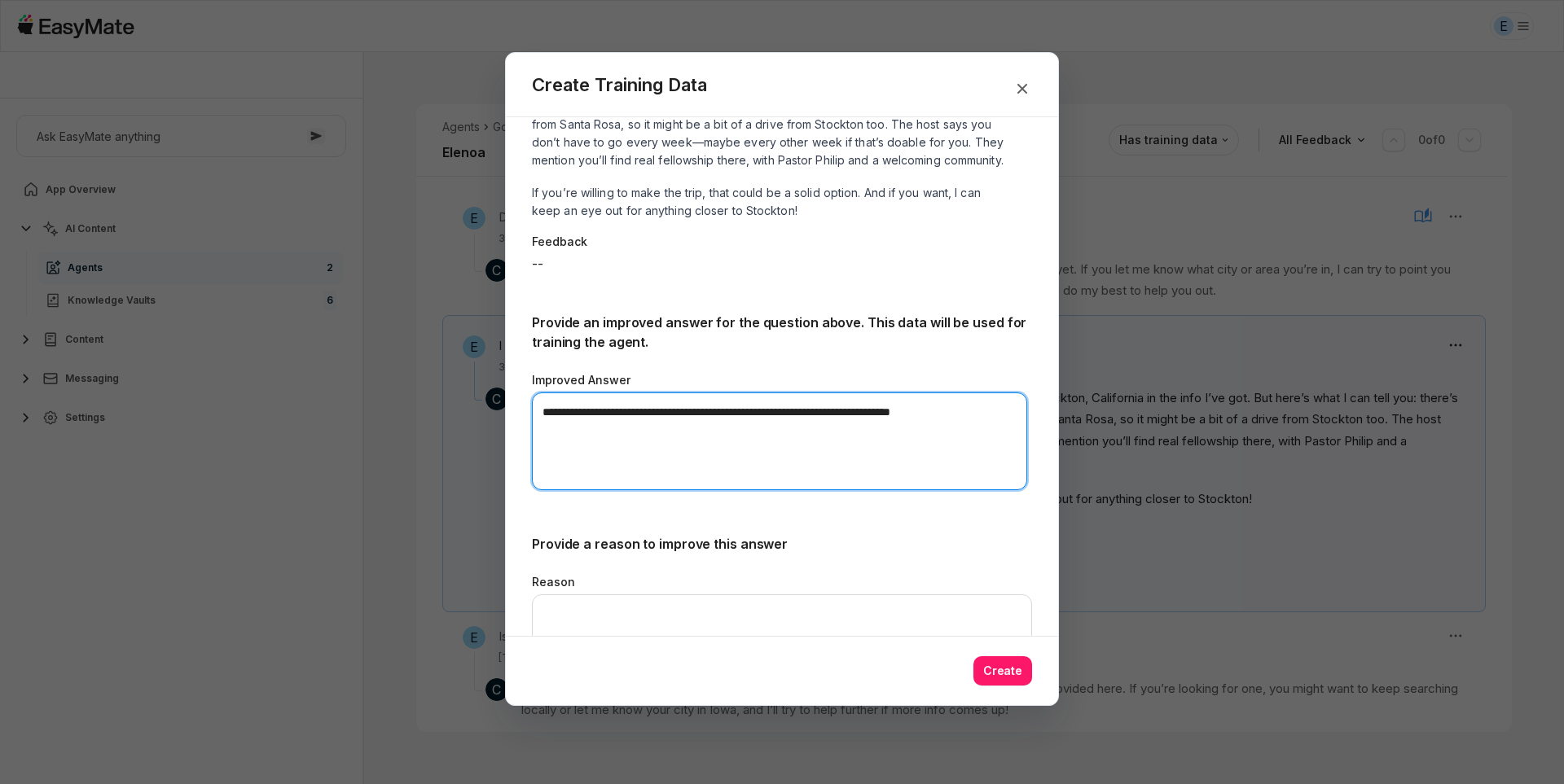 scroll, scrollTop: 243, scrollLeft: 0, axis: vertical 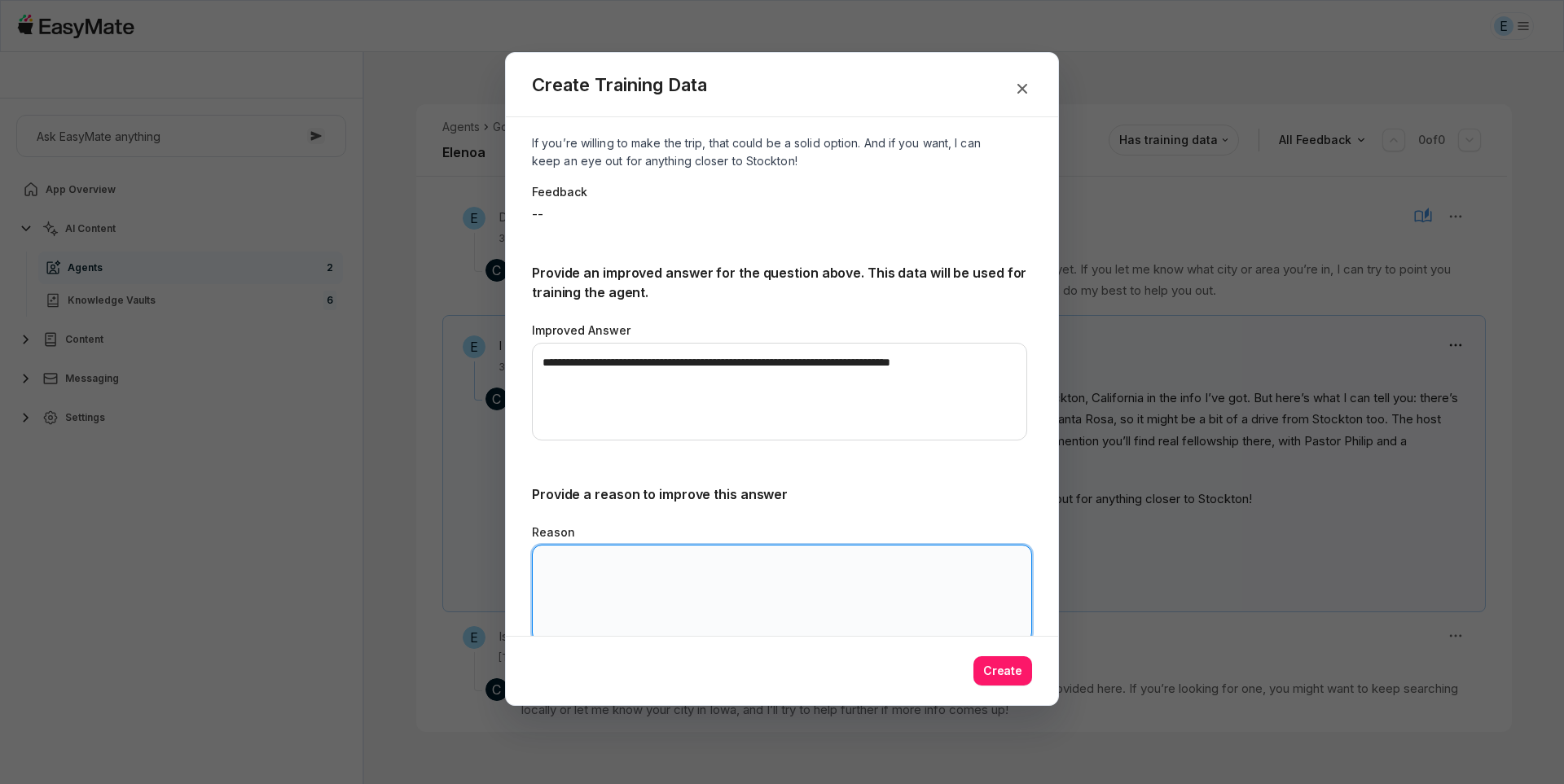 click on "Reason" at bounding box center [782, 593] 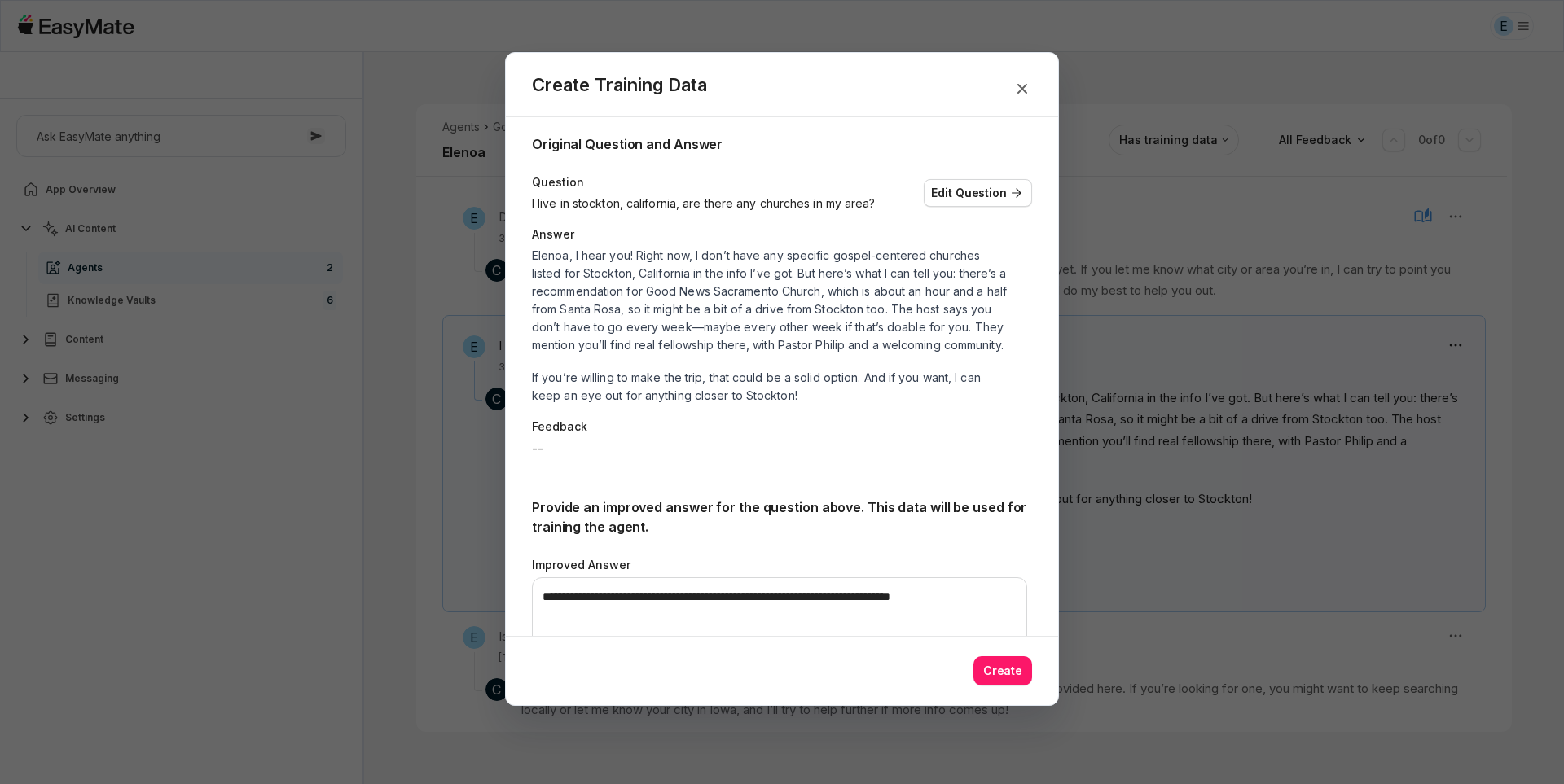 scroll, scrollTop: 0, scrollLeft: 0, axis: both 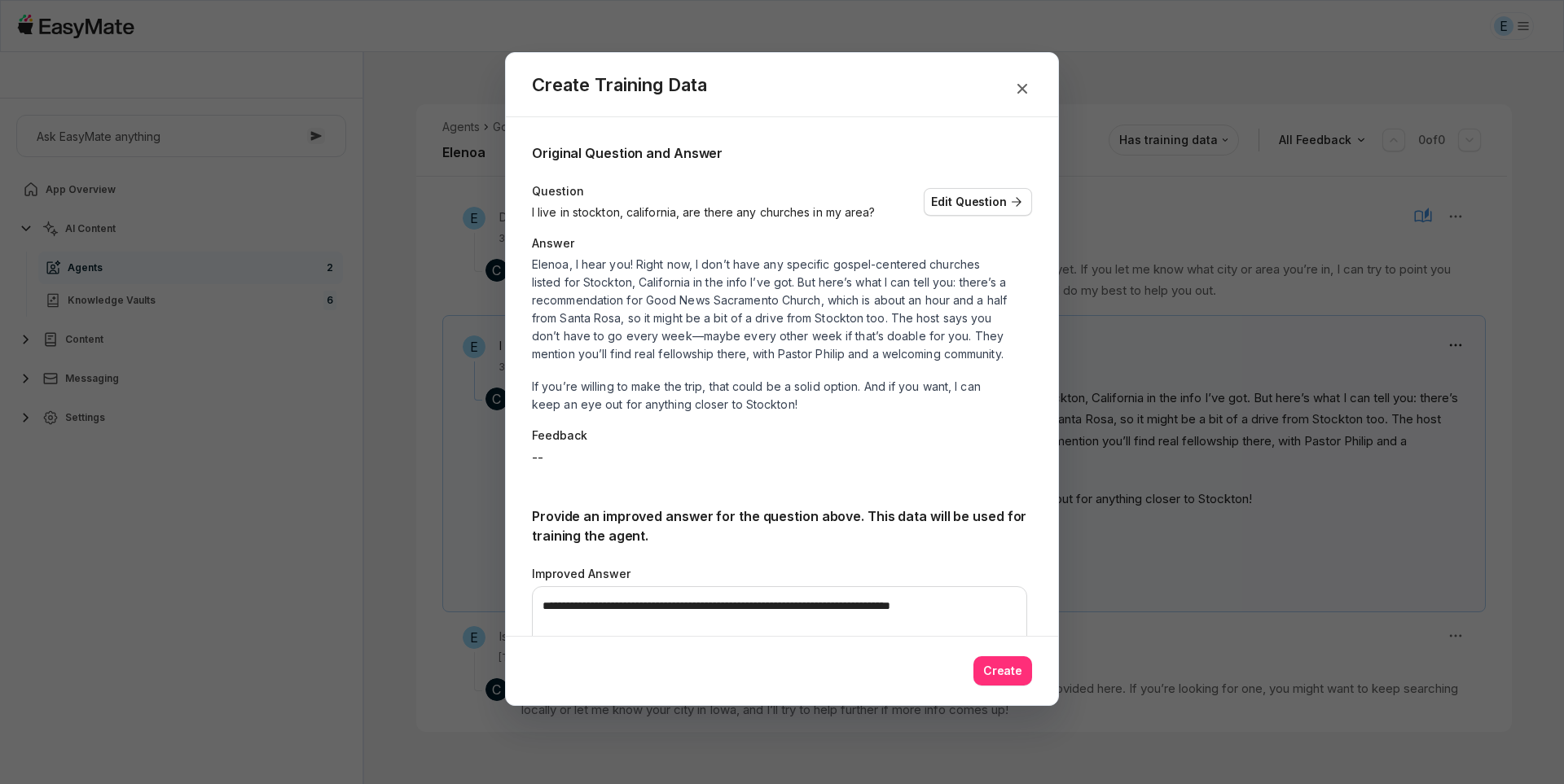 click on "Create" at bounding box center (1003, 671) 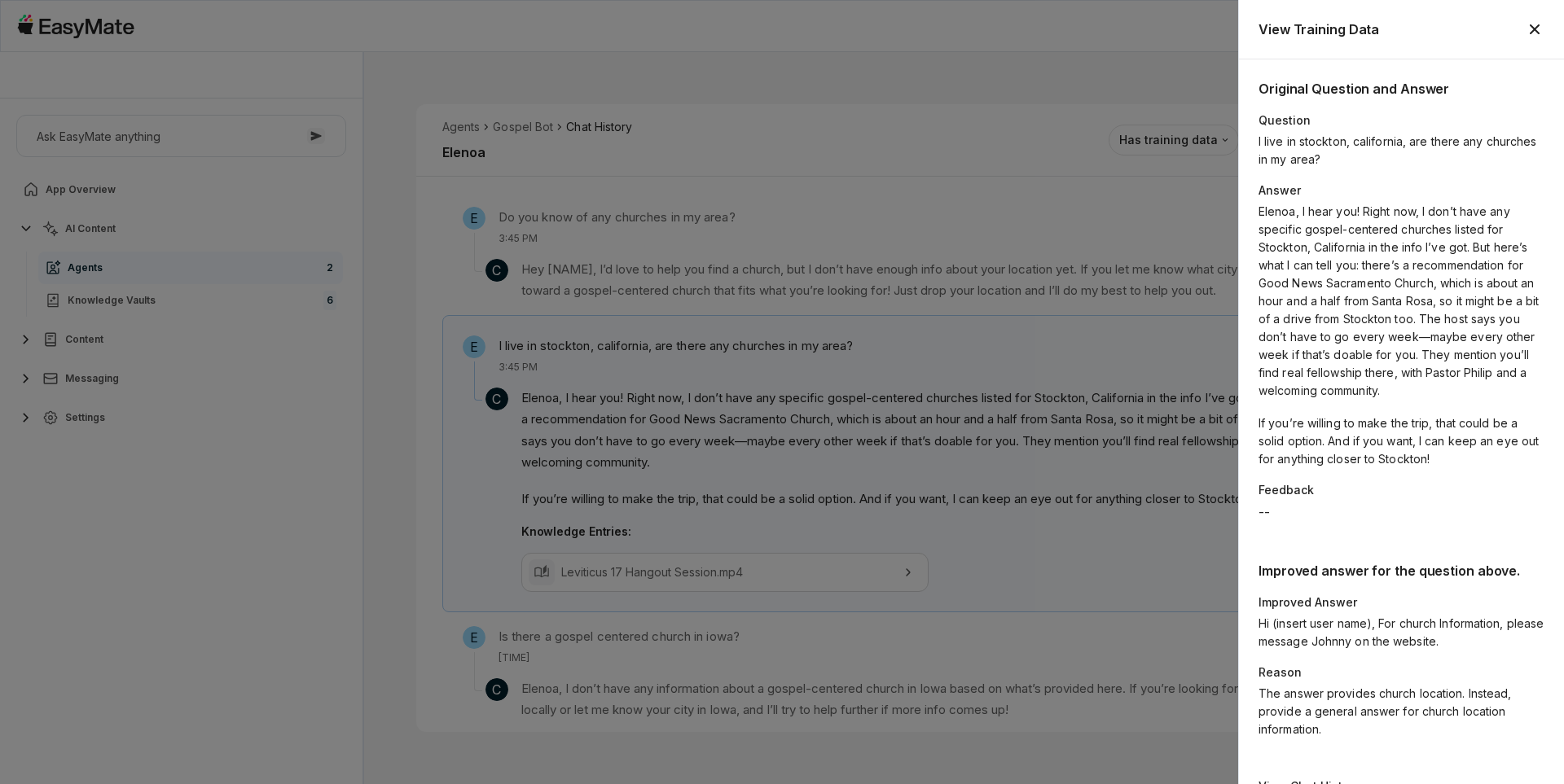 click 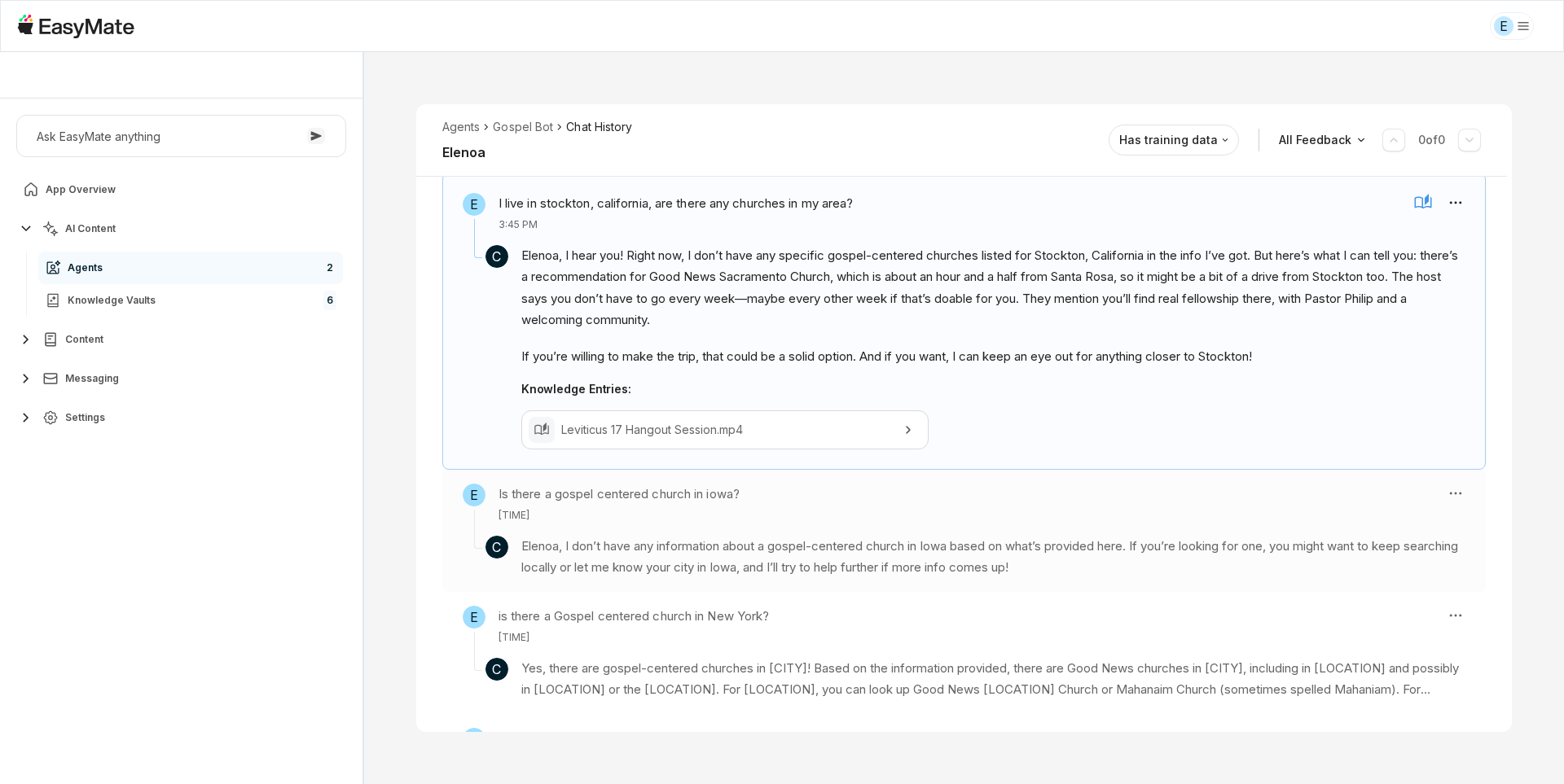 scroll, scrollTop: 488, scrollLeft: 0, axis: vertical 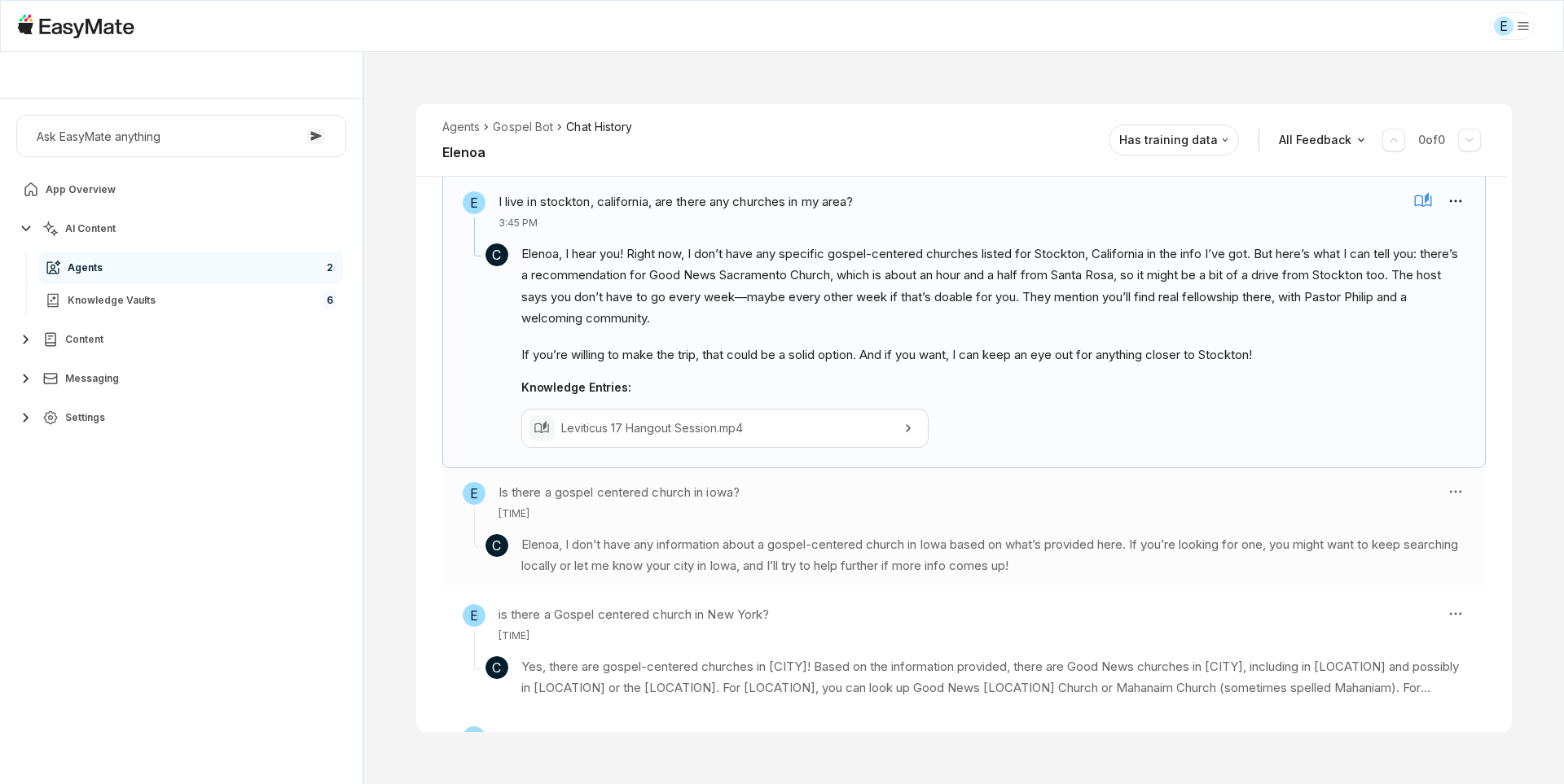 click on "Elenoa, I don’t have any information about a gospel-centered church in Iowa based on what’s provided here. If you’re looking for one, you might want to keep searching locally or let me know your city in Iowa, and I’ll try to help further if more info comes up!" at bounding box center [993, 555] 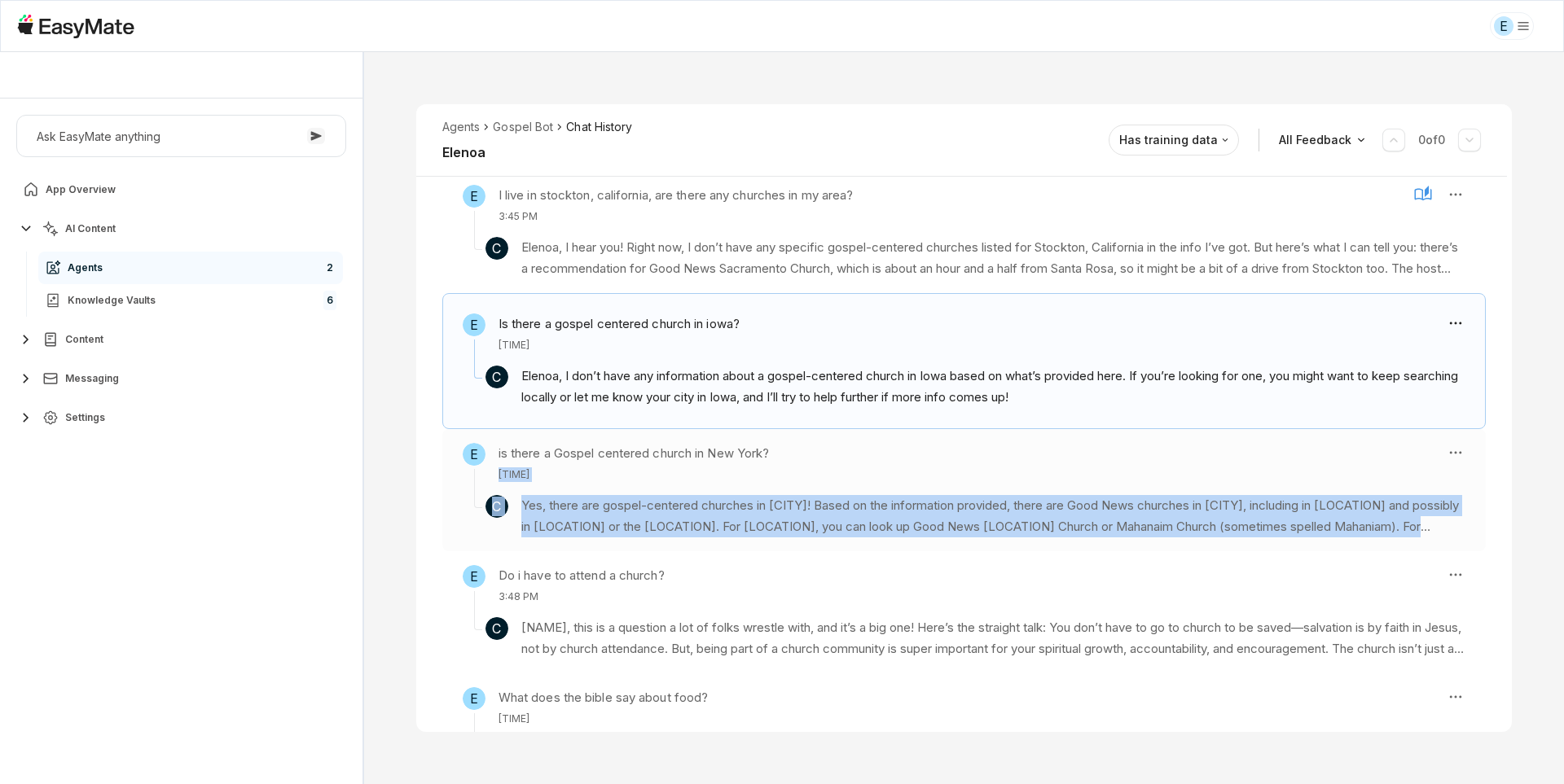 click on "Elenoa, if you want to know what verses explain the Gospel, there are some powerful ones that lay it out plain and simple! Check out 1 Corinthians 15:1-2—Paul says, "I declare unto you the gospel which I preached unto you, which also ye have received, and wherein ye stand; By which also ye are saved, if ye keep in memory what I preached unto you, unless ye have believed in vain." That’s the gospel in a nutshell: it’s the message that saves, the foundation you stand on, and the truth you hold onto!" at bounding box center [964, 490] 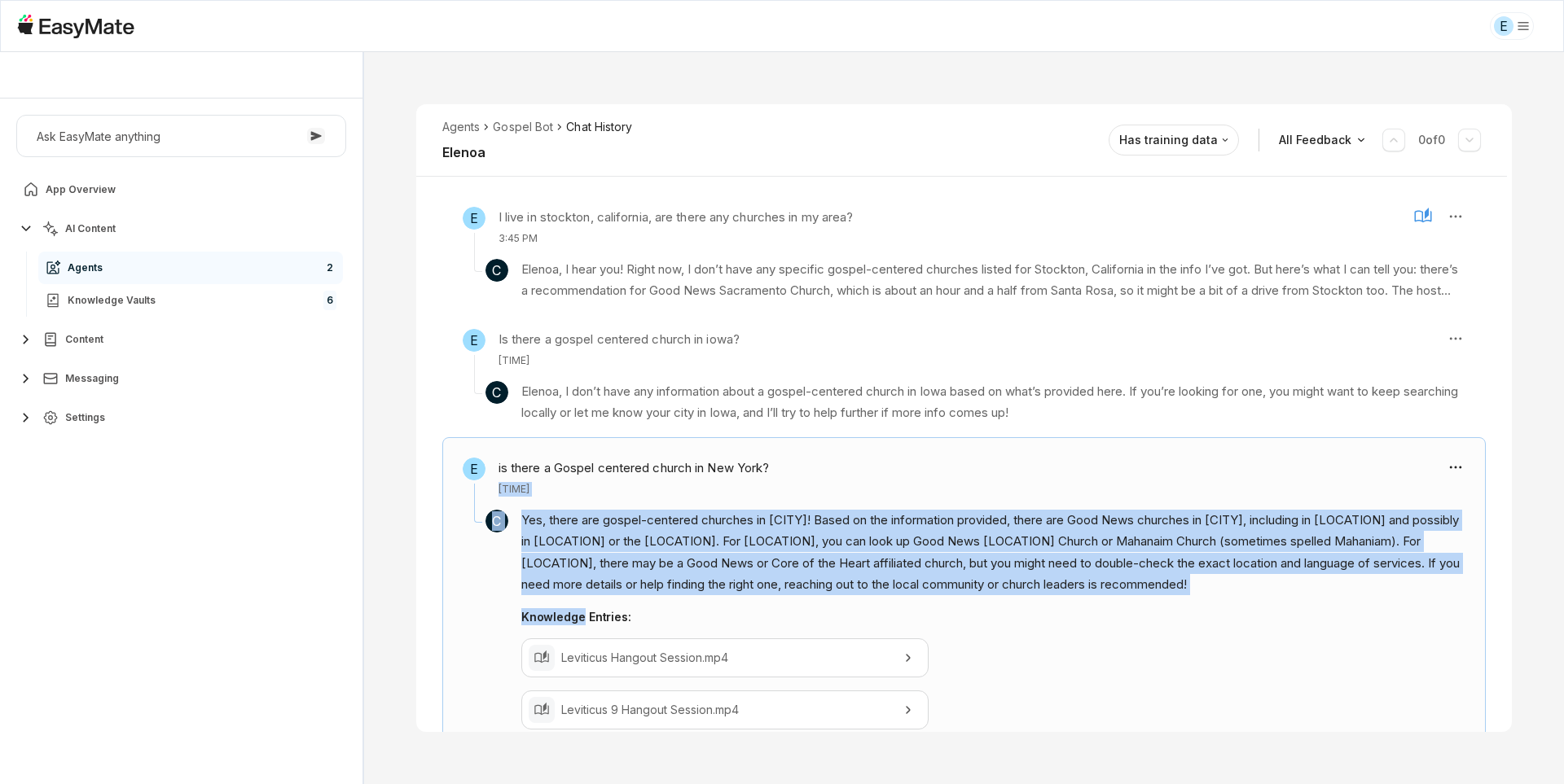 scroll, scrollTop: 588, scrollLeft: 0, axis: vertical 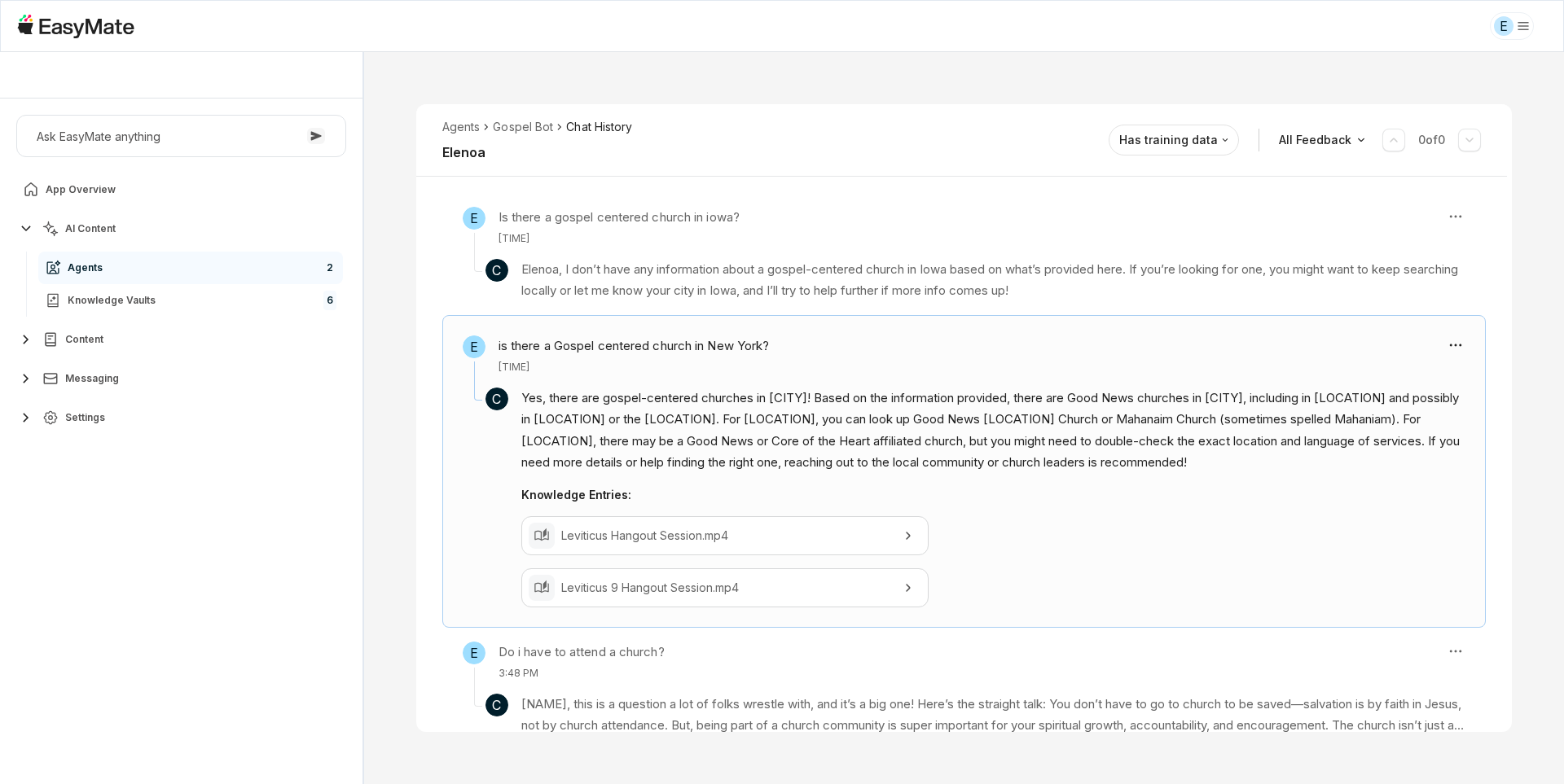 click on "Leviticus Hangout Session.mp4 Leviticus 9 Hangout Session.mp4" at bounding box center (993, 562) 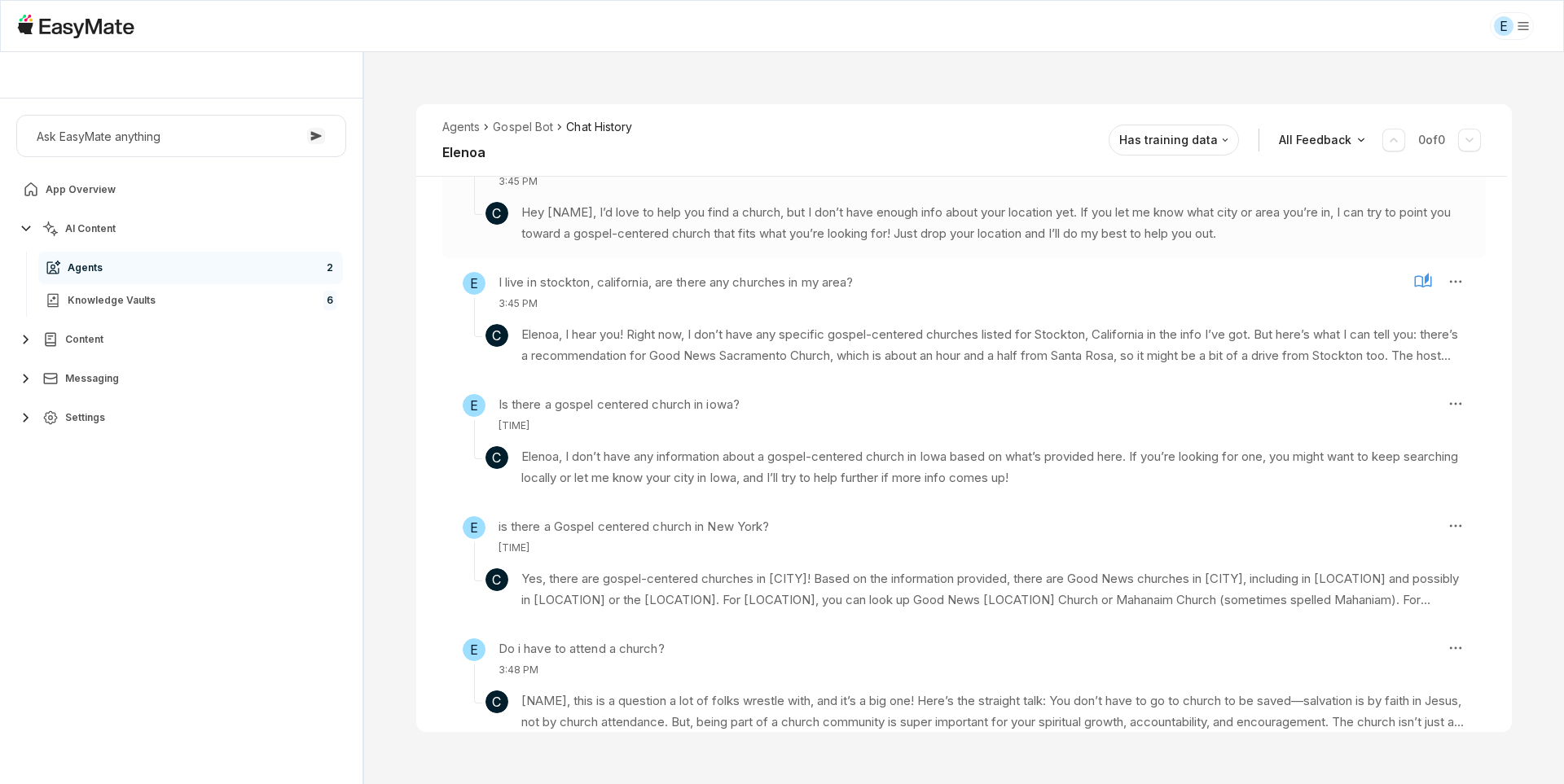 scroll, scrollTop: 294, scrollLeft: 0, axis: vertical 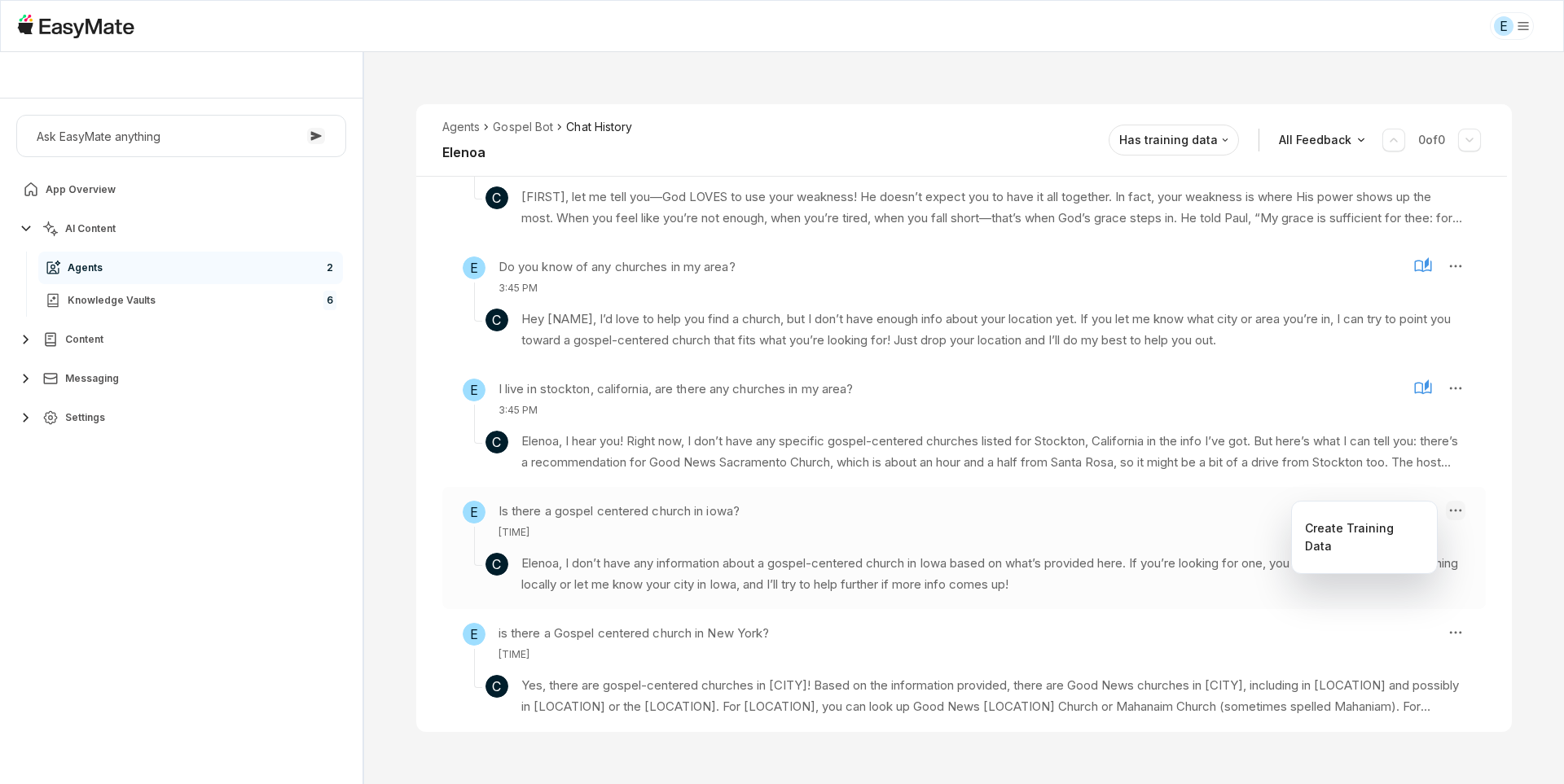 click on "So, being a baby in Christ is all about humility, dependence, and a constant hunger for God’s Word. As you keep coming back to the gospel, you’ll grow stronger in faith, but you never outgrow your need for that simple, nourishing truth!" at bounding box center (782, 392) 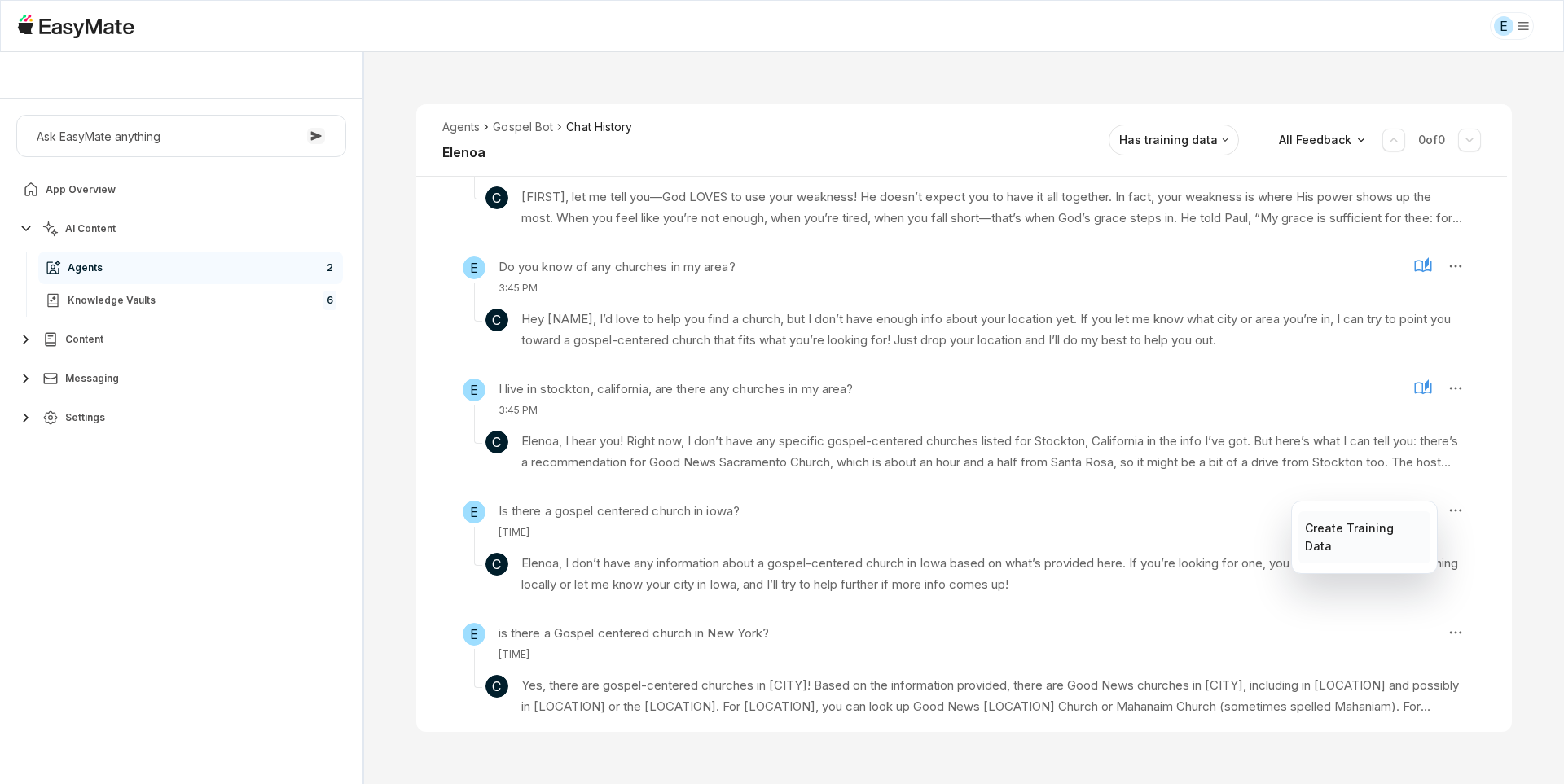 click on "Create Training Data" at bounding box center [1364, 537] 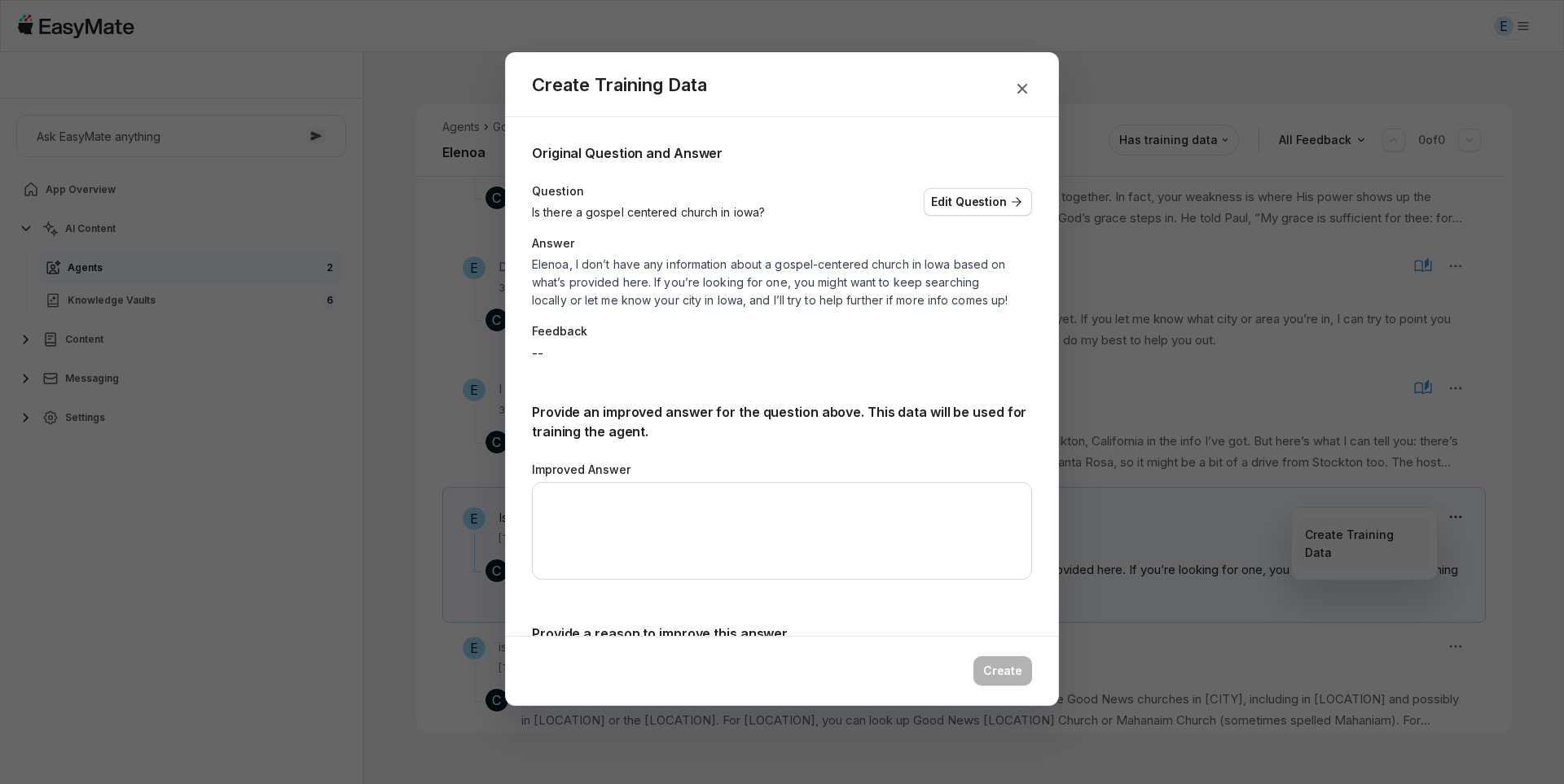 click at bounding box center [782, 392] 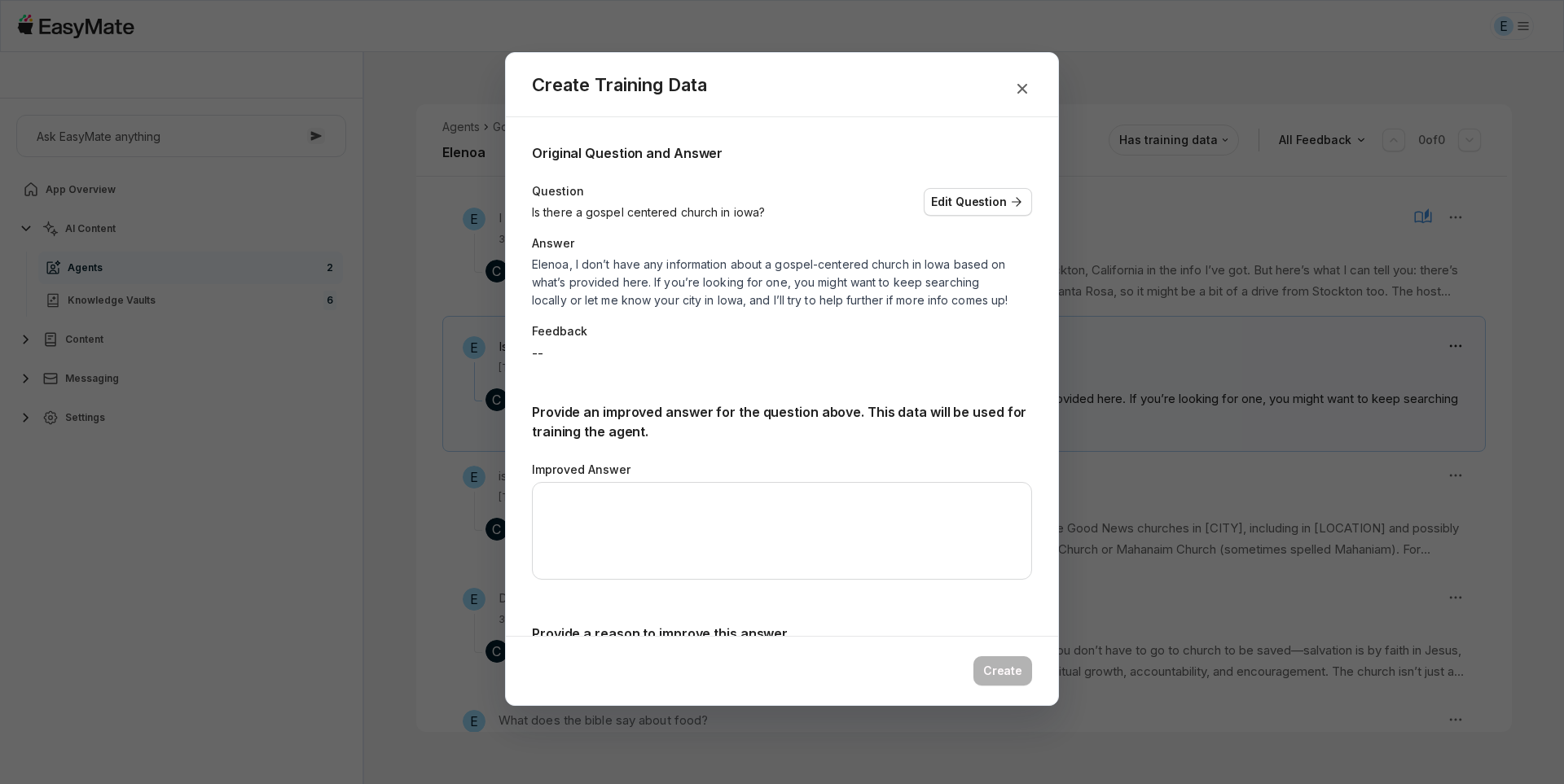 scroll, scrollTop: 466, scrollLeft: 0, axis: vertical 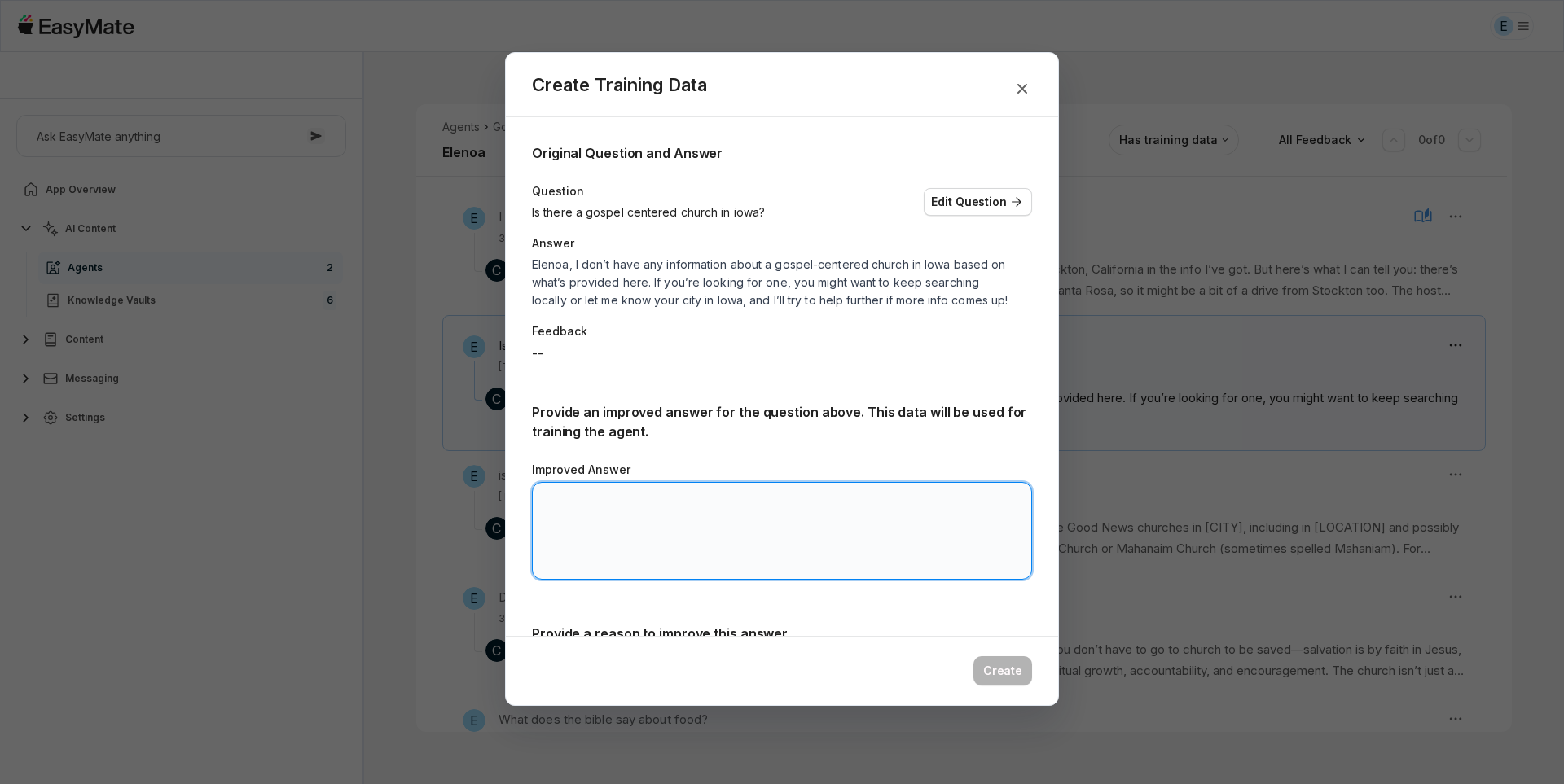 click on "Improved Answer" at bounding box center (782, 531) 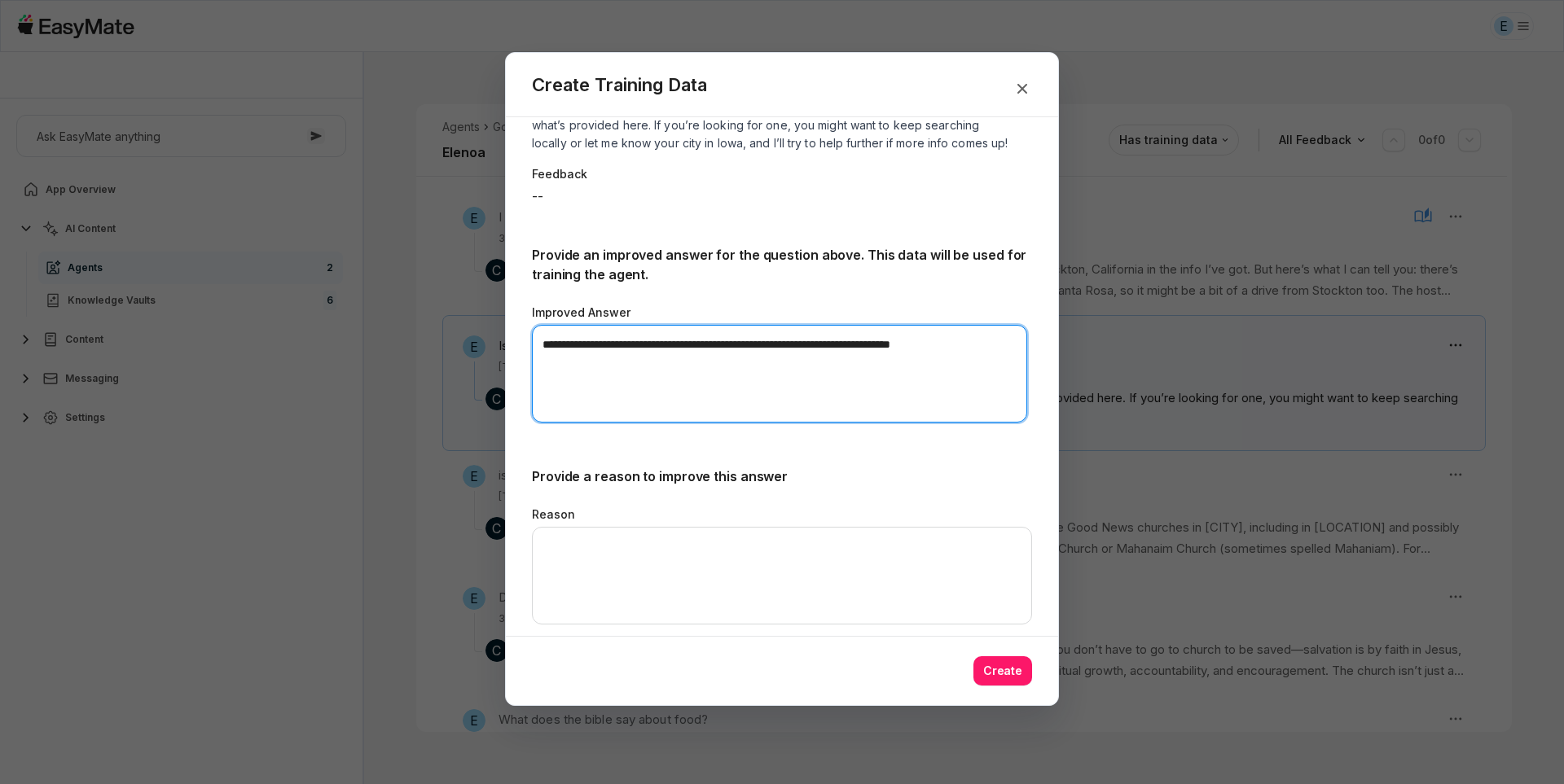 scroll, scrollTop: 195, scrollLeft: 0, axis: vertical 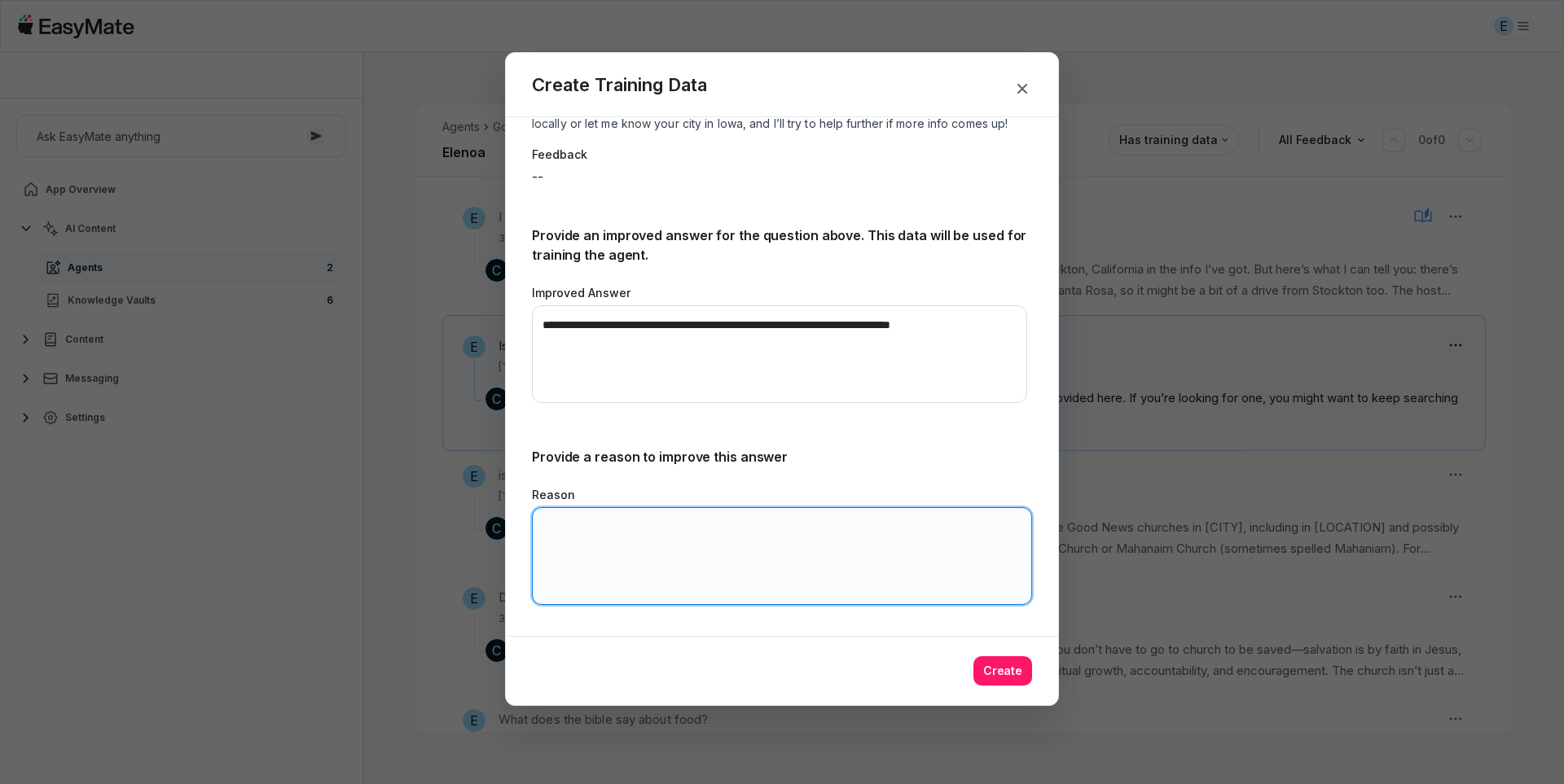 click on "Reason" at bounding box center [782, 556] 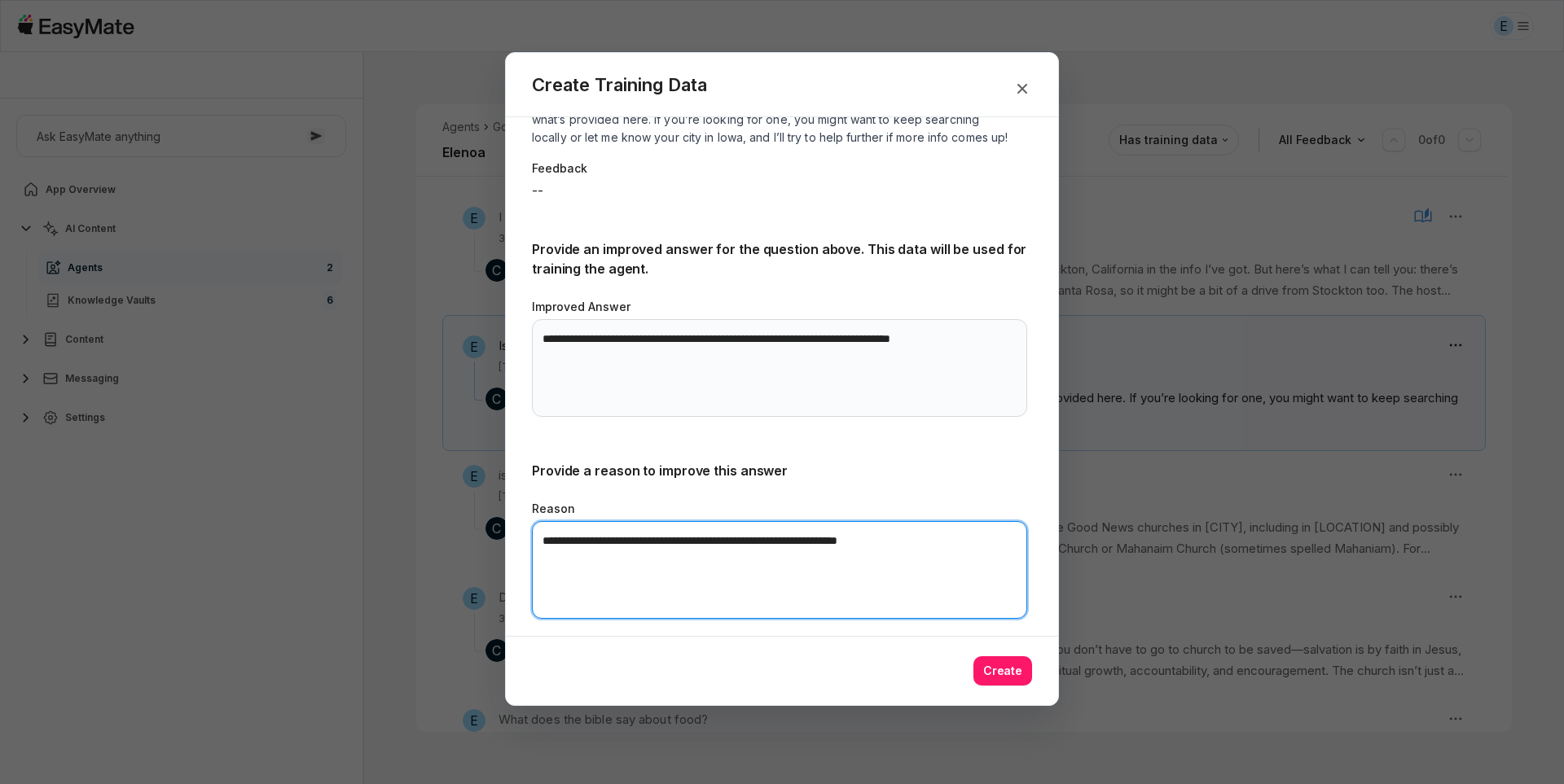 scroll, scrollTop: 160, scrollLeft: 0, axis: vertical 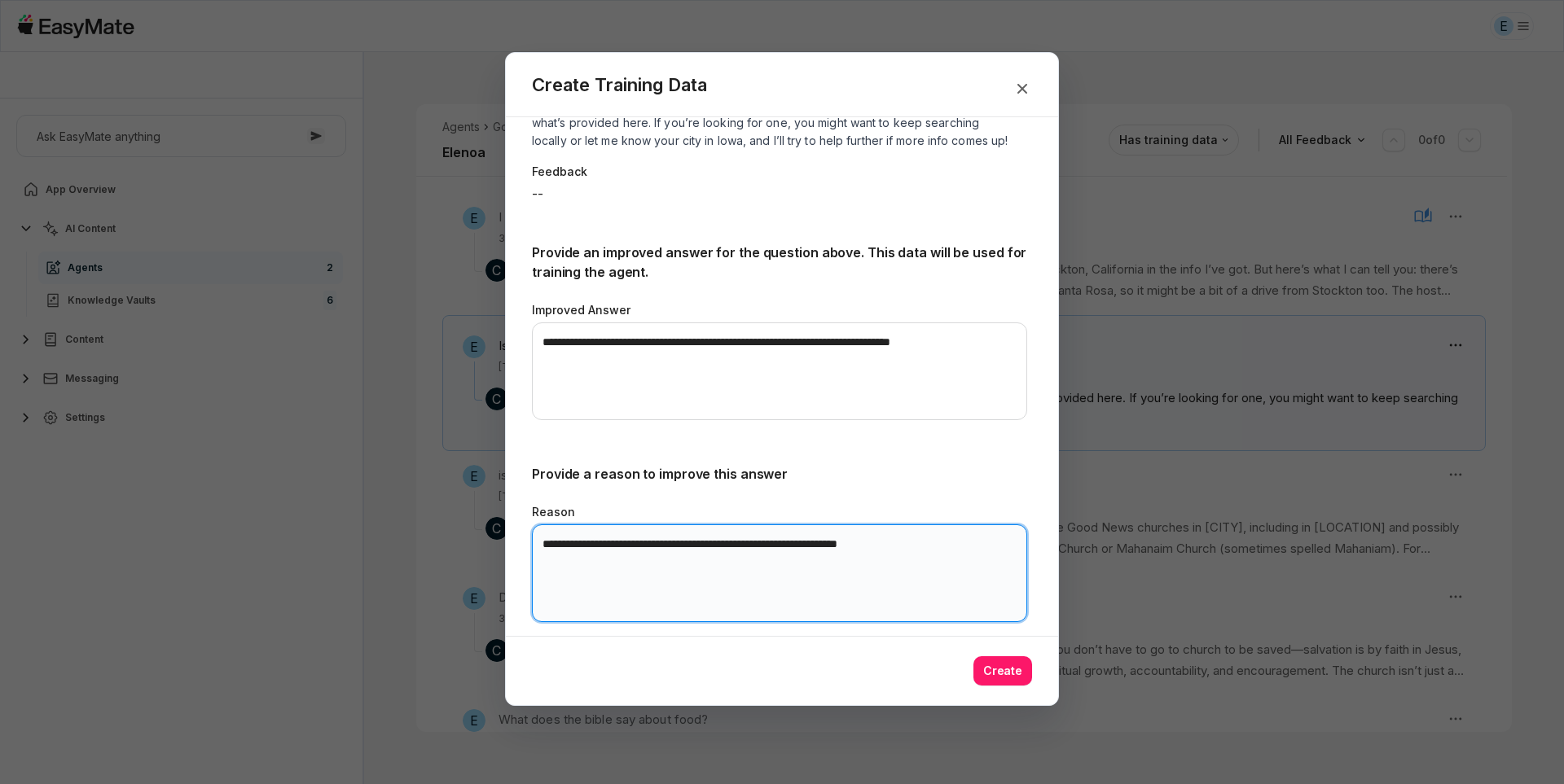drag, startPoint x: 931, startPoint y: 564, endPoint x: 560, endPoint y: 551, distance: 371.22769 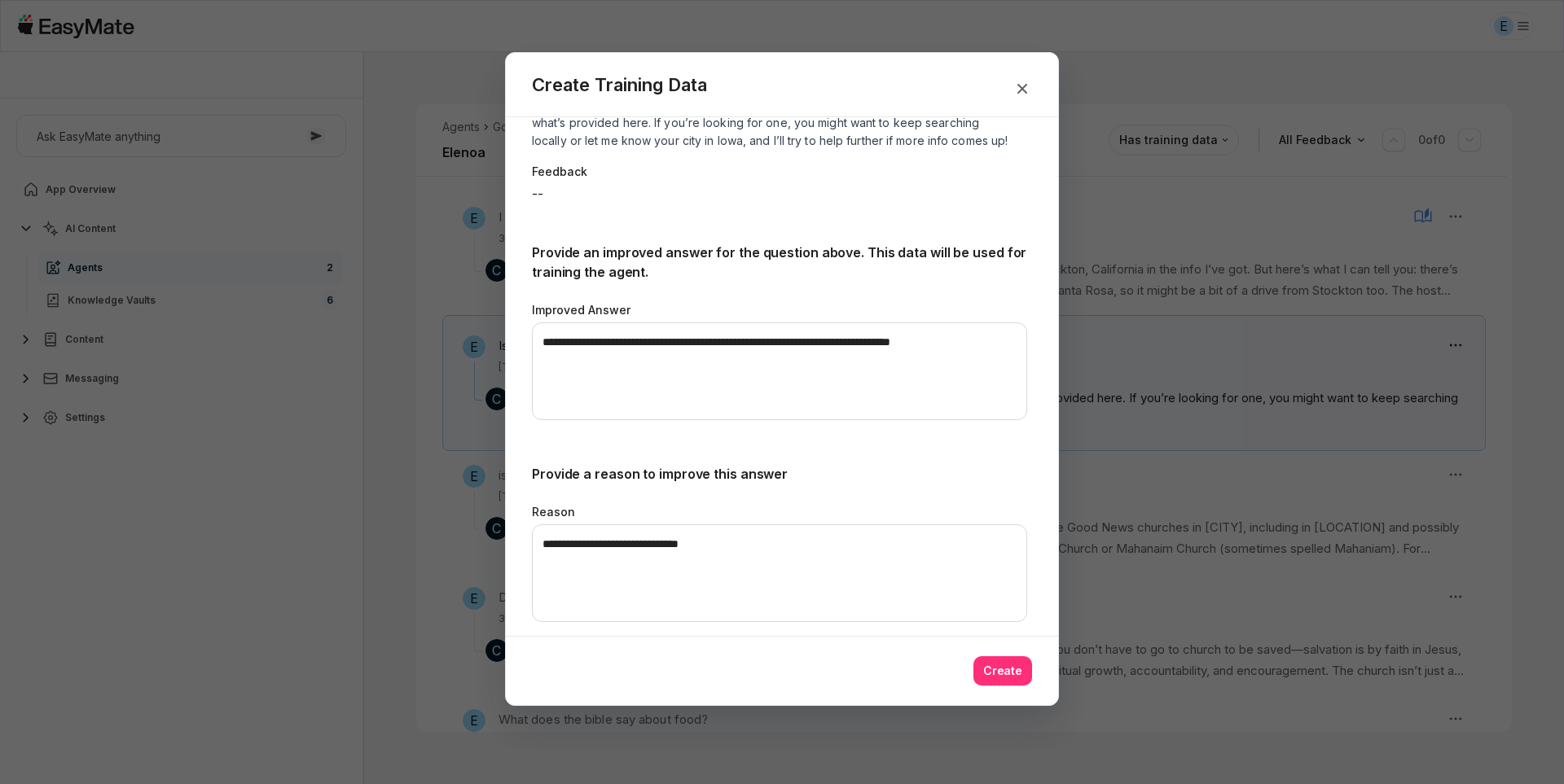 click on "Create" at bounding box center (1003, 671) 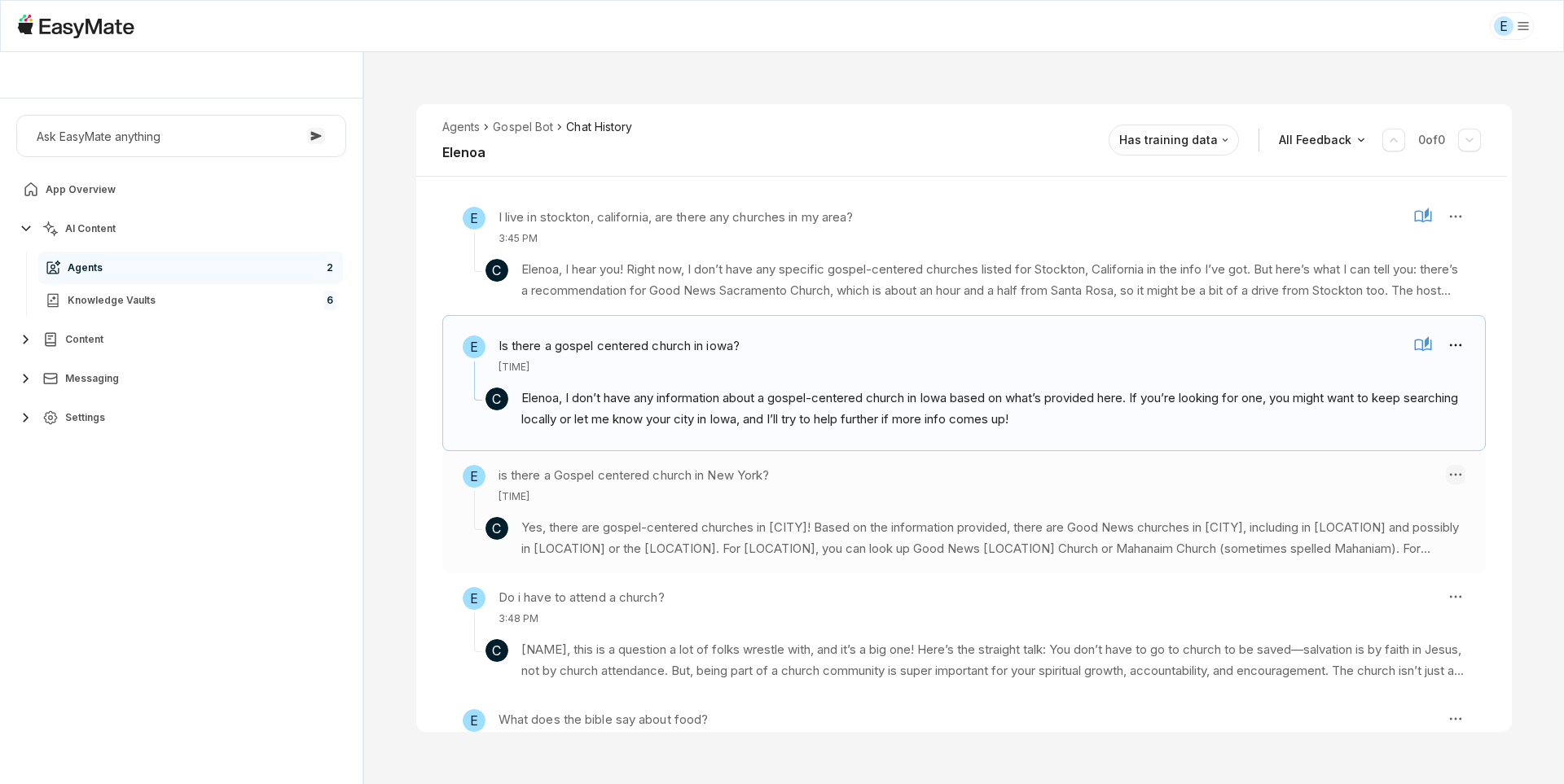 click on "E Core of the Heart Ask EasyMate anything App Overview AI Content Agents 2 Knowledge Vaults 6 Content Messaging Settings B How can I help you today? Scroll to bottom Send Agents Gospel Bot Chat History Elenoa Reviewed Email elenoajennings@[EXAMPLE.COM] Session ID 578 Session Date Jul 7, 2025, 3:38 PM Chat Duration  15m Positive Feedback 0 Negative Feedback 0 Messages 10 Training Data 3 Agents Gospel Bot Chat History Elenoa Has training data All Feedback 0  of  0 E Can i trust this Gospel bot?  3:38 PM C
But here’s the real deal: you shouldn’t just trust any tool blindly—including this one! Always weigh everything against the word of God. The bot is designed to help you stay grounded in the gospel, not replace your own relationship with God or your time in the Bible. If you ever feel confused or something doesn’t line up with scripture, go back to the word of God and pray for discernment. That’s how you keep your faith strong and your walk real! Knowledge Entries: Leviticus 7 Hangout Session.mp4 E C E" at bounding box center [782, 392] 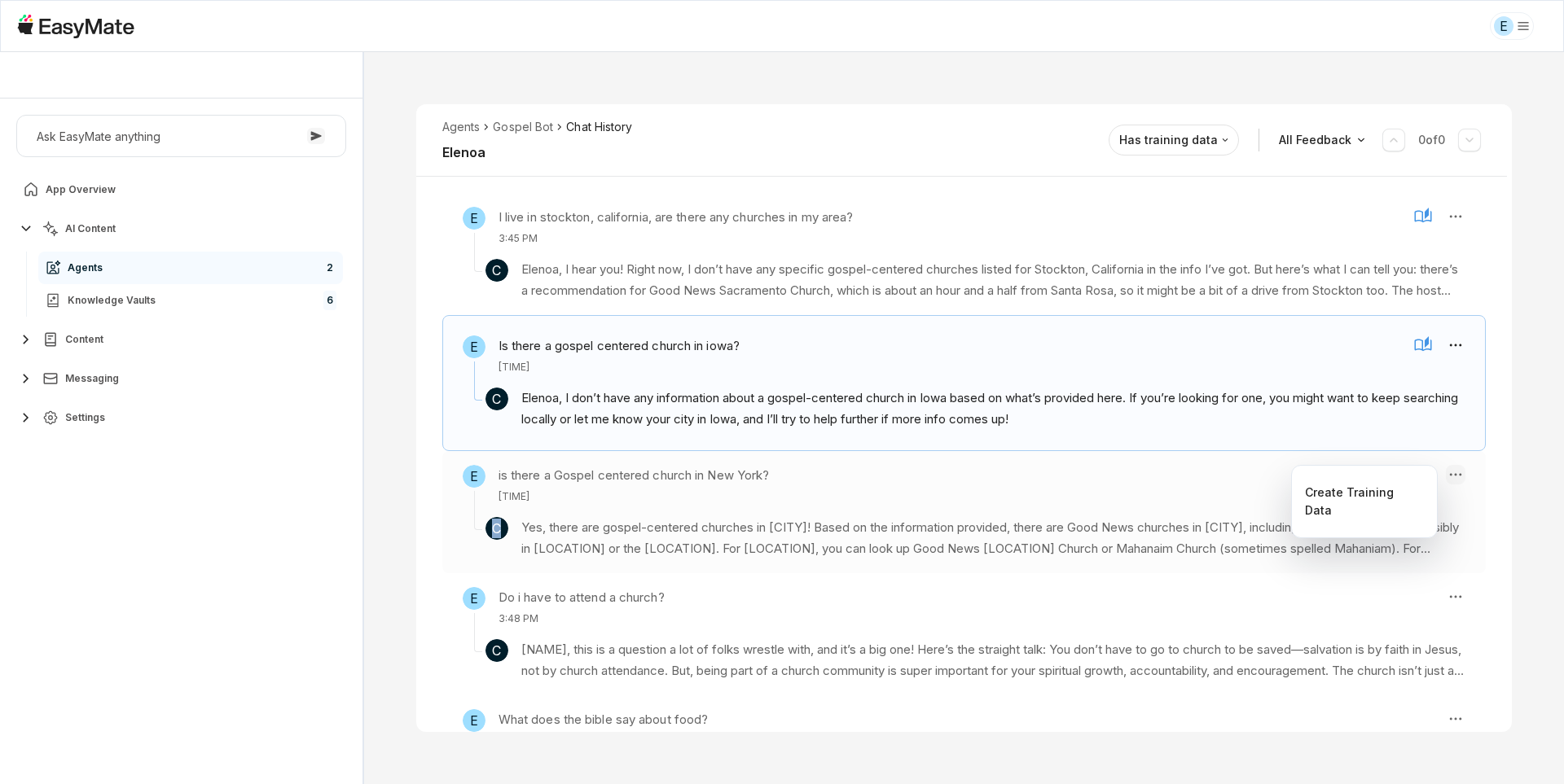 click on "E Core of the Heart Ask EasyMate anything App Overview AI Content Agents 2 Knowledge Vaults 6 Content Messaging Settings B How can I help you today? Scroll to bottom Send Agents Gospel Bot Chat History Elenoa Reviewed Email elenoajennings@[EXAMPLE.COM] Session ID 578 Session Date Jul 7, 2025, 3:38 PM Chat Duration  15m Positive Feedback 0 Negative Feedback 0 Messages 10 Training Data 3 Agents Gospel Bot Chat History Elenoa Has training data All Feedback 0  of  0 E Can i trust this Gospel bot?  3:38 PM C
But here’s the real deal: you shouldn’t just trust any tool blindly—including this one! Always weigh everything against the word of God. The bot is designed to help you stay grounded in the gospel, not replace your own relationship with God or your time in the Bible. If you ever feel confused or something doesn’t line up with scripture, go back to the word of God and pray for discernment. That’s how you keep your faith strong and your walk real! Knowledge Entries: Leviticus 7 Hangout Session.mp4 E C E" at bounding box center [782, 392] 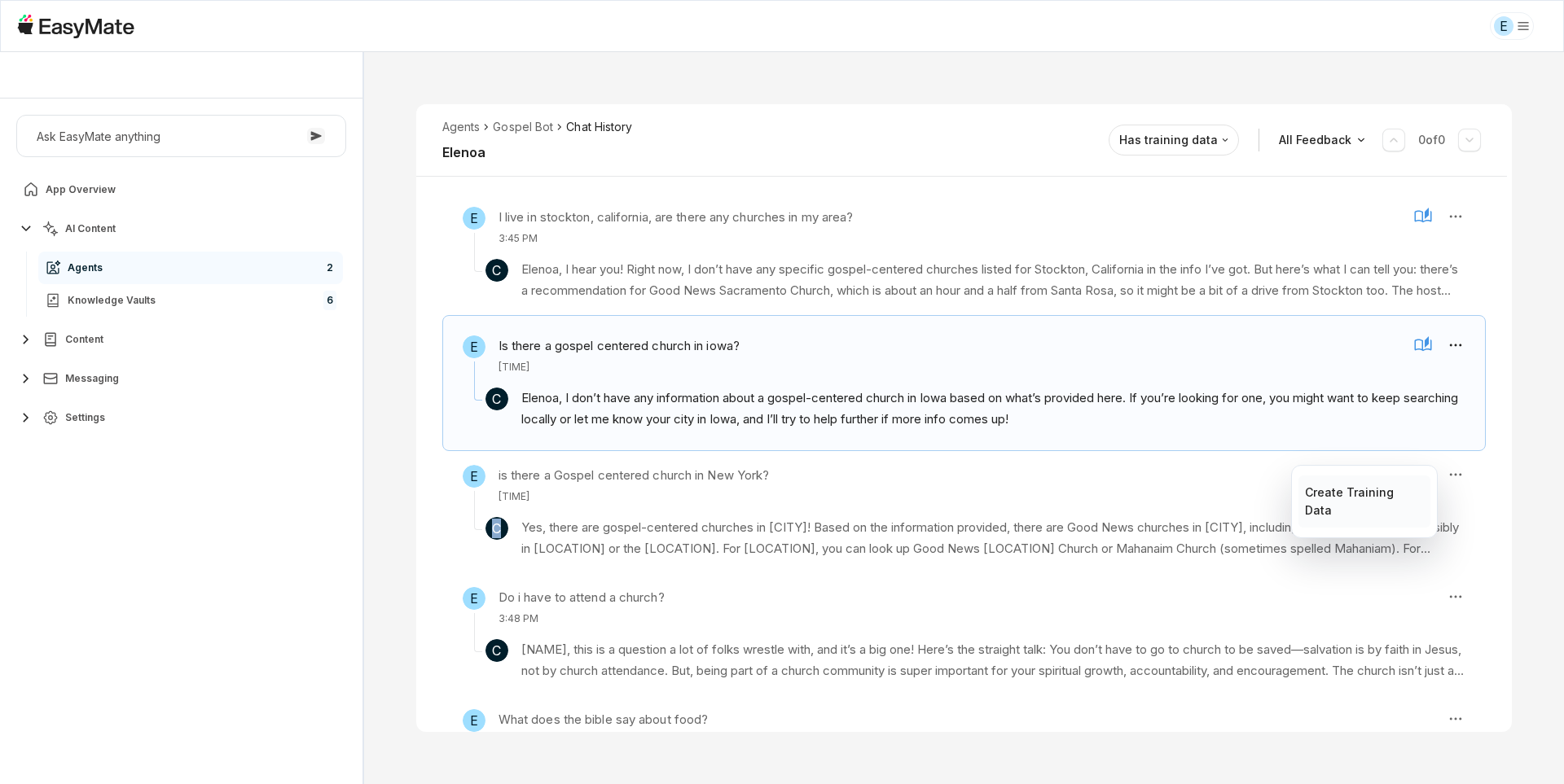 click on "Create Training Data" at bounding box center (1364, 501) 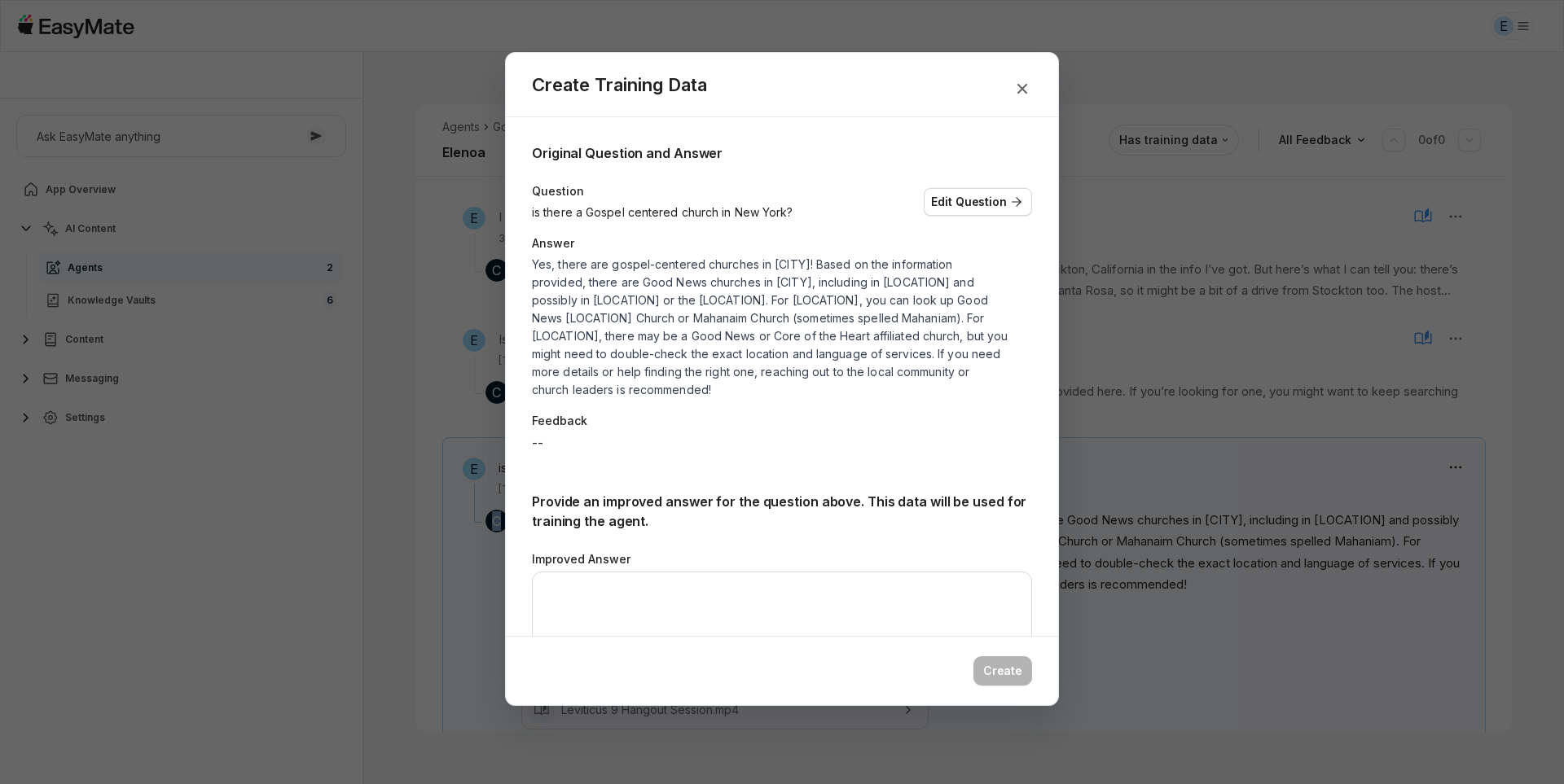scroll, scrollTop: 588, scrollLeft: 0, axis: vertical 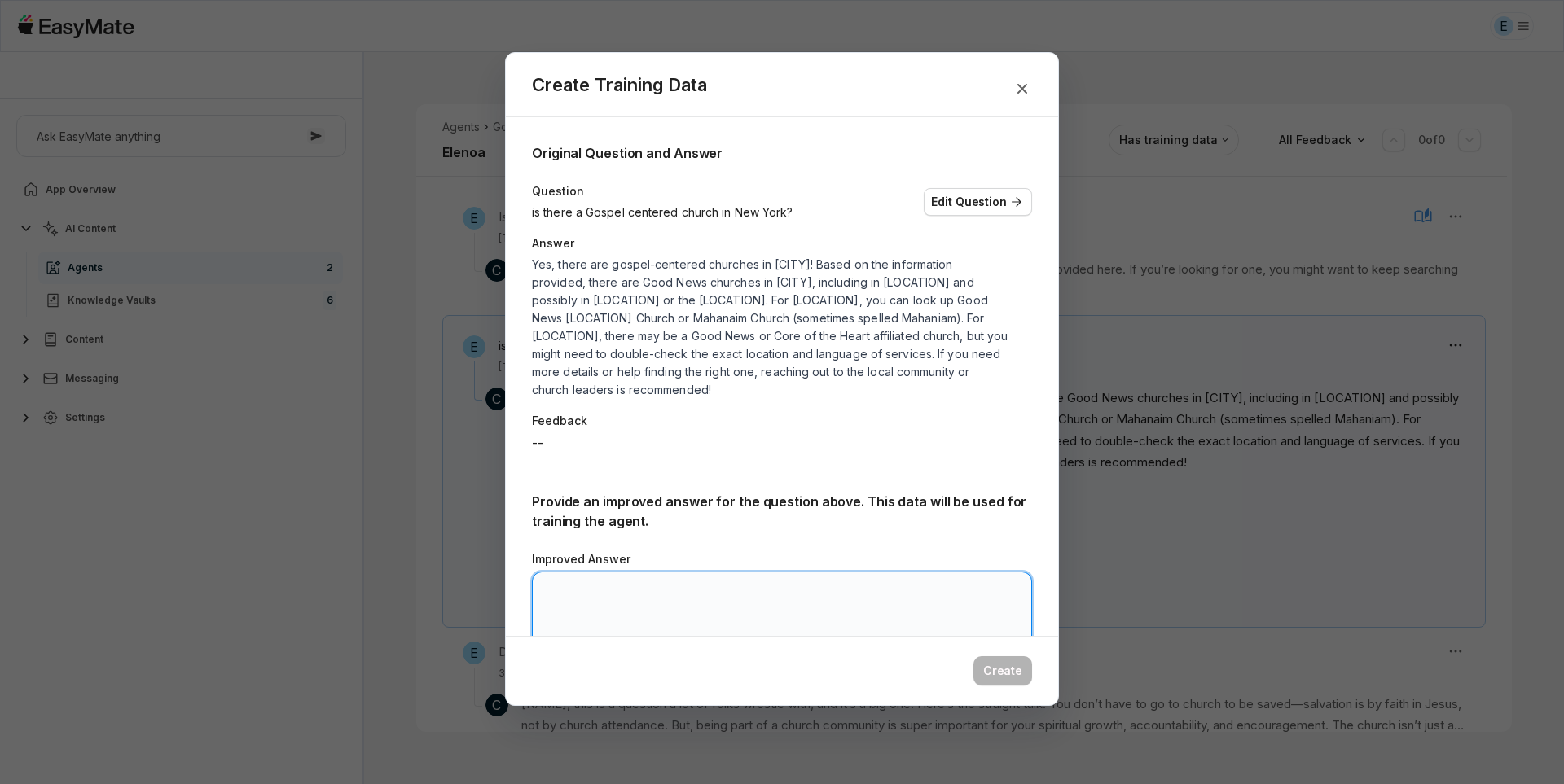 click on "Improved Answer" at bounding box center [782, 620] 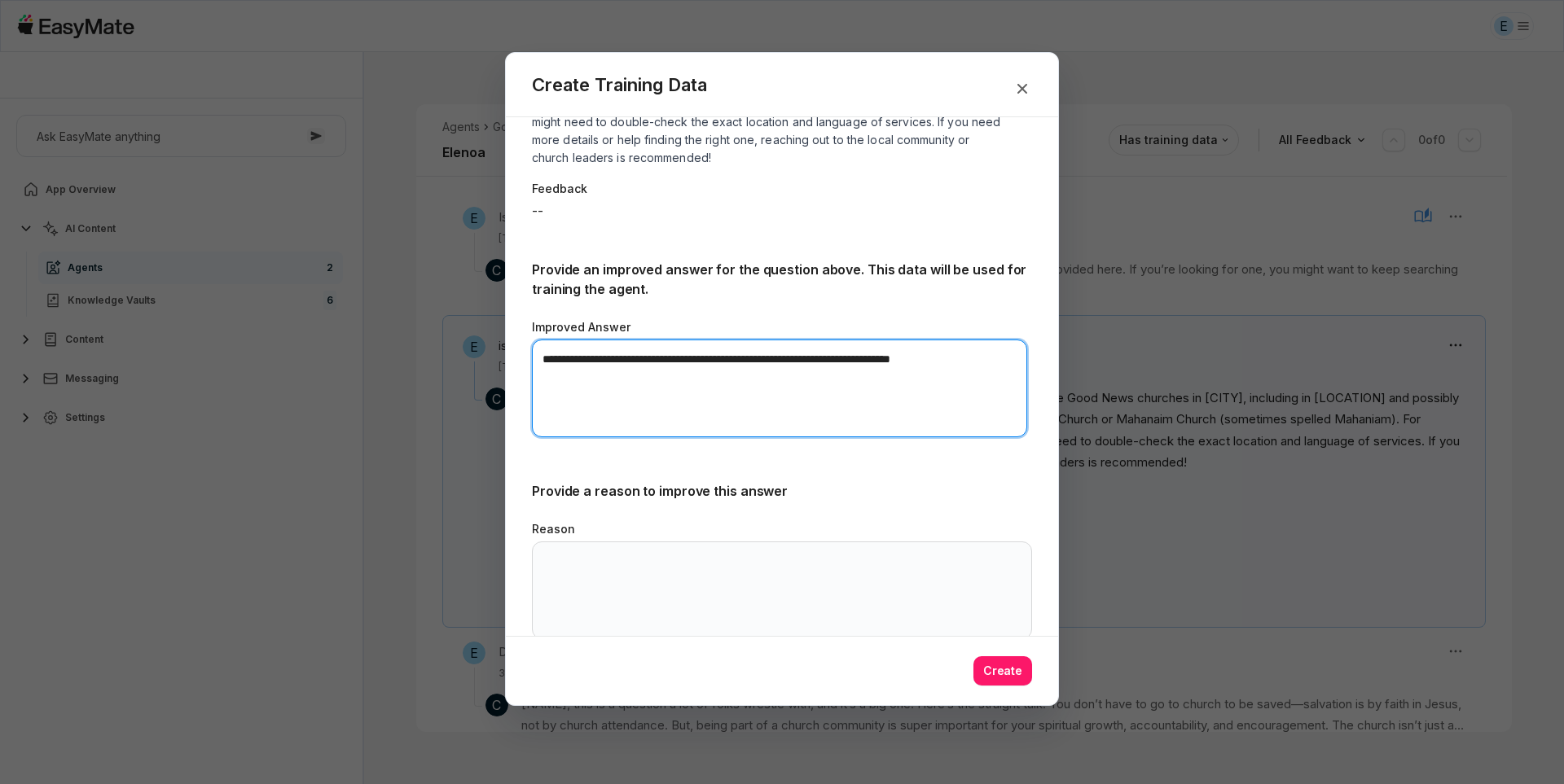 scroll, scrollTop: 235, scrollLeft: 0, axis: vertical 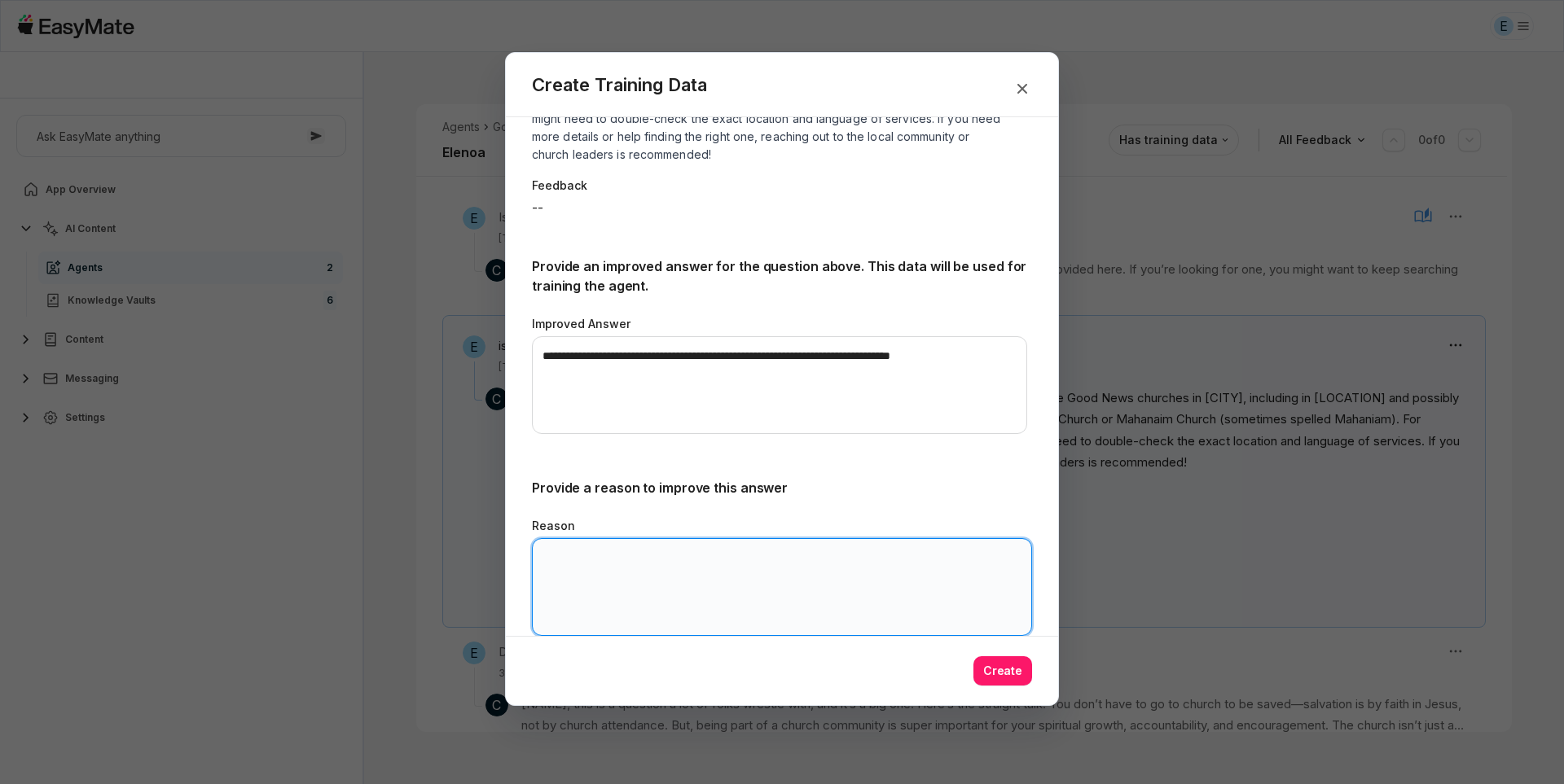 click on "Reason" at bounding box center (782, 587) 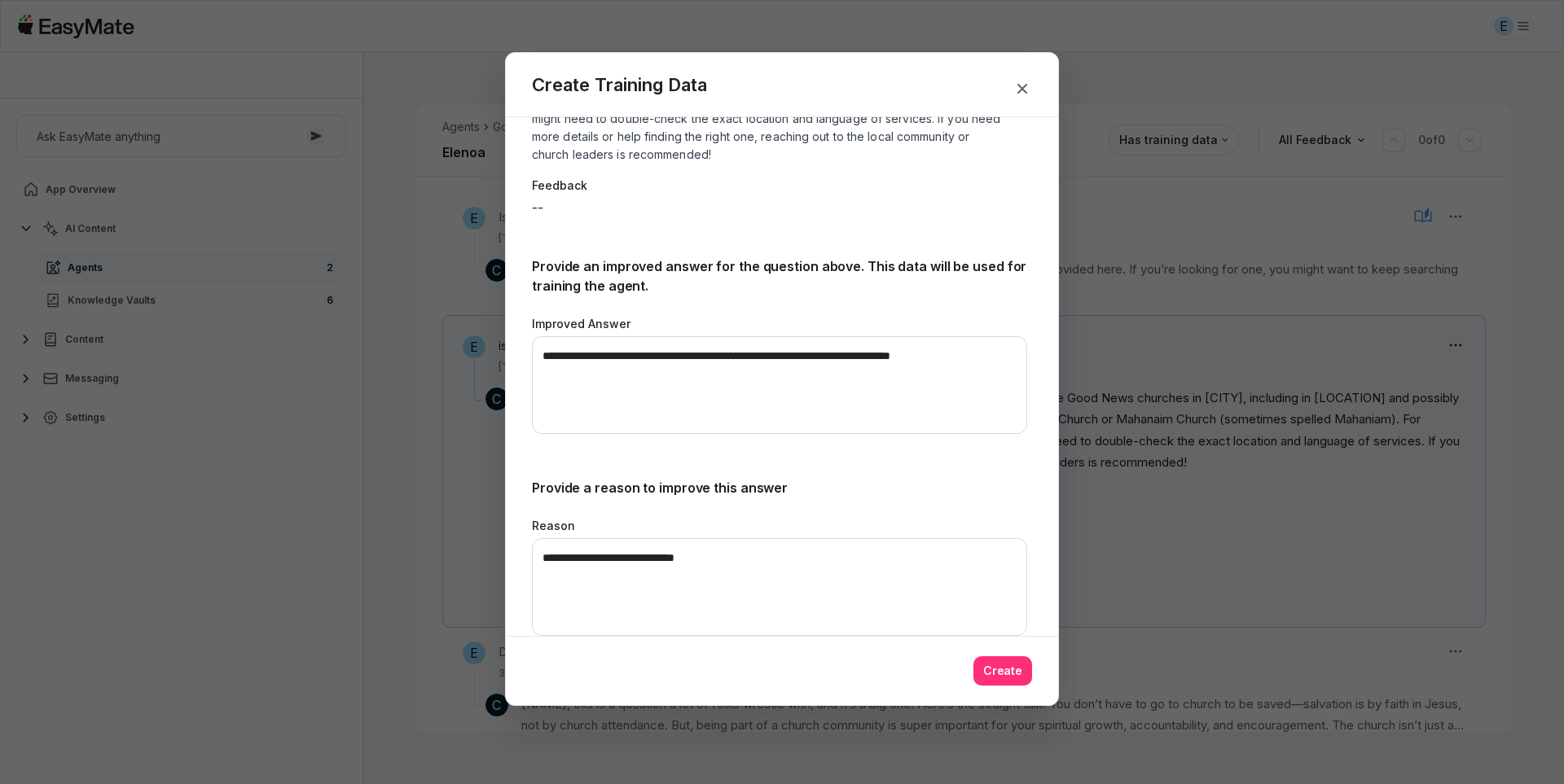 click on "Create" at bounding box center [1003, 671] 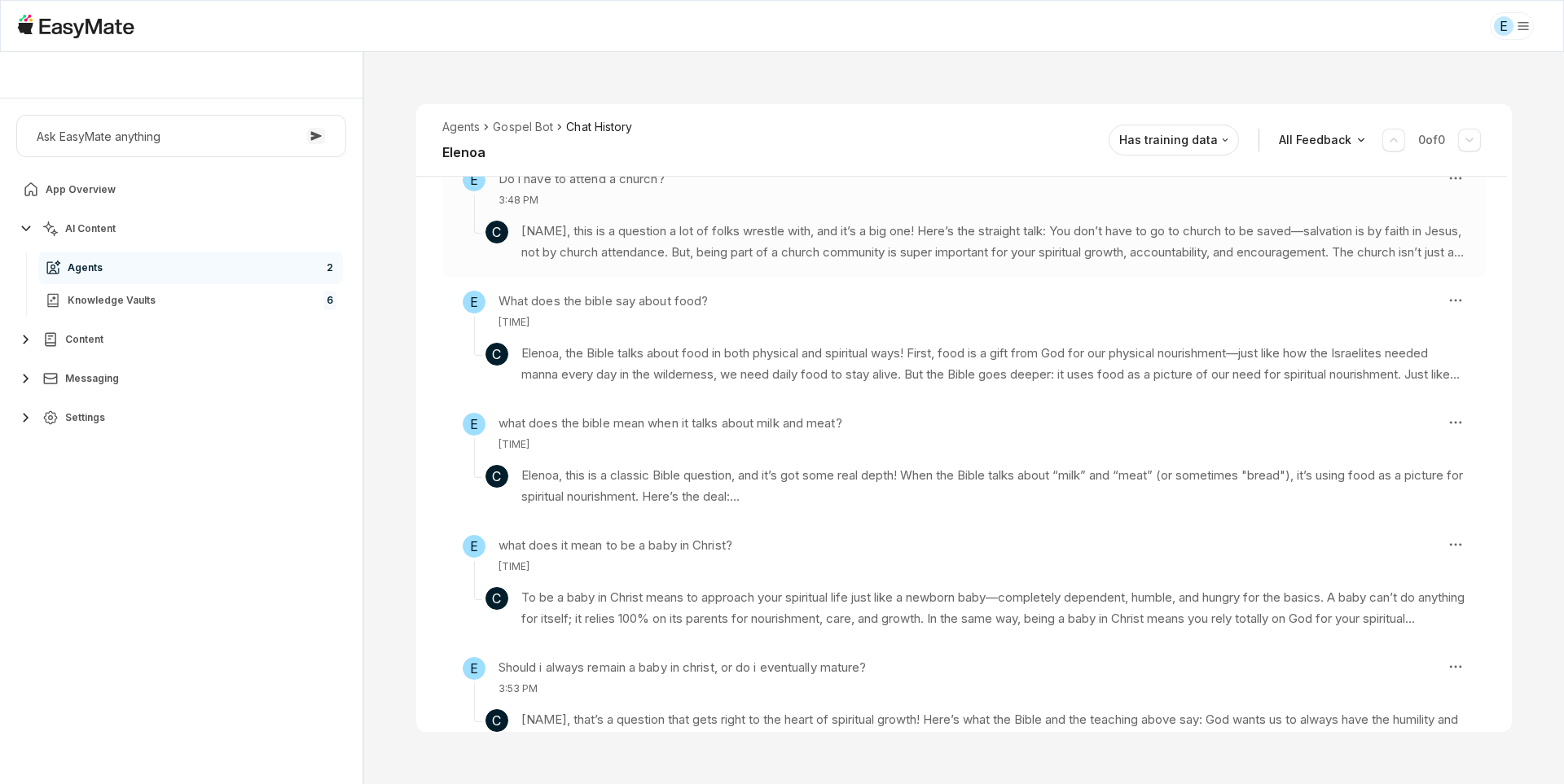 scroll, scrollTop: 1003, scrollLeft: 0, axis: vertical 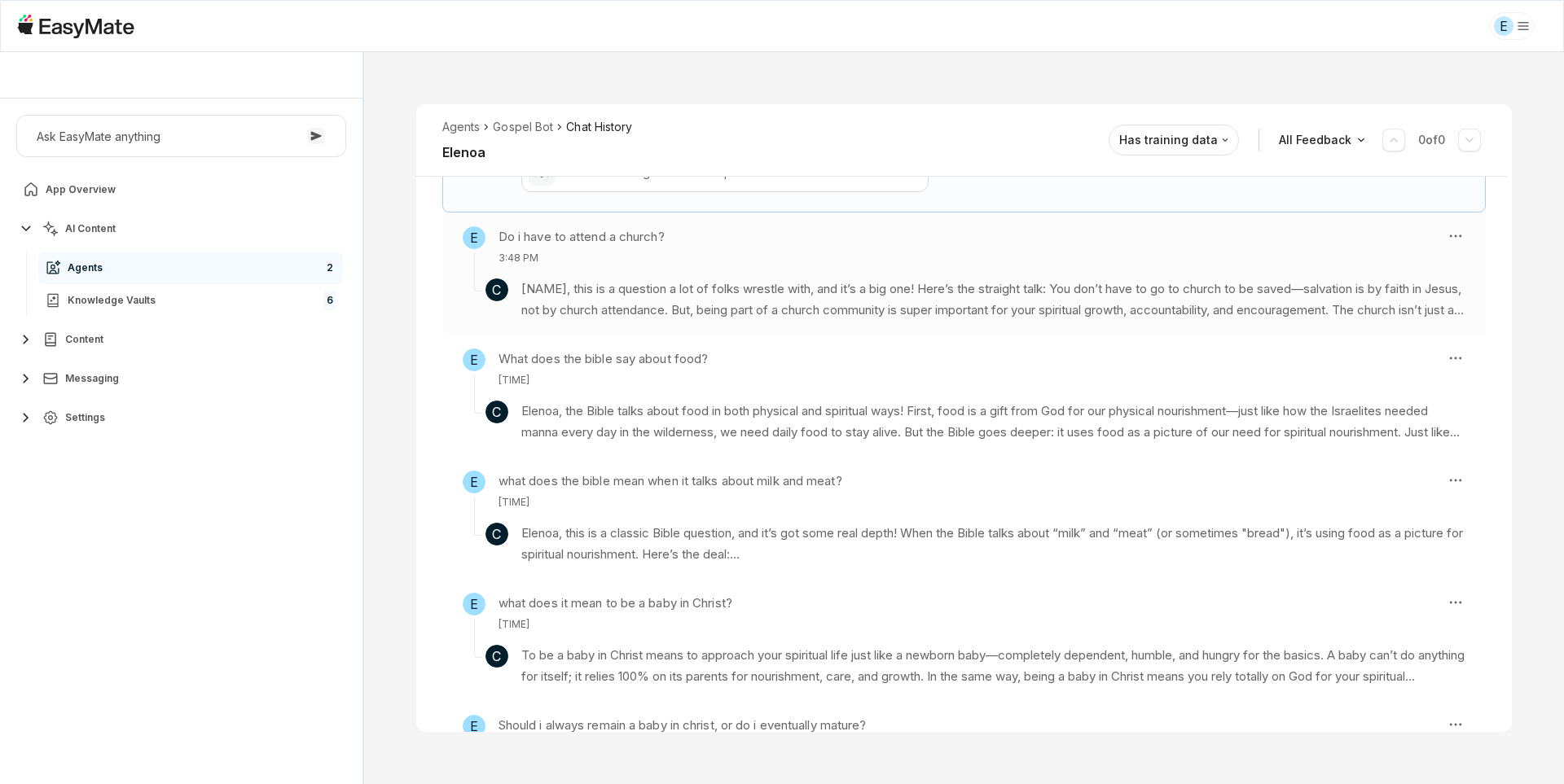 click on "[NAME], this is a question a lot of folks wrestle with, and it’s a big one! Here’s the straight talk: You don’t have to go to church to be saved—salvation is by faith in Jesus, not by church attendance. But, being part of a church community is super important for your spiritual growth, accountability, and encouragement. The church isn’t just a building or a bunch of rules—it’s the body of Christ, a family where we help each other, get corrected, and grow together. Even the most disciplined believers need others to help spot their blind spots and keep them on track!" at bounding box center (993, 300) 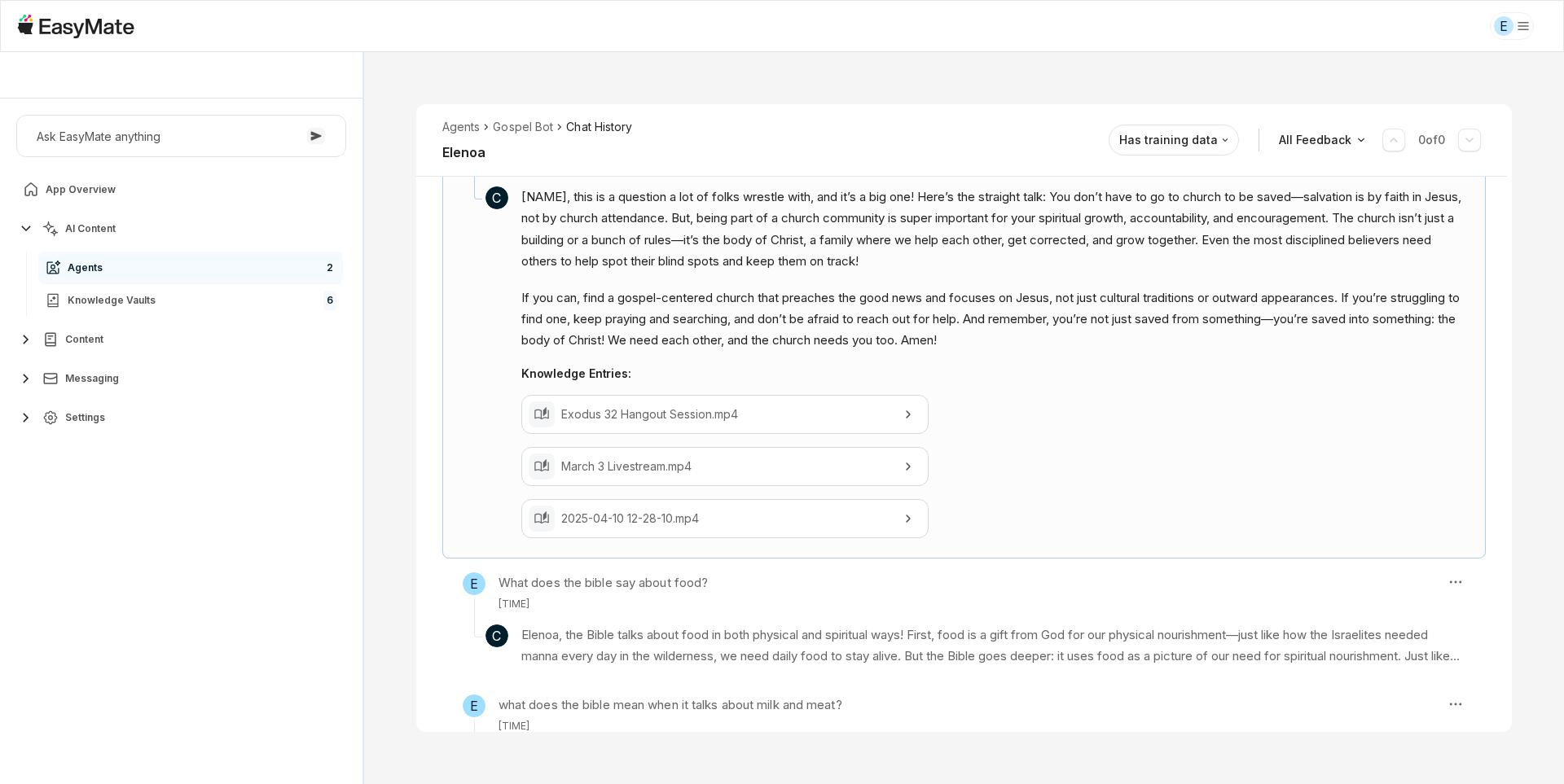 scroll, scrollTop: 912, scrollLeft: 0, axis: vertical 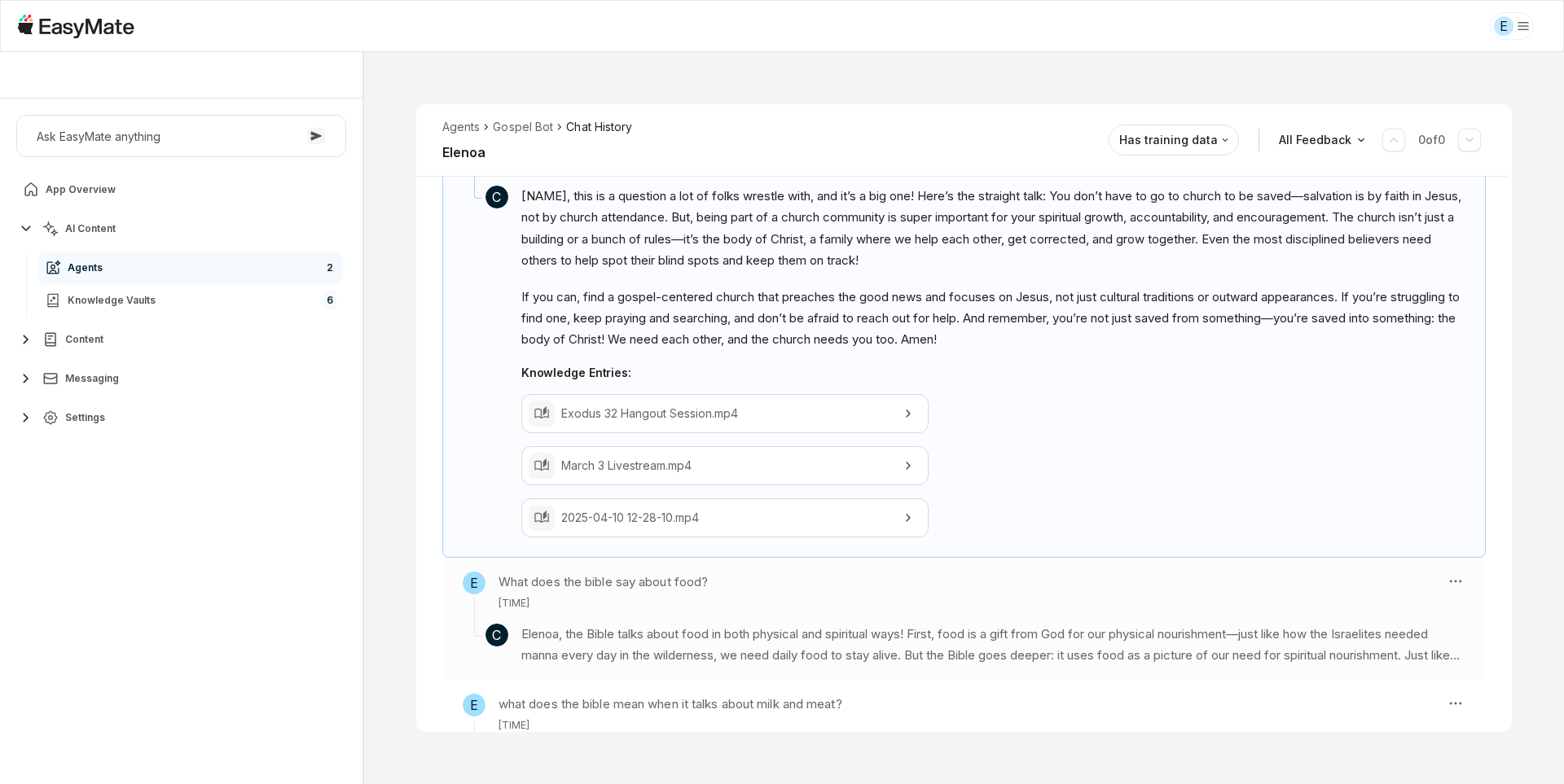 click on "Elenoa, the Bible talks about food in both physical and spiritual ways! First, food is a gift from God for our physical nourishment—just like how the Israelites needed manna every day in the wilderness, we need daily food to stay alive. But the Bible goes deeper: it uses food as a picture of our need for spiritual nourishment. Just like you get hungry for bread, you should get hungry for God’s Word!" at bounding box center (993, 645) 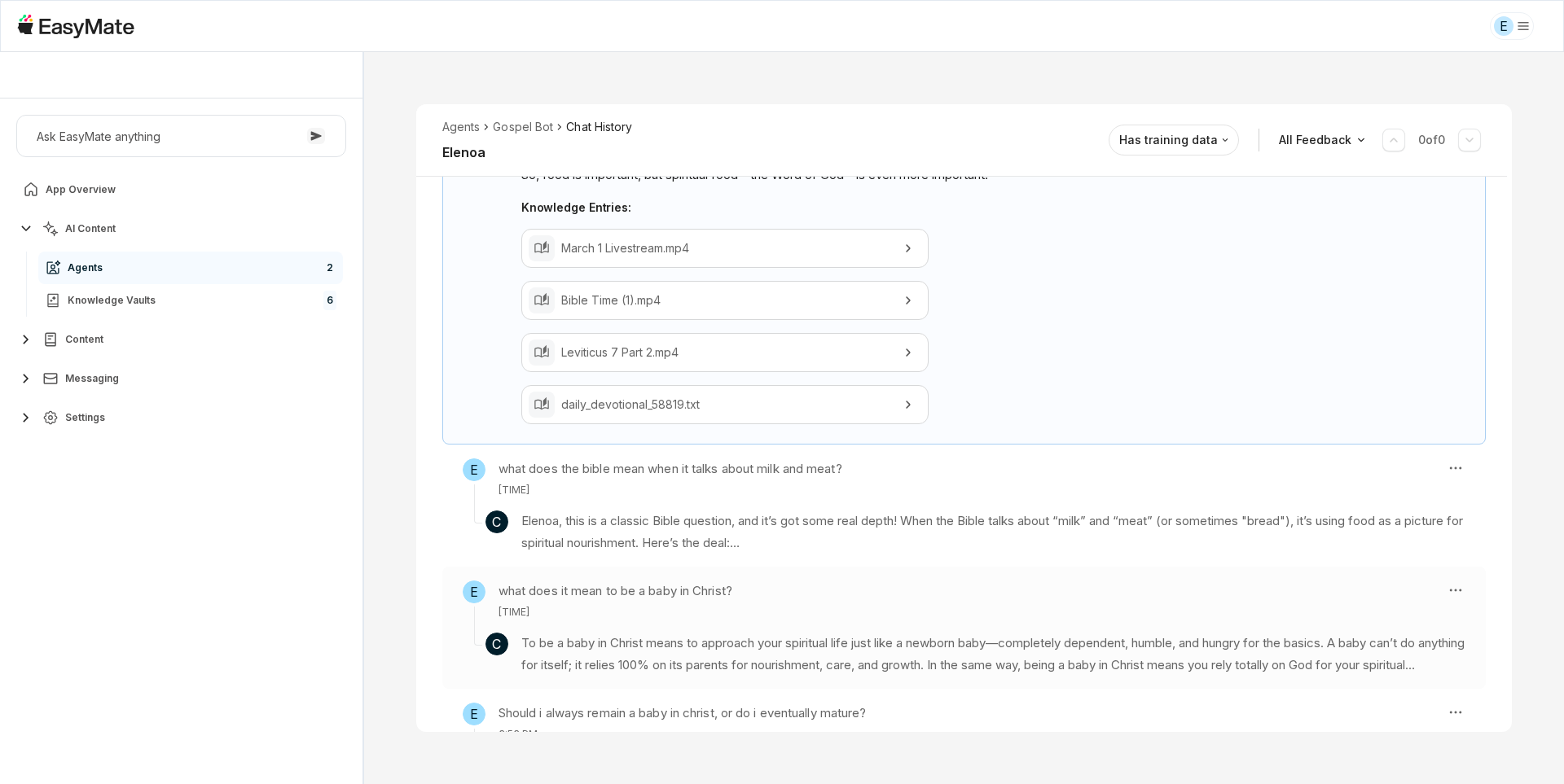 scroll, scrollTop: 1263, scrollLeft: 0, axis: vertical 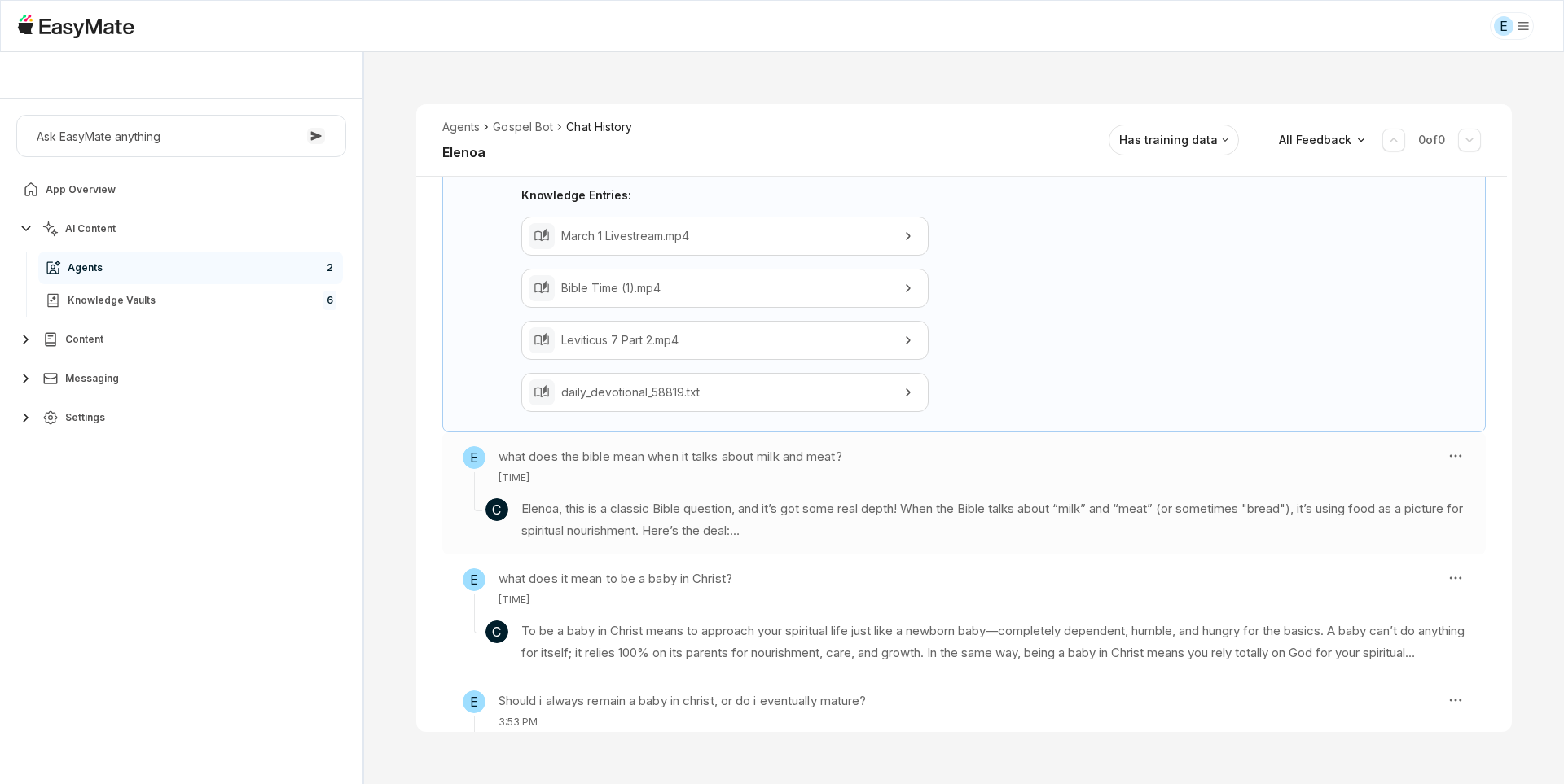 click on "Elenoa, this is a classic Bible question, and it’s got some real depth! When the Bible talks about “milk” and “meat” (or sometimes "bread"), it’s using food as a picture for spiritual nourishment. Here’s the deal:" at bounding box center (993, 519) 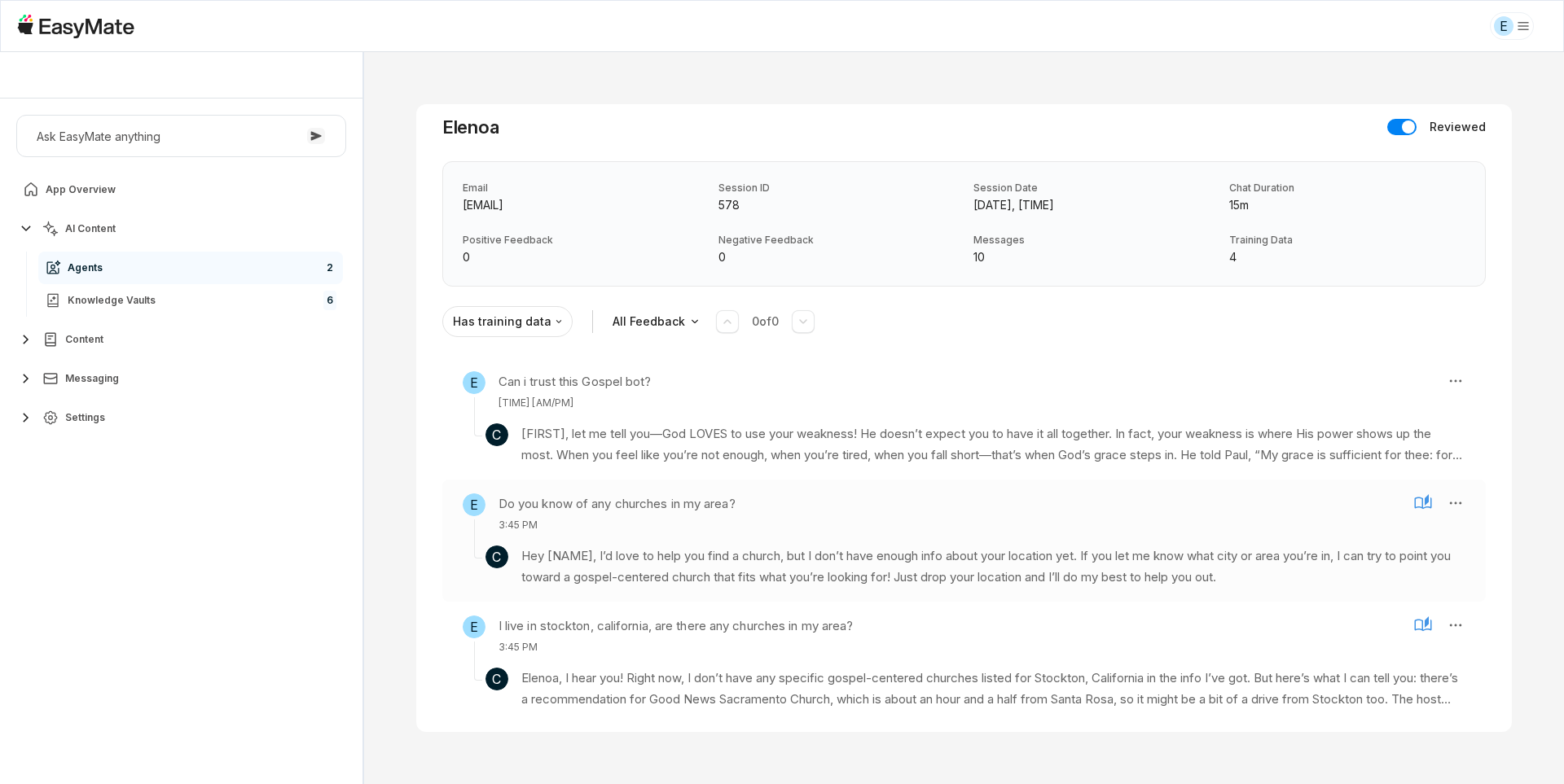 scroll, scrollTop: 0, scrollLeft: 0, axis: both 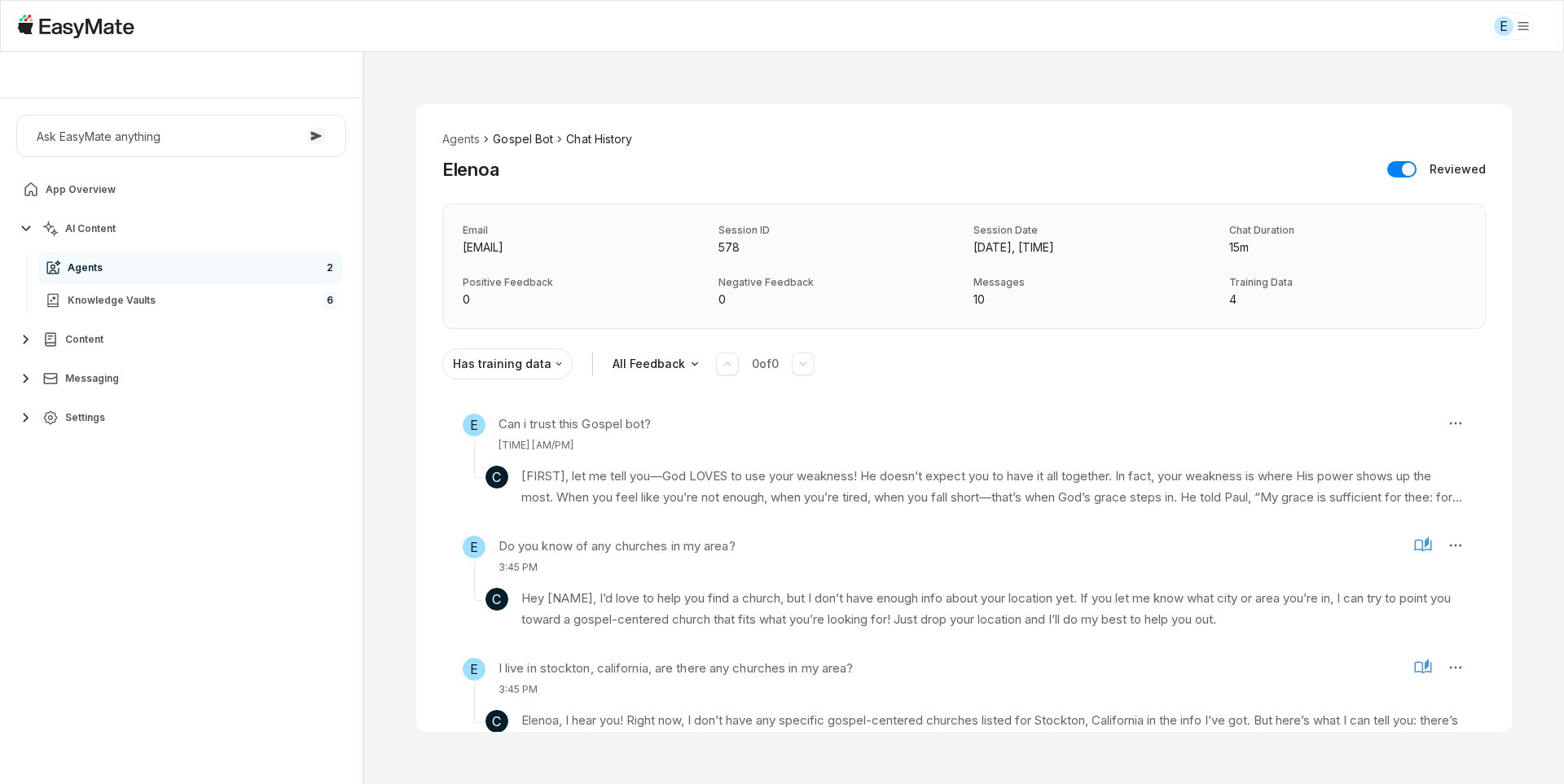 click on "Gospel Bot" at bounding box center [523, 139] 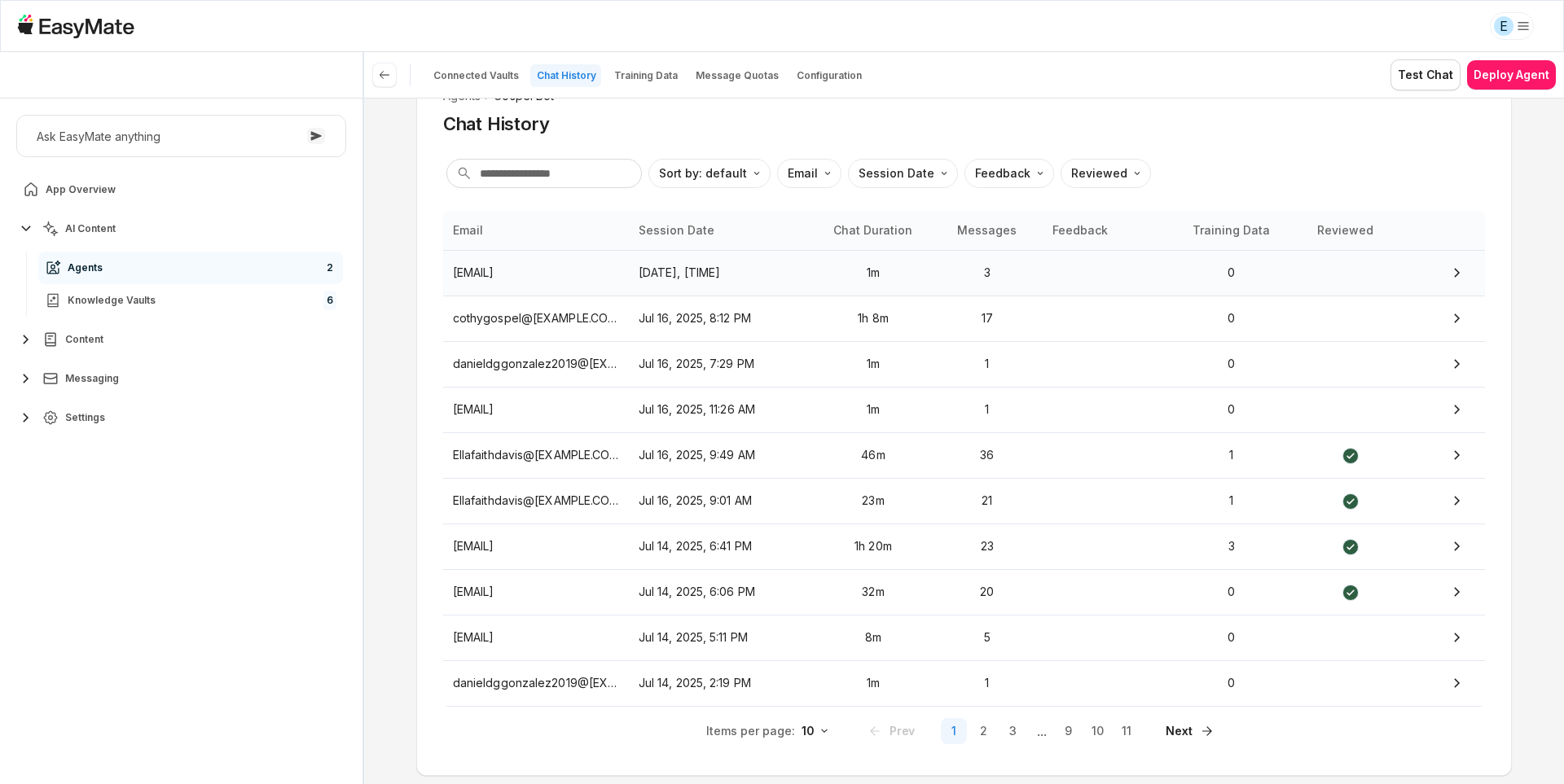 scroll, scrollTop: 87, scrollLeft: 0, axis: vertical 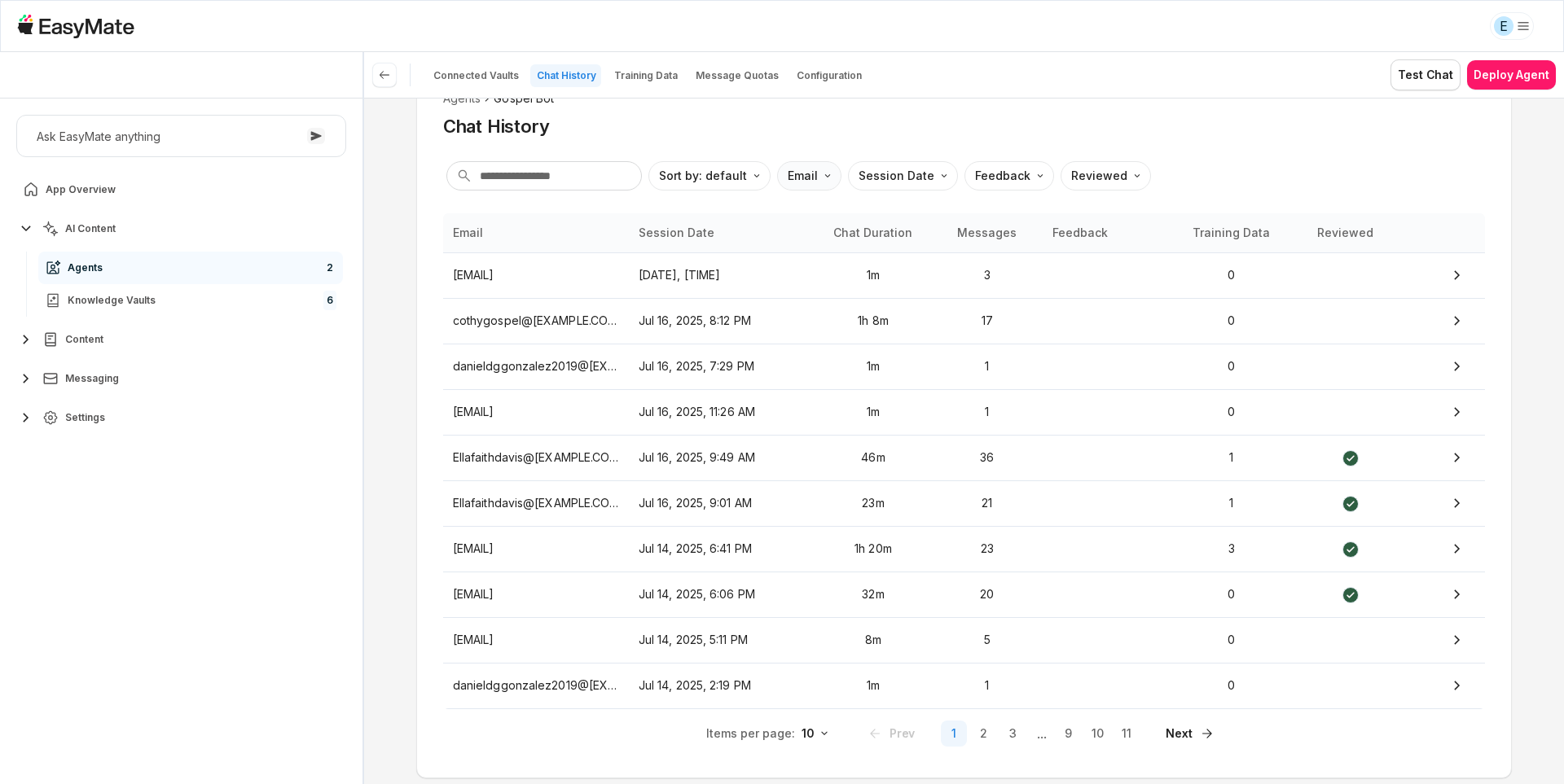 click on "E Core of the Heart Ask EasyMate anything App Overview AI Content Agents 2 Knowledge Vaults 6 Content Messaging Settings B How can I help you today? Scroll to bottom Send Connected Vaults Chat History Training Data Message Quotas Configuration Test Chat Deploy Agent Agents Gospel Bot Chat History Sort by: default Direction Email Session Date Feedback Reviewed Email Session Date Chat Duration Messages Feedback Training Data Reviewed [EMAIL] [DATE], [TIME] [AM/PM] [DURATION] [MESSAGES] [FEEDBACK] [EMAIL] [DATE], [TIME] [AM/PM] [DURATION] [MESSAGES] [FEEDBACK] [EMAIL] [DATE], [TIME] [AM/PM] [DURATION] [MESSAGES] [FEEDBACK] [EMAIL] [DATE], [TIME] [AM/PM] [DURATION] [MESSAGES] [FEEDBACK] [EMAIL] [DATE], [TIME] [AM/PM] [DURATION] [MESSAGES] [FEEDBACK] [EMAIL] [DATE], [TIME] [AM/PM] [DURATION] [MESSAGES] [FEEDBACK] [EMAIL] [DATE], [TIME] [AM/PM] [DURATION] [MESSAGES] [FEEDBACK] [EMAIL] [DATE], [TIME] [AM/PM] [DURATION] [MESSAGES] [FEEDBACK] [EMAIL] [DATE], [TIME] [AM/PM] [DURATION] [MESSAGES] [FEEDBACK] [EMAIL] [DATE], [TIME] [AM/PM] [DURATION] [MESSAGES] [FEEDBACK] Items per page: 10 1 2" at bounding box center (782, 392) 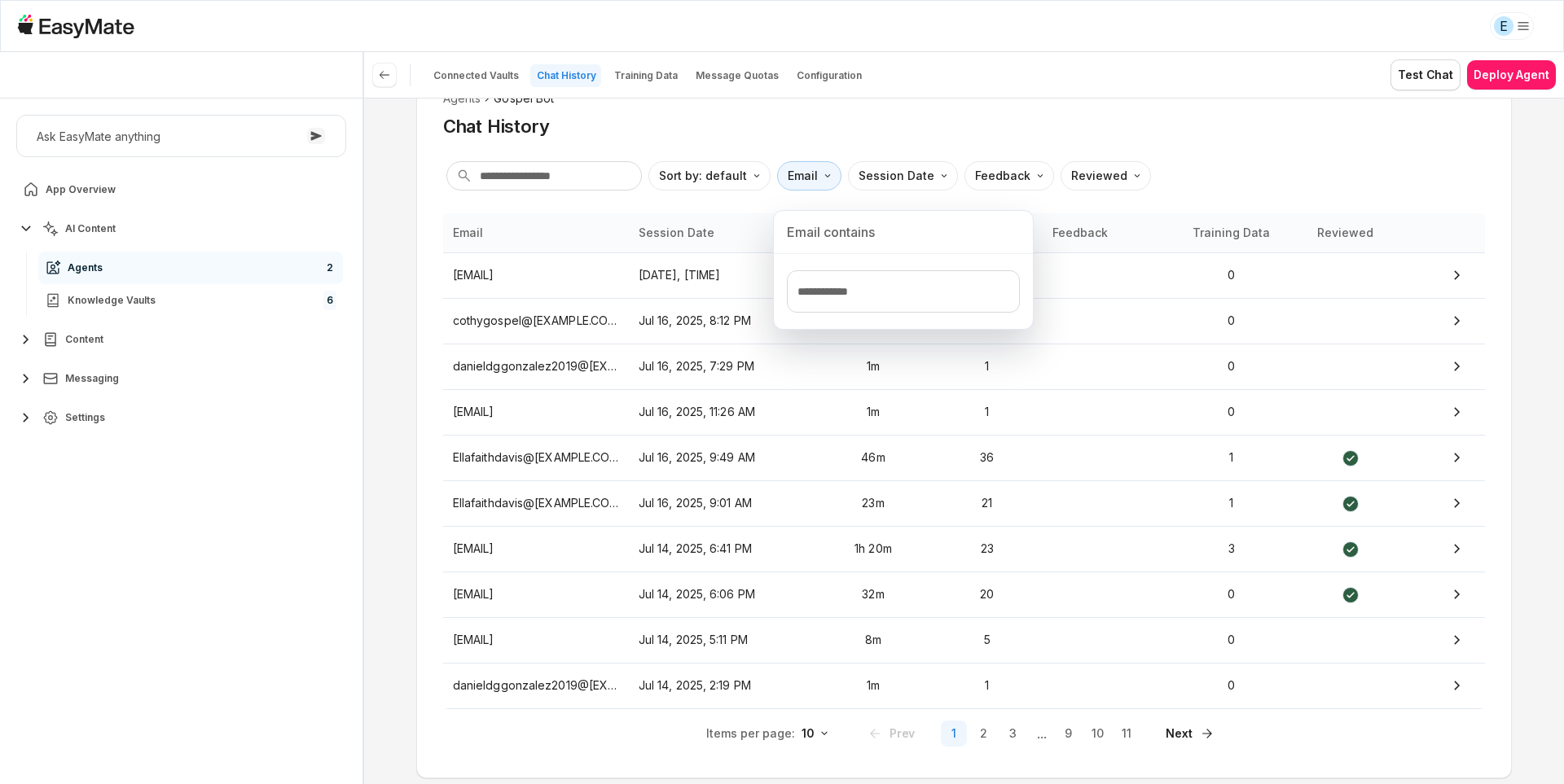 click on "E Core of the Heart Ask EasyMate anything App Overview AI Content Agents 2 Knowledge Vaults 6 Content Messaging Settings B How can I help you today? Scroll to bottom Send Connected Vaults Chat History Training Data Message Quotas Configuration Test Chat Deploy Agent Agents Gospel Bot Chat History Sort by: default Direction Email Session Date Feedback Reviewed Email Session Date Chat Duration Messages Feedback Training Data Reviewed [EMAIL] [DATE], [TIME] [AM/PM] [DURATION] [MESSAGES] [FEEDBACK] [EMAIL] [DATE], [TIME] [AM/PM] [DURATION] [MESSAGES] [FEEDBACK] [EMAIL] [DATE], [TIME] [AM/PM] [DURATION] [MESSAGES] [FEEDBACK] [EMAIL] [DATE], [TIME] [AM/PM] [DURATION] [MESSAGES] [FEEDBACK] [EMAIL] [DATE], [TIME] [AM/PM] [DURATION] [MESSAGES] [FEEDBACK] [EMAIL] [DATE], [TIME] [AM/PM] [DURATION] [MESSAGES] [FEEDBACK] [EMAIL] [DATE], [TIME] [AM/PM] [DURATION] [MESSAGES] [FEEDBACK] [EMAIL] [DATE], [TIME] [AM/PM] [DURATION] [MESSAGES] [FEEDBACK] [EMAIL] [DATE], [TIME] [AM/PM] [DURATION] [MESSAGES] [FEEDBACK] [EMAIL] [DATE], [TIME] [AM/PM] [DURATION] [MESSAGES] [FEEDBACK] Items per page: 10 1 2" at bounding box center [782, 392] 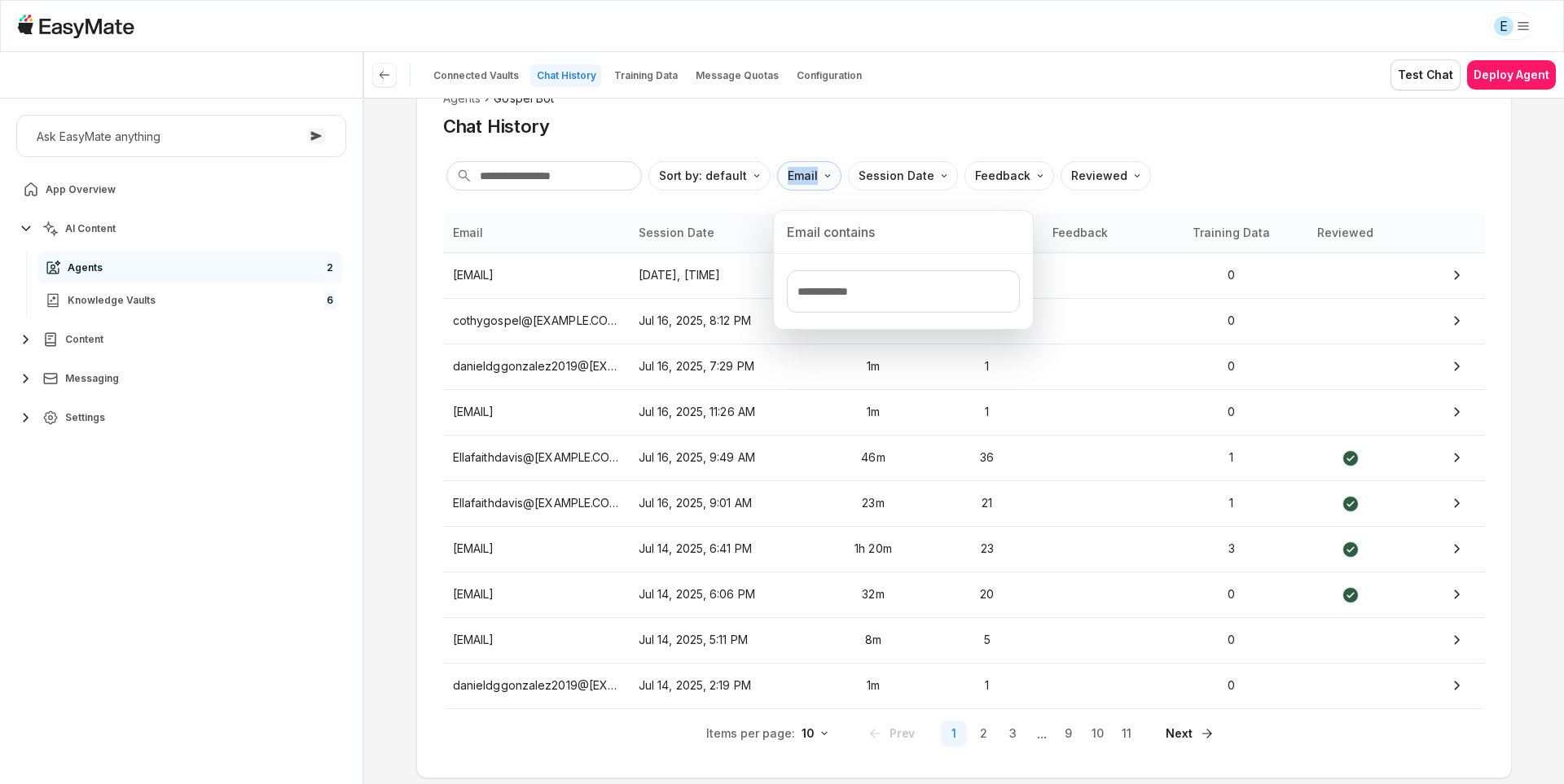 click on "E Core of the Heart Ask EasyMate anything App Overview AI Content Agents 2 Knowledge Vaults 6 Content Messaging Settings B How can I help you today? Scroll to bottom Send Connected Vaults Chat History Training Data Message Quotas Configuration Test Chat Deploy Agent Agents Gospel Bot Chat History Sort by: default Direction Email Session Date Feedback Reviewed Email Session Date Chat Duration Messages Feedback Training Data Reviewed [EMAIL] [DATE], [TIME] [AM/PM] [DURATION] [MESSAGES] [FEEDBACK] [EMAIL] [DATE], [TIME] [AM/PM] [DURATION] [MESSAGES] [FEEDBACK] [EMAIL] [DATE], [TIME] [AM/PM] [DURATION] [MESSAGES] [FEEDBACK] [EMAIL] [DATE], [TIME] [AM/PM] [DURATION] [MESSAGES] [FEEDBACK] [EMAIL] [DATE], [TIME] [AM/PM] [DURATION] [MESSAGES] [FEEDBACK] [EMAIL] [DATE], [TIME] [AM/PM] [DURATION] [MESSAGES] [FEEDBACK] [EMAIL] [DATE], [TIME] [AM/PM] [DURATION] [MESSAGES] [FEEDBACK] [EMAIL] [DATE], [TIME] [AM/PM] [DURATION] [MESSAGES] [FEEDBACK] [EMAIL] [DATE], [TIME] [AM/PM] [DURATION] [MESSAGES] [FEEDBACK] [EMAIL] [DATE], [TIME] [AM/PM] [DURATION] [MESSAGES] [FEEDBACK] Items per page: 10 1 2" at bounding box center (782, 392) 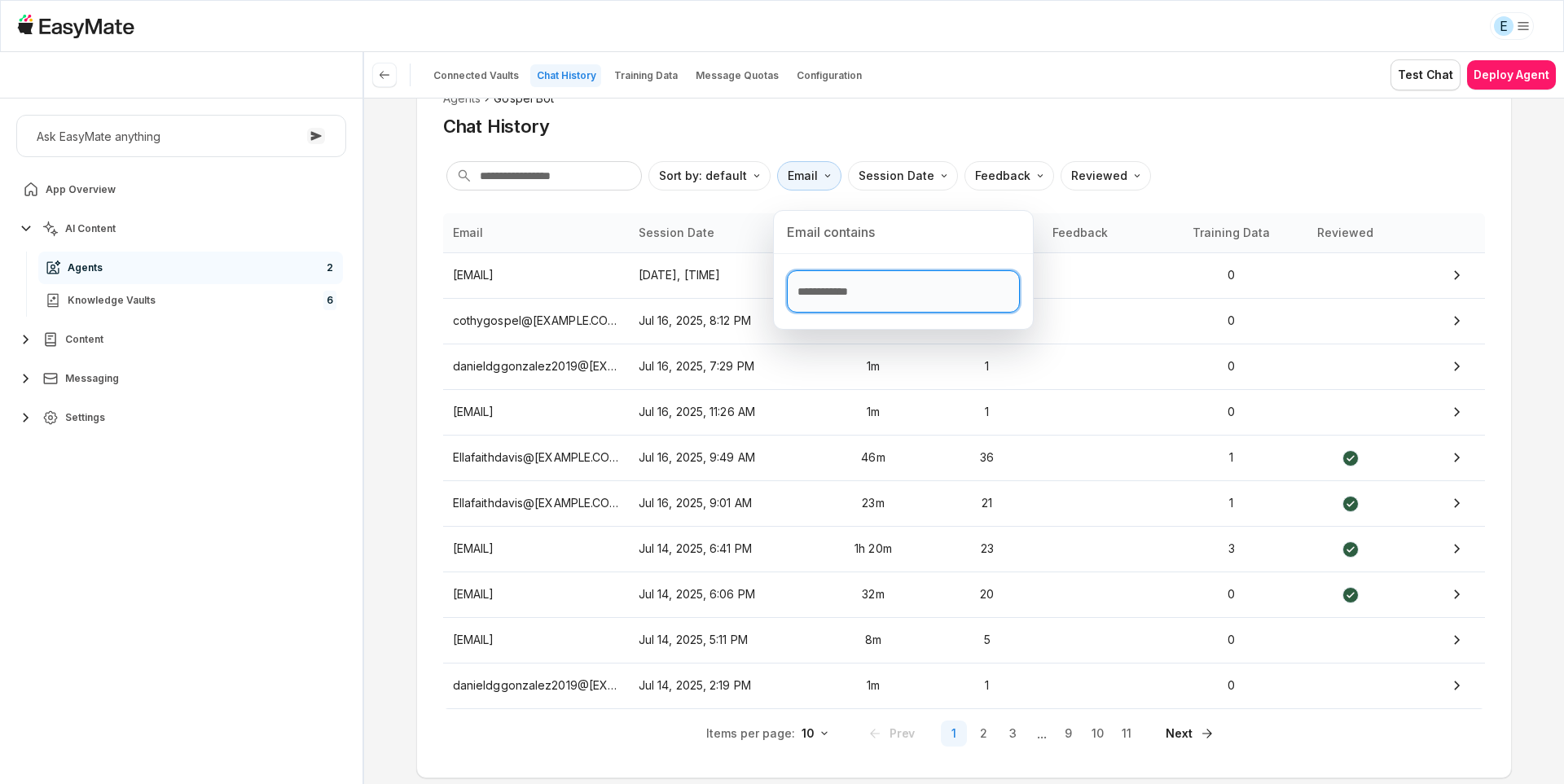 click at bounding box center (903, 291) 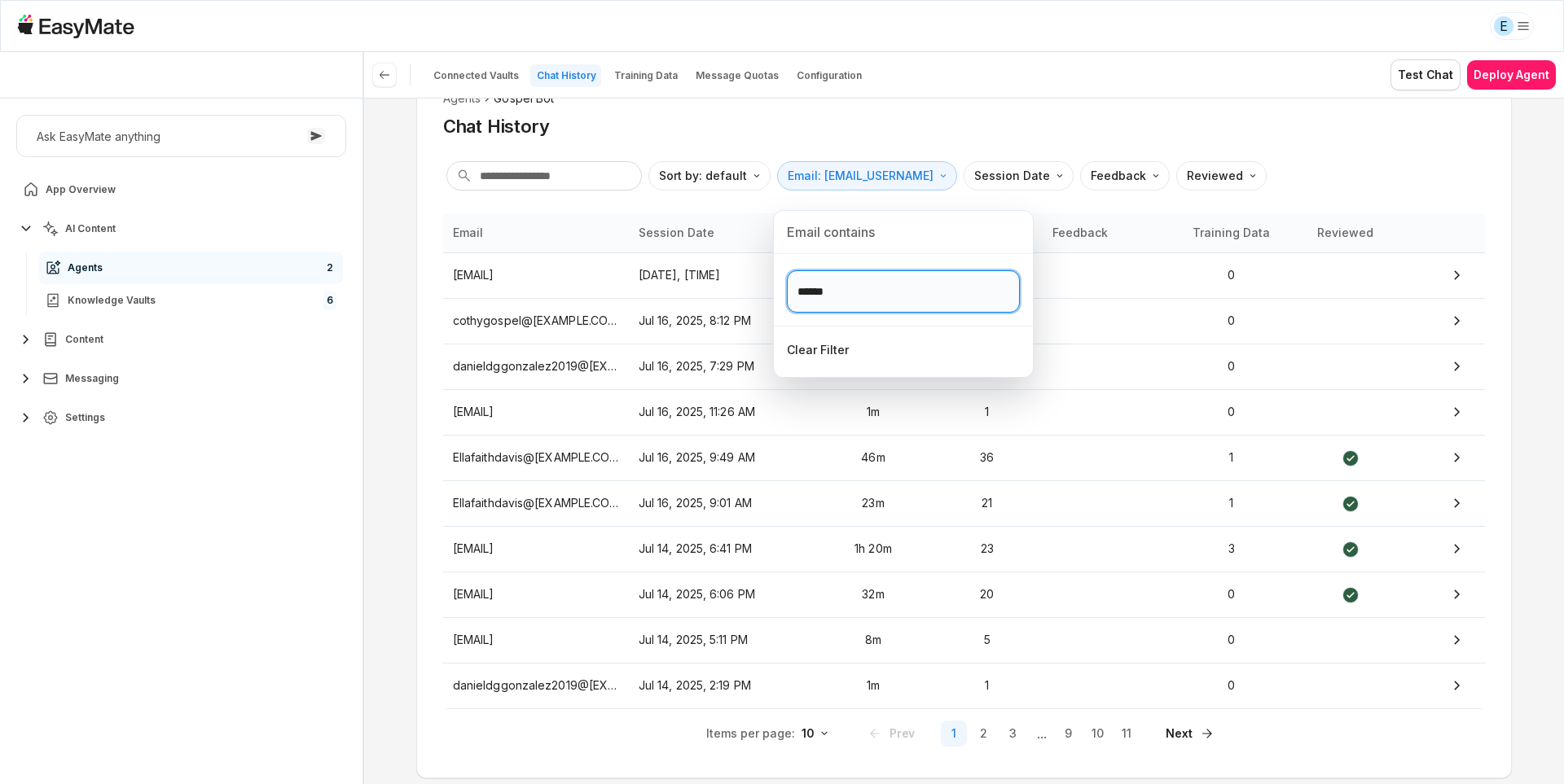 scroll, scrollTop: 0, scrollLeft: 0, axis: both 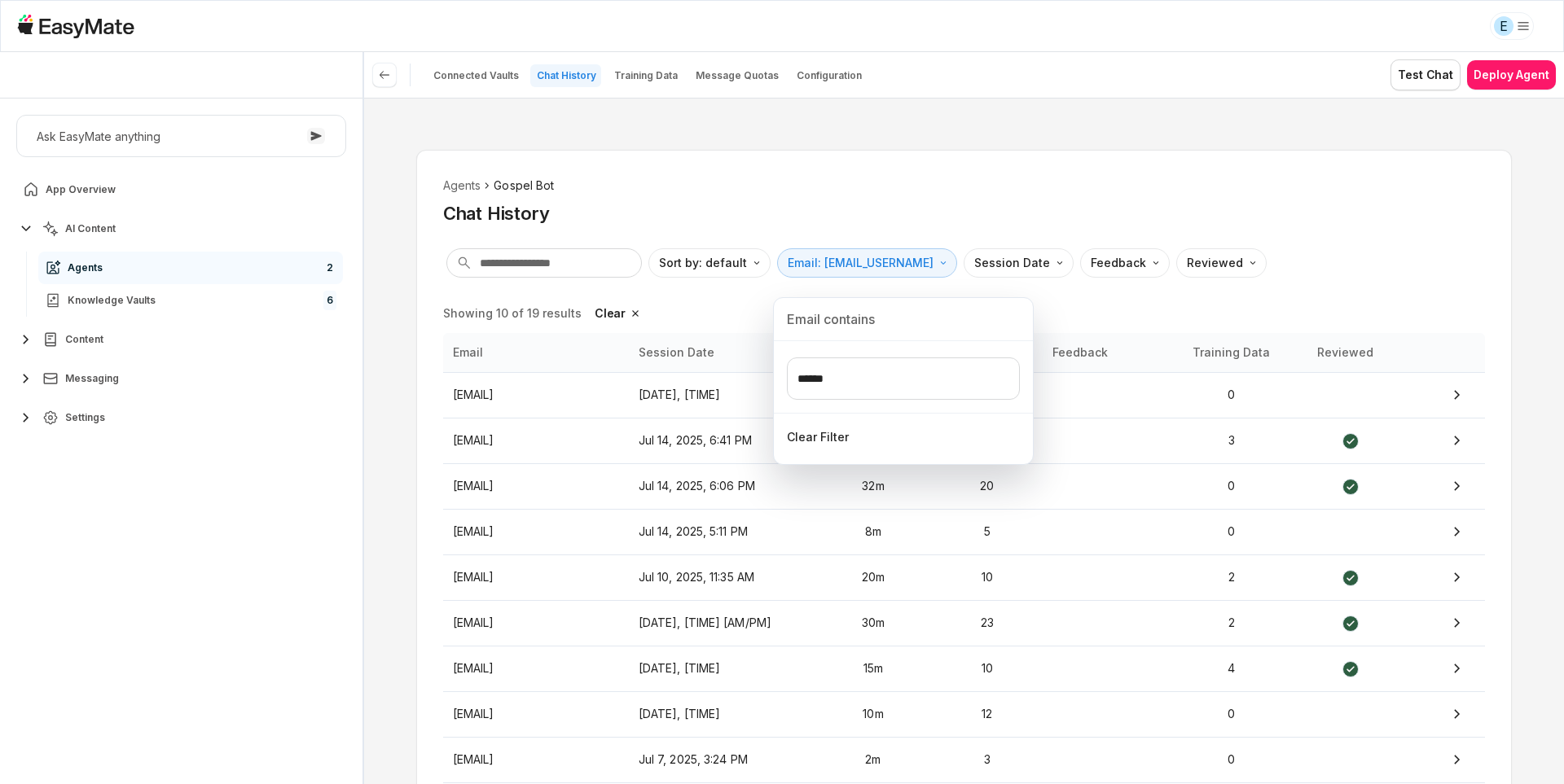 click on "E Core of the Heart Ask EasyMate anything App Overview AI Content Agents 2 Knowledge Vaults 6 Content Messaging Settings B How can I help you today? Scroll to bottom Send Connected Vaults Chat History Training Data Message Quotas Configuration Test Chat Deploy Agents Gospel Bot Chat History Sort by: default Direction Email: [EMAIL] Session Date Feedback Reviewed Showing 10 of 19 results Clear Email Session Date Chat Duration Messages Feedback Training Data Reviewed [EMAIL] [DATE], [TIME]  1m 3 0 [EMAIL] [DATE], [TIME] 1h 20m 23 3 [EMAIL] [DATE], [TIME]  32m 20 0 [EMAIL] [DATE], [TIME]  8m 5 0 [EMAIL] [DATE], [TIME]  20m 10 2 [EMAIL] [DATE], [TIME]  30m 23 2 [EMAIL] [DATE], [TIME]  15m 10 4 [EMAIL] [DATE], [TIME]  10m 12 0 [EMAIL]  2m 3 0 [EMAIL]  47m 16 0 10 Prev" at bounding box center (782, 392) 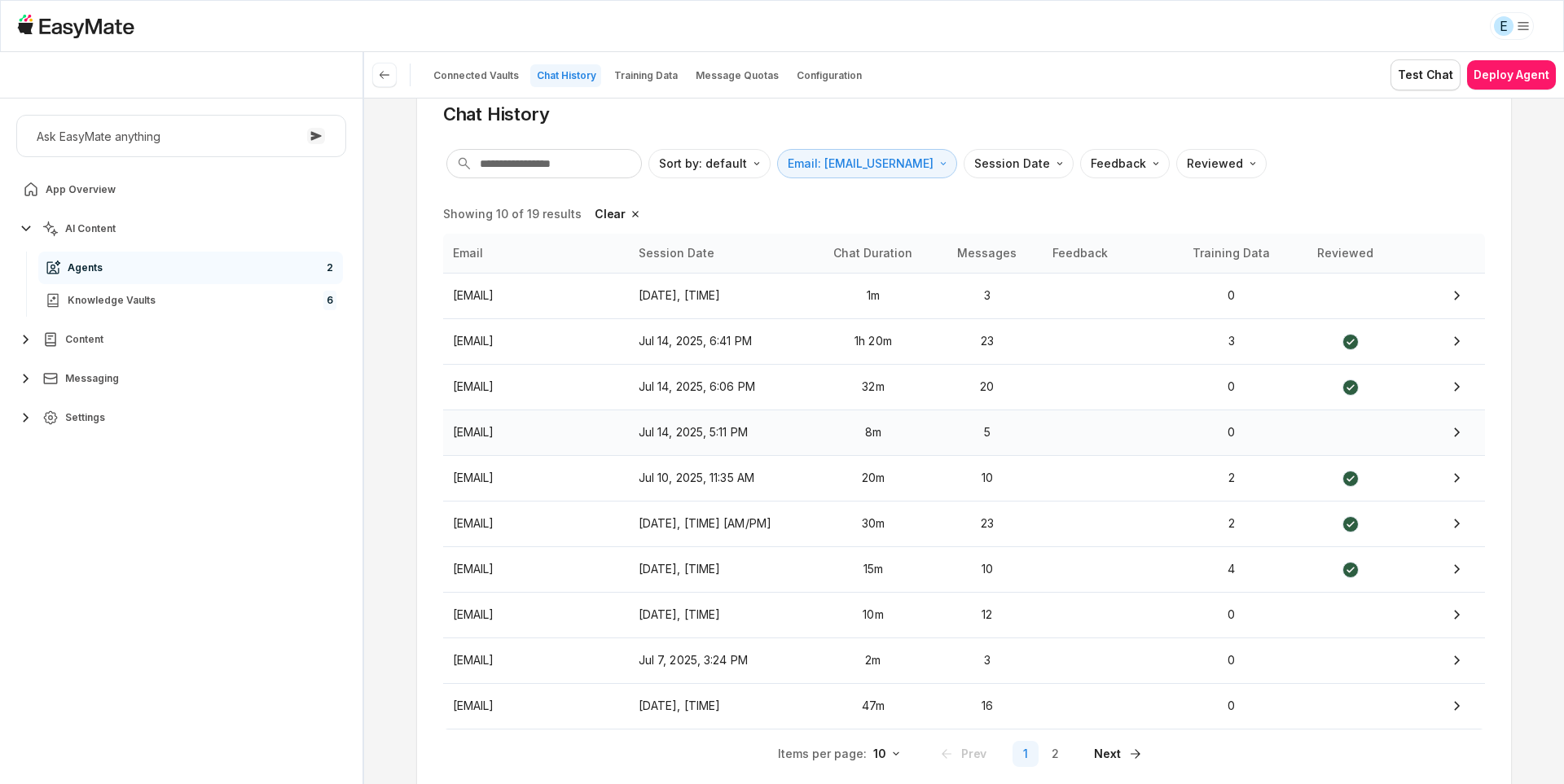 scroll, scrollTop: 166, scrollLeft: 0, axis: vertical 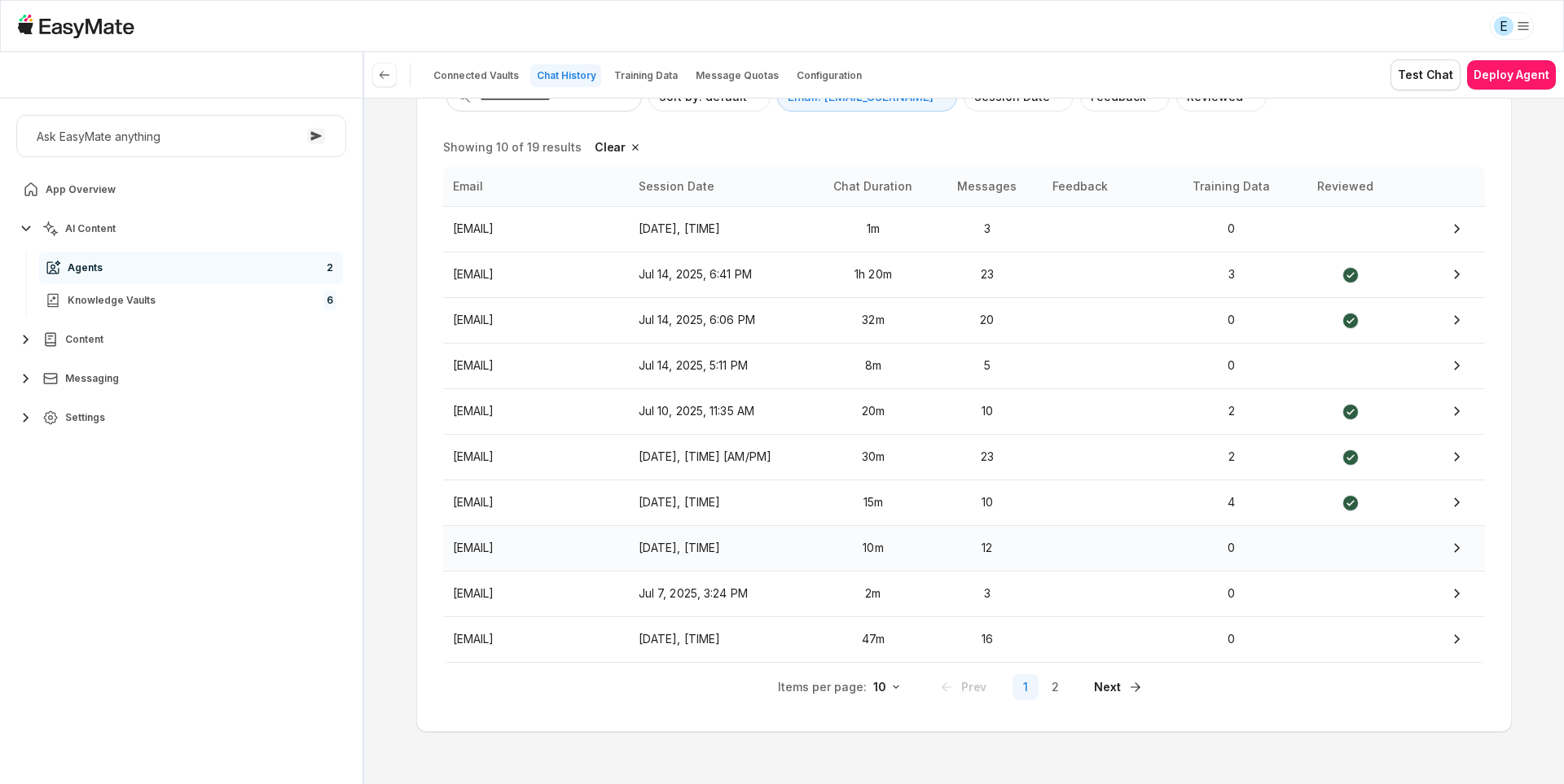 click on "[EMAIL]" at bounding box center [536, 548] 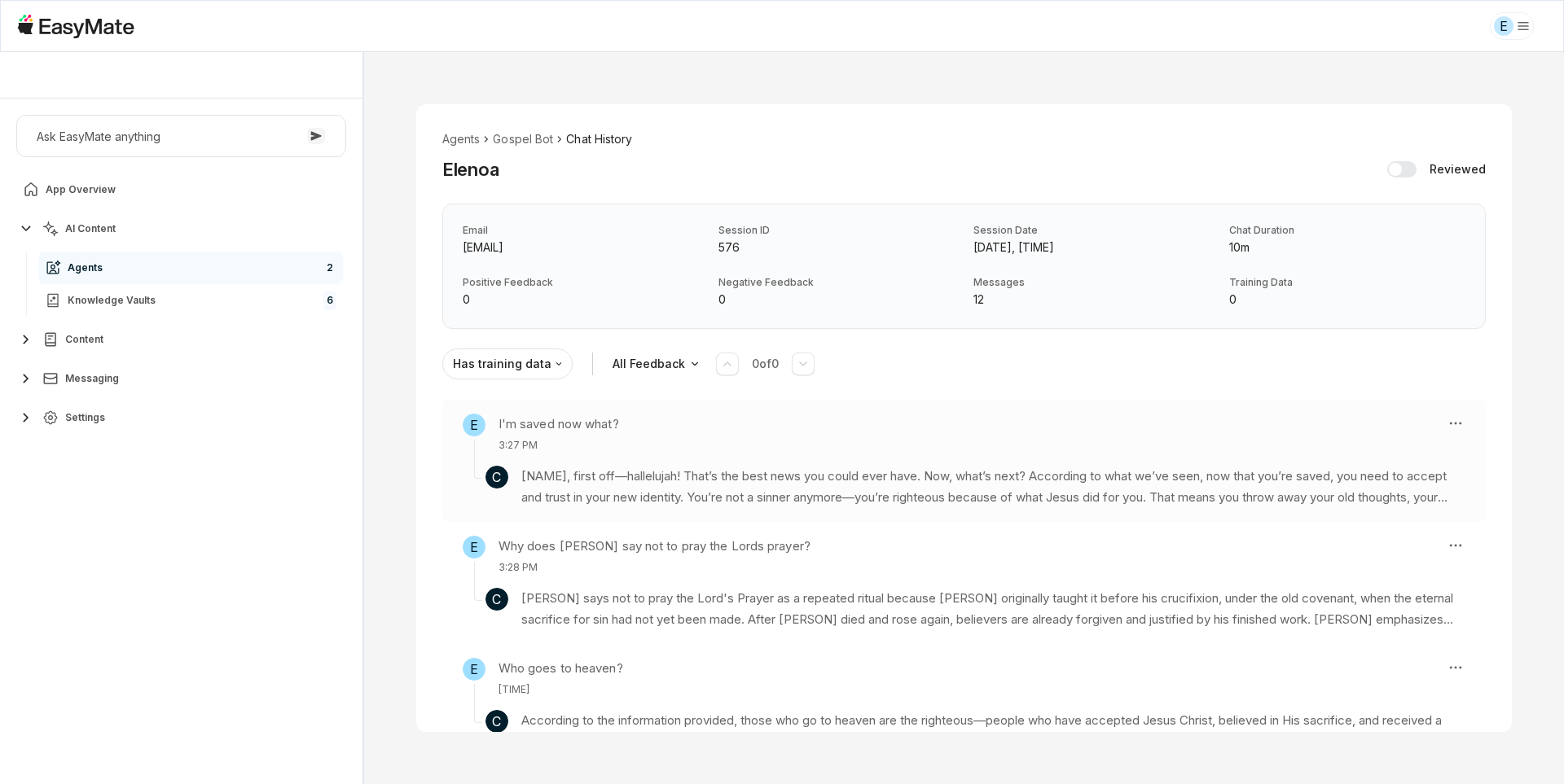 click on "[NAME], first off—hallelujah! That’s the best news you could ever have. Now, what’s next? According to what we’ve seen, now that you’re saved, you need to accept and trust in your new identity. You’re not a sinner anymore—you’re righteous because of what Jesus did for you. That means you throw away your old thoughts, your guilt, and your feelings of unworthiness. Even if you don’t feel righteous, you say, "Amen, God, you said I’m righteous!" That’s faith—accepting God’s word over your own feelings. You don’t have to keep claiming the old identity of a sinner. You’re not both a sinner and righteous; you’re righteous now because Jesus washed away all your sins—past, present, and future. So, walk in that truth, trust what God says about you, and let that new identity shape how you live. That’s the next step!" at bounding box center [993, 487] 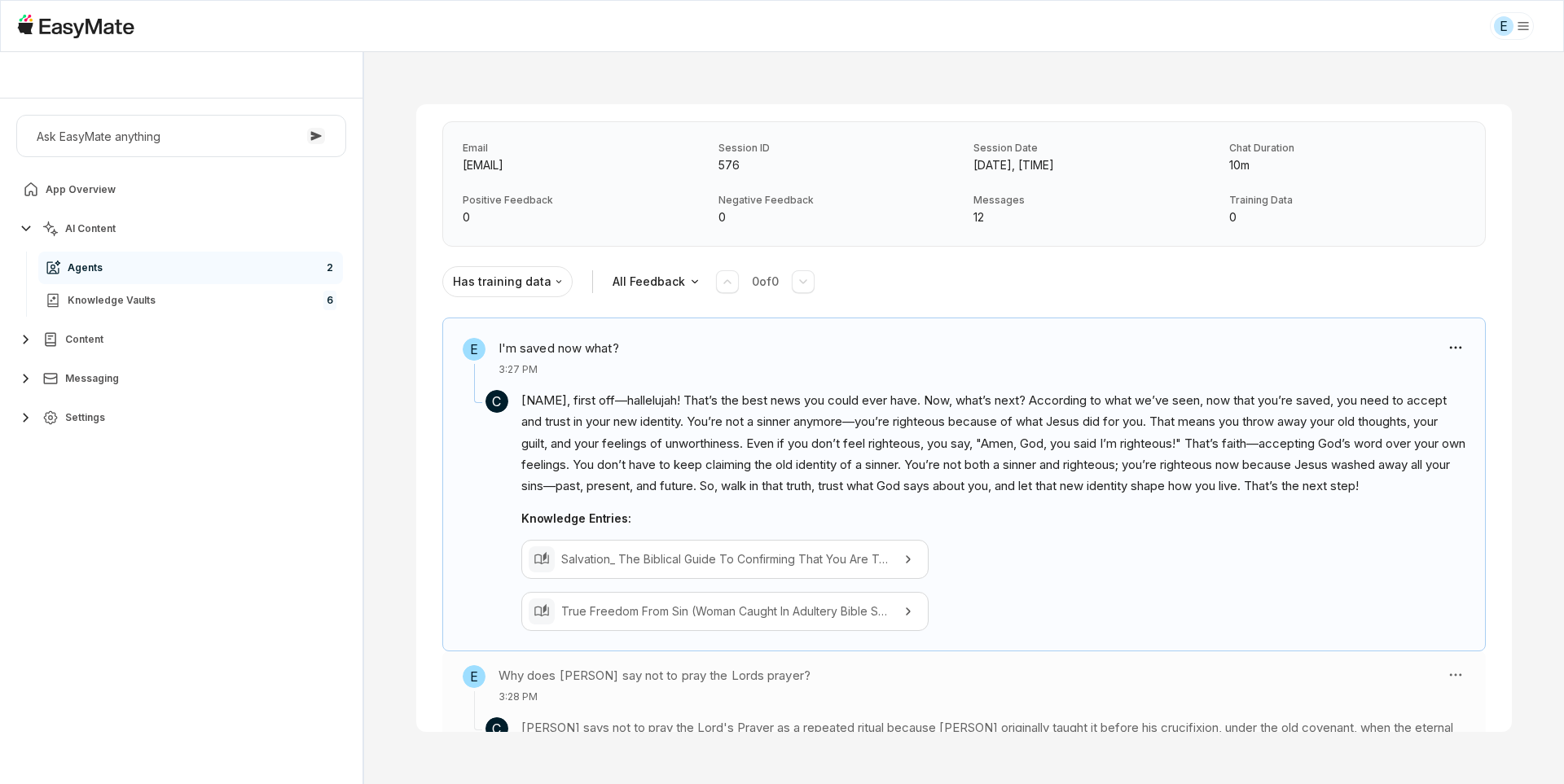 scroll, scrollTop: 225, scrollLeft: 0, axis: vertical 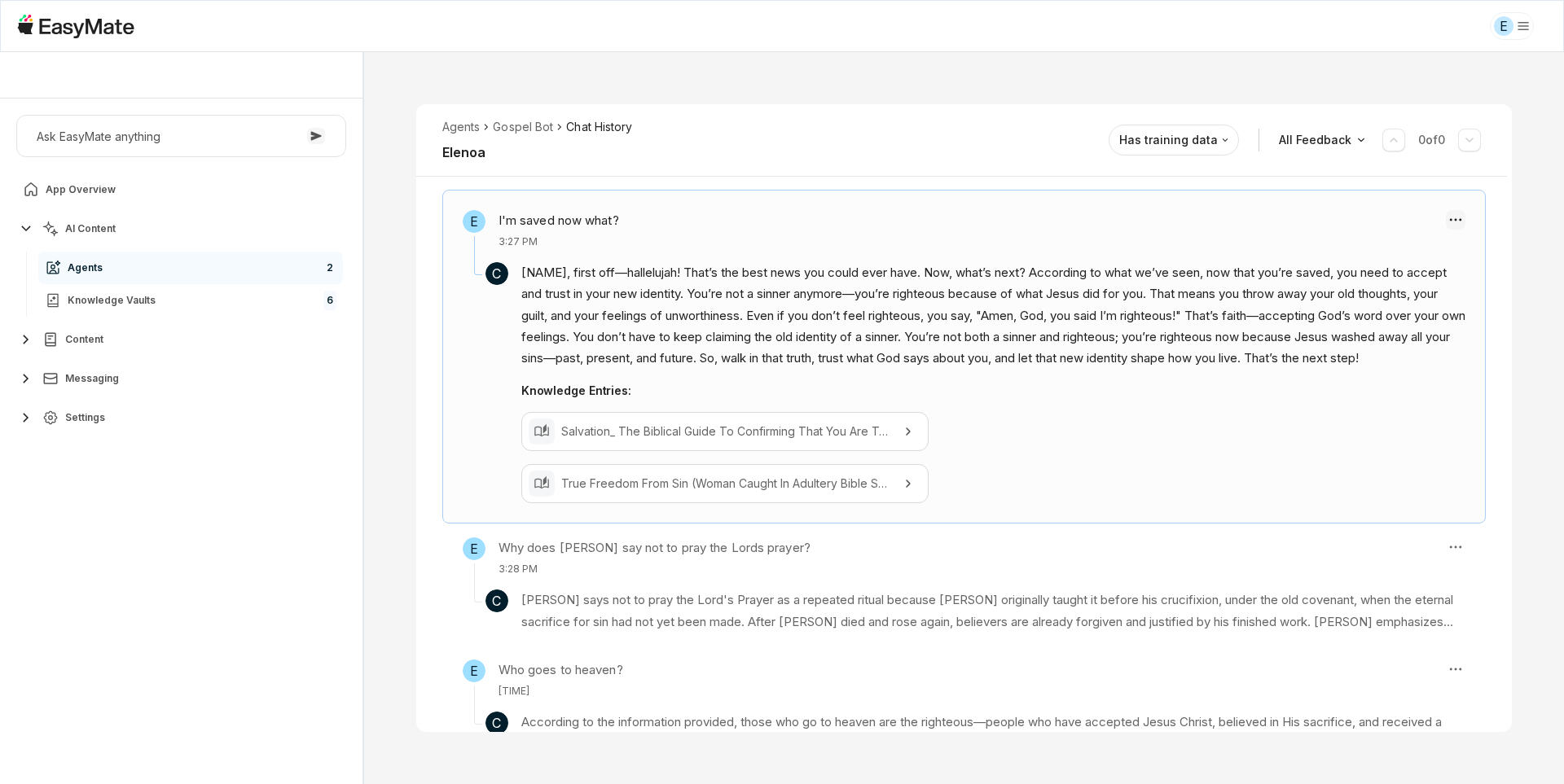 click on "E Core of the Heart Ask EasyMate anything App Overview AI Content Agents 2 Knowledge Vaults 6 Content Messaging Settings B How can I help you today? Scroll to bottom Send Agents Gospel Bot Chat History [NAME] Reviewed Email [EMAIL] Session ID 576 Session Date [DATE], [TIME] Chat Duration  10m Positive Feedback 0 Negative Feedback 0 Messages 12 Training Data 0 Agents Gospel Bot Chat History [NAME] Has training data All Feedback 0  of  0 E I'm saved now what?  [TIME] C Knowledge Entries: Salvation_ The Biblical Guide To Confirming That You Are Truly Saved.mp4 True Freedom From Sin (Woman Caught In Adultery Bible Study With Johnny Chang).mp4 E Why does Johnny say not to pray the Lords prayer?  [TIME] C Knowledge Entries: [DATE] [TIME].mp4 [DATE] [TIME].mp4 [DATE] [TIME].mp4 March 2 Livestream.mp4 E Who goes to heaven?  [TIME] C Knowledge Entries: Gen Chap 1.mp4 [DATE] [TIME].mp4 True Freedom From Sin (Woman Caught In Adultery Bible Study With Johnny Chang).mp4 E" at bounding box center [782, 392] 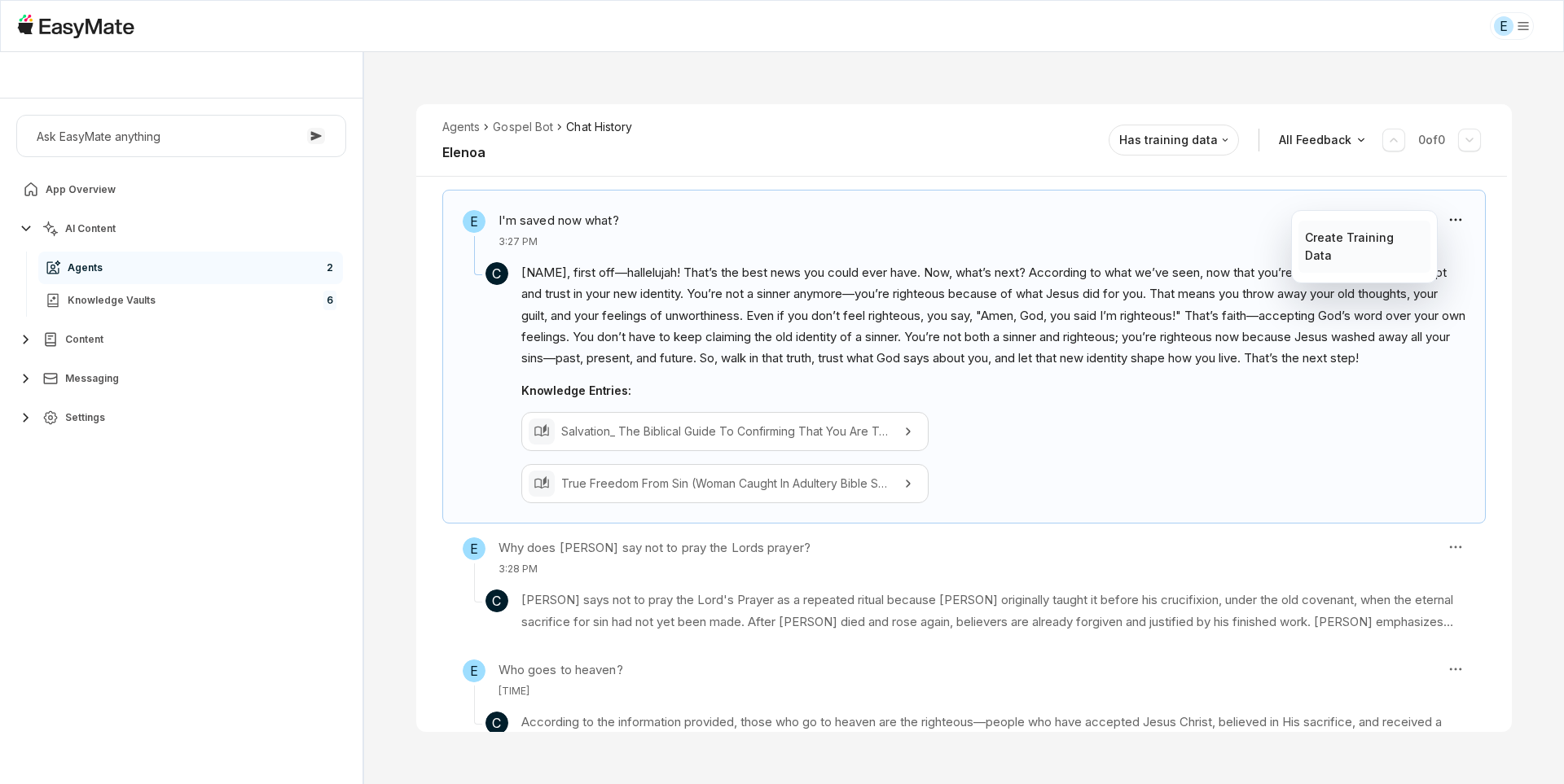 click on "Create Training Data" at bounding box center [1364, 247] 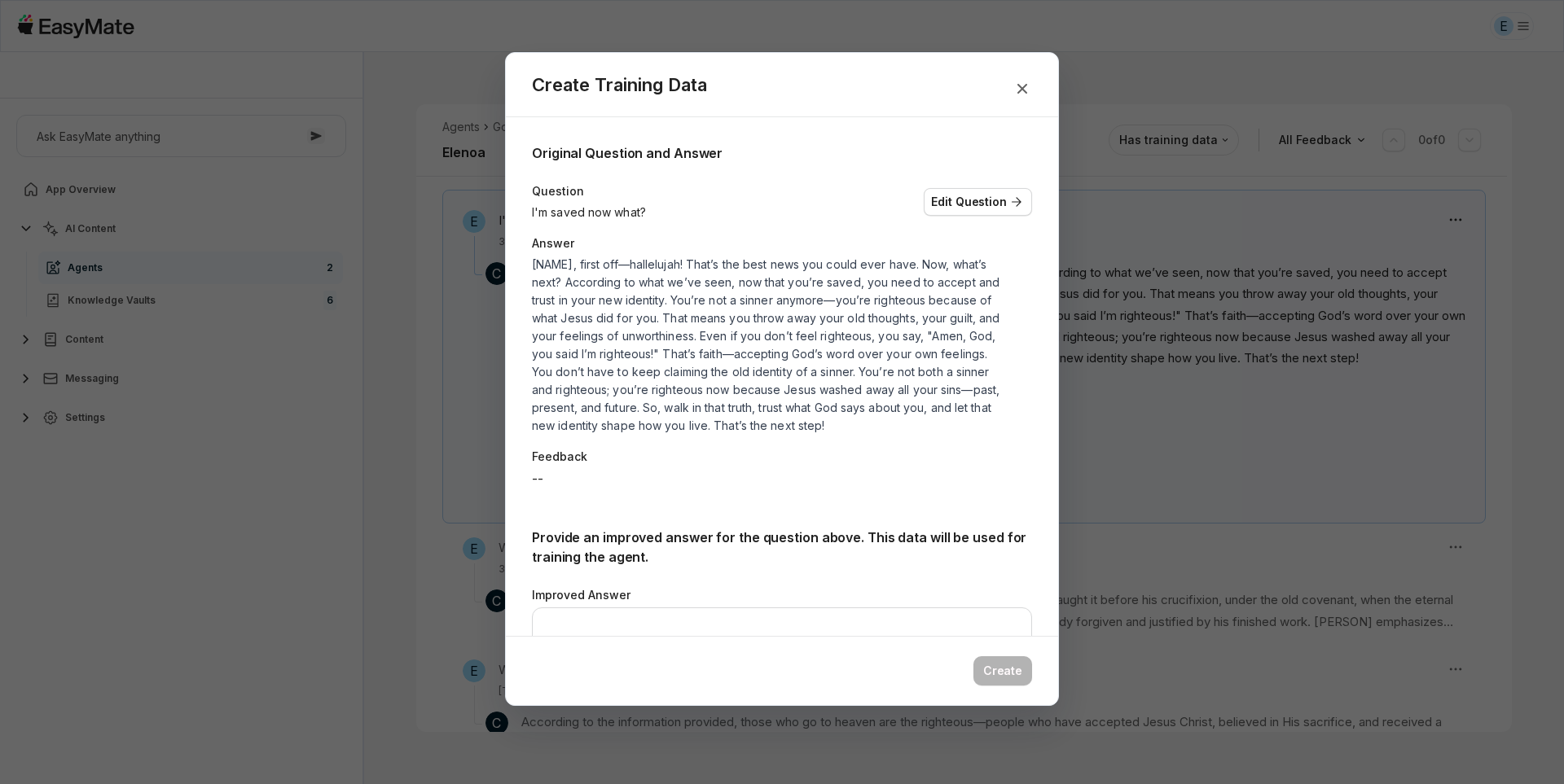 scroll, scrollTop: 199, scrollLeft: 0, axis: vertical 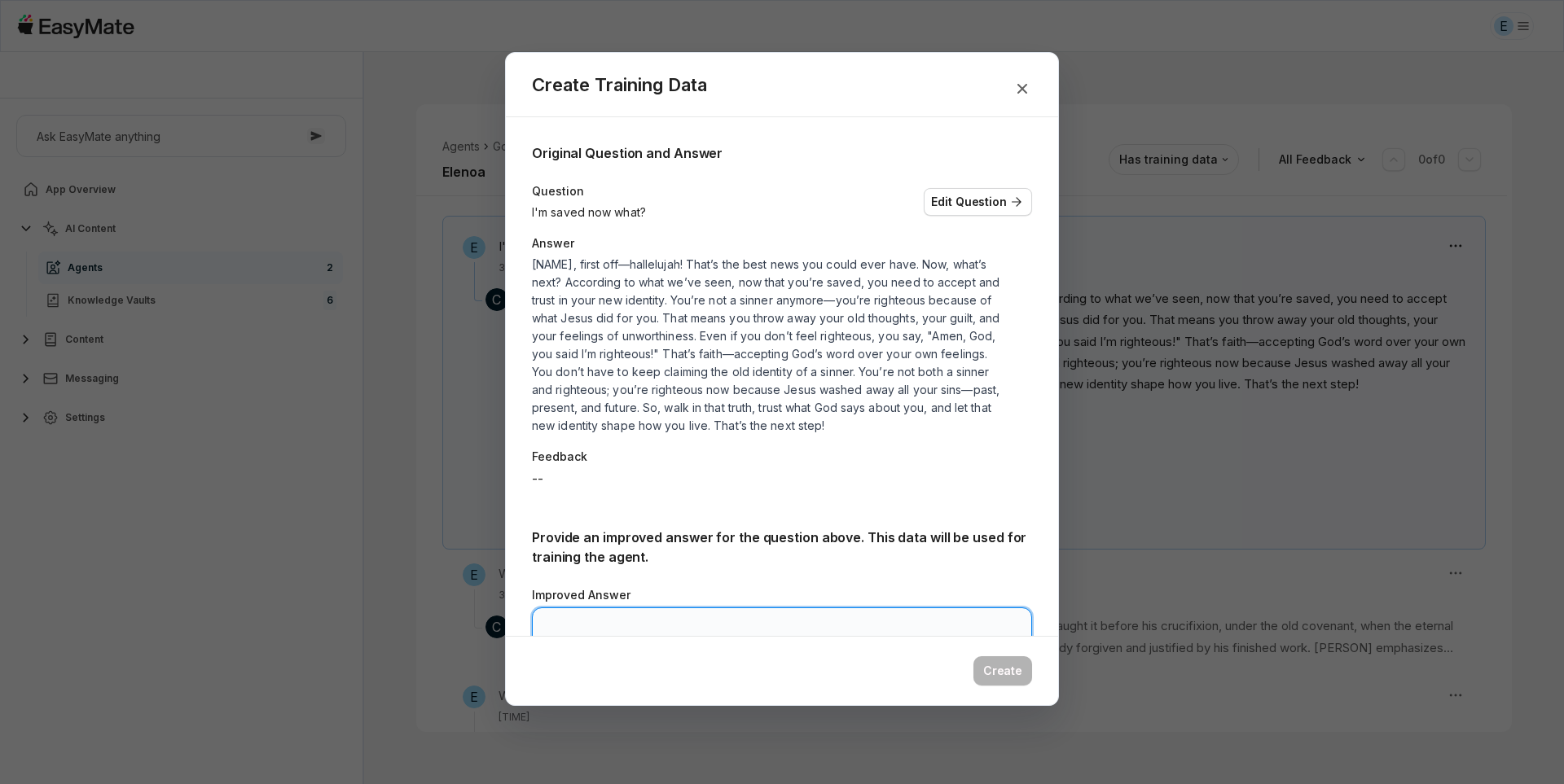 click on "Improved Answer" at bounding box center (782, 656) 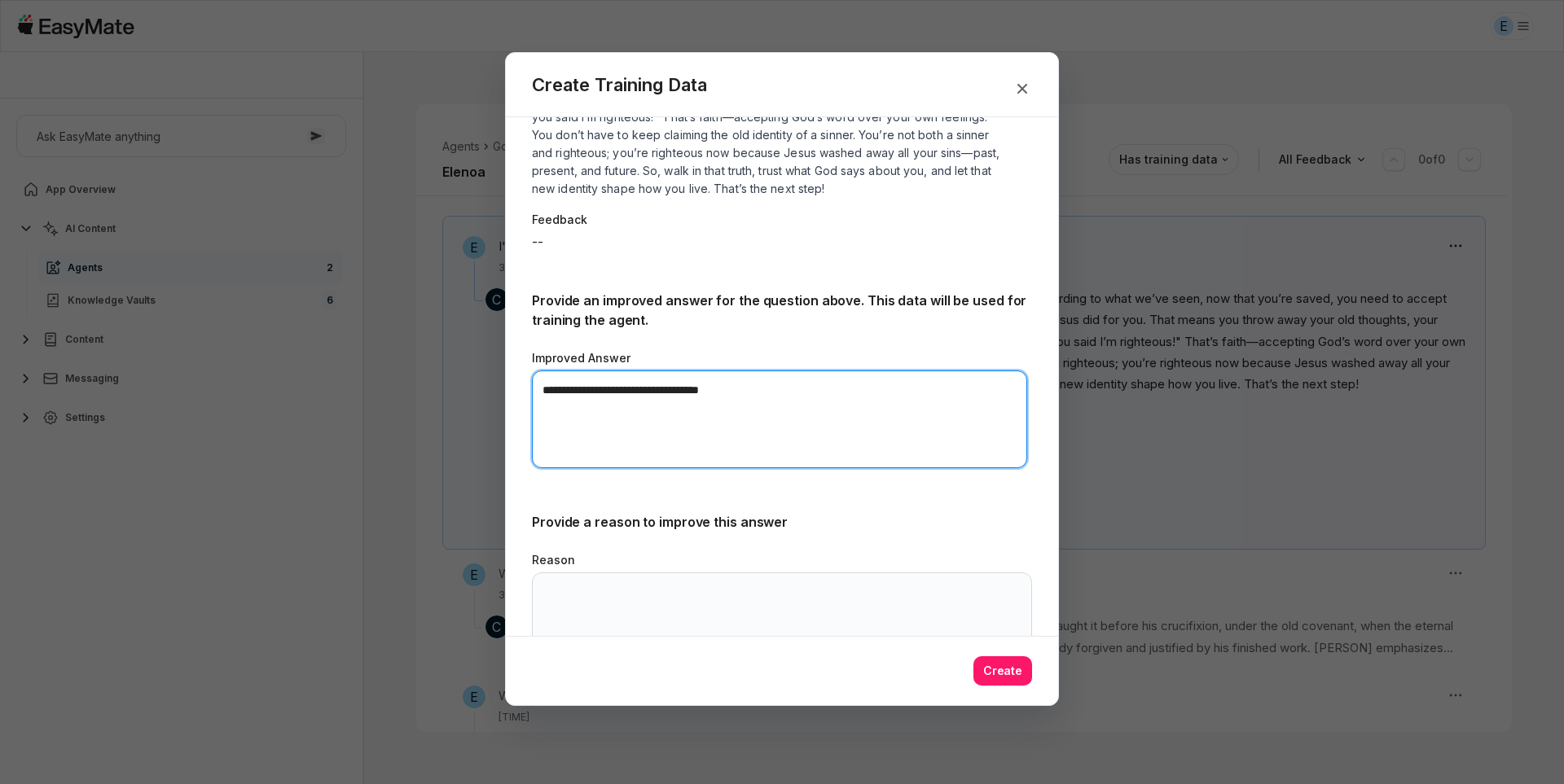 scroll, scrollTop: 286, scrollLeft: 0, axis: vertical 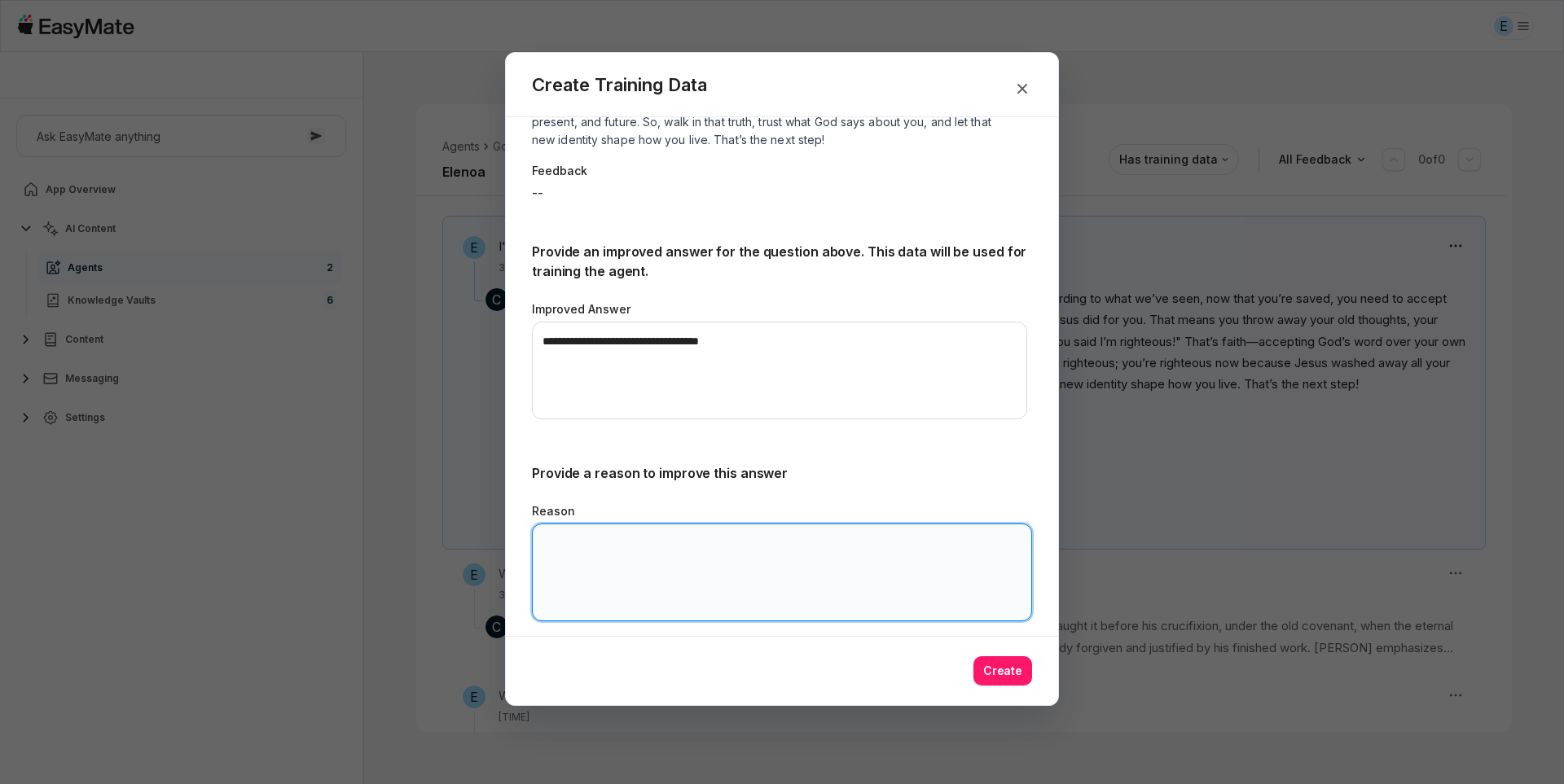 click on "Reason" at bounding box center (782, 572) 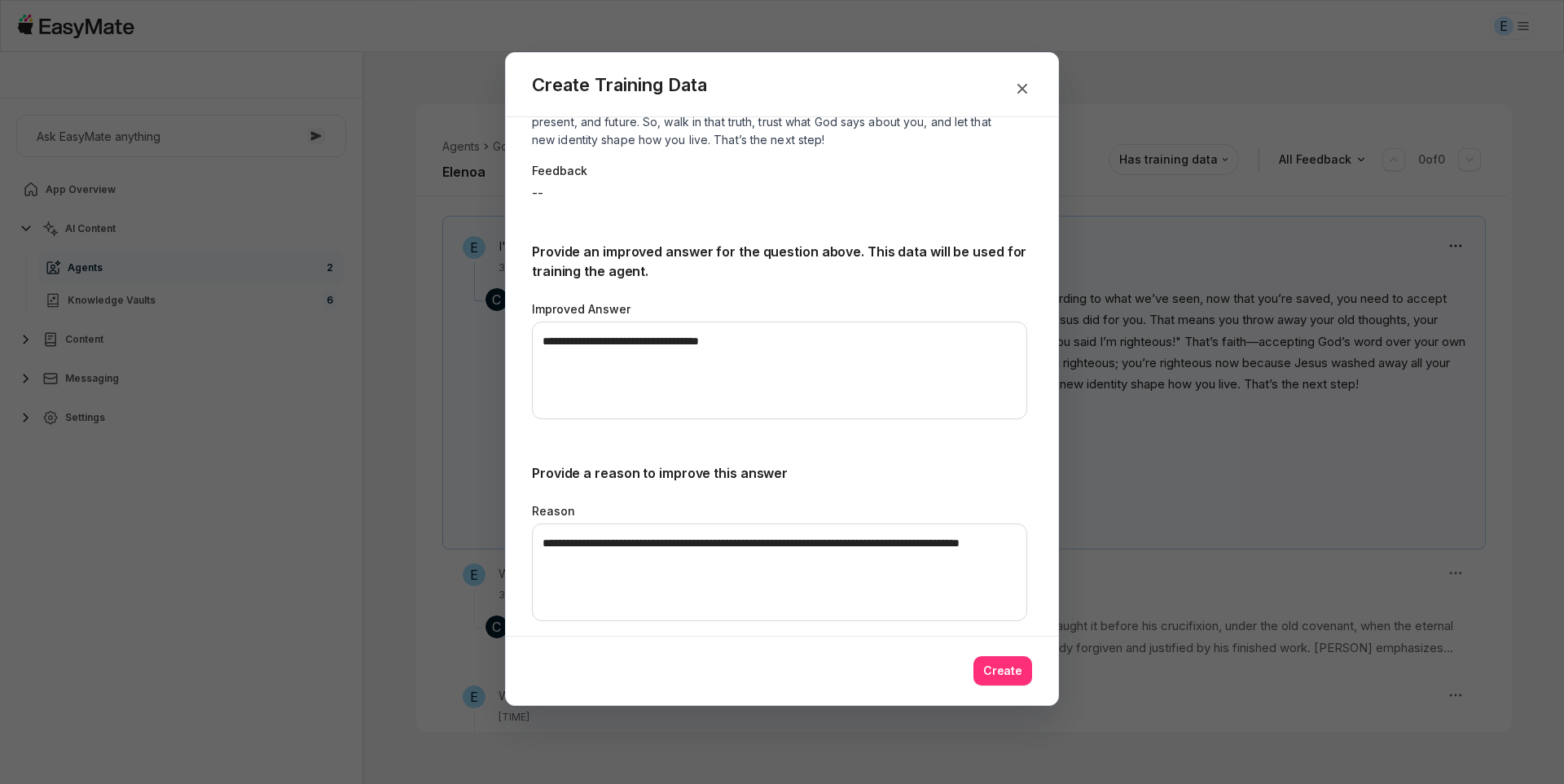 click on "Create" at bounding box center [1003, 671] 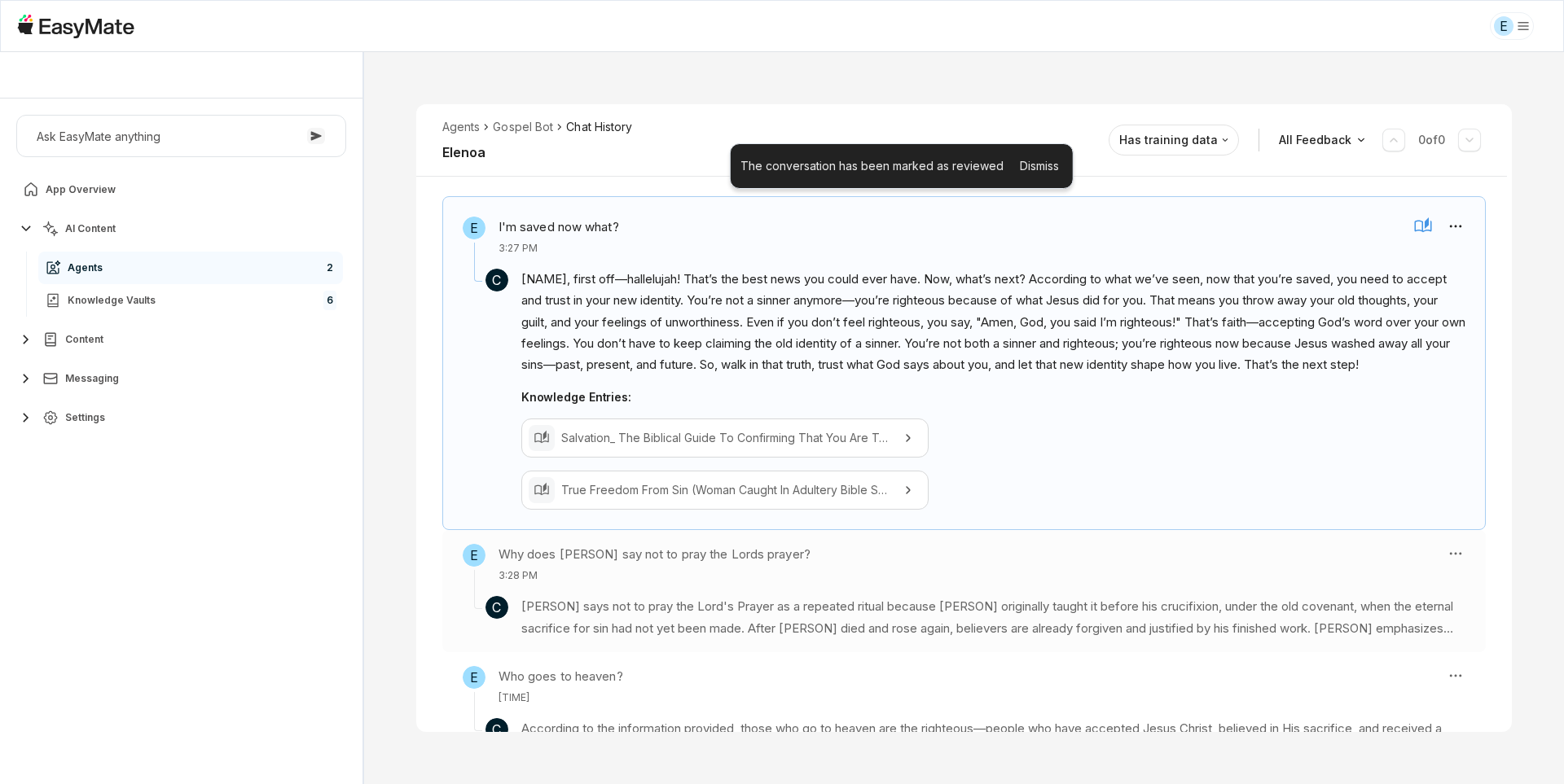 scroll, scrollTop: 312, scrollLeft: 0, axis: vertical 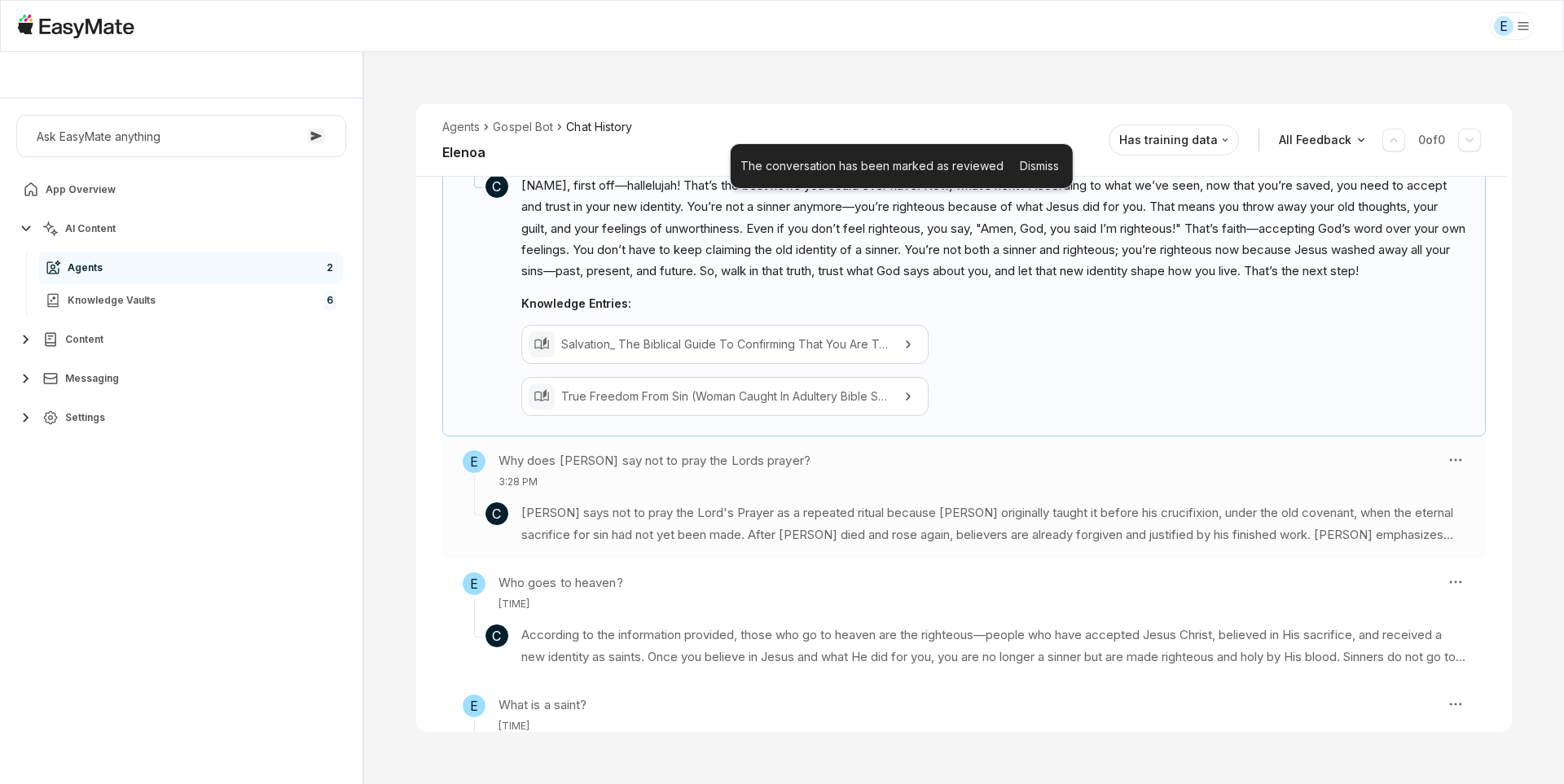 click on "[PERSON] says not to pray the Lord's Prayer as a repeated ritual because [PERSON] originally taught it before his crucifixion, under the old covenant, when the eternal sacrifice for sin had not yet been made. After [PERSON] died and rose again, believers are already forgiven and justified by his finished work. [PERSON] emphasizes that instead of asking for forgiveness over and over, Christians should believe and rest in what [PERSON] has already done—accepting their new identity as forgiven, righteous children of God. He teaches that the Lord's Prayer was a model for the heart's posture before God, not a formula to be repeated daily. Now, after the cross, believers should approach God with confidence, knowing they are already reconciled and clean through [PERSON]." at bounding box center [993, 523] 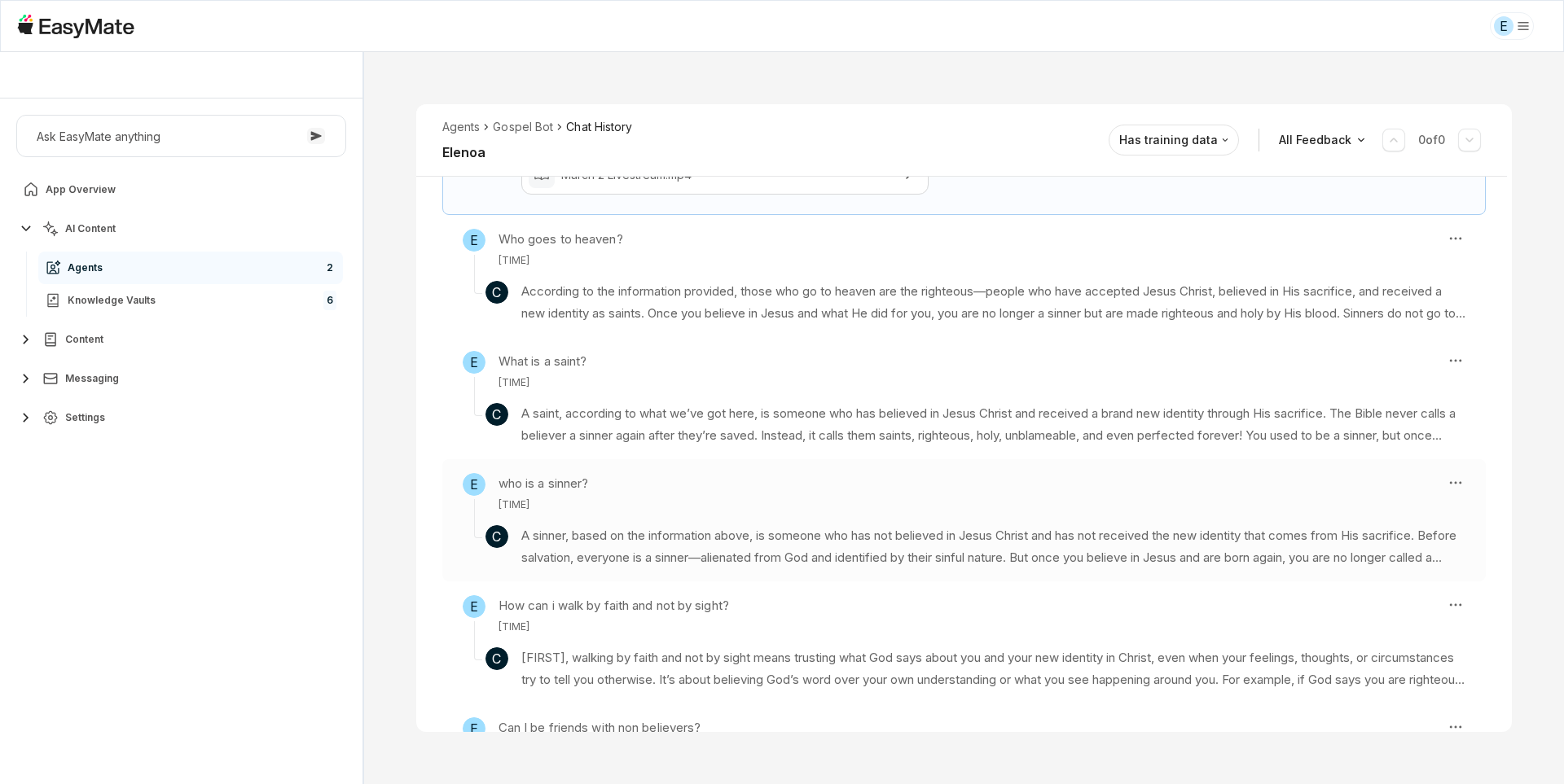 scroll, scrollTop: 823, scrollLeft: 0, axis: vertical 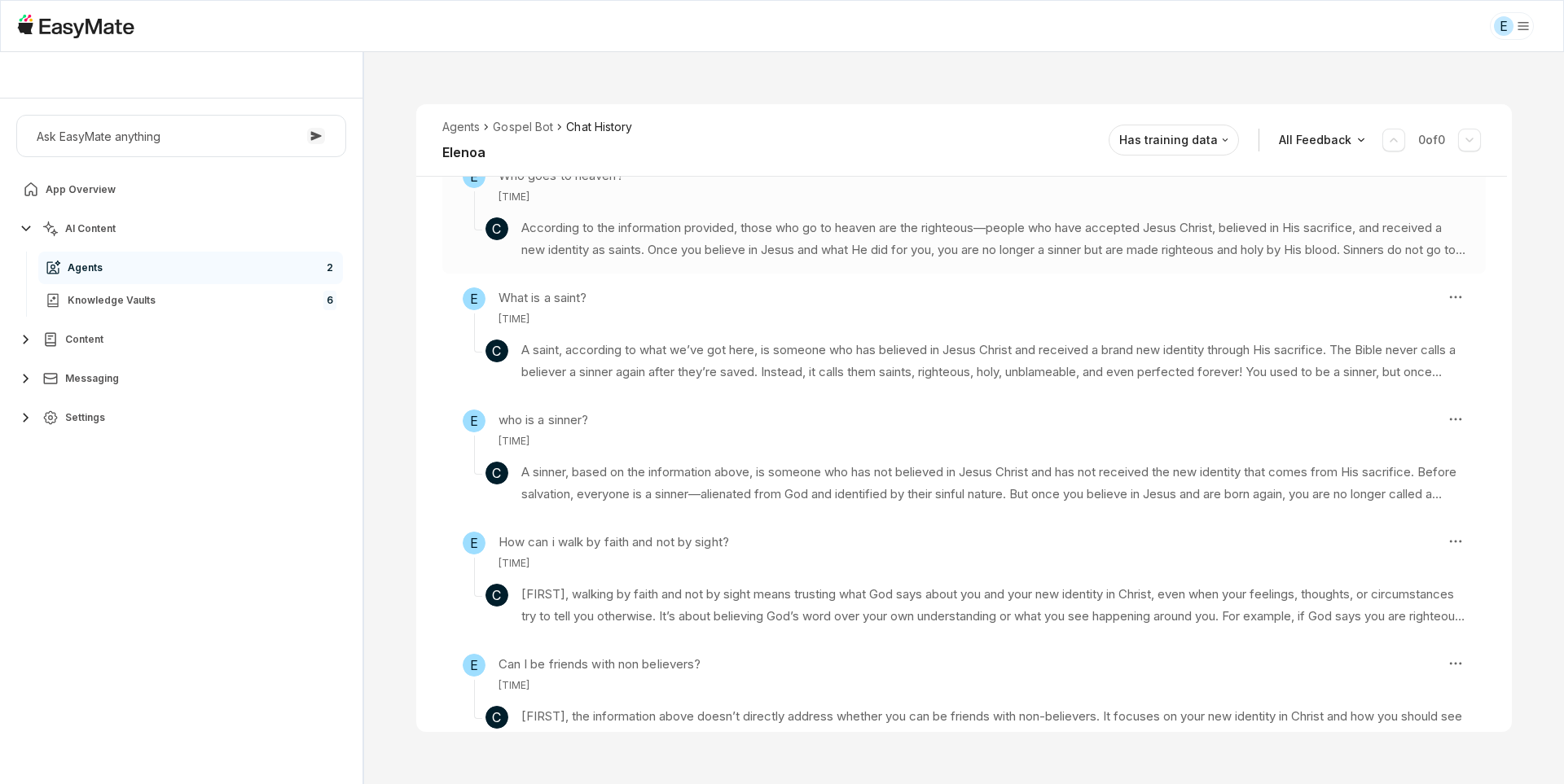 click on "According to the information provided, those who go to heaven are the righteous—people who have accepted Jesus Christ, believed in His sacrifice, and received a new identity as saints. Once you believe in Jesus and what He did for you, you are no longer a sinner but are made righteous and holy by His blood. Sinners do not go to heaven; only those who are saved, made righteous by faith in Jesus, enter heaven. You can’t be both a sinner and righteous—it’s one or the other. If you truly believe in Jesus, you are a saint, a new creation, and heaven is your home!" at bounding box center (993, 239) 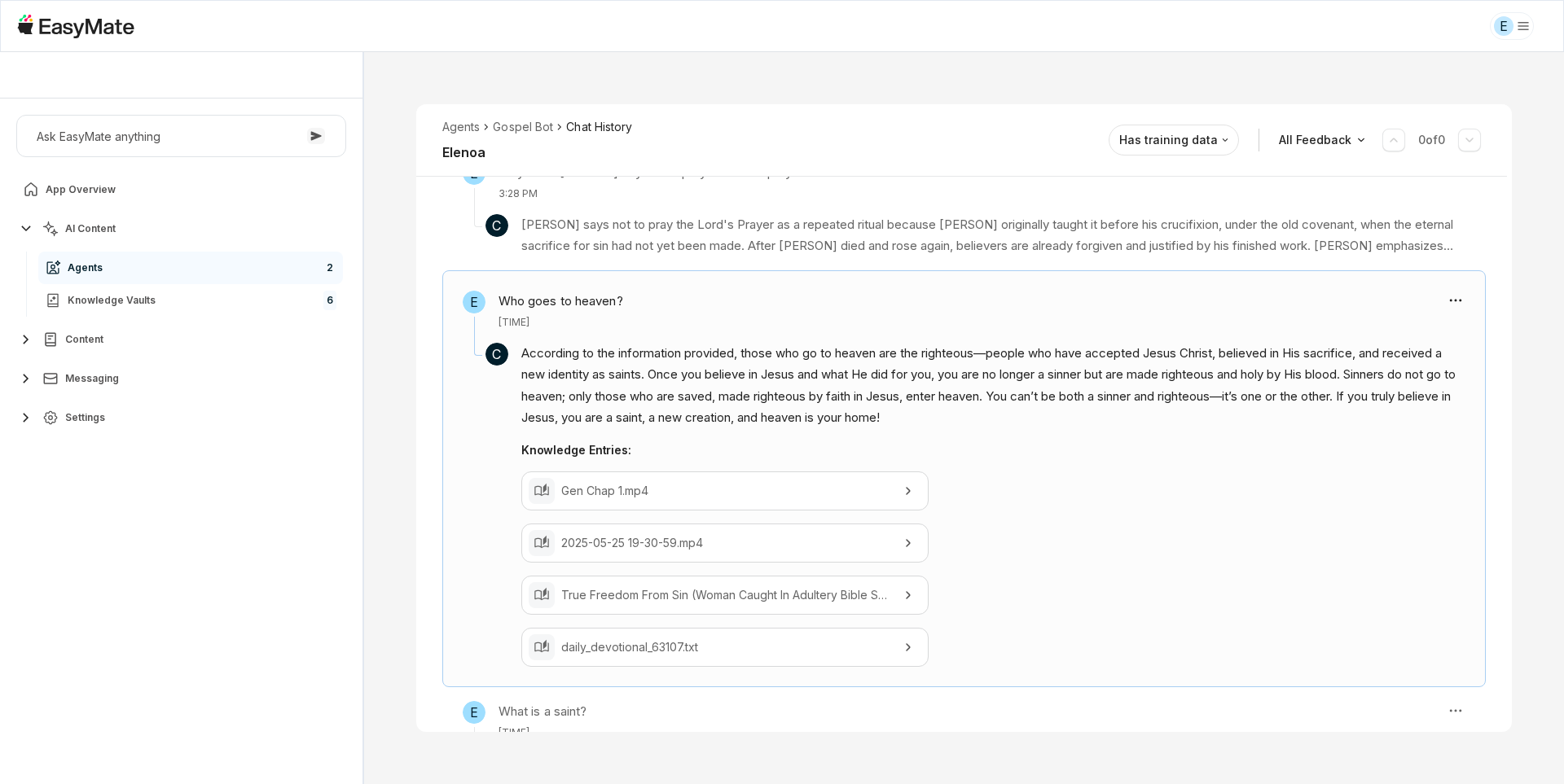 scroll, scrollTop: 389, scrollLeft: 0, axis: vertical 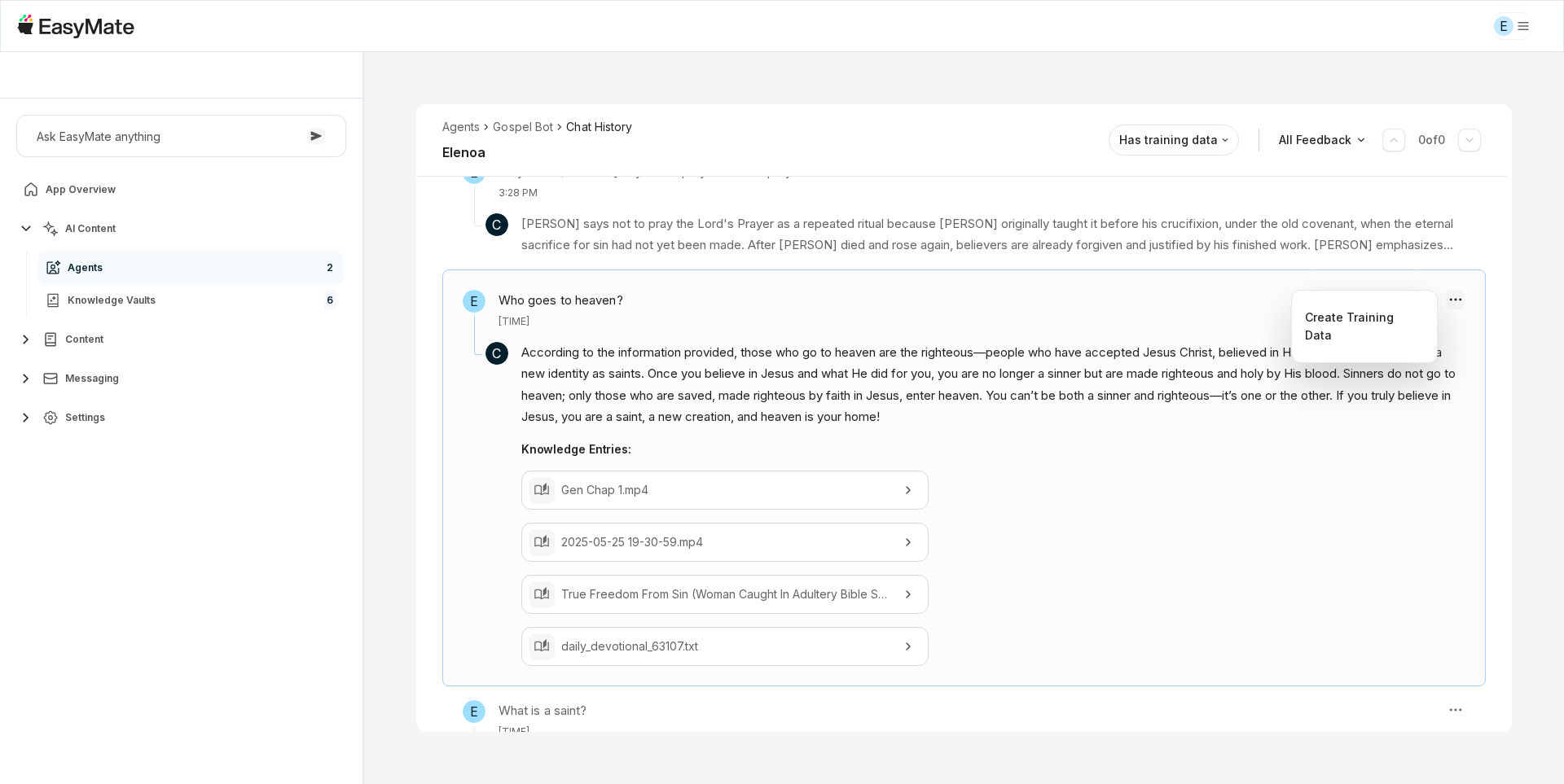 click on "E Core of the Heart Ask EasyMate anything App Overview AI Content Agents 2 Knowledge Vaults 6 Content Messaging Settings B How can I help you today? Scroll to bottom Send Agents Gospel Bot Chat History [FIRST] Reviewed Email [EMAIL] Session ID 576 Session Date [DATE], [TIME] [AM/PM] Chat Duration 10m Positive Feedback 0 Negative Feedback 0 Messages 12 Training Data 1 Agents Gospel Bot Chat History [FIRST] Has training data All Feedback 0 of 0 E I'm saved now what? [TIME] [AM/PM] C Knowledge Entries: Salvation_ The Biblical Guide To Confirming That You Are Truly Saved.mp4 True Freedom From Sin (Woman Caught In Adultery Bible Study With [PERSON] Chang).mp4 E Why does [PERSON] say not to pray the Lords prayer? [TIME] [AM/PM] C Knowledge Entries: [DATE] [TIME]-[TIME].mp4 [DATE] [TIME]-[TIME].mp4 [DATE] [TIME]-[TIME].mp4 March 2 Livestream.mp4 E Who goes to heaven? [TIME] [AM/PM] C Knowledge Entries: Gen Chap 1.mp4 [DATE] [TIME]-[TIME].mp4 True Freedom From Sin (Woman Caught In Adultery Bible Study With [PERSON] Chang).mp4 E" at bounding box center (782, 392) 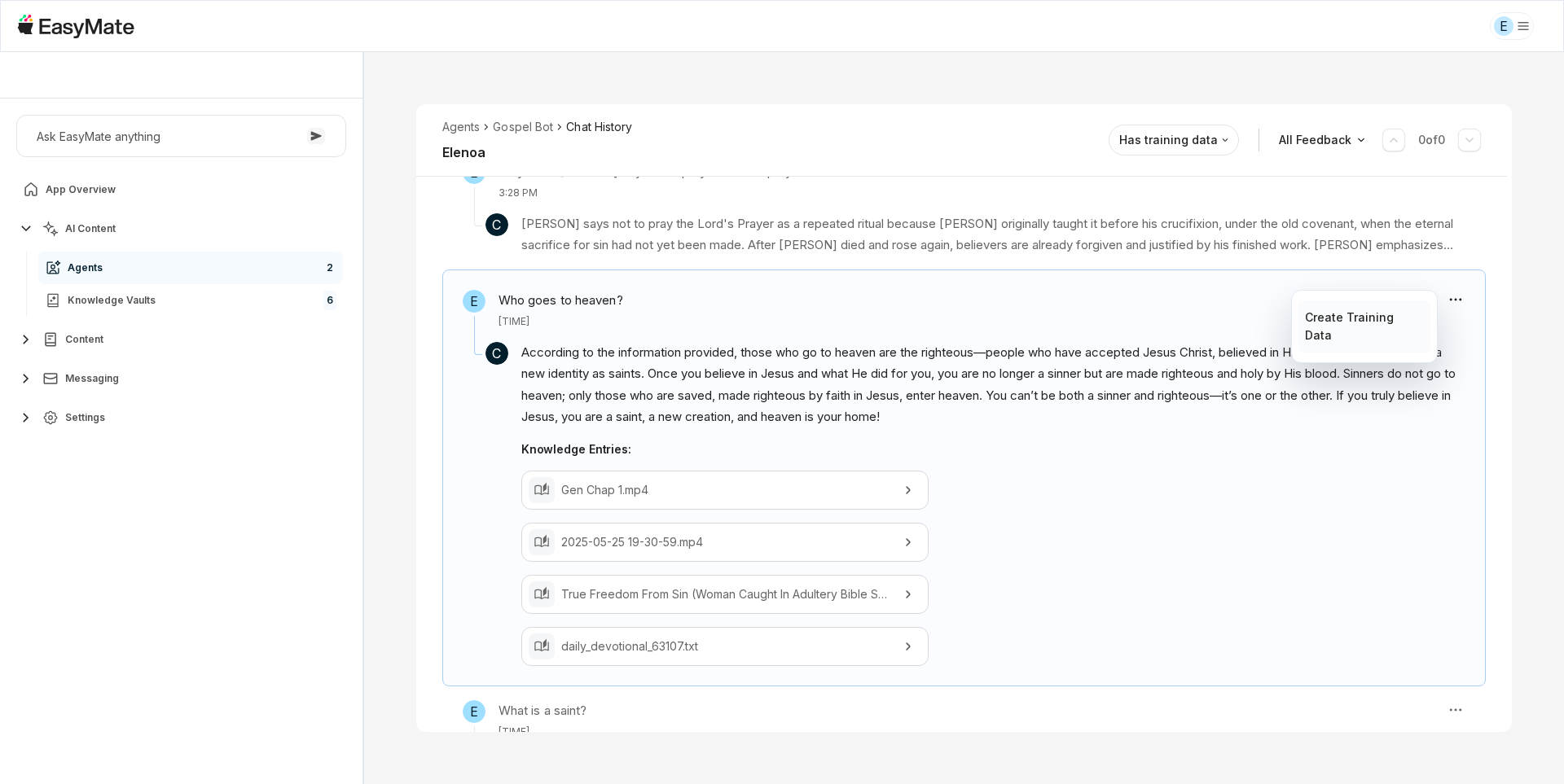 click on "Create Training Data" at bounding box center [1364, 326] 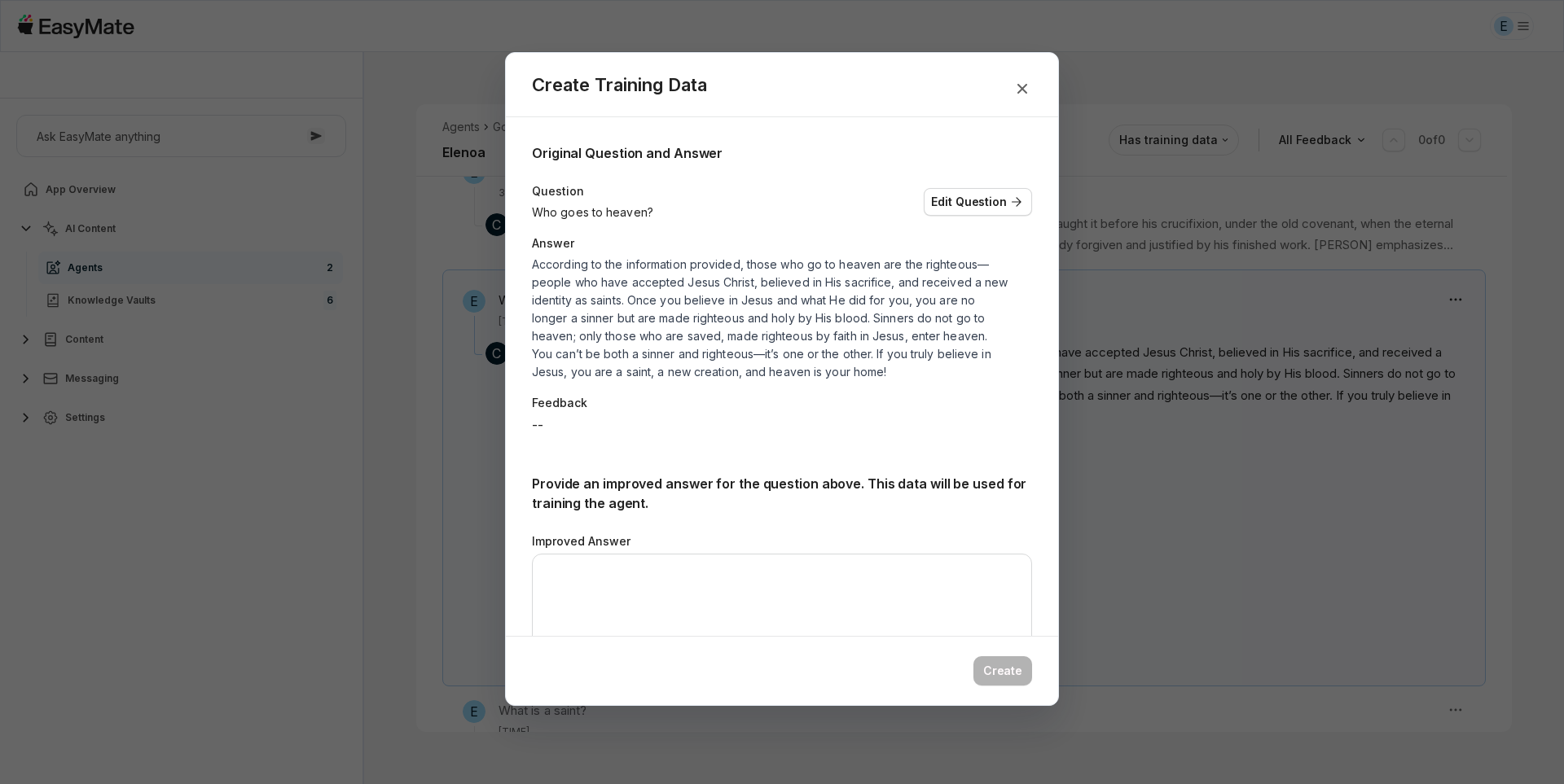 click at bounding box center (782, 392) 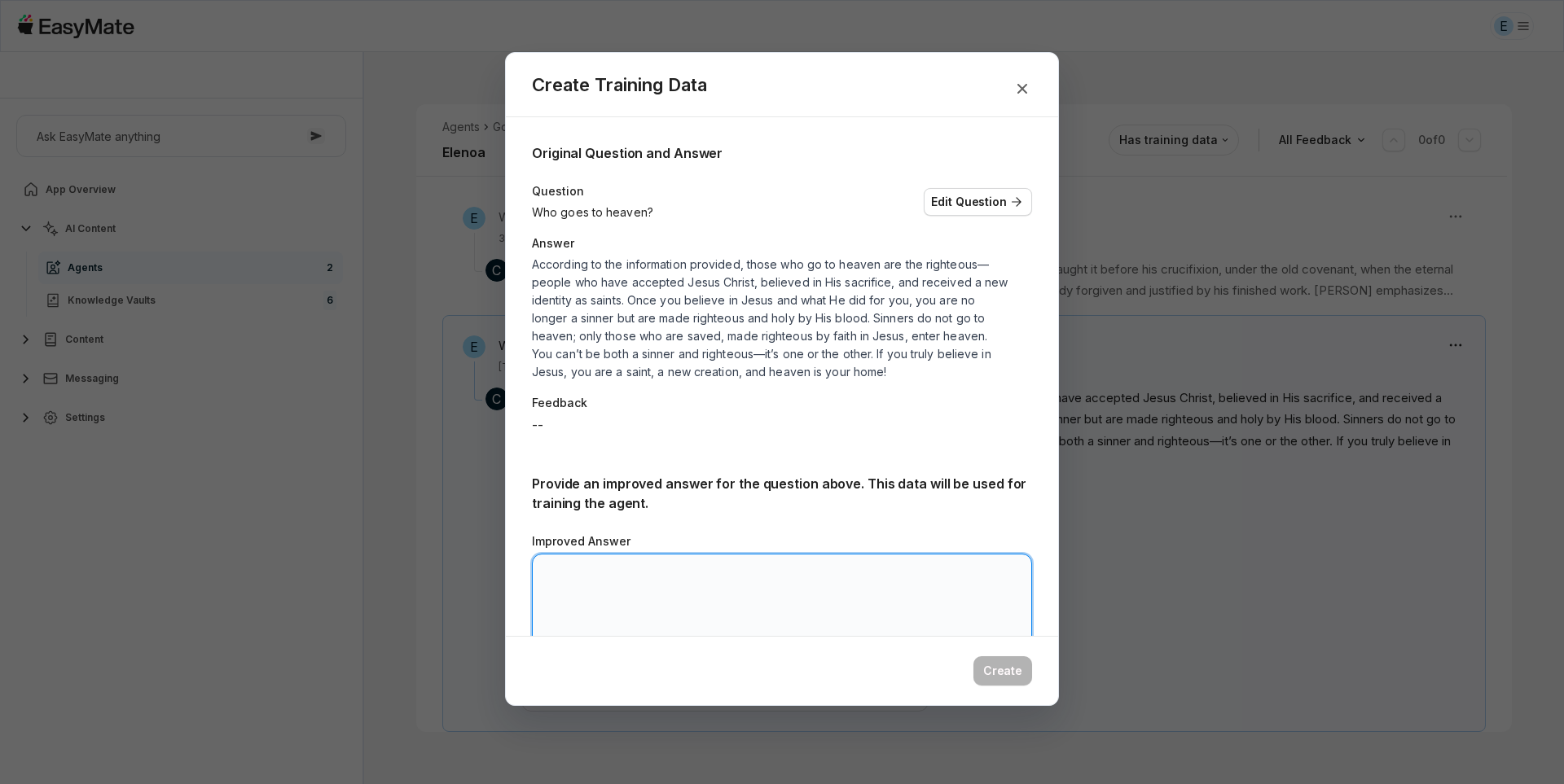 click on "Improved Answer" at bounding box center [782, 602] 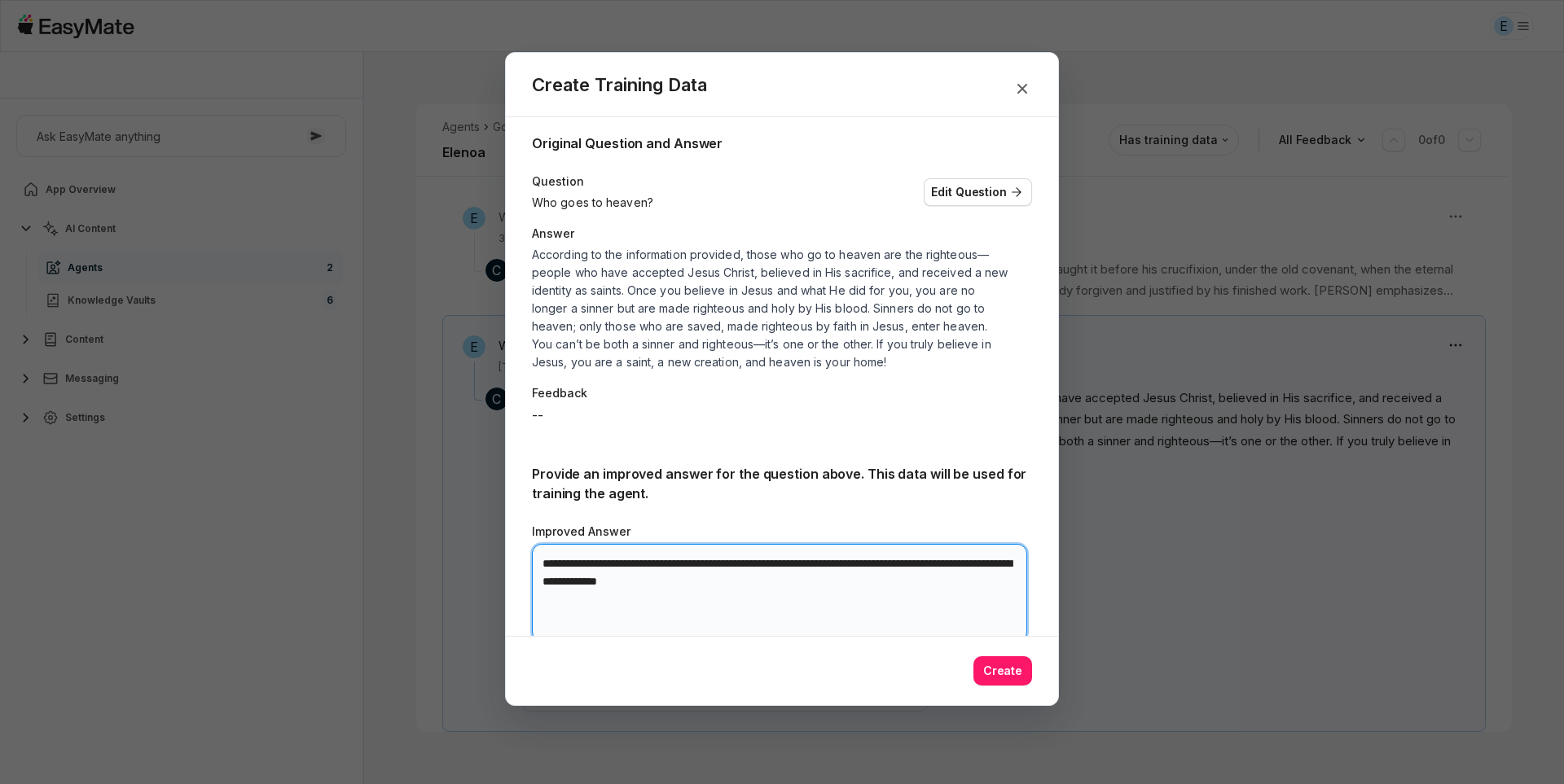 scroll, scrollTop: 38, scrollLeft: 0, axis: vertical 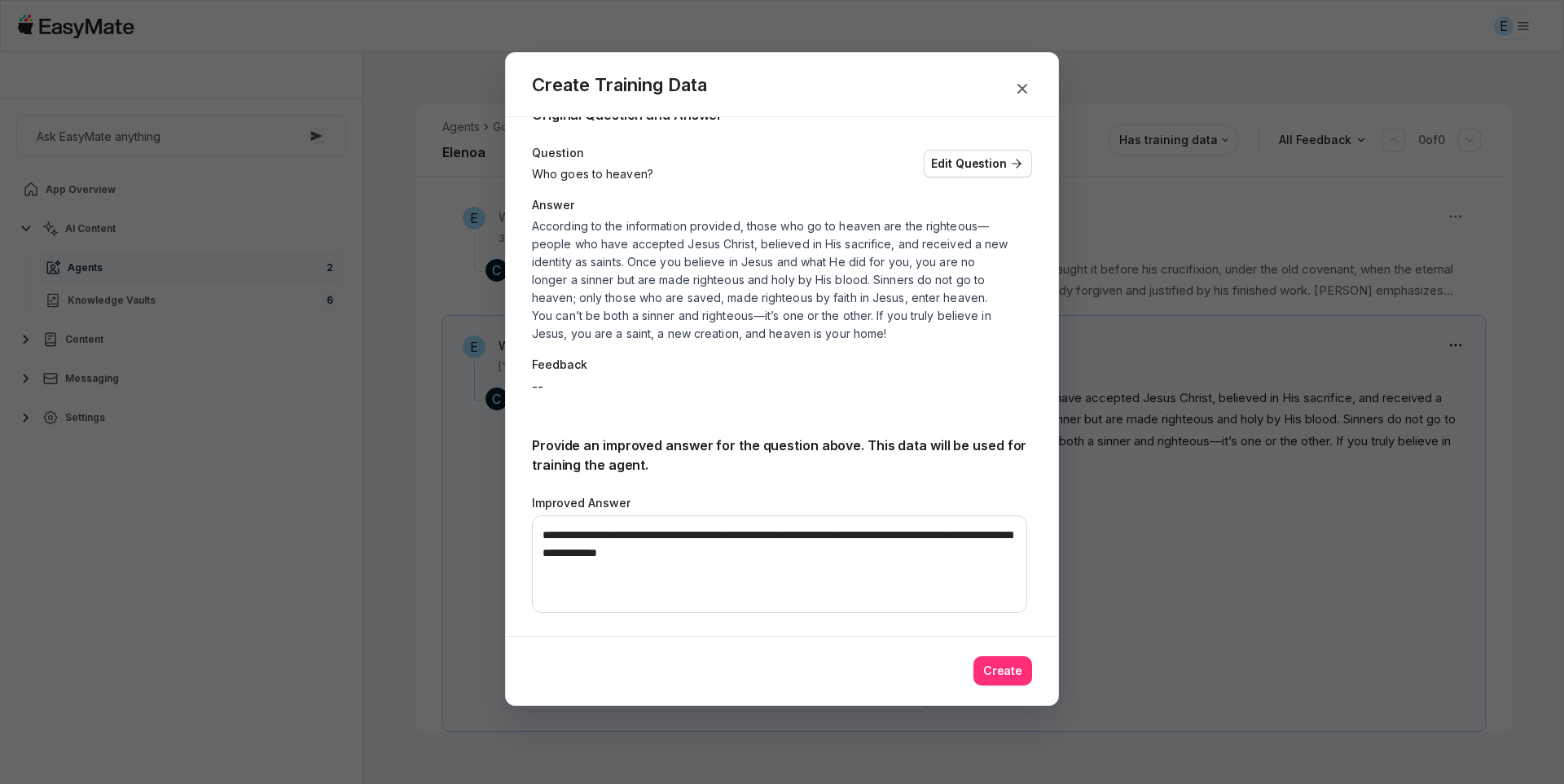 click on "Create" at bounding box center (1003, 671) 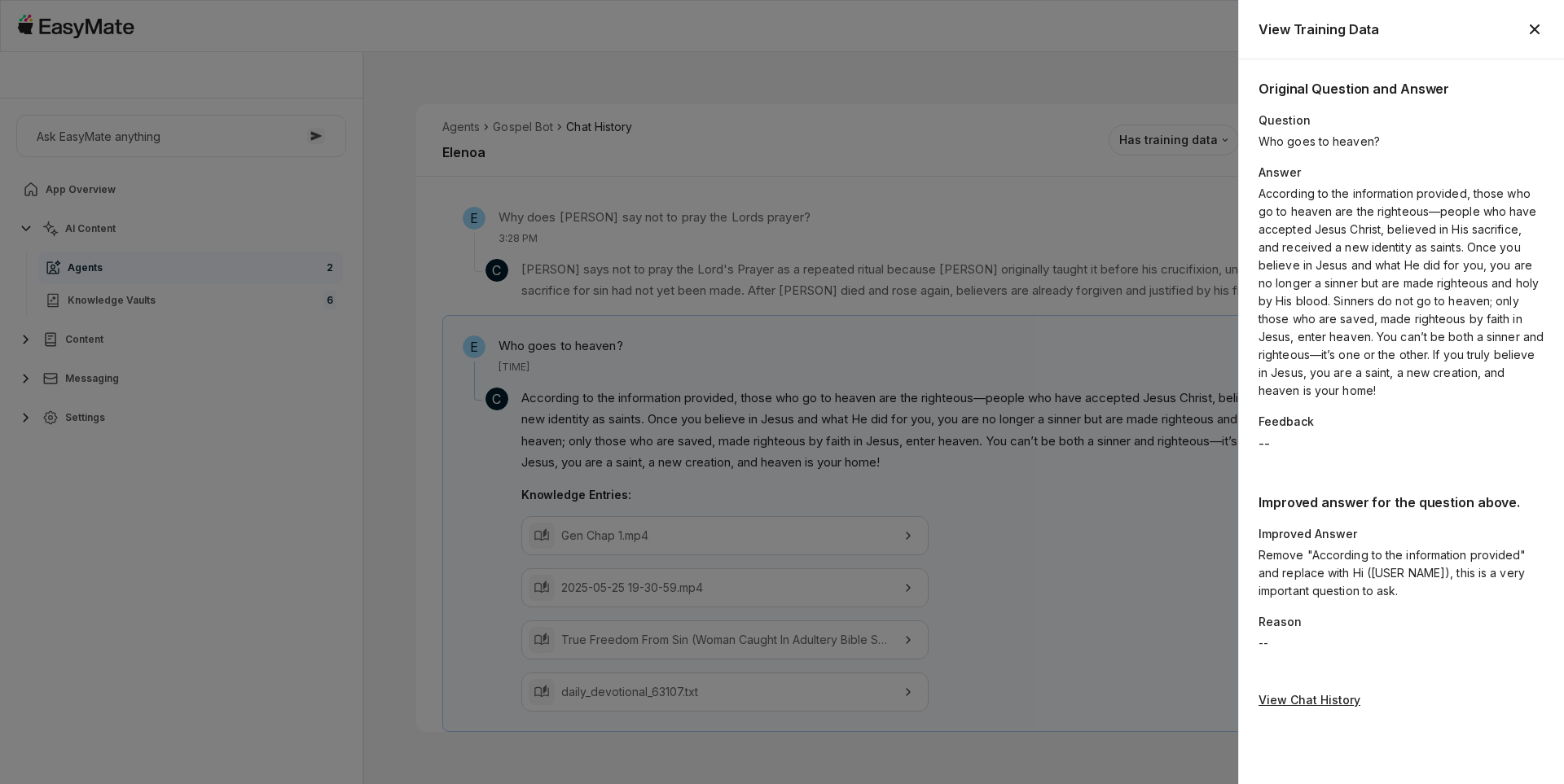 click 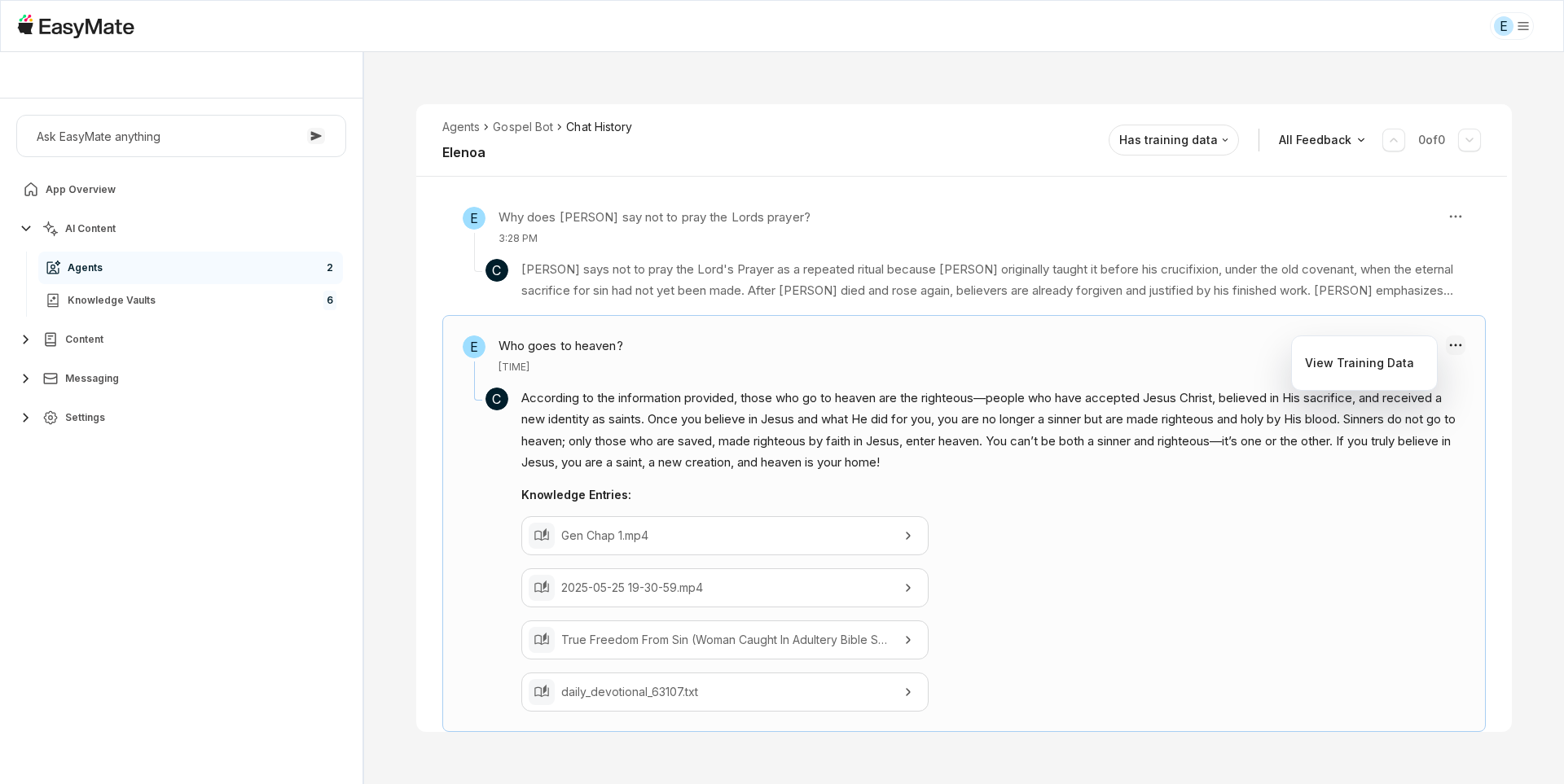 click on "E Core of the Heart Ask EasyMate anything App Overview AI Content Agents 2 Knowledge Vaults 6 Content Messaging Settings B How can I help you today? Scroll to bottom Send Agents Gospel Bot Chat History [NAME] Reviewed Email [EMAIL] Session ID 576 Session Date [DATE], [TIME] Chat Duration  10m Positive Feedback 0 Negative Feedback 0 Messages 12 Training Data 2 Agents Gospel Bot Chat History [NAME] Has training data All Feedback 0  of  0 E I'm saved now what?  [TIME] C Knowledge Entries: Salvation_ The Biblical Guide To Confirming That You Are Truly Saved.mp4 True Freedom From Sin (Woman Caught In Adultery Bible Study With Johnny Chang).mp4 E Why does Johnny say not to pray the Lords prayer?  [TIME] C Knowledge Entries: [DATE] [TIME].mp4 [DATE] [TIME].mp4 [DATE] [TIME].mp4 March 2 Livestream.mp4 E Who goes to heaven?  [TIME] C Knowledge Entries: Gen Chap 1.mp4 [DATE] [TIME].mp4 True Freedom From Sin (Woman Caught In Adultery Bible Study With Johnny Chang).mp4 E" at bounding box center (782, 392) 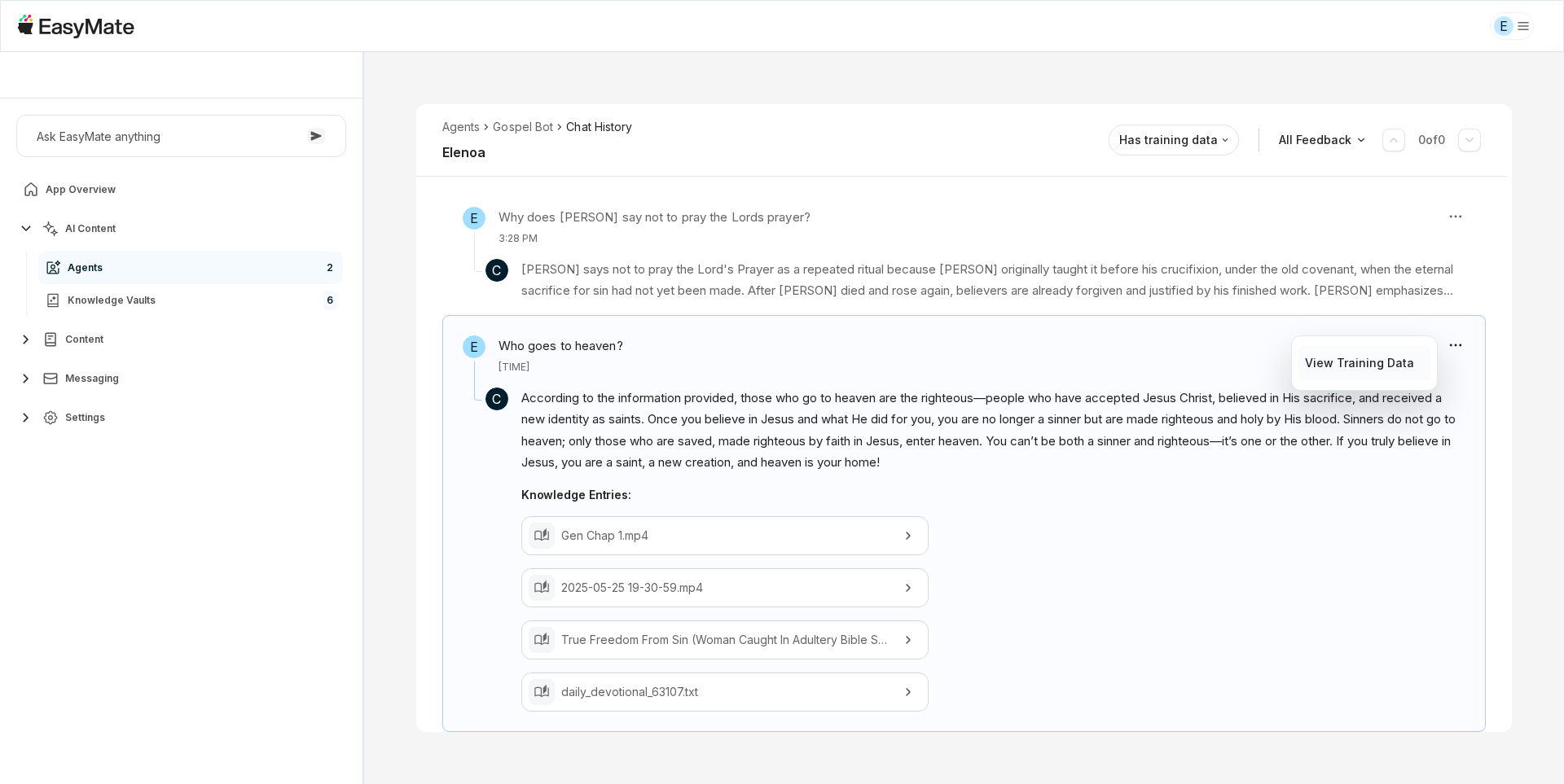 click on "View Training Data" at bounding box center (1360, 363) 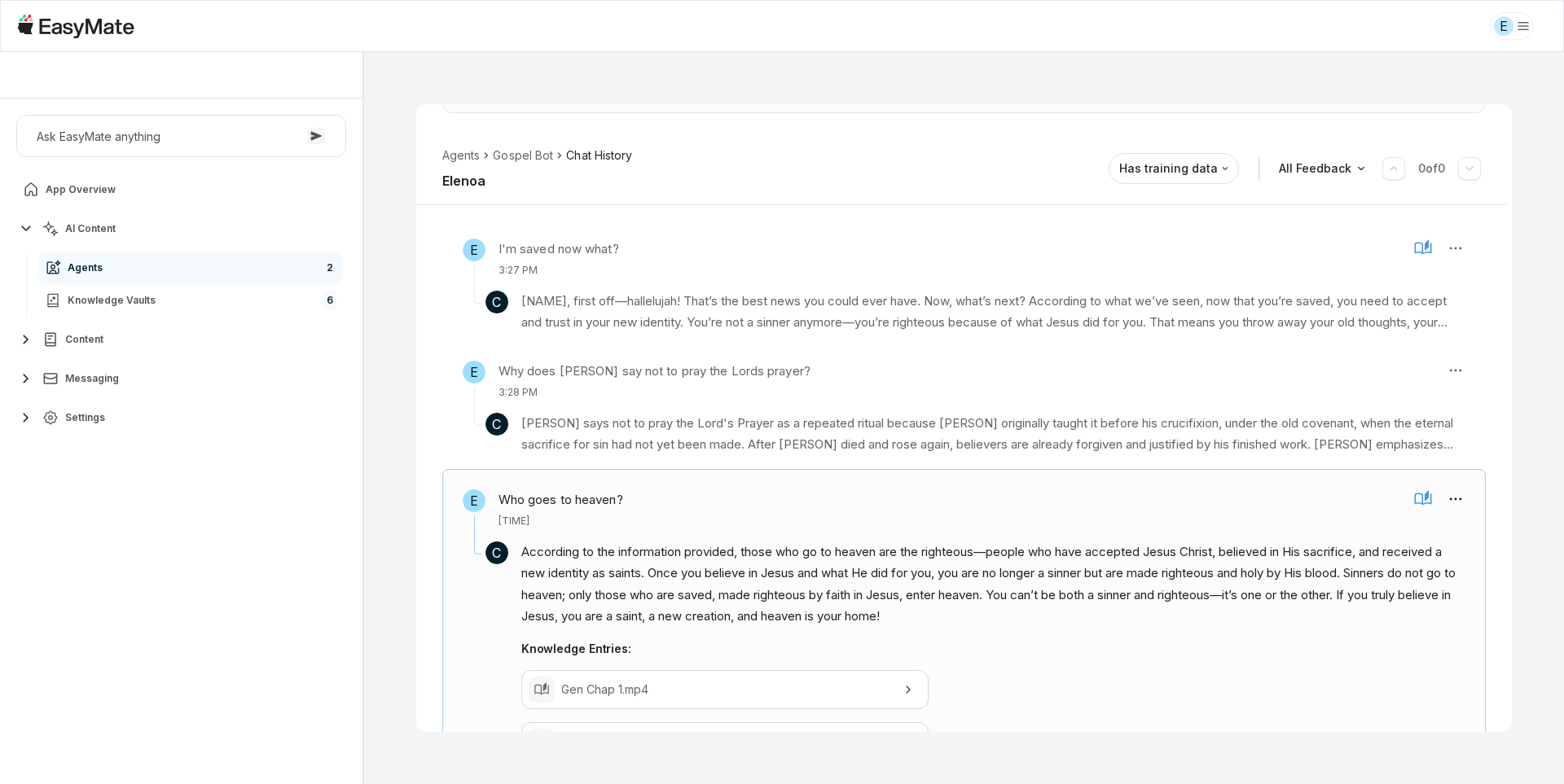 scroll, scrollTop: 271, scrollLeft: 0, axis: vertical 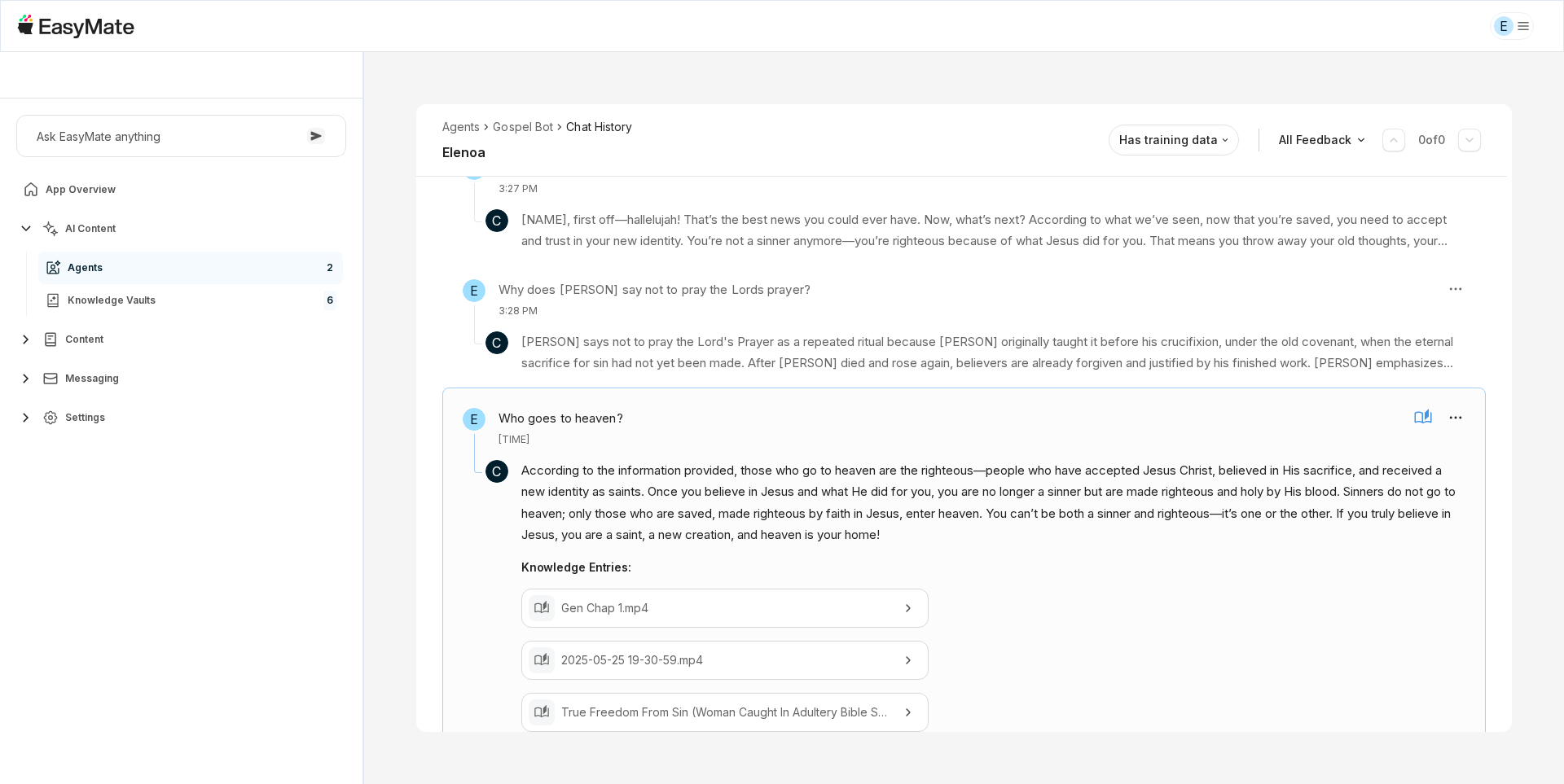 click 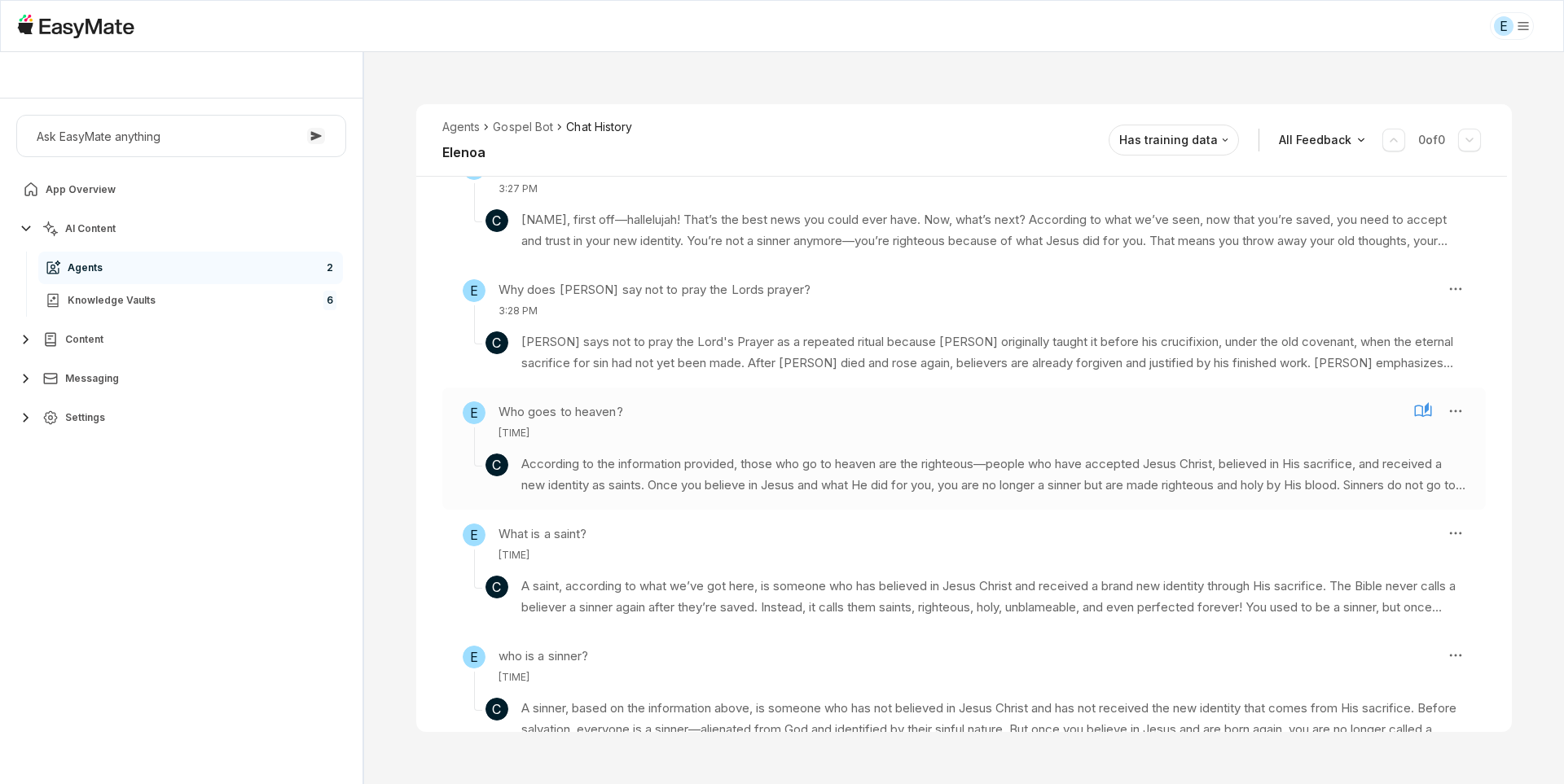 click 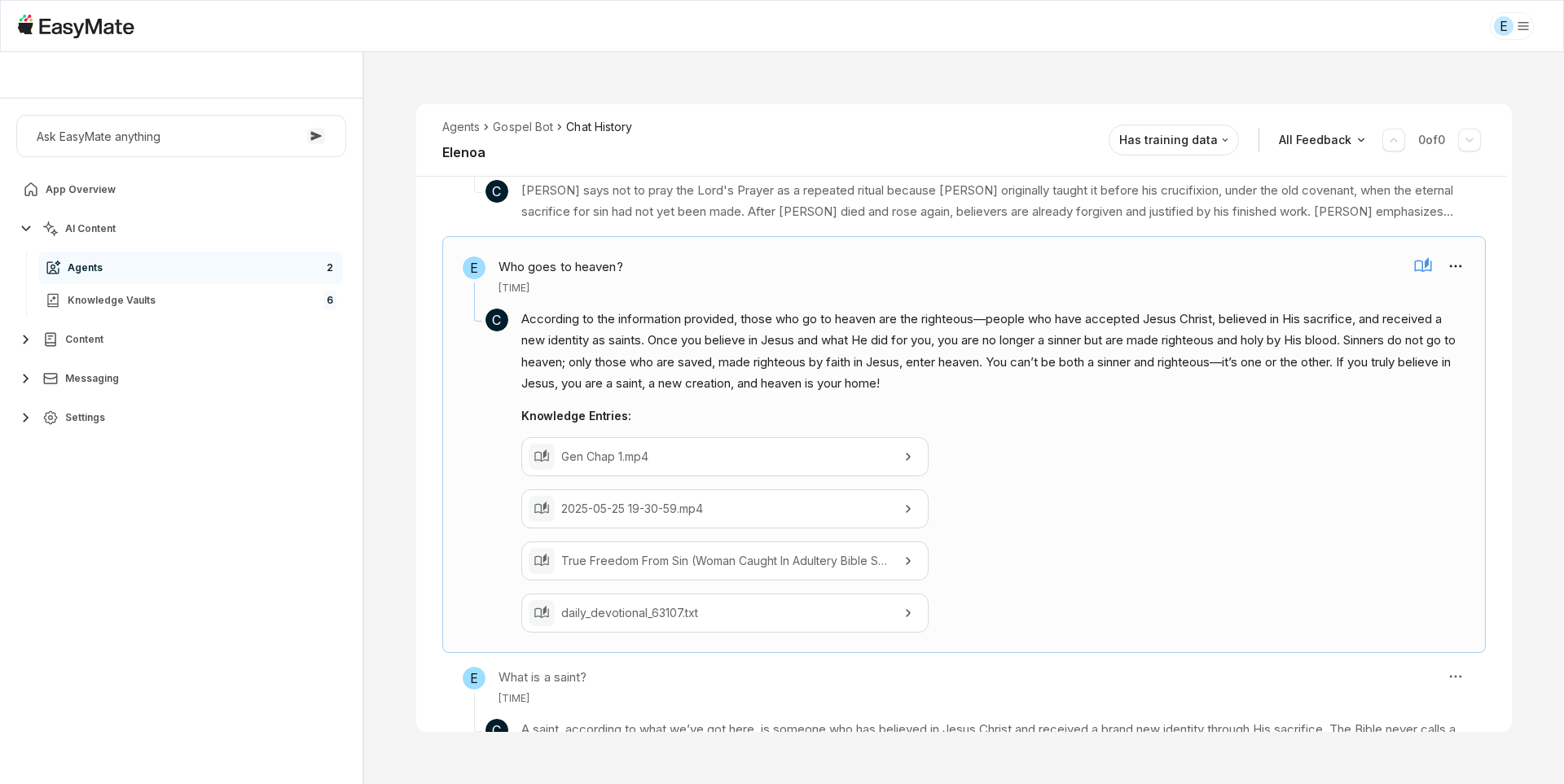 scroll, scrollTop: 425, scrollLeft: 0, axis: vertical 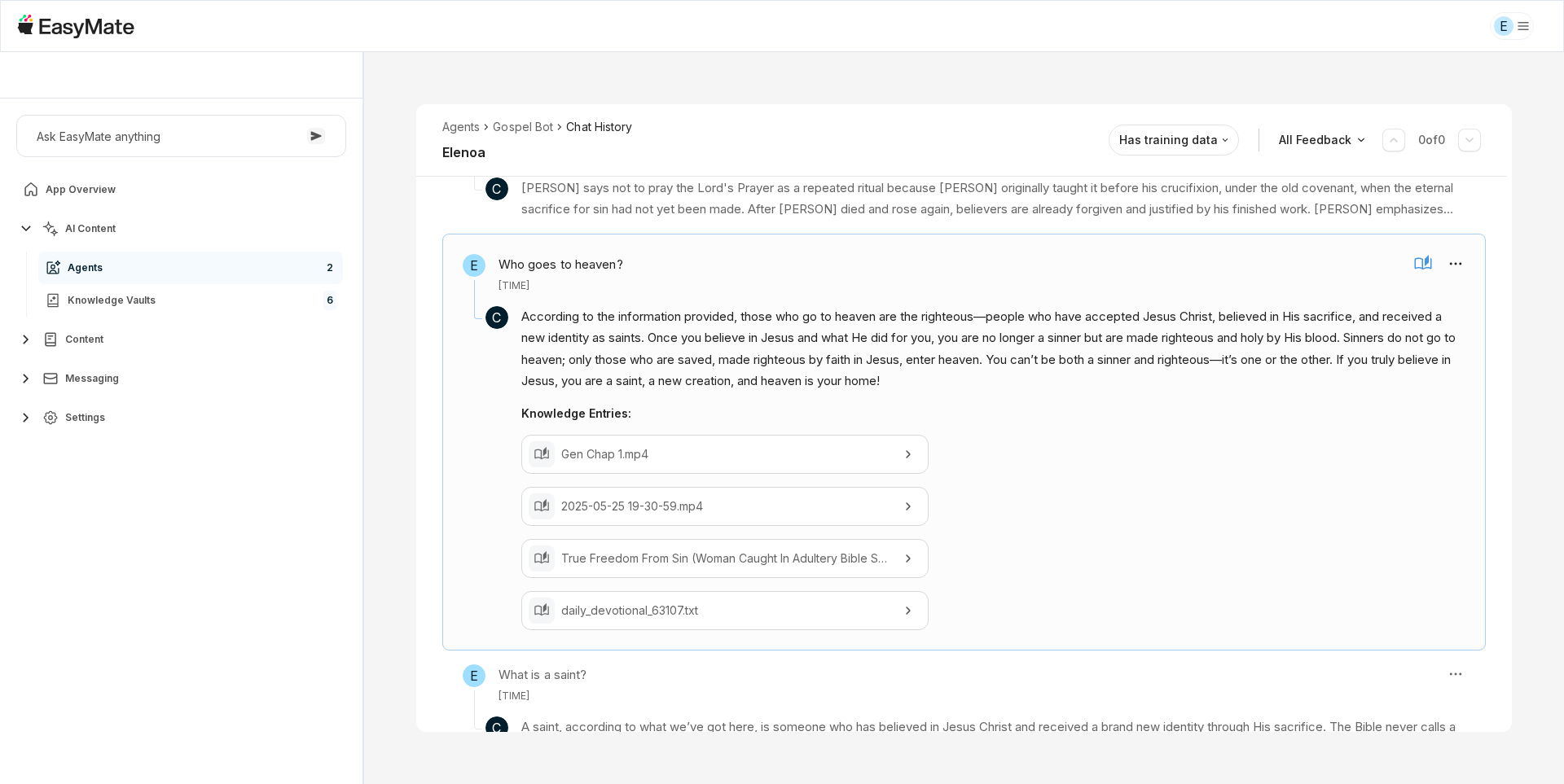 click 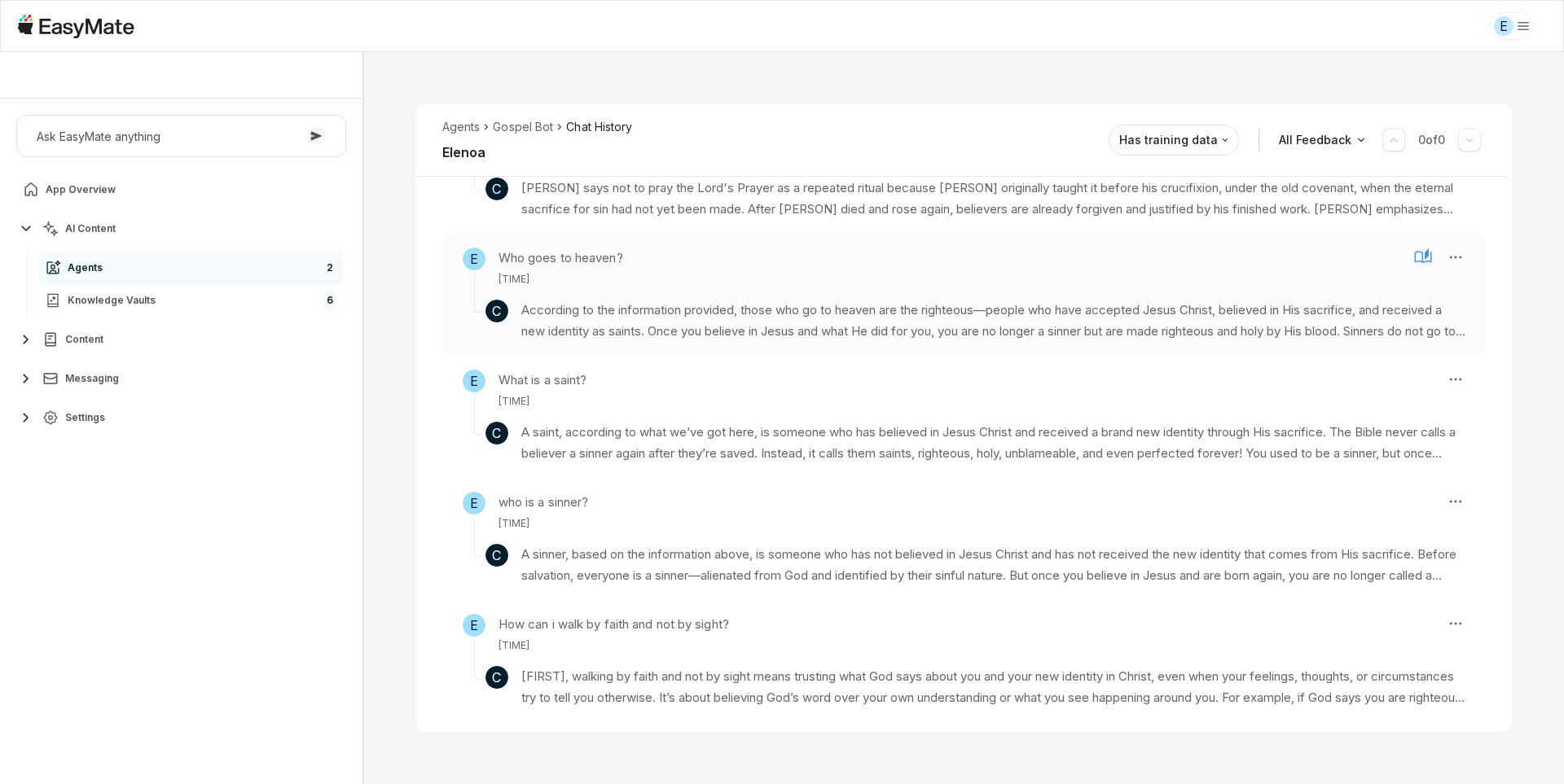 click 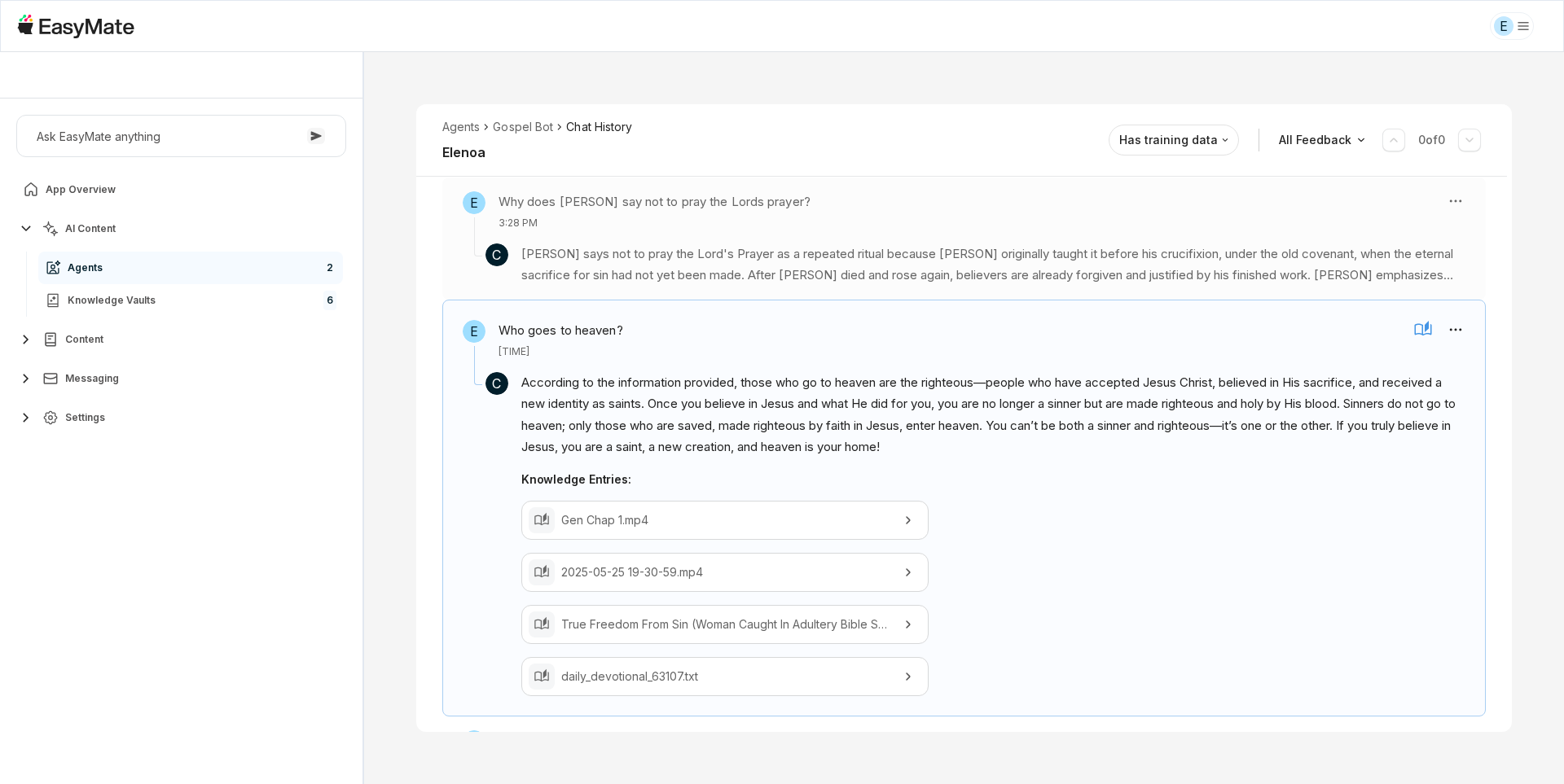 scroll, scrollTop: 344, scrollLeft: 0, axis: vertical 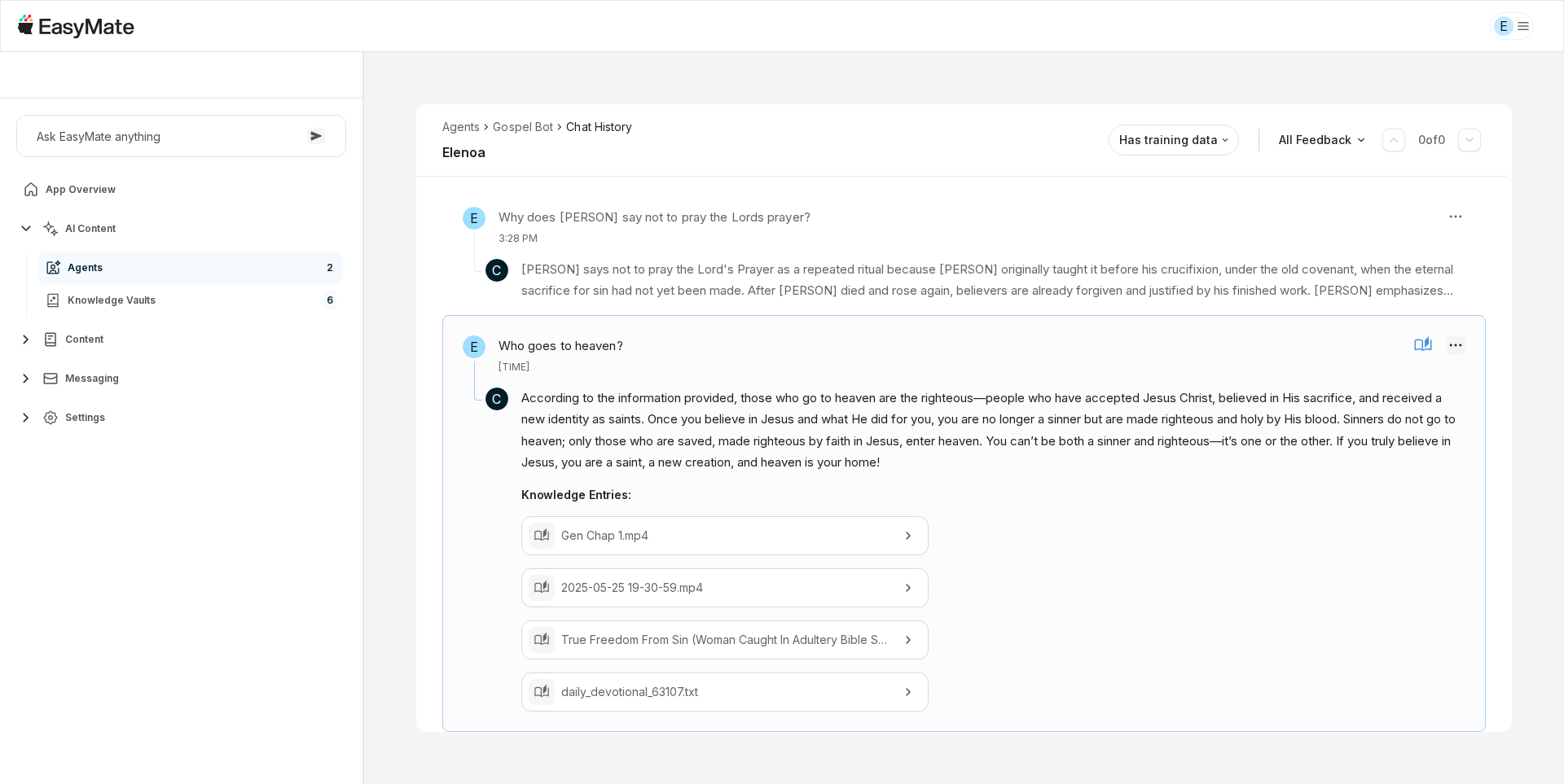 click on "E Core of the Heart Ask EasyMate anything App Overview AI Content Agents 2 Knowledge Vaults 6 Content Messaging Settings B How can I help you today? Scroll to bottom Send Agents Gospel Bot Chat History [NAME] Reviewed Email [EMAIL] Session ID 576 Session Date [DATE], [TIME] Chat Duration  10m Positive Feedback 0 Negative Feedback 0 Messages 12 Training Data 2 Agents Gospel Bot Chat History [NAME] Has training data All Feedback 0  of  0 E I'm saved now what?  [TIME] C Knowledge Entries: Salvation_ The Biblical Guide To Confirming That You Are Truly Saved.mp4 True Freedom From Sin (Woman Caught In Adultery Bible Study With Johnny Chang).mp4 E Why does Johnny say not to pray the Lords prayer?  [TIME] C Knowledge Entries: [DATE] [TIME].mp4 [DATE] [TIME].mp4 [DATE] [TIME].mp4 March 2 Livestream.mp4 E Who goes to heaven?  [TIME] C Knowledge Entries: Gen Chap 1.mp4 [DATE] [TIME].mp4 True Freedom From Sin (Woman Caught In Adultery Bible Study With Johnny Chang).mp4 E" at bounding box center (782, 392) 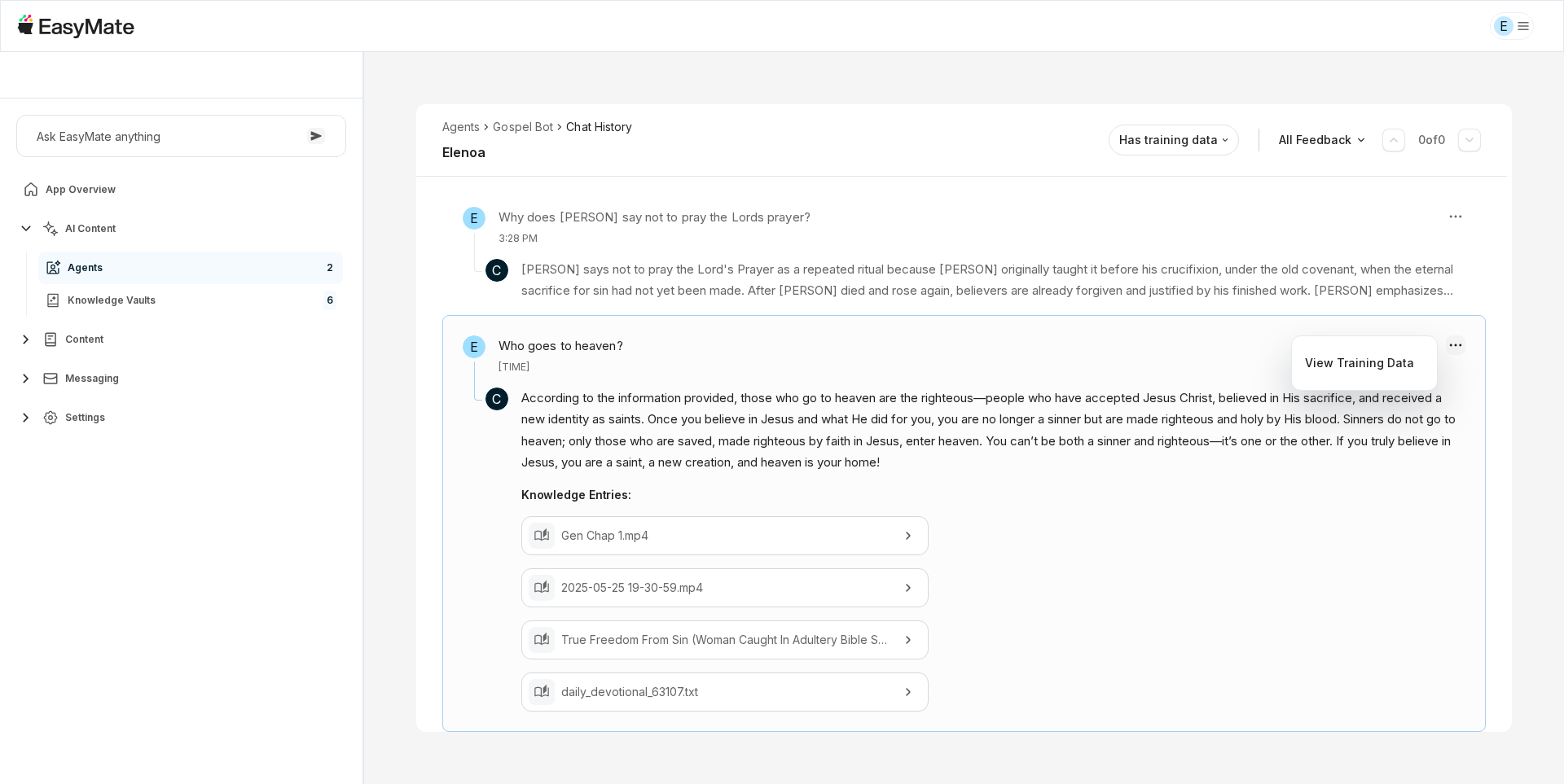 click on "E Core of the Heart Ask EasyMate anything App Overview AI Content Agents 2 Knowledge Vaults 6 Content Messaging Settings B How can I help you today? Scroll to bottom Send Agents Gospel Bot Chat History [NAME] Reviewed Email [EMAIL] Session ID 576 Session Date [DATE], [TIME] Chat Duration  10m Positive Feedback 0 Negative Feedback 0 Messages 12 Training Data 2 Agents Gospel Bot Chat History [NAME] Has training data All Feedback 0  of  0 E I'm saved now what?  [TIME] C Knowledge Entries: Salvation_ The Biblical Guide To Confirming That You Are Truly Saved.mp4 True Freedom From Sin (Woman Caught In Adultery Bible Study With Johnny Chang).mp4 E Why does Johnny say not to pray the Lords prayer?  [TIME] C Knowledge Entries: [DATE] [TIME].mp4 [DATE] [TIME].mp4 [DATE] [TIME].mp4 March 2 Livestream.mp4 E Who goes to heaven?  [TIME] C Knowledge Entries: Gen Chap 1.mp4 [DATE] [TIME].mp4 True Freedom From Sin (Woman Caught In Adultery Bible Study With Johnny Chang).mp4 E" at bounding box center [782, 392] 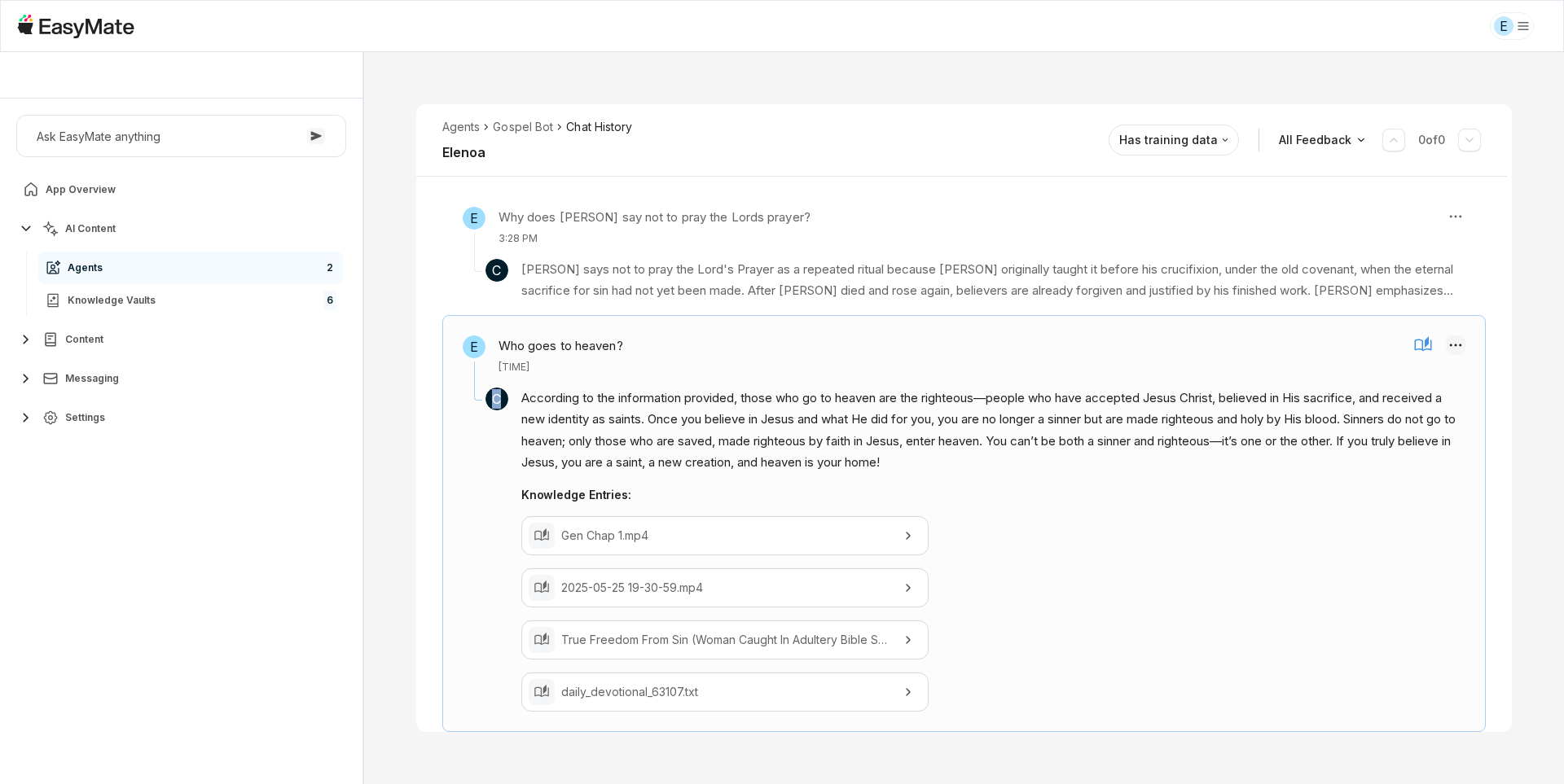 click on "E Core of the Heart Ask EasyMate anything App Overview AI Content Agents 2 Knowledge Vaults 6 Content Messaging Settings B How can I help you today? Scroll to bottom Send Agents Gospel Bot Chat History [NAME] Reviewed Email [EMAIL] Session ID 576 Session Date [DATE], [TIME] Chat Duration  10m Positive Feedback 0 Negative Feedback 0 Messages 12 Training Data 2 Agents Gospel Bot Chat History [NAME] Has training data All Feedback 0  of  0 E I'm saved now what?  [TIME] C Knowledge Entries: Salvation_ The Biblical Guide To Confirming That You Are Truly Saved.mp4 True Freedom From Sin (Woman Caught In Adultery Bible Study With Johnny Chang).mp4 E Why does Johnny say not to pray the Lords prayer?  [TIME] C Knowledge Entries: [DATE] [TIME].mp4 [DATE] [TIME].mp4 [DATE] [TIME].mp4 March 2 Livestream.mp4 E Who goes to heaven?  [TIME] C Knowledge Entries: Gen Chap 1.mp4 [DATE] [TIME].mp4 True Freedom From Sin (Woman Caught In Adultery Bible Study With Johnny Chang).mp4 E" at bounding box center (782, 392) 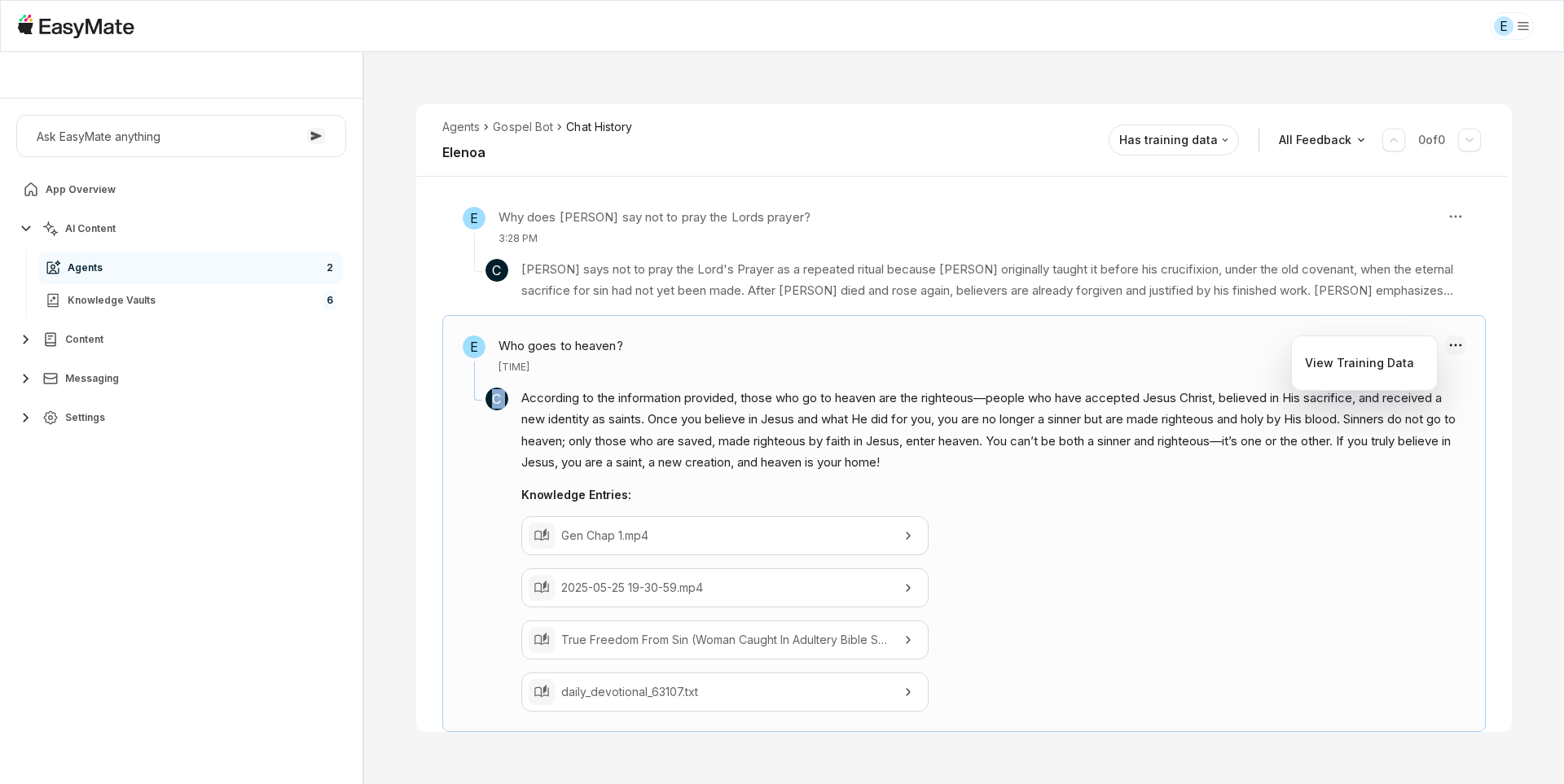 click on "E Core of the Heart Ask EasyMate anything App Overview AI Content Agents 2 Knowledge Vaults 6 Content Messaging Settings B How can I help you today? Scroll to bottom Send Agents Gospel Bot Chat History [NAME] Reviewed Email [EMAIL] Session ID 576 Session Date [DATE], [TIME] Chat Duration  10m Positive Feedback 0 Negative Feedback 0 Messages 12 Training Data 2 Agents Gospel Bot Chat History [NAME] Has training data All Feedback 0  of  0 E I'm saved now what?  [TIME] C Knowledge Entries: Salvation_ The Biblical Guide To Confirming That You Are Truly Saved.mp4 True Freedom From Sin (Woman Caught In Adultery Bible Study With Johnny Chang).mp4 E Why does Johnny say not to pray the Lords prayer?  [TIME] C Knowledge Entries: [DATE] [TIME].mp4 [DATE] [TIME].mp4 [DATE] [TIME].mp4 March 2 Livestream.mp4 E Who goes to heaven?  [TIME] C Knowledge Entries: Gen Chap 1.mp4 [DATE] [TIME].mp4 True Freedom From Sin (Woman Caught In Adultery Bible Study With Johnny Chang).mp4 E" at bounding box center [782, 392] 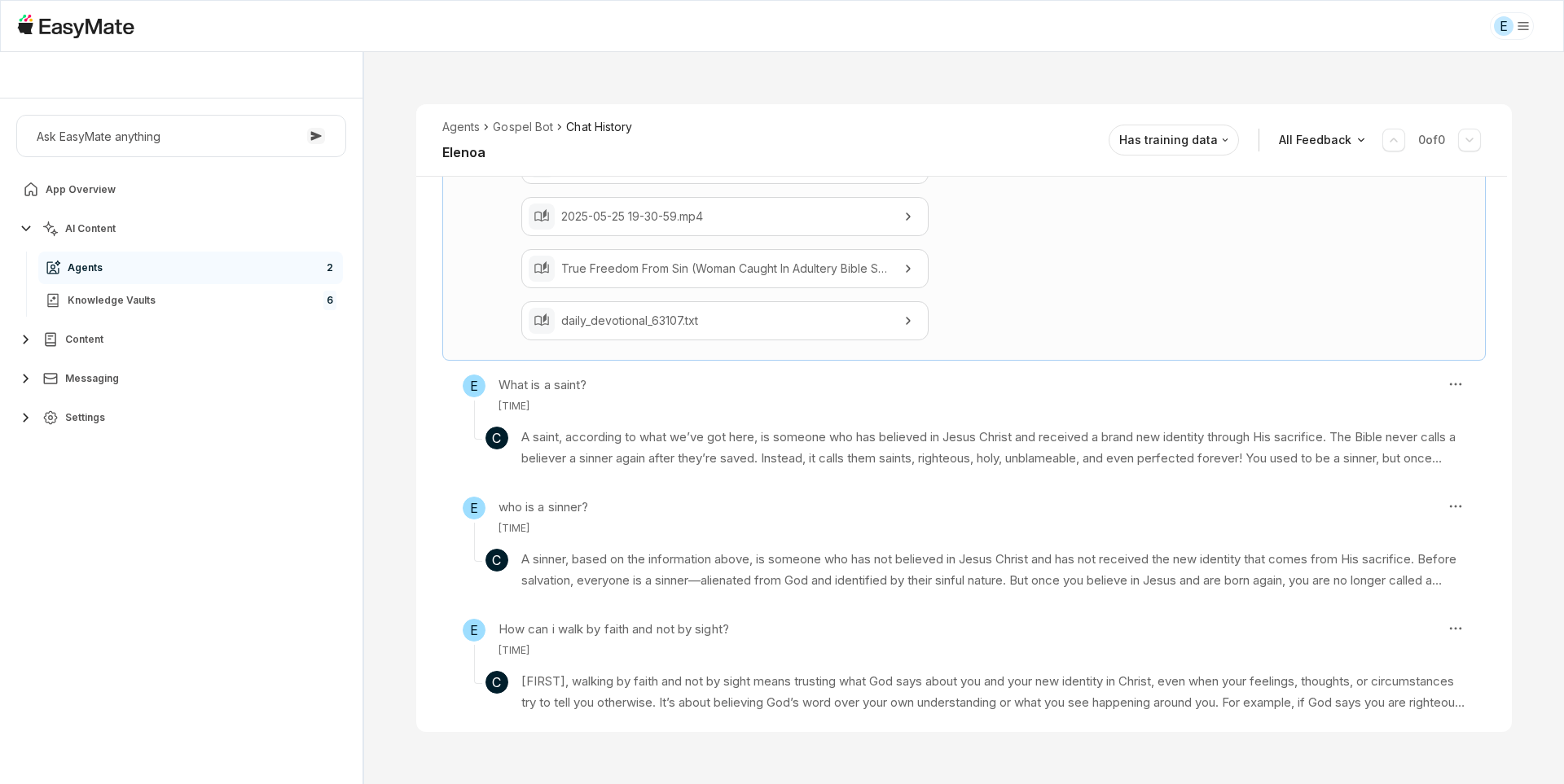 scroll, scrollTop: 834, scrollLeft: 0, axis: vertical 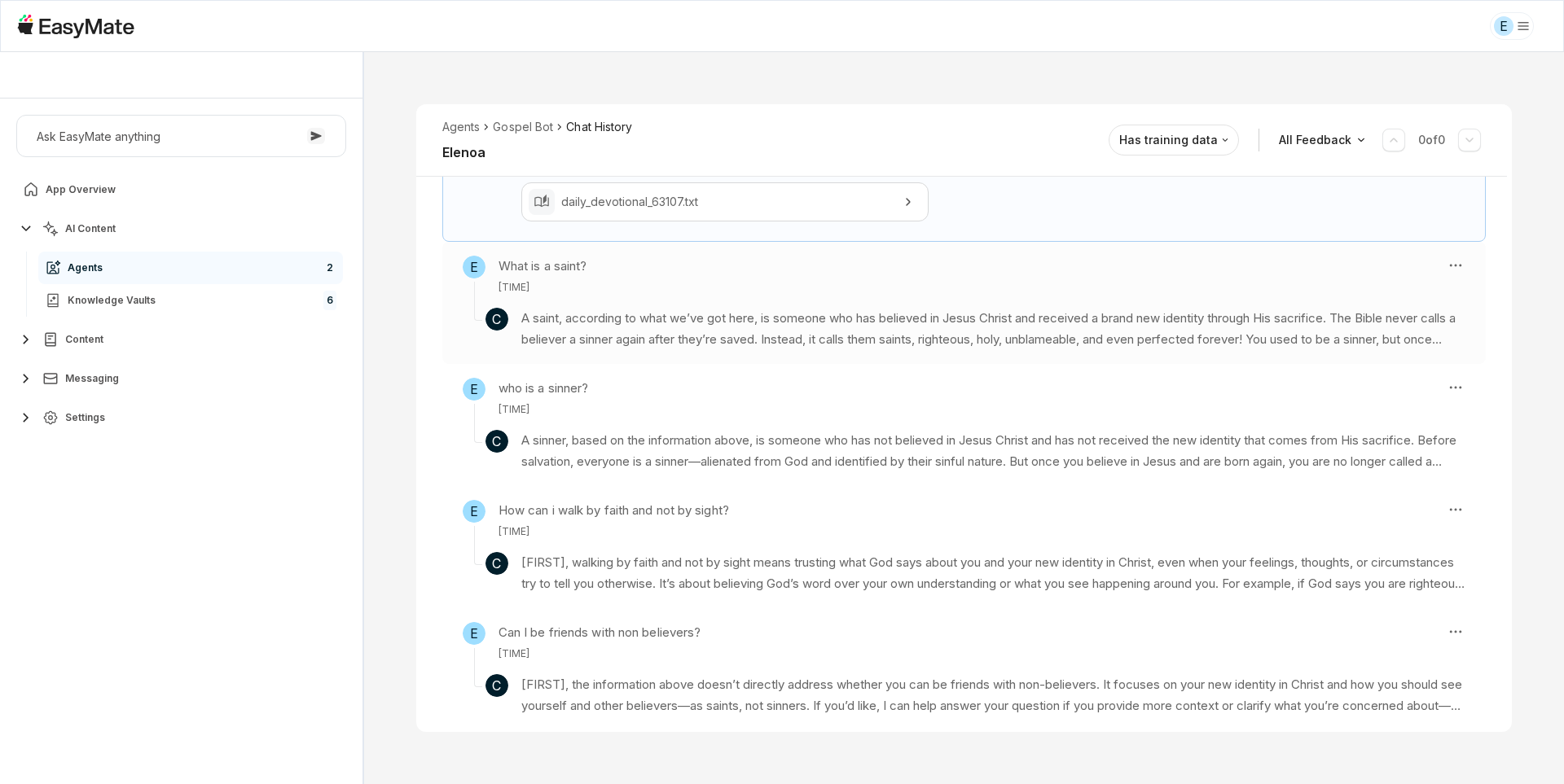 click on "A saint, according to what we’ve got here, is someone who has believed in Jesus Christ and received a brand new identity through His sacrifice. The Bible never calls a believer a sinner again after they’re saved. Instead, it calls them saints, righteous, holy, unblameable, and even perfected forever! You used to be a sinner, but once you’re born again, God calls you a saint. That means you’re not just forgiven—you’re made righteous and holy in God’s eyes. It’s not about your old life or your mistakes; it’s about what Jesus did for you. So, if you’ve accepted Jesus, you are a saint—set apart, righteous, and holy, not because of what you’ve done, but because of what He’s done!" at bounding box center (993, 329) 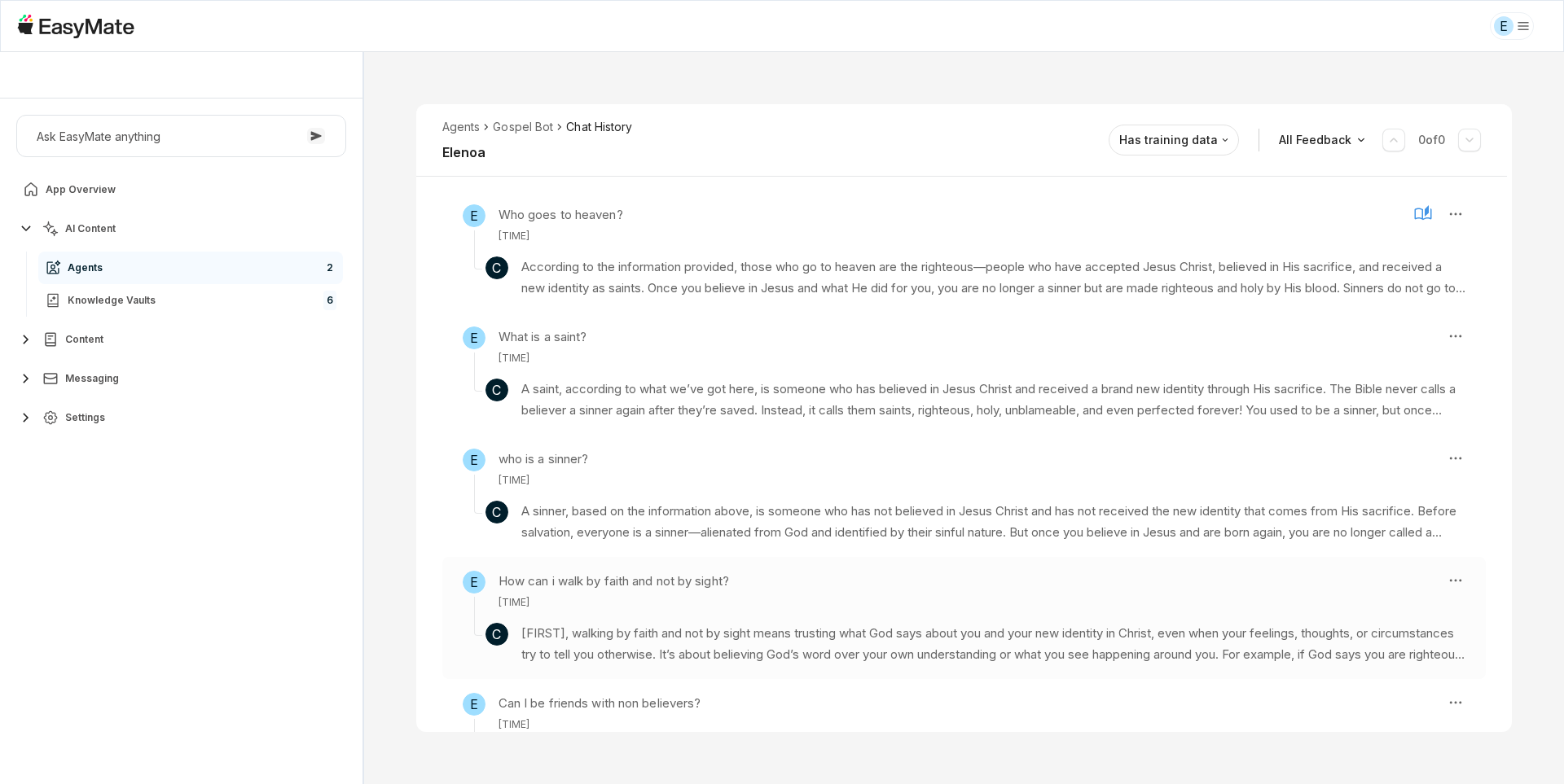 scroll, scrollTop: 466, scrollLeft: 0, axis: vertical 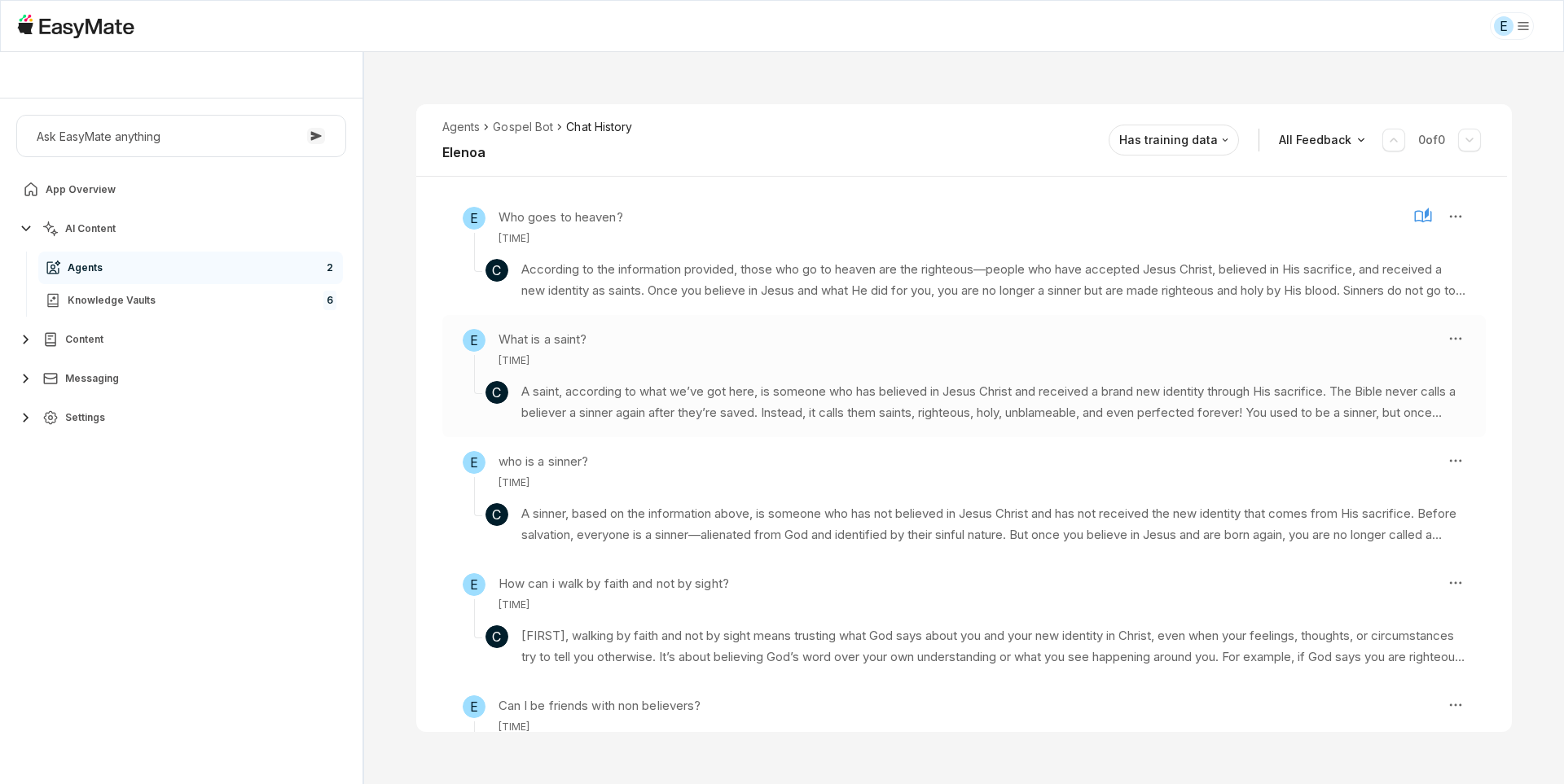 click on "A saint, according to what we’ve got here, is someone who has believed in Jesus Christ and received a brand new identity through His sacrifice. The Bible never calls a believer a sinner again after they’re saved. Instead, it calls them saints, righteous, holy, unblameable, and even perfected forever! You used to be a sinner, but once you’re born again, God calls you a saint. That means you’re not just forgiven—you’re made righteous and holy in God’s eyes. It’s not about your old life or your mistakes; it’s about what Jesus did for you. So, if you’ve accepted Jesus, you are a saint—set apart, righteous, and holy, not because of what you’ve done, but because of what He’s done!" at bounding box center (993, 402) 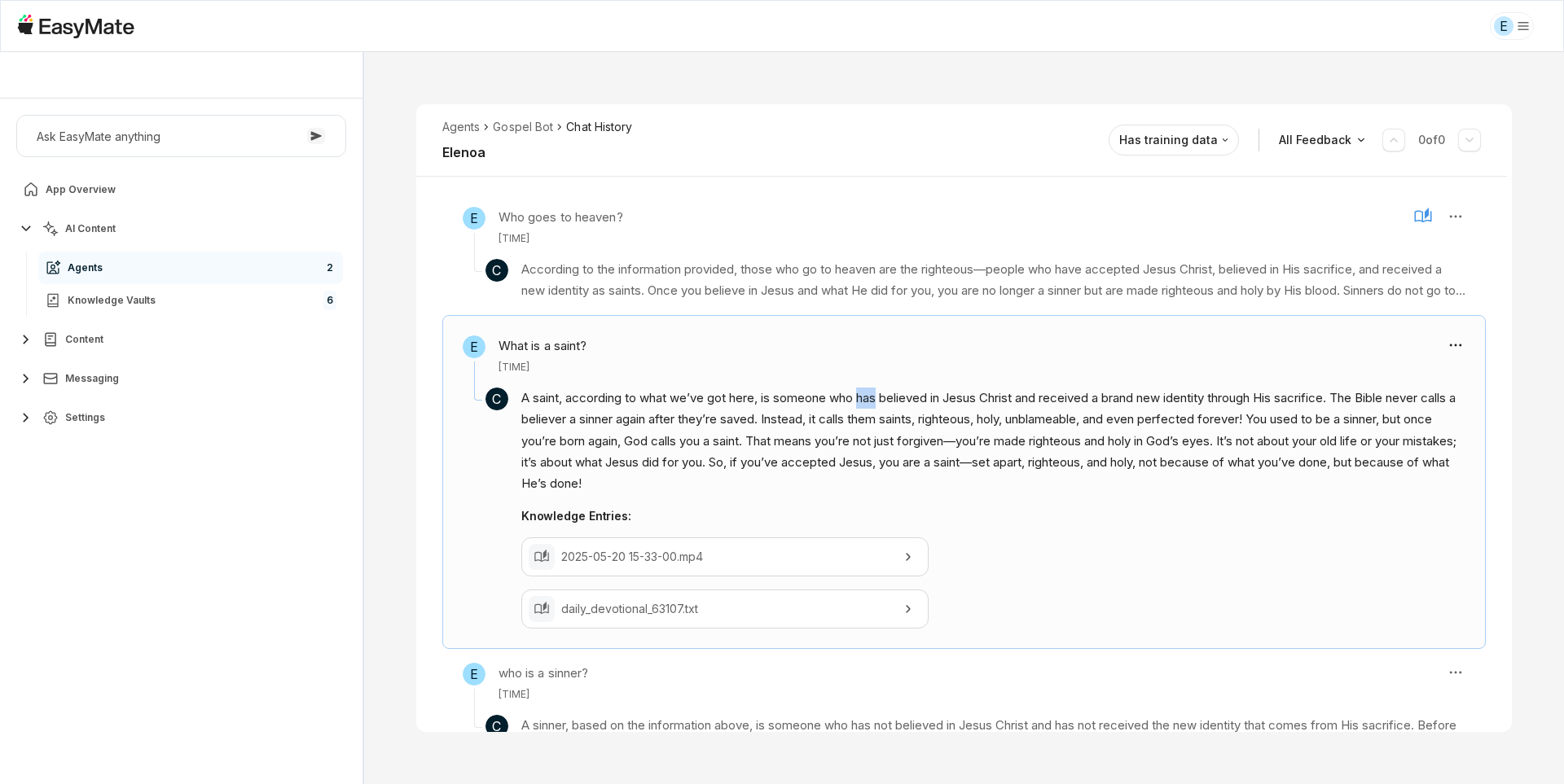 click on "A saint, according to what we’ve got here, is someone who has believed in Jesus Christ and received a brand new identity through His sacrifice. The Bible never calls a believer a sinner again after they’re saved. Instead, it calls them saints, righteous, holy, unblameable, and even perfected forever! You used to be a sinner, but once you’re born again, God calls you a saint. That means you’re not just forgiven—you’re made righteous and holy in God’s eyes. It’s not about your old life or your mistakes; it’s about what Jesus did for you. So, if you’ve accepted Jesus, you are a saint—set apart, righteous, and holy, not because of what you’ve done, but because of what He’s done!" at bounding box center [993, 440] 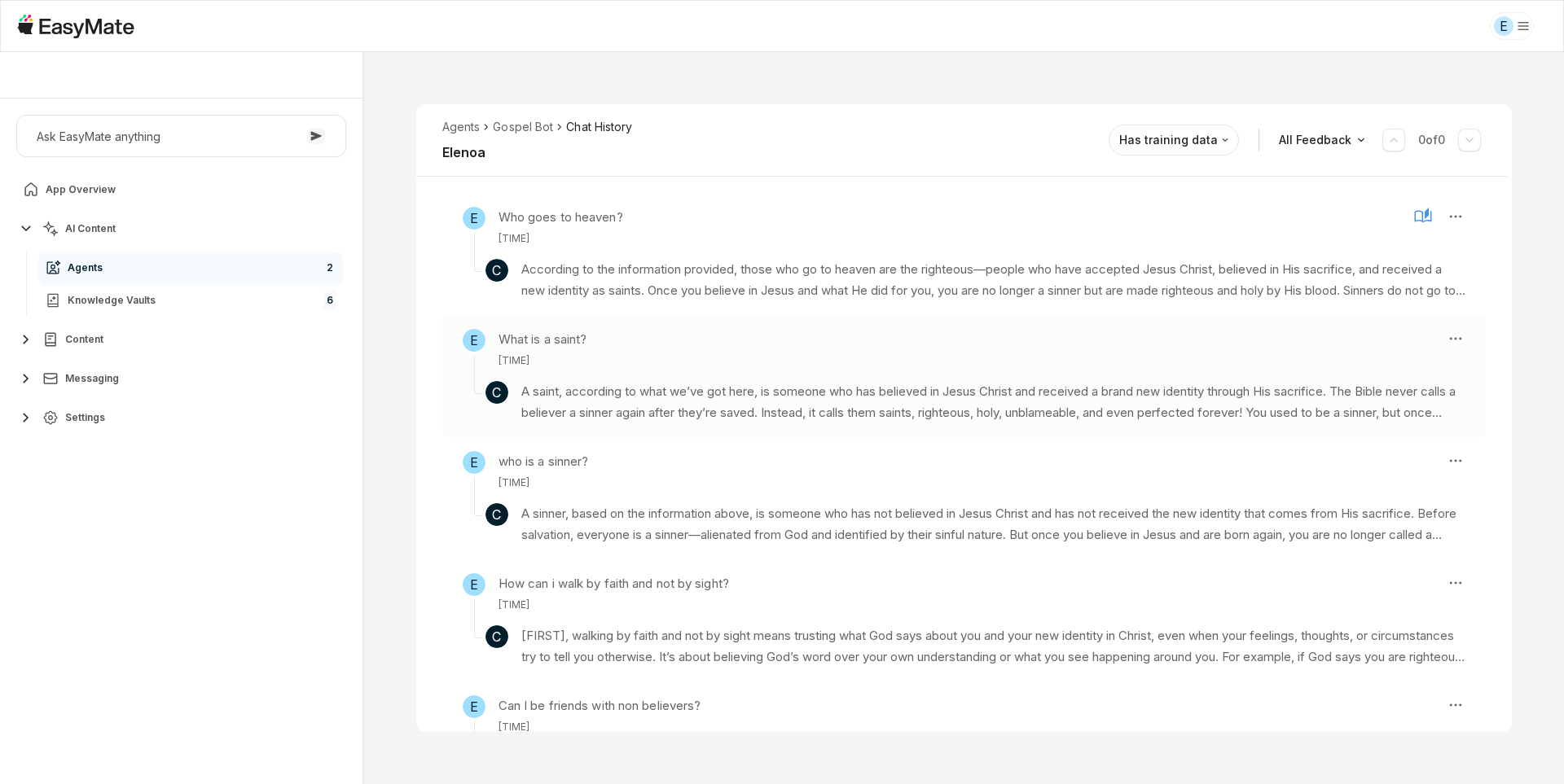 click on "A saint, according to what we’ve got here, is someone who has believed in Jesus Christ and received a brand new identity through His sacrifice. The Bible never calls a believer a sinner again after they’re saved. Instead, it calls them saints, righteous, holy, unblameable, and even perfected forever! You used to be a sinner, but once you’re born again, God calls you a saint. That means you’re not just forgiven—you’re made righteous and holy in God’s eyes. It’s not about your old life or your mistakes; it’s about what Jesus did for you. So, if you’ve accepted Jesus, you are a saint—set apart, righteous, and holy, not because of what you’ve done, but because of what He’s done!" at bounding box center [993, 402] 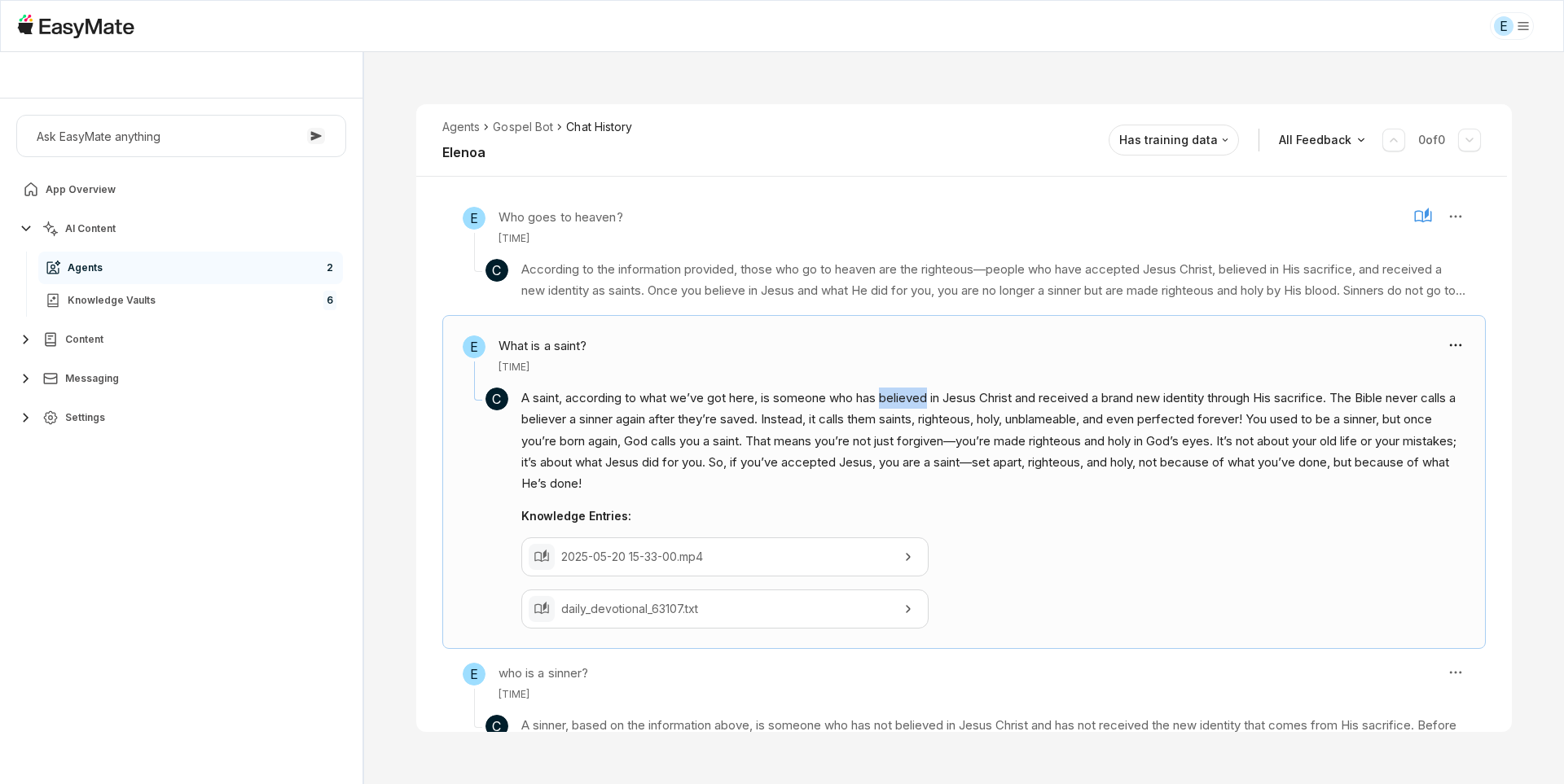click on "A saint, according to what we’ve got here, is someone who has believed in Jesus Christ and received a brand new identity through His sacrifice. The Bible never calls a believer a sinner again after they’re saved. Instead, it calls them saints, righteous, holy, unblameable, and even perfected forever! You used to be a sinner, but once you’re born again, God calls you a saint. That means you’re not just forgiven—you’re made righteous and holy in God’s eyes. It’s not about your old life or your mistakes; it’s about what Jesus did for you. So, if you’ve accepted Jesus, you are a saint—set apart, righteous, and holy, not because of what you’ve done, but because of what He’s done!" at bounding box center (993, 440) 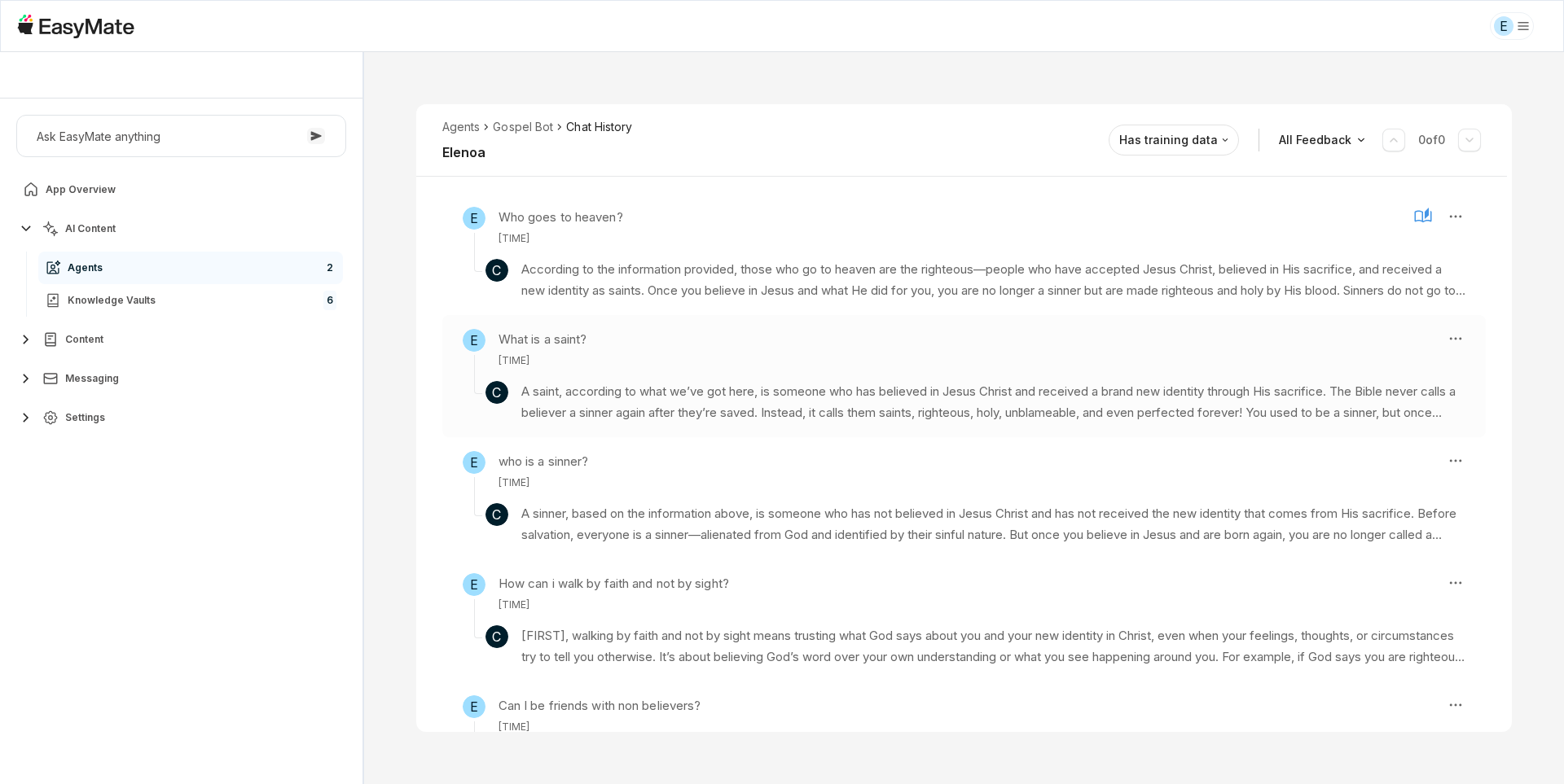 click on "A saint, according to what we’ve got here, is someone who has believed in Jesus Christ and received a brand new identity through His sacrifice. The Bible never calls a believer a sinner again after they’re saved. Instead, it calls them saints, righteous, holy, unblameable, and even perfected forever! You used to be a sinner, but once you’re born again, God calls you a saint. That means you’re not just forgiven—you’re made righteous and holy in God’s eyes. It’s not about your old life or your mistakes; it’s about what Jesus did for you. So, if you’ve accepted Jesus, you are a saint—set apart, righteous, and holy, not because of what you’ve done, but because of what He’s done!" at bounding box center [993, 402] 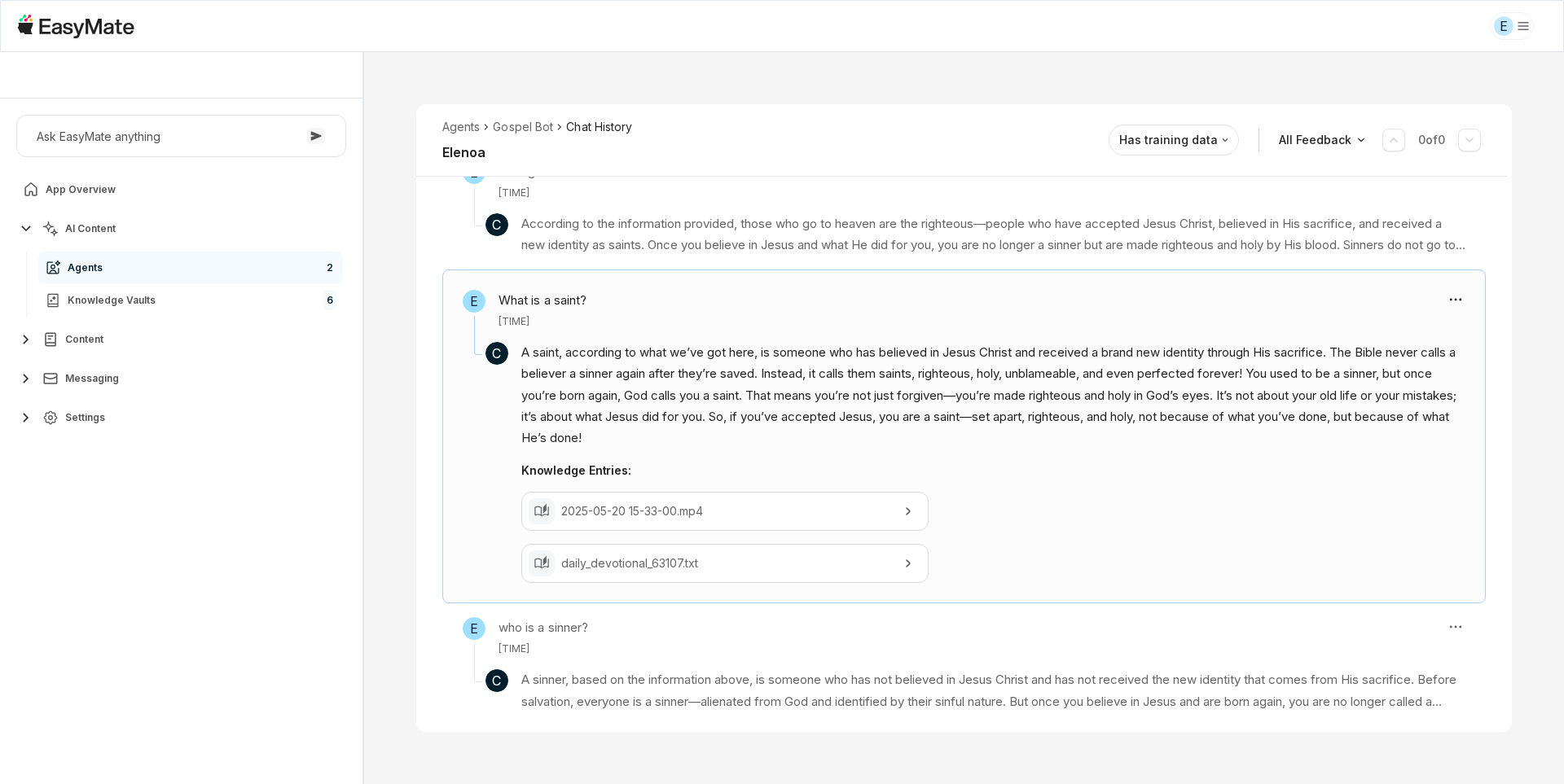 scroll, scrollTop: 512, scrollLeft: 0, axis: vertical 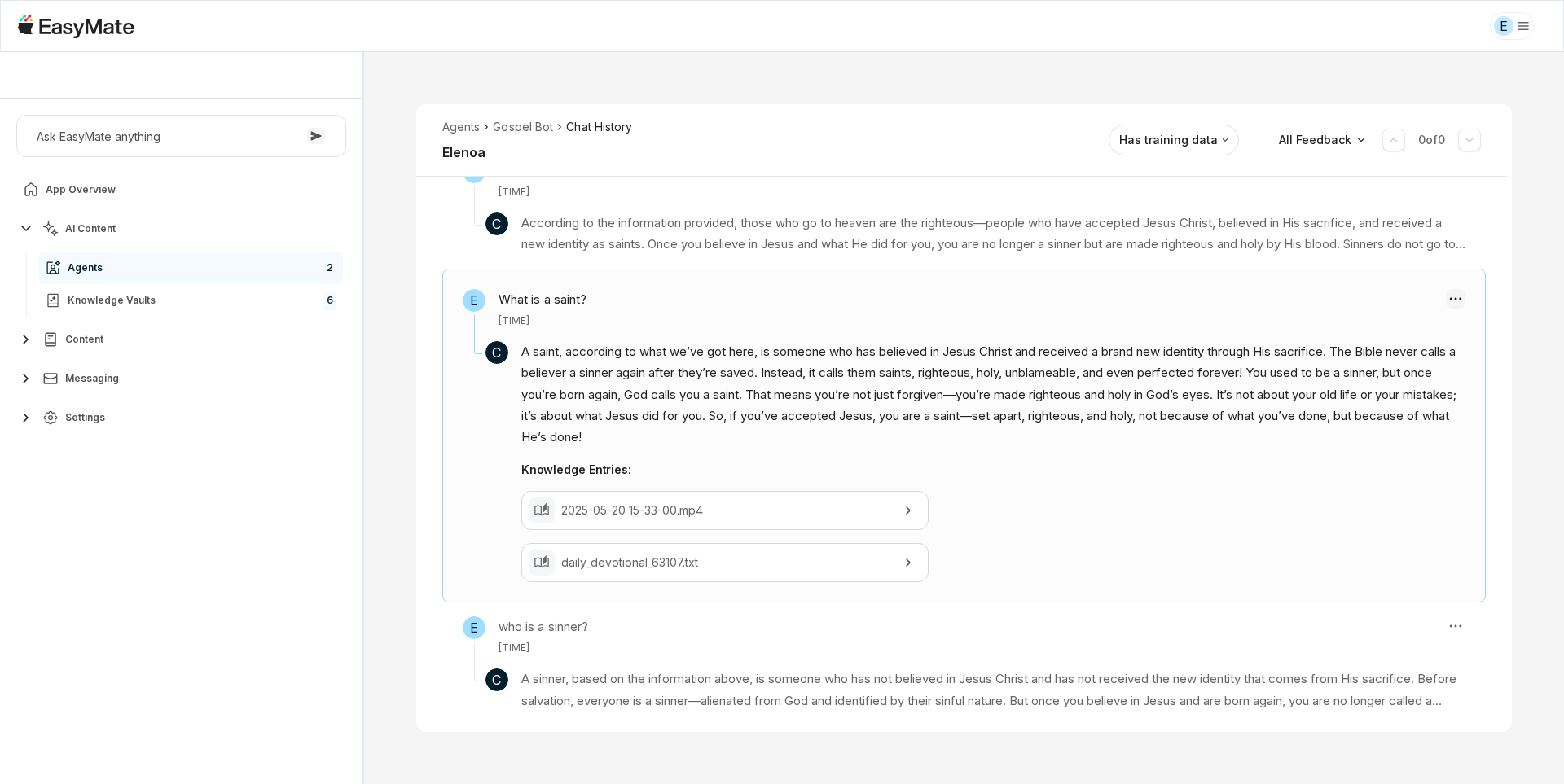 click on "E Core of the Heart Ask EasyMate anything App Overview AI Content Agents 2 Knowledge Vaults 6 Content Messaging Settings B How can I help you today? Scroll to bottom Send Agents Gospel Bot Chat History [NAME] Reviewed Email [EMAIL] Session ID 576 Session Date [DATE], [TIME] Chat Duration  10m Positive Feedback 0 Negative Feedback 0 Messages 12 Training Data 2 Agents Gospel Bot Chat History [NAME] Has training data All Feedback 0  of  0 E I'm saved now what?  [TIME] C Knowledge Entries: Salvation_ The Biblical Guide To Confirming That You Are Truly Saved.mp4 True Freedom From Sin (Woman Caught In Adultery Bible Study With Johnny Chang).mp4 E Why does Johnny say not to pray the Lords prayer?  [TIME] C Knowledge Entries: [DATE] [TIME].mp4 [DATE] [TIME].mp4 [DATE] [TIME].mp4 March 2 Livestream.mp4 E Who goes to heaven?  [TIME] C Knowledge Entries: Gen Chap 1.mp4 [DATE] [TIME].mp4 True Freedom From Sin (Woman Caught In Adultery Bible Study With Johnny Chang).mp4 E" at bounding box center [782, 392] 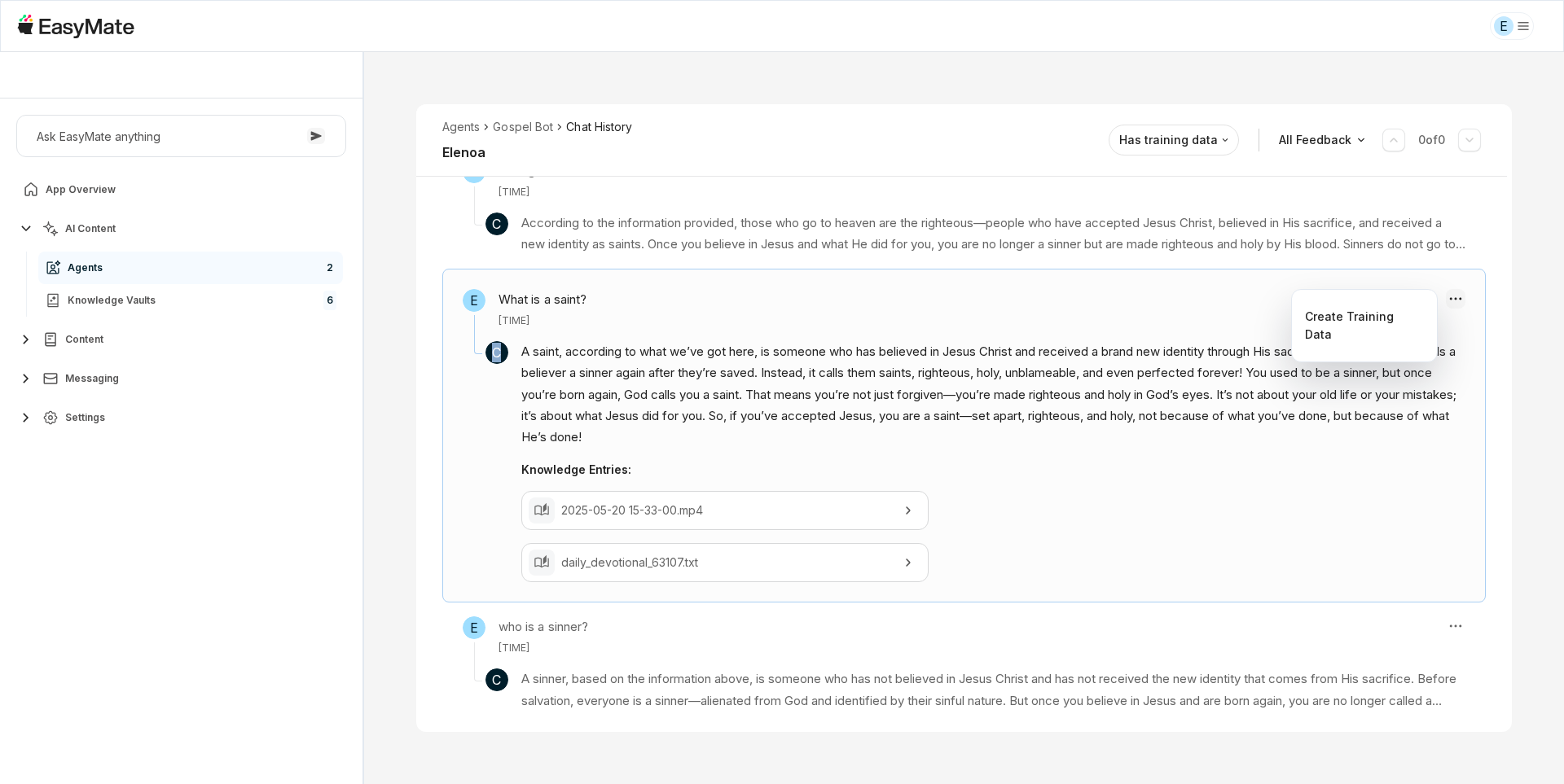 click on "E Core of the Heart Ask EasyMate anything App Overview AI Content Agents 2 Knowledge Vaults 6 Content Messaging Settings B How can I help you today? Scroll to bottom Send Agents Gospel Bot Chat History [NAME] Reviewed Email [EMAIL] Session ID 576 Session Date [DATE], [TIME] Chat Duration  10m Positive Feedback 0 Negative Feedback 0 Messages 12 Training Data 2 Agents Gospel Bot Chat History [NAME] Has training data All Feedback 0  of  0 E I'm saved now what?  [TIME] C Knowledge Entries: Salvation_ The Biblical Guide To Confirming That You Are Truly Saved.mp4 True Freedom From Sin (Woman Caught In Adultery Bible Study With Johnny Chang).mp4 E Why does Johnny say not to pray the Lords prayer?  [TIME] C Knowledge Entries: [DATE] [TIME].mp4 [DATE] [TIME].mp4 [DATE] [TIME].mp4 March 2 Livestream.mp4 E Who goes to heaven?  [TIME] C Knowledge Entries: Gen Chap 1.mp4 [DATE] [TIME].mp4 True Freedom From Sin (Woman Caught In Adultery Bible Study With Johnny Chang).mp4 E" at bounding box center (782, 392) 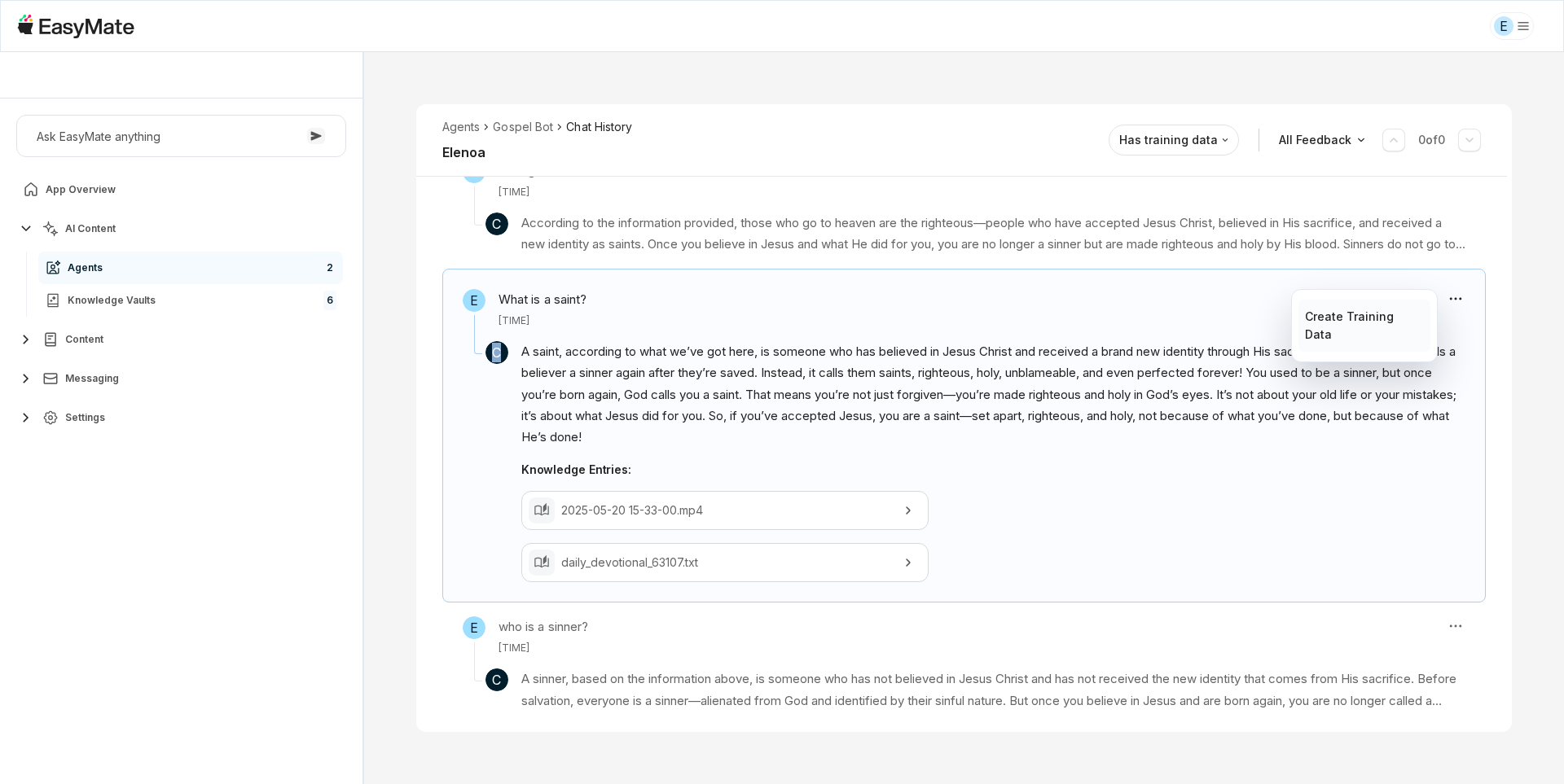 click on "Create Training Data" at bounding box center (1364, 326) 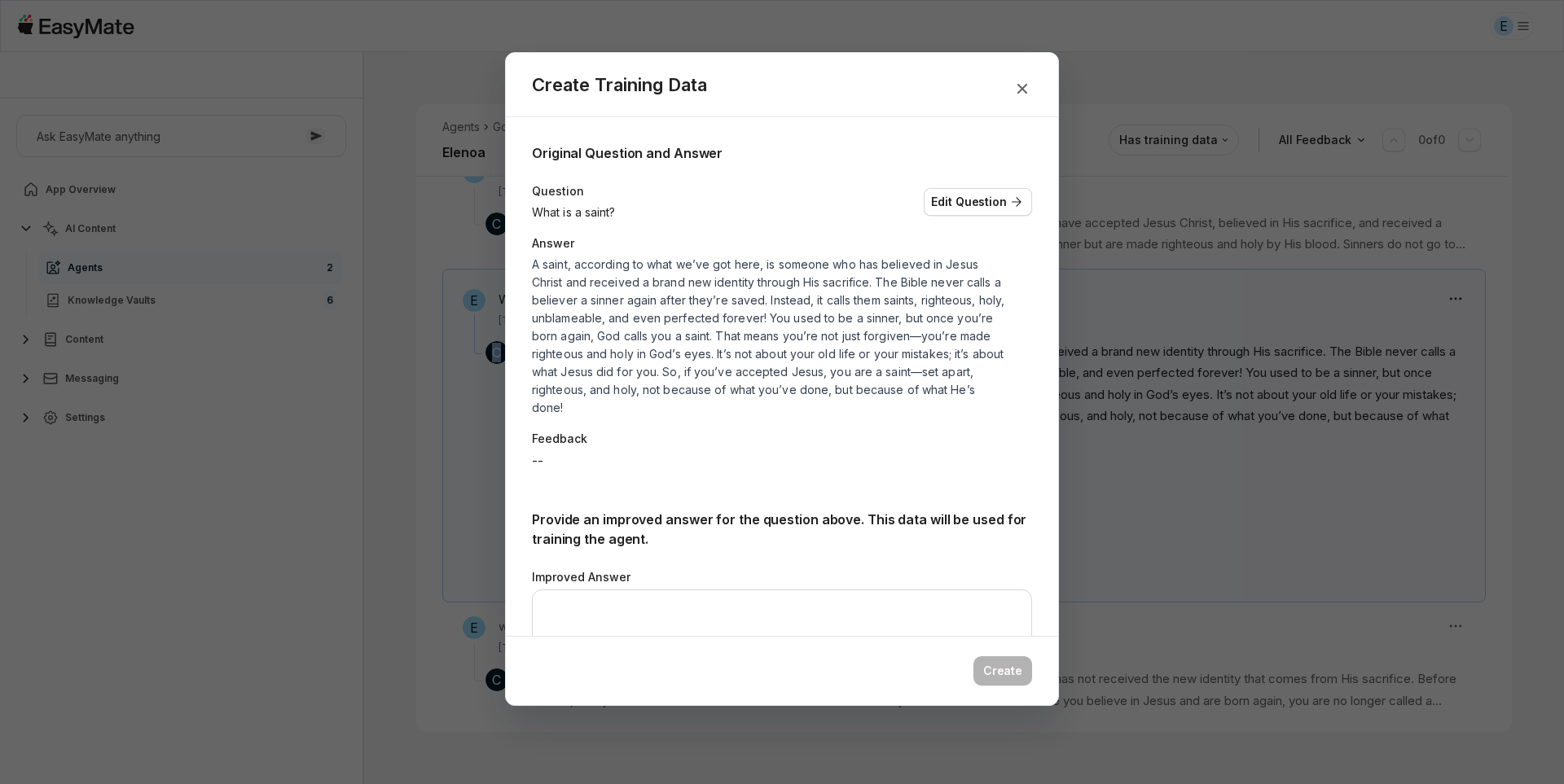 click at bounding box center [782, 392] 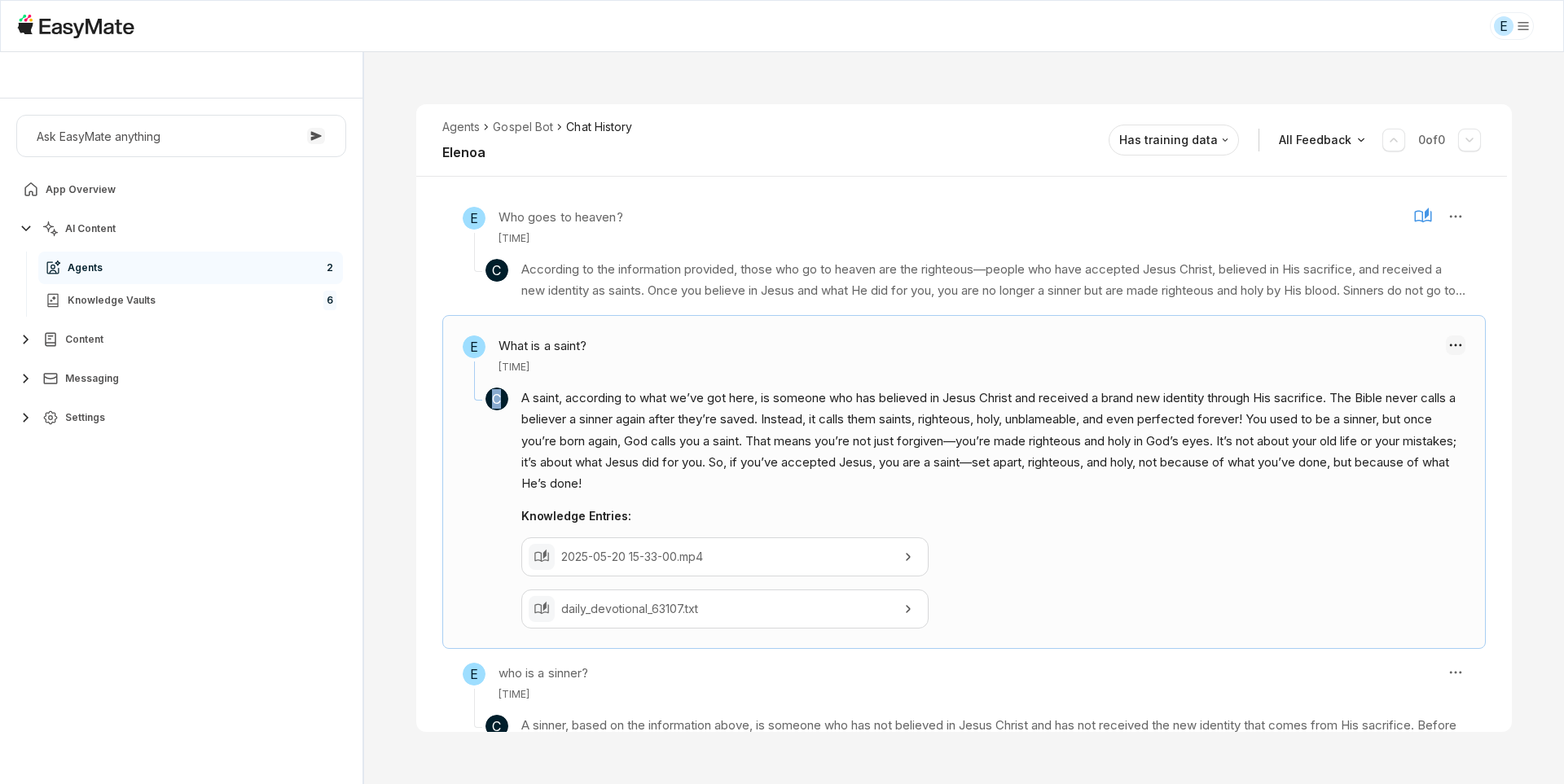 click on "E Core of the Heart Ask EasyMate anything App Overview AI Content Agents 2 Knowledge Vaults 6 Content Messaging Settings B How can I help you today? Scroll to bottom Send Agents Gospel Bot Chat History [NAME] Reviewed Email [EMAIL] Session ID 576 Session Date [DATE], [TIME] Chat Duration  10m Positive Feedback 0 Negative Feedback 0 Messages 12 Training Data 2 Agents Gospel Bot Chat History [NAME] Has training data All Feedback 0  of  0 E I'm saved now what?  [TIME] C Knowledge Entries: Salvation_ The Biblical Guide To Confirming That You Are Truly Saved.mp4 True Freedom From Sin (Woman Caught In Adultery Bible Study With Johnny Chang).mp4 E Why does Johnny say not to pray the Lords prayer?  [TIME] C Knowledge Entries: [DATE] [TIME].mp4 [DATE] [TIME].mp4 [DATE] [TIME].mp4 March 2 Livestream.mp4 E Who goes to heaven?  [TIME] C Knowledge Entries: Gen Chap 1.mp4 [DATE] [TIME].mp4 True Freedom From Sin (Woman Caught In Adultery Bible Study With Johnny Chang).mp4 E" at bounding box center (782, 392) 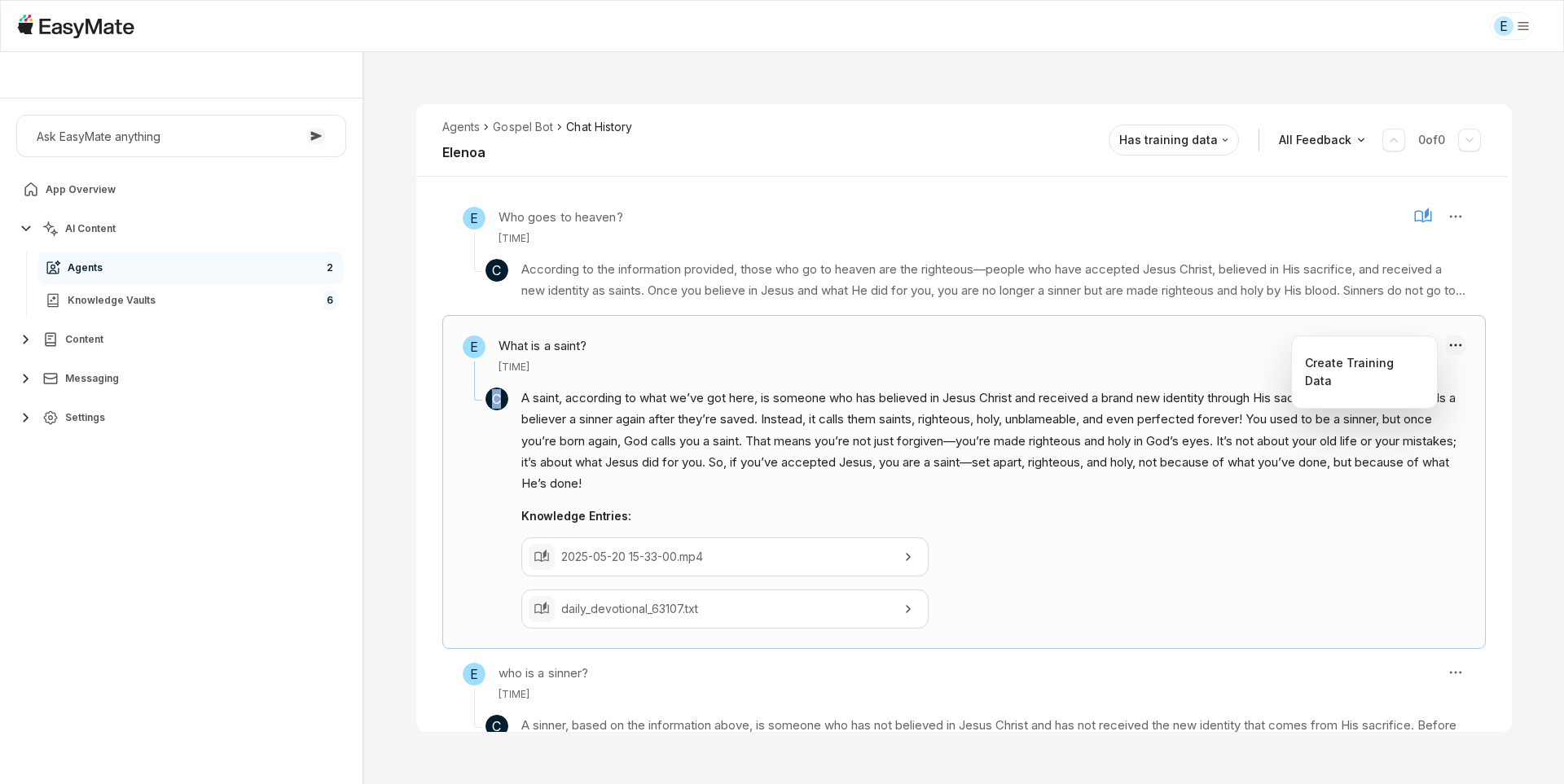 click on "E Core of the Heart Ask EasyMate anything App Overview AI Content Agents 2 Knowledge Vaults 6 Content Messaging Settings B How can I help you today? Scroll to bottom Send Agents Gospel Bot Chat History [NAME] Reviewed Email [EMAIL] Session ID 576 Session Date [DATE], [TIME] Chat Duration  10m Positive Feedback 0 Negative Feedback 0 Messages 12 Training Data 2 Agents Gospel Bot Chat History [NAME] Has training data All Feedback 0  of  0 E I'm saved now what?  [TIME] C Knowledge Entries: Salvation_ The Biblical Guide To Confirming That You Are Truly Saved.mp4 True Freedom From Sin (Woman Caught In Adultery Bible Study With Johnny Chang).mp4 E Why does Johnny say not to pray the Lords prayer?  [TIME] C Knowledge Entries: [DATE] [TIME].mp4 [DATE] [TIME].mp4 [DATE] [TIME].mp4 March 2 Livestream.mp4 E Who goes to heaven?  [TIME] C Knowledge Entries: Gen Chap 1.mp4 [DATE] [TIME].mp4 True Freedom From Sin (Woman Caught In Adultery Bible Study With Johnny Chang).mp4 E" at bounding box center [782, 392] 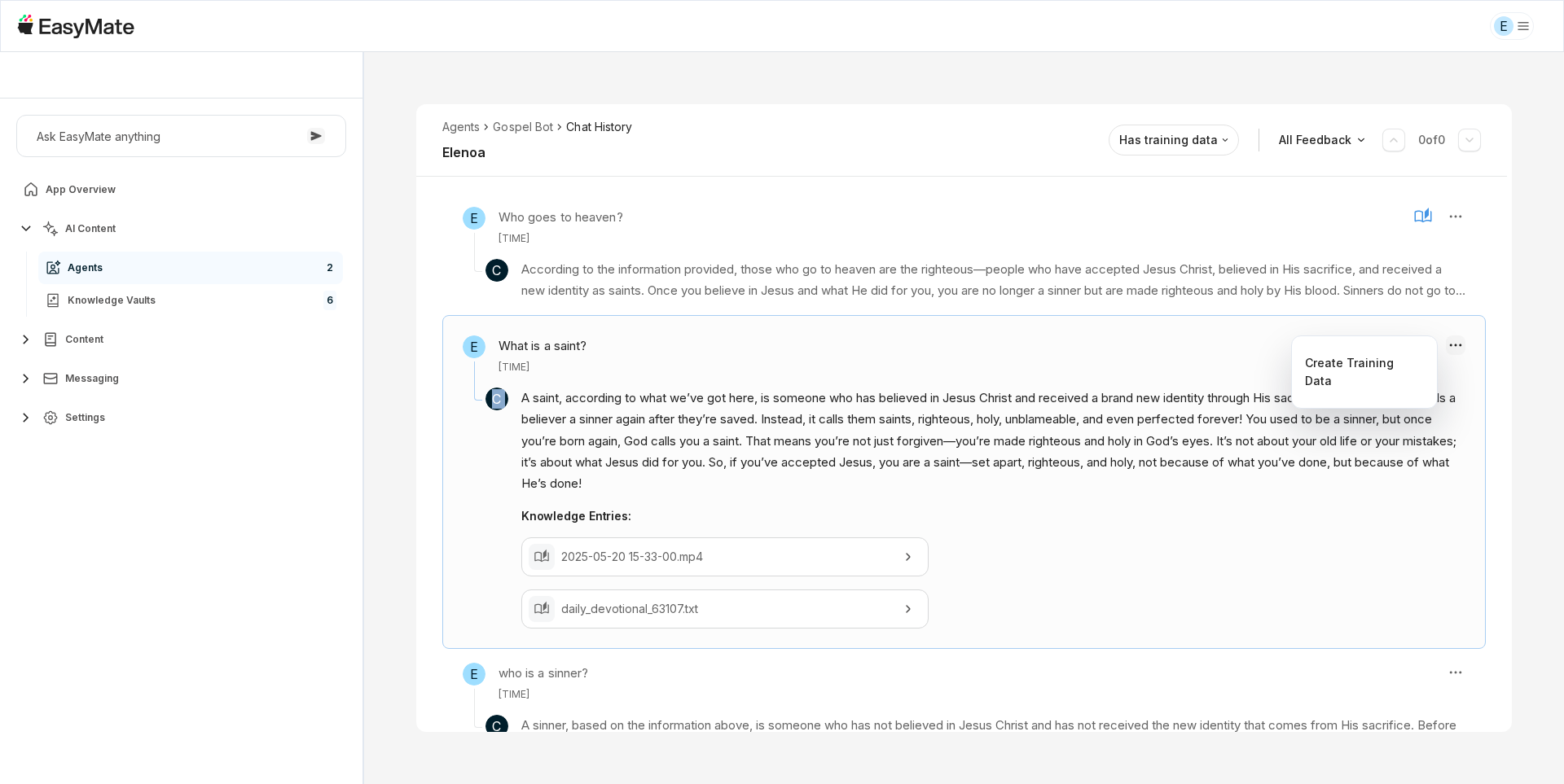 click on "E Core of the Heart Ask EasyMate anything App Overview AI Content Agents 2 Knowledge Vaults 6 Content Messaging Settings B How can I help you today? Scroll to bottom Send Agents Gospel Bot Chat History [NAME] Reviewed Email [EMAIL] Session ID 576 Session Date [DATE], [TIME] Chat Duration  10m Positive Feedback 0 Negative Feedback 0 Messages 12 Training Data 2 Agents Gospel Bot Chat History [NAME] Has training data All Feedback 0  of  0 E I'm saved now what?  [TIME] C Knowledge Entries: Salvation_ The Biblical Guide To Confirming That You Are Truly Saved.mp4 True Freedom From Sin (Woman Caught In Adultery Bible Study With Johnny Chang).mp4 E Why does Johnny say not to pray the Lords prayer?  [TIME] C Knowledge Entries: [DATE] [TIME].mp4 [DATE] [TIME].mp4 [DATE] [TIME].mp4 March 2 Livestream.mp4 E Who goes to heaven?  [TIME] C Knowledge Entries: Gen Chap 1.mp4 [DATE] [TIME].mp4 True Freedom From Sin (Woman Caught In Adultery Bible Study With Johnny Chang).mp4 E" at bounding box center [782, 392] 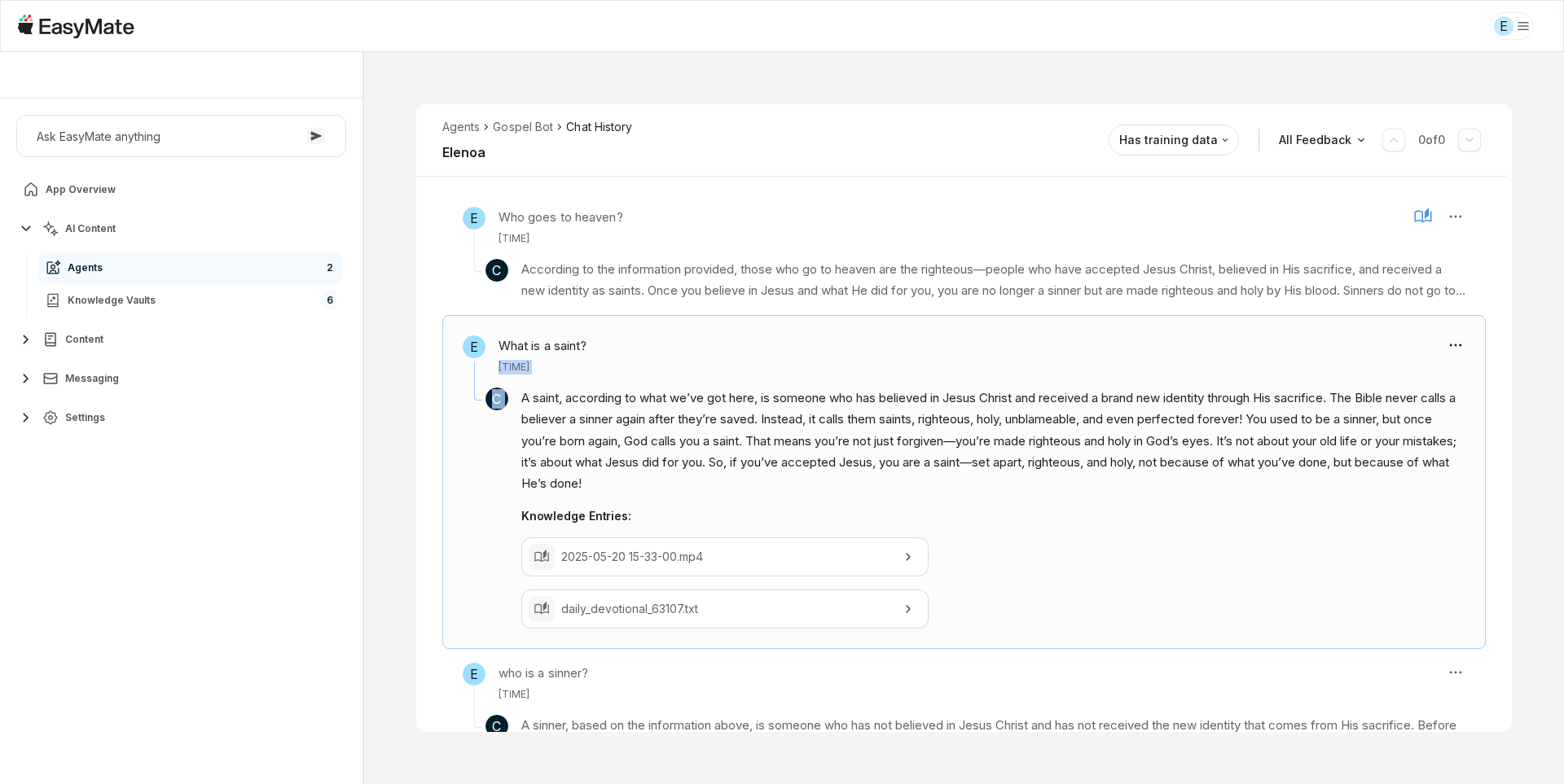 drag, startPoint x: 1450, startPoint y: 345, endPoint x: 1368, endPoint y: 365, distance: 84.40379 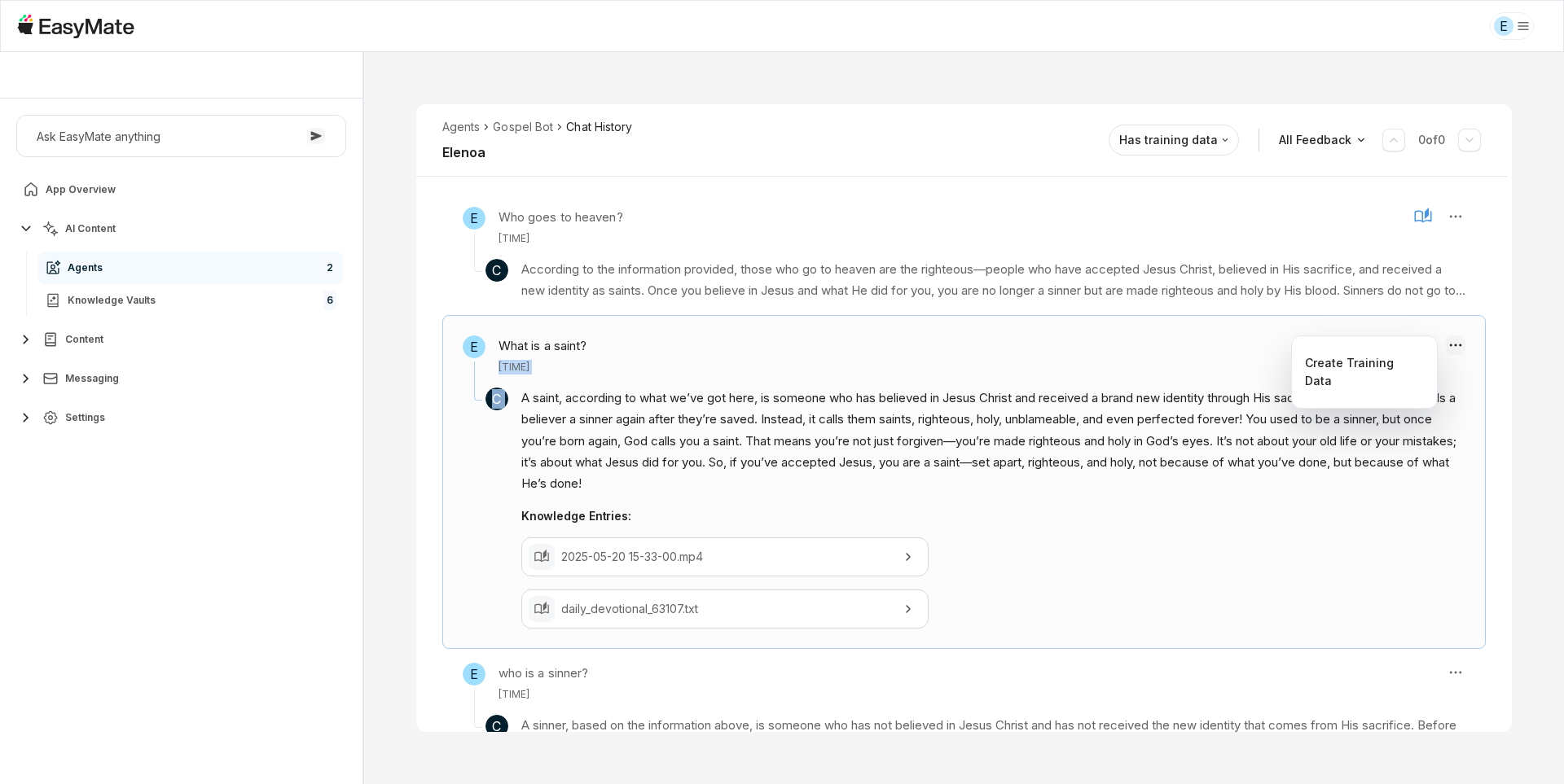 click on "E Core of the Heart Ask EasyMate anything App Overview AI Content Agents 2 Knowledge Vaults 6 Content Messaging Settings B How can I help you today? Scroll to bottom Send Agents Gospel Bot Chat History [NAME] Reviewed Email [EMAIL] Session ID 576 Session Date [DATE], [TIME] Chat Duration  10m Positive Feedback 0 Negative Feedback 0 Messages 12 Training Data 2 Agents Gospel Bot Chat History [NAME] Has training data All Feedback 0  of  0 E I'm saved now what?  [TIME] C Knowledge Entries: Salvation_ The Biblical Guide To Confirming That You Are Truly Saved.mp4 True Freedom From Sin (Woman Caught In Adultery Bible Study With Johnny Chang).mp4 E Why does Johnny say not to pray the Lords prayer?  [TIME] C Knowledge Entries: [DATE] [TIME].mp4 [DATE] [TIME].mp4 [DATE] [TIME].mp4 March 2 Livestream.mp4 E Who goes to heaven?  [TIME] C Knowledge Entries: Gen Chap 1.mp4 [DATE] [TIME].mp4 True Freedom From Sin (Woman Caught In Adultery Bible Study With Johnny Chang).mp4 E" at bounding box center [782, 392] 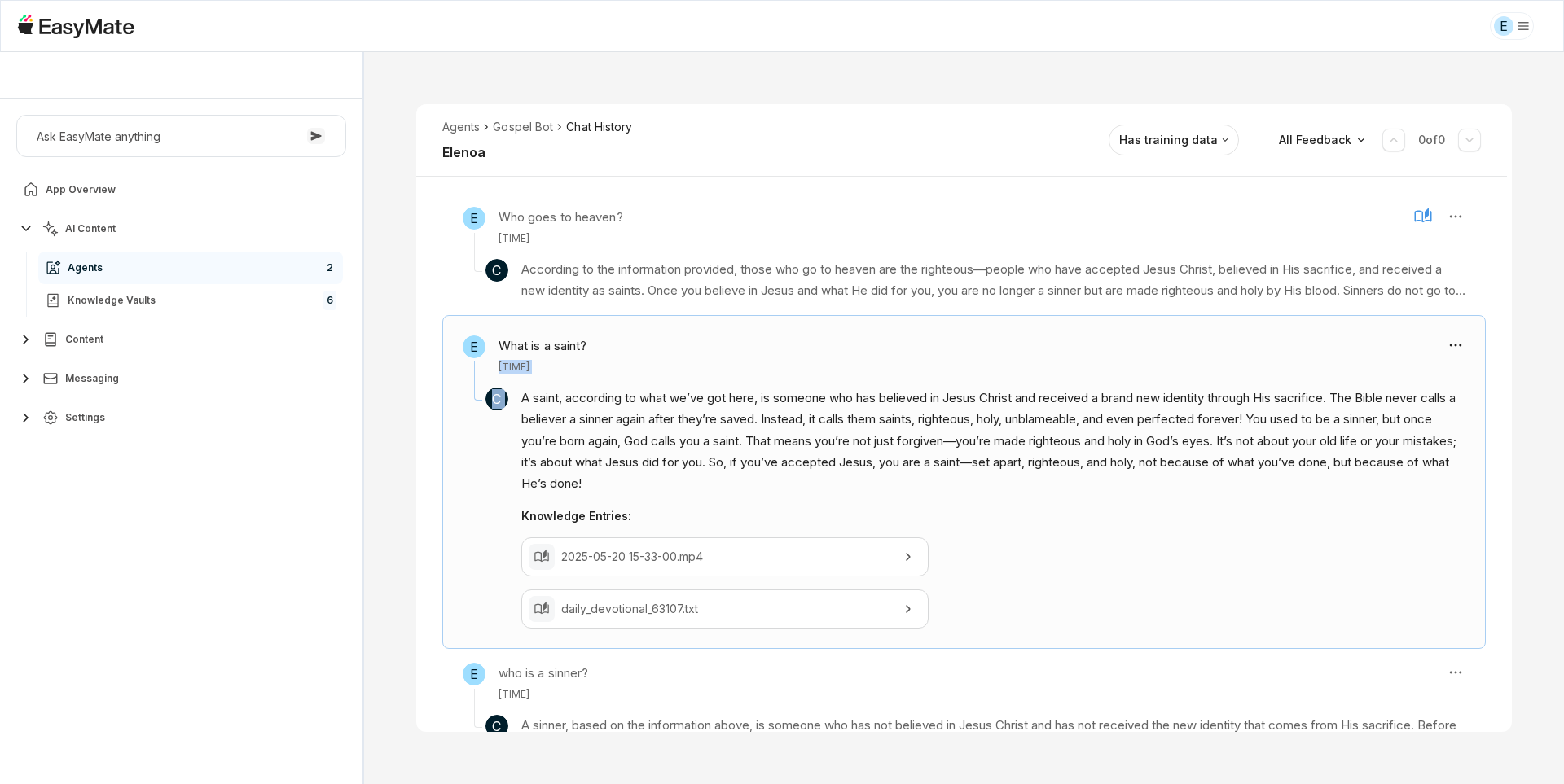 drag, startPoint x: 1430, startPoint y: 354, endPoint x: 1405, endPoint y: 345, distance: 26.57066 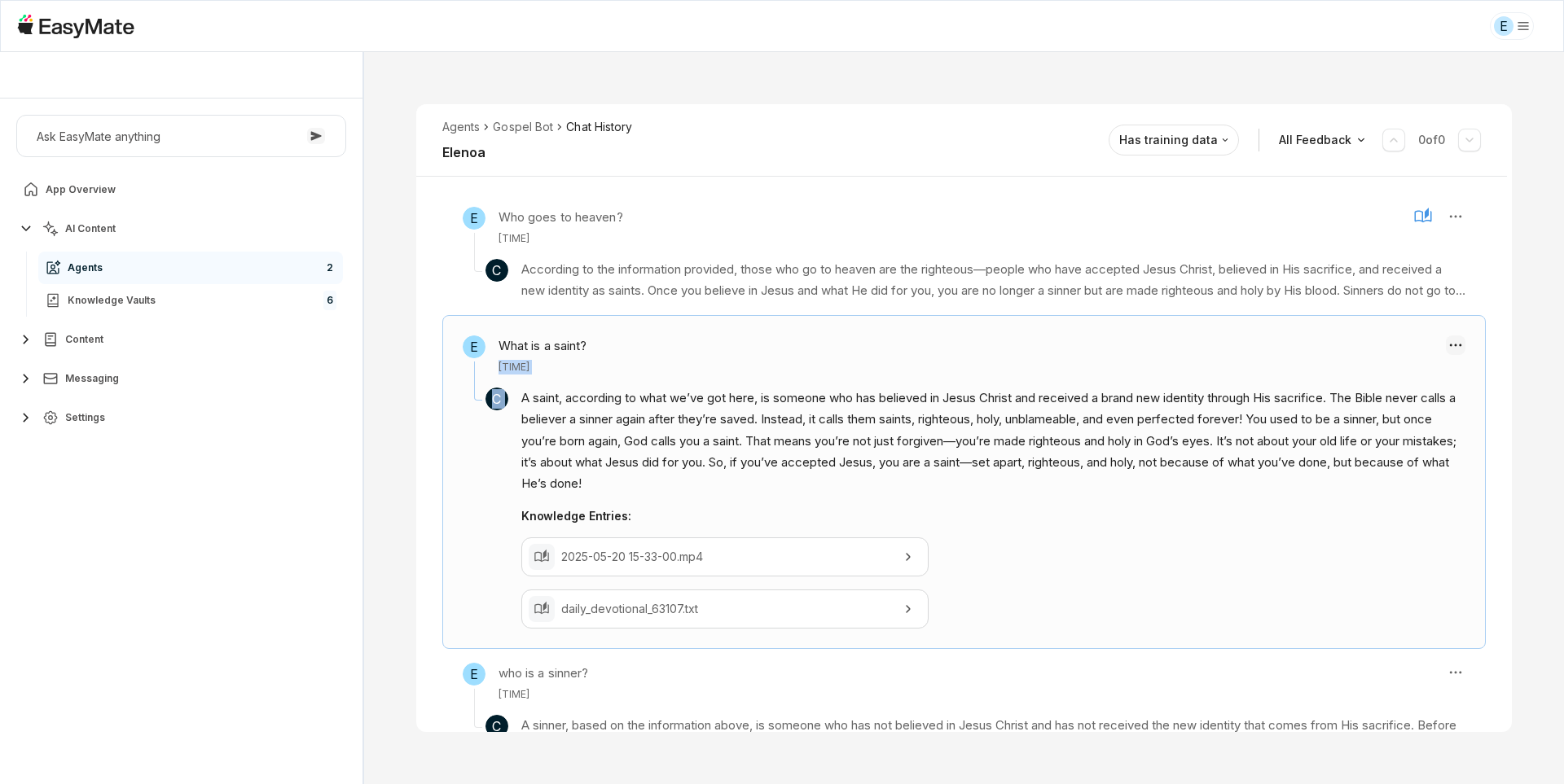 click on "E Core of the Heart Ask EasyMate anything App Overview AI Content Agents 2 Knowledge Vaults 6 Content Messaging Settings B How can I help you today? Scroll to bottom Send Agents Gospel Bot Chat History [NAME] Reviewed Email [EMAIL] Session ID 576 Session Date [DATE], [TIME] Chat Duration  10m Positive Feedback 0 Negative Feedback 0 Messages 12 Training Data 2 Agents Gospel Bot Chat History [NAME] Has training data All Feedback 0  of  0 E I'm saved now what?  [TIME] C Knowledge Entries: Salvation_ The Biblical Guide To Confirming That You Are Truly Saved.mp4 True Freedom From Sin (Woman Caught In Adultery Bible Study With Johnny Chang).mp4 E Why does Johnny say not to pray the Lords prayer?  [TIME] C Knowledge Entries: [DATE] [TIME].mp4 [DATE] [TIME].mp4 [DATE] [TIME].mp4 March 2 Livestream.mp4 E Who goes to heaven?  [TIME] C Knowledge Entries: Gen Chap 1.mp4 [DATE] [TIME].mp4 True Freedom From Sin (Woman Caught In Adultery Bible Study With Johnny Chang).mp4 E" at bounding box center (782, 392) 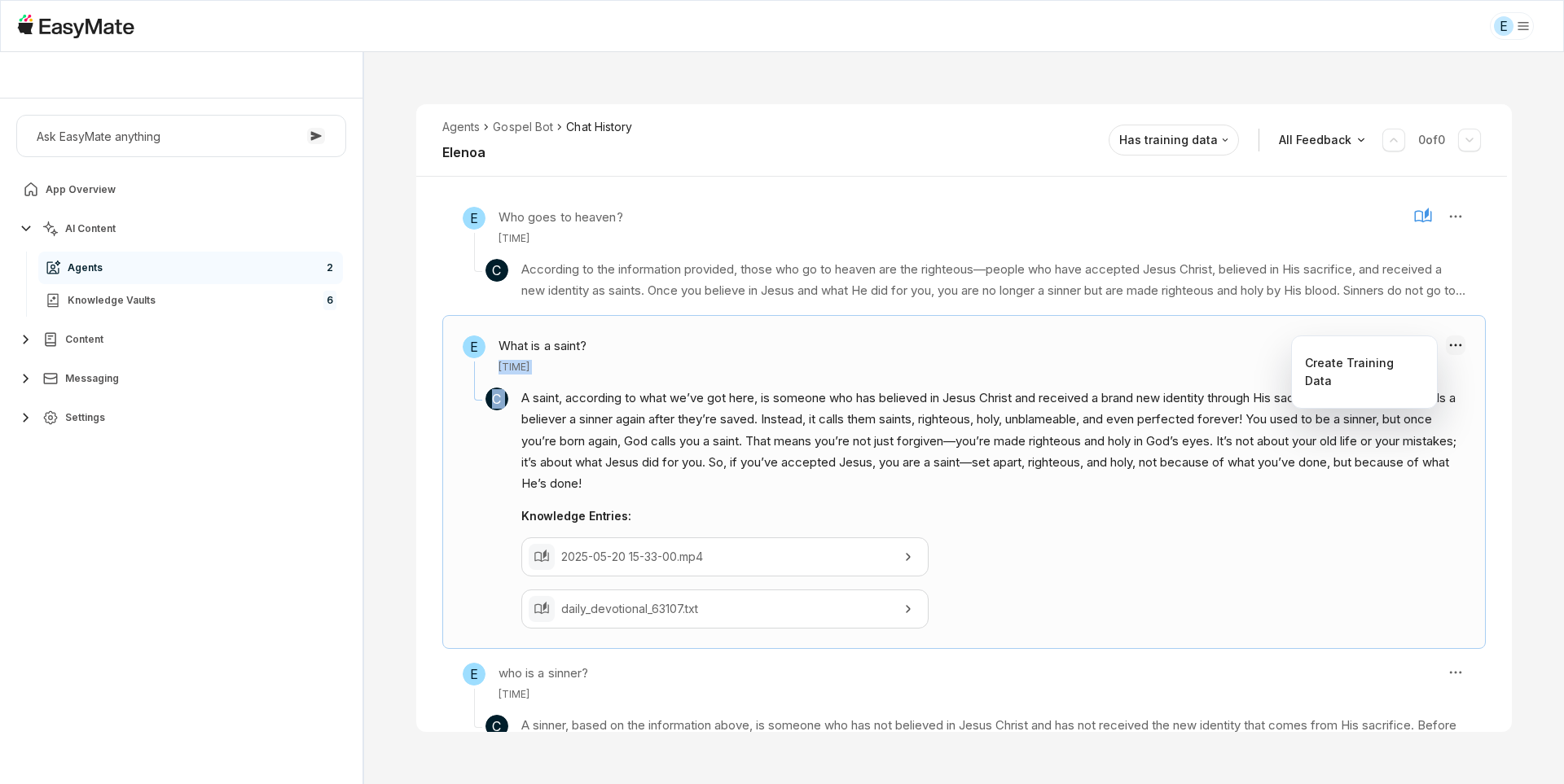 click on "E Core of the Heart Ask EasyMate anything App Overview AI Content Agents 2 Knowledge Vaults 6 Content Messaging Settings B How can I help you today? Scroll to bottom Send Agents Gospel Bot Chat History [NAME] Reviewed Email [EMAIL] Session ID 576 Session Date [DATE], [TIME] Chat Duration  10m Positive Feedback 0 Negative Feedback 0 Messages 12 Training Data 2 Agents Gospel Bot Chat History [NAME] Has training data All Feedback 0  of  0 E I'm saved now what?  [TIME] C Knowledge Entries: Salvation_ The Biblical Guide To Confirming That You Are Truly Saved.mp4 True Freedom From Sin (Woman Caught In Adultery Bible Study With Johnny Chang).mp4 E Why does Johnny say not to pray the Lords prayer?  [TIME] C Knowledge Entries: [DATE] [TIME].mp4 [DATE] [TIME].mp4 [DATE] [TIME].mp4 March 2 Livestream.mp4 E Who goes to heaven?  [TIME] C Knowledge Entries: Gen Chap 1.mp4 [DATE] [TIME].mp4 True Freedom From Sin (Woman Caught In Adultery Bible Study With Johnny Chang).mp4 E" at bounding box center [782, 392] 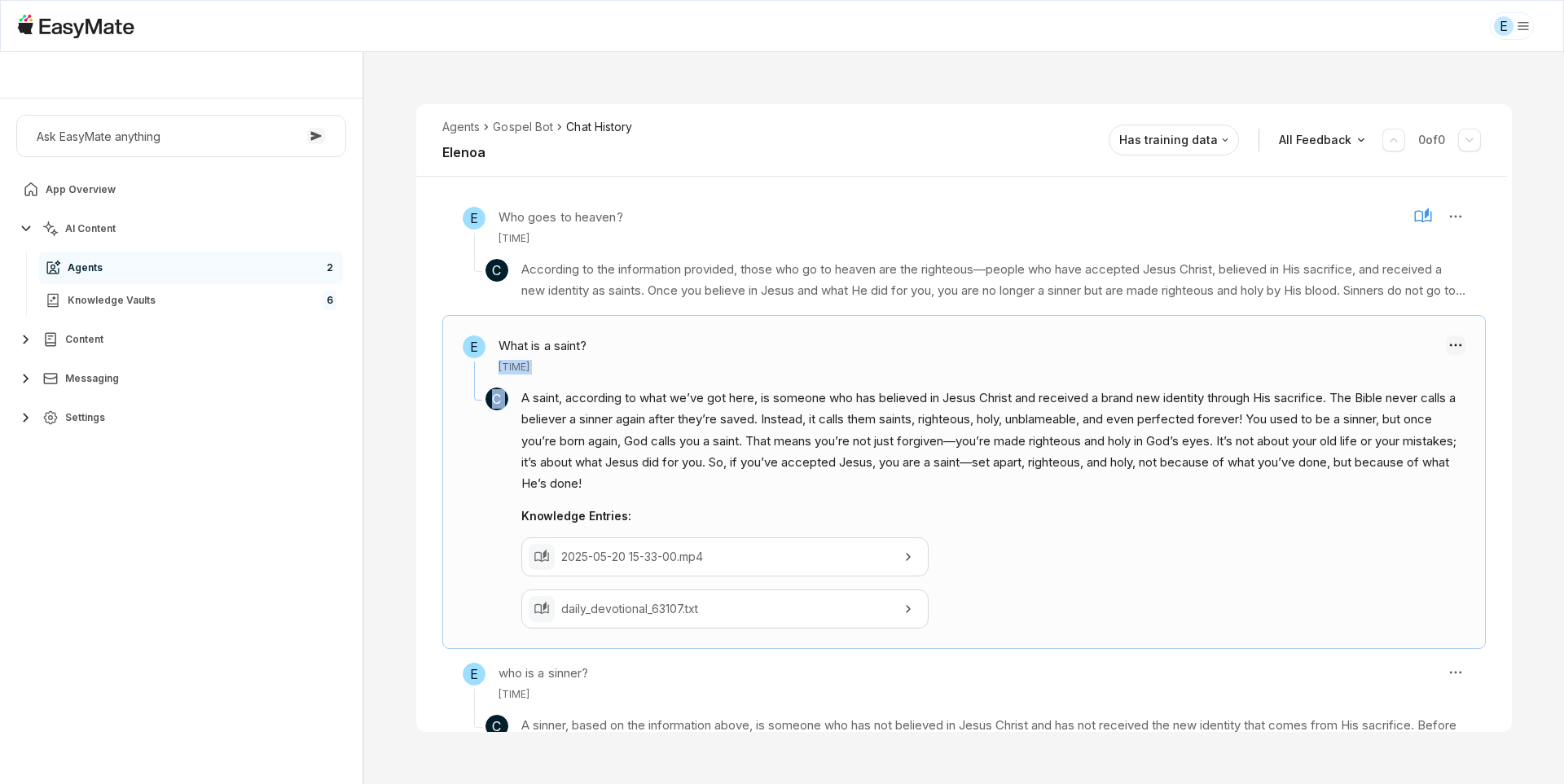 click on "E Core of the Heart Ask EasyMate anything App Overview AI Content Agents 2 Knowledge Vaults 6 Content Messaging Settings B How can I help you today? Scroll to bottom Send Agents Gospel Bot Chat History [NAME] Reviewed Email [EMAIL] Session ID 576 Session Date [DATE], [TIME] Chat Duration  10m Positive Feedback 0 Negative Feedback 0 Messages 12 Training Data 2 Agents Gospel Bot Chat History [NAME] Has training data All Feedback 0  of  0 E I'm saved now what?  [TIME] C Knowledge Entries: Salvation_ The Biblical Guide To Confirming That You Are Truly Saved.mp4 True Freedom From Sin (Woman Caught In Adultery Bible Study With Johnny Chang).mp4 E Why does Johnny say not to pray the Lords prayer?  [TIME] C Knowledge Entries: [DATE] [TIME].mp4 [DATE] [TIME].mp4 [DATE] [TIME].mp4 March 2 Livestream.mp4 E Who goes to heaven?  [TIME] C Knowledge Entries: Gen Chap 1.mp4 [DATE] [TIME].mp4 True Freedom From Sin (Woman Caught In Adultery Bible Study With Johnny Chang).mp4 E" at bounding box center (782, 392) 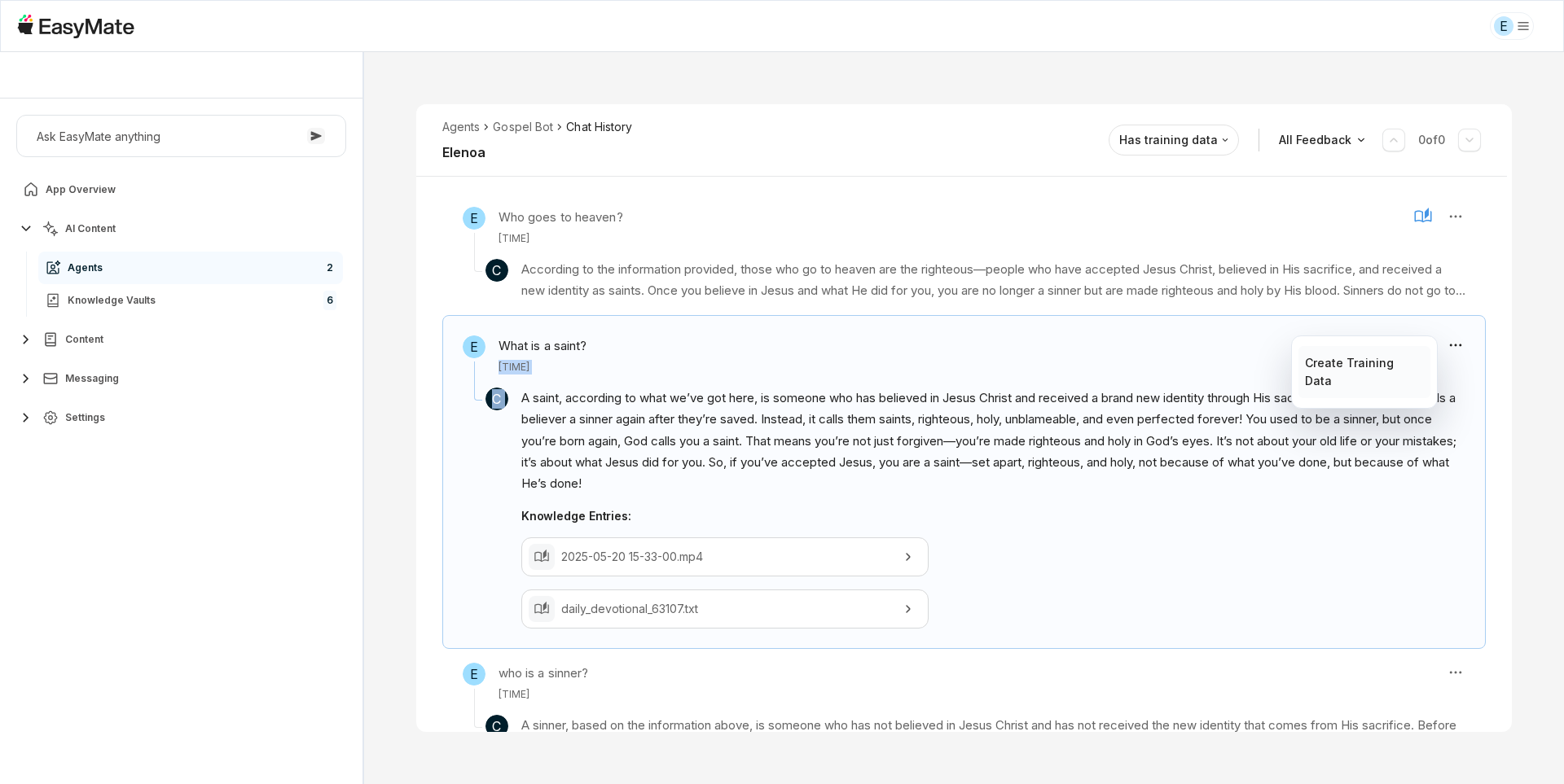 click on "Create Training Data" at bounding box center [1364, 372] 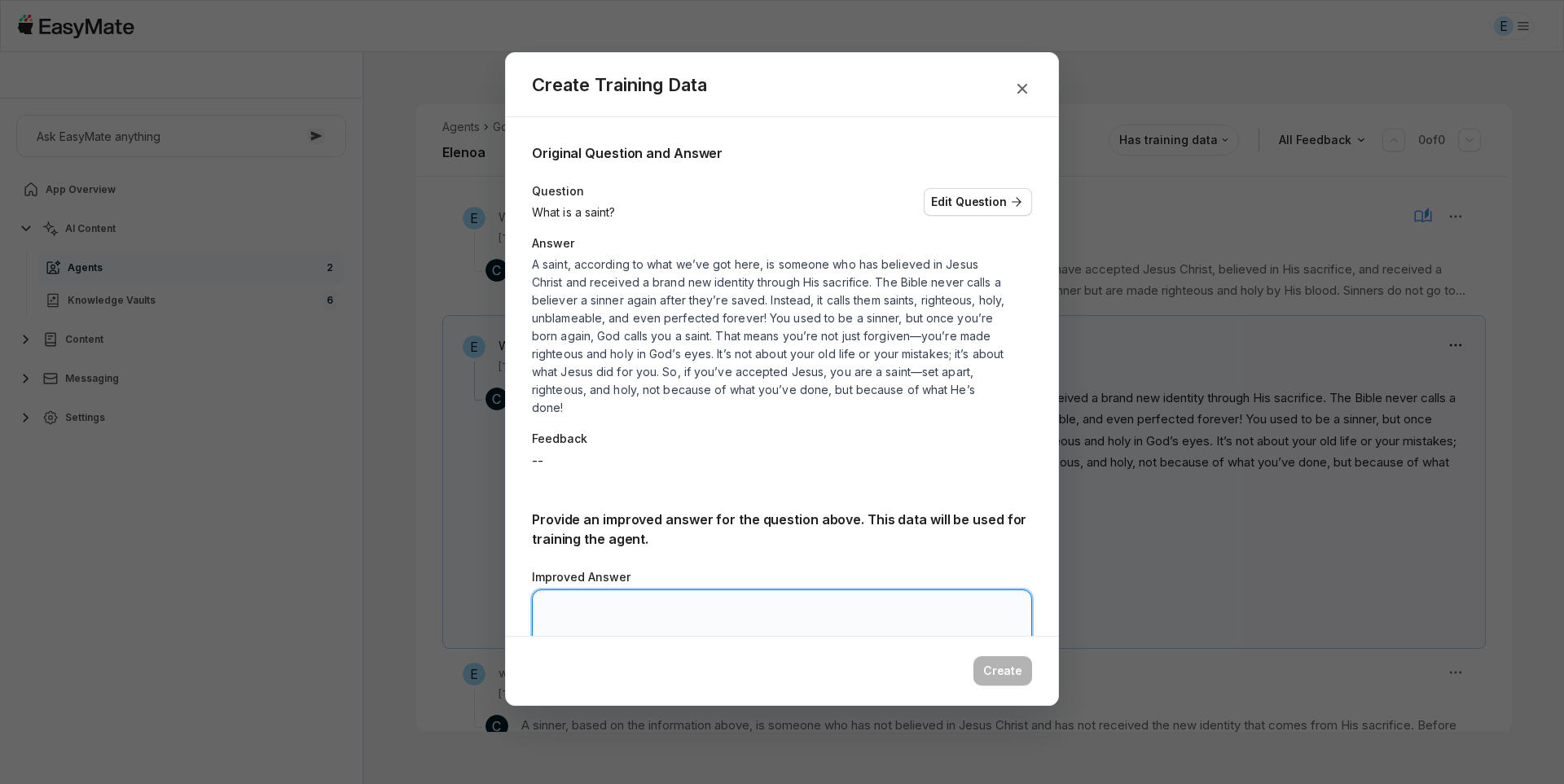 click on "Improved Answer" at bounding box center (782, 638) 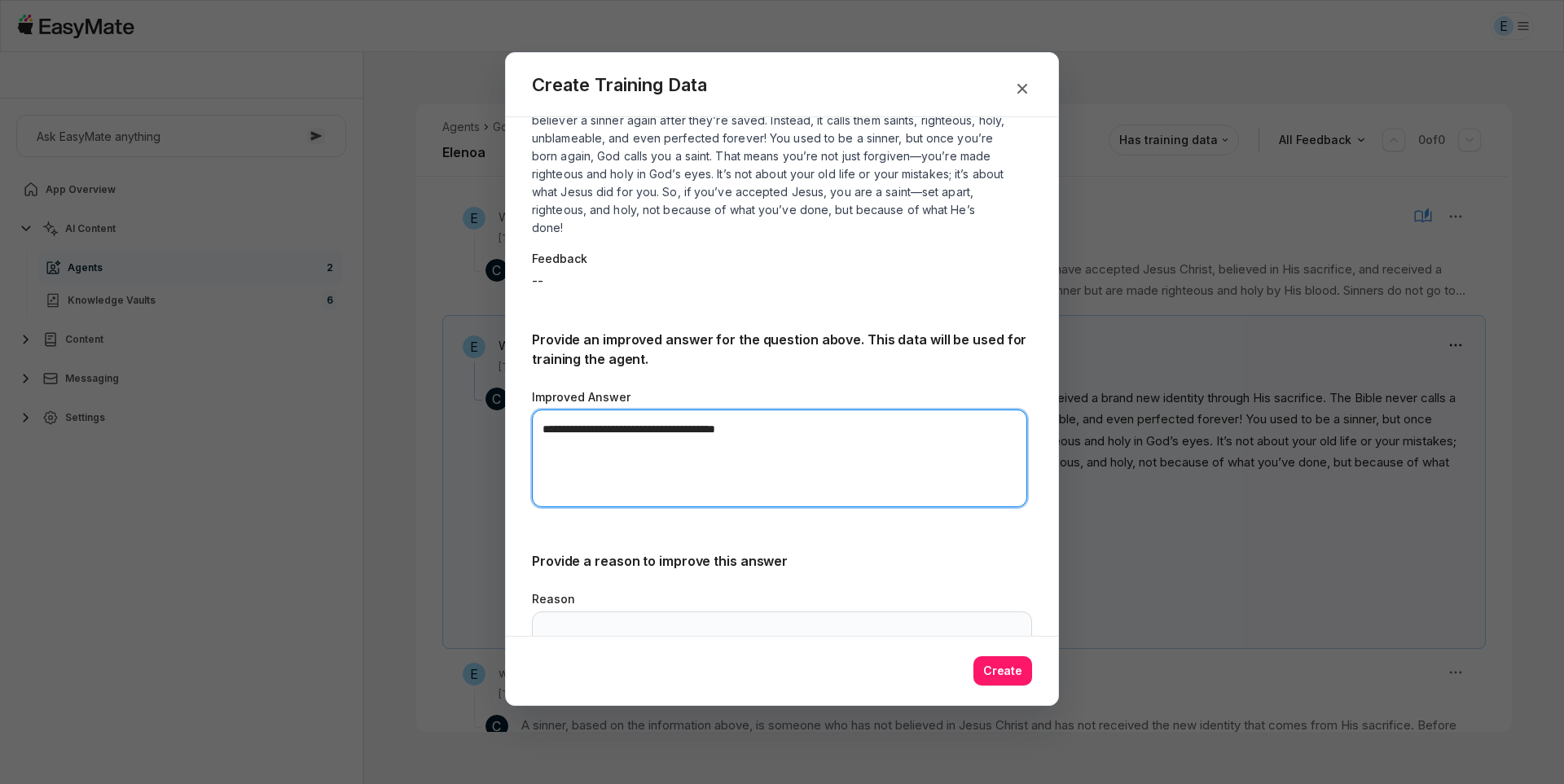 scroll, scrollTop: 239, scrollLeft: 0, axis: vertical 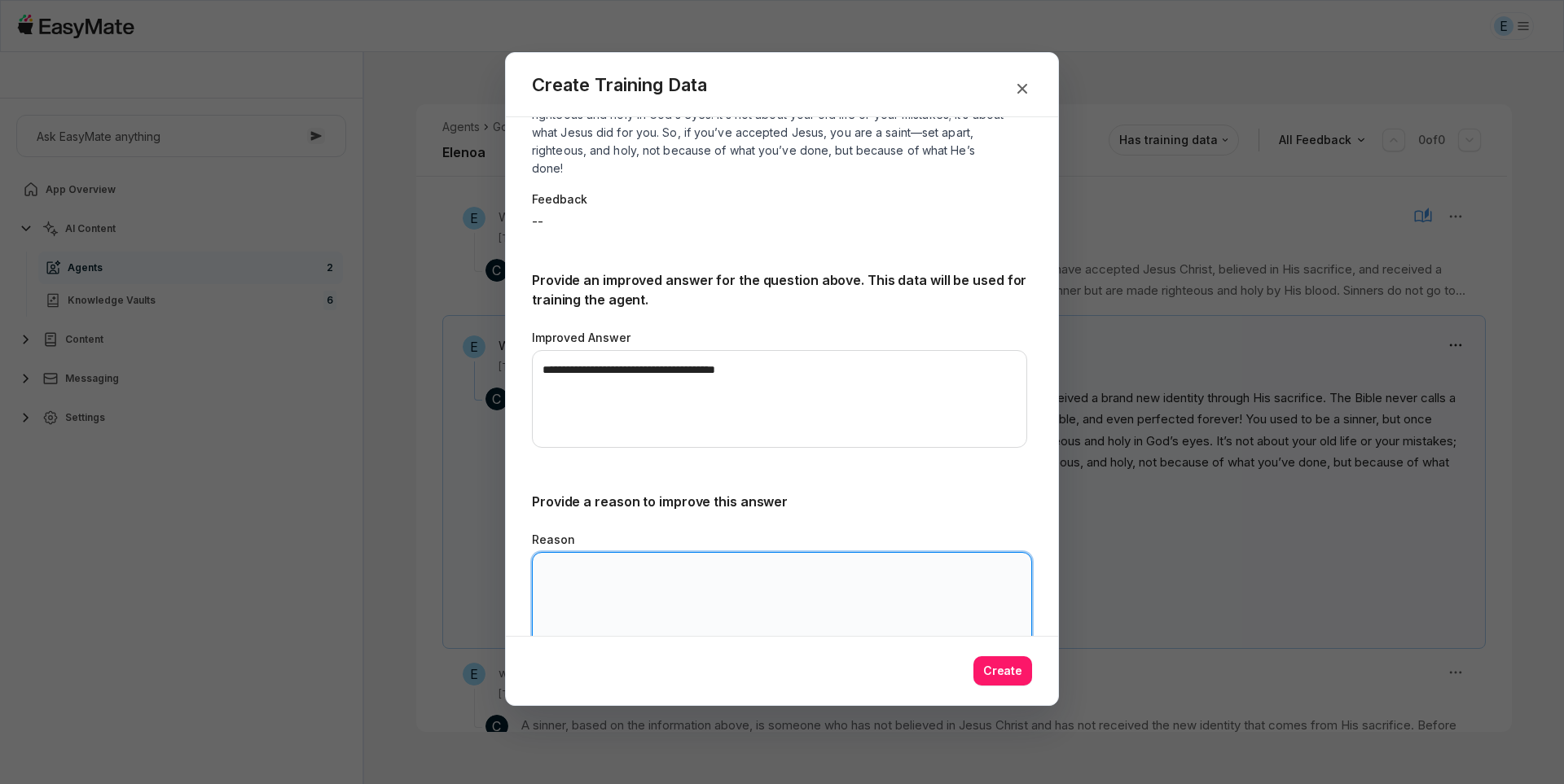 click on "Reason" at bounding box center [782, 601] 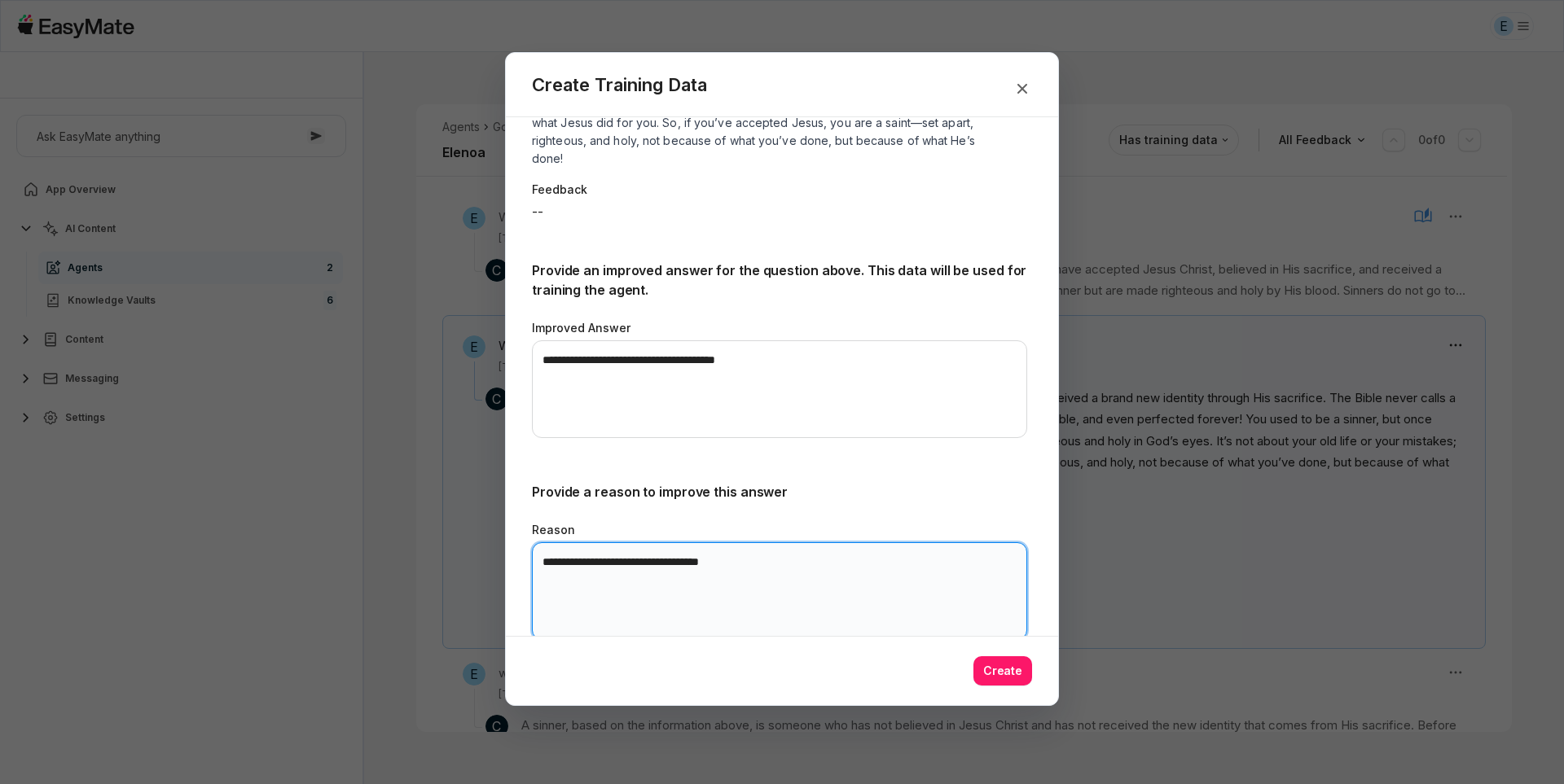 scroll, scrollTop: 252, scrollLeft: 0, axis: vertical 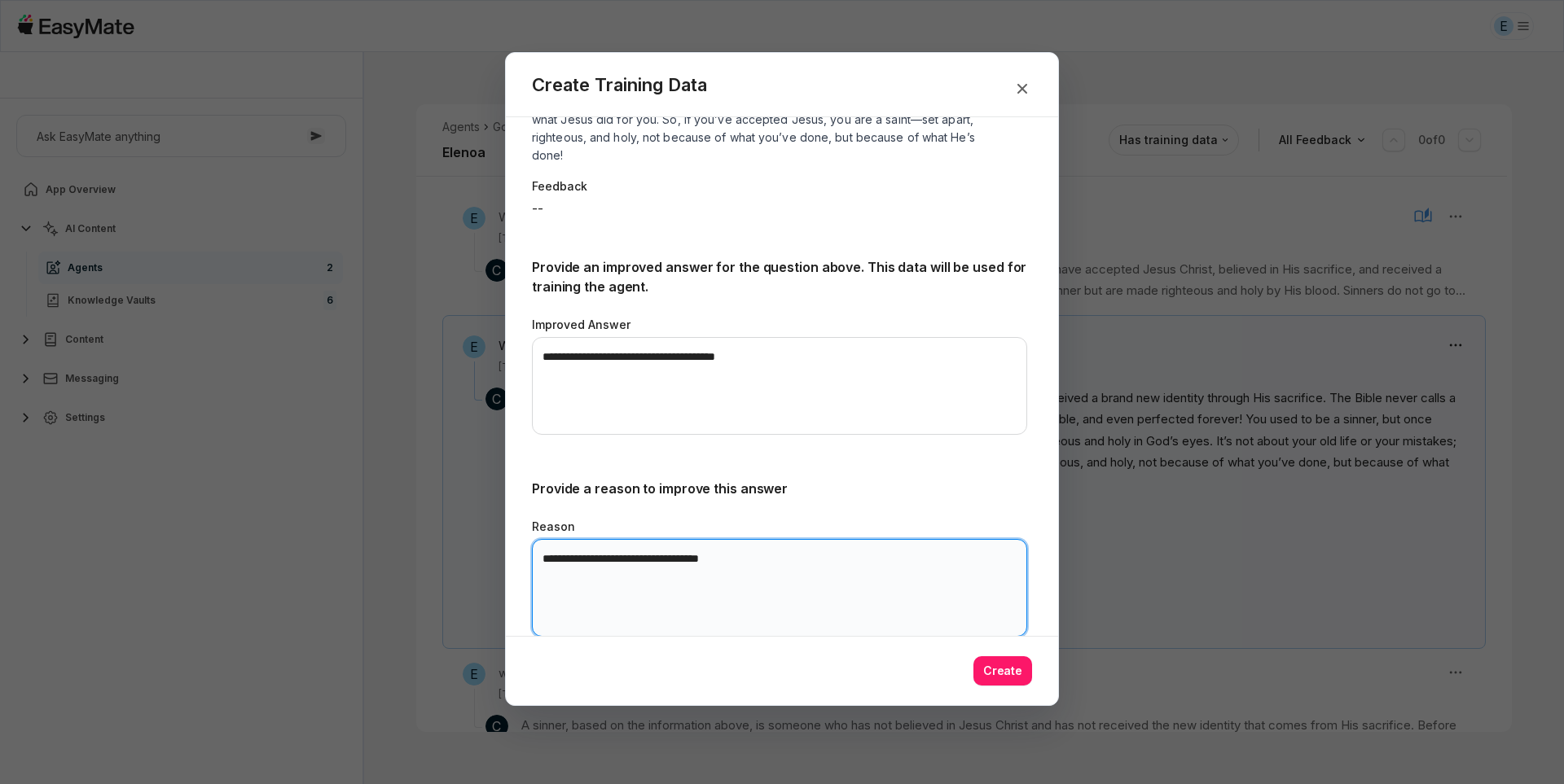 drag, startPoint x: 582, startPoint y: 561, endPoint x: 557, endPoint y: 552, distance: 26.57066 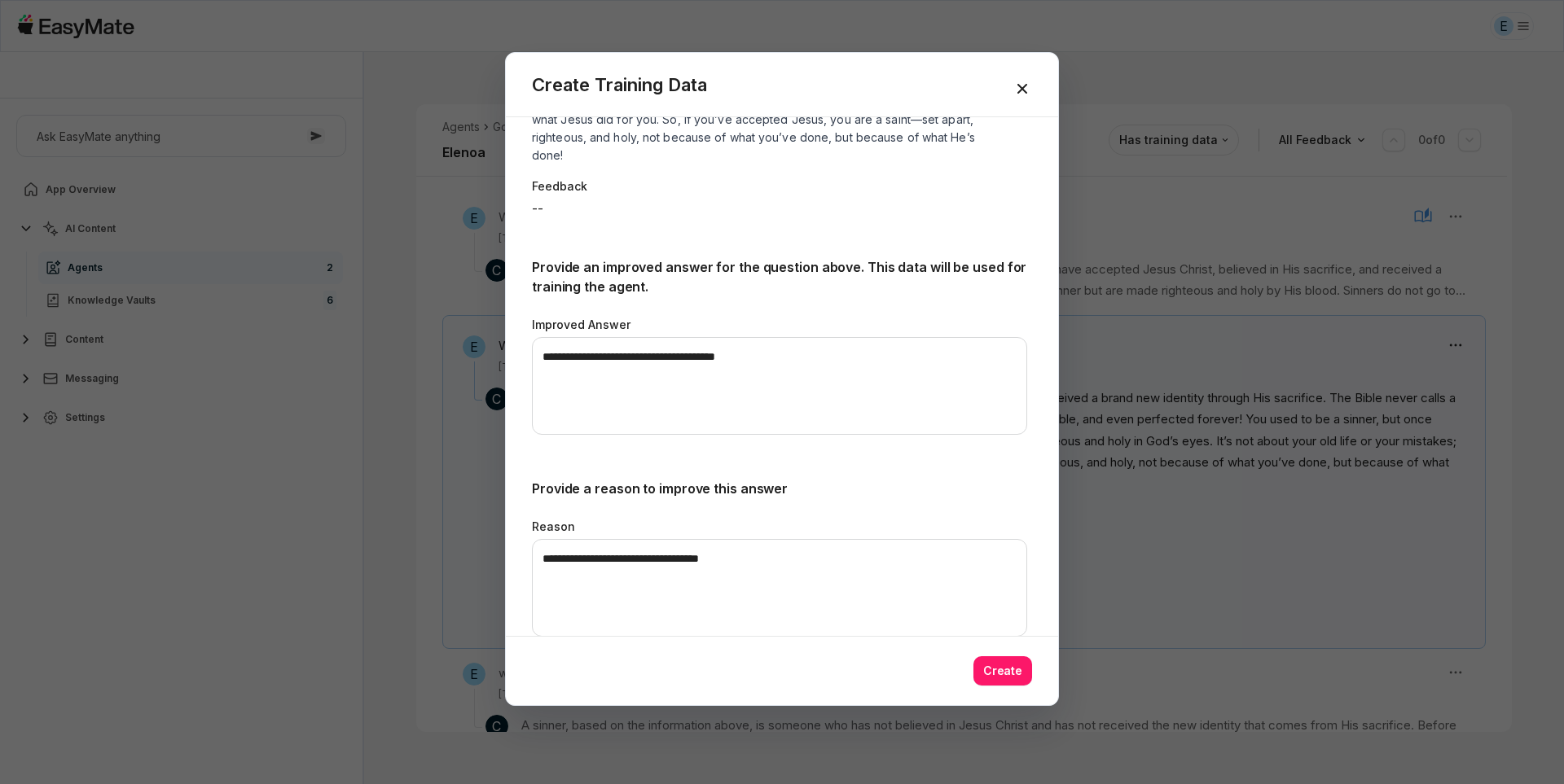 click 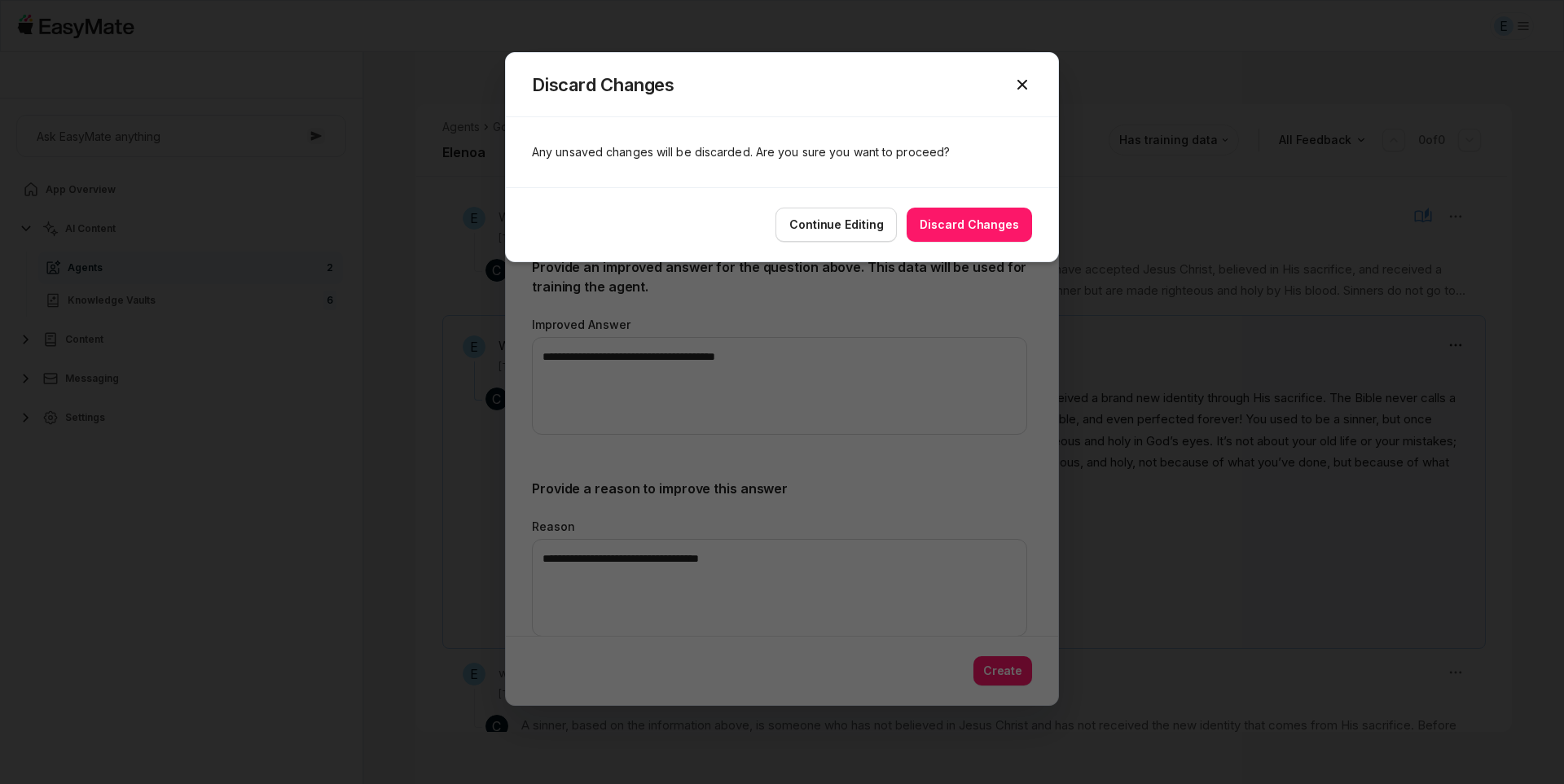 click 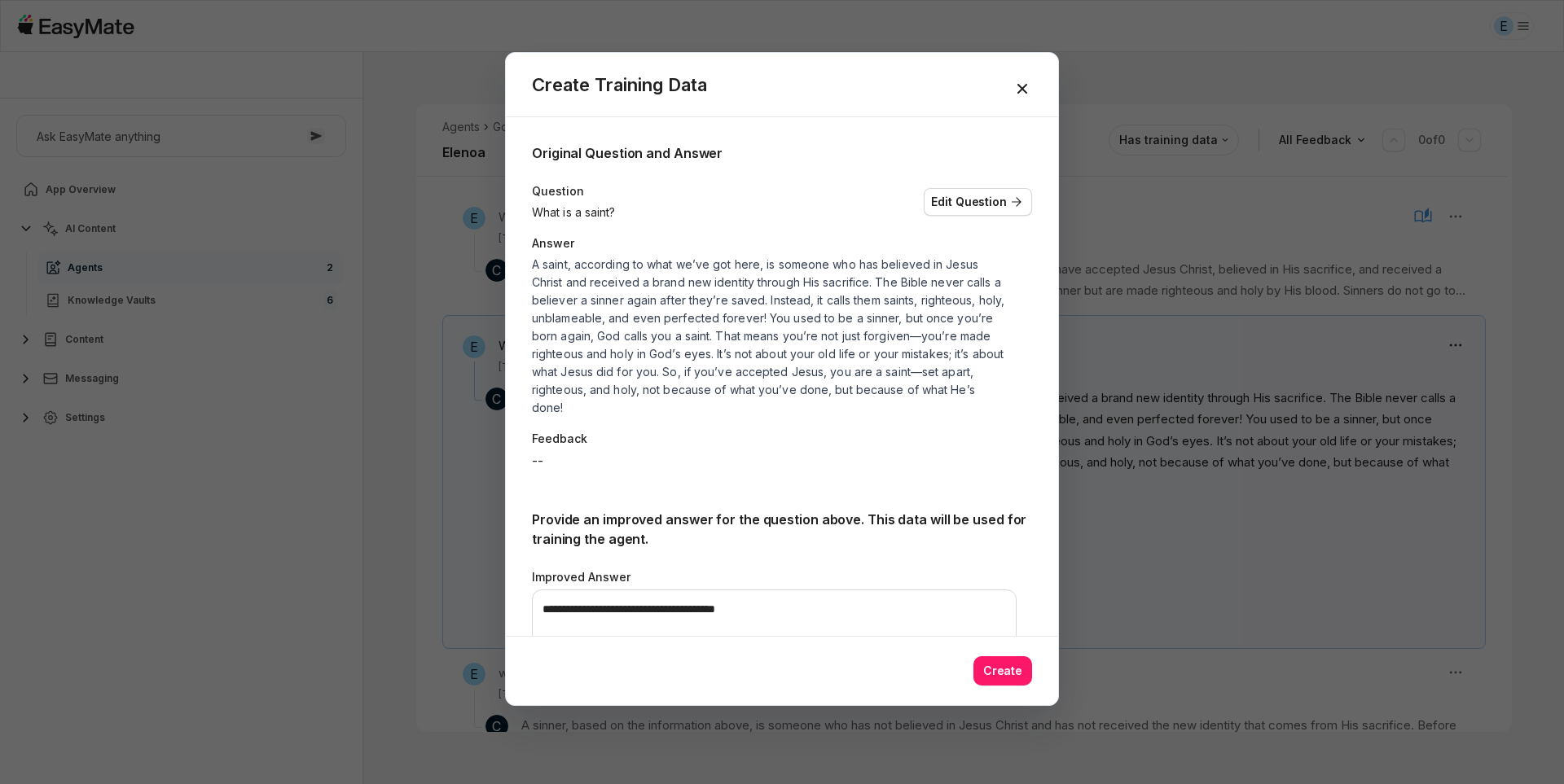 click 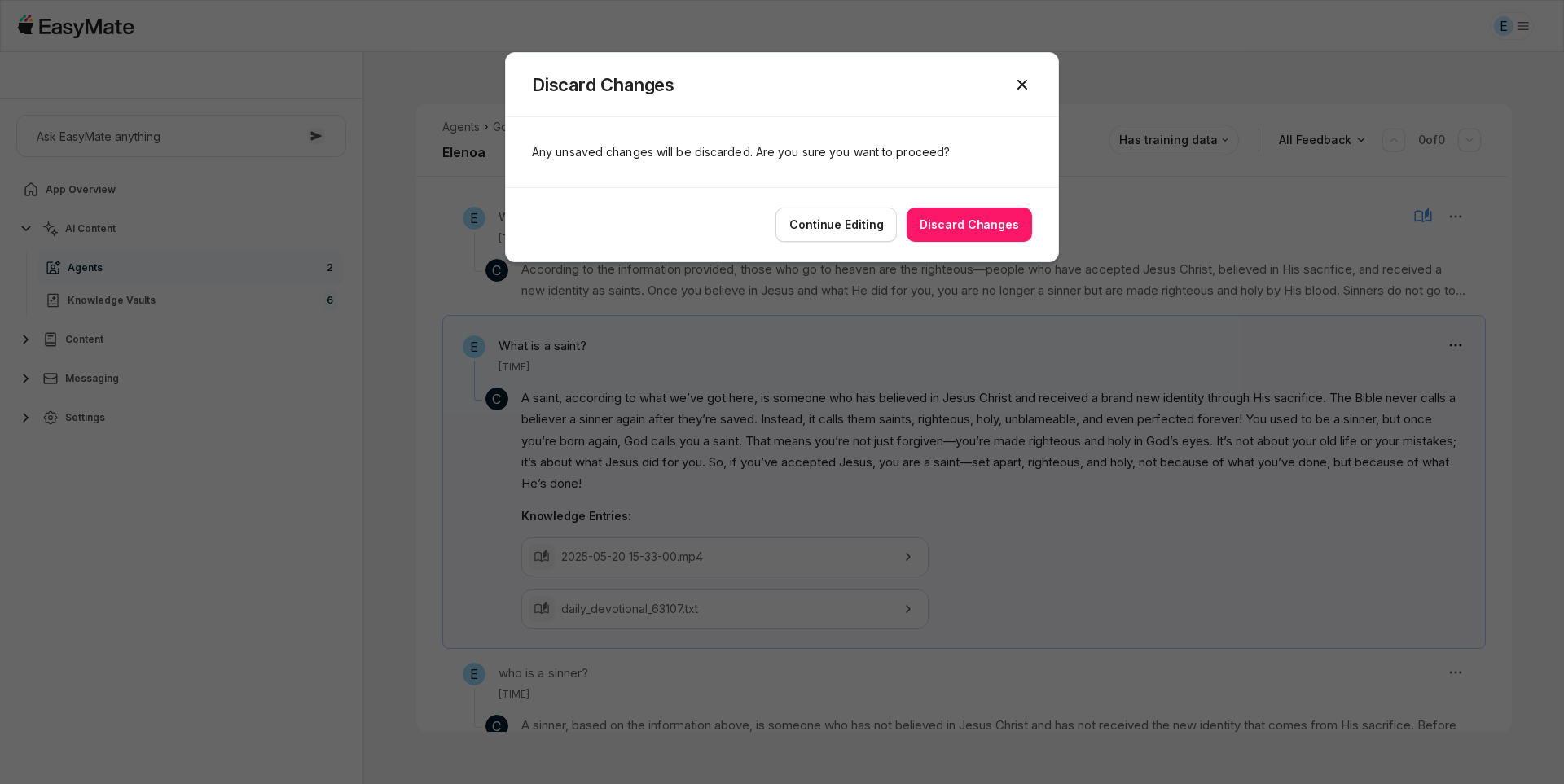 click 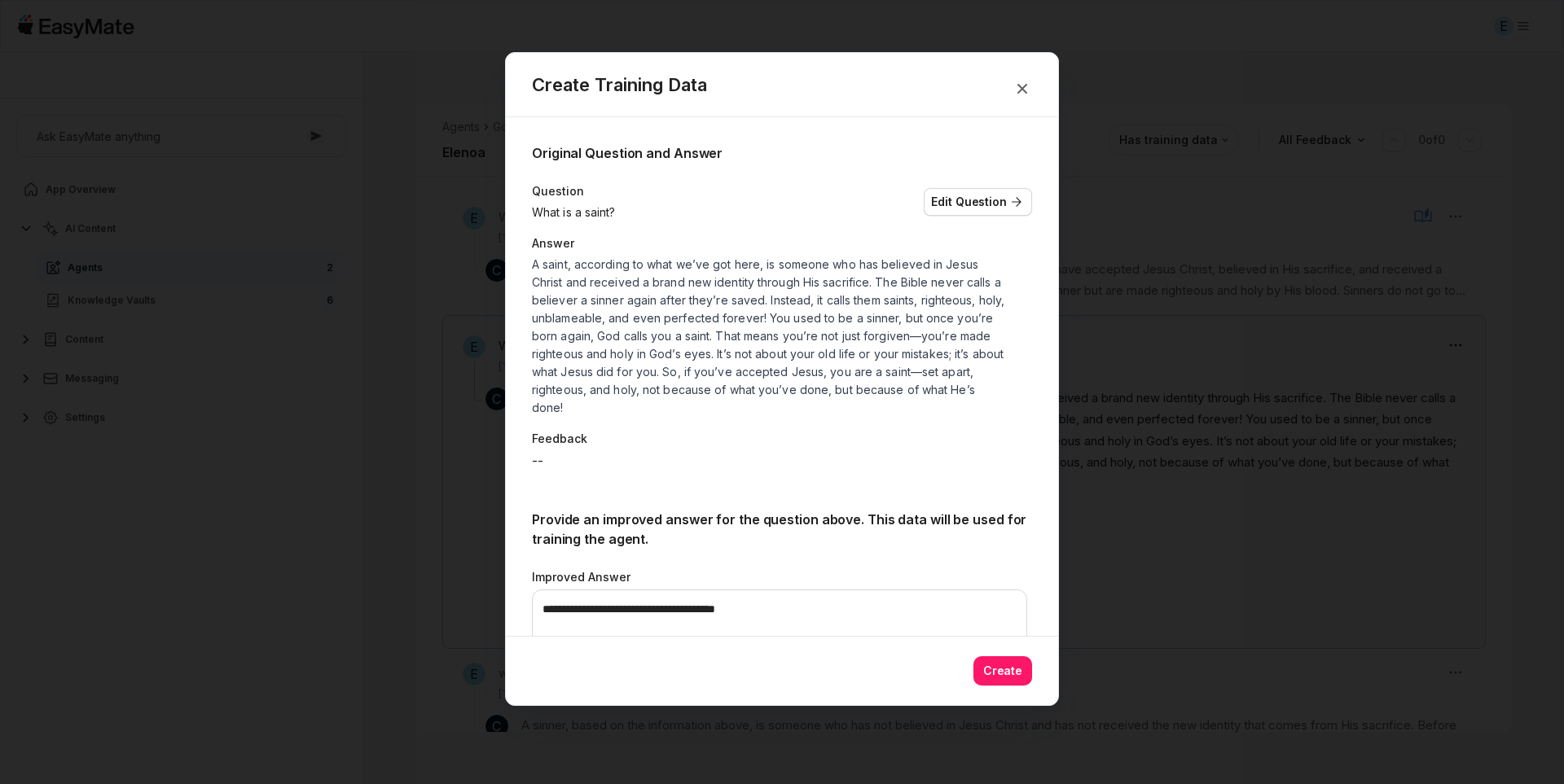 click on "**********" at bounding box center (782, 379) 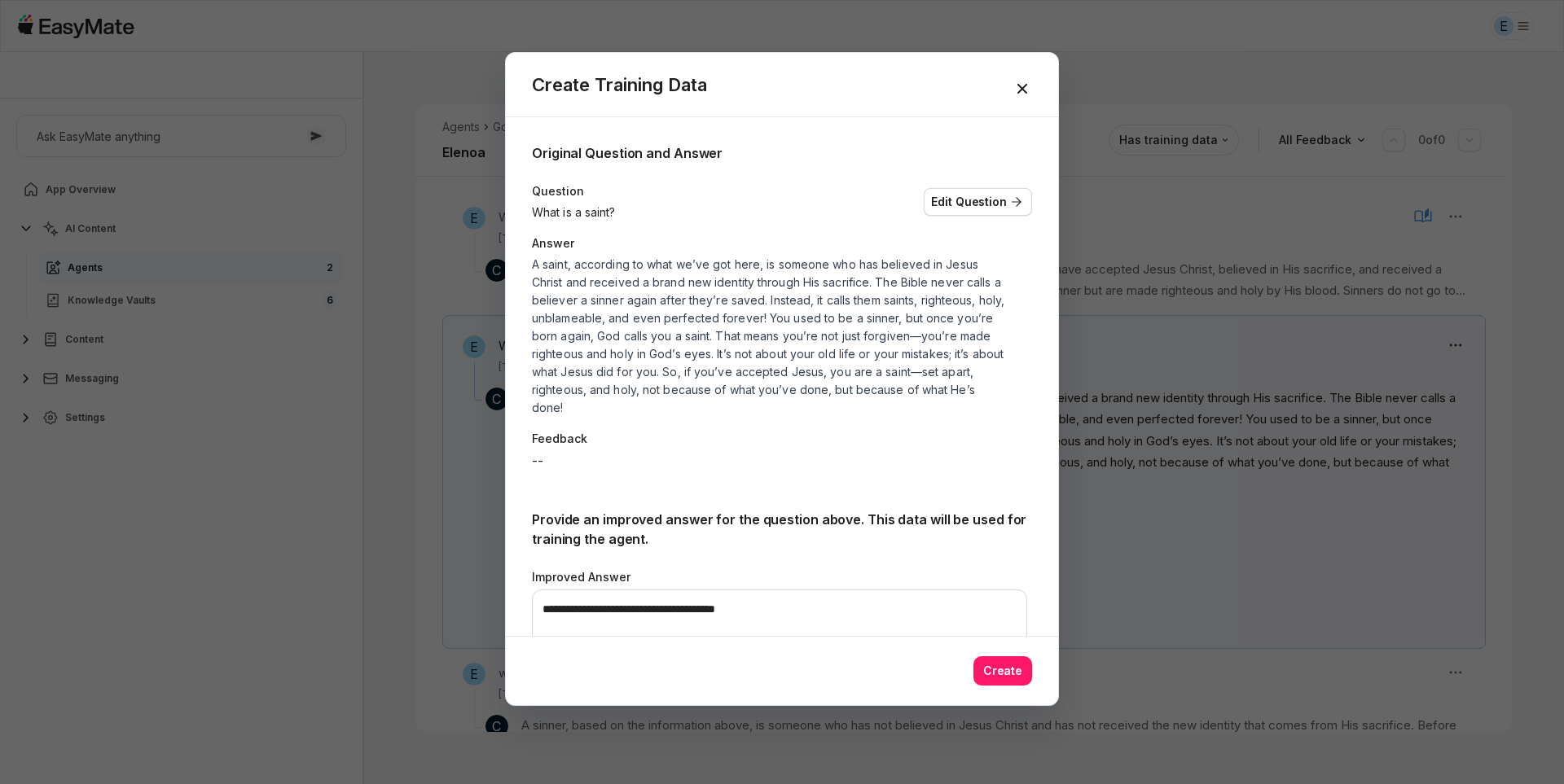 click 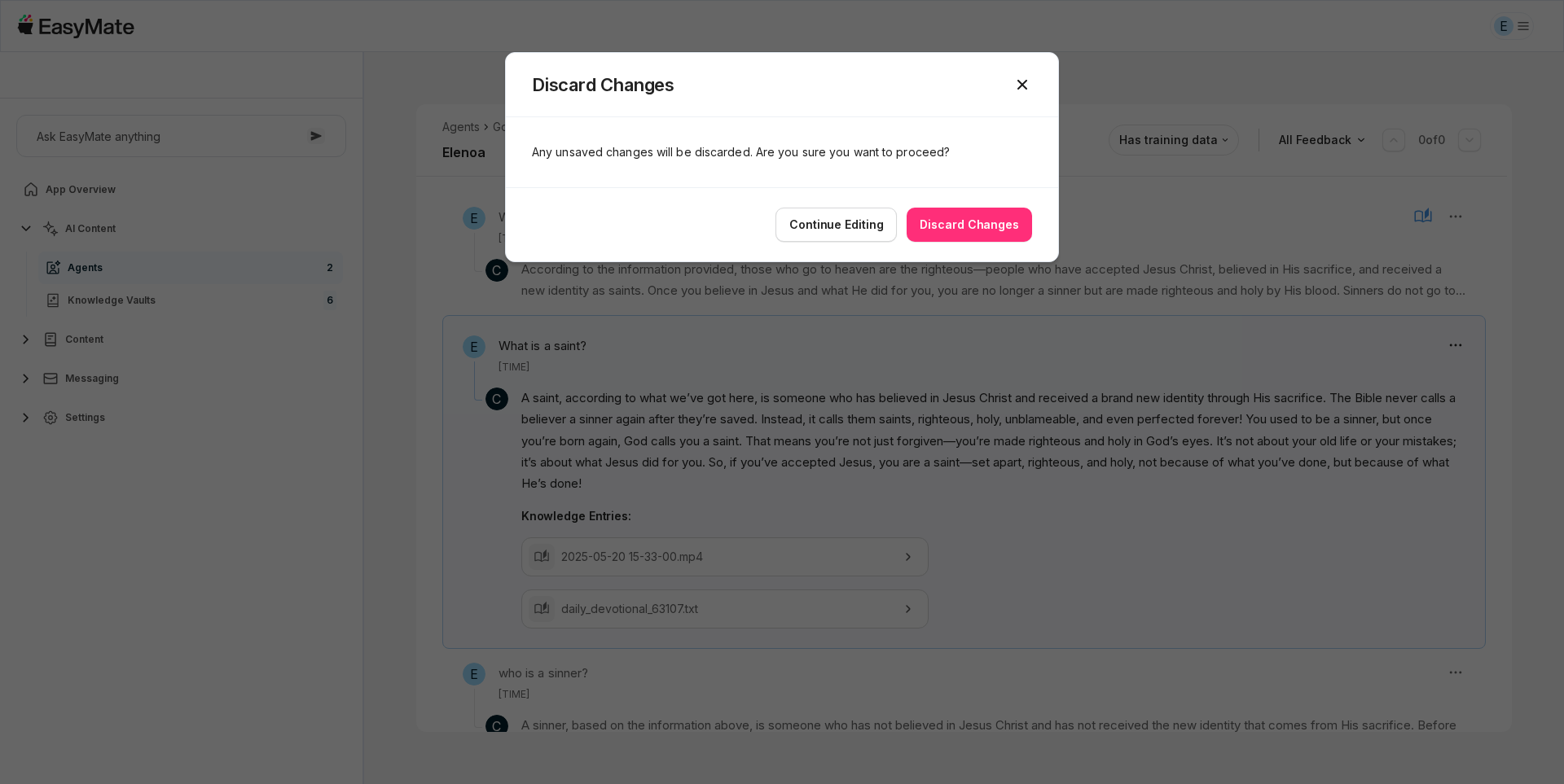 click on "Discard Changes" at bounding box center [969, 225] 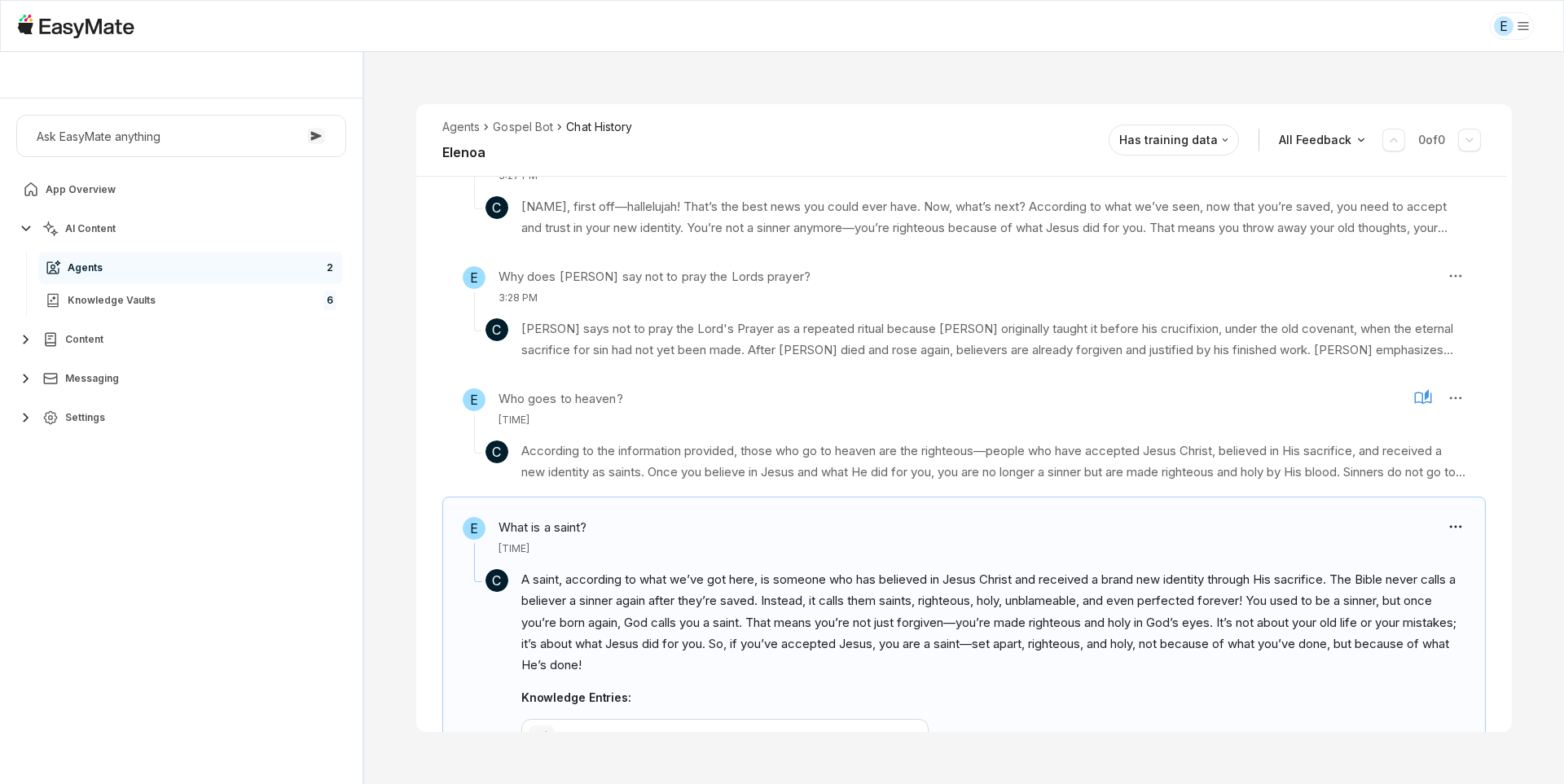 scroll, scrollTop: 560, scrollLeft: 0, axis: vertical 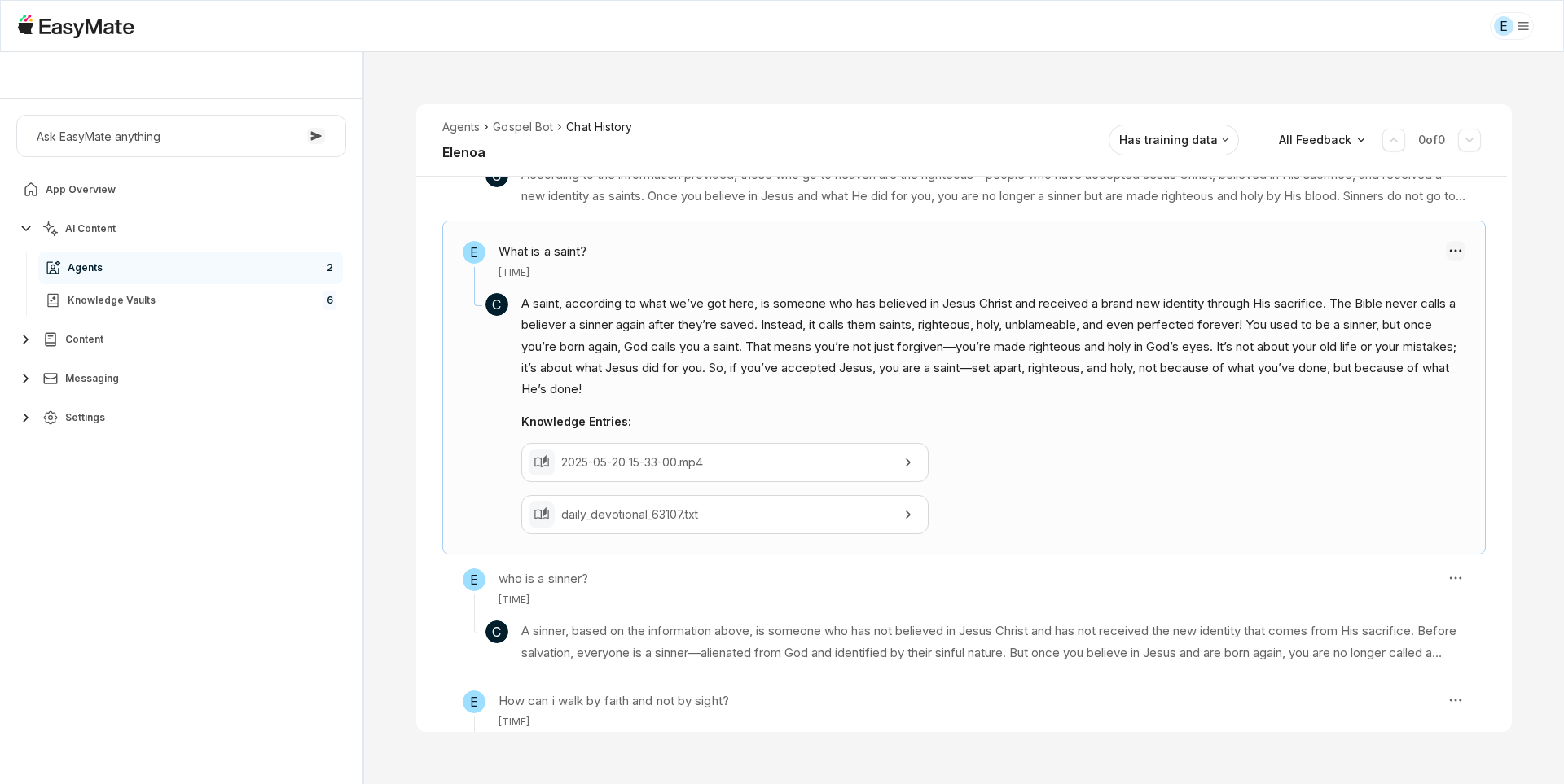 click on "E Core of the Heart Ask EasyMate anything App Overview AI Content Agents 2 Knowledge Vaults 6 Content Messaging Settings B How can I help you today? Scroll to bottom Send Agents Gospel Bot Chat History [NAME] Reviewed Email [EMAIL] Session ID 576 Session Date [DATE], [TIME] Chat Duration  10m Positive Feedback 0 Negative Feedback 0 Messages 12 Training Data 2 Agents Gospel Bot Chat History [NAME] Has training data All Feedback 0  of  0 E I'm saved now what?  [TIME] C Knowledge Entries: Salvation_ The Biblical Guide To Confirming That You Are Truly Saved.mp4 True Freedom From Sin (Woman Caught In Adultery Bible Study With Johnny Chang).mp4 E Why does Johnny say not to pray the Lords prayer?  [TIME] C Knowledge Entries: [DATE] [TIME].mp4 [DATE] [TIME].mp4 [DATE] [TIME].mp4 March 2 Livestream.mp4 E Who goes to heaven?  [TIME] C Knowledge Entries: Gen Chap 1.mp4 [DATE] [TIME].mp4 True Freedom From Sin (Woman Caught In Adultery Bible Study With Johnny Chang).mp4 E" at bounding box center (782, 392) 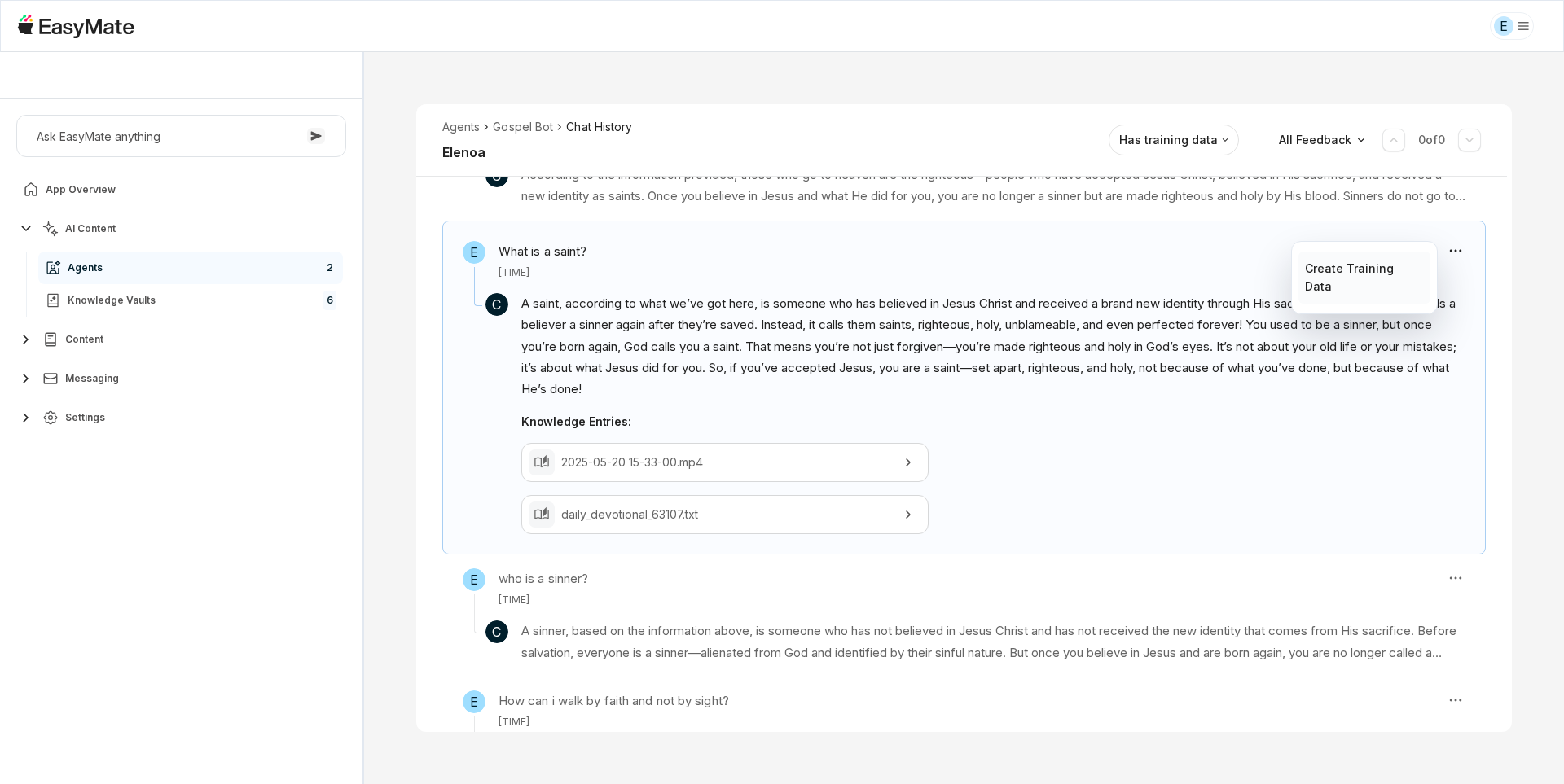 click on "Create Training Data" at bounding box center (1364, 278) 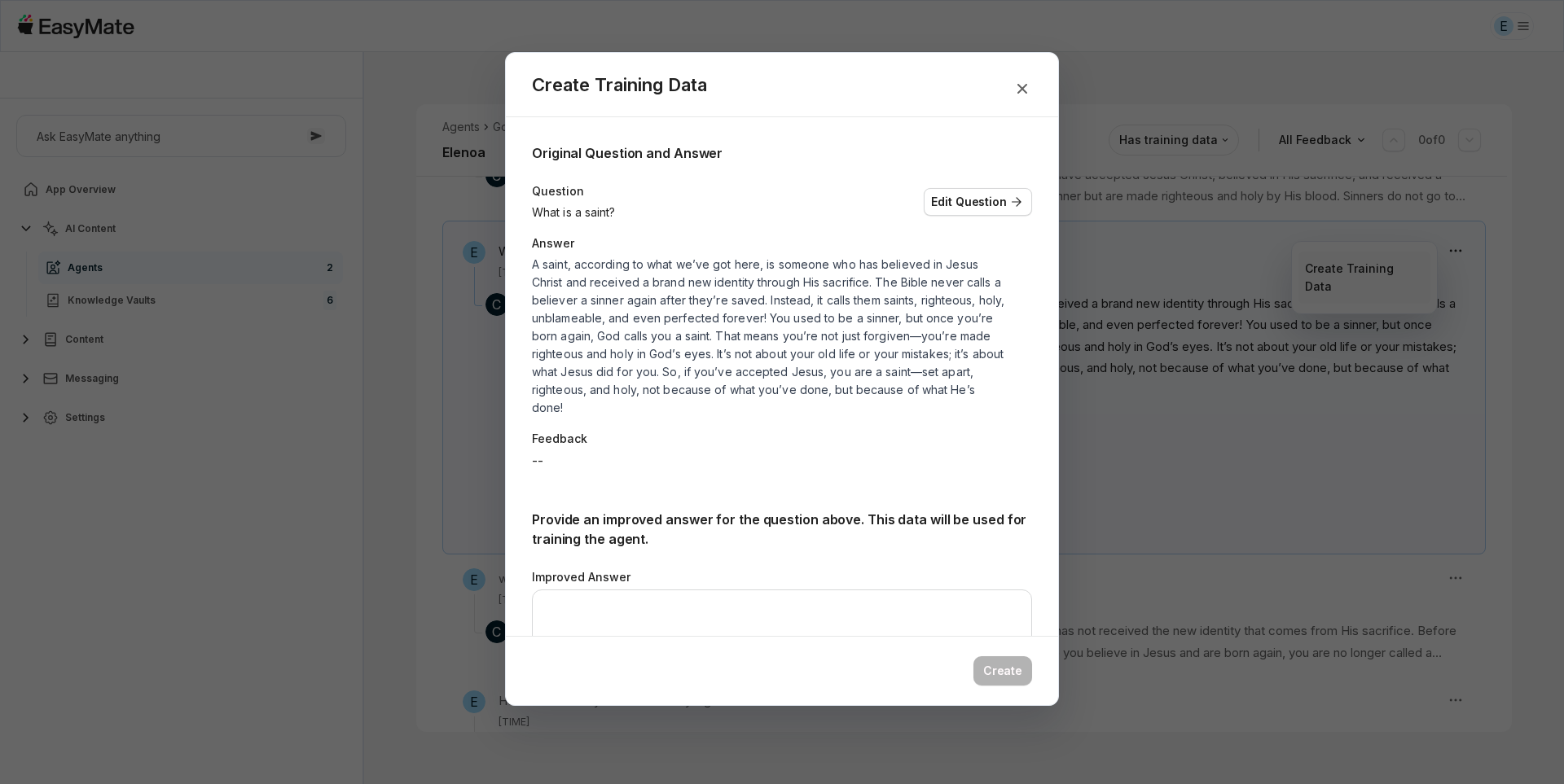 click at bounding box center [782, 392] 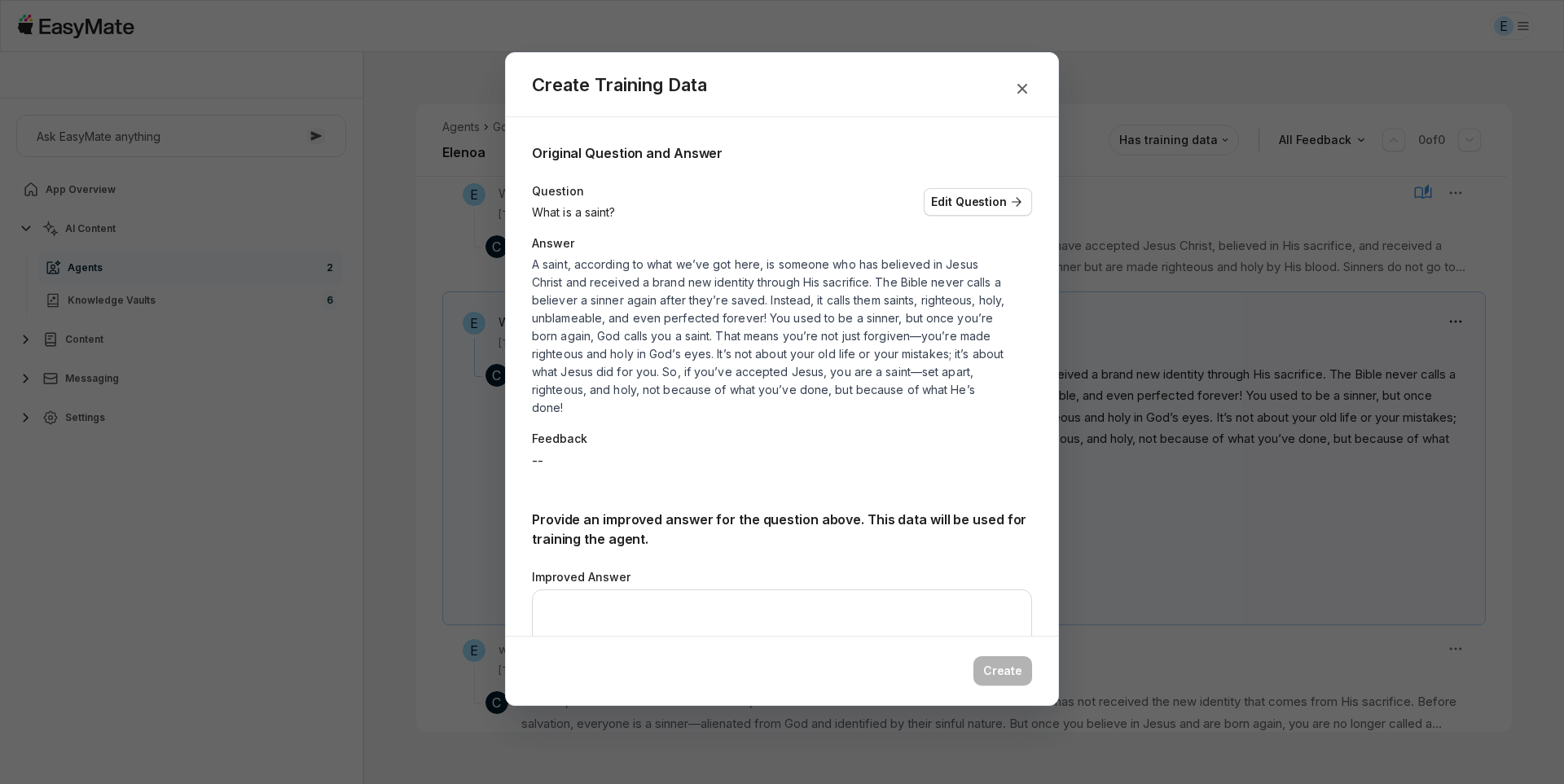 scroll, scrollTop: 466, scrollLeft: 0, axis: vertical 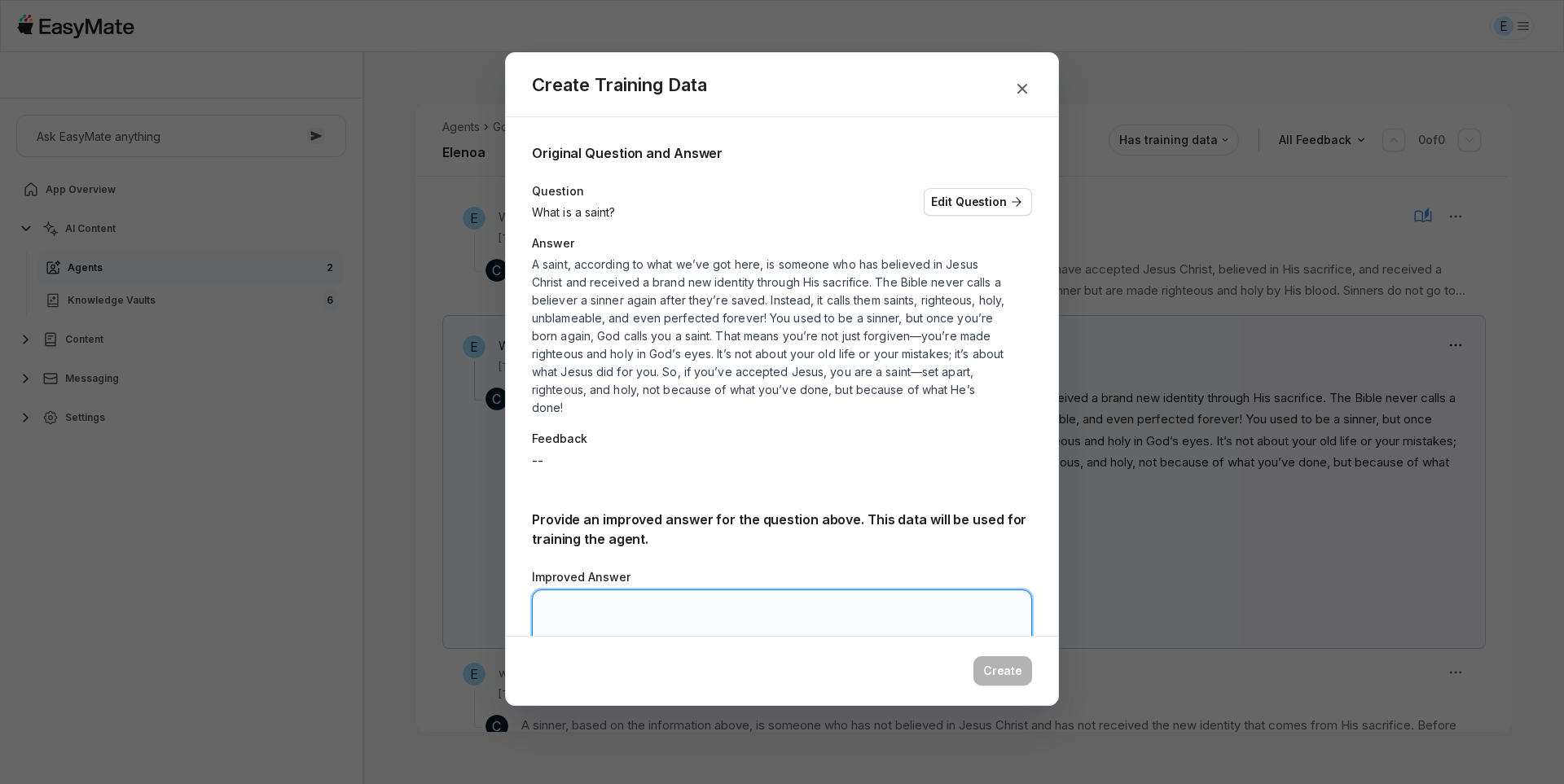 click on "Improved Answer" at bounding box center (782, 638) 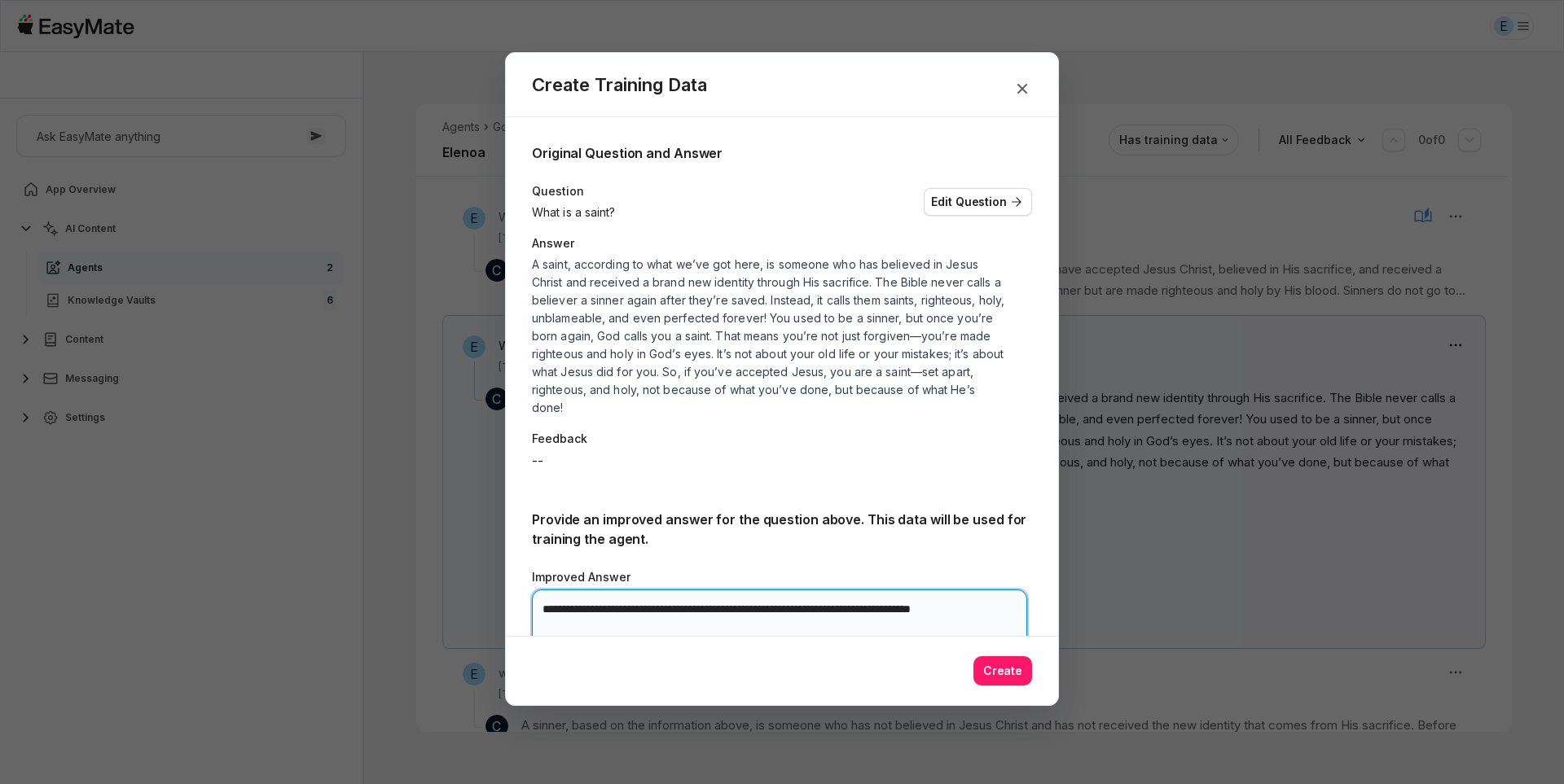 click on "**********" at bounding box center [780, 638] 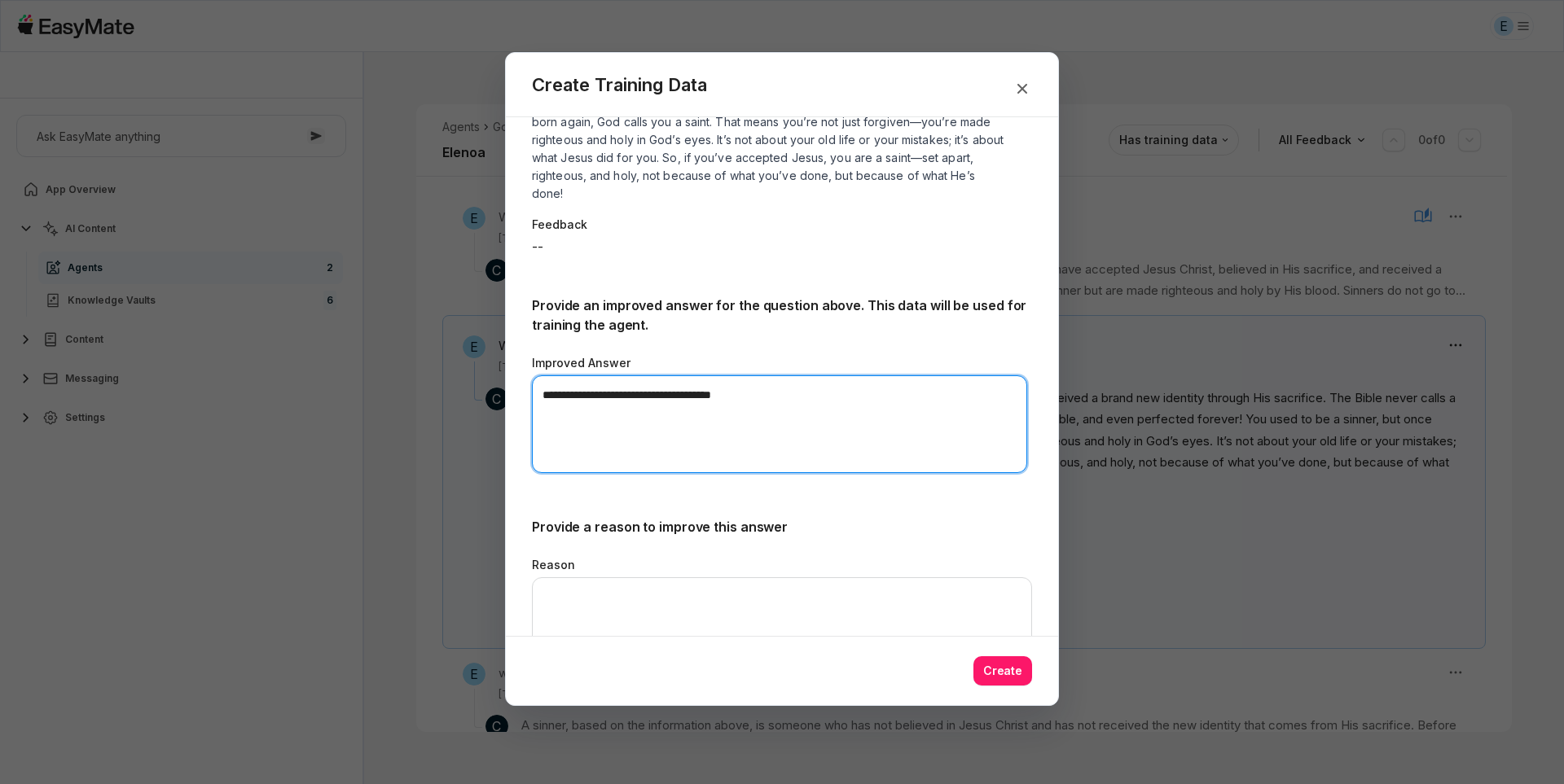 scroll, scrollTop: 230, scrollLeft: 0, axis: vertical 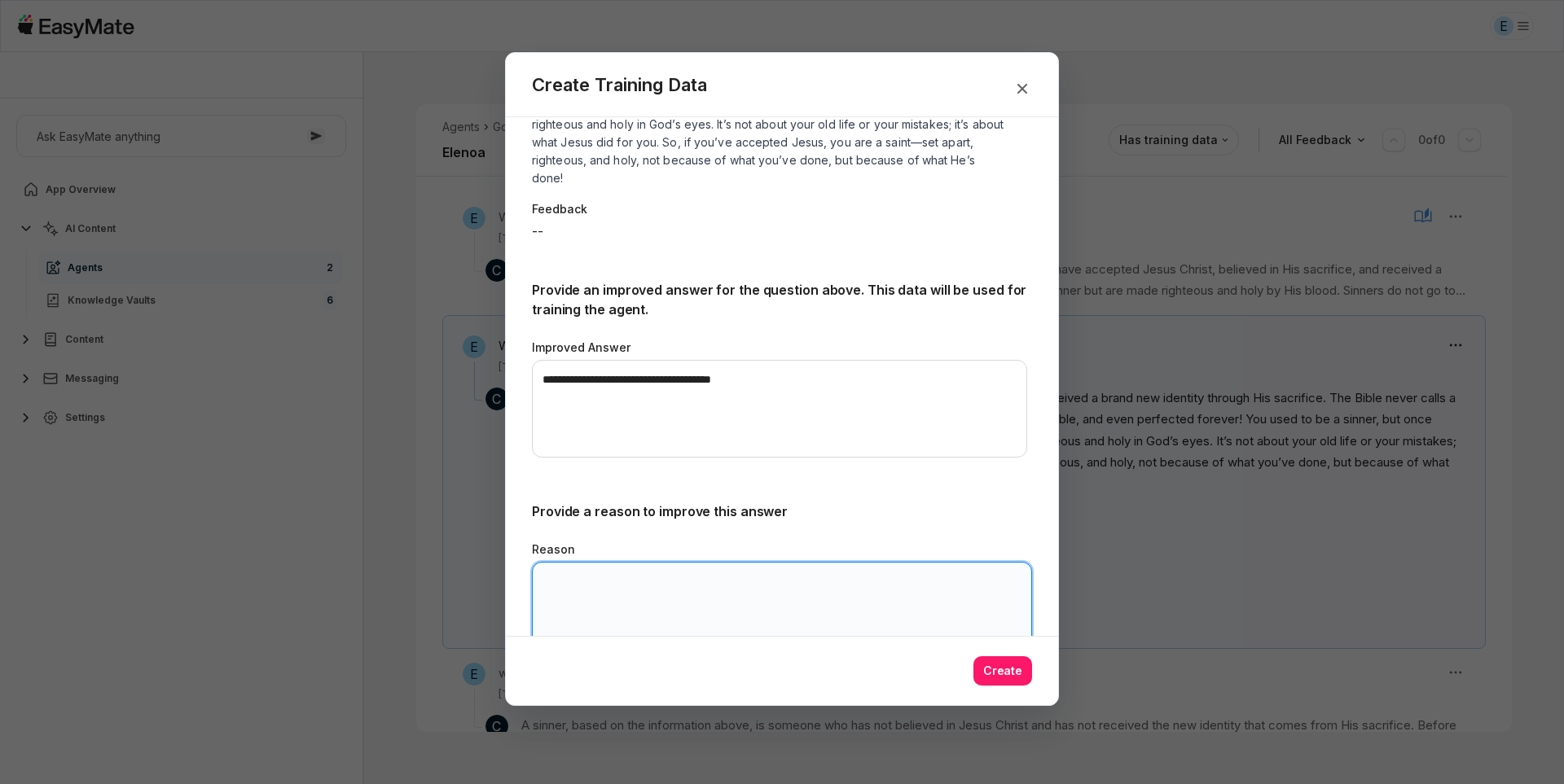 click on "Reason" at bounding box center (782, 611) 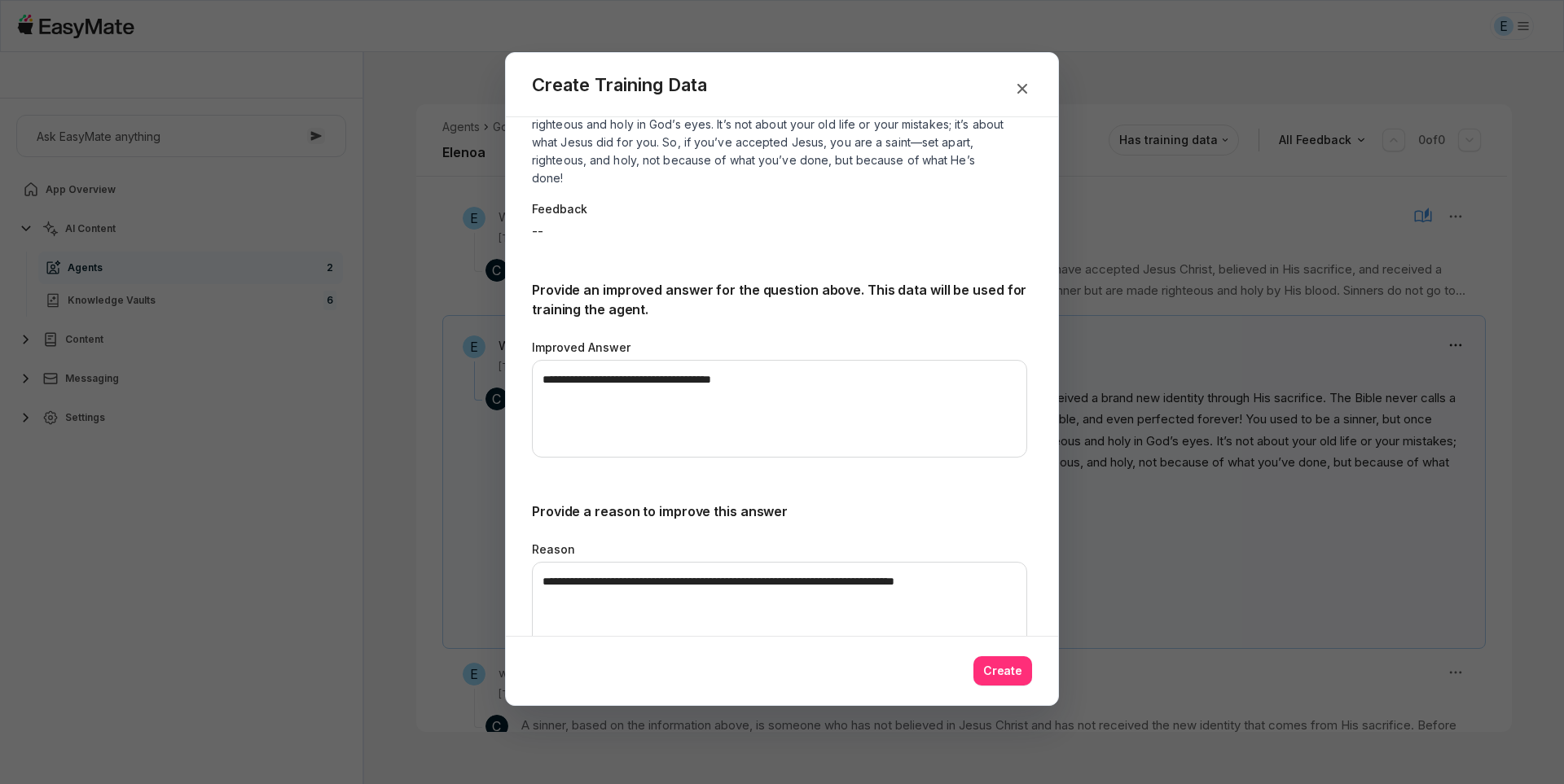 click on "Create" at bounding box center (1003, 671) 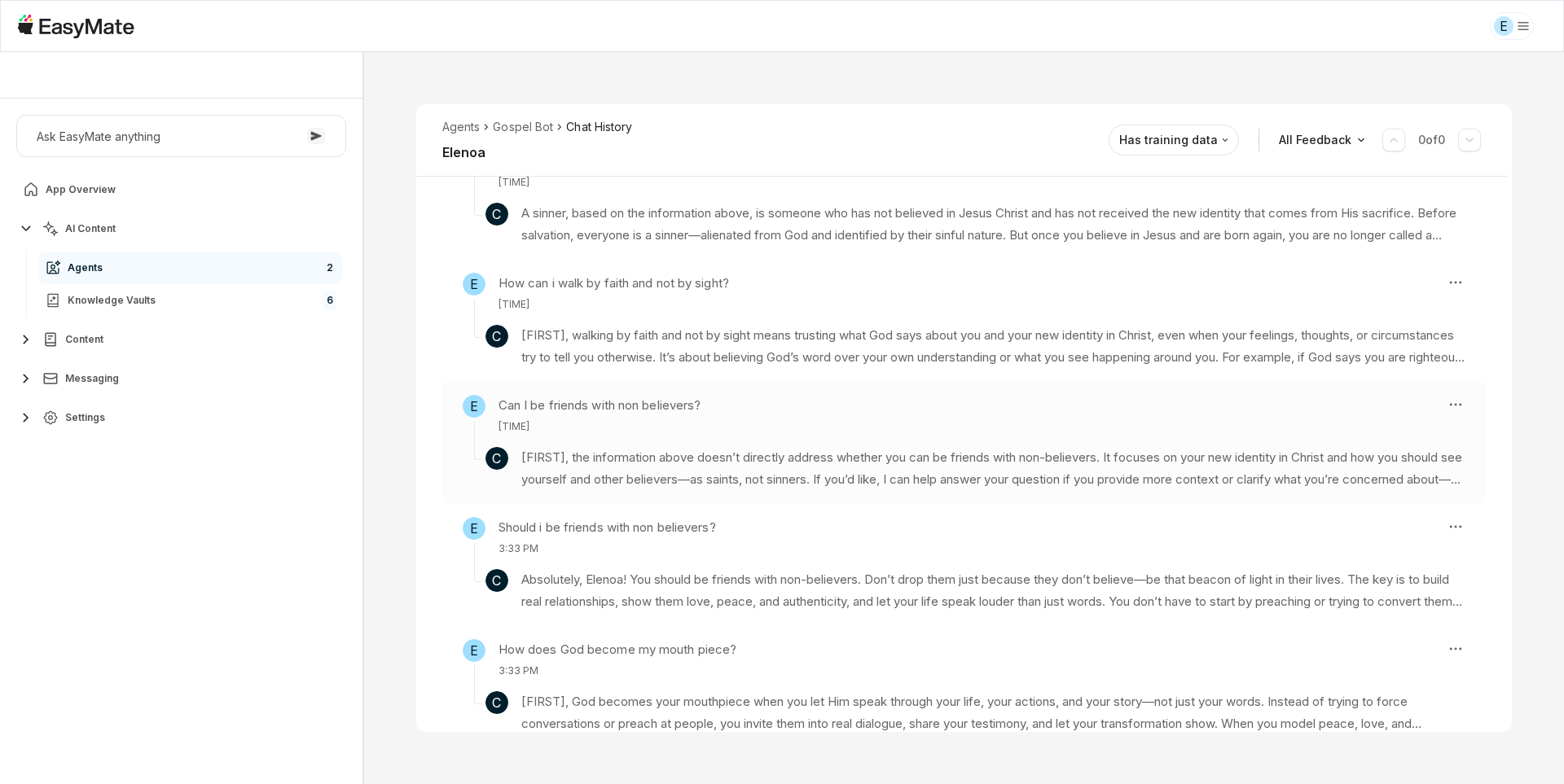 scroll, scrollTop: 1014, scrollLeft: 0, axis: vertical 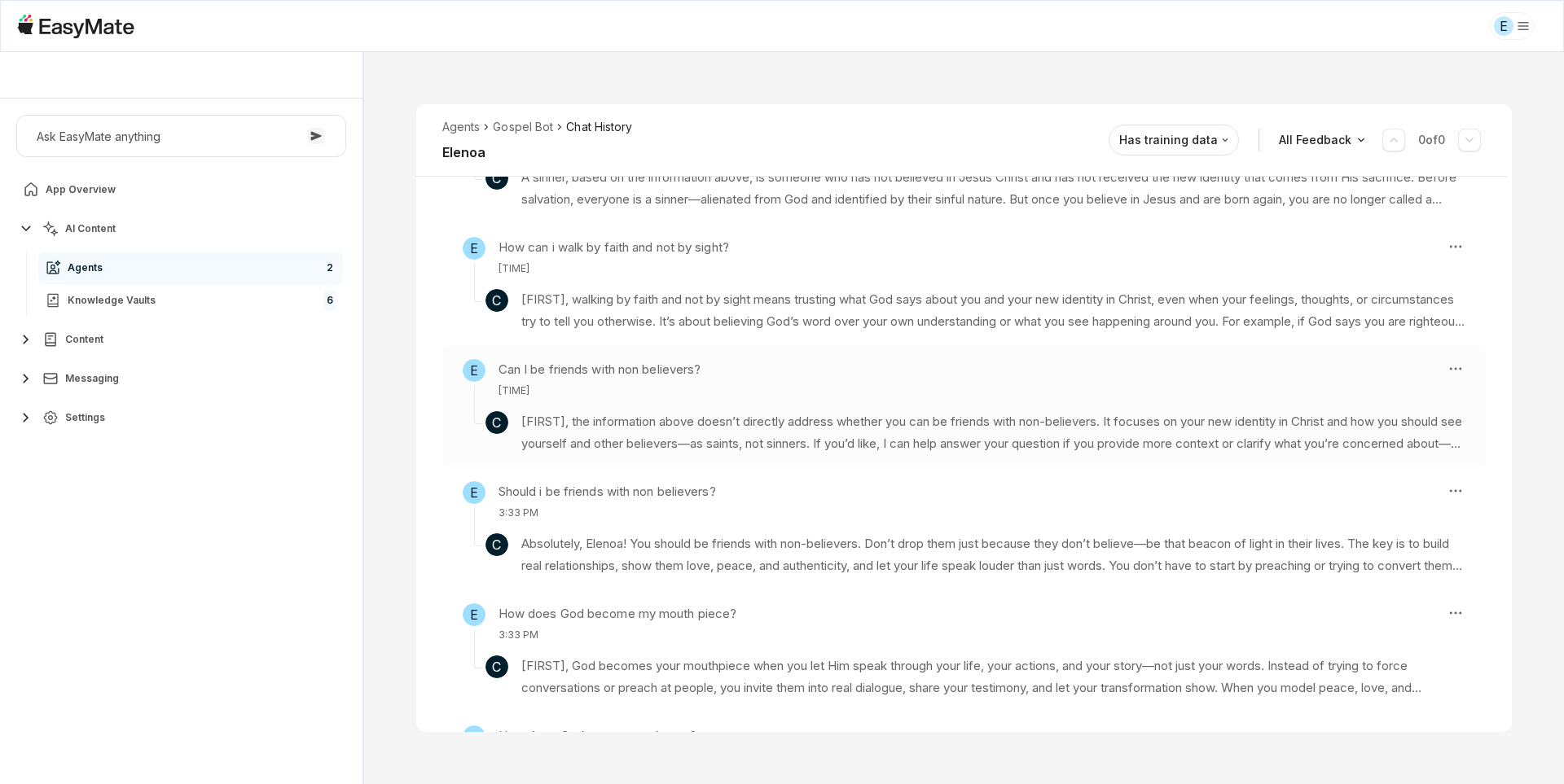 click on "[FIRST], the information above doesn’t directly address whether you can be friends with non-believers. It focuses on your new identity in Christ and how you should see yourself and other believers—as saints, not sinners. If you’d like, I can help answer your question if you provide more context or clarify what you’re concerned about—like, are you asking if it’s okay to hang out with non-believers, or are you worried about how it might affect your faith? Let me know so I can help you better!" at bounding box center (993, 432) 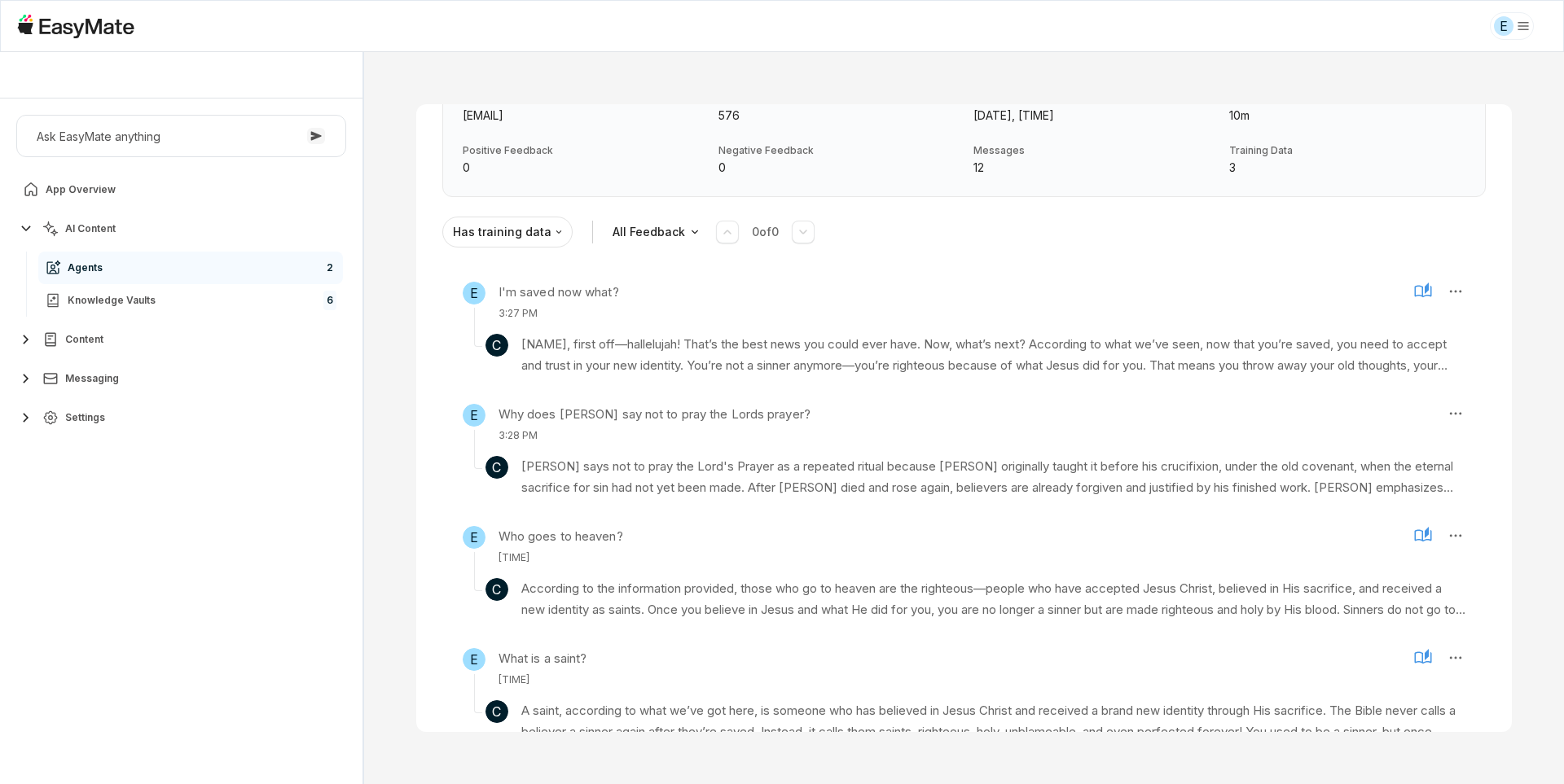 scroll, scrollTop: 0, scrollLeft: 0, axis: both 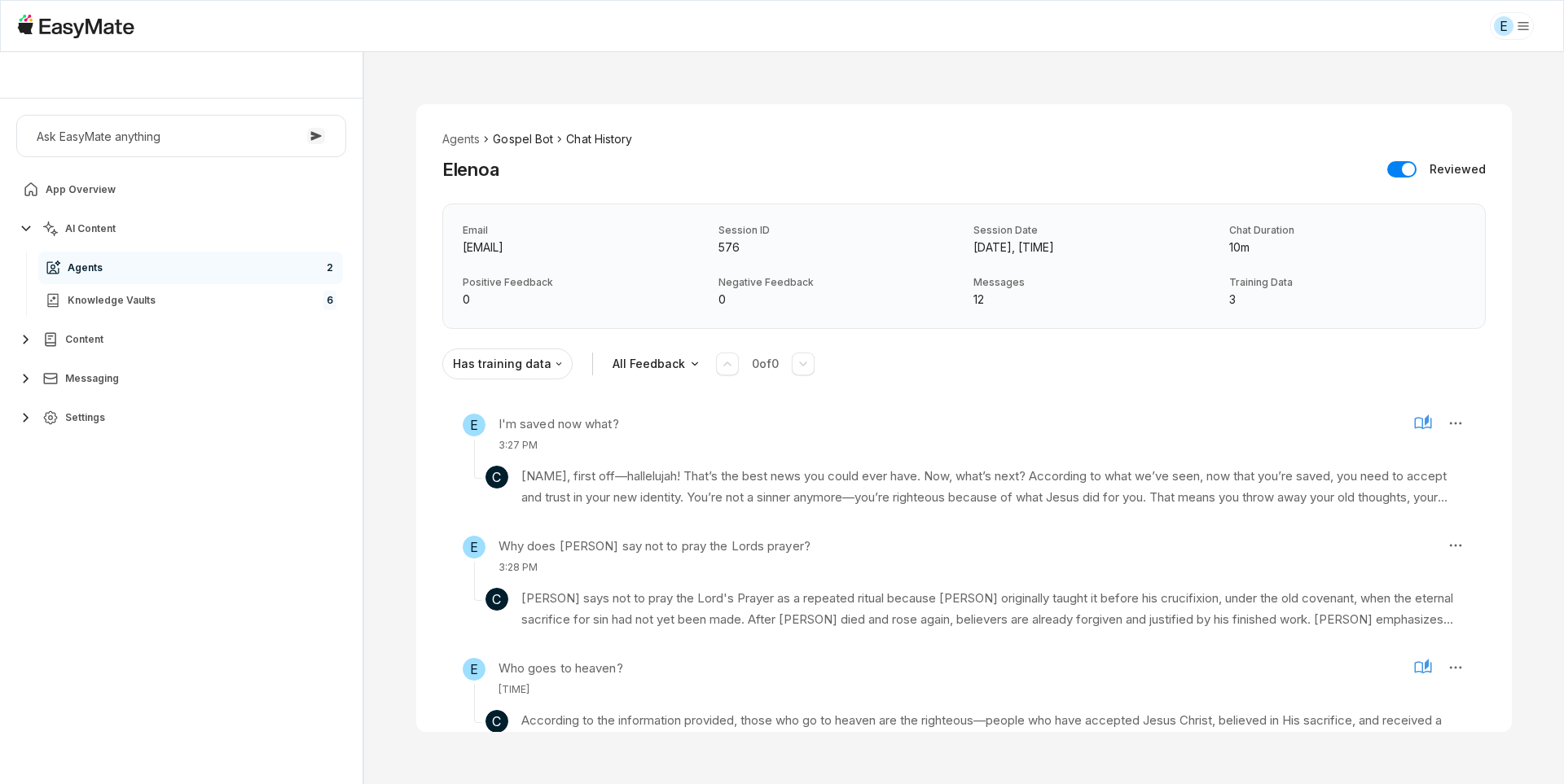 click on "Gospel Bot" at bounding box center (523, 139) 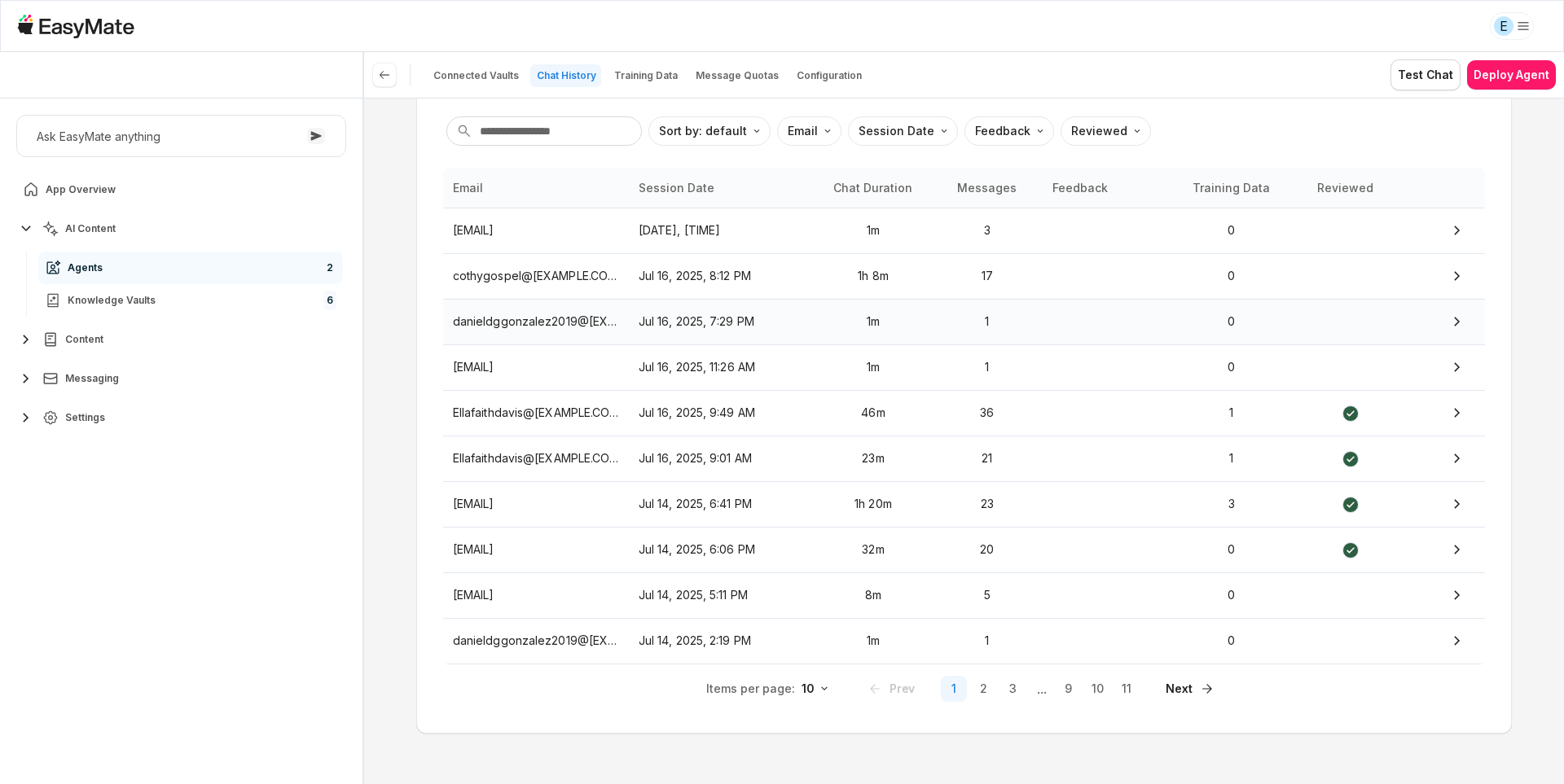 scroll, scrollTop: 134, scrollLeft: 0, axis: vertical 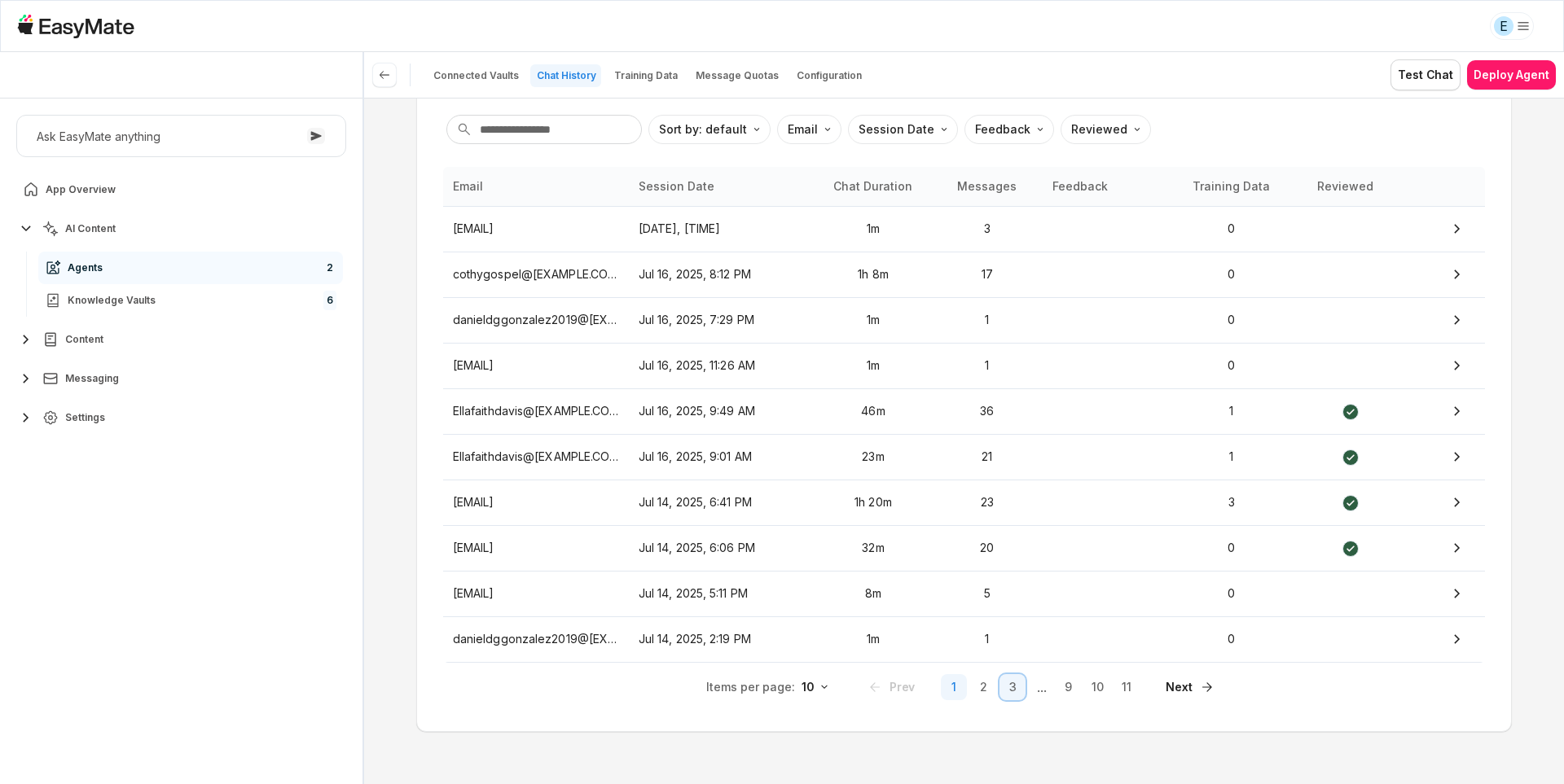 click on "3" at bounding box center (1013, 687) 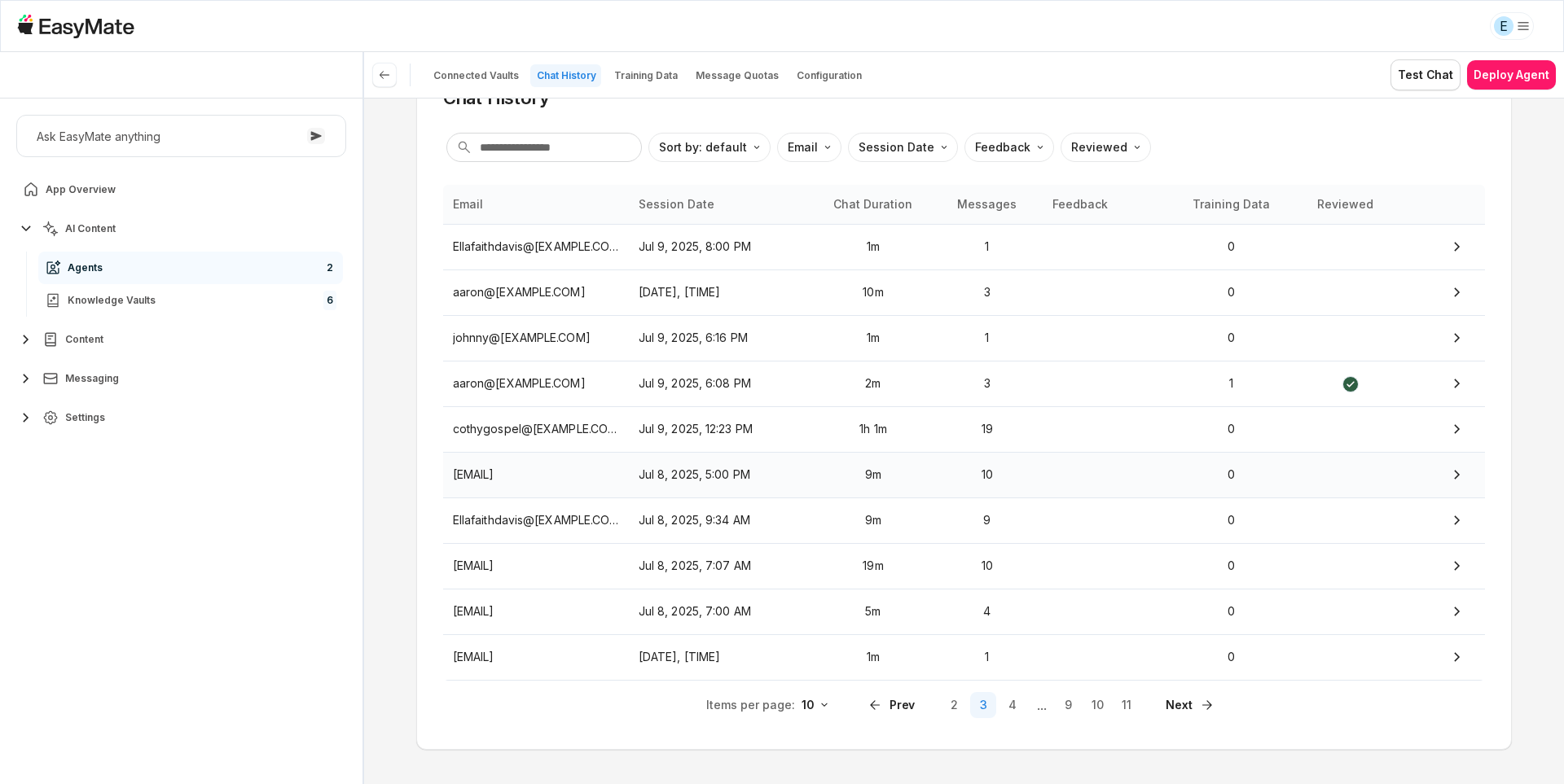 scroll, scrollTop: 56, scrollLeft: 0, axis: vertical 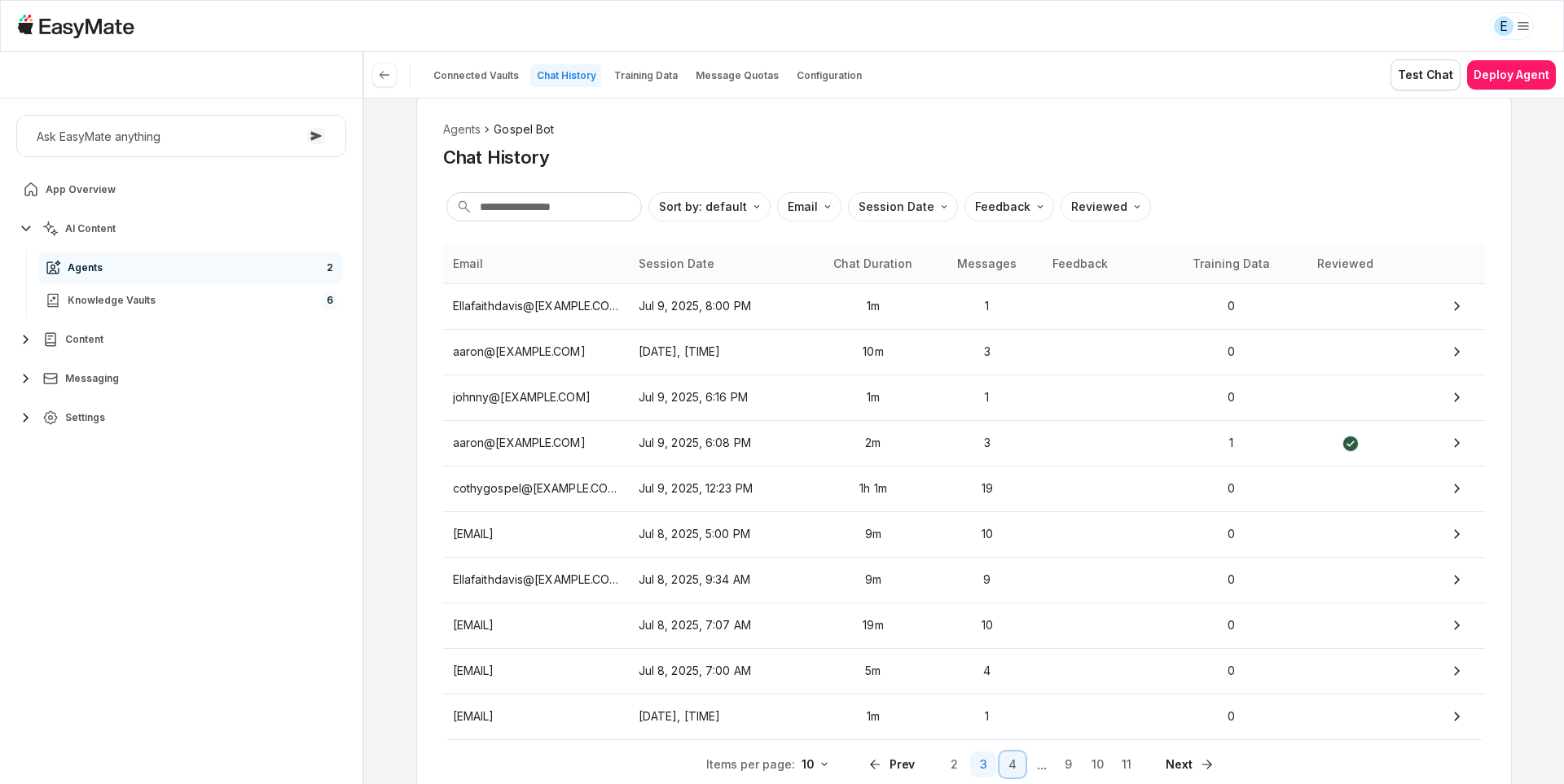 click on "4" at bounding box center [1013, 764] 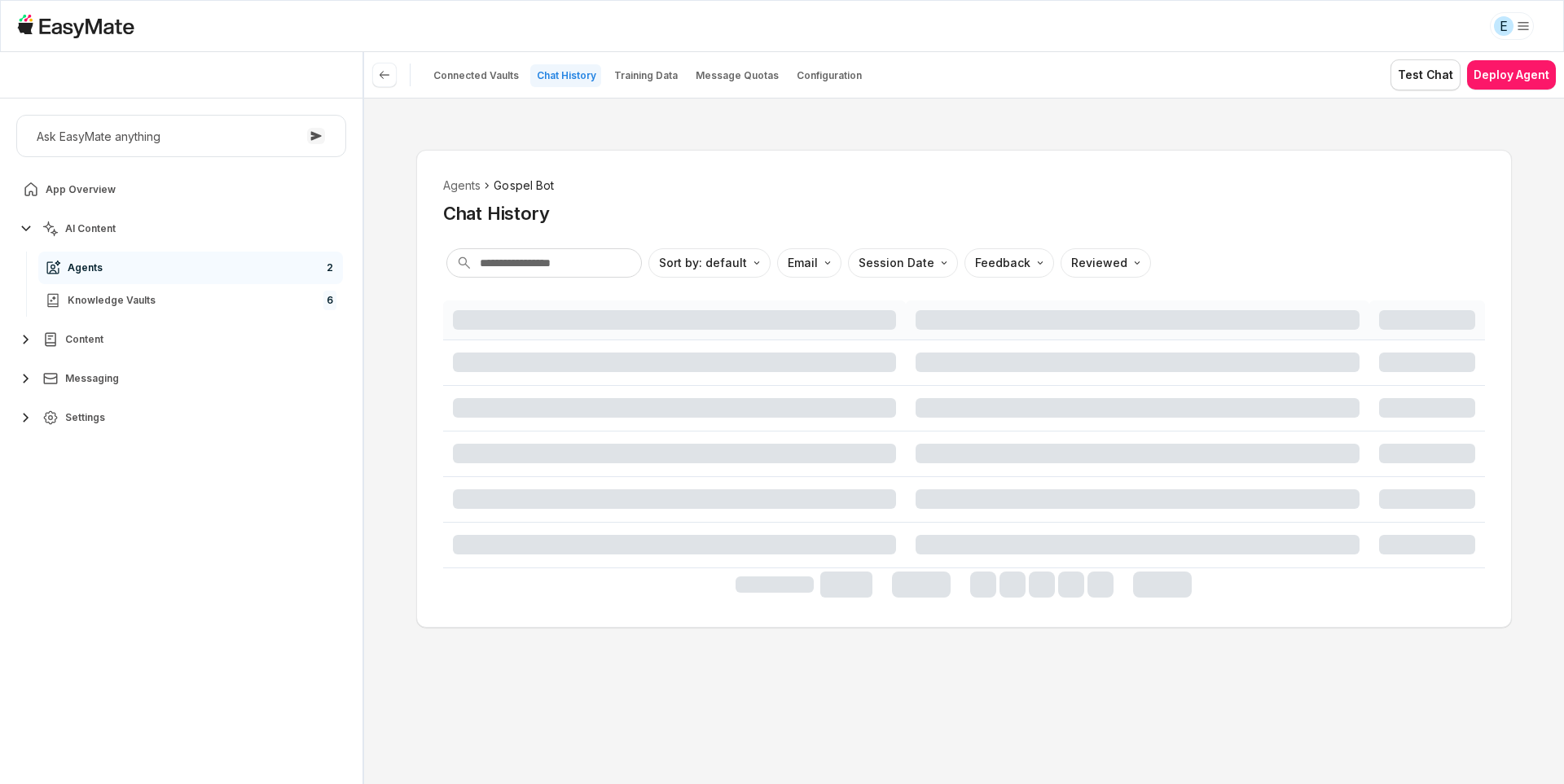 scroll, scrollTop: 0, scrollLeft: 0, axis: both 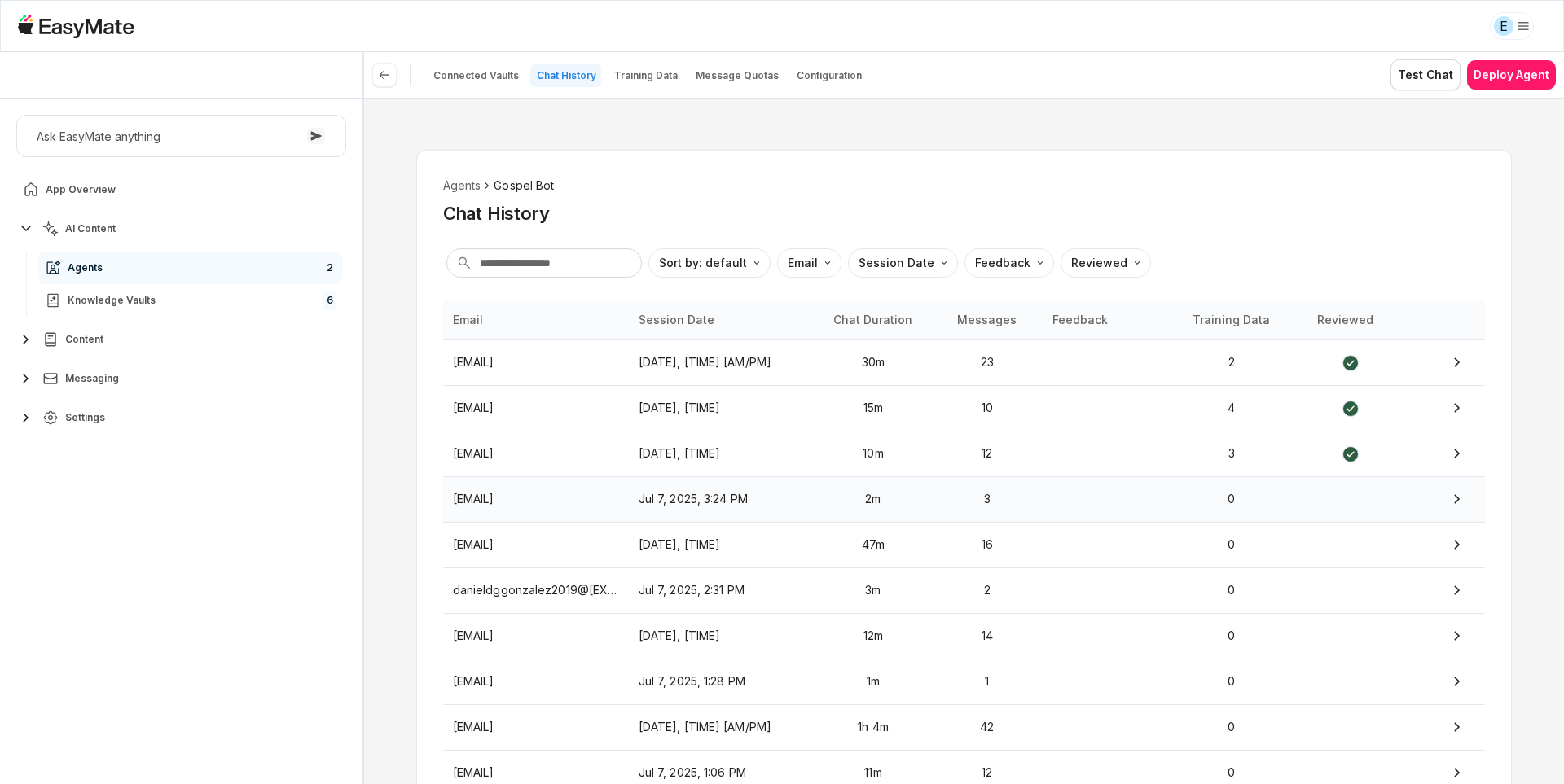 click on "[EMAIL]" at bounding box center (536, 499) 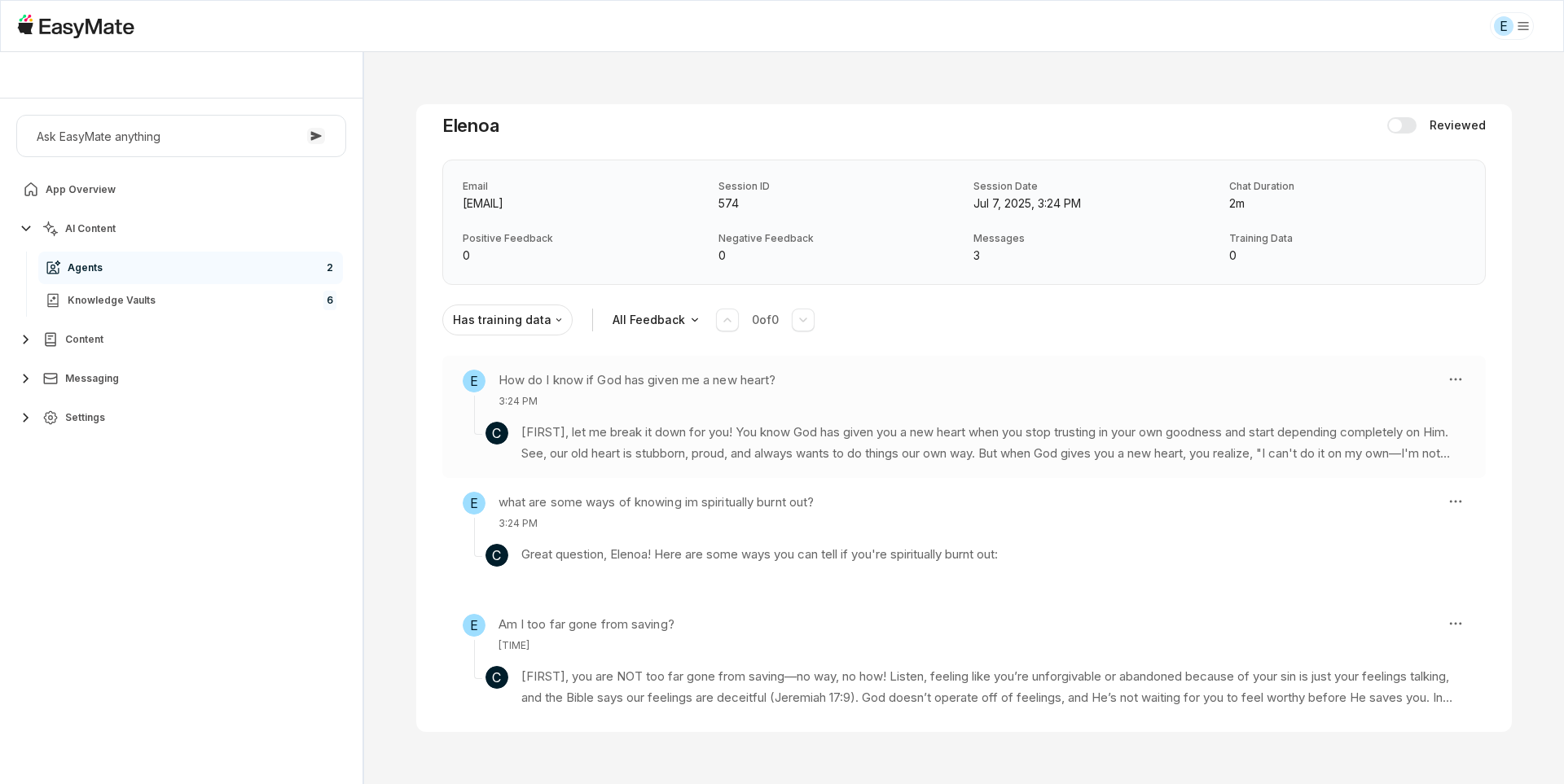 scroll, scrollTop: 60, scrollLeft: 0, axis: vertical 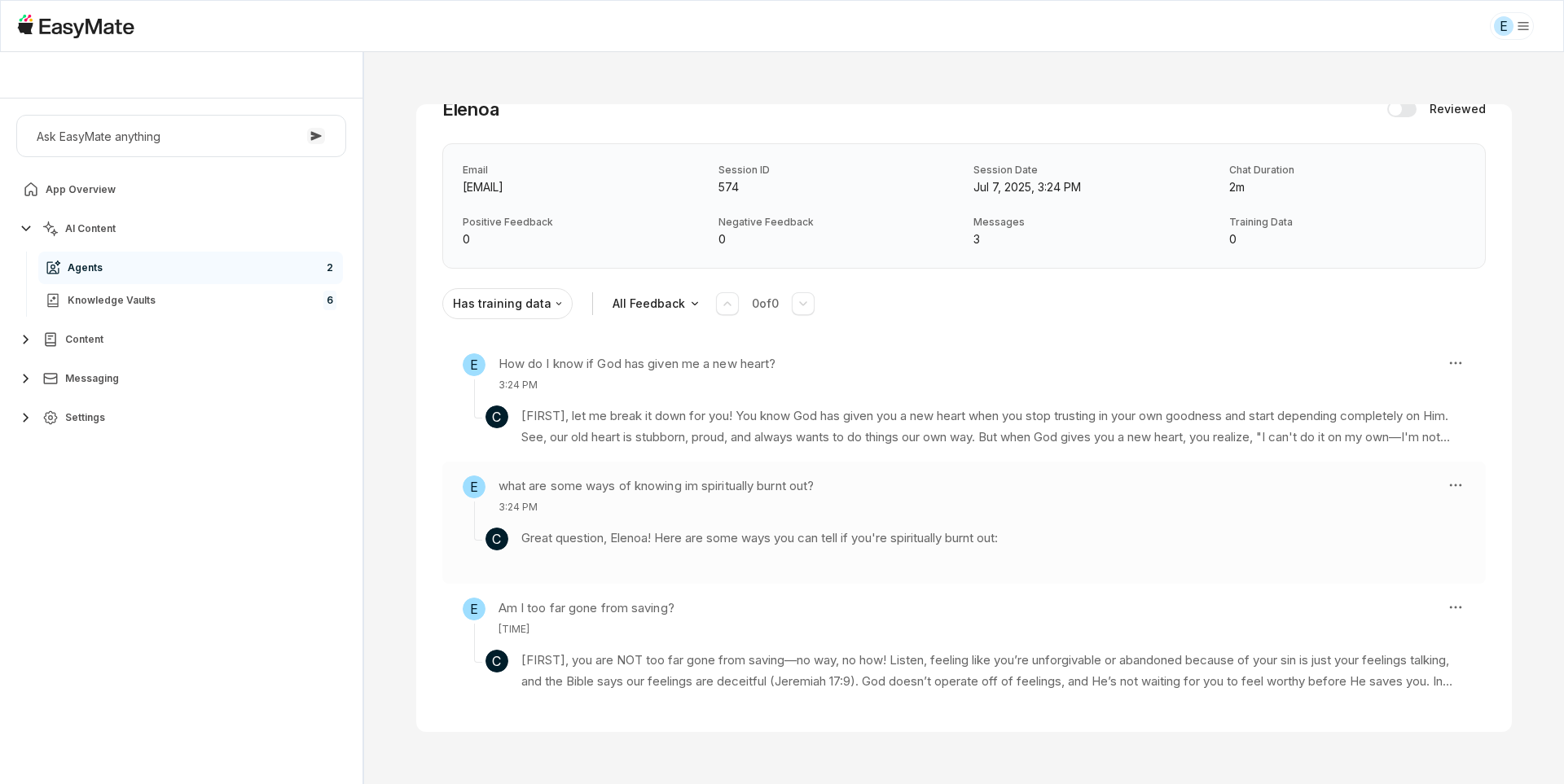 click on "Great question, Elenoa! Here are some ways you can tell if you're spiritually burnt out:" at bounding box center [993, 538] 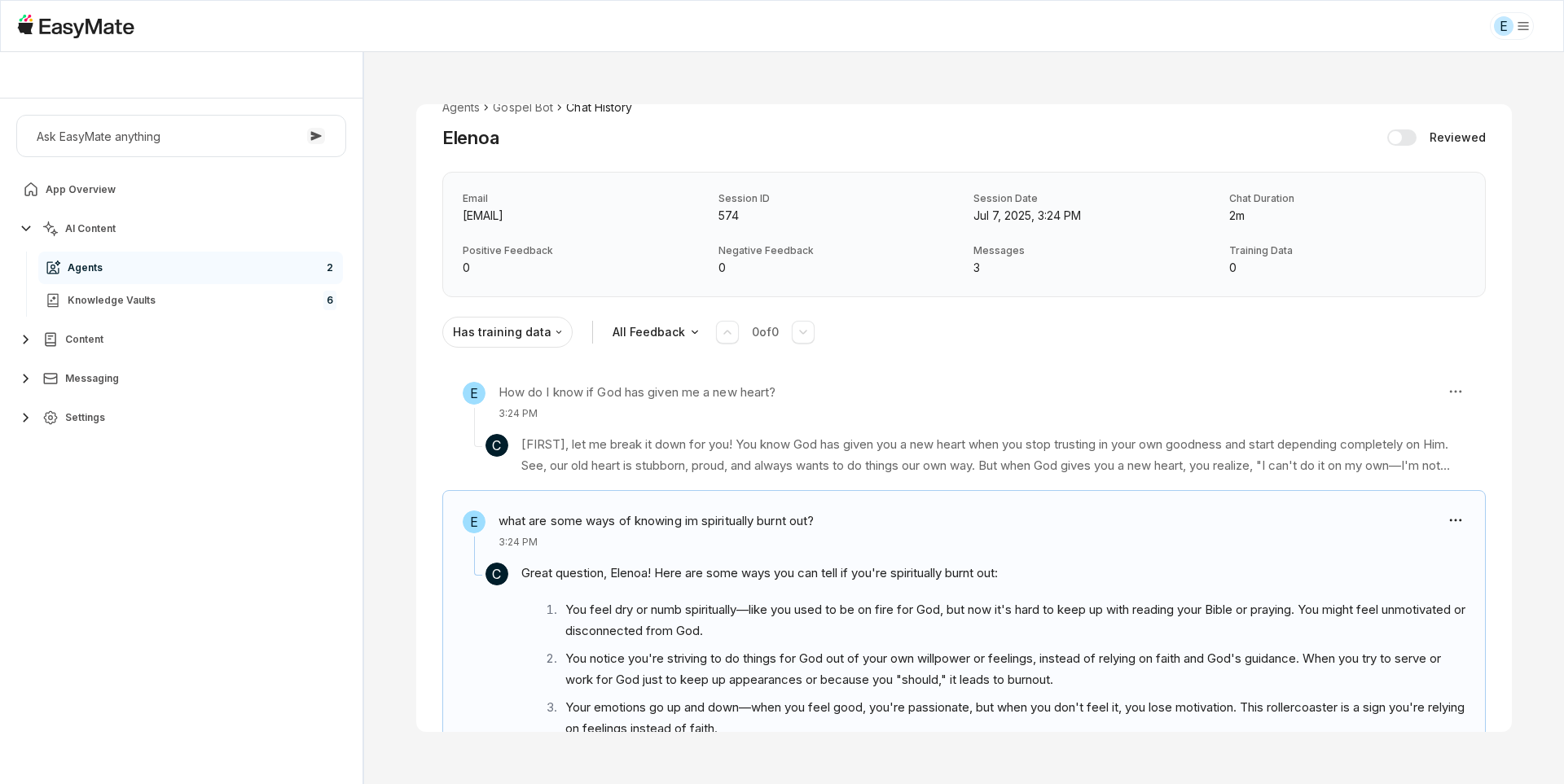 scroll, scrollTop: 0, scrollLeft: 0, axis: both 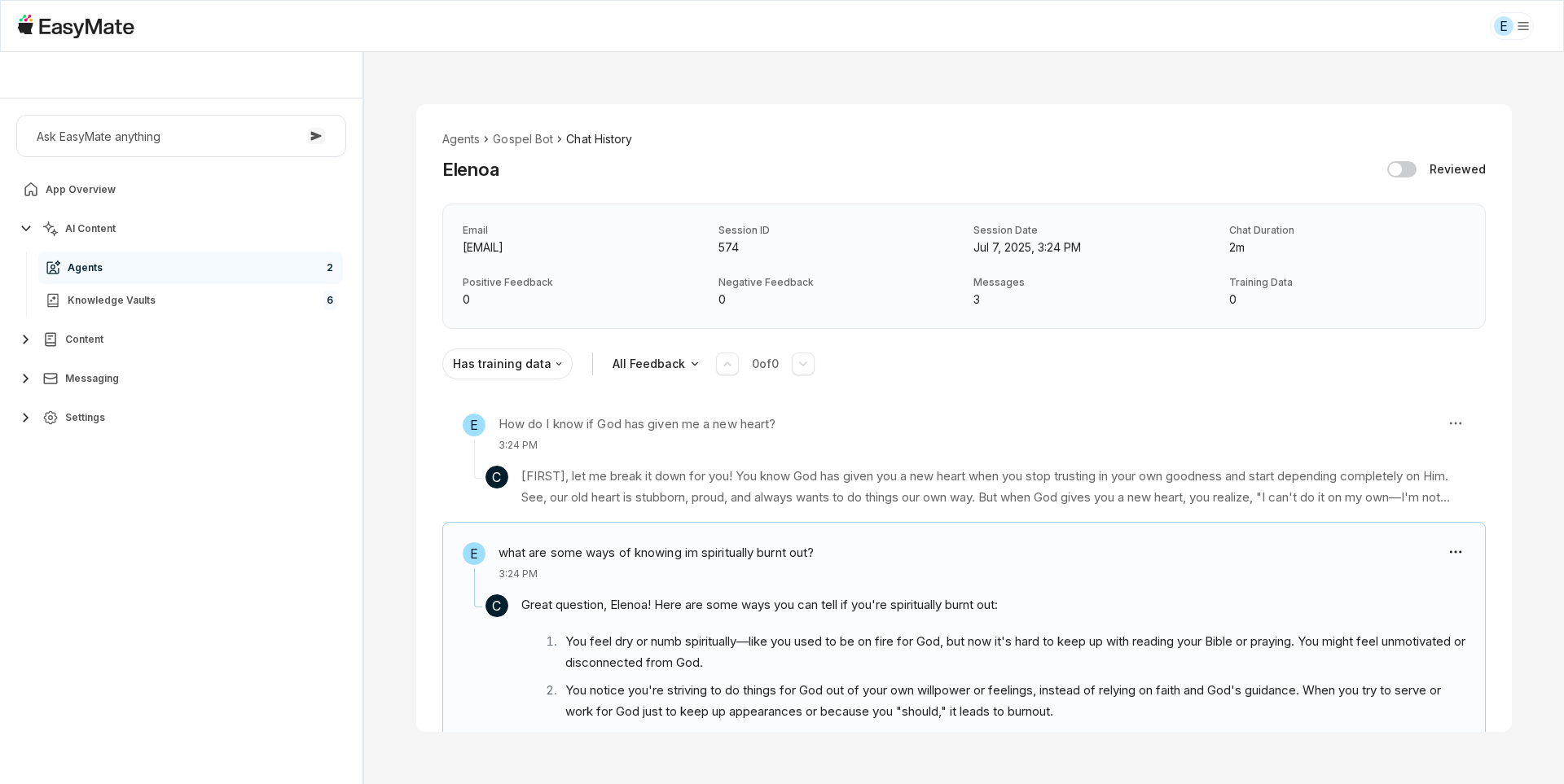 click at bounding box center [1402, 169] 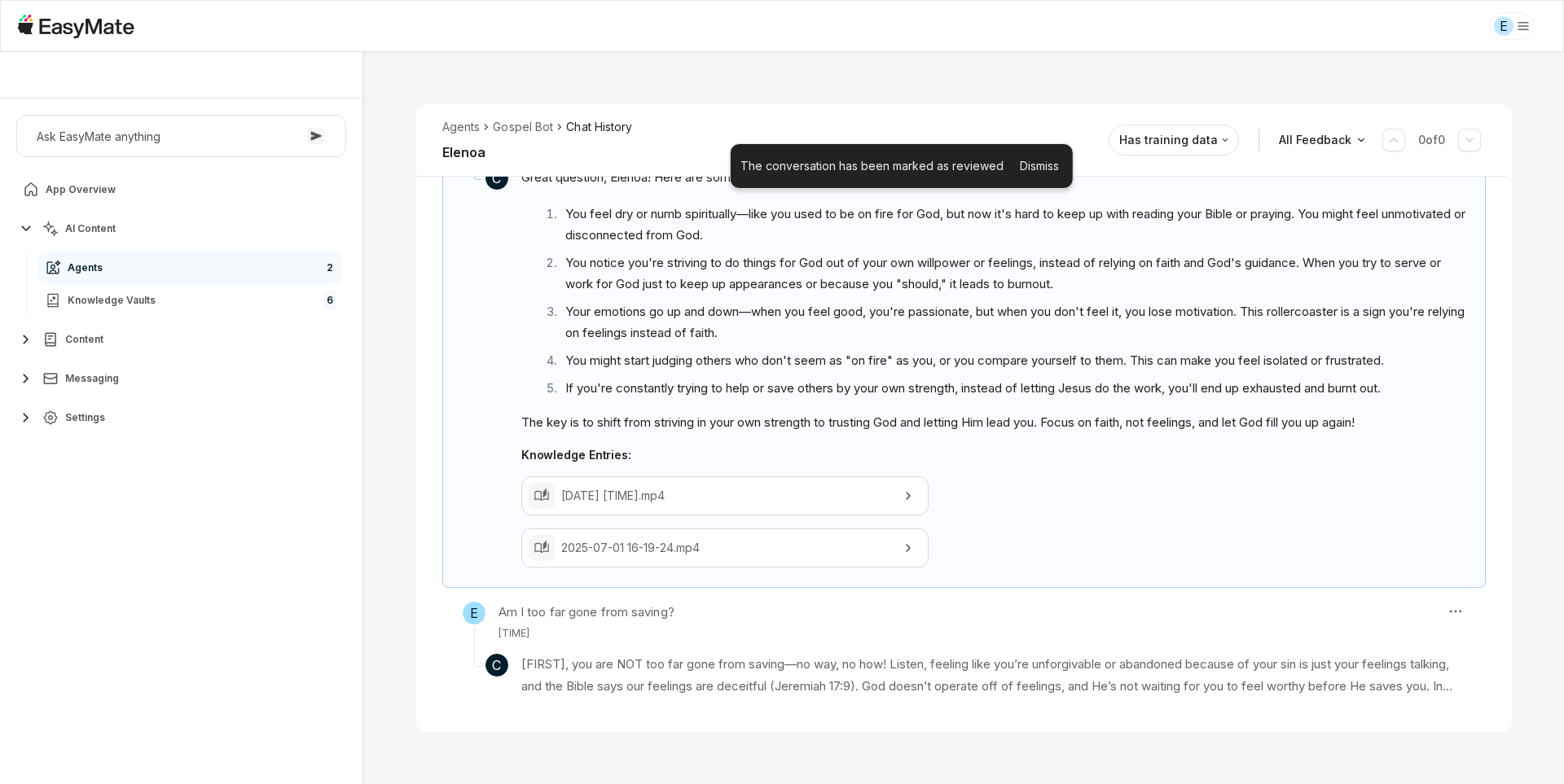 scroll, scrollTop: 446, scrollLeft: 0, axis: vertical 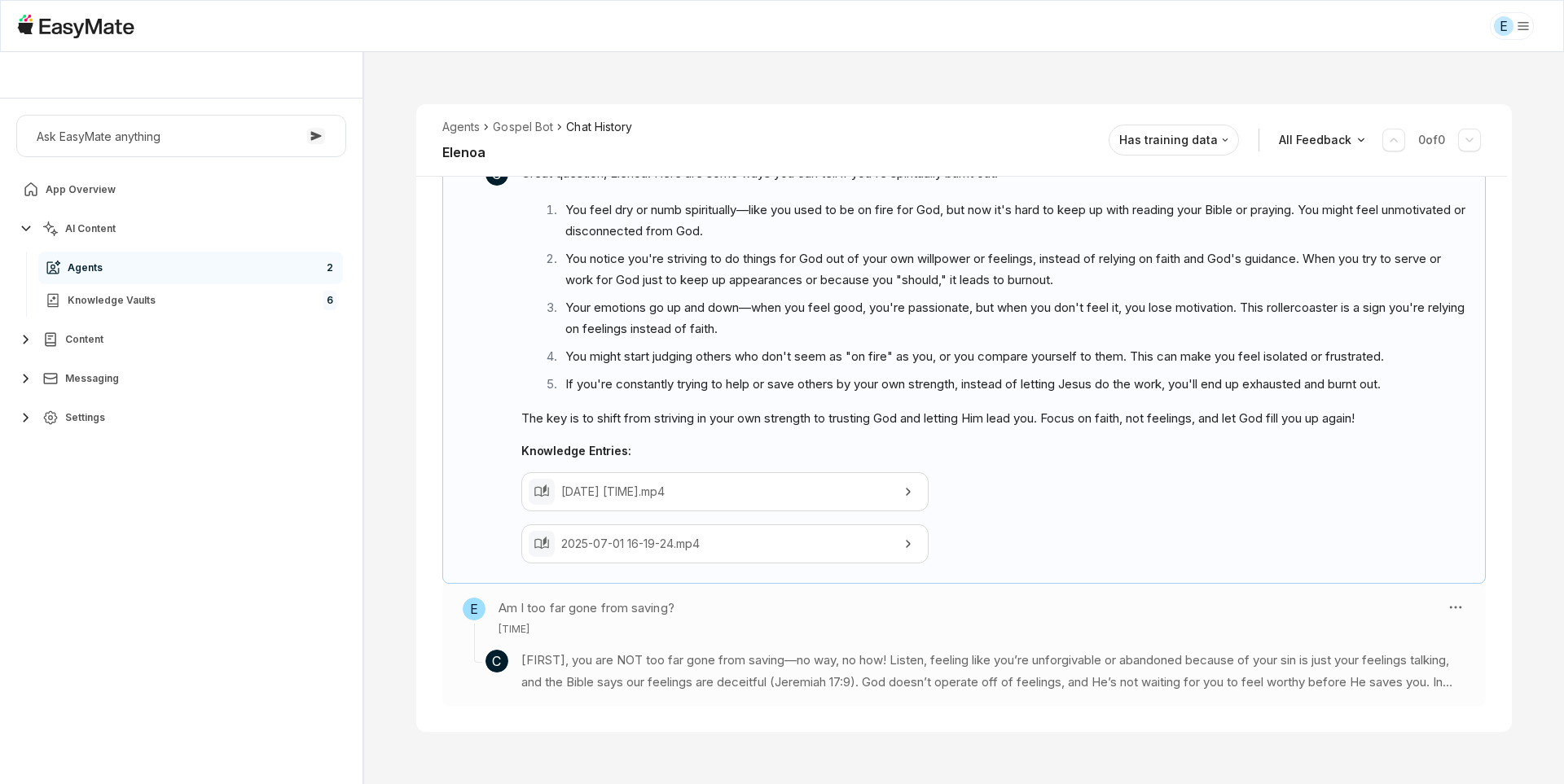 click on "[FIRST], you are NOT too far gone from saving—no way, no how! Listen, feeling like you’re unforgivable or abandoned because of your sin is just your feelings talking, and the Bible says our feelings are deceitful (Jeremiah 17:9). God doesn’t operate off of feelings, and He’s not waiting for you to feel worthy before He saves you. In fact, God’s forgiveness and love go way beyond anything you’ve done or how you feel right now." at bounding box center [993, 671] 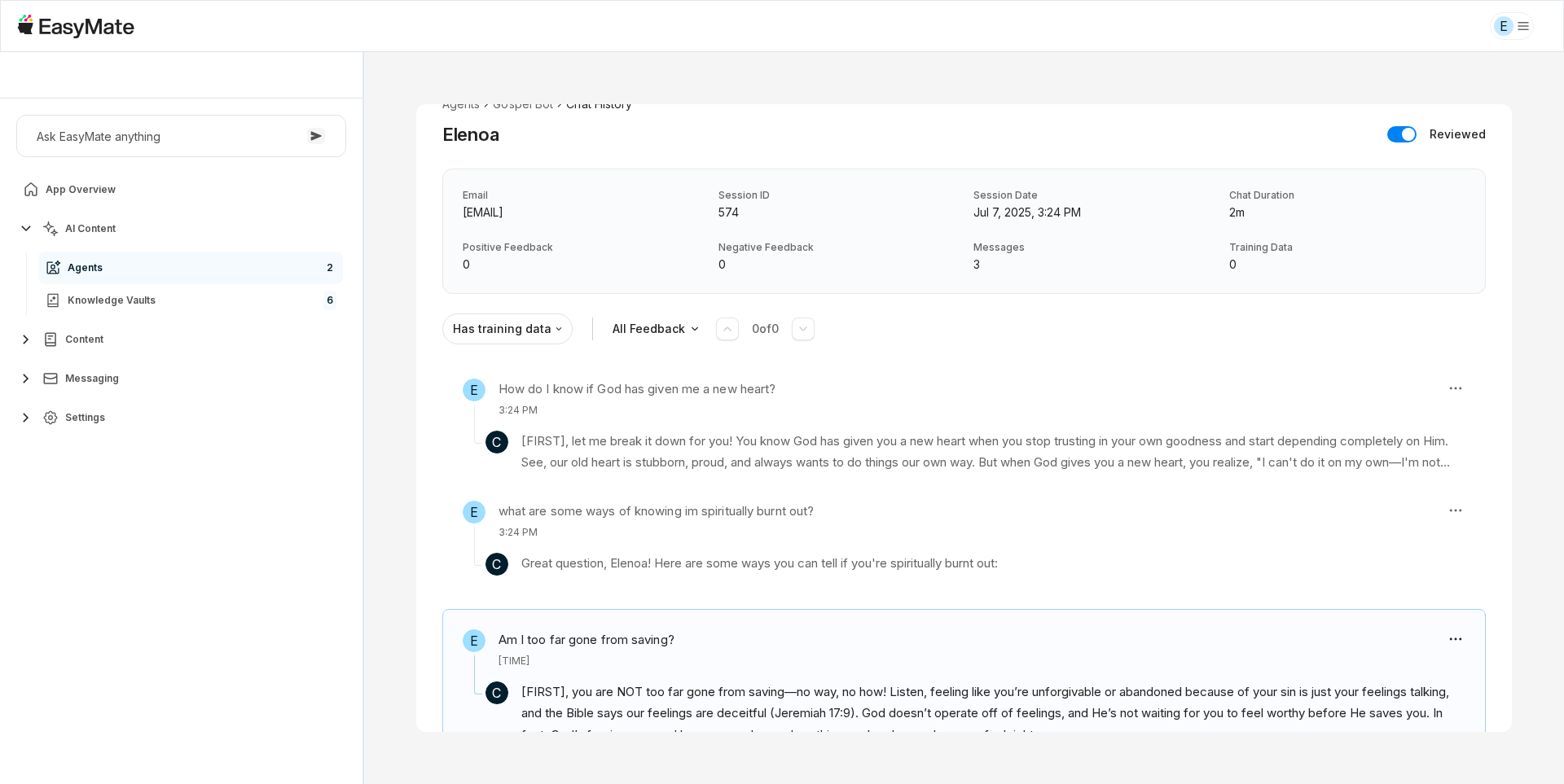 scroll, scrollTop: 0, scrollLeft: 0, axis: both 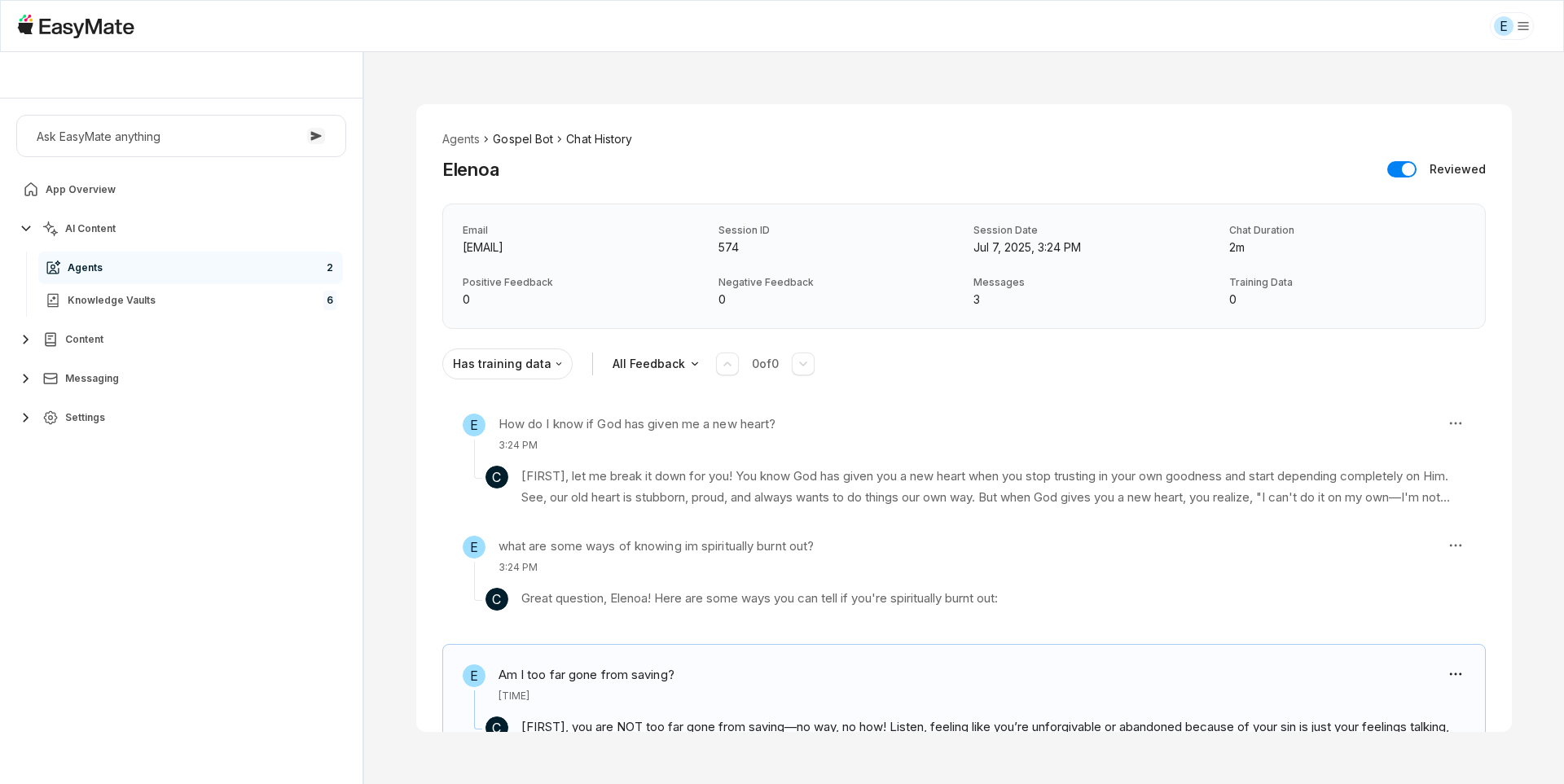click on "Gospel Bot" at bounding box center (523, 139) 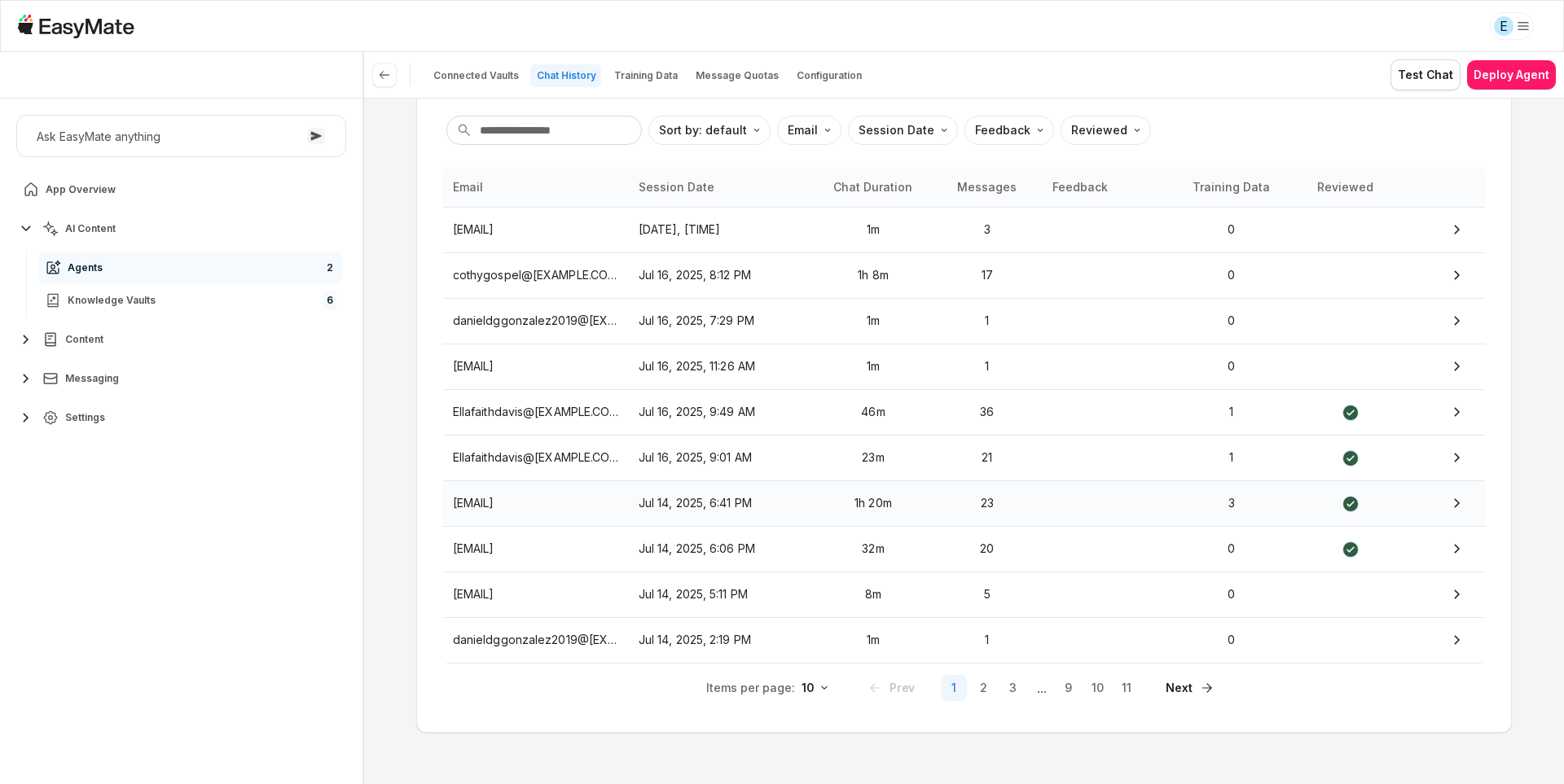 scroll, scrollTop: 134, scrollLeft: 0, axis: vertical 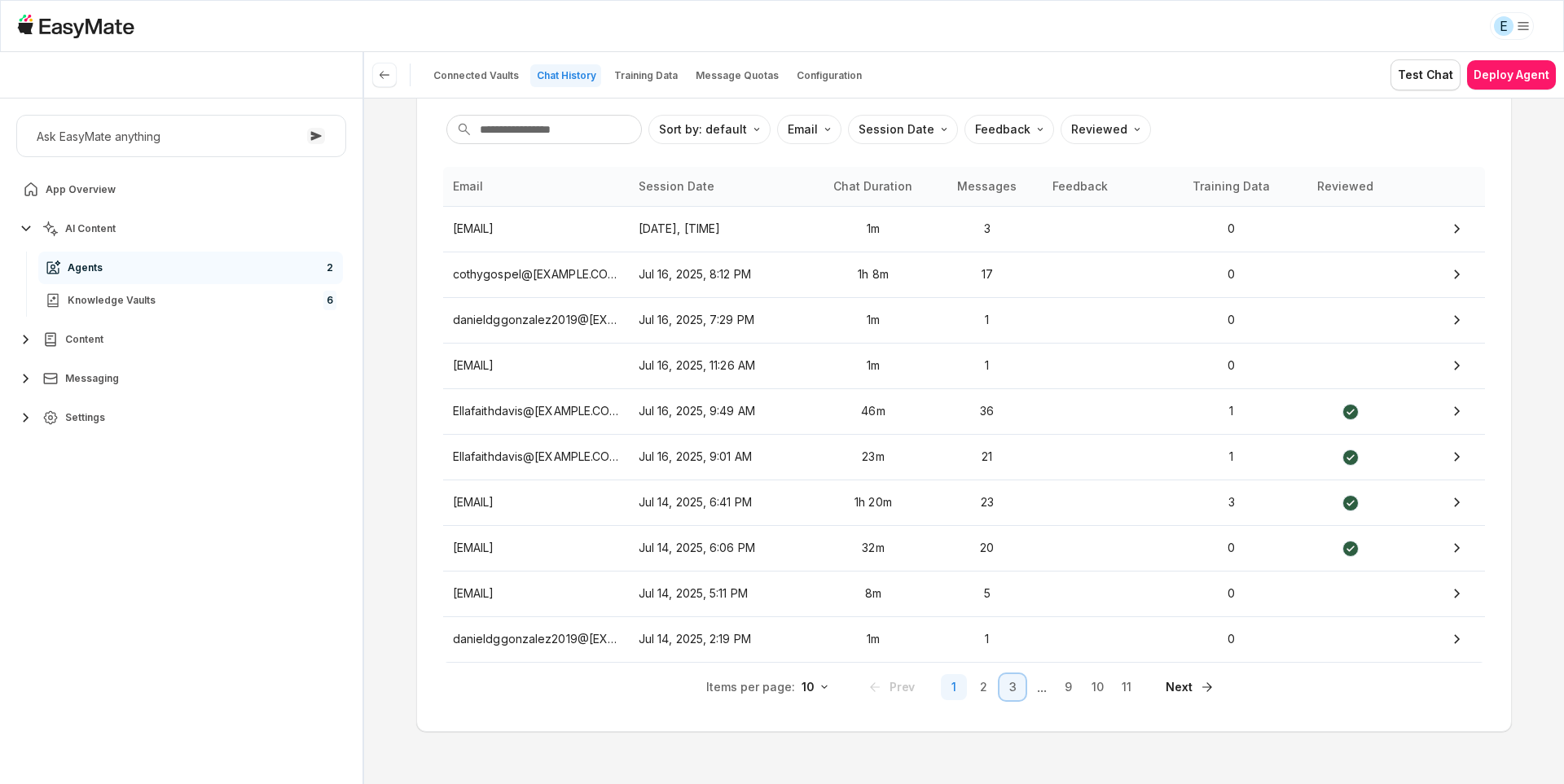click on "3" at bounding box center [1013, 687] 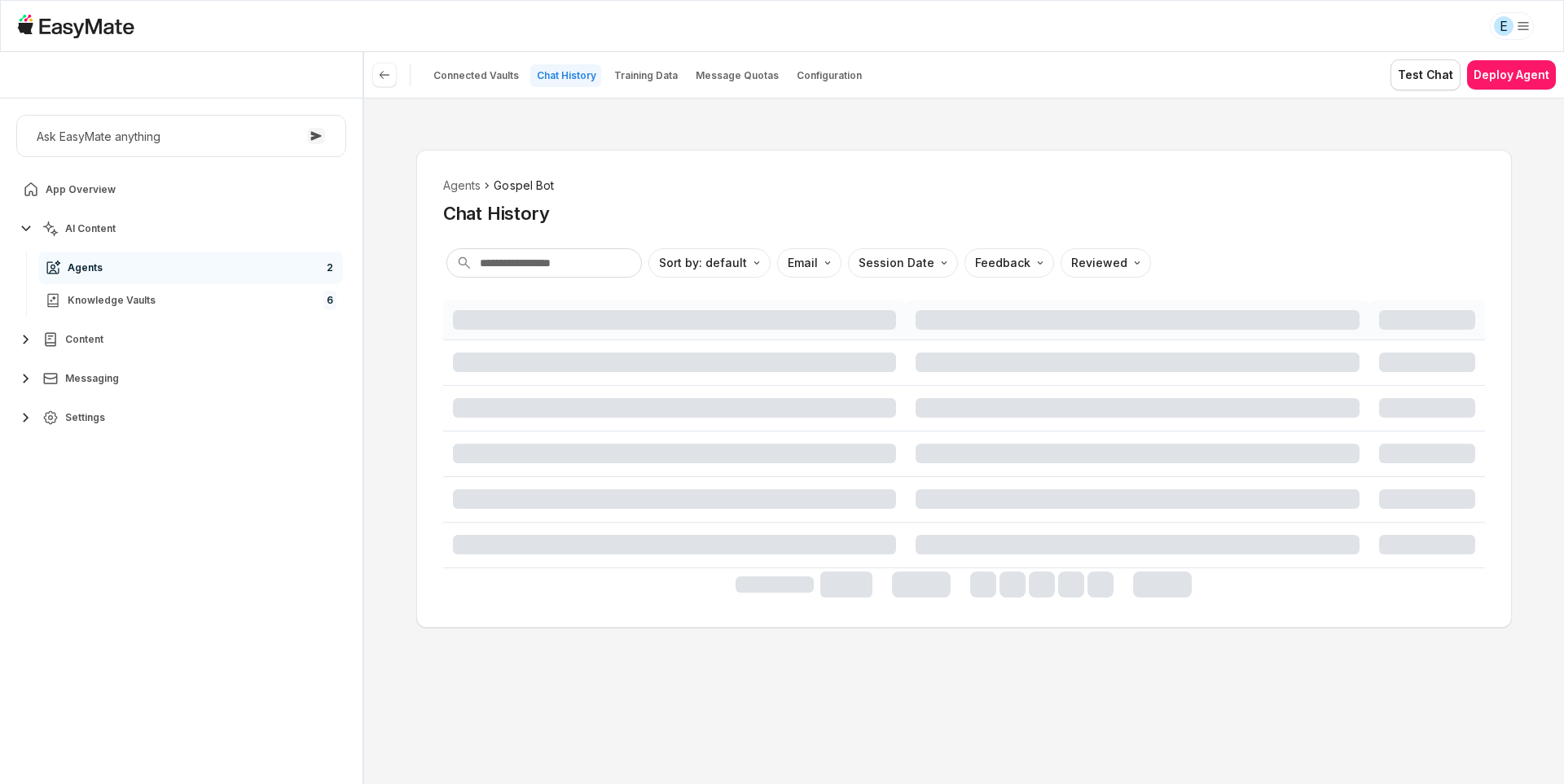 scroll, scrollTop: 0, scrollLeft: 0, axis: both 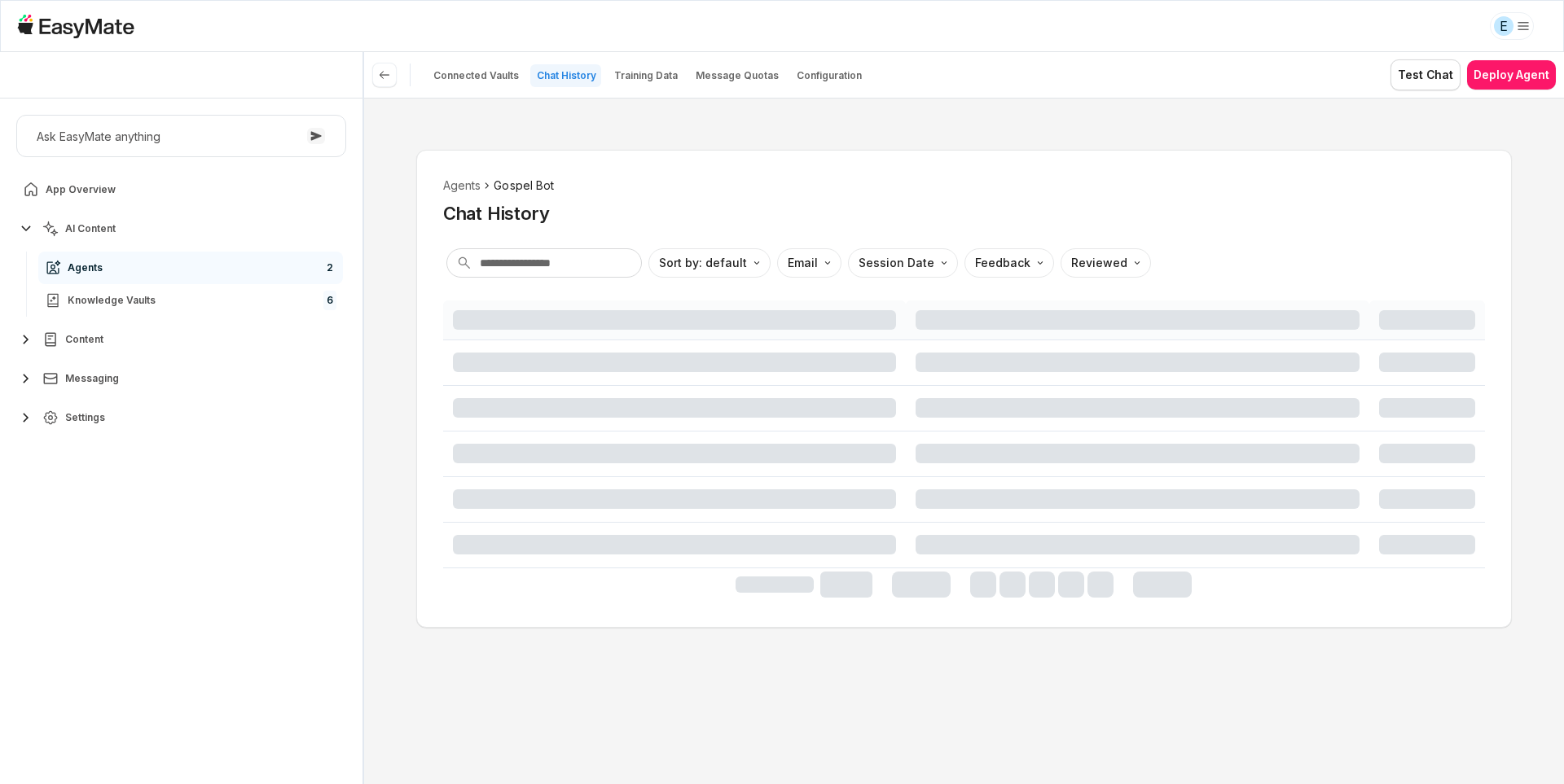 click on "Agents Gospel Bot Chat History Sort by: default Direction Email Session Date Feedback Reviewed" at bounding box center (964, 440) 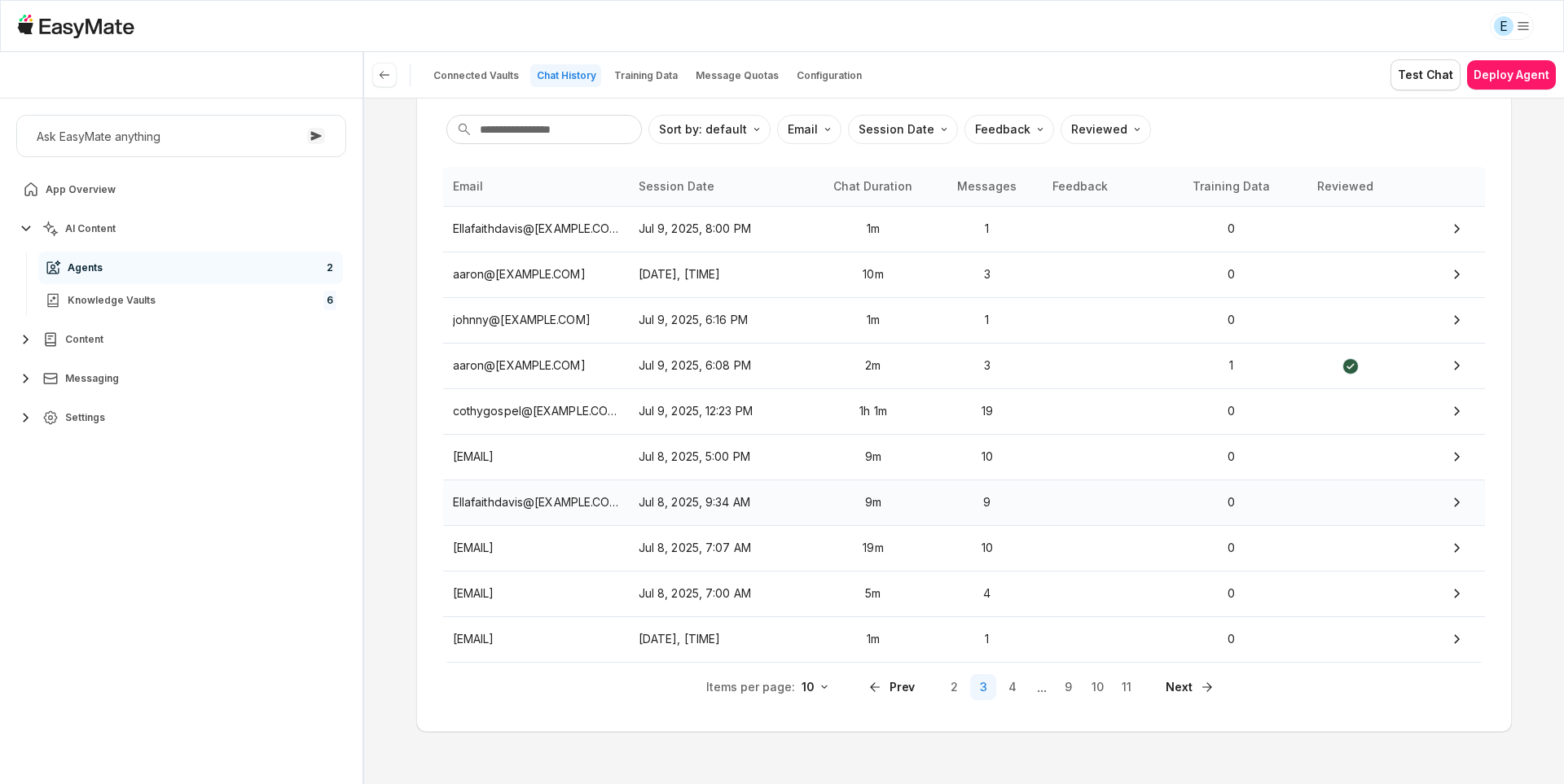 scroll, scrollTop: 134, scrollLeft: 0, axis: vertical 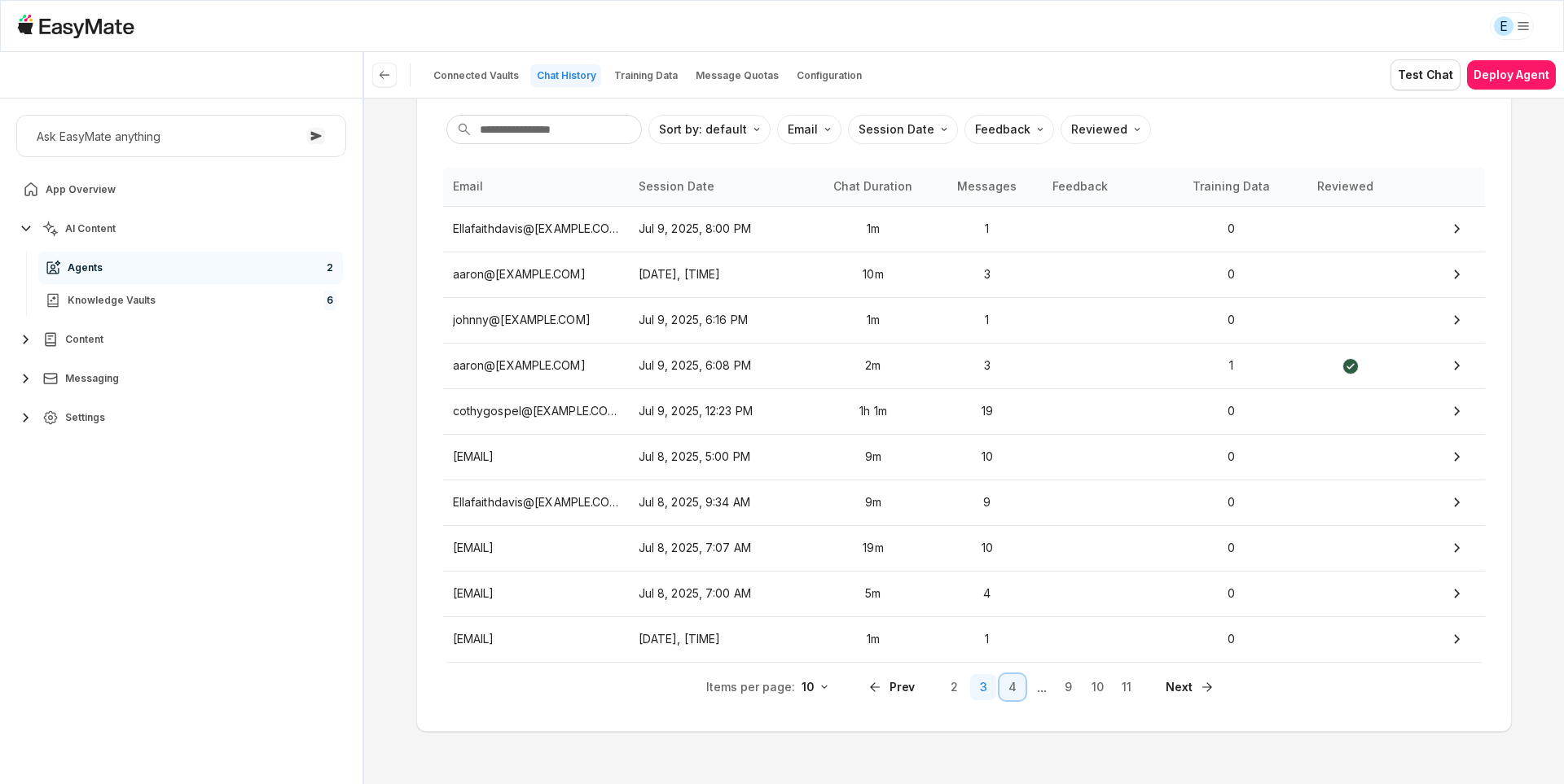 click on "4" at bounding box center [1013, 687] 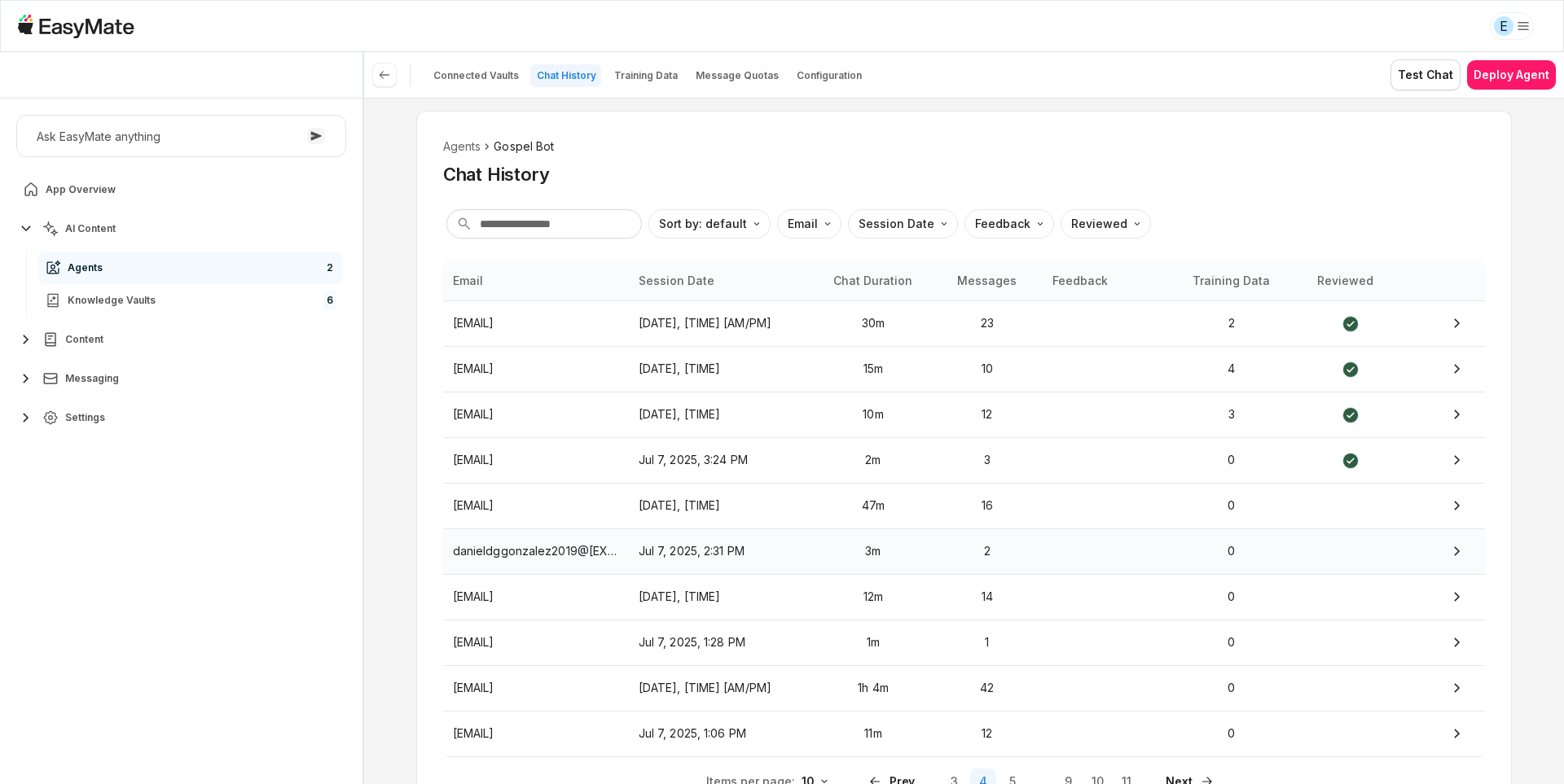 scroll, scrollTop: 86, scrollLeft: 0, axis: vertical 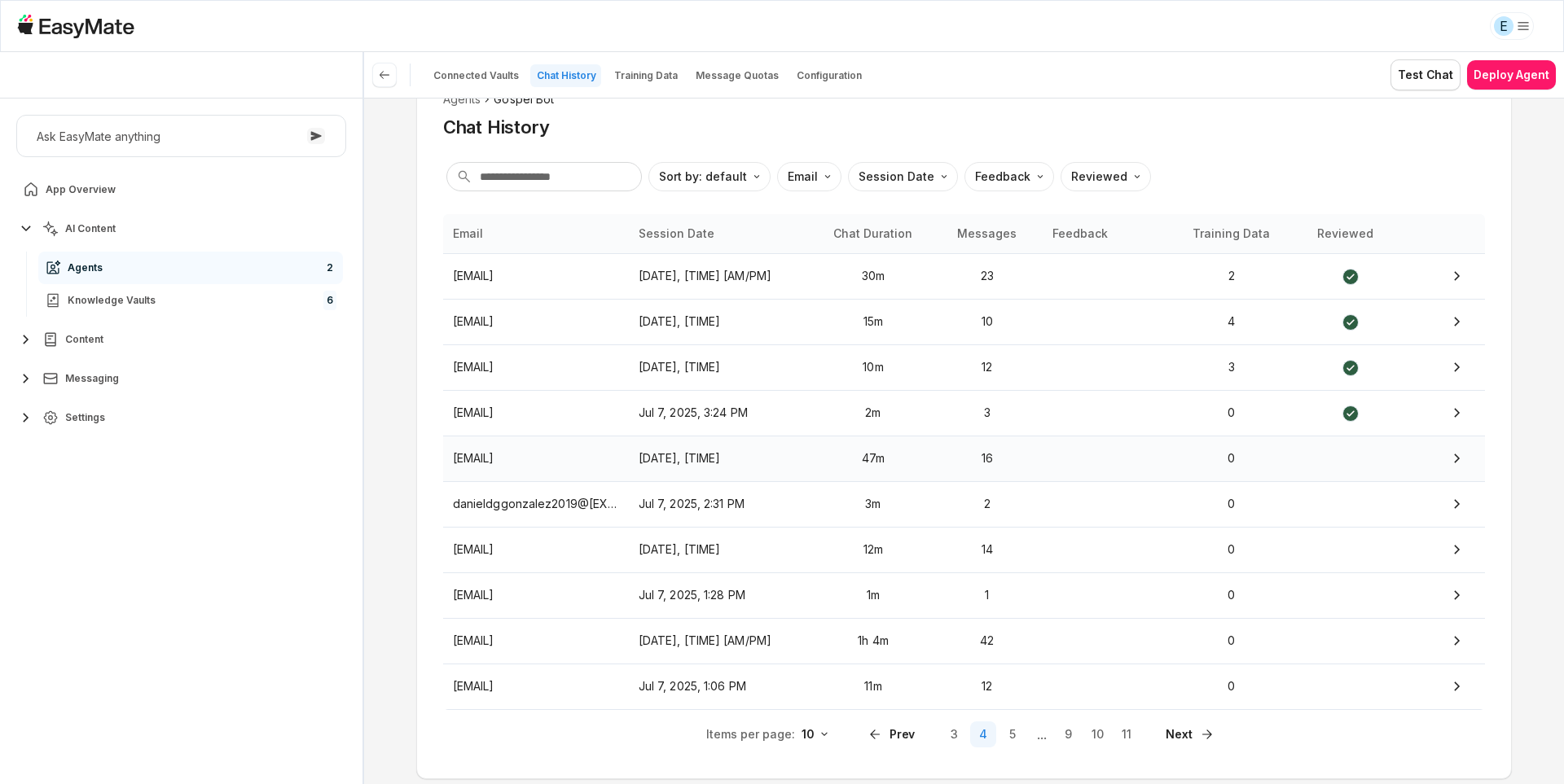 click on "[EMAIL]" at bounding box center [536, 458] 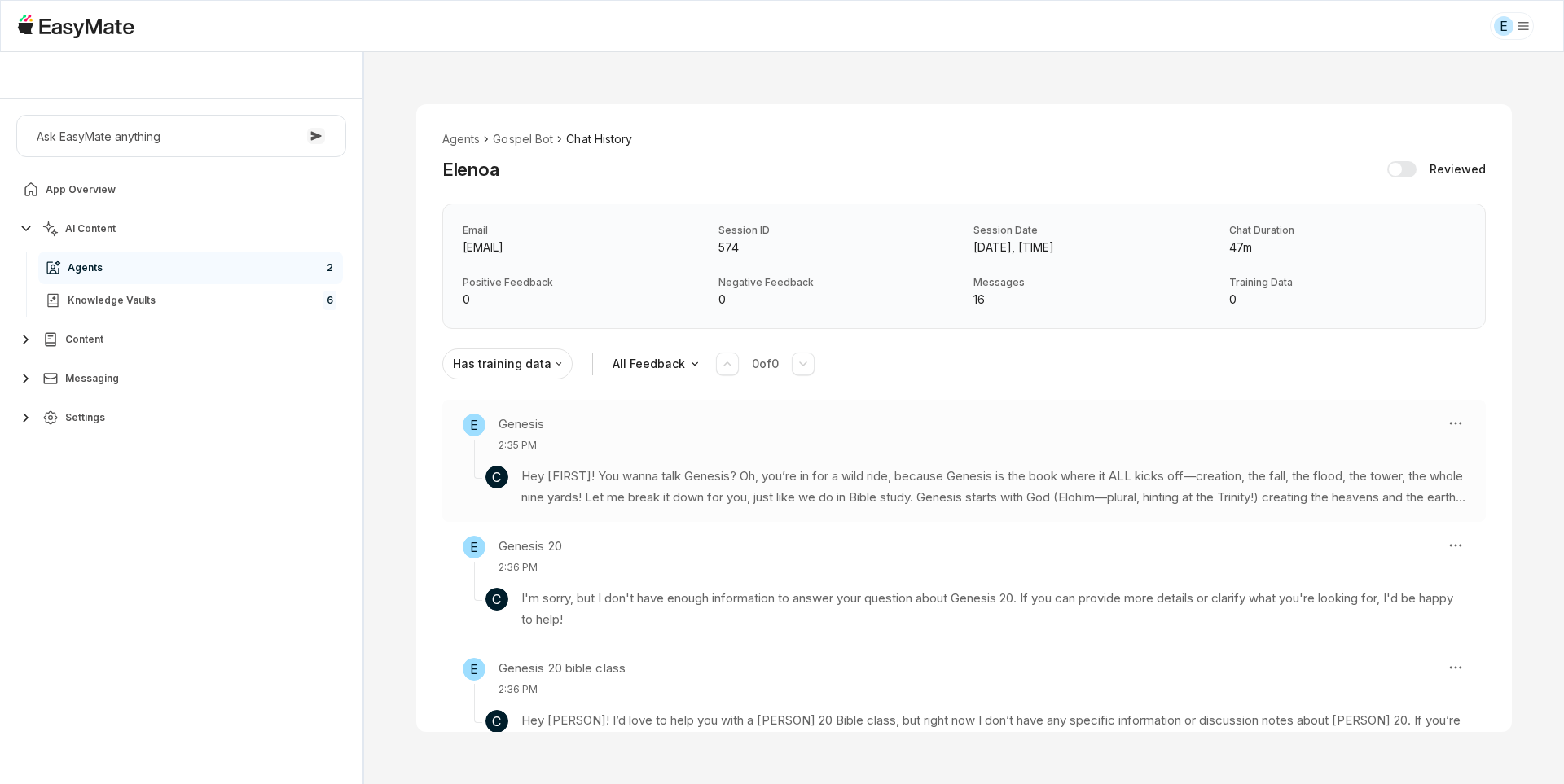 click on "Hey [FIRST]! You wanna talk Genesis? Oh, you’re in for a wild ride, because Genesis is the book where it ALL kicks off—creation, the fall, the flood, the tower, the whole nine yards! Let me break it down for you, just like we do in Bible study. Genesis starts with God (Elohim—plural, hinting at the Trinity!) creating the heavens and the earth. But did you know, in the original Hebrew, it doesn’t just say “in the beginning”? It says “with the beginning” (Bereshit), which points to Jesus being right there from the jump—He’s the Alpha and Omega, the beginning and the end!" at bounding box center [993, 487] 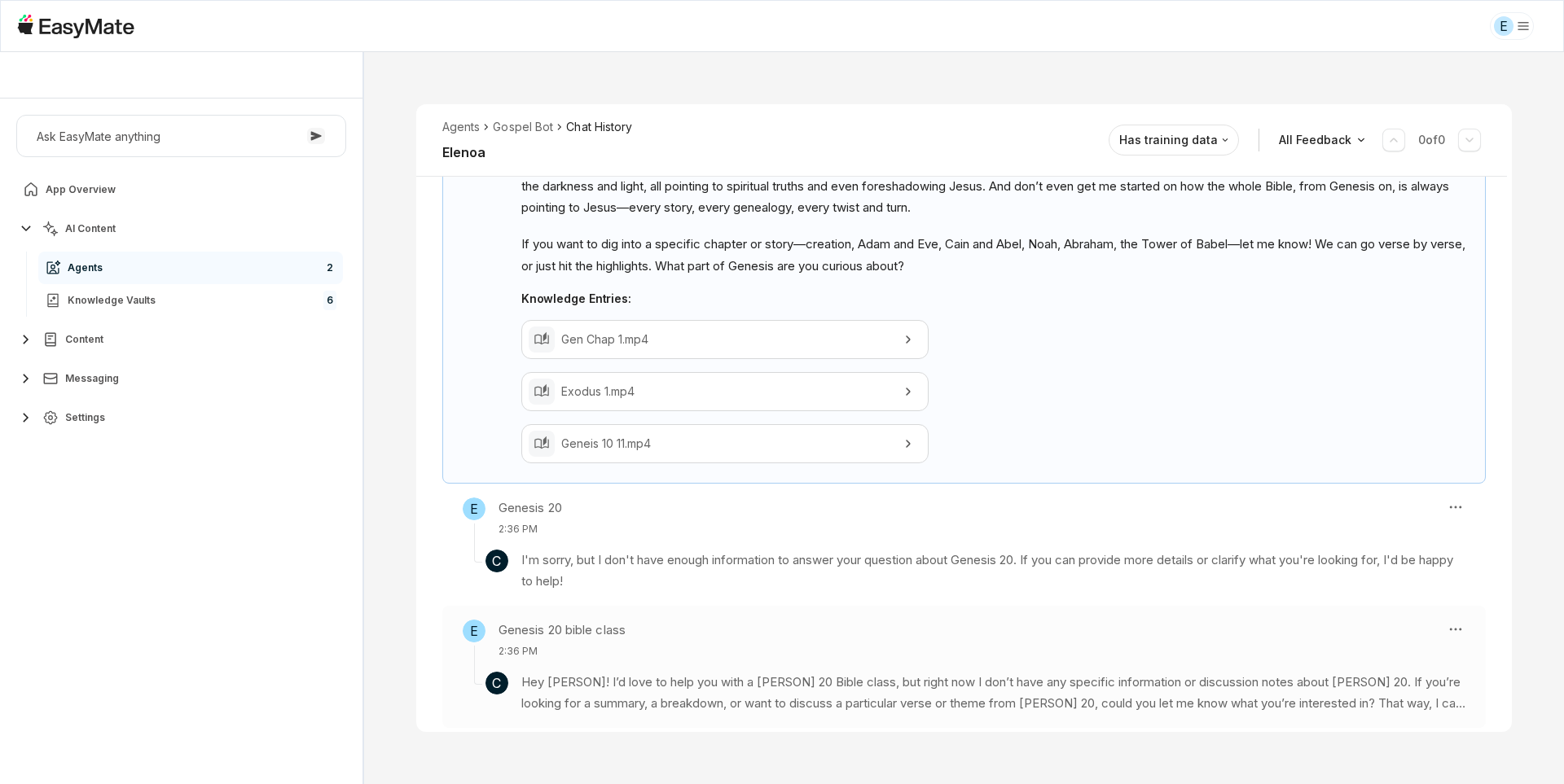 scroll, scrollTop: 531, scrollLeft: 0, axis: vertical 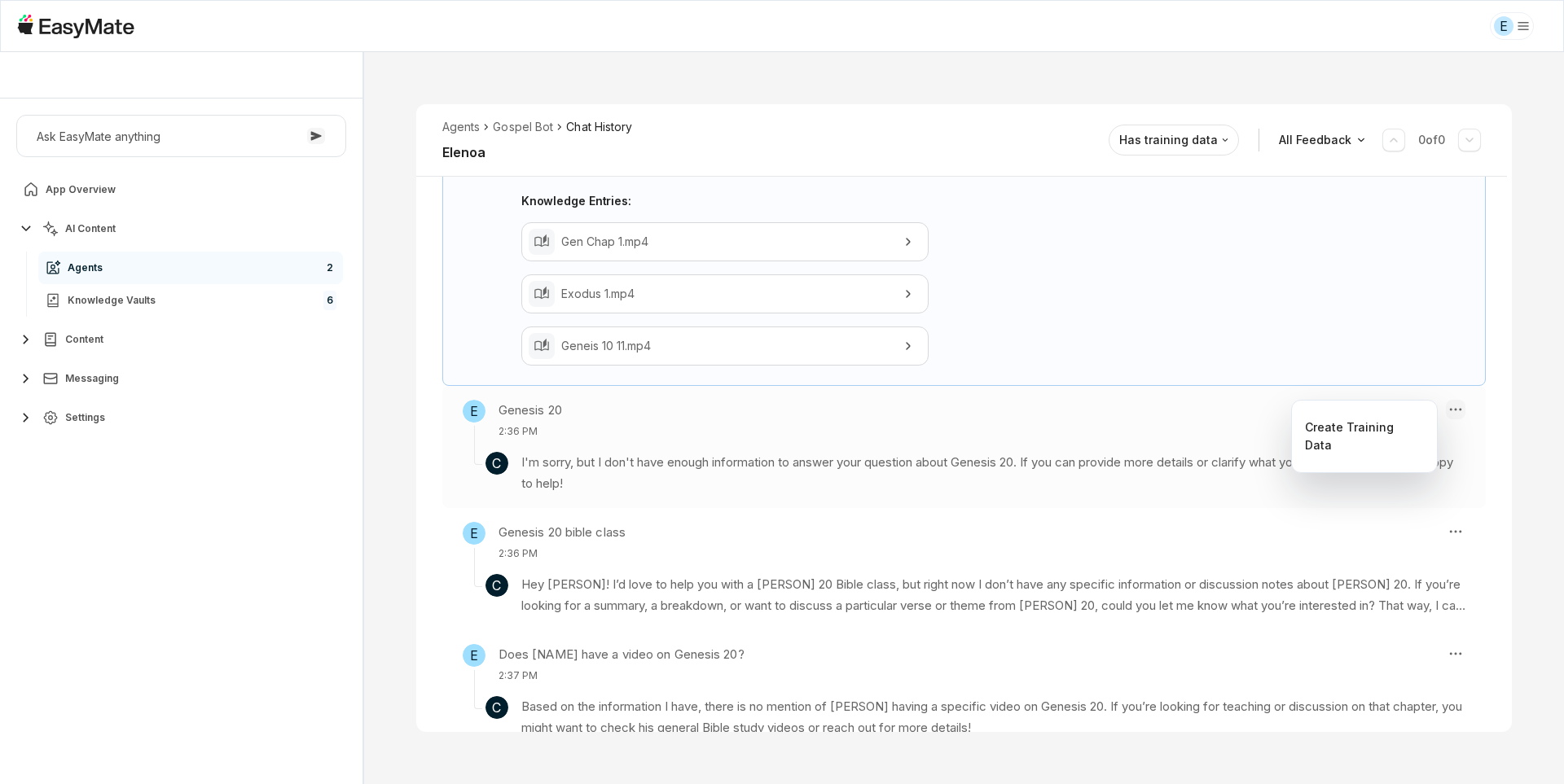 click on "E Core of the Heart Ask EasyMate anything App Overview AI Content Agents 2 Knowledge Vaults 6 Content Messaging Settings B How can I help you today? Scroll to bottom Send Agents Gospel Bot Chat History [FIRST] Reviewed Email [EMAIL] Session ID 574 Session Date [DATE], [TIME] [AM/PM] Chat Duration 47m Positive Feedback 0 Negative Feedback 0 Messages 16 Training Data 0 Agents Gospel Bot Chat History [FIRST] Has training data All Feedback 0 of 0 E Genesis 2: [TIME] [AM/PM] C
Genesis is packed with deep stuff: God speaks, and things happen—He says it, then He sees it. That’s faith in action! There’s symbolism everywhere: the sun and moon, the darkness and light, all pointing to spiritual truths and even foreshadowing Jesus. And don’t even get me started on how the whole Bible, from Genesis on, is always pointing to Jesus—every story, every genealogy, every twist and turn.
Knowledge Entries: Gen Chap 1.mp4 Exodus 1.mp4 Geneis 10 11.mp4 E Genesis 20 2: [TIME] [AM/PM] C E Genesis 20 bible class 2: [TIME] [AM/PM] C" at bounding box center (782, 392) 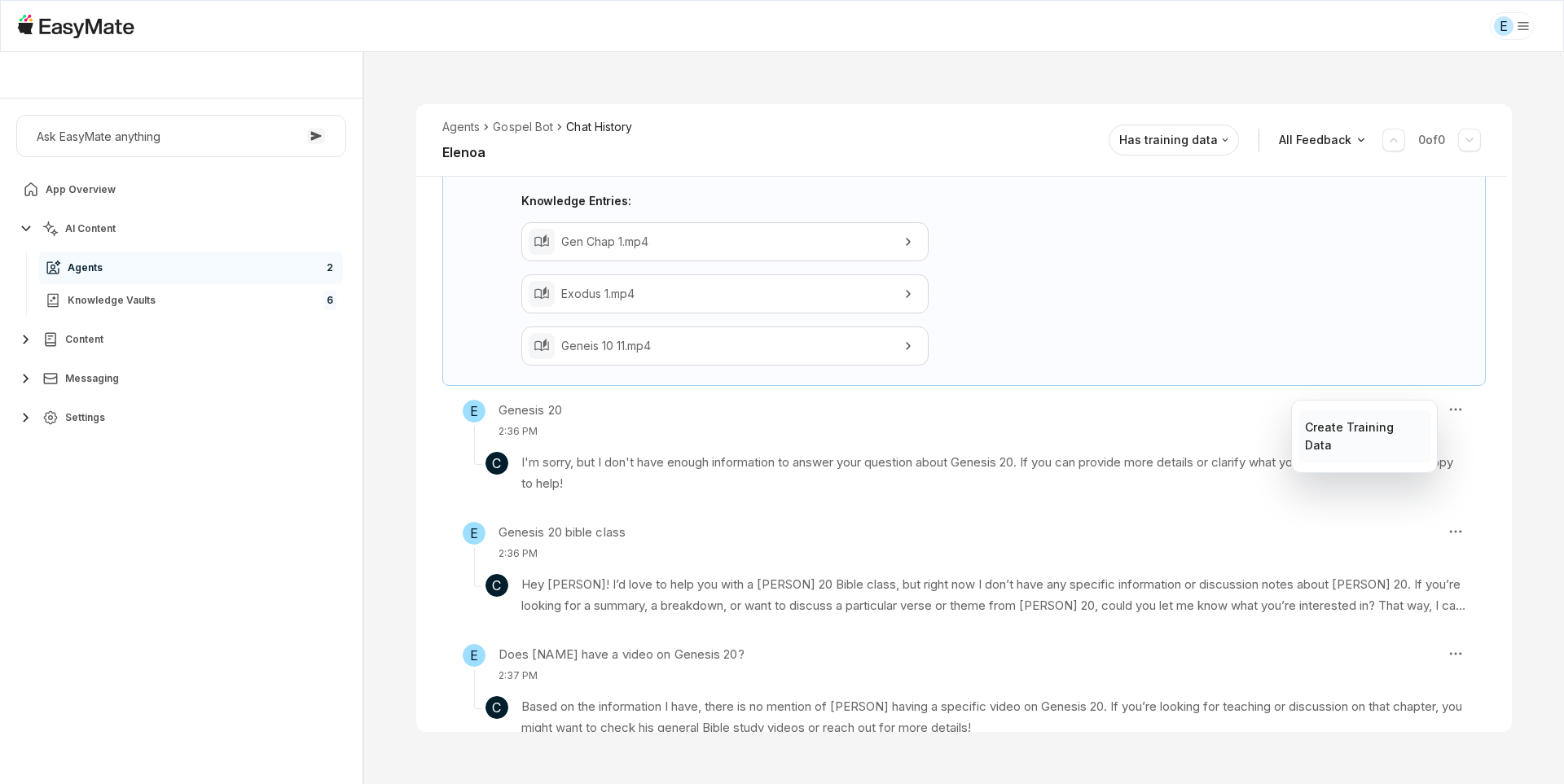 click on "Create Training Data" at bounding box center [1364, 436] 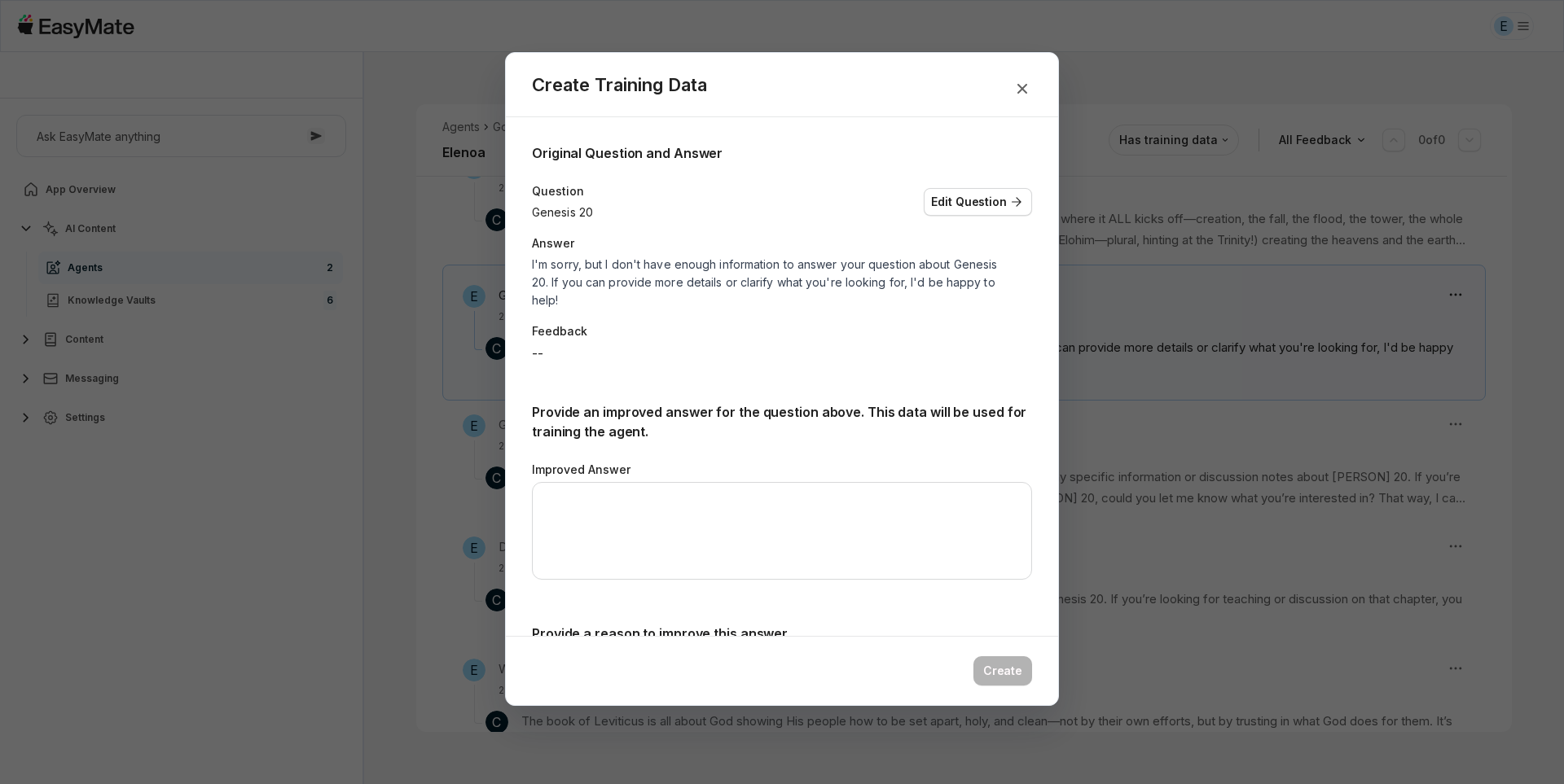 scroll, scrollTop: 221, scrollLeft: 0, axis: vertical 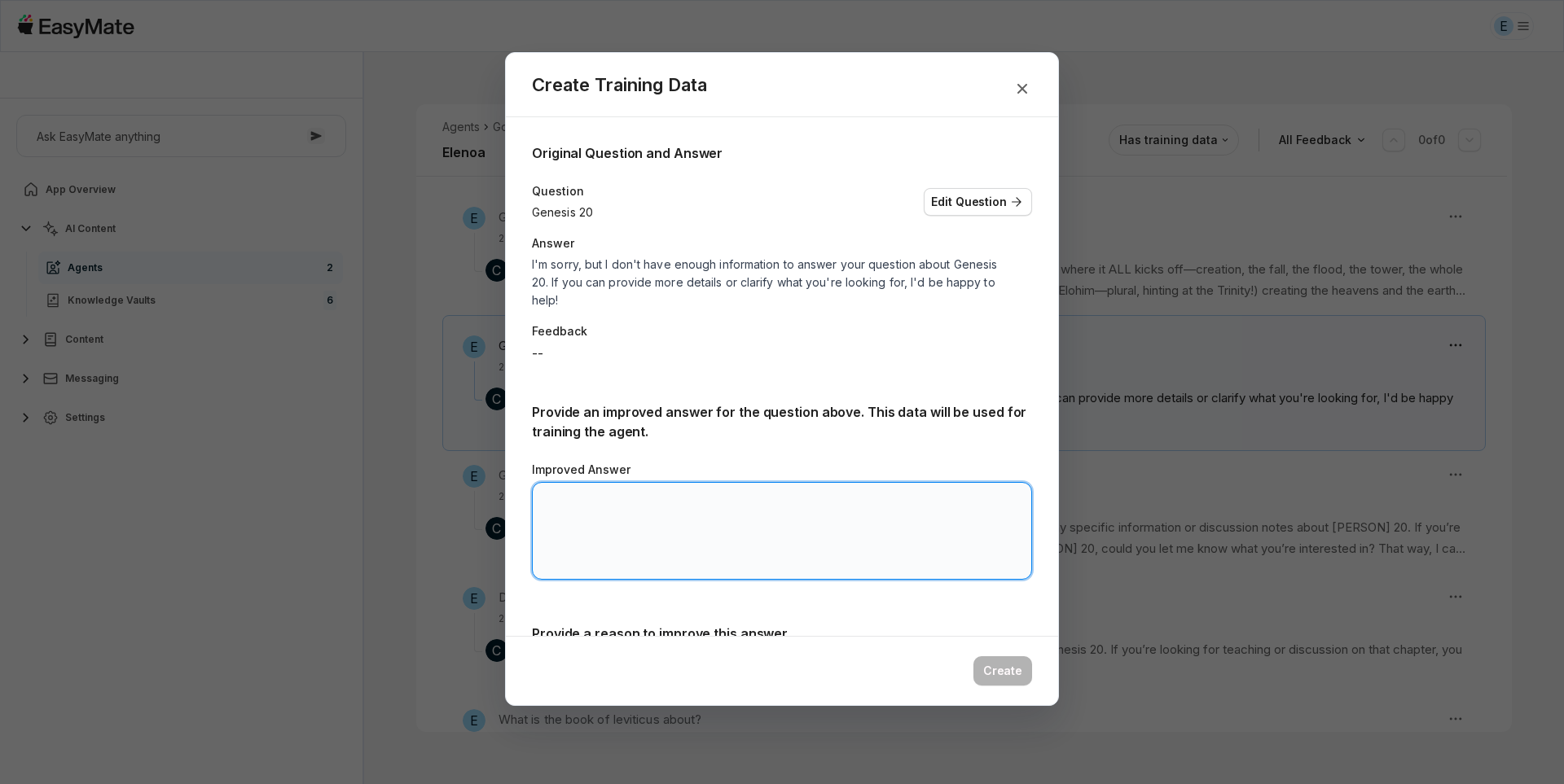 click on "Improved Answer" at bounding box center (782, 531) 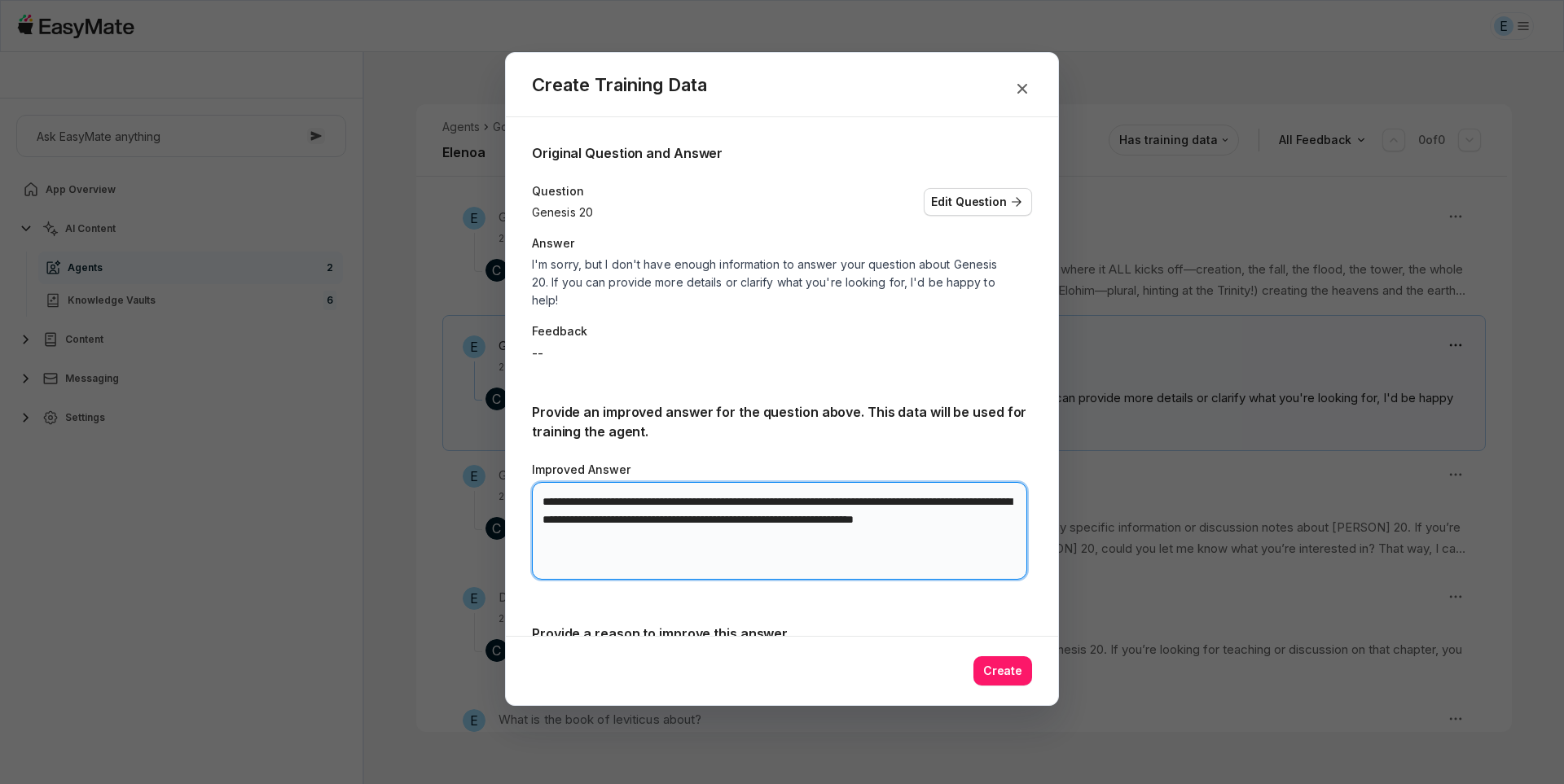 click on "**********" at bounding box center (780, 531) 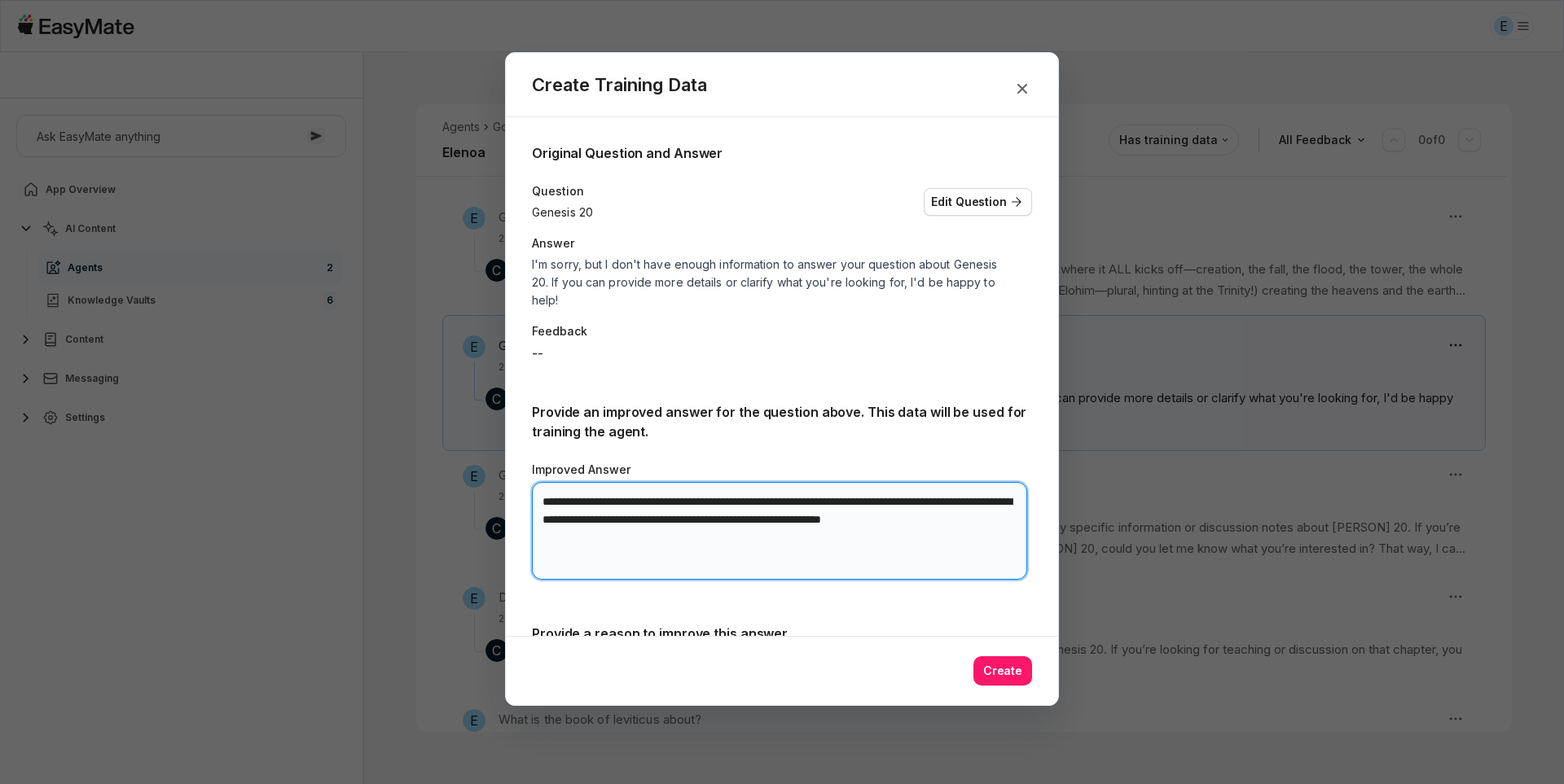 click on "**********" at bounding box center (780, 531) 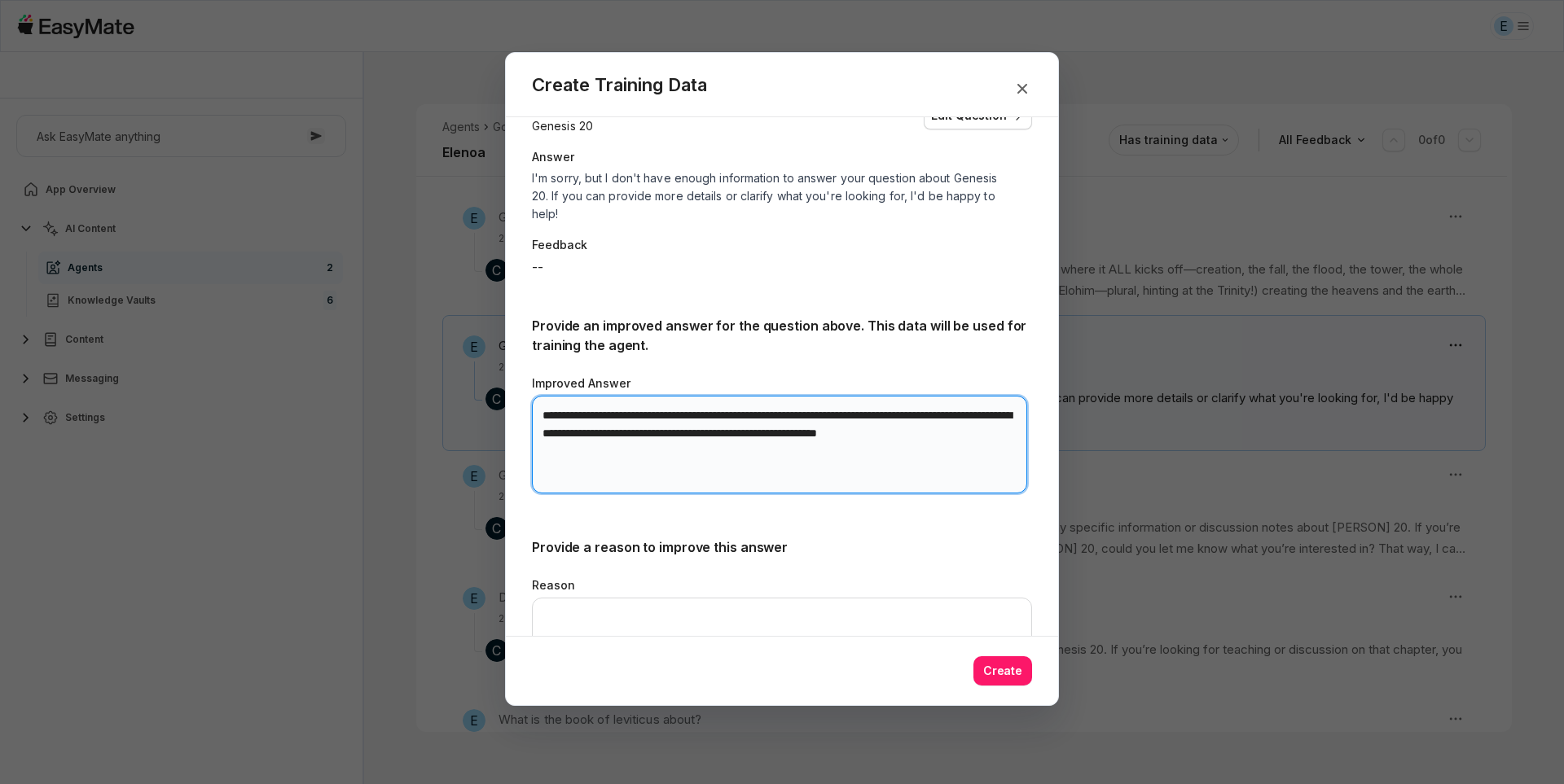 scroll, scrollTop: 132, scrollLeft: 0, axis: vertical 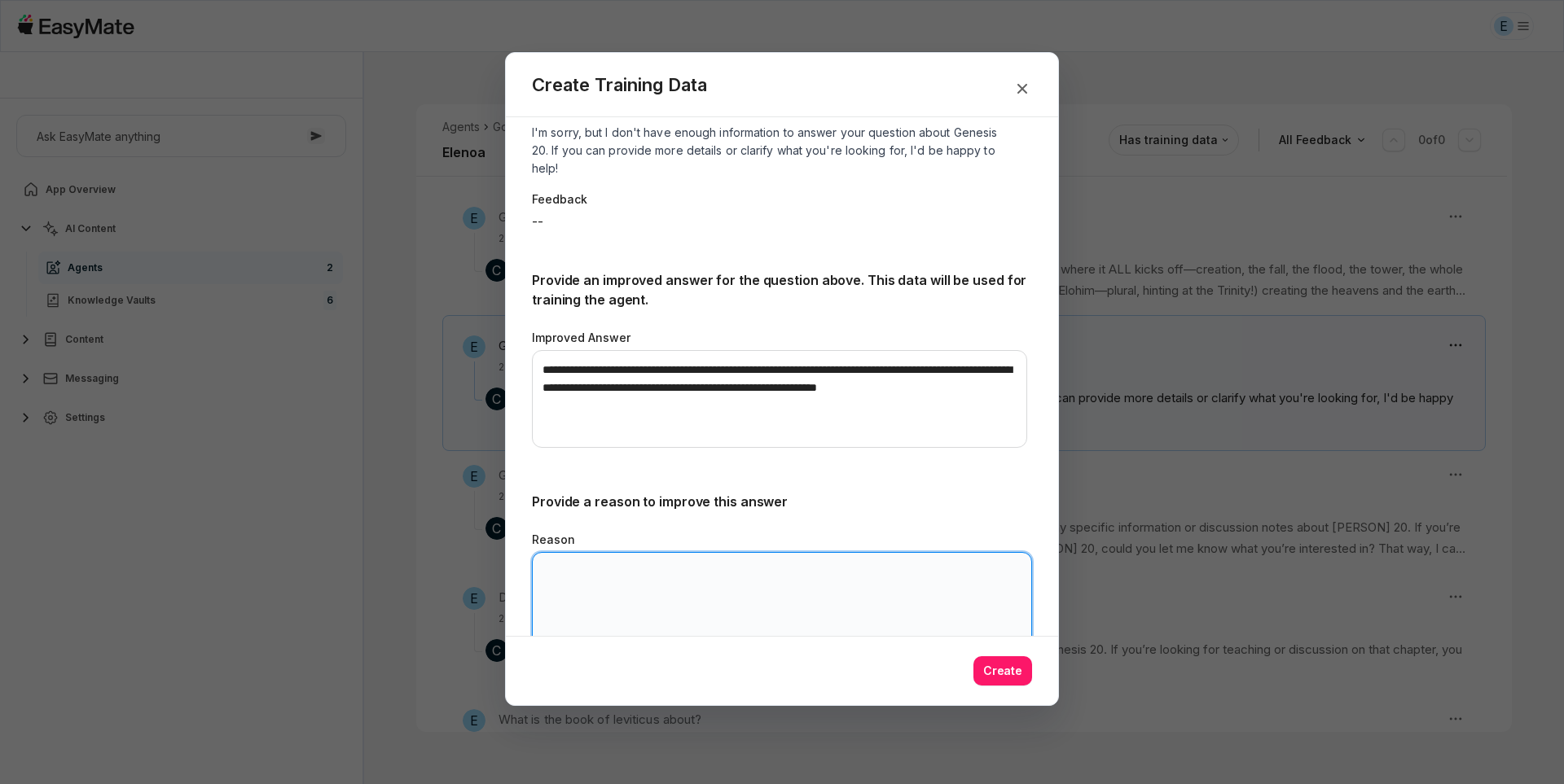 click on "Reason" at bounding box center (782, 601) 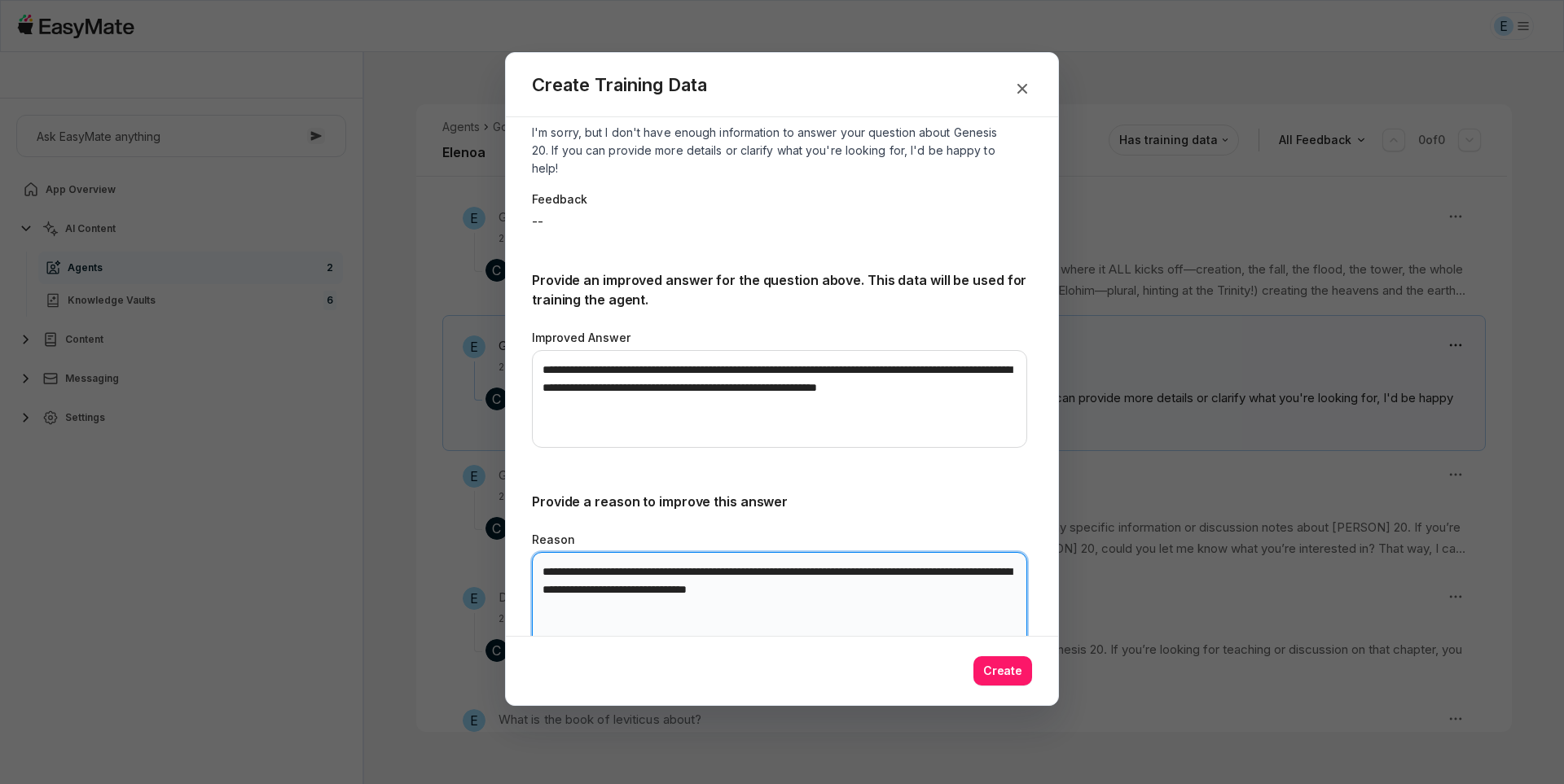 click on "**********" at bounding box center (780, 601) 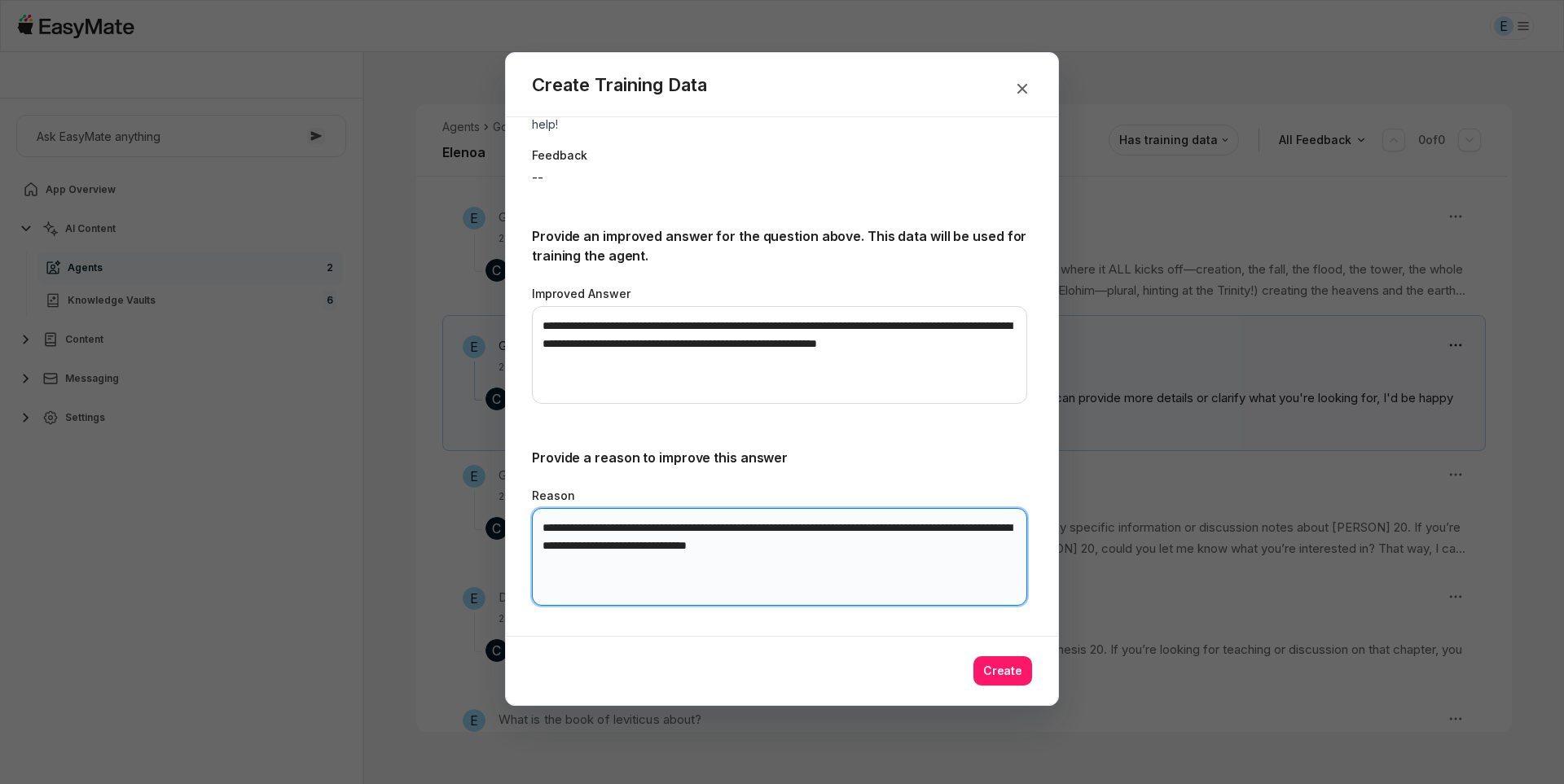 scroll, scrollTop: 177, scrollLeft: 0, axis: vertical 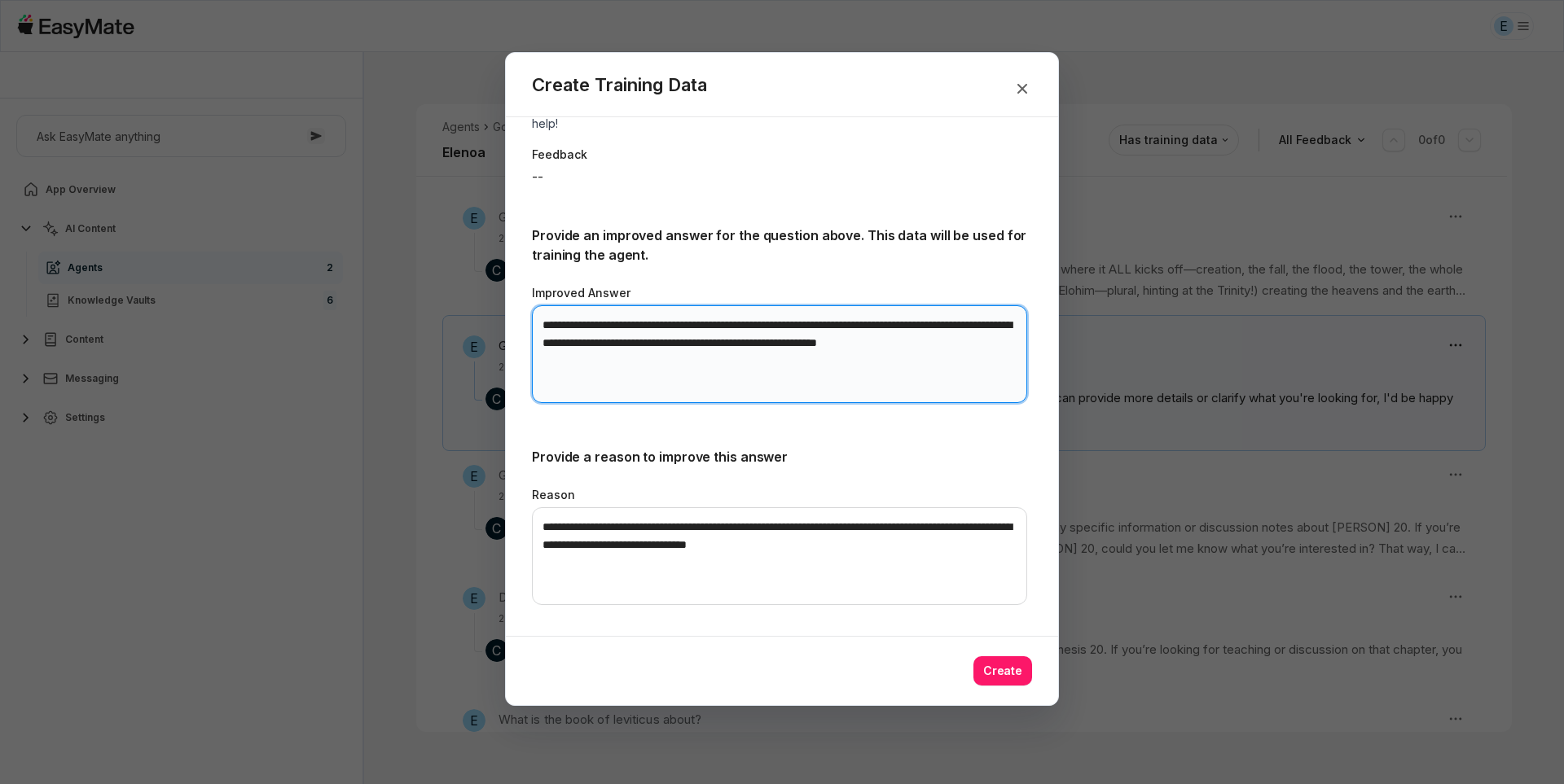 drag, startPoint x: 602, startPoint y: 362, endPoint x: 542, endPoint y: 316, distance: 75.60423 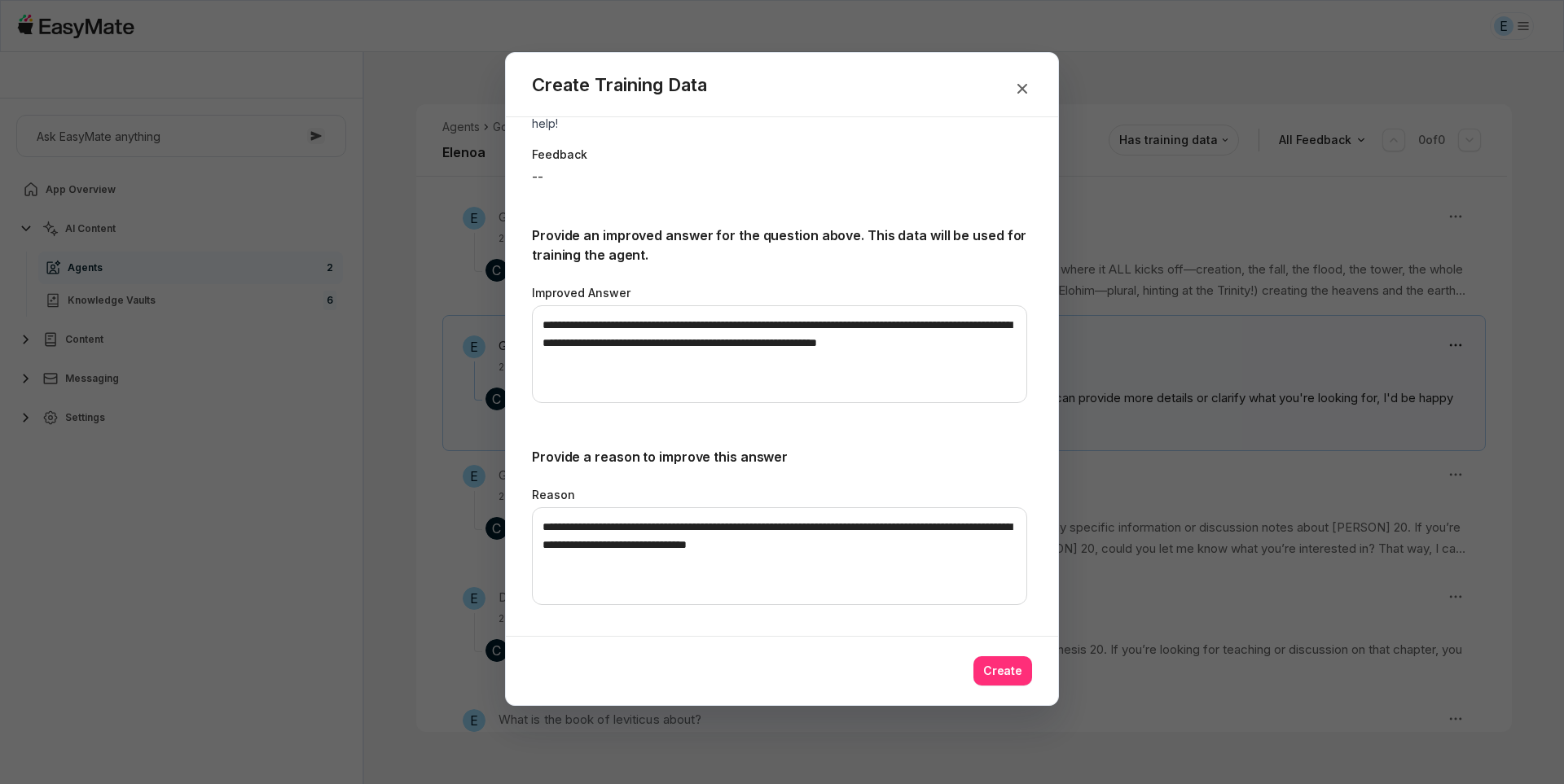 click on "Create" at bounding box center [1003, 671] 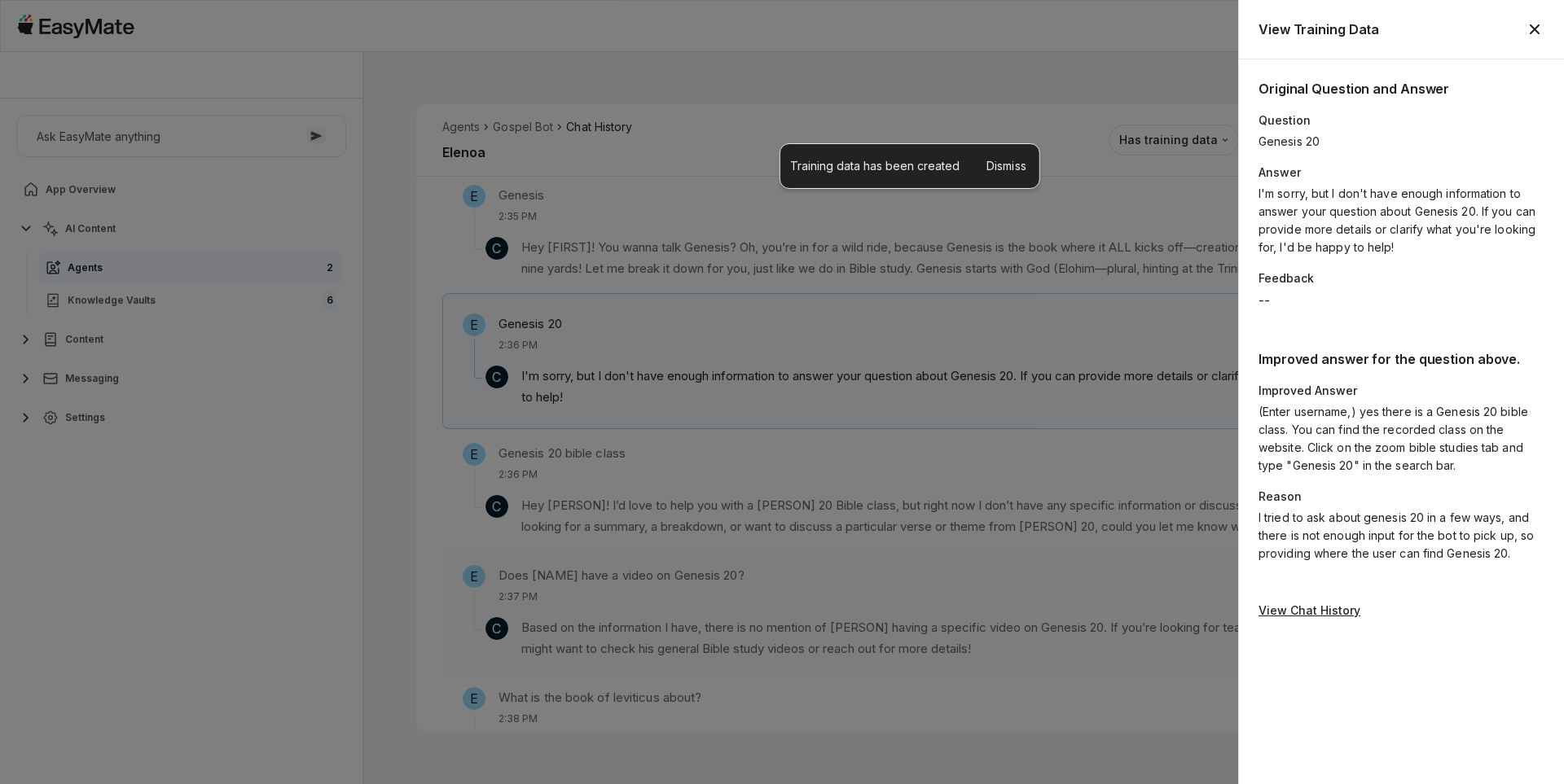 scroll, scrollTop: 239, scrollLeft: 0, axis: vertical 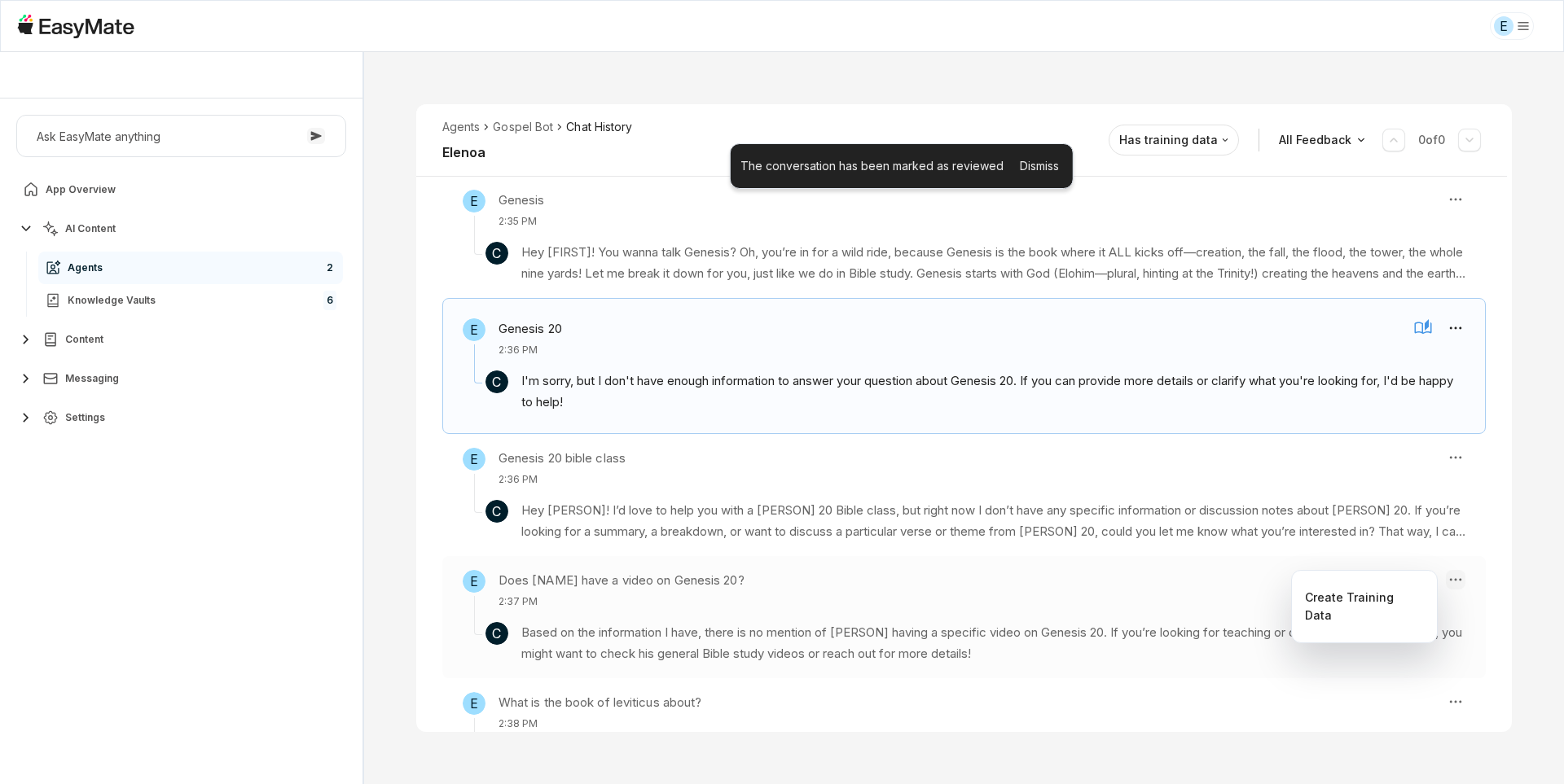 click on "E Core of the Heart Ask EasyMate anything App Overview AI Content Agents 2 Knowledge Vaults 6 Content Messaging Settings B How can I help you today? Scroll to bottom Send Agents Gospel Bot Chat History [NAME] Reviewed Email [EMAIL] Session ID 574 Session Date [DATE], [TIME] Chat Duration  47m Positive Feedback 0 Negative Feedback 0 Messages 16 Training Data 1 Agents Gospel Bot Chat History [NAME] Has training data All Feedback 0  of  0 E Genesis [TIME] C
Genesis is packed with deep stuff: God speaks, and things happen—He says it, then He sees it. That’s faith in action! There’s symbolism everywhere: the sun and moon, the darkness and light, all pointing to spiritual truths and even foreshadowing Jesus. And don’t even get me started on how the whole Bible, from Genesis on, is always pointing to Jesus—every story, every genealogy, every twist and turn.
Knowledge Entries: Gen Chap 1.mp4 Exodus 1.mp4 Geneis 10 11.mp4 E Genesis 20  [TIME] C E Genesis 20 bible class [TIME] C" at bounding box center (782, 392) 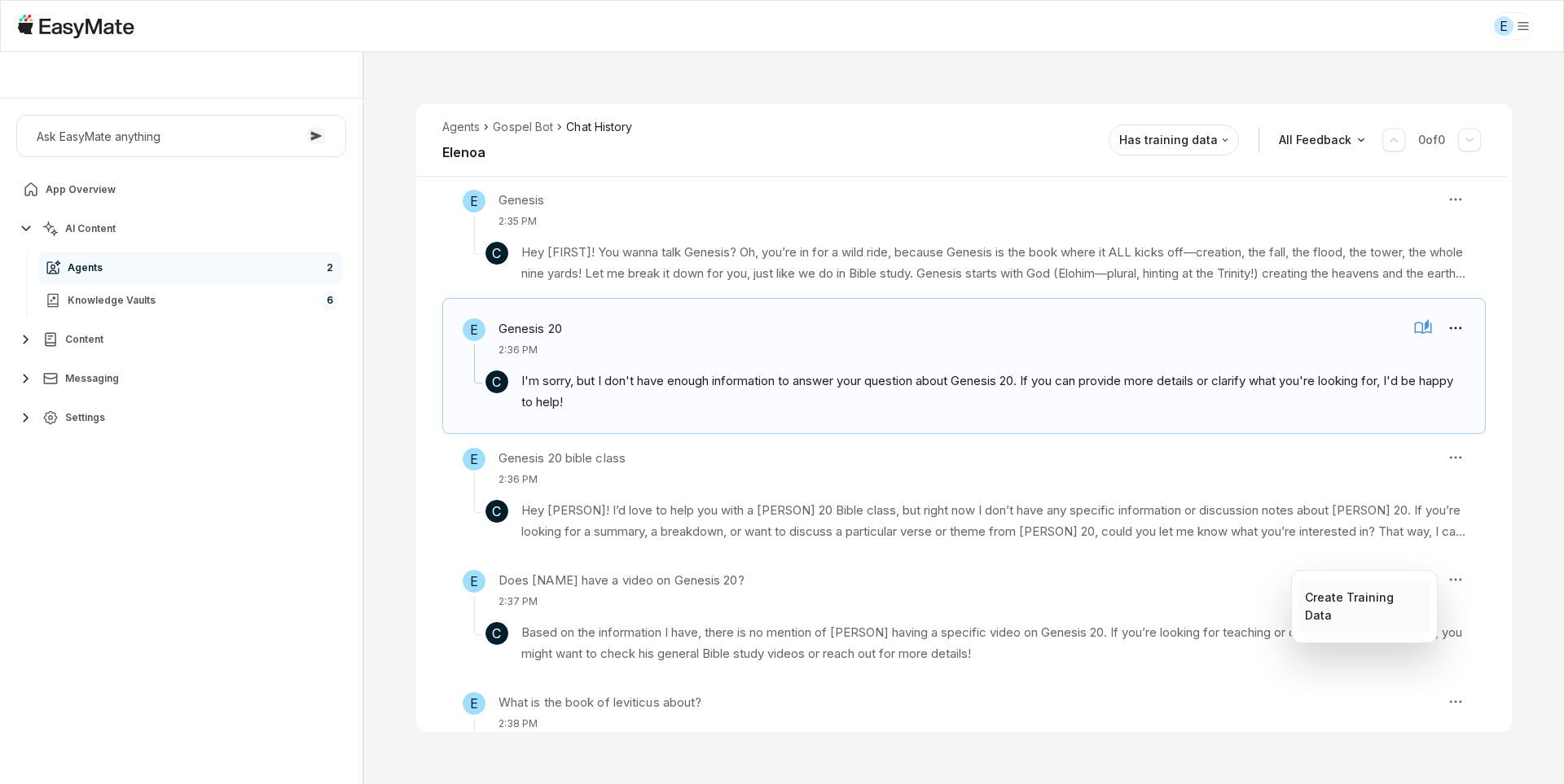 click on "Create Training Data" at bounding box center [1364, 607] 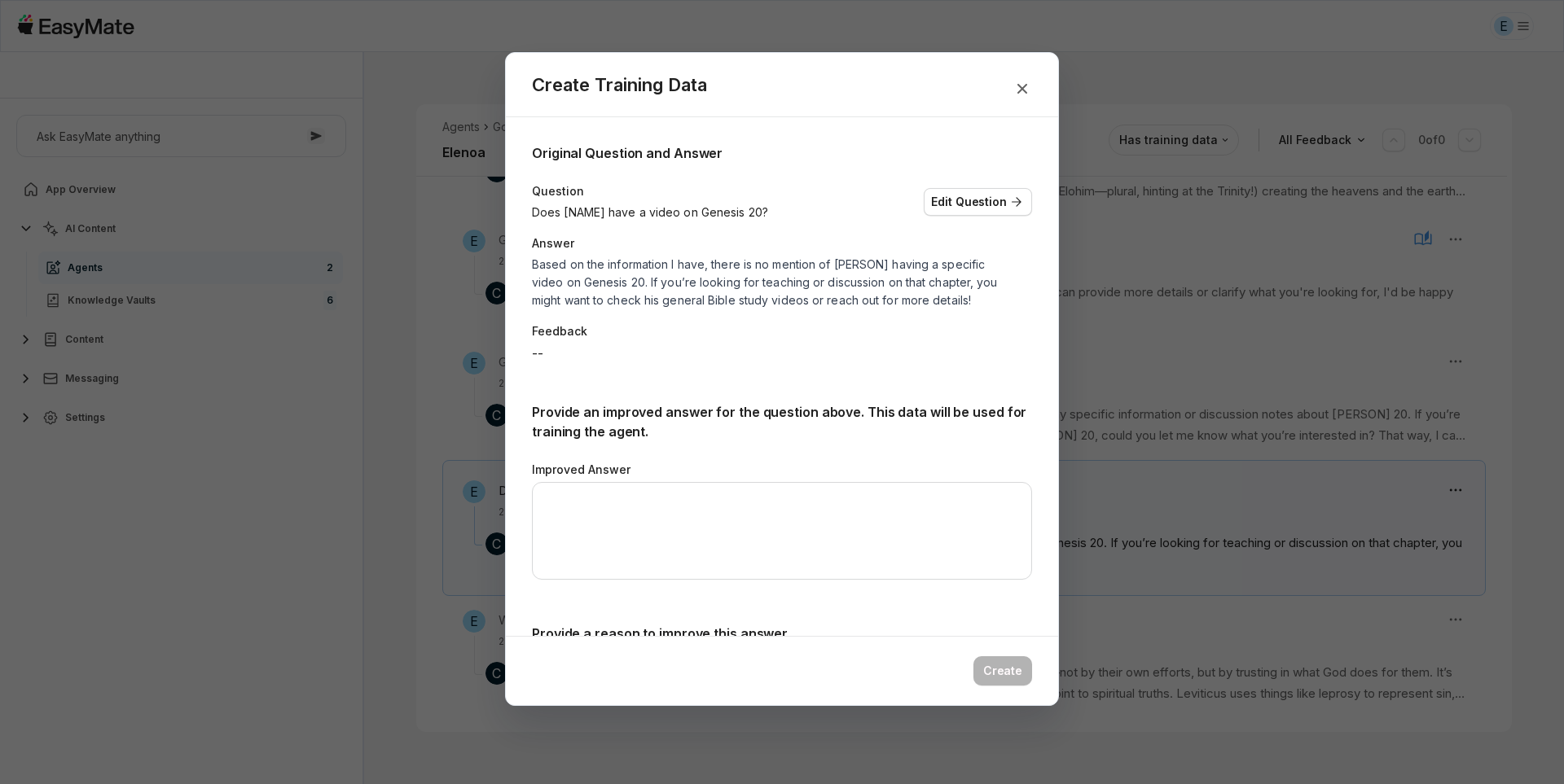 scroll, scrollTop: 466, scrollLeft: 0, axis: vertical 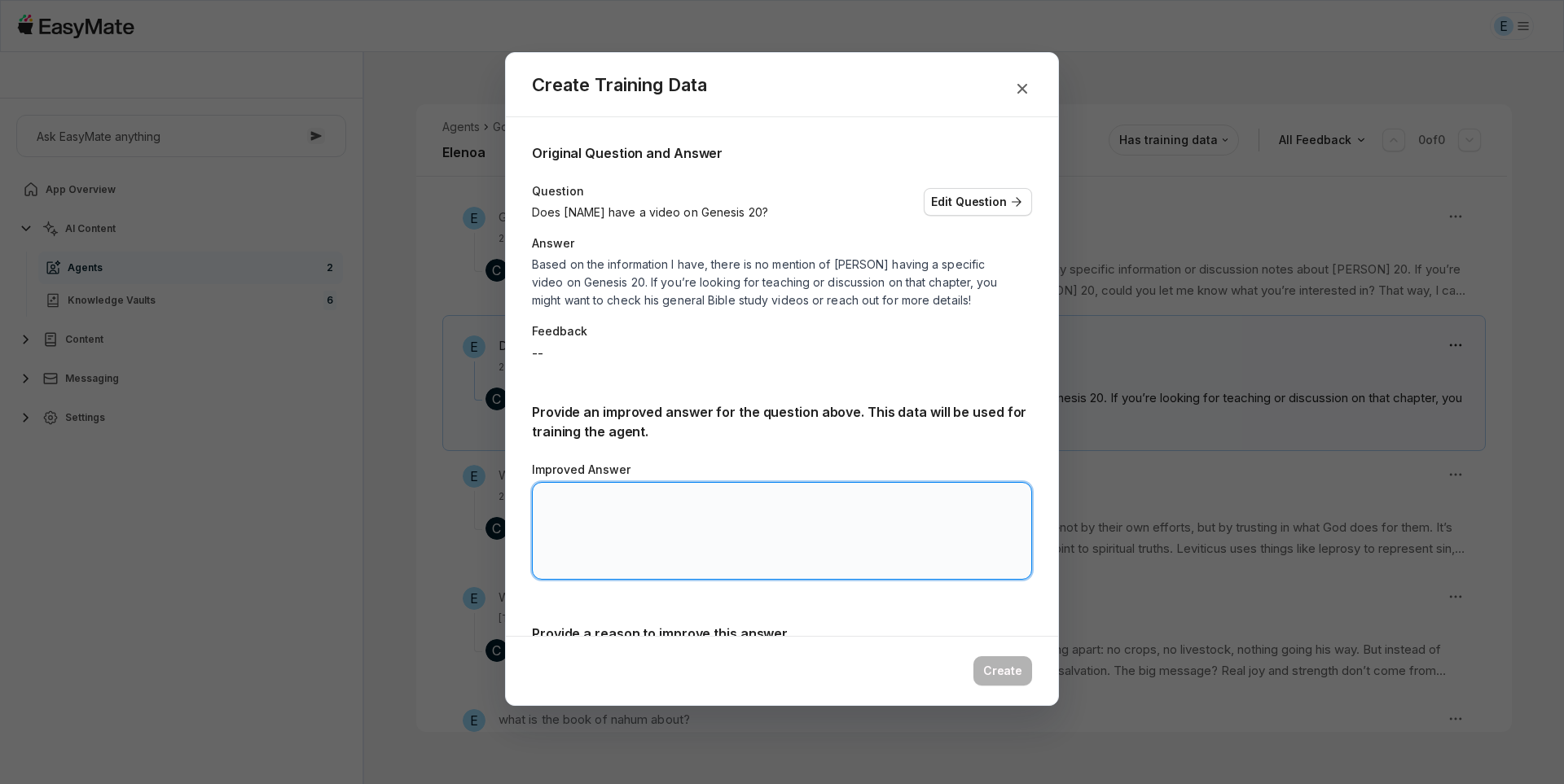 click on "Improved Answer" at bounding box center [782, 531] 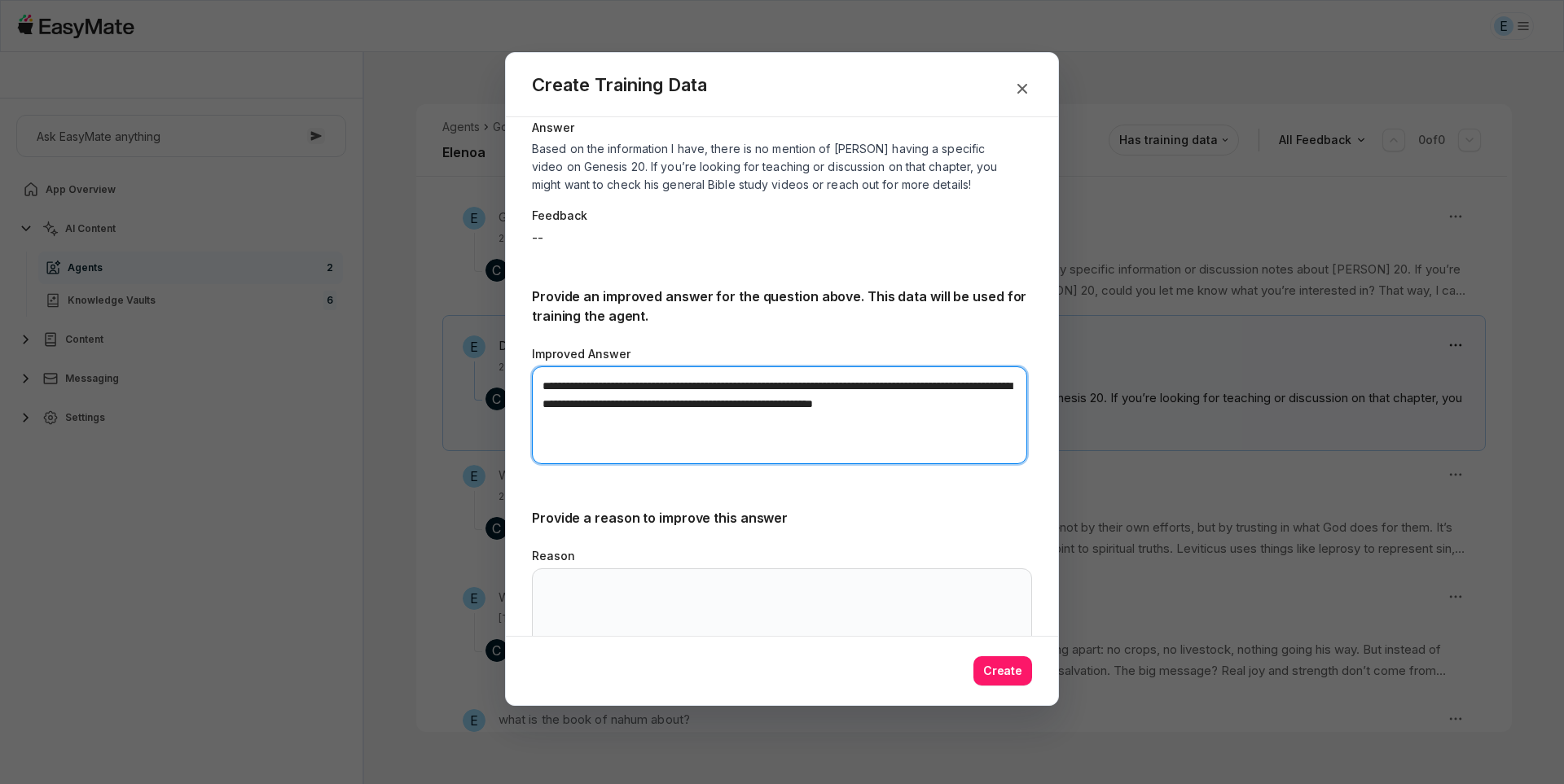 scroll, scrollTop: 125, scrollLeft: 0, axis: vertical 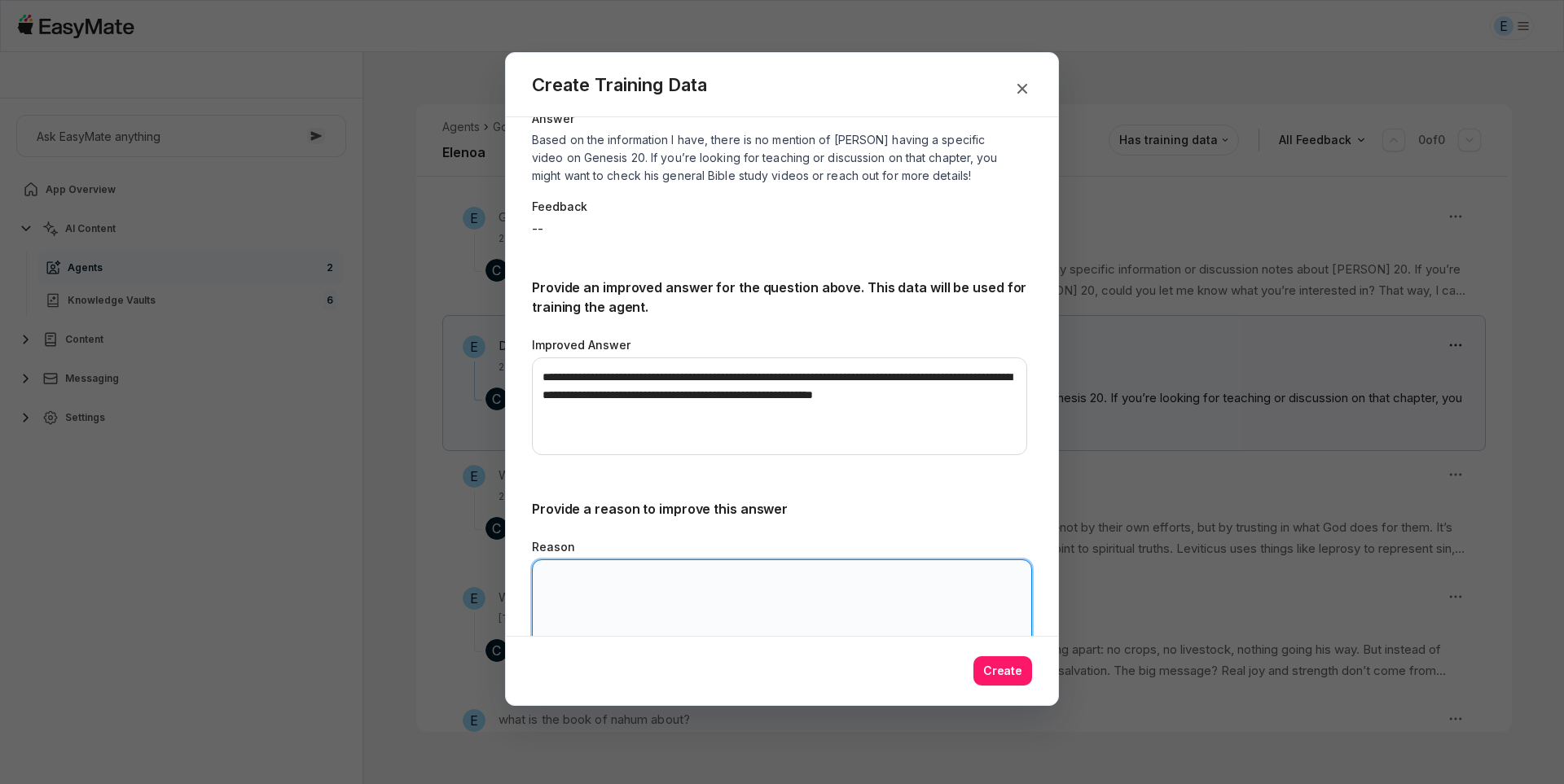 click on "Reason" at bounding box center (782, 608) 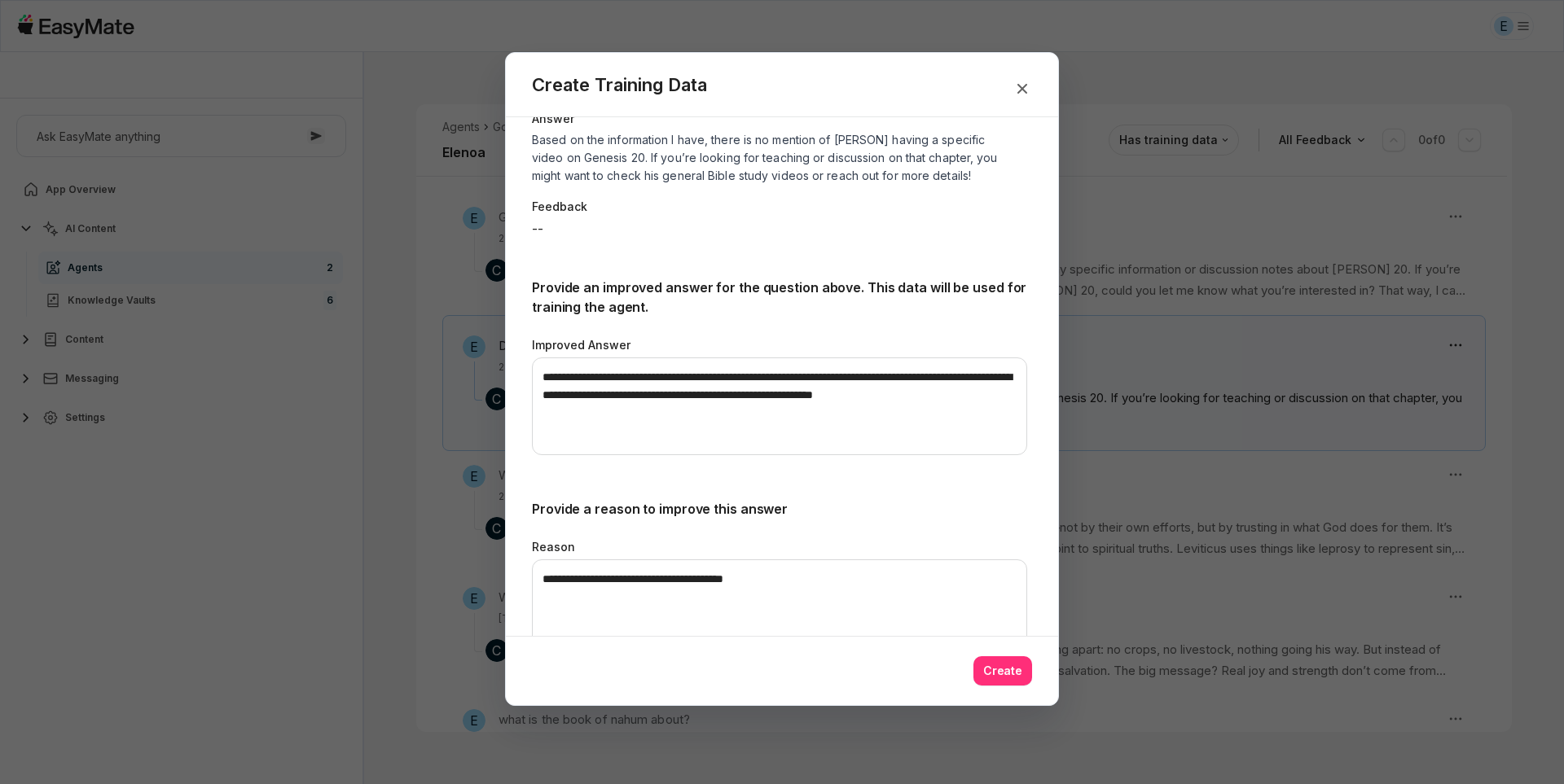 click on "Create" at bounding box center [1003, 671] 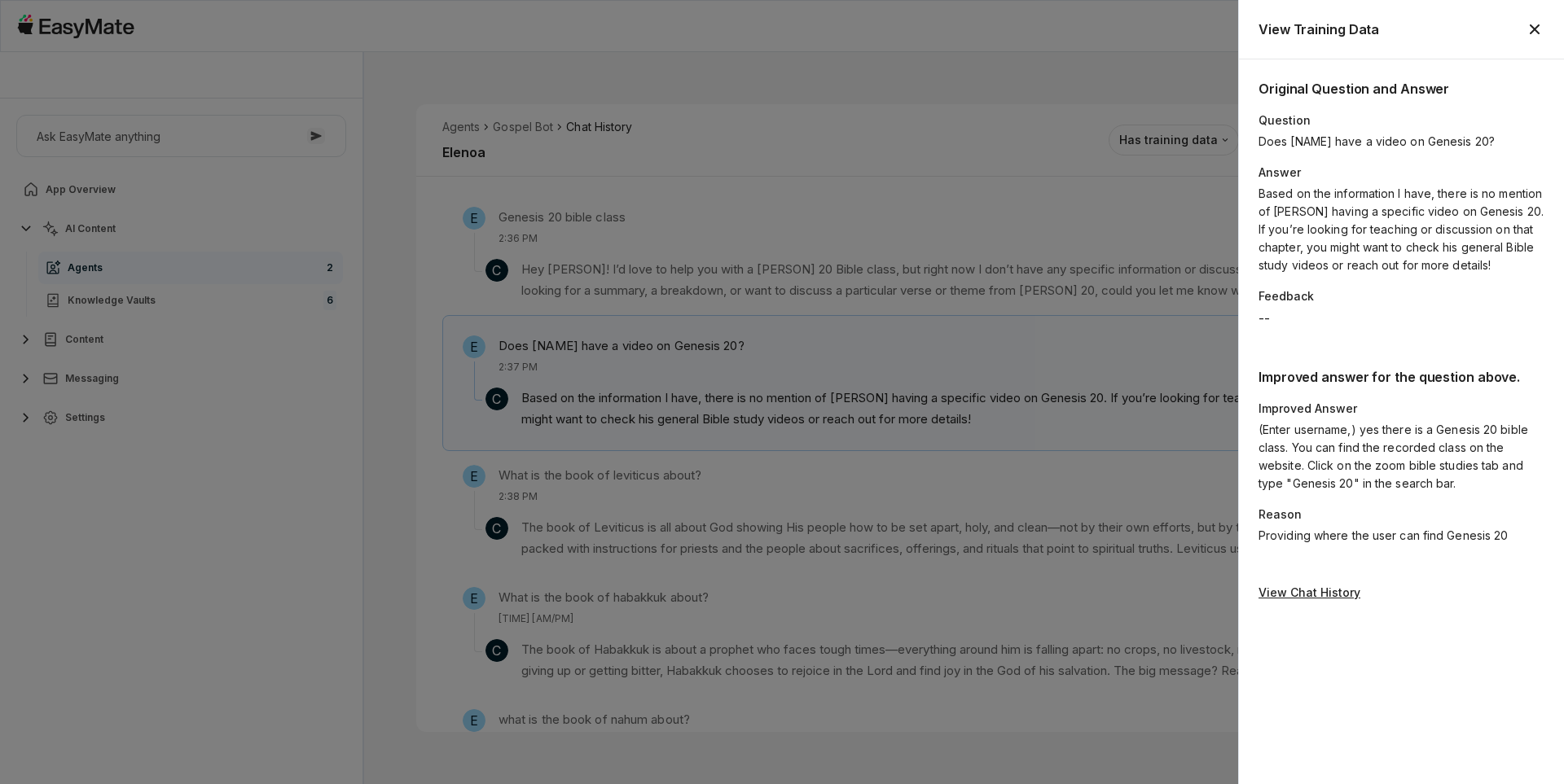 click 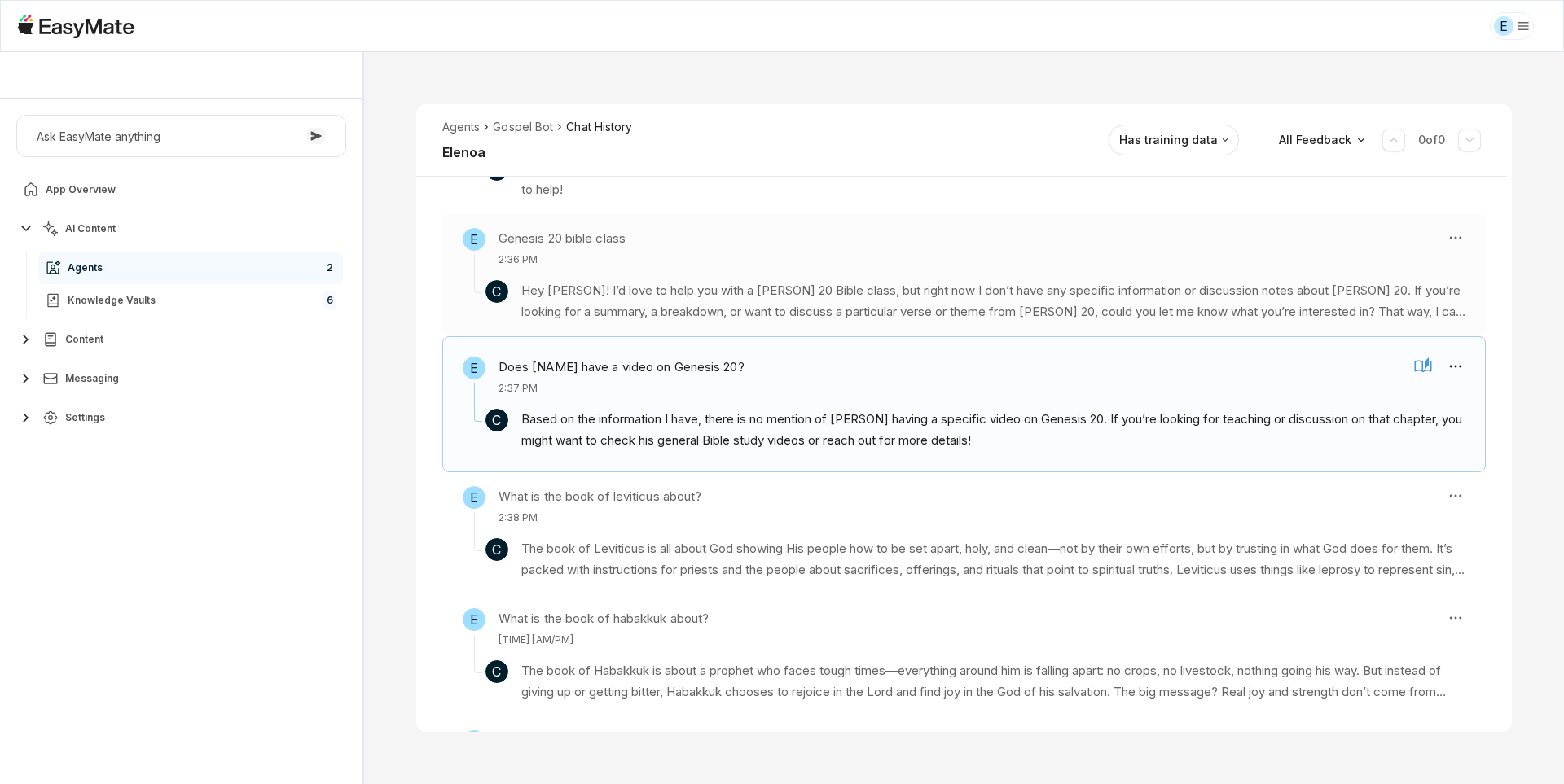 scroll, scrollTop: 344, scrollLeft: 0, axis: vertical 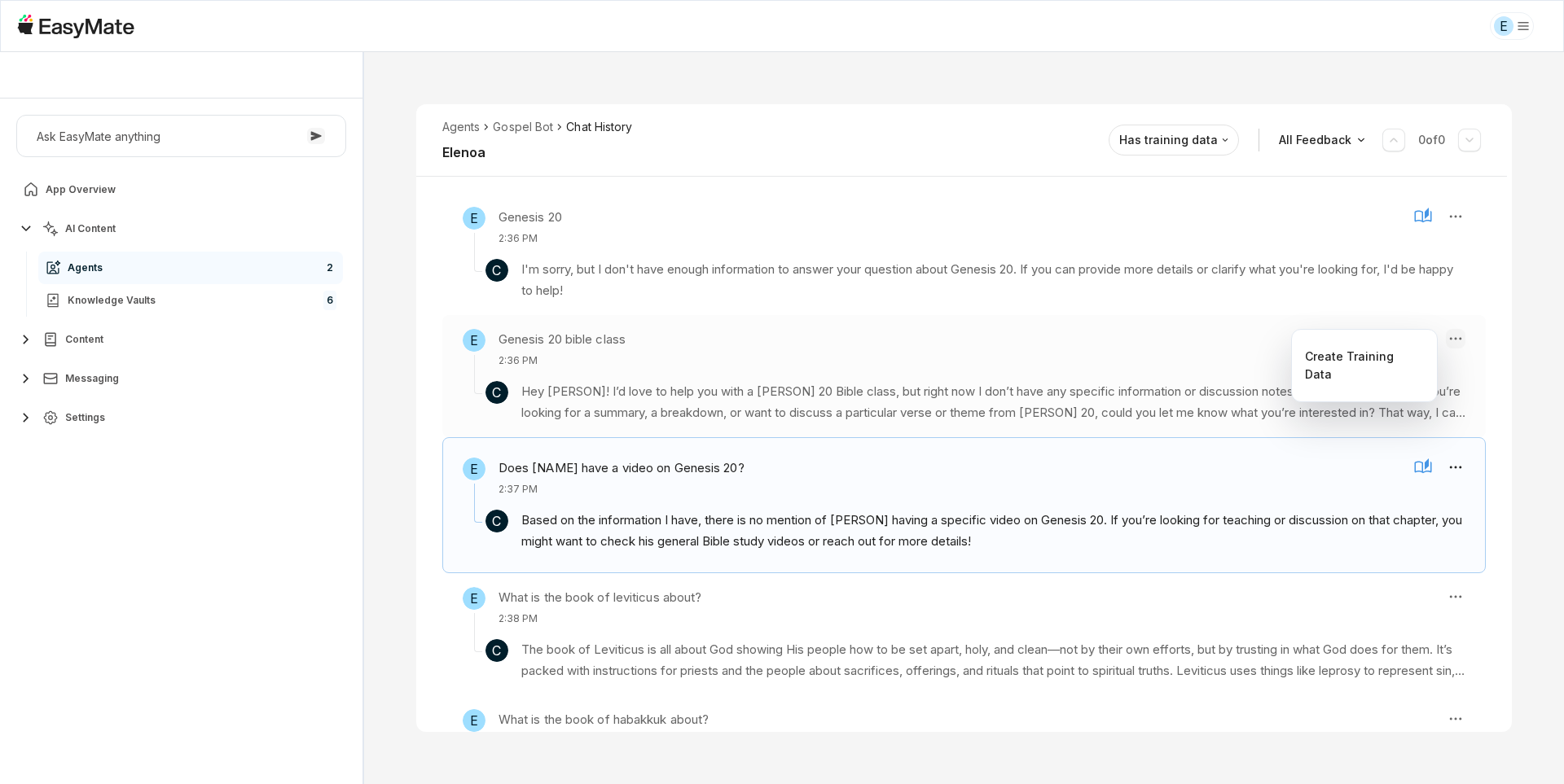 click on "E Core of the Heart Ask EasyMate anything App Overview AI Content Agents 2 Knowledge Vaults 6 Content Messaging Settings B How can I help you today? Scroll to bottom Send Agents Gospel Bot Chat History Elenoa Reviewed Email elenoajennings@[EXAMPLE.COM] Session ID 574 Session Date Jul 7, 2025, 2:35 PM Chat Duration  47m Positive Feedback 0 Negative Feedback 0 Messages 16 Training Data 2 Agents Gospel Bot Chat History Elenoa Has training data All Feedback 0  of  0 E Genesis 2:35 PM C
Genesis is packed with deep stuff: God speaks, and things happen—He says it, then He sees it. That’s faith in action! There’s symbolism everywhere: the sun and moon, the darkness and light, all pointing to spiritual truths and even foreshadowing Jesus. And don’t even get me started on how the whole Bible, from Genesis on, is always pointing to Jesus—every story, every genealogy, every twist and turn.
Knowledge Entries: Gen Chap 1.mp4 Exodus 1.mp4 Geneis 10 11.mp4 E Genesis 20  2:36 PM C E Genesis 20 bible class 2:36 PM C" at bounding box center (782, 392) 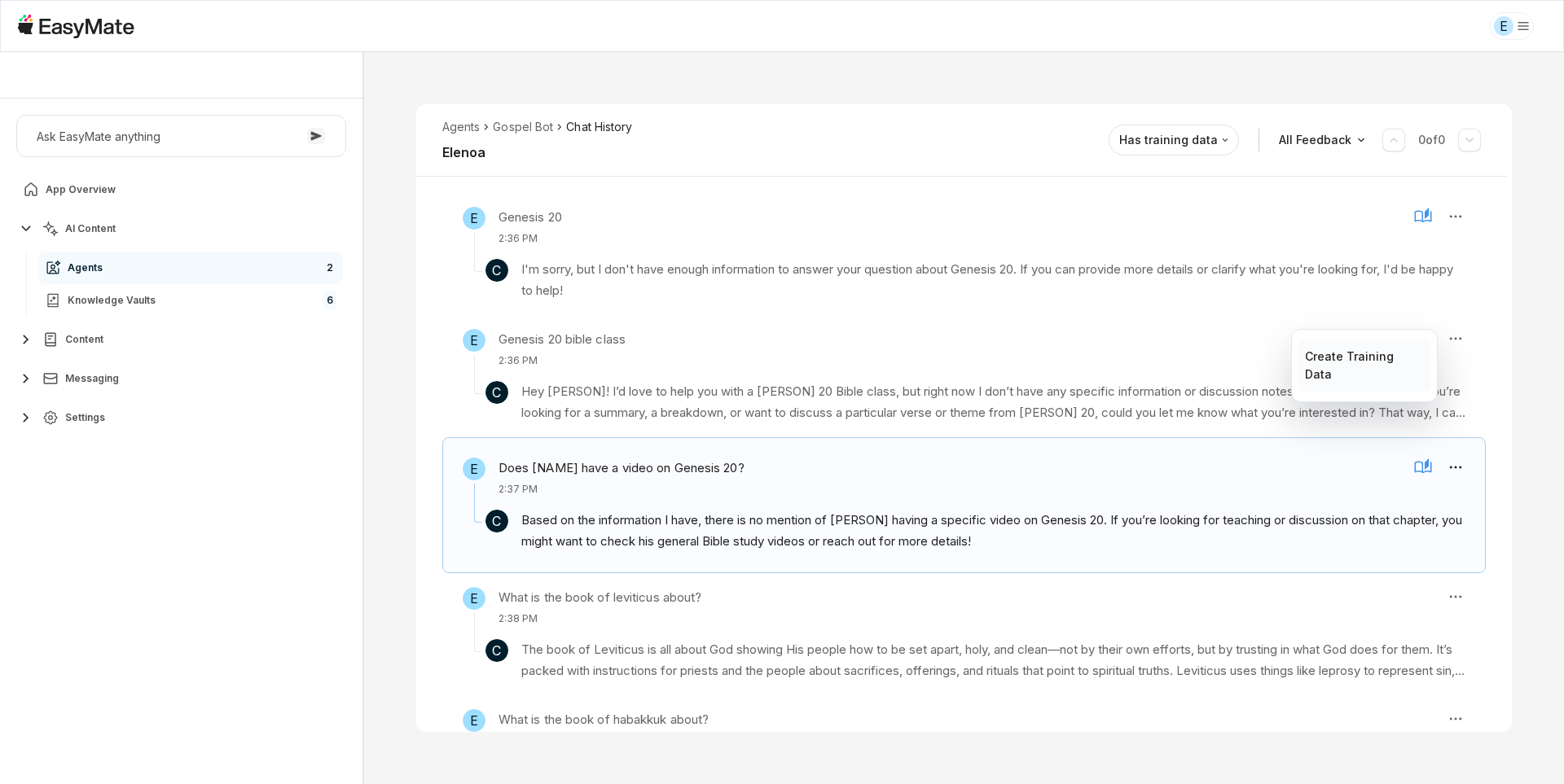 click on "Create Training Data" at bounding box center [1364, 366] 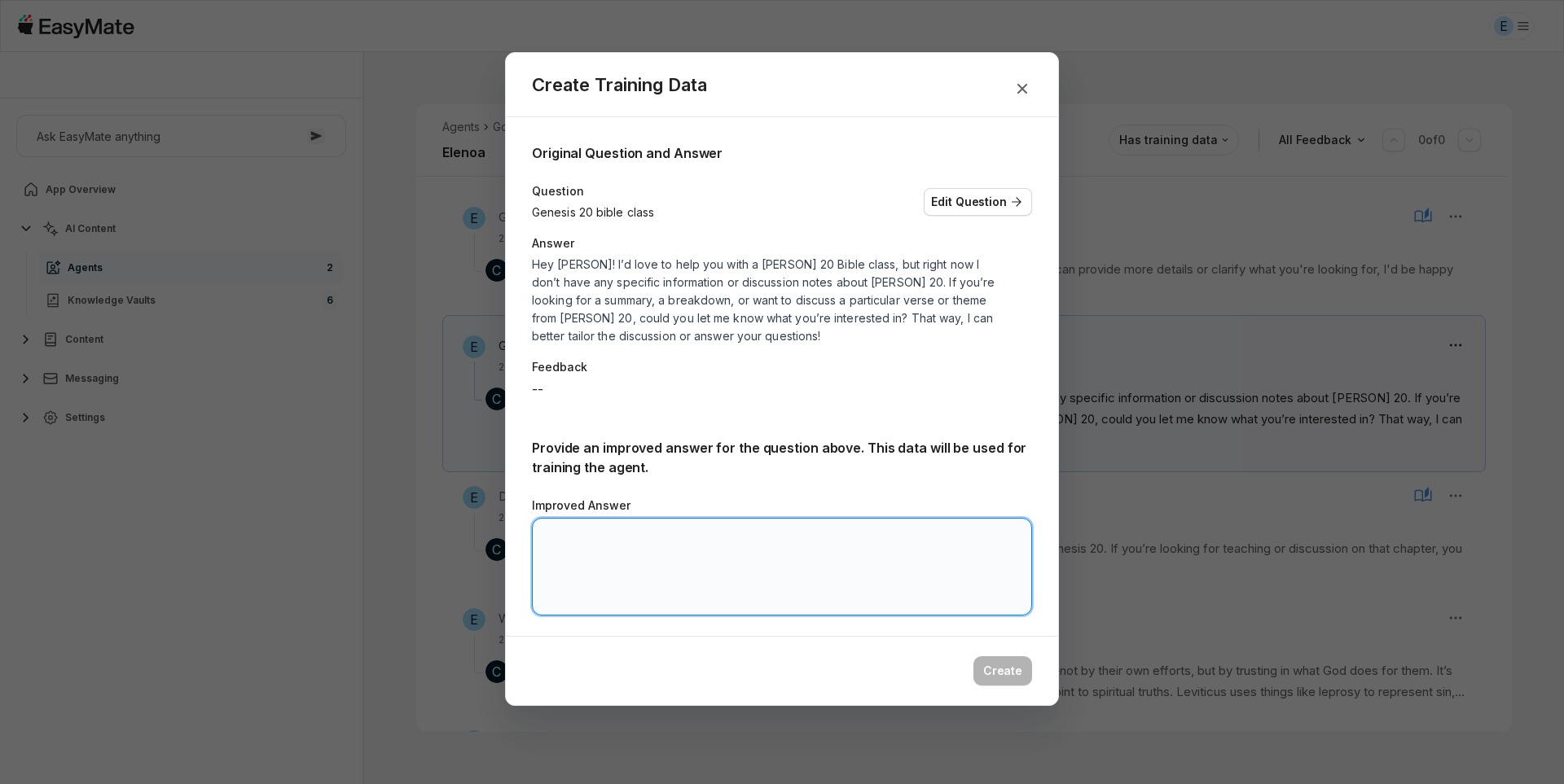 click on "Improved Answer" at bounding box center (782, 567) 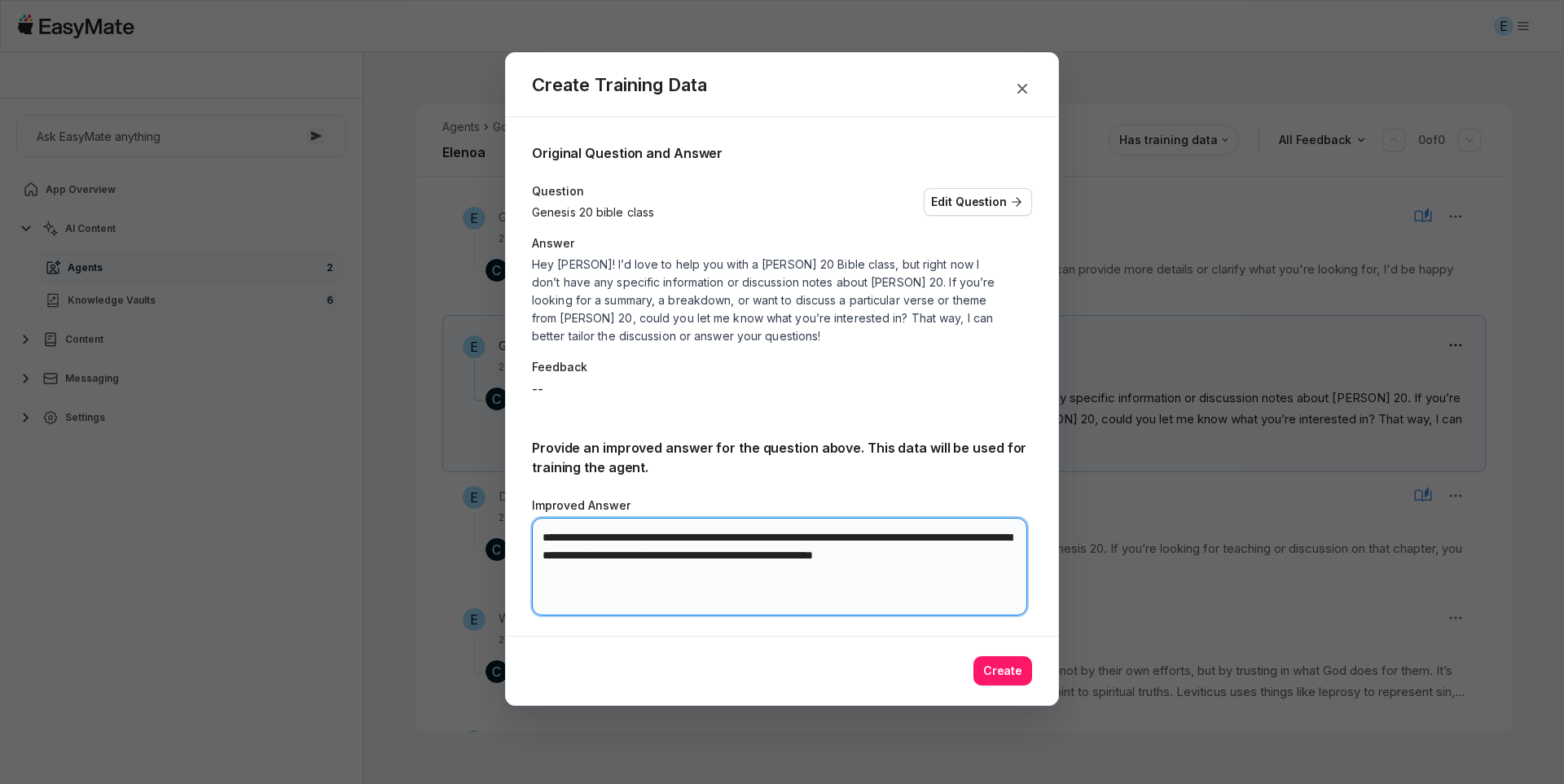 scroll, scrollTop: 212, scrollLeft: 0, axis: vertical 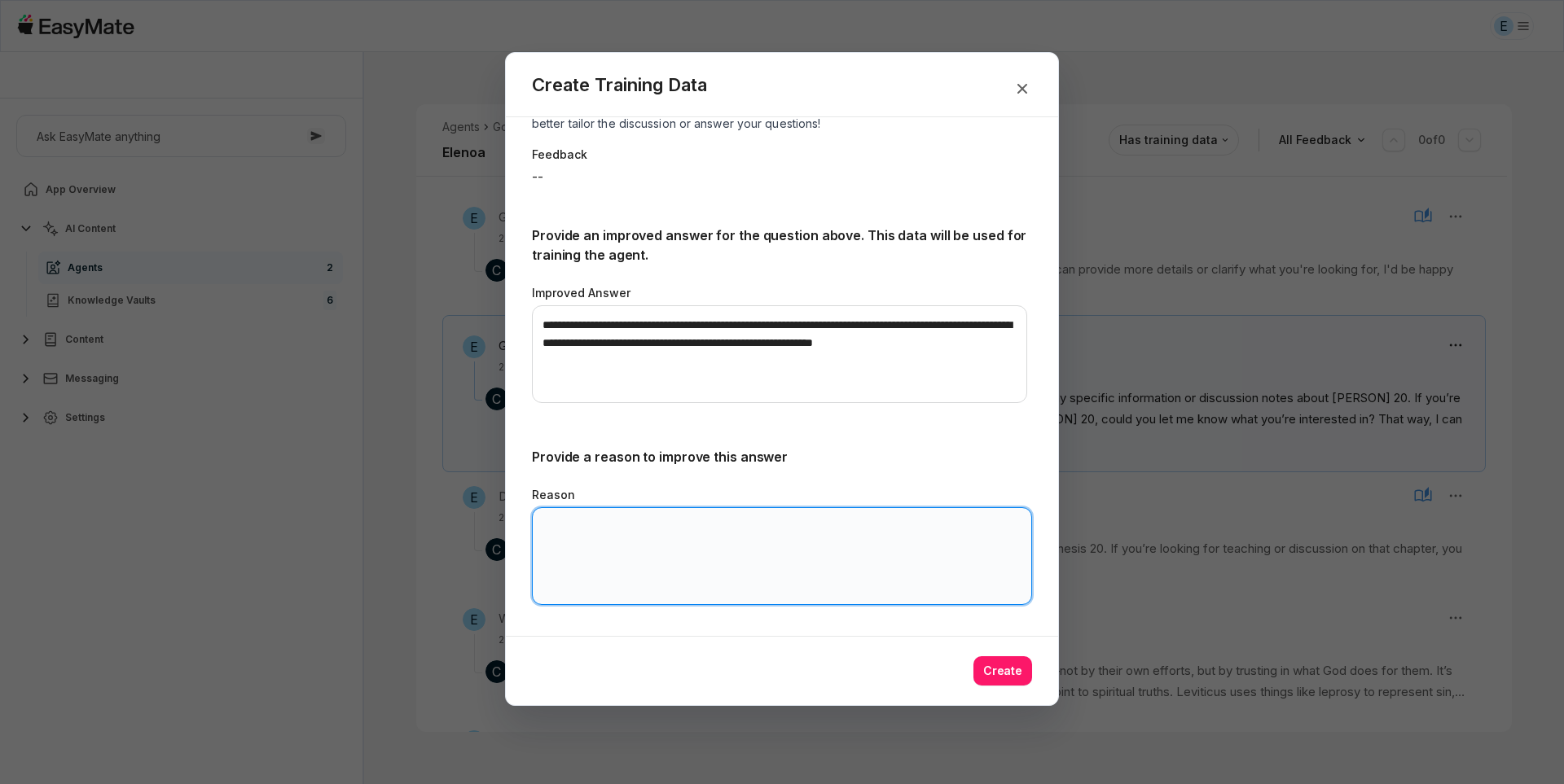 click on "Reason" at bounding box center (782, 556) 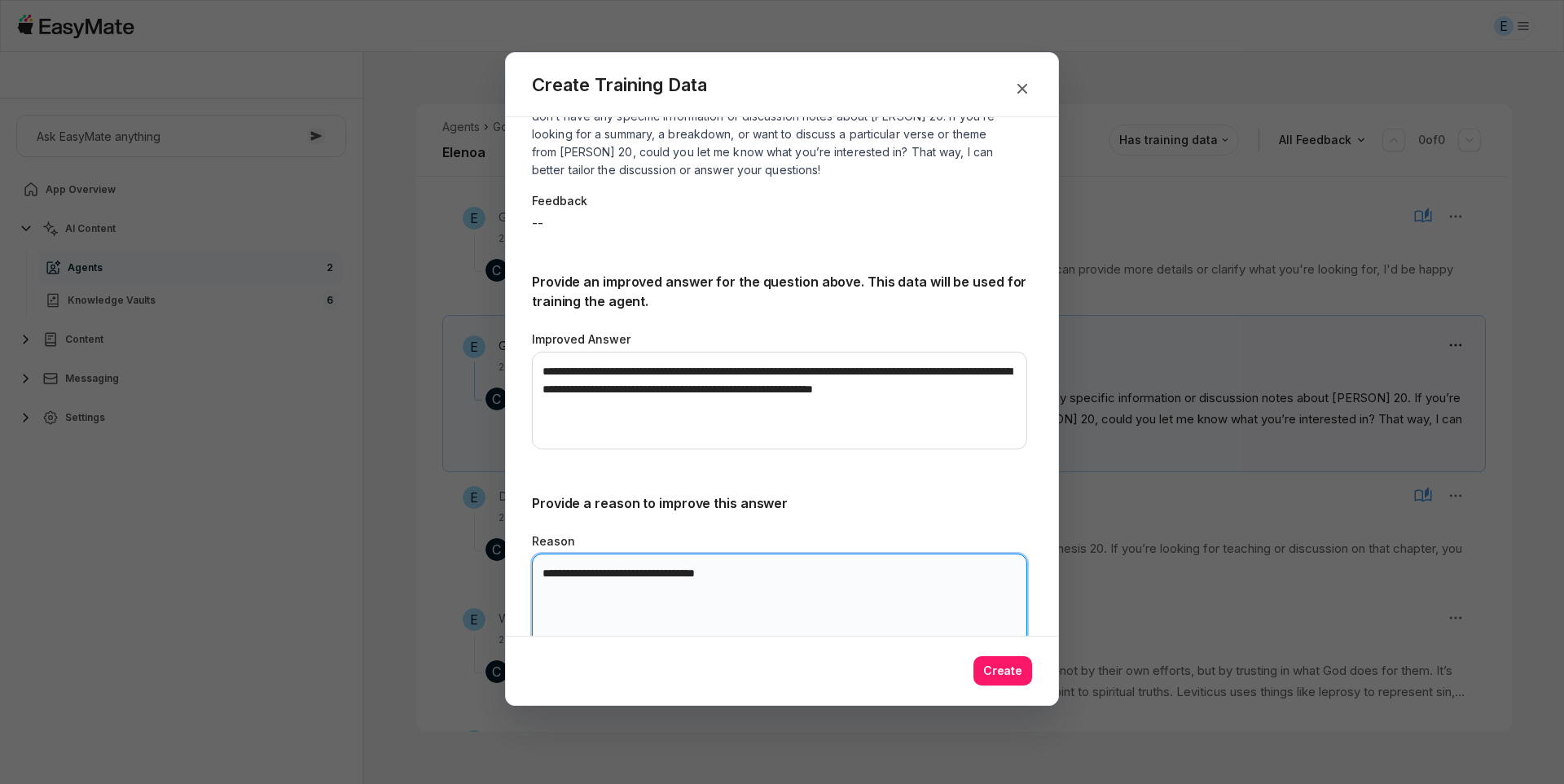 scroll, scrollTop: 165, scrollLeft: 0, axis: vertical 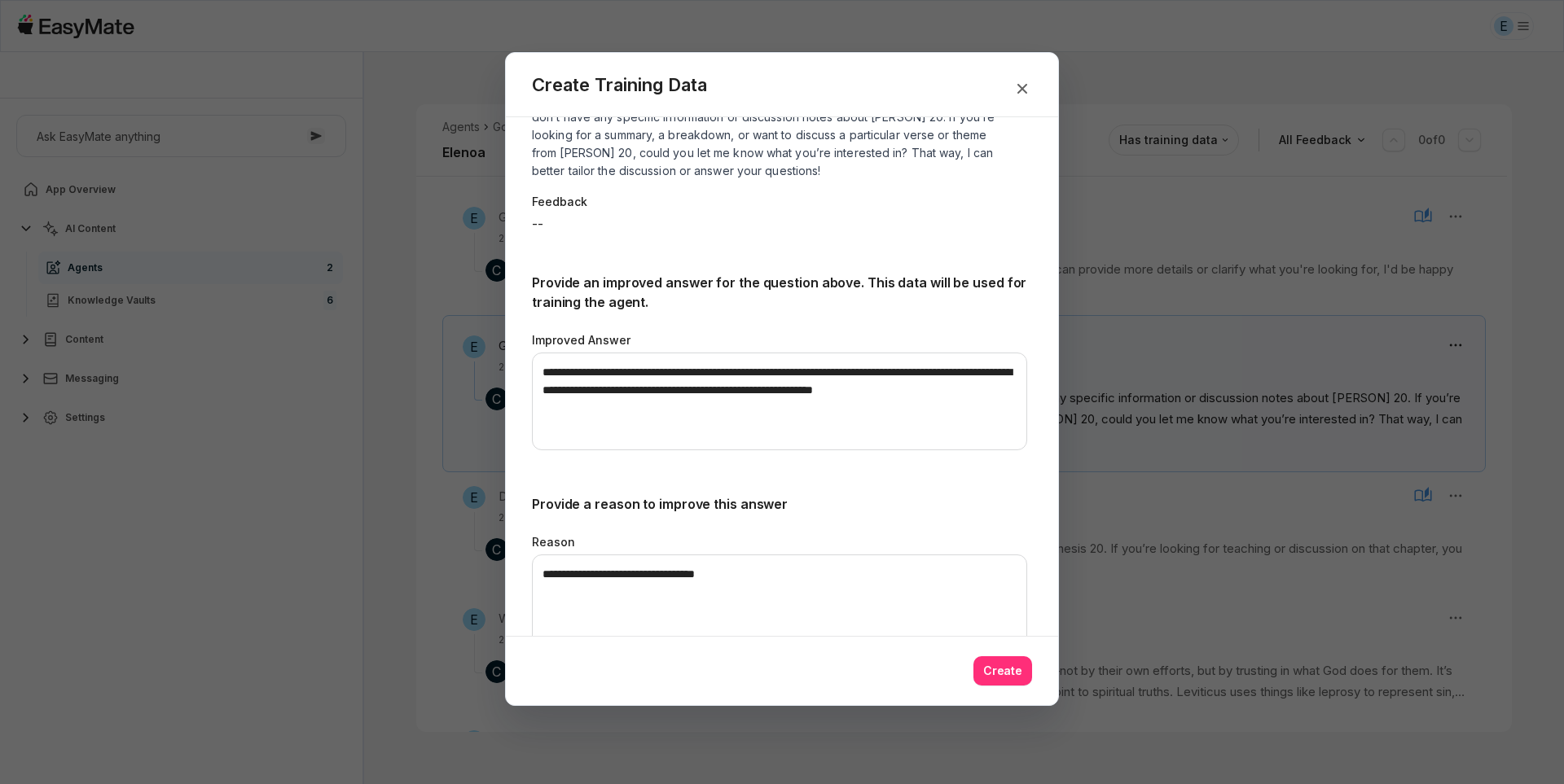 click on "Create" at bounding box center [1003, 671] 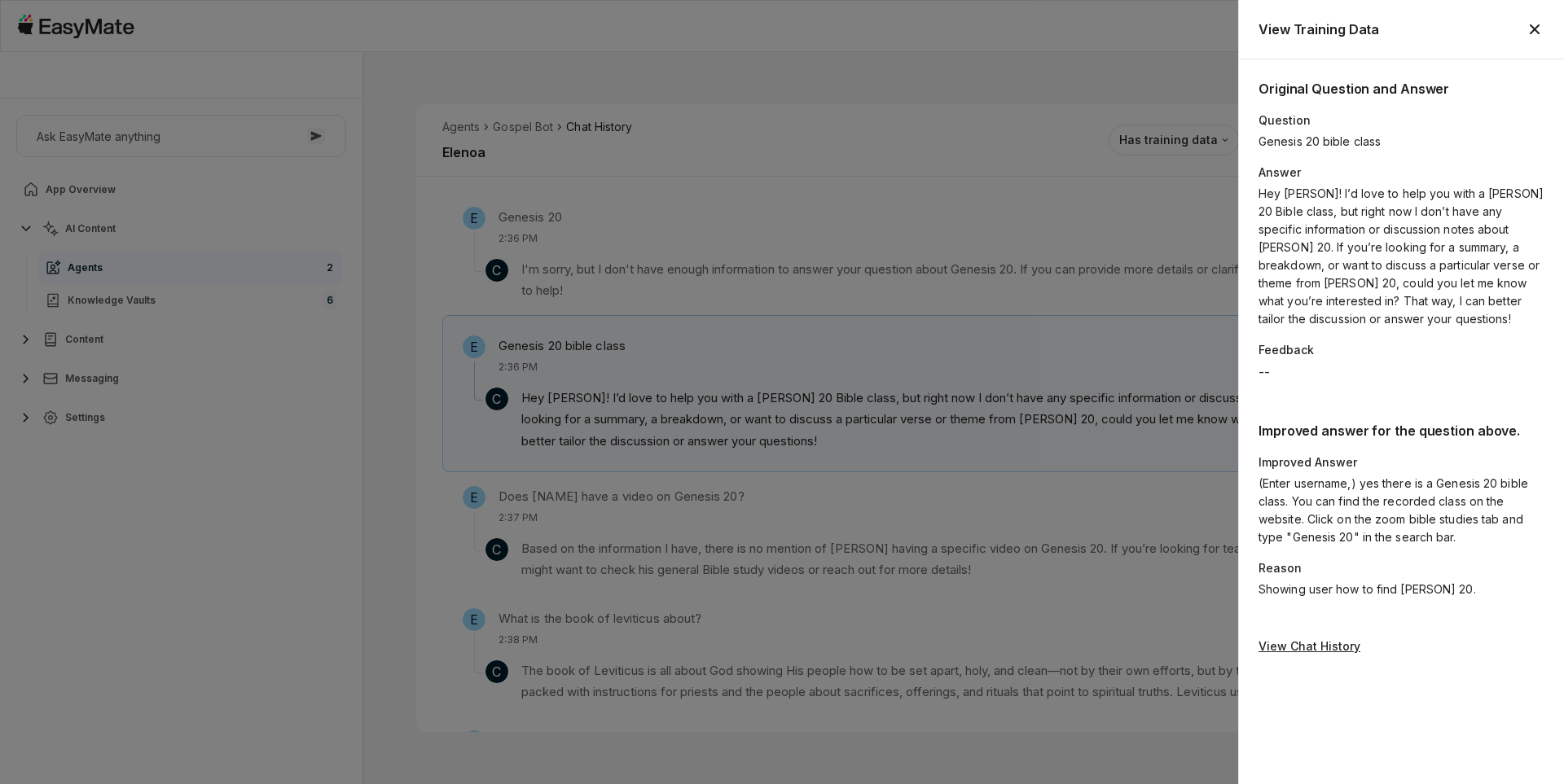 click 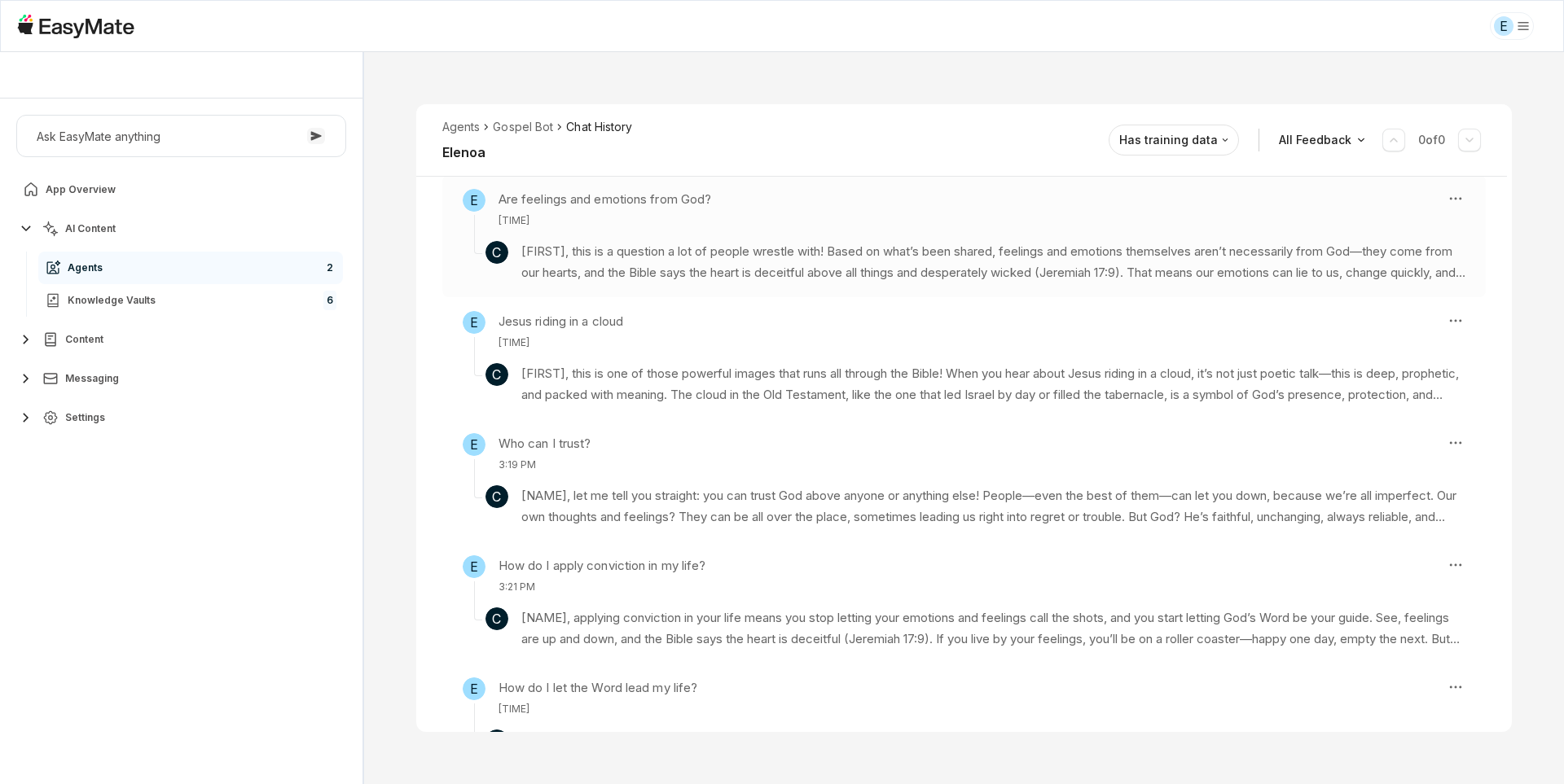 scroll, scrollTop: 1618, scrollLeft: 0, axis: vertical 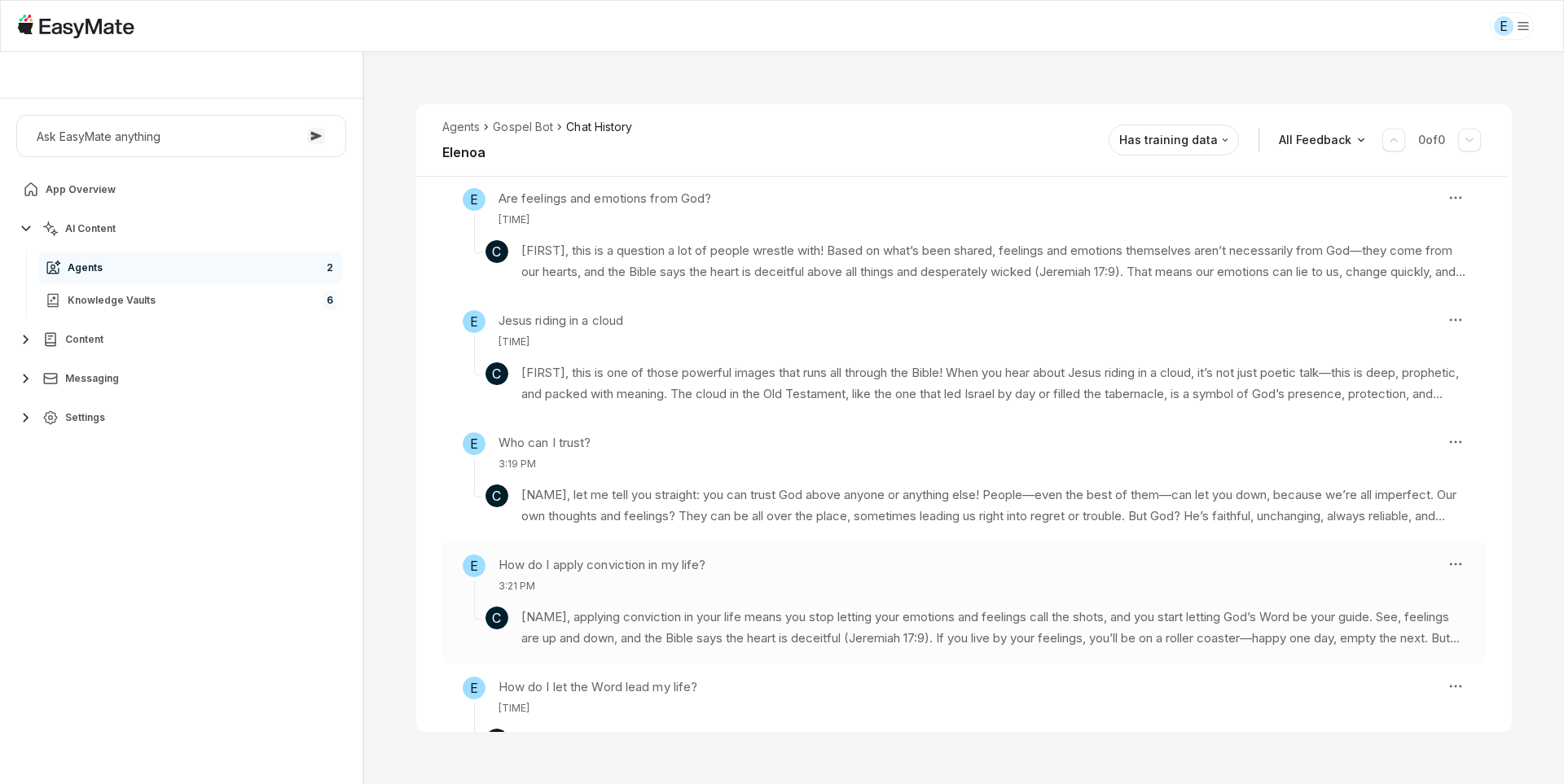 click on "[NAME], applying conviction in your life means you stop letting your emotions and feelings call the shots, and you start letting God’s Word be your guide. See, feelings are up and down, and the Bible says the heart is deceitful (Jeremiah 17:9). If you live by your feelings, you’ll be on a roller coaster—happy one day, empty the next. But conviction is different. Conviction is when God’s truth grabs hold of you and anchors you, even when your emotions are all over the place." at bounding box center [993, 628] 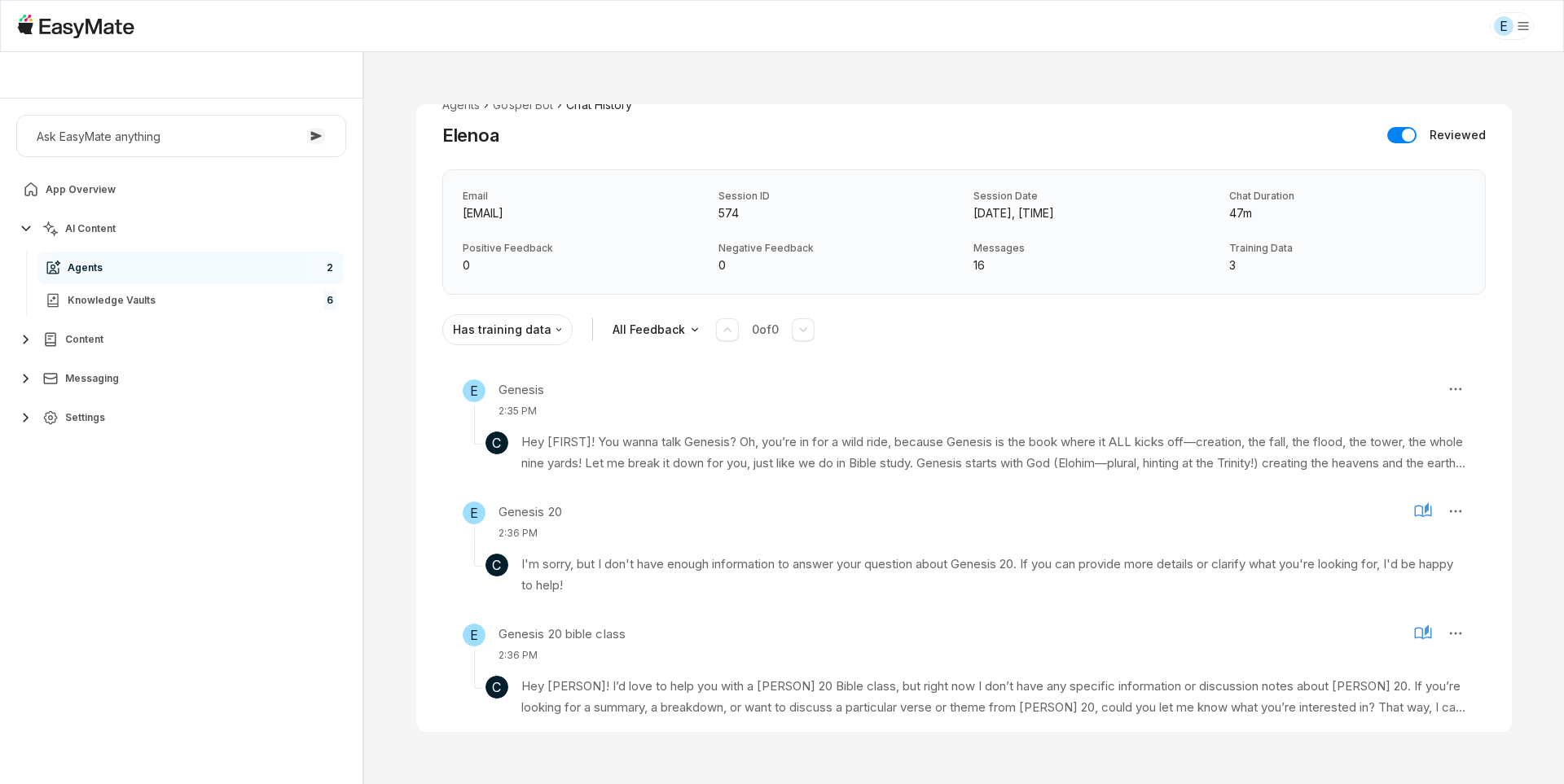 scroll, scrollTop: 0, scrollLeft: 0, axis: both 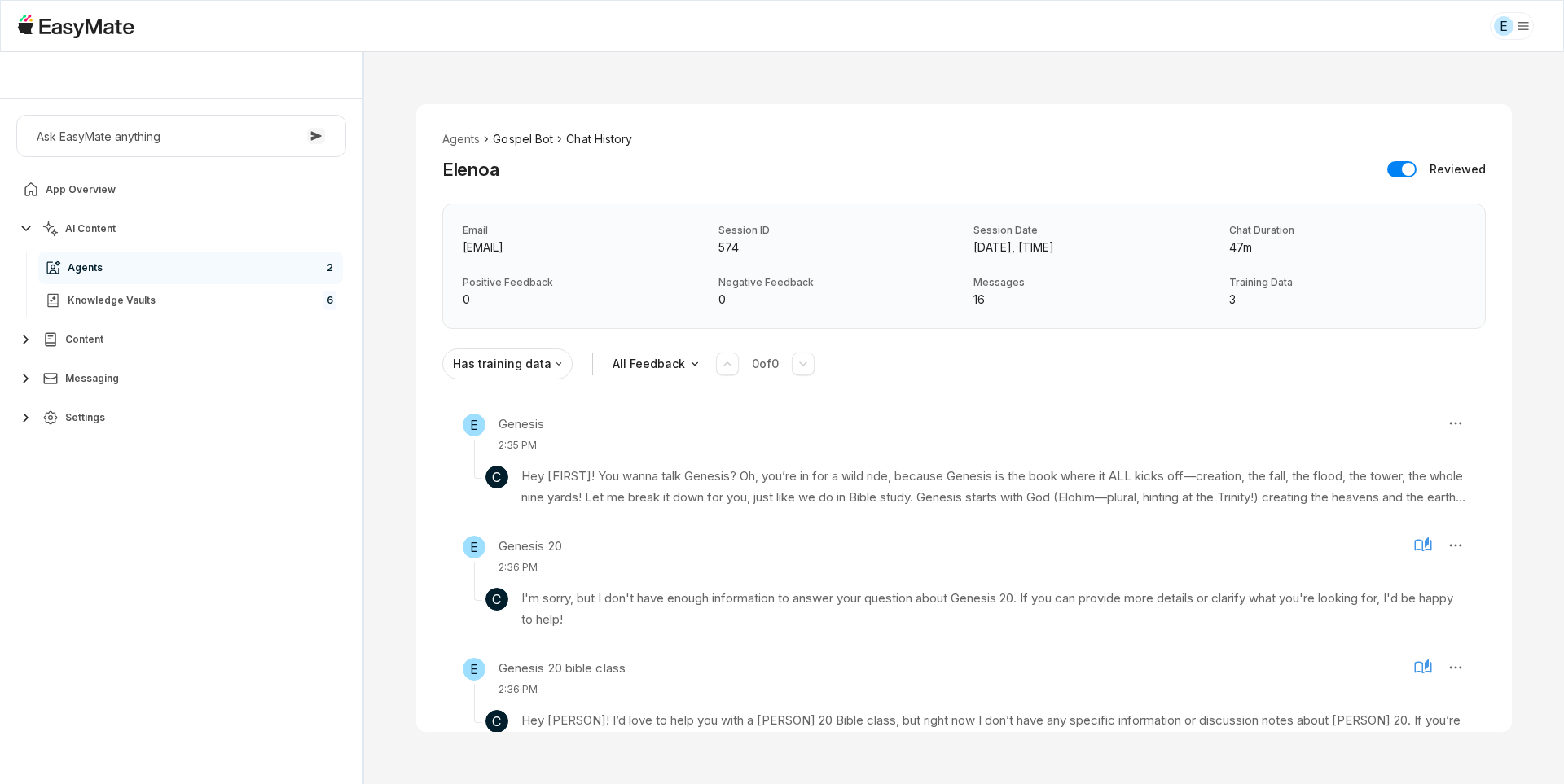 click on "Gospel Bot" at bounding box center [523, 139] 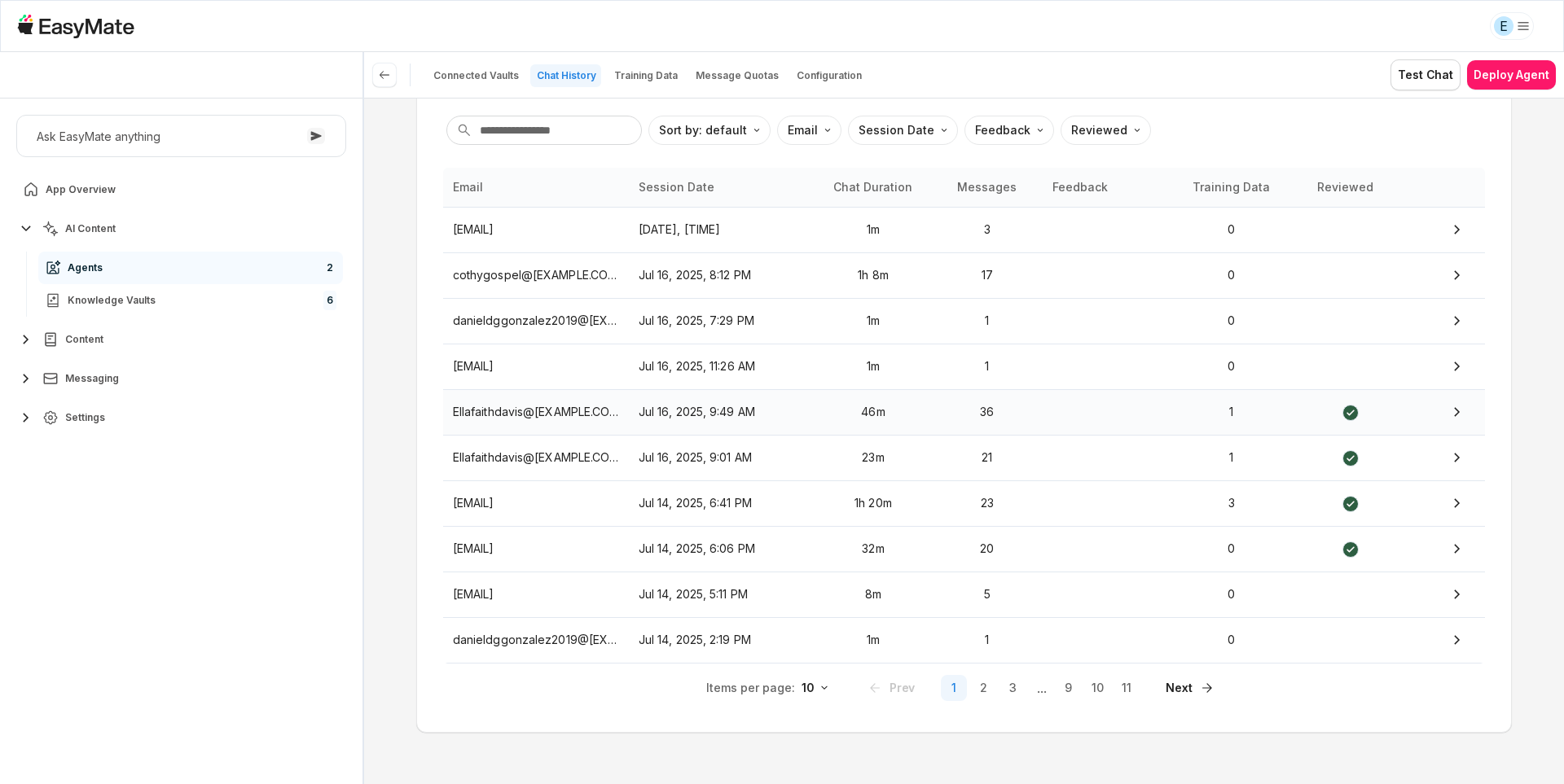 scroll, scrollTop: 134, scrollLeft: 0, axis: vertical 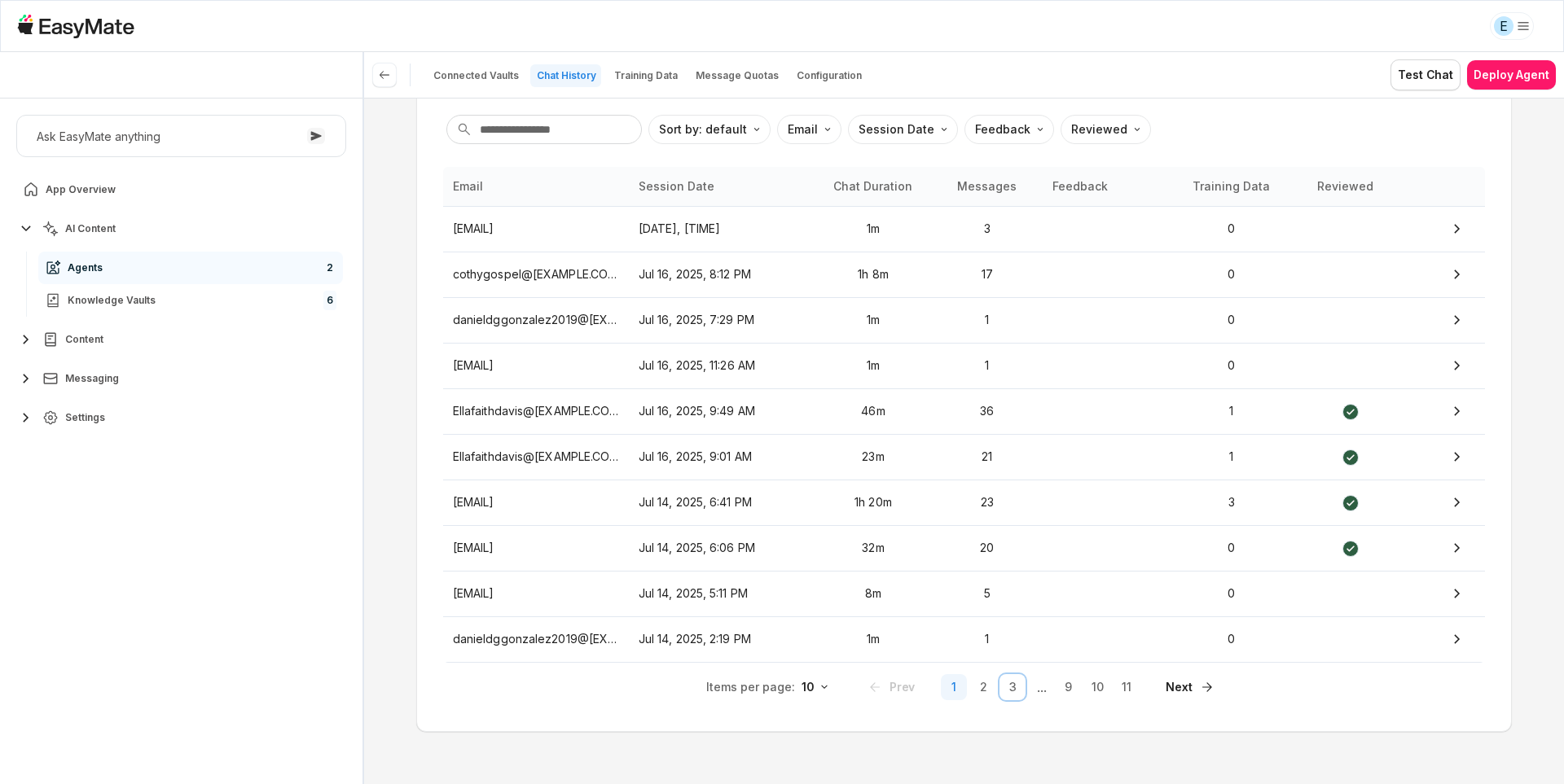 click on "3" at bounding box center (1013, 687) 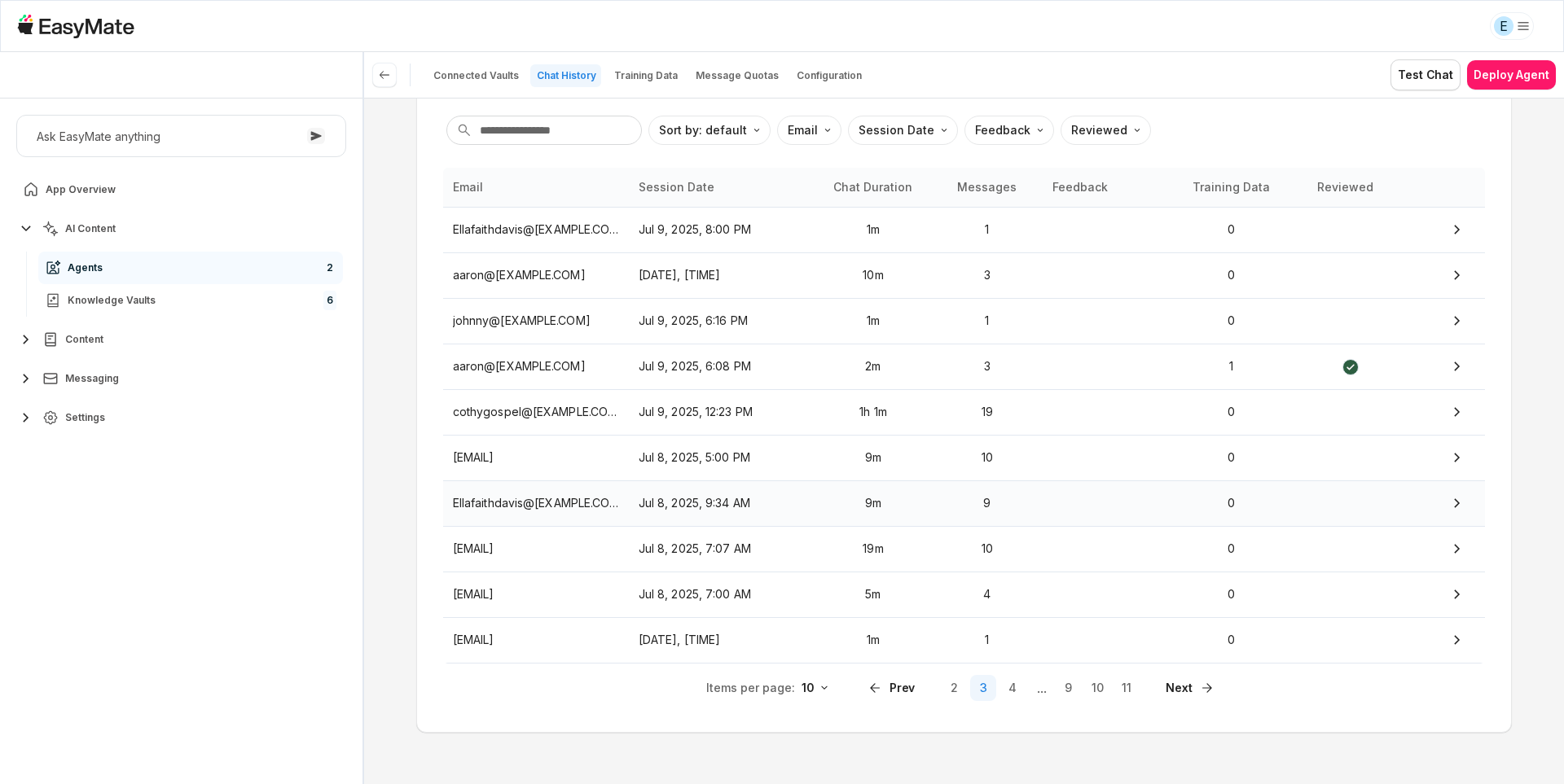 scroll, scrollTop: 134, scrollLeft: 0, axis: vertical 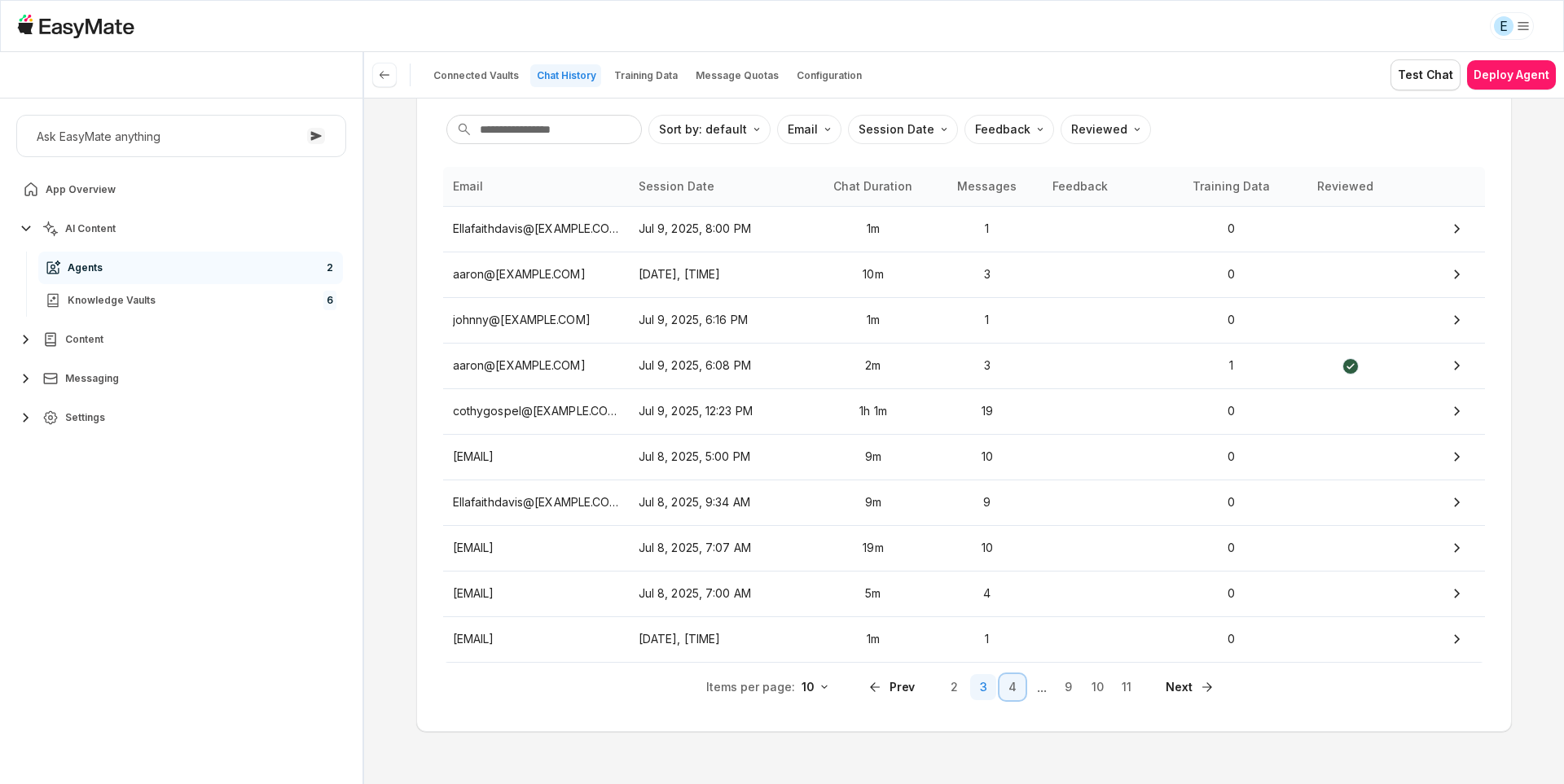 click on "4" at bounding box center (1013, 687) 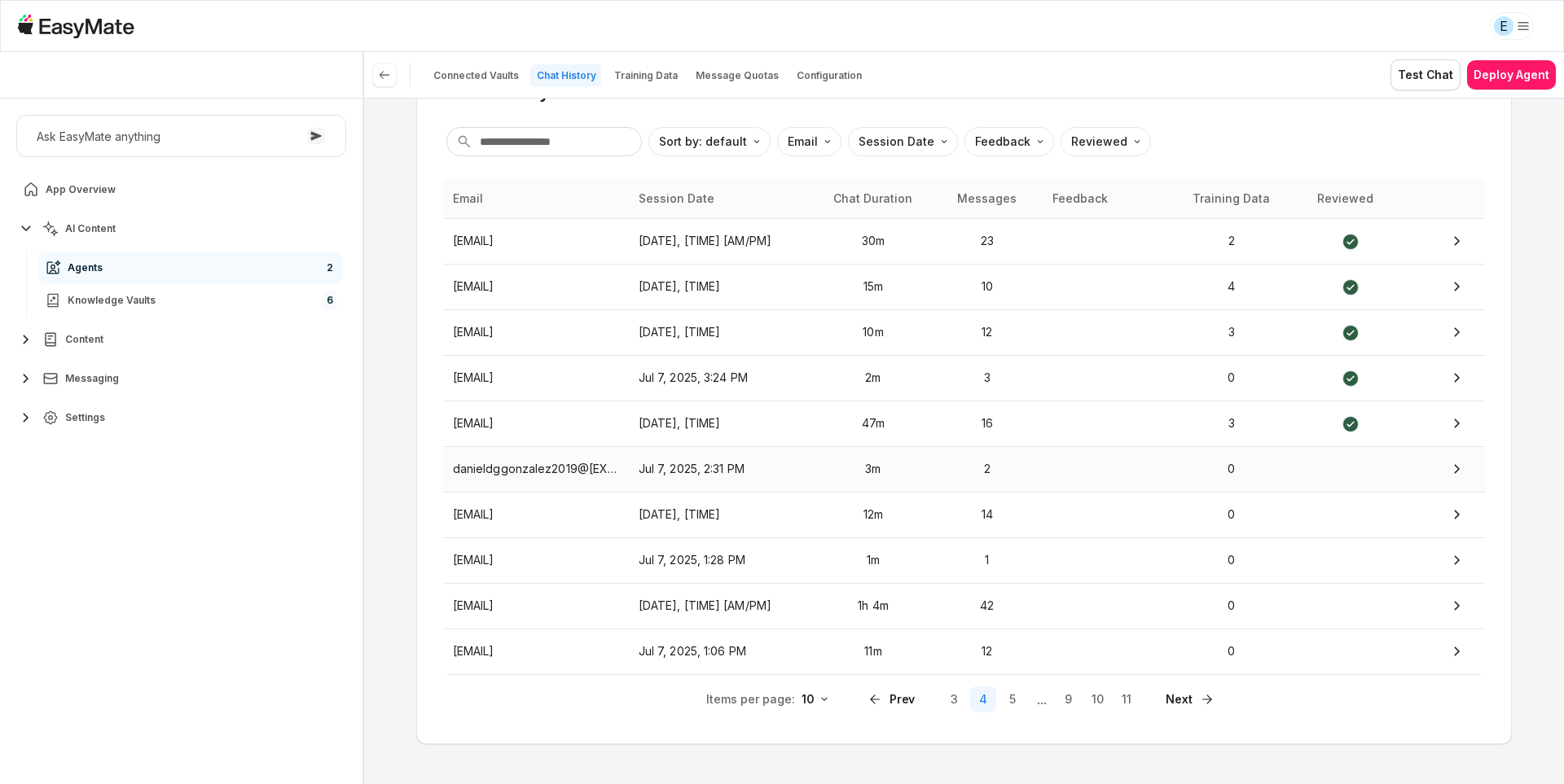scroll, scrollTop: 134, scrollLeft: 0, axis: vertical 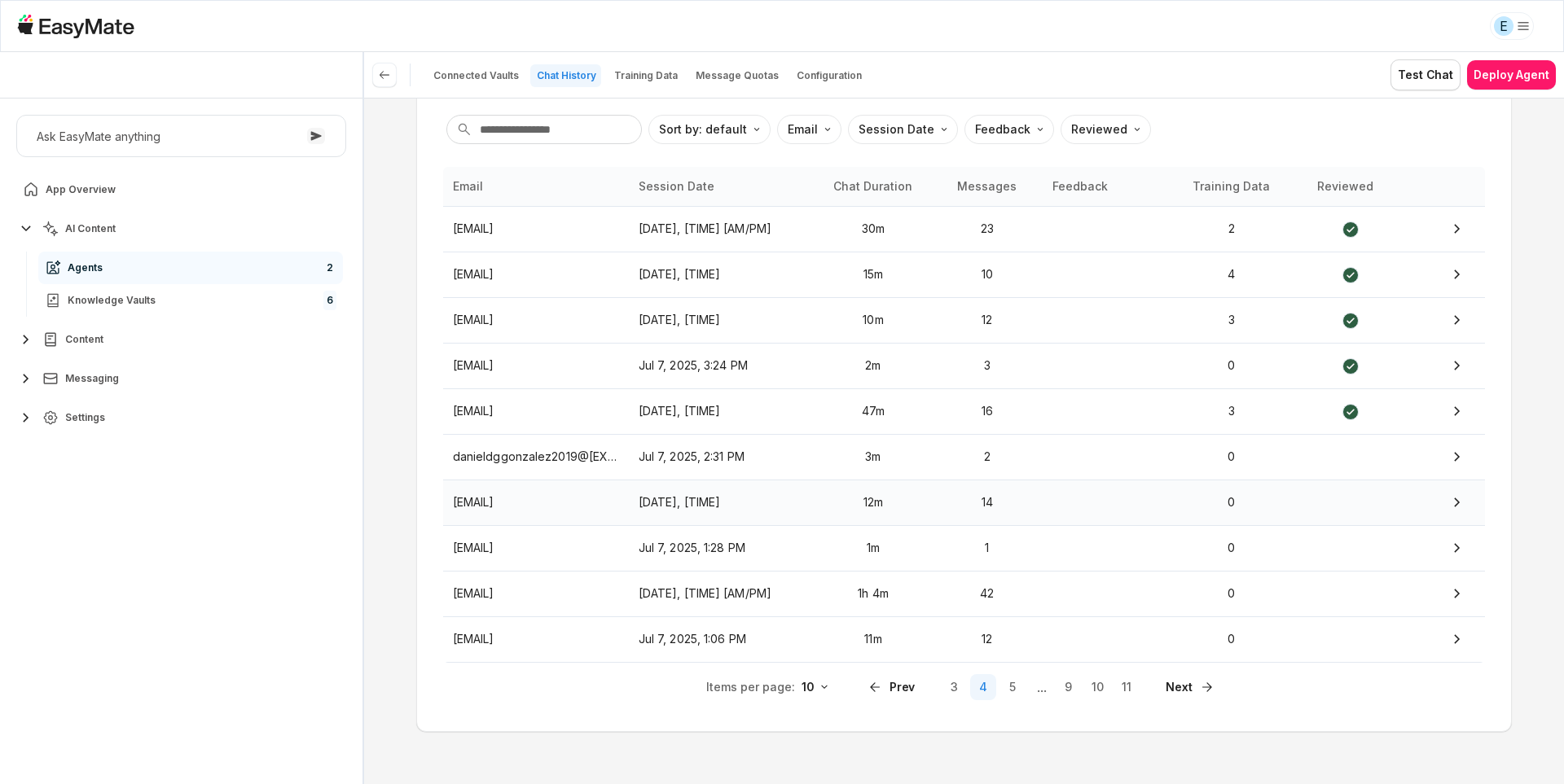 click on "[EMAIL]" at bounding box center [536, 502] 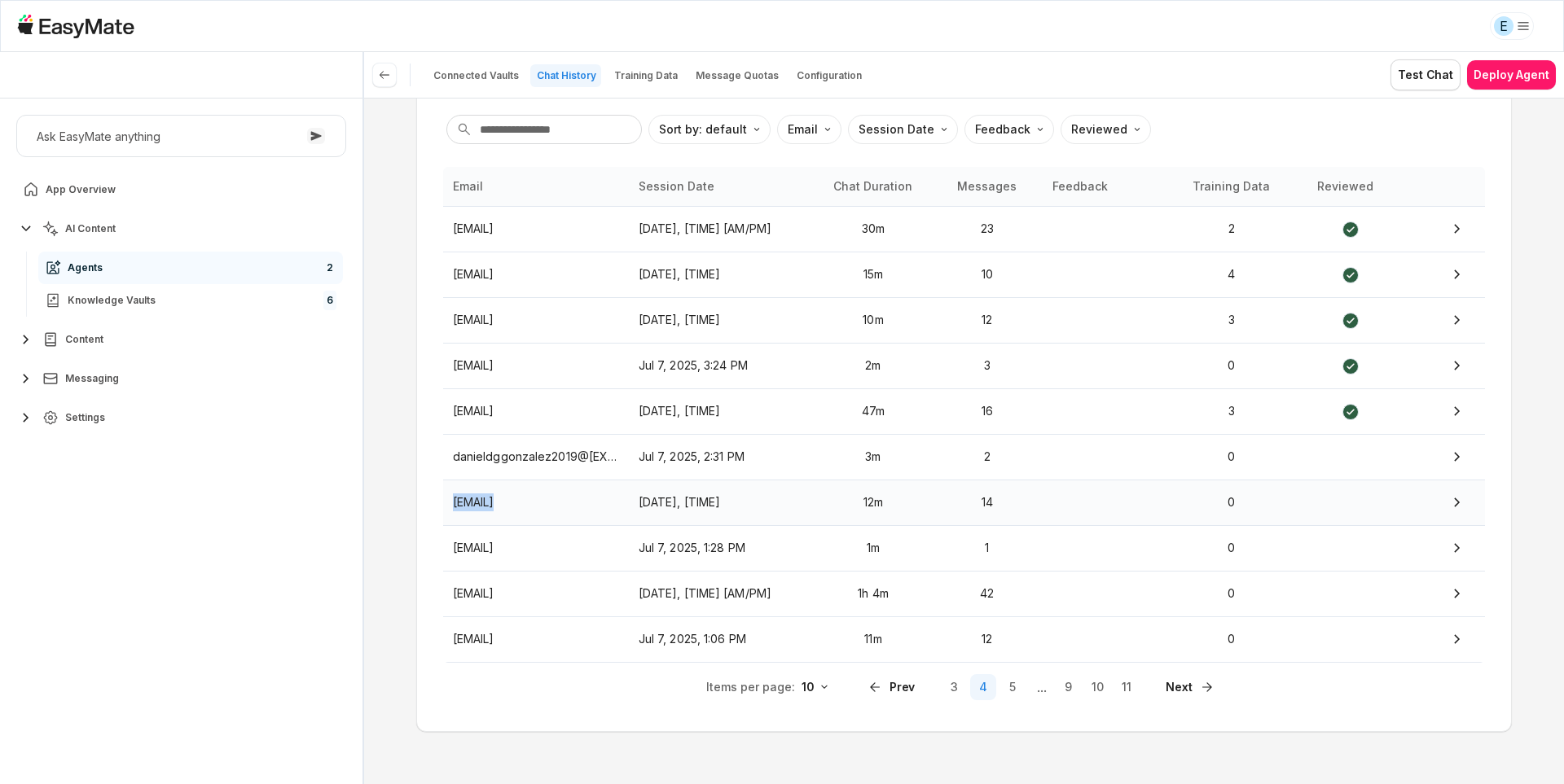 click on "[EMAIL]" at bounding box center [536, 502] 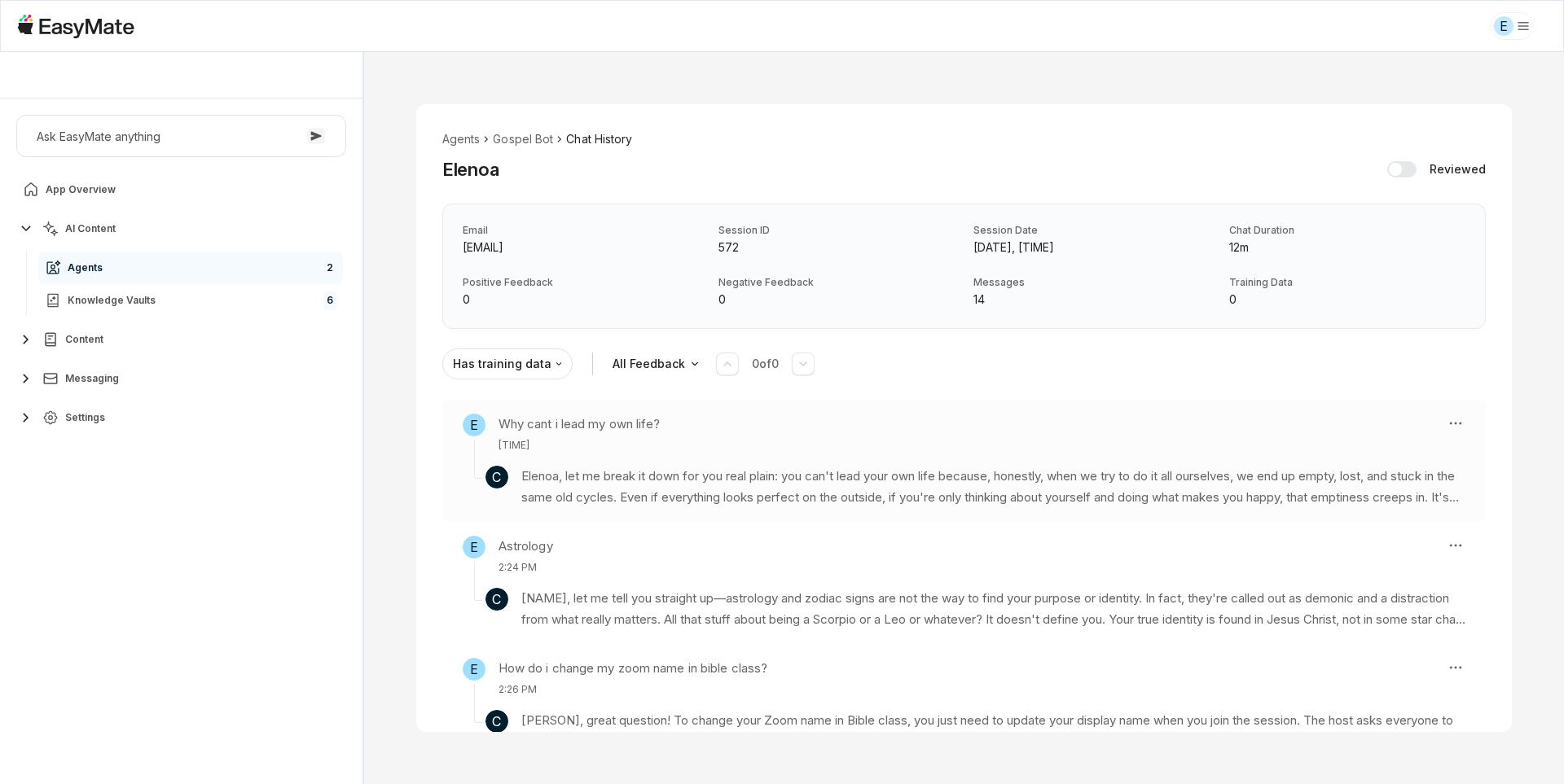click on "Elenoa, let me break it down for you real plain: you can't lead your own life because, honestly, when we try to do it all ourselves, we end up empty, lost, and stuck in the same old cycles. Even if everything looks perfect on the outside, if you're only thinking about yourself and doing what makes you happy, that emptiness creeps in. It's not just you—everybody hits that wall sooner or later." at bounding box center (993, 487) 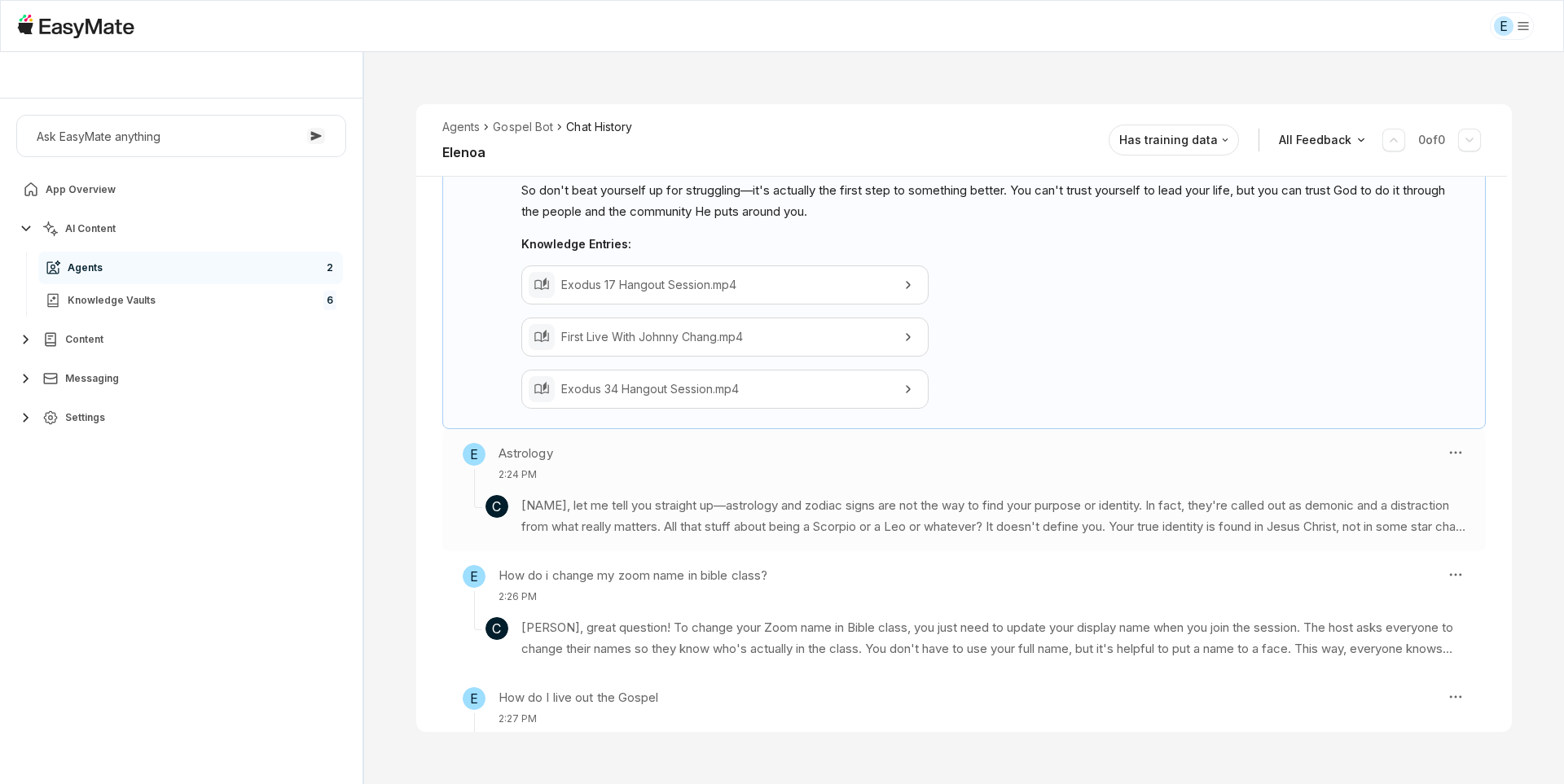 scroll, scrollTop: 546, scrollLeft: 0, axis: vertical 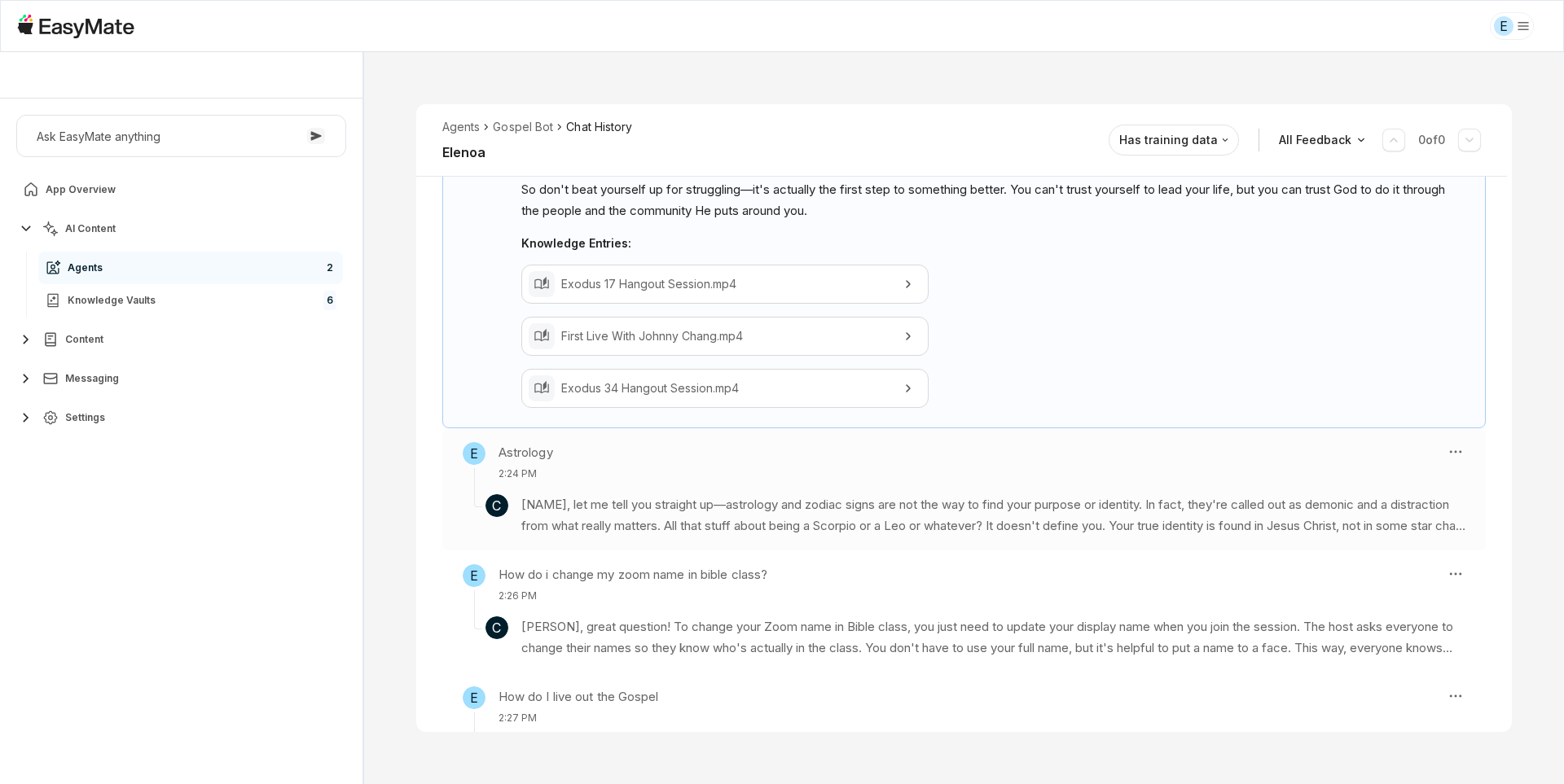 click on "[NAME], let me tell you straight up—astrology and zodiac signs are not the way to find your purpose or identity. In fact, they're called out as demonic and a distraction from what really matters. All that stuff about being a Scorpio or a Leo or whatever? It doesn't define you. Your true identity is found in Jesus Christ, not in some star chart or horoscope." at bounding box center [993, 515] 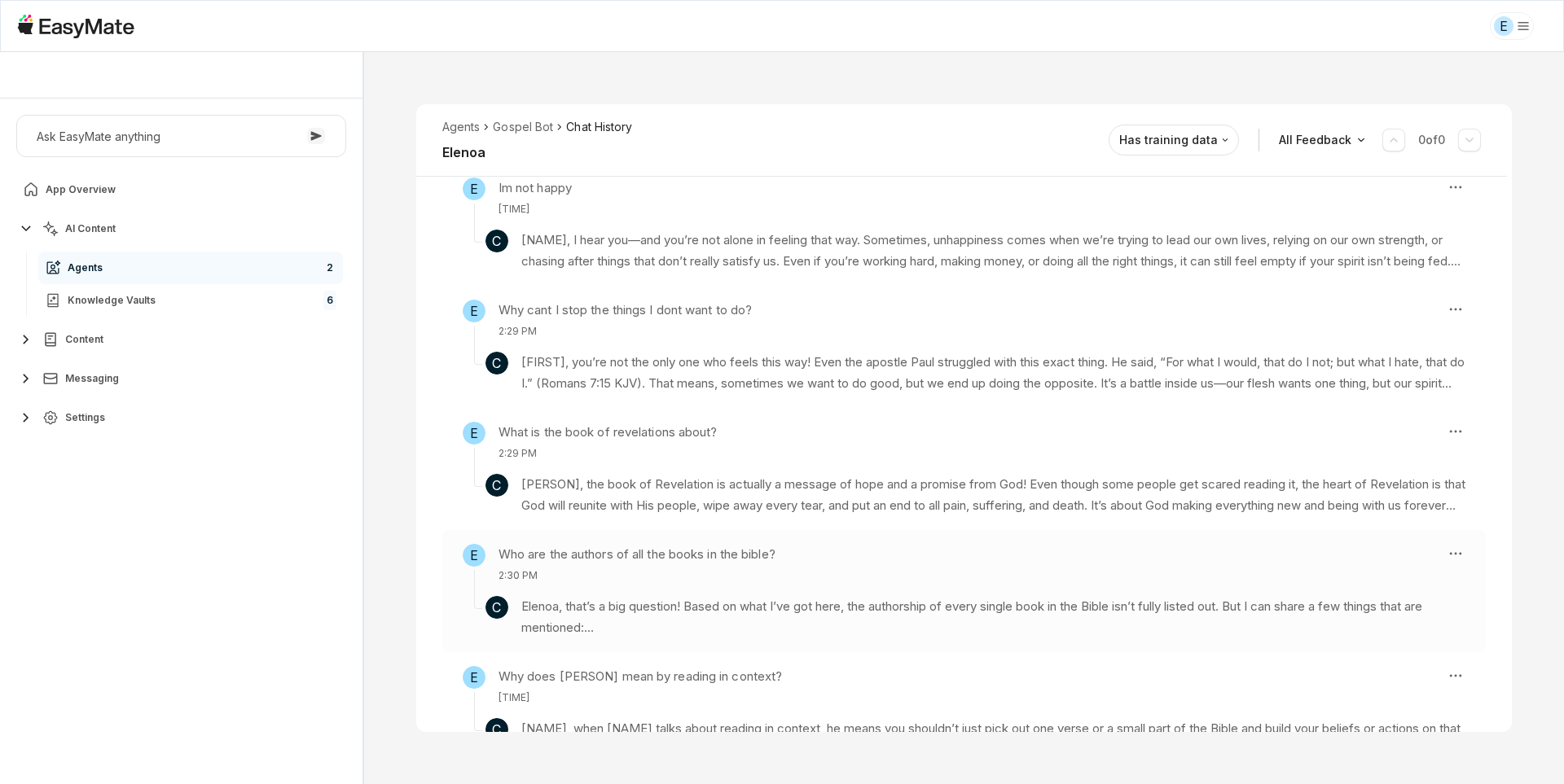 scroll, scrollTop: 1169, scrollLeft: 0, axis: vertical 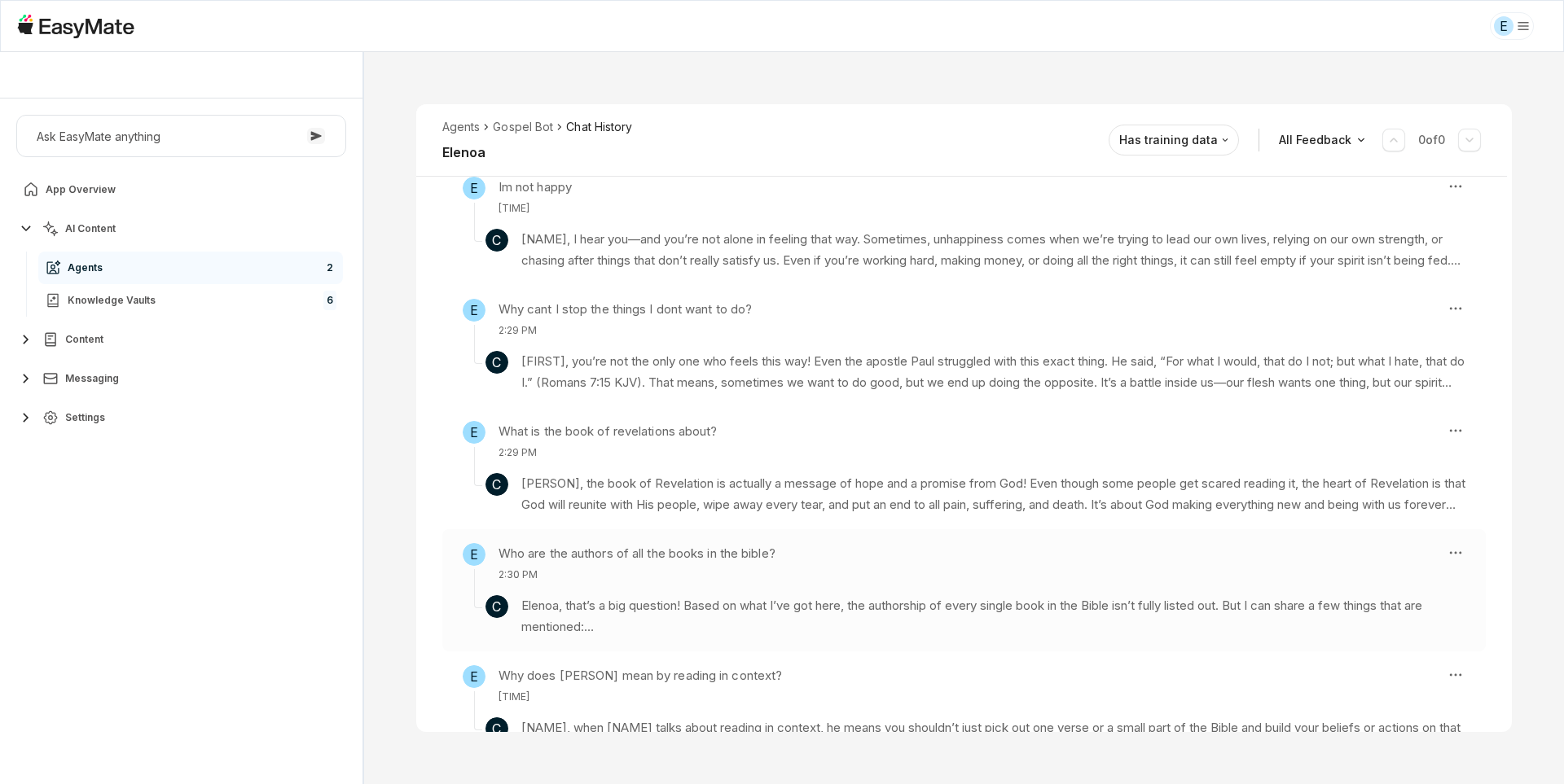 click on "Elenoa, that’s a big question! Based on what I’ve got here, the authorship of every single book in the Bible isn’t fully listed out. But I can share a few things that are mentioned:" at bounding box center (993, 616) 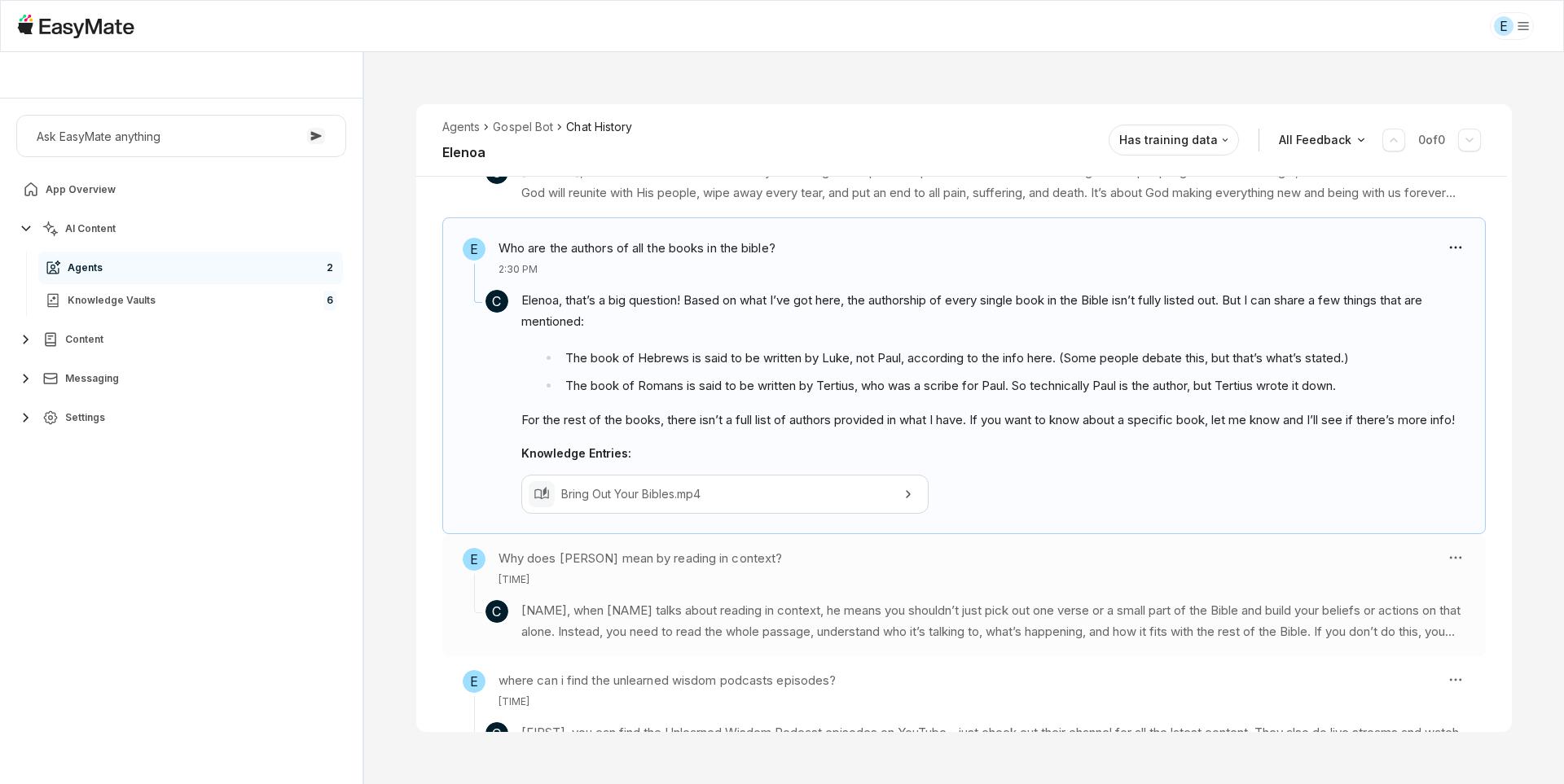 scroll, scrollTop: 1180, scrollLeft: 0, axis: vertical 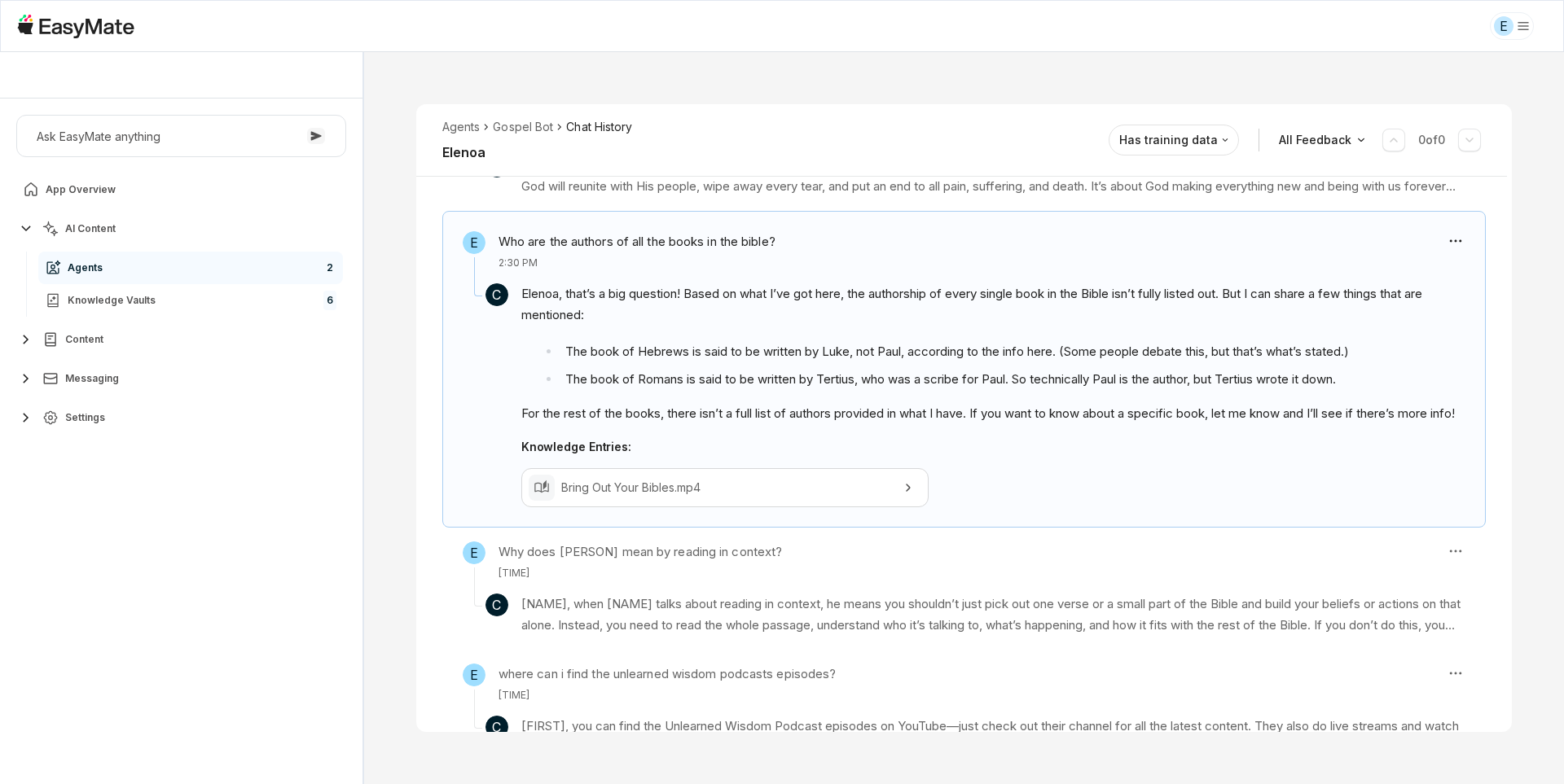 click on "E" at bounding box center (782, 26) 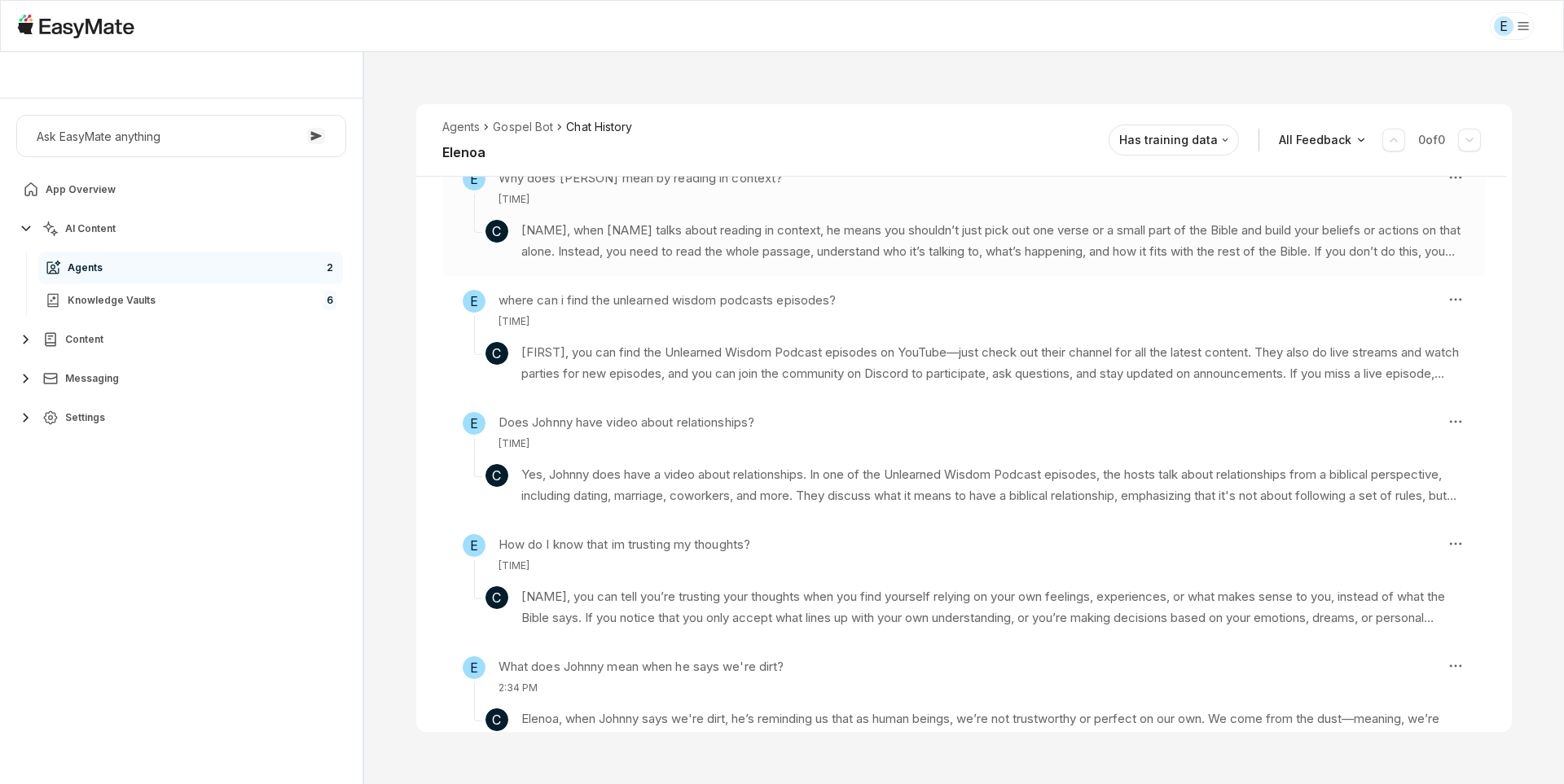 scroll, scrollTop: 1634, scrollLeft: 0, axis: vertical 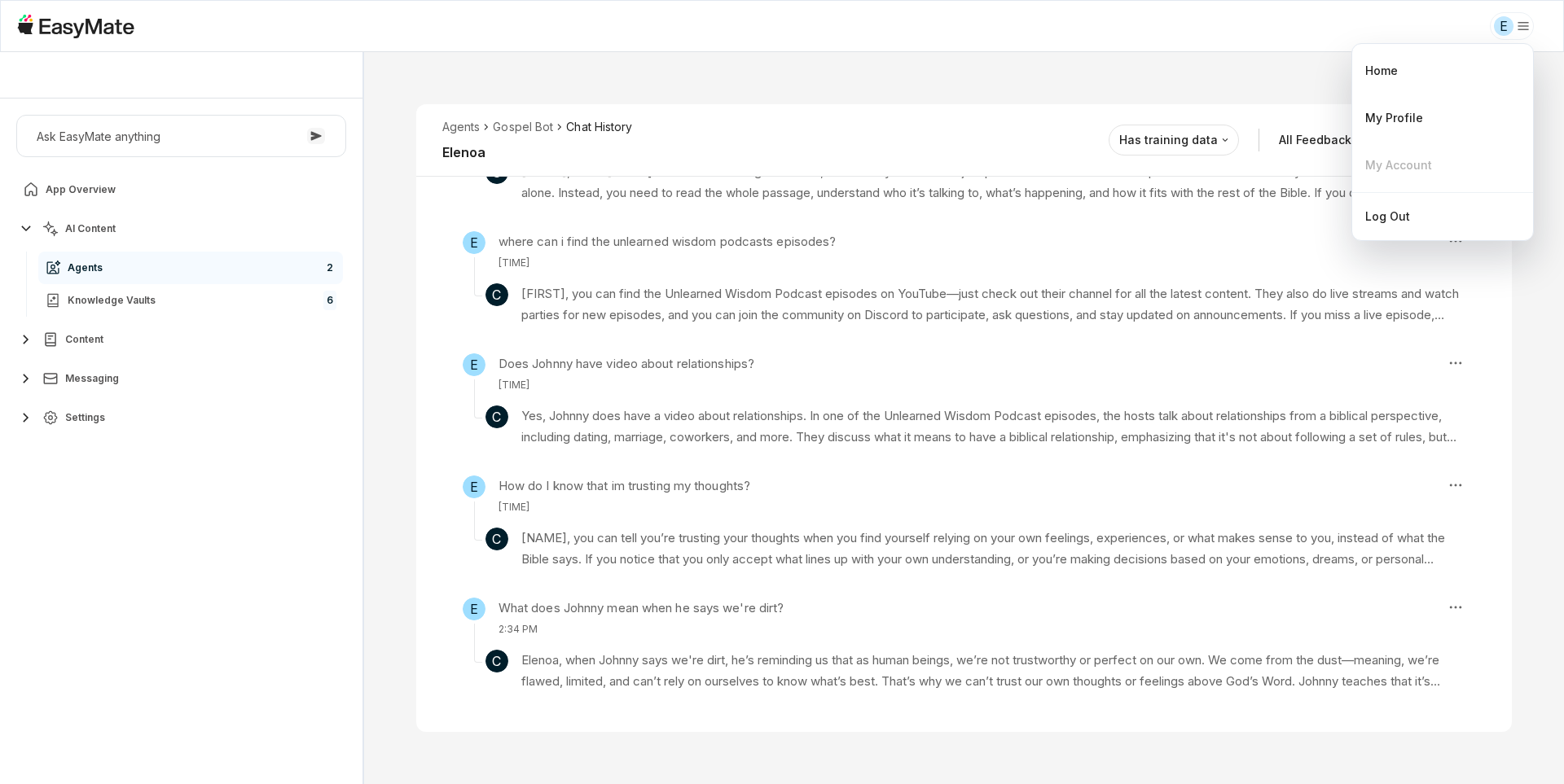 click on "E Core of the Heart Ask EasyMate anything App Overview AI Content Agents 2 Knowledge Vaults 6 Content Messaging Settings B How can I help you today? Scroll to bottom Send Agents Gospel Bot Chat History Elenoa Reviewed Email elenoajennings@[EXAMPLE.COM] Session ID 572 Session Date Jul 7, 2025, 2:23 PM Chat Duration  12m Positive Feedback 0 Negative Feedback 0 Messages 14 Training Data 0 Agents Gospel Bot Chat History Elenoa Has training data All Feedback 0  of  0 E Why cant i lead my own life?  2:23 PM C Elenoa, let me break it down for you real plain: you can't lead your own life because, honestly, when we try to do it all ourselves, we end up empty, lost, and stuck in the same old cycles. Even if everything looks perfect on the outside, if you're only thinking about yourself and doing what makes you happy, that emptiness creeps in. It's not just you—everybody hits that wall sooner or later.
Knowledge Entries: Exodus 17 Hangout Session.mp4 First Live With Johnny Chang.mp4 Exodus 34 Hangout Session.mp4 E C" at bounding box center (782, 392) 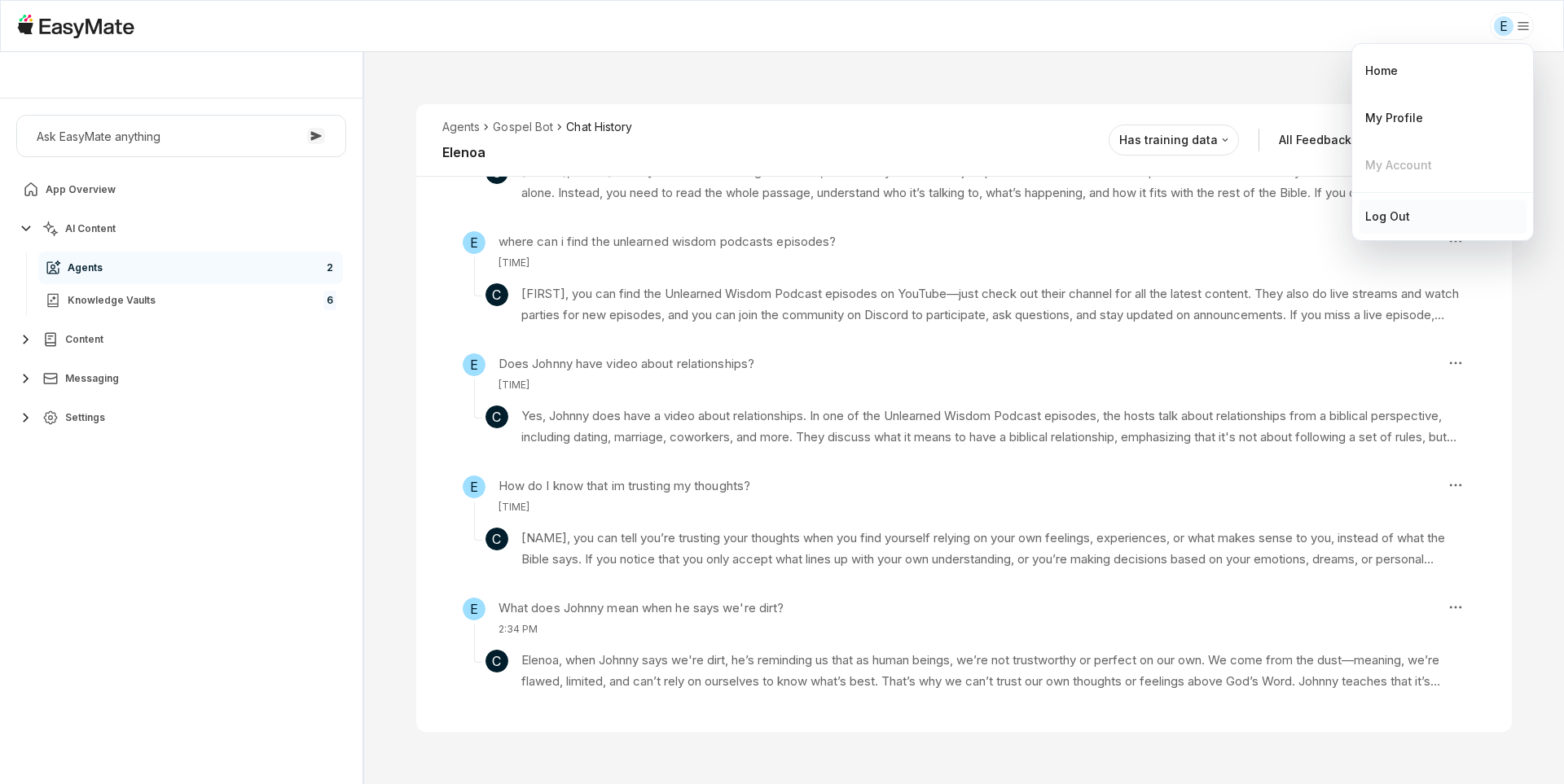 click on "Log out" at bounding box center (1387, 217) 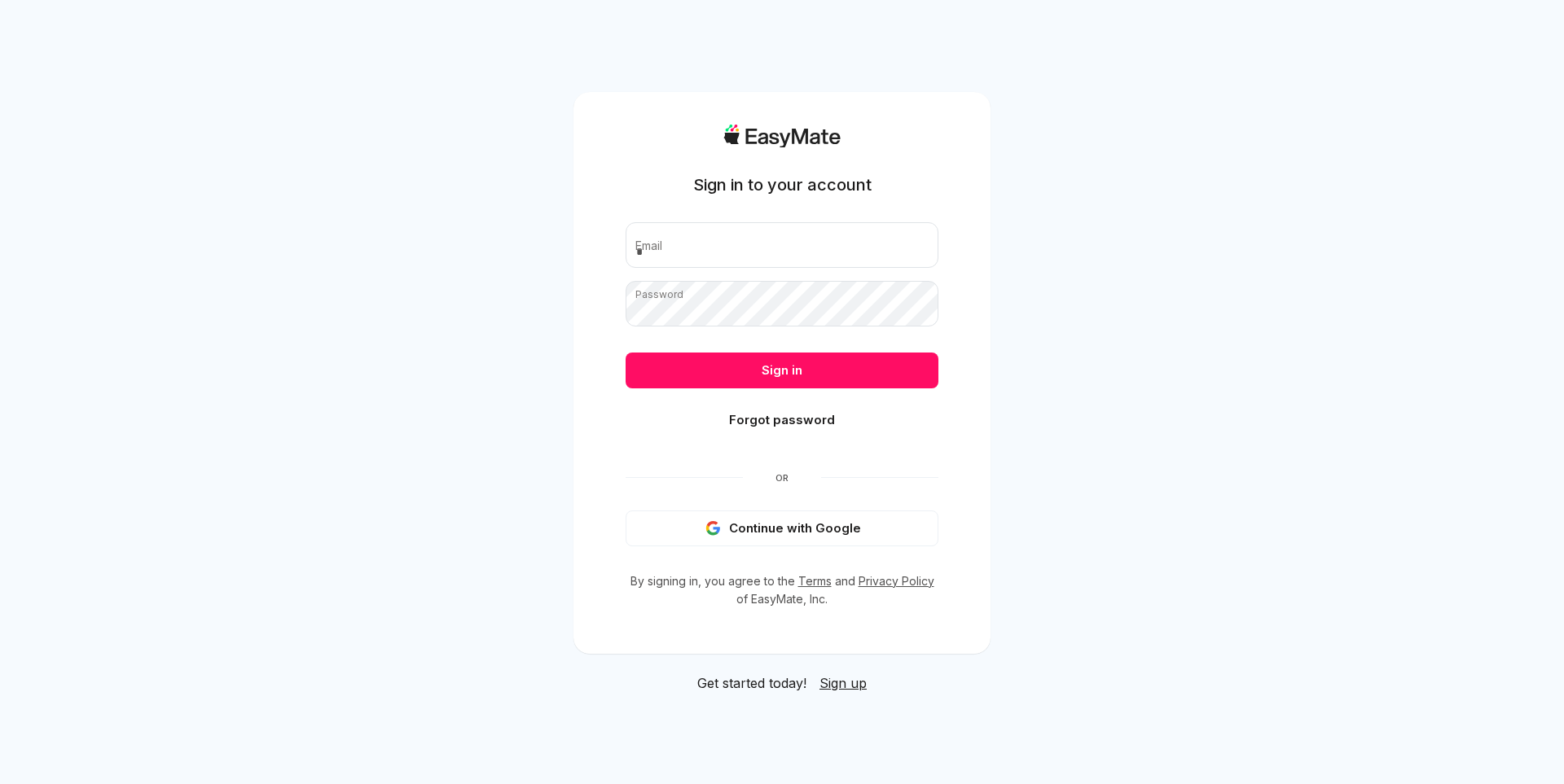 scroll, scrollTop: 0, scrollLeft: 0, axis: both 